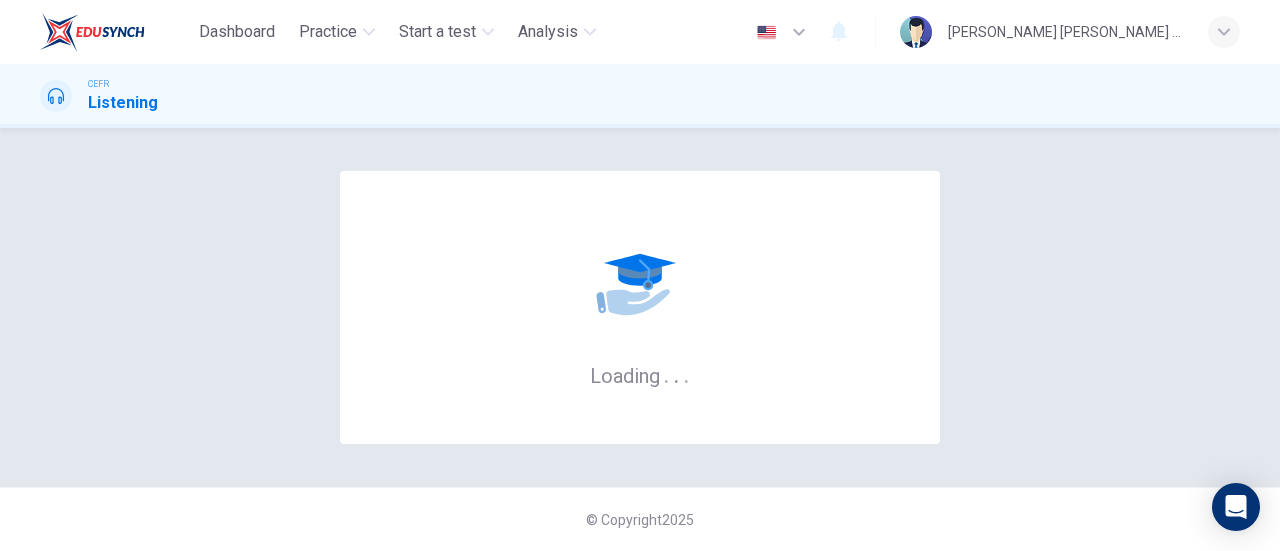 scroll, scrollTop: 0, scrollLeft: 0, axis: both 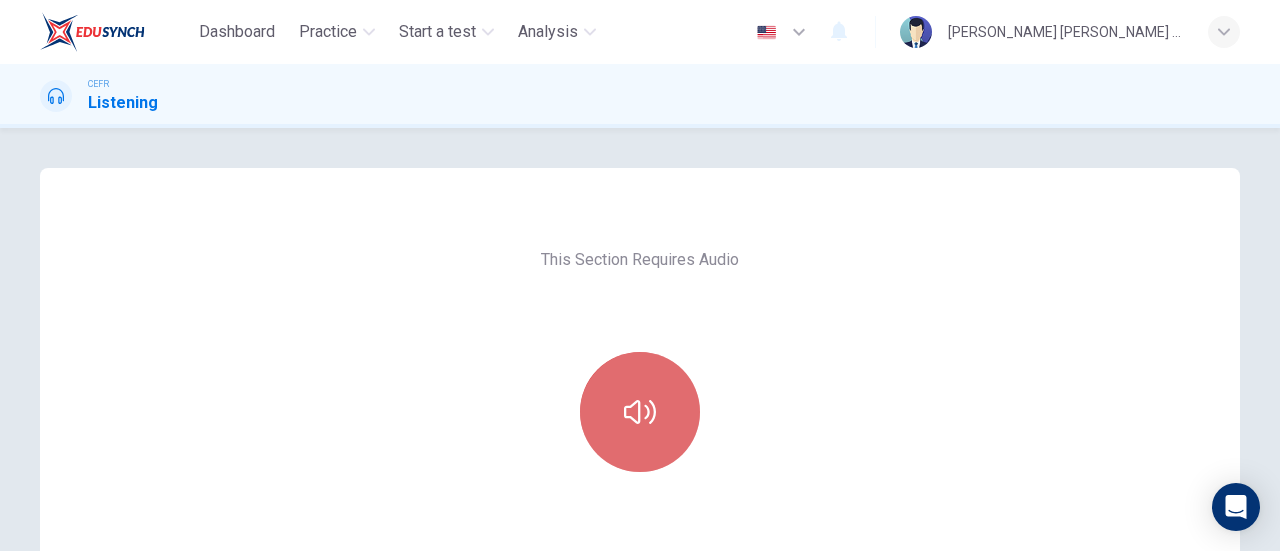 click 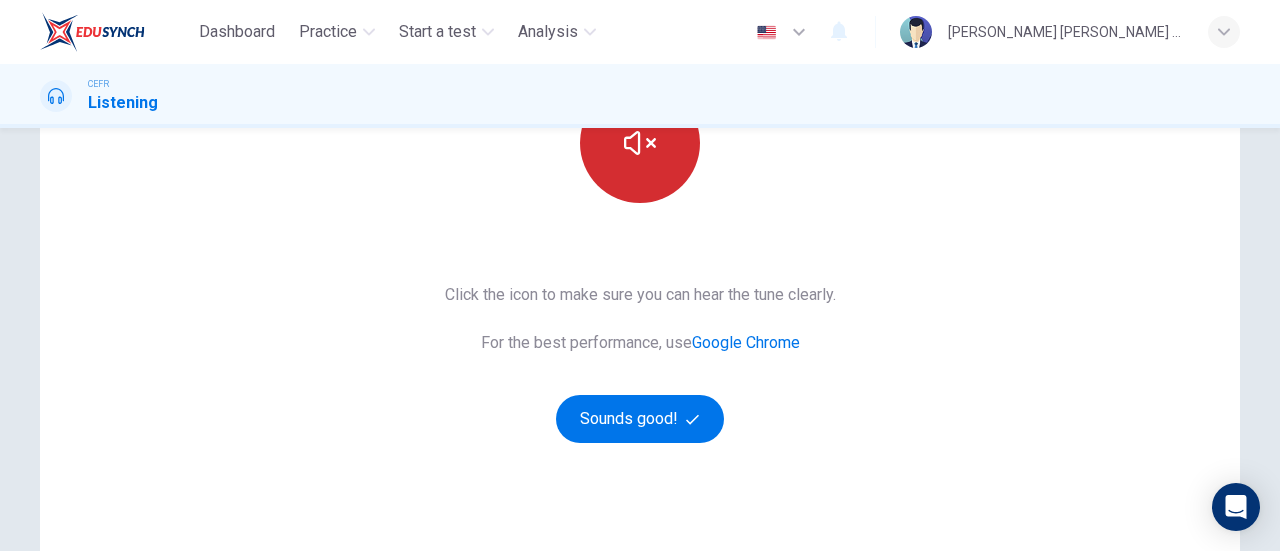 scroll, scrollTop: 268, scrollLeft: 0, axis: vertical 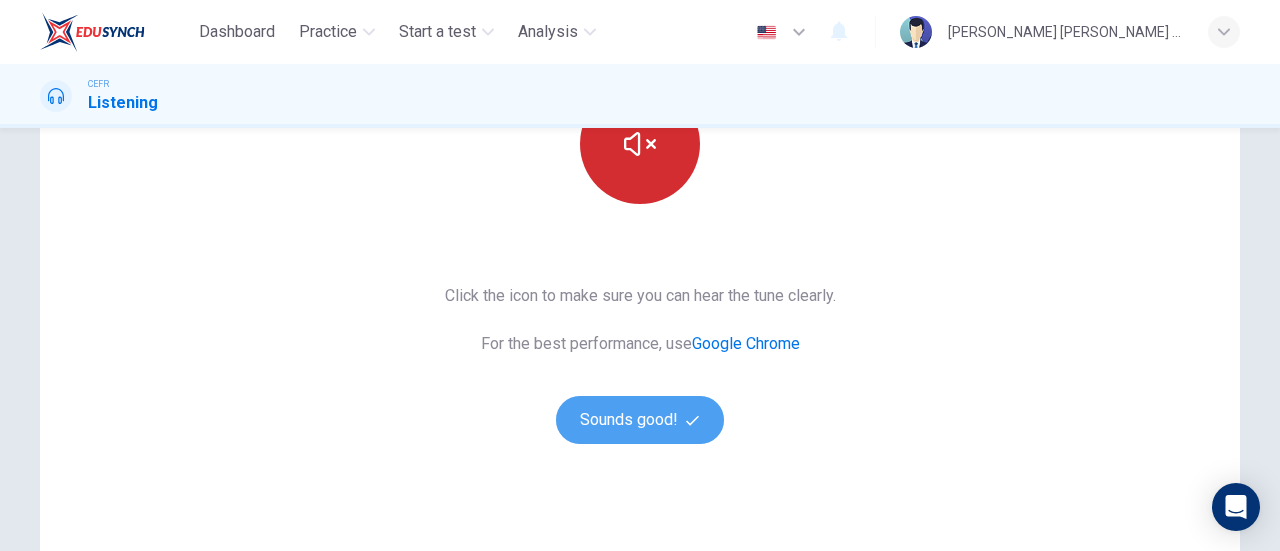 click on "Sounds good!" at bounding box center (640, 420) 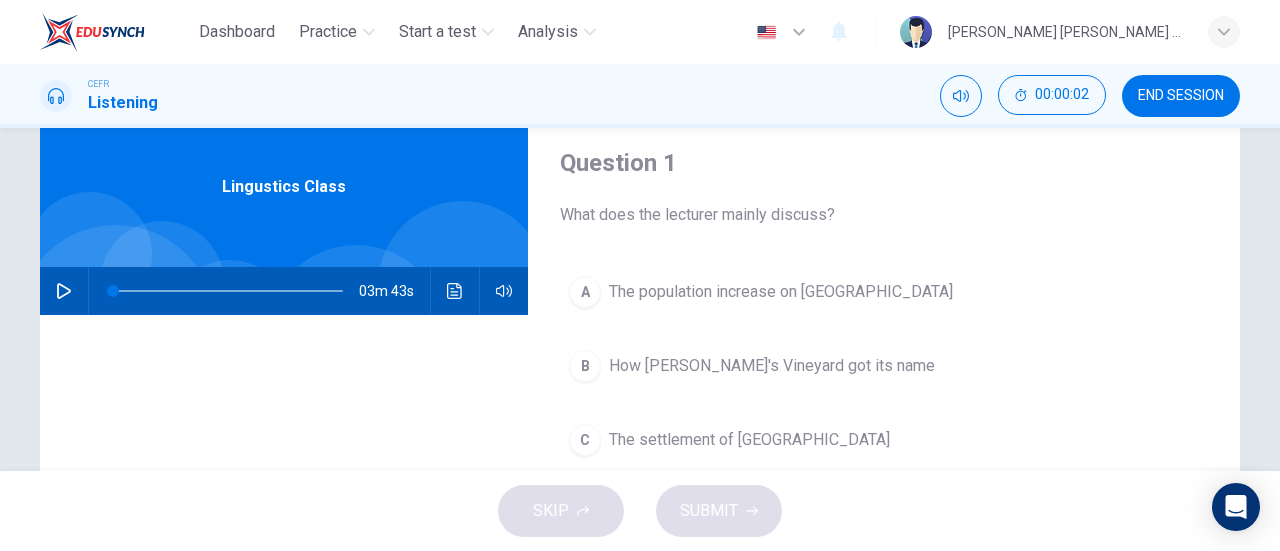 scroll, scrollTop: 0, scrollLeft: 0, axis: both 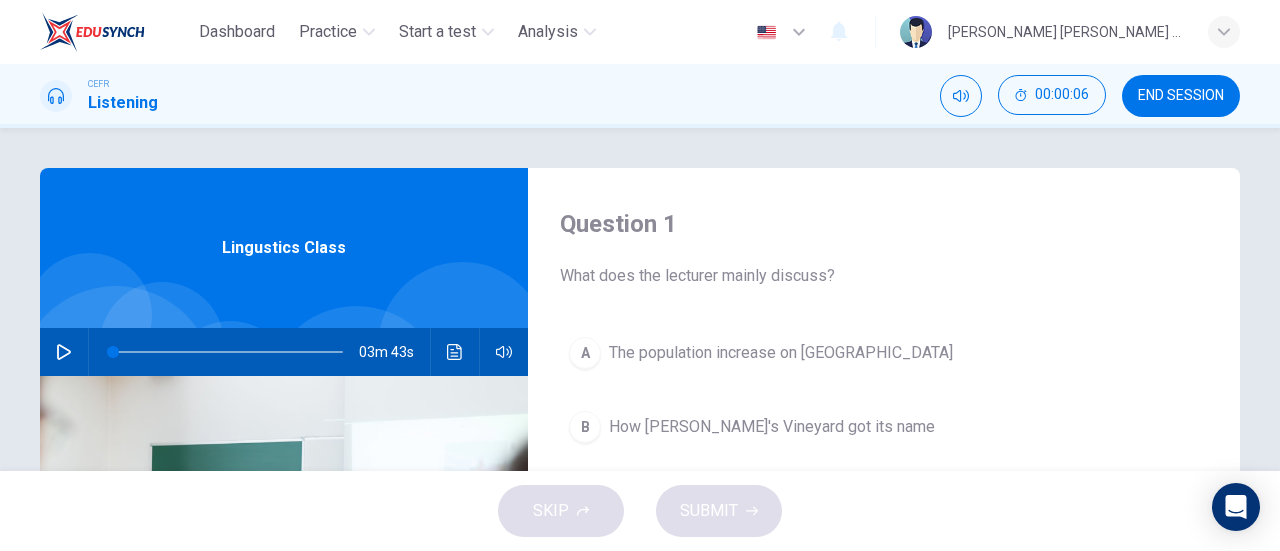 click 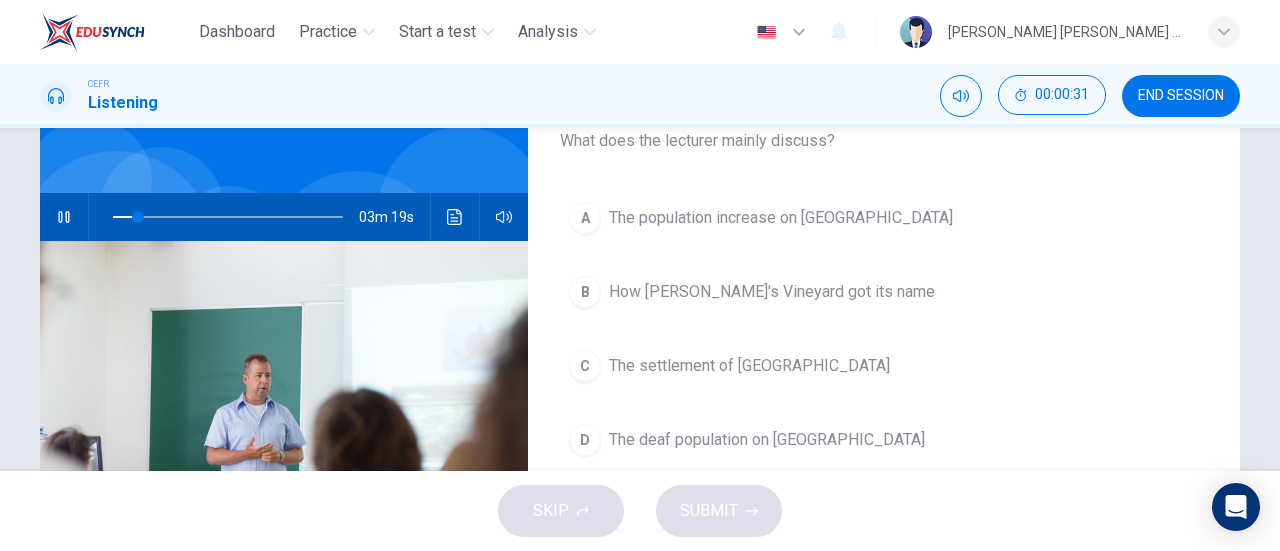 scroll, scrollTop: 131, scrollLeft: 0, axis: vertical 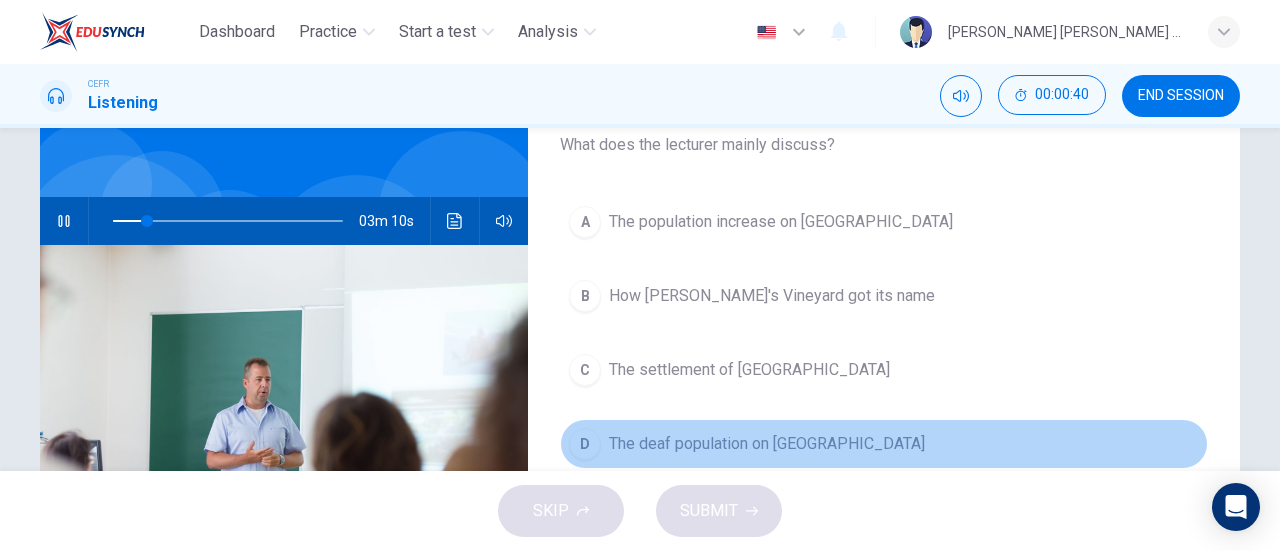 click on "D" at bounding box center (585, 444) 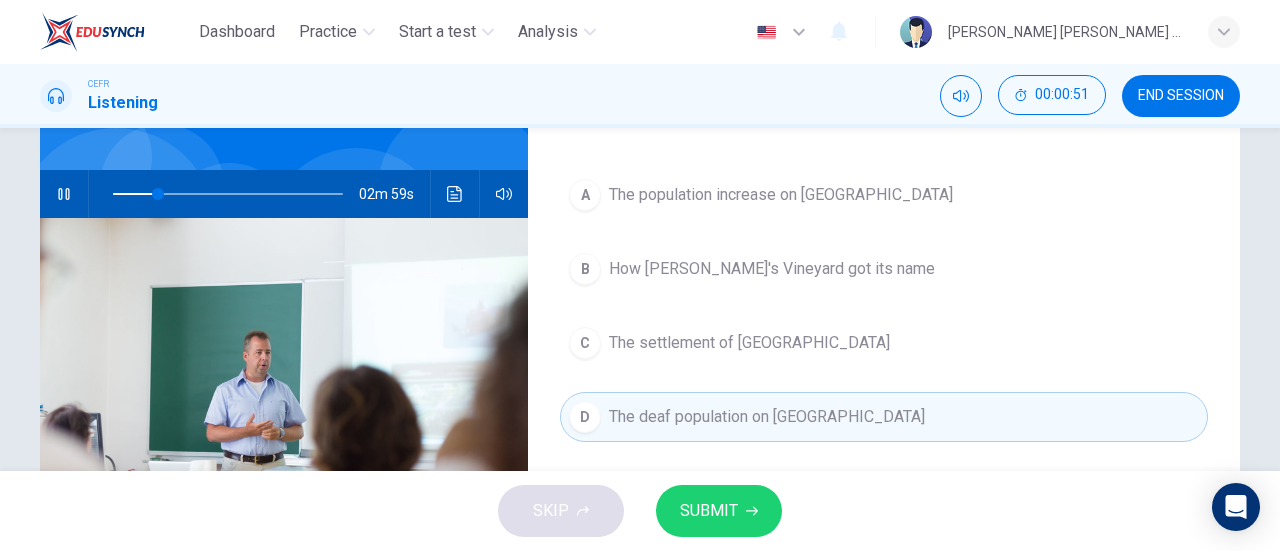scroll, scrollTop: 159, scrollLeft: 0, axis: vertical 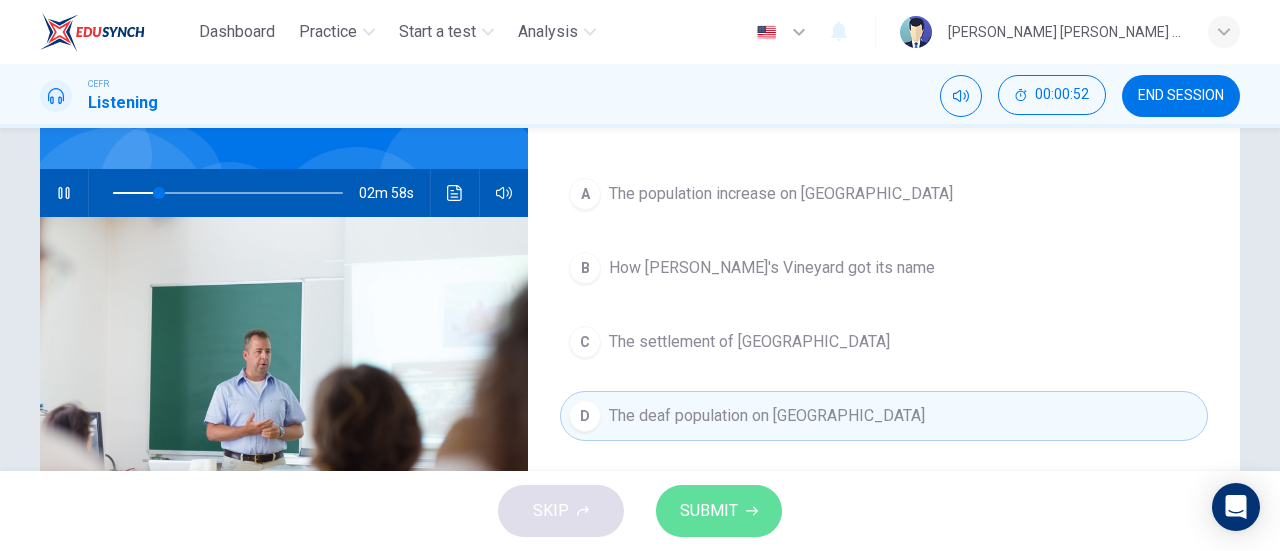 click on "SUBMIT" at bounding box center (719, 511) 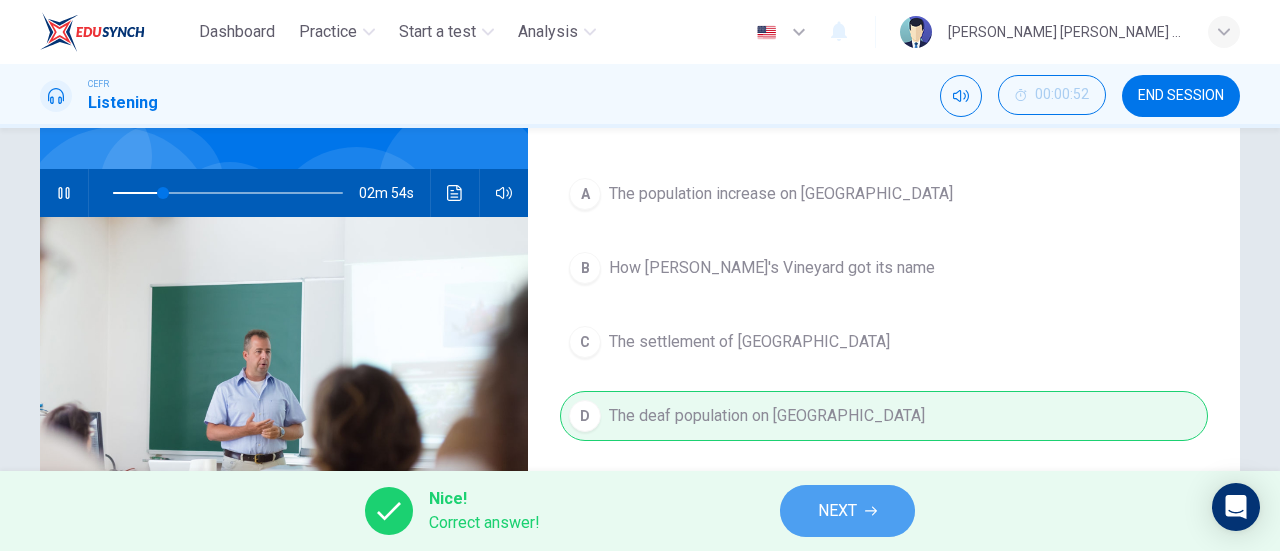 click on "NEXT" at bounding box center [847, 511] 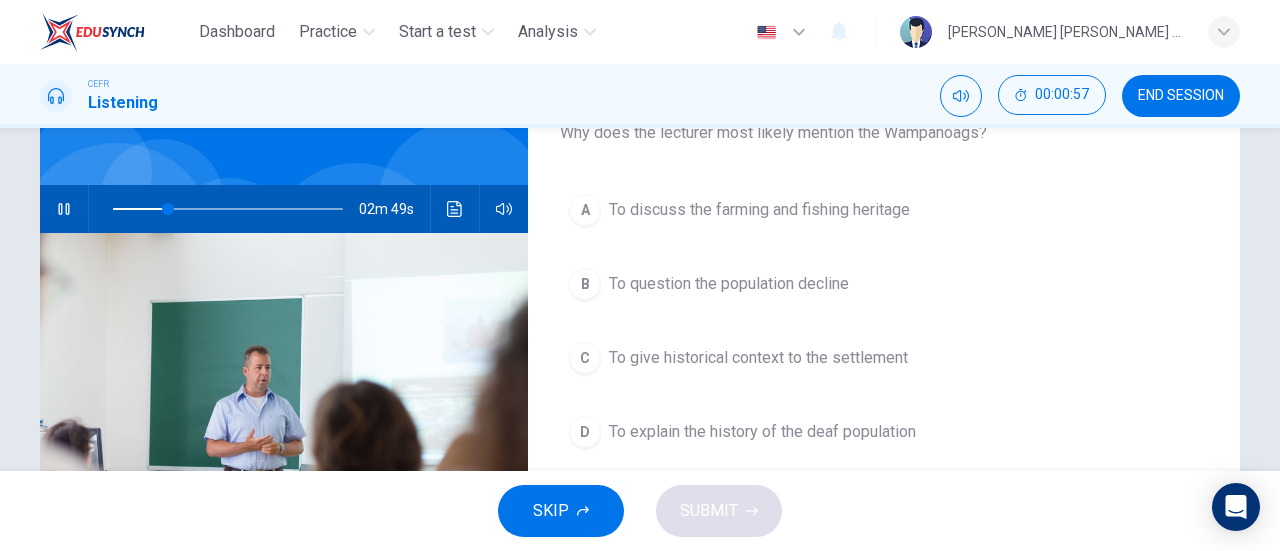 scroll, scrollTop: 142, scrollLeft: 0, axis: vertical 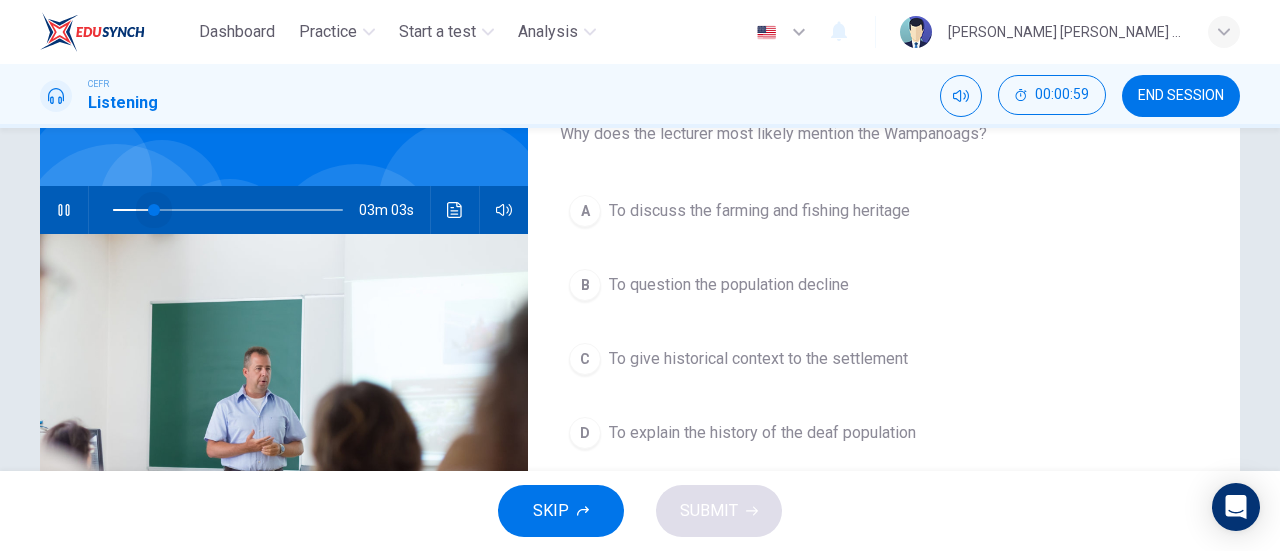 click at bounding box center [154, 210] 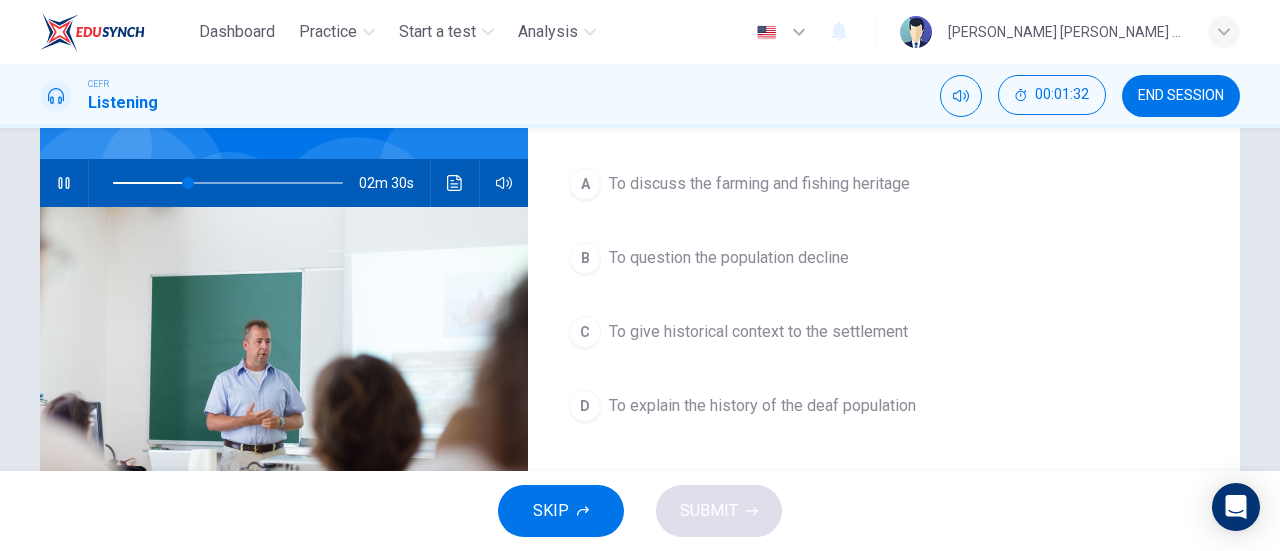 scroll, scrollTop: 170, scrollLeft: 0, axis: vertical 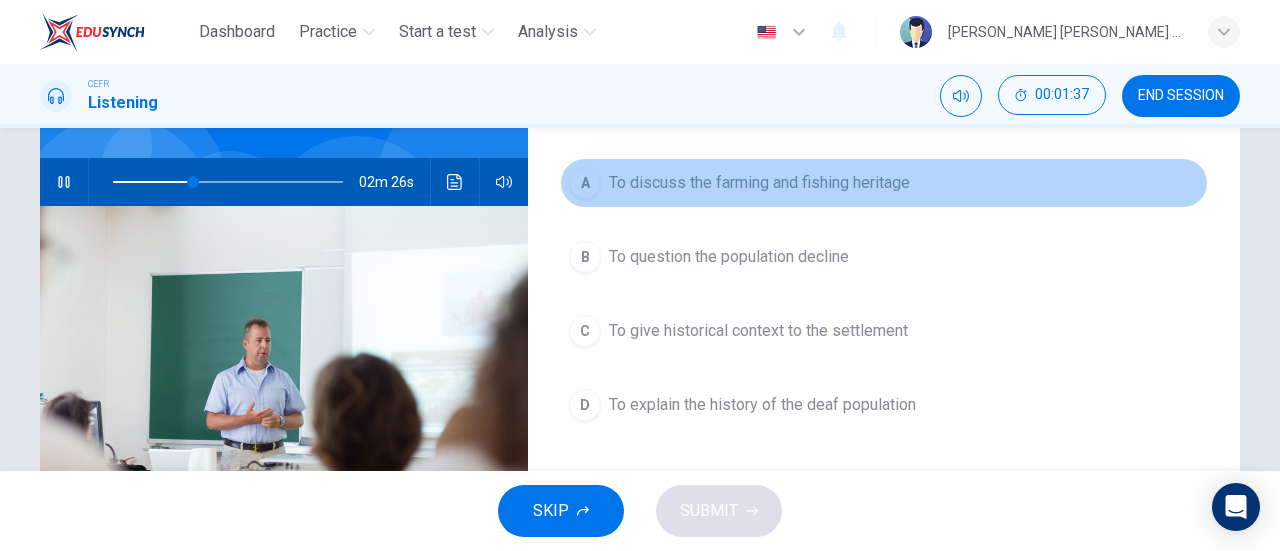 click on "A" at bounding box center (585, 183) 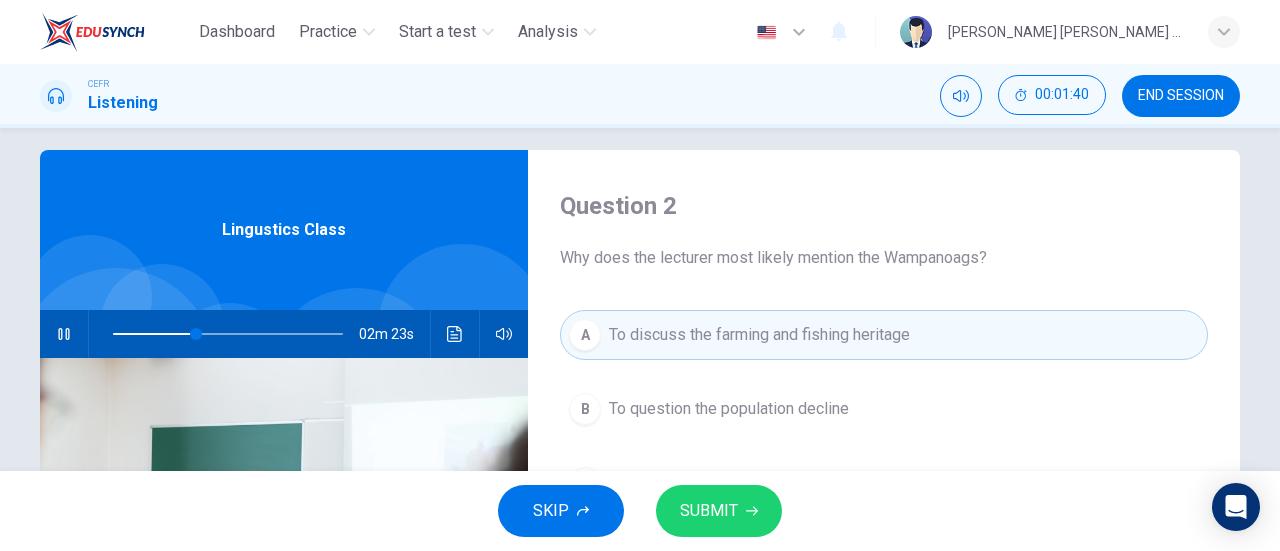 scroll, scrollTop: 13, scrollLeft: 0, axis: vertical 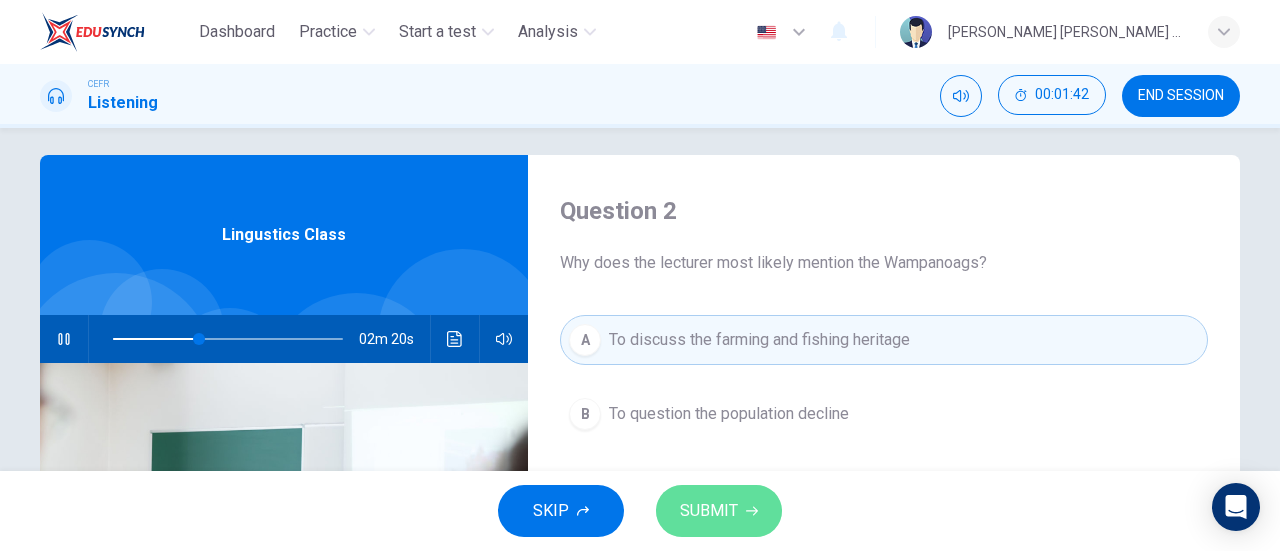 click on "SUBMIT" at bounding box center [709, 511] 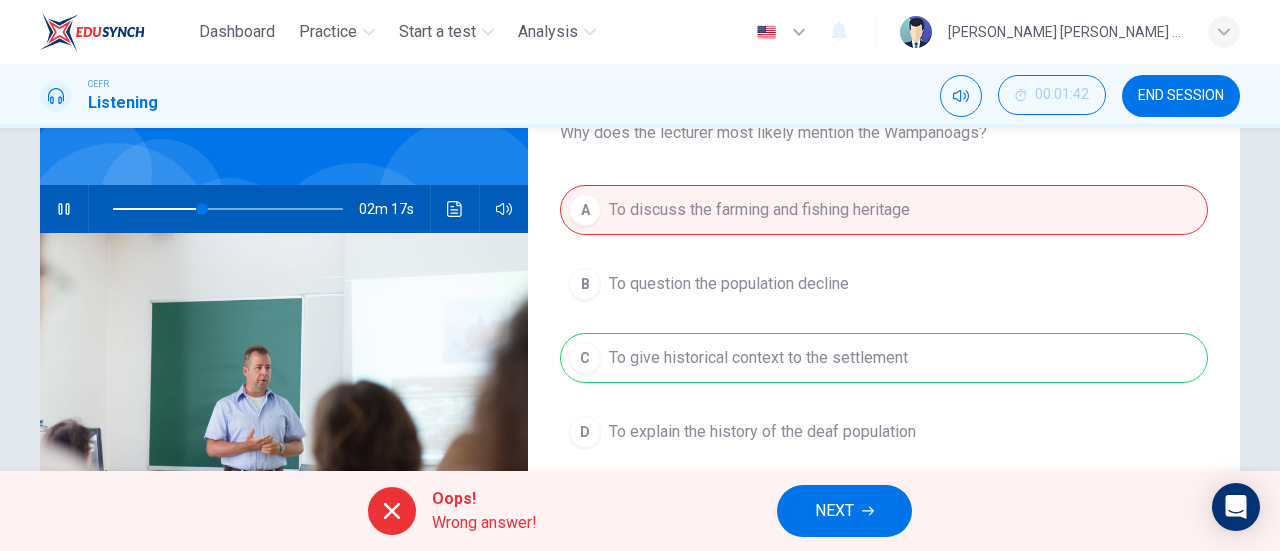 scroll, scrollTop: 144, scrollLeft: 0, axis: vertical 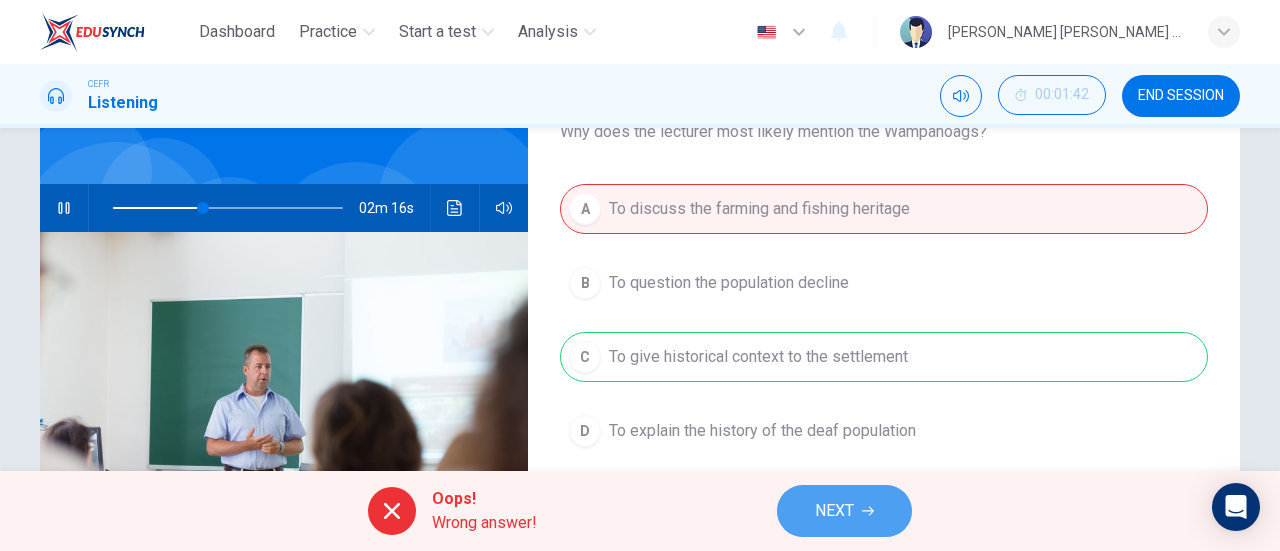 click on "NEXT" at bounding box center (834, 511) 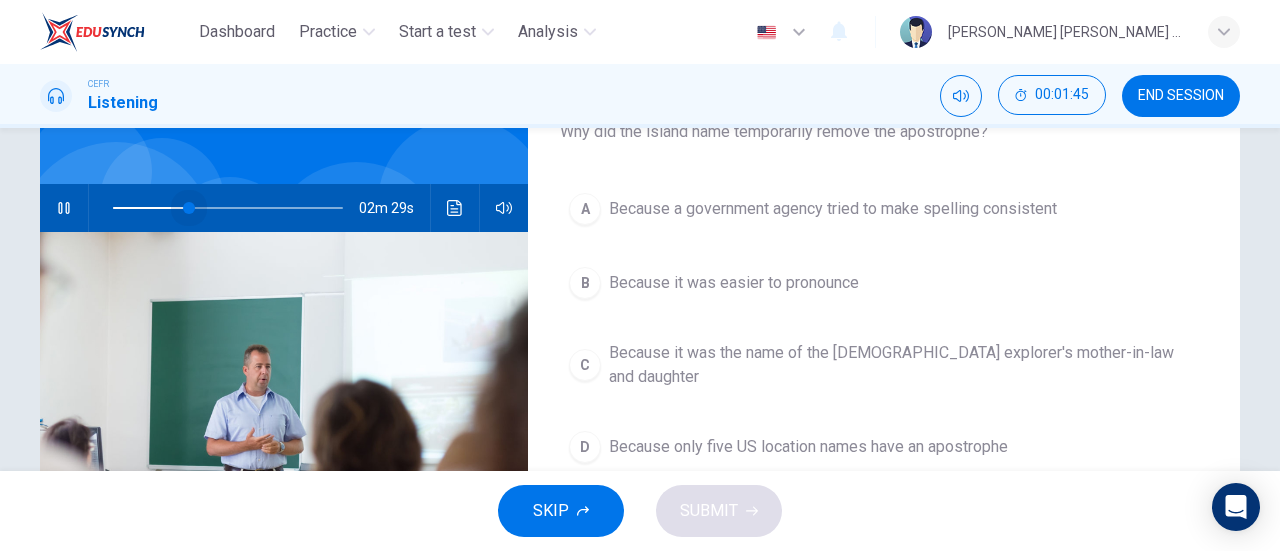 click at bounding box center (189, 208) 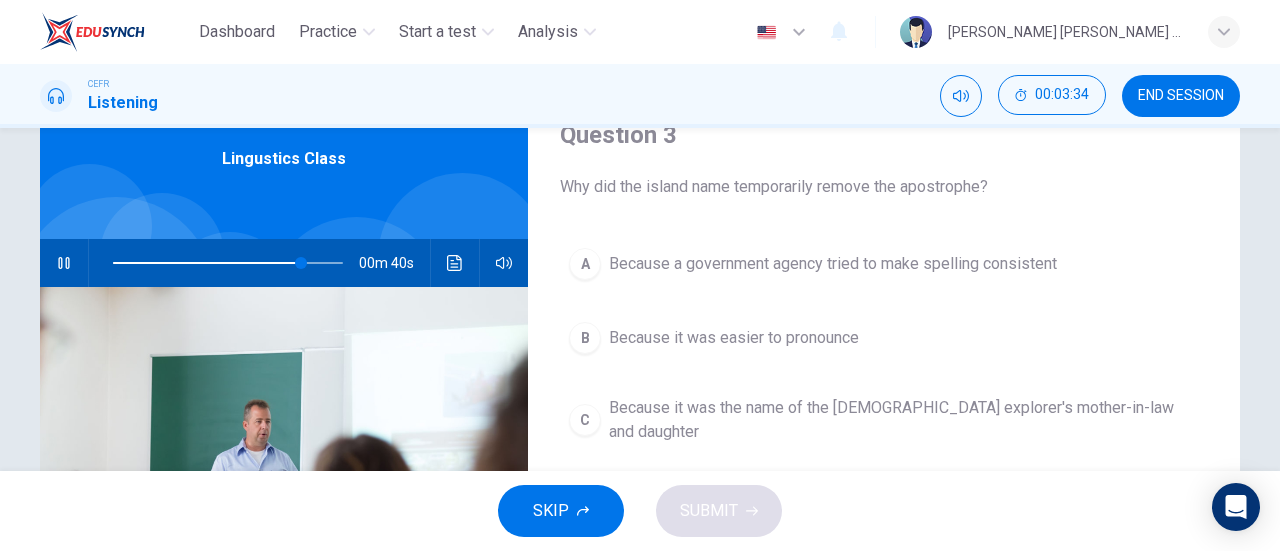 scroll, scrollTop: 67, scrollLeft: 0, axis: vertical 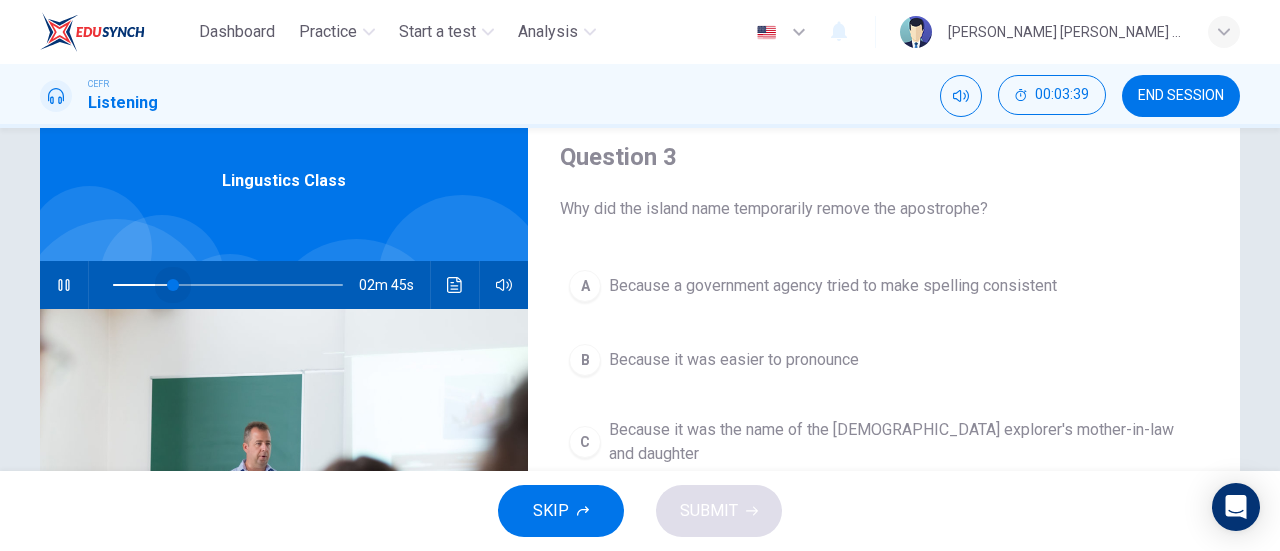 click at bounding box center (228, 285) 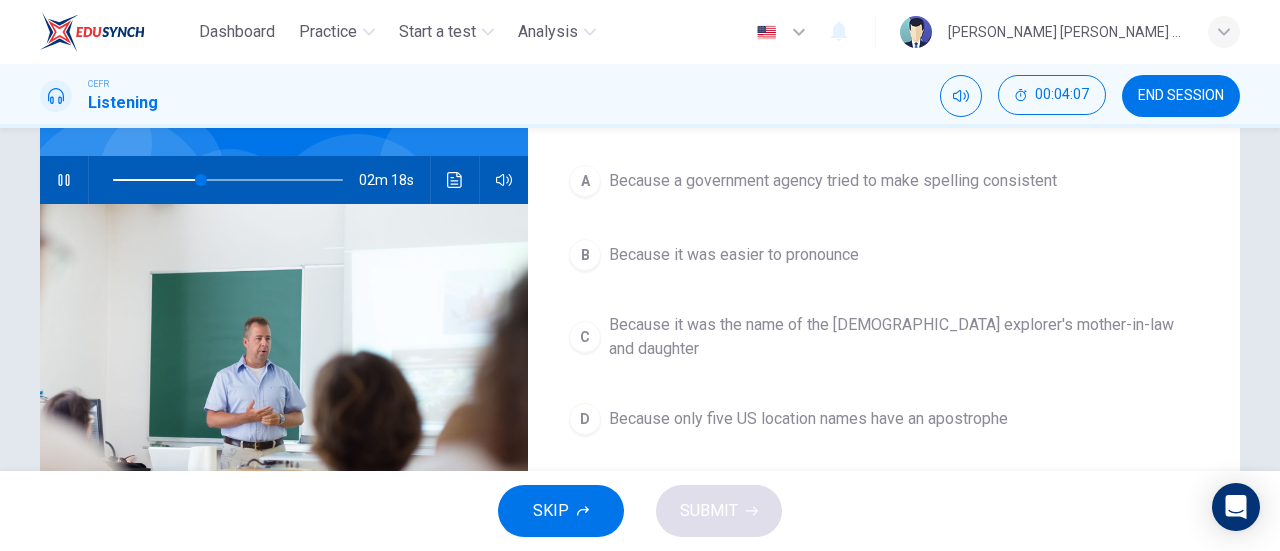 scroll, scrollTop: 179, scrollLeft: 0, axis: vertical 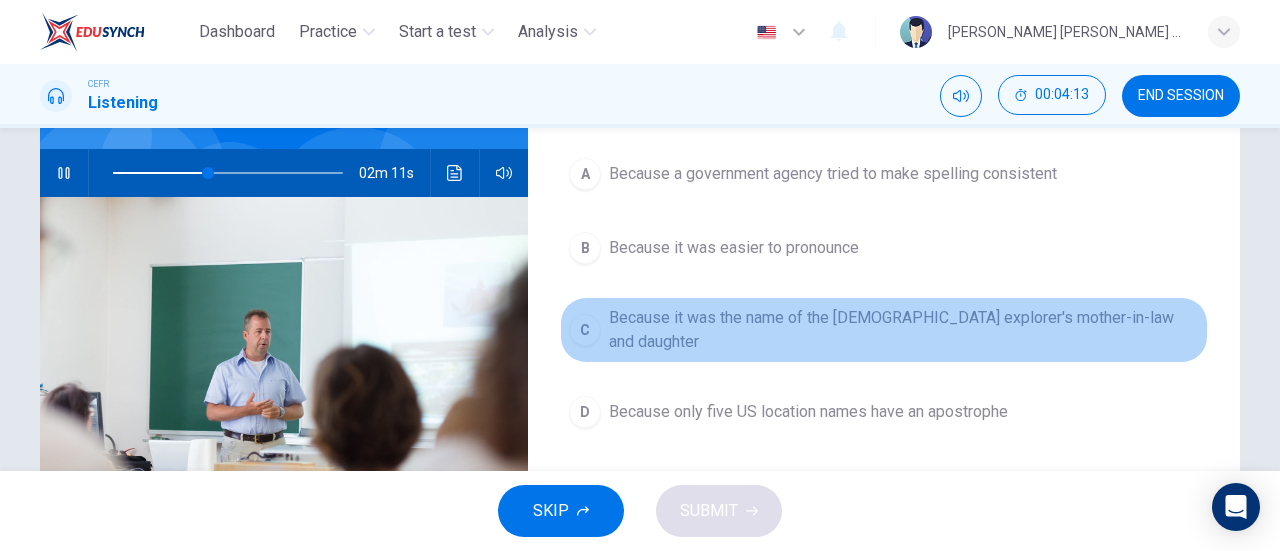 click on "C" at bounding box center (585, 330) 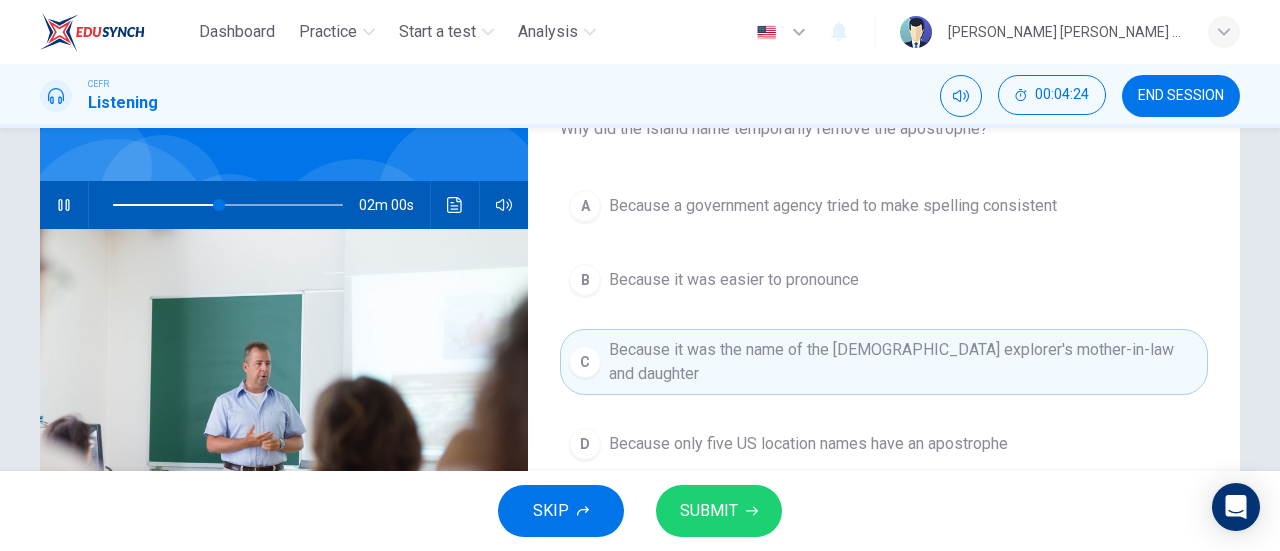 scroll, scrollTop: 146, scrollLeft: 0, axis: vertical 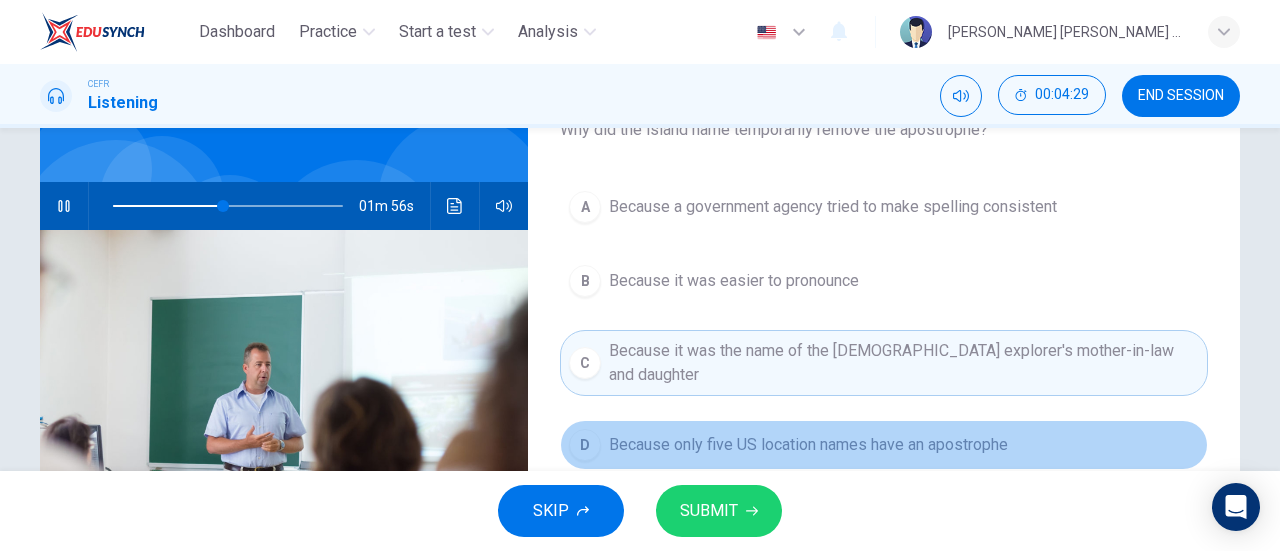 click on "D Because only five US location names have an apostrophe" at bounding box center (884, 445) 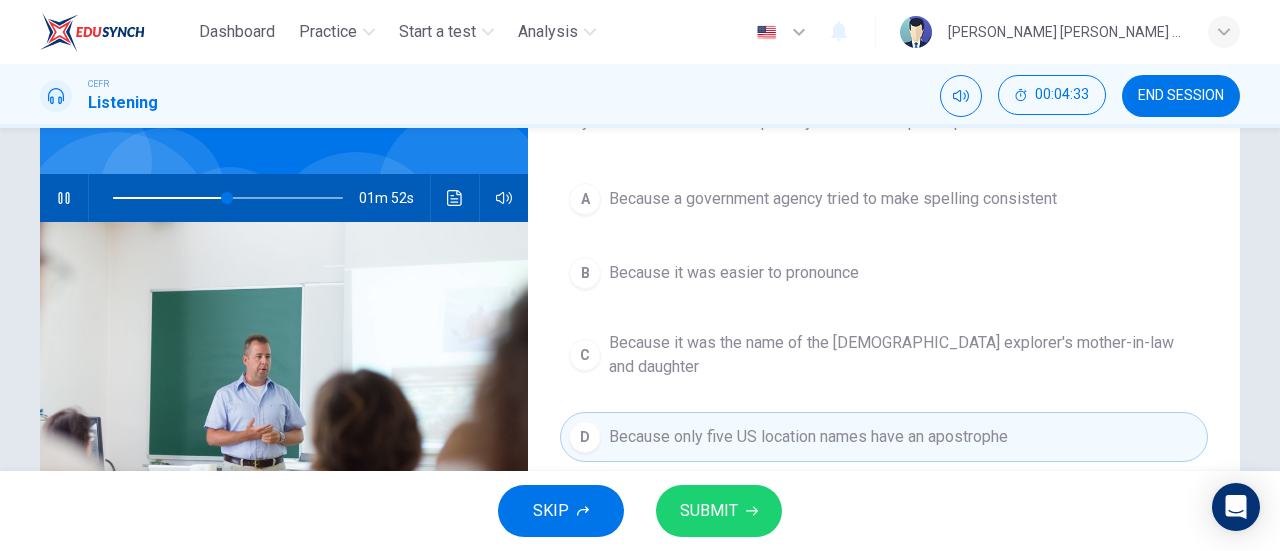 scroll, scrollTop: 174, scrollLeft: 0, axis: vertical 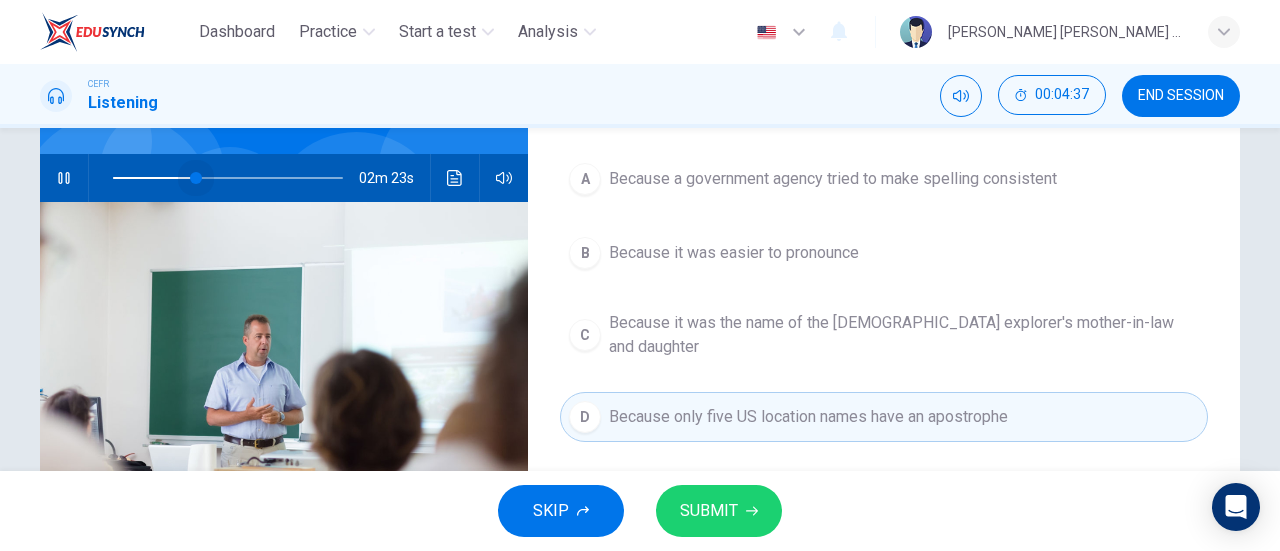 click at bounding box center [228, 178] 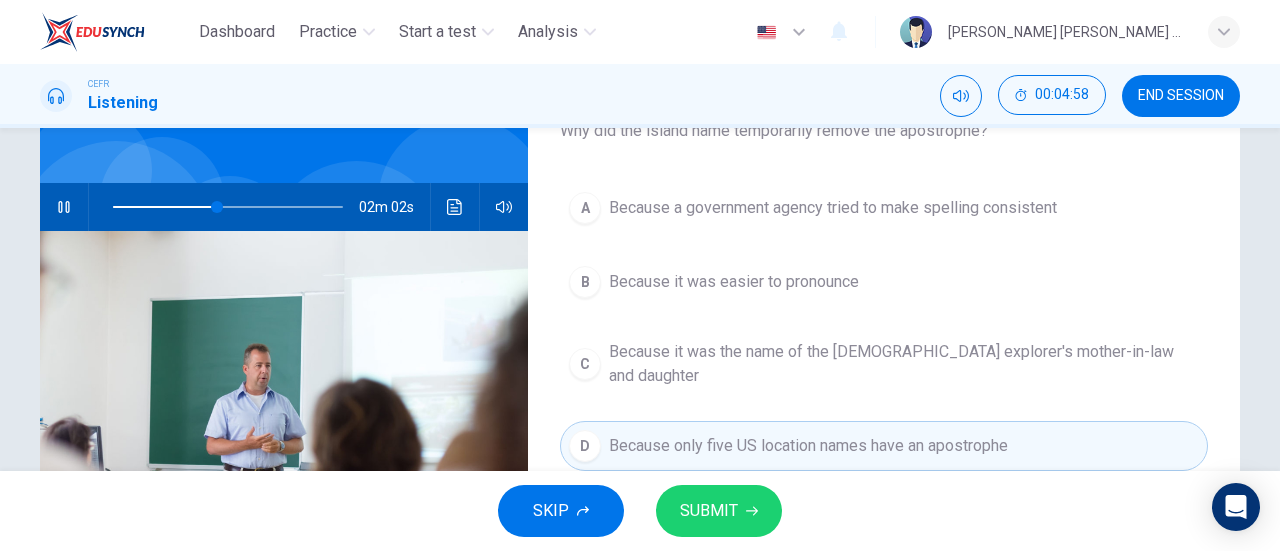 scroll, scrollTop: 144, scrollLeft: 0, axis: vertical 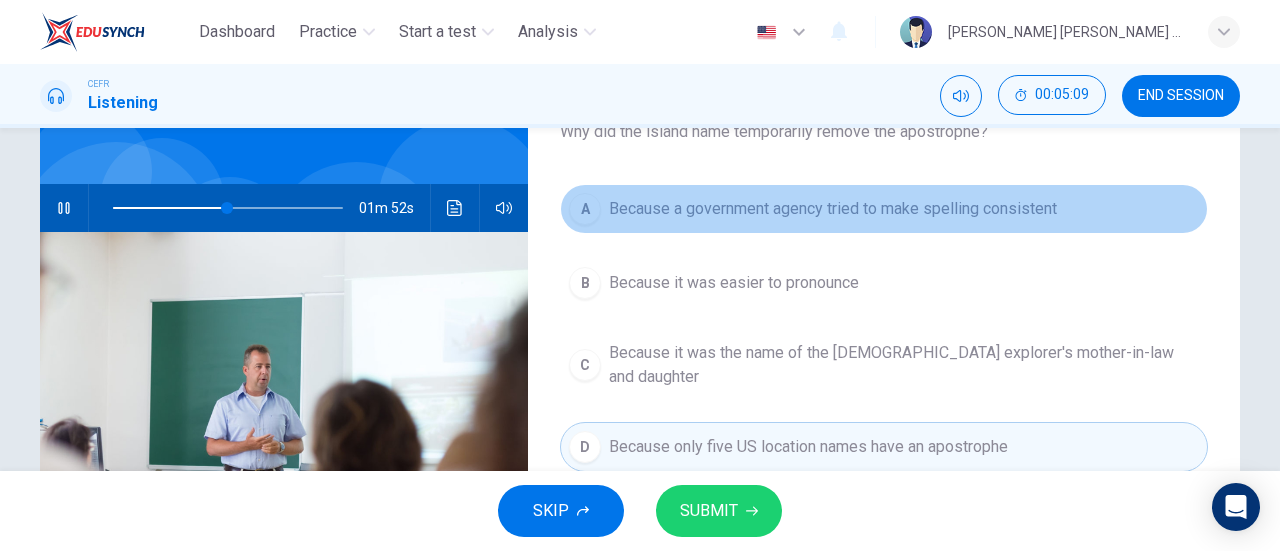 click on "A" at bounding box center [585, 209] 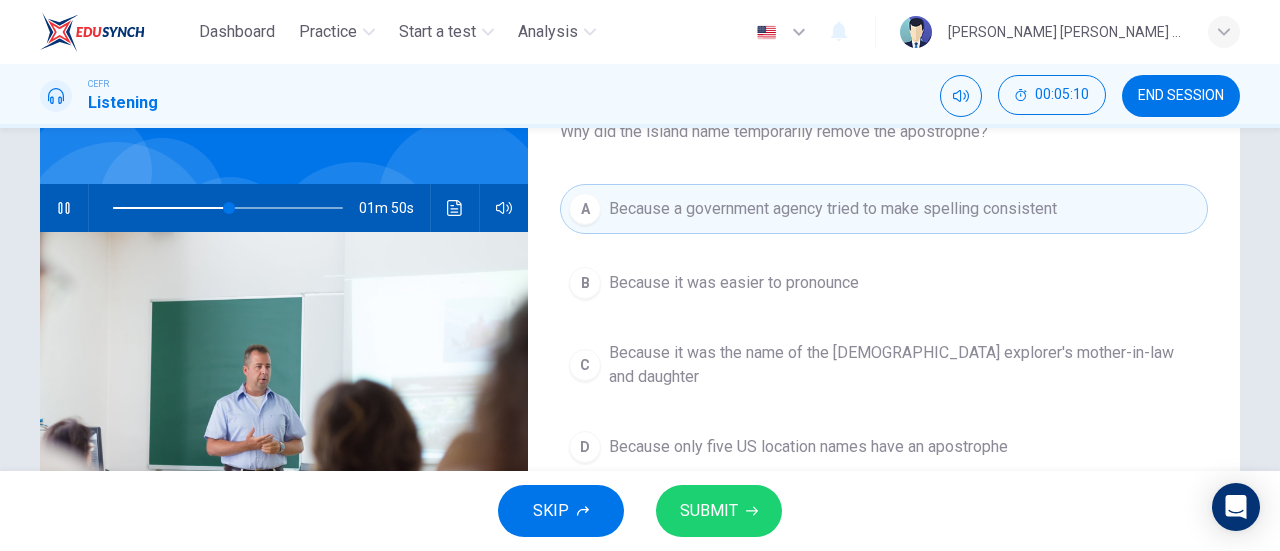 click on "SUBMIT" at bounding box center [709, 511] 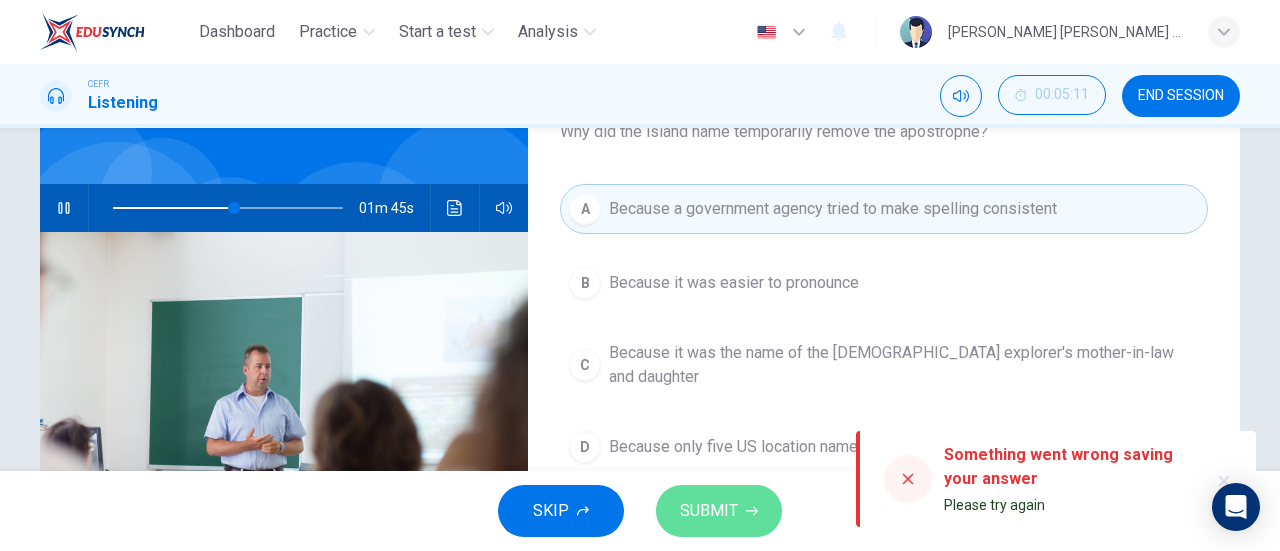 click on "SUBMIT" at bounding box center (709, 511) 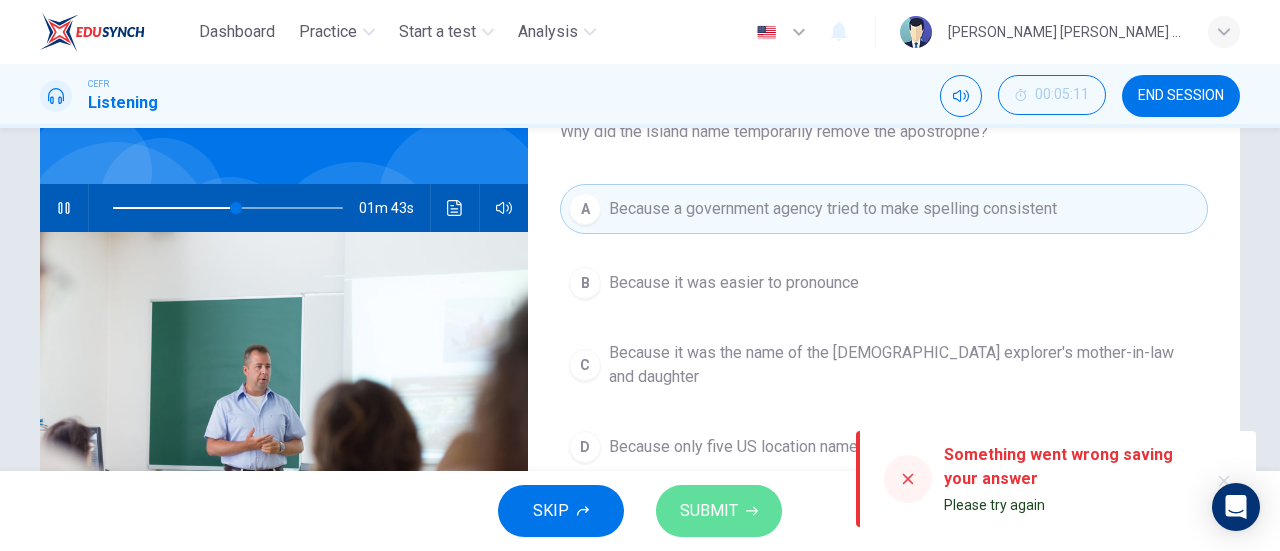 click on "SUBMIT" at bounding box center [709, 511] 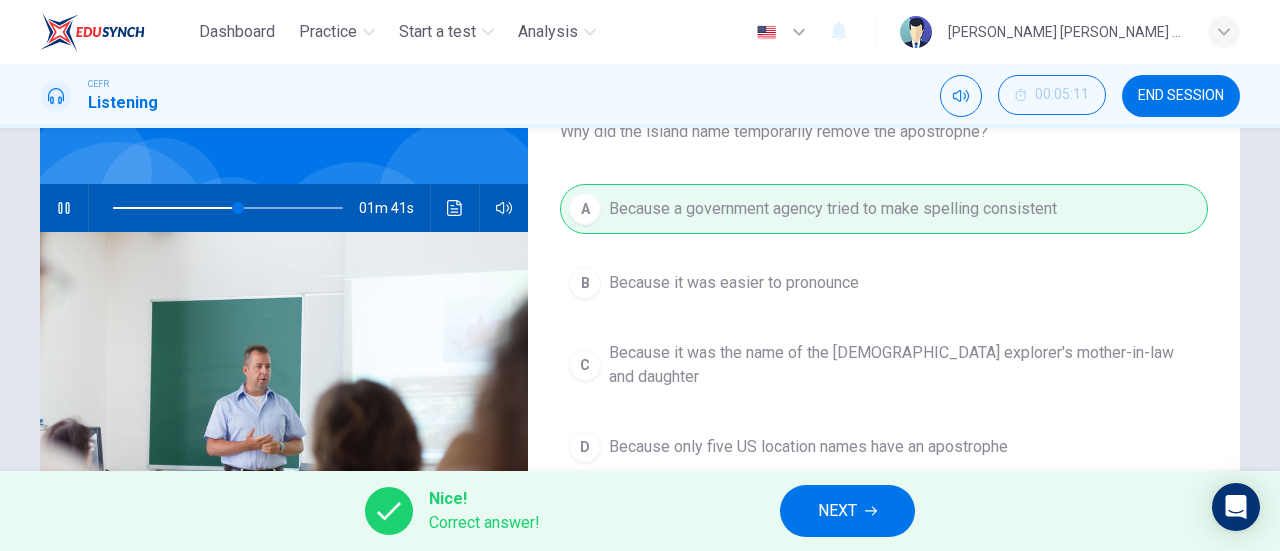 click on "NEXT" at bounding box center (837, 511) 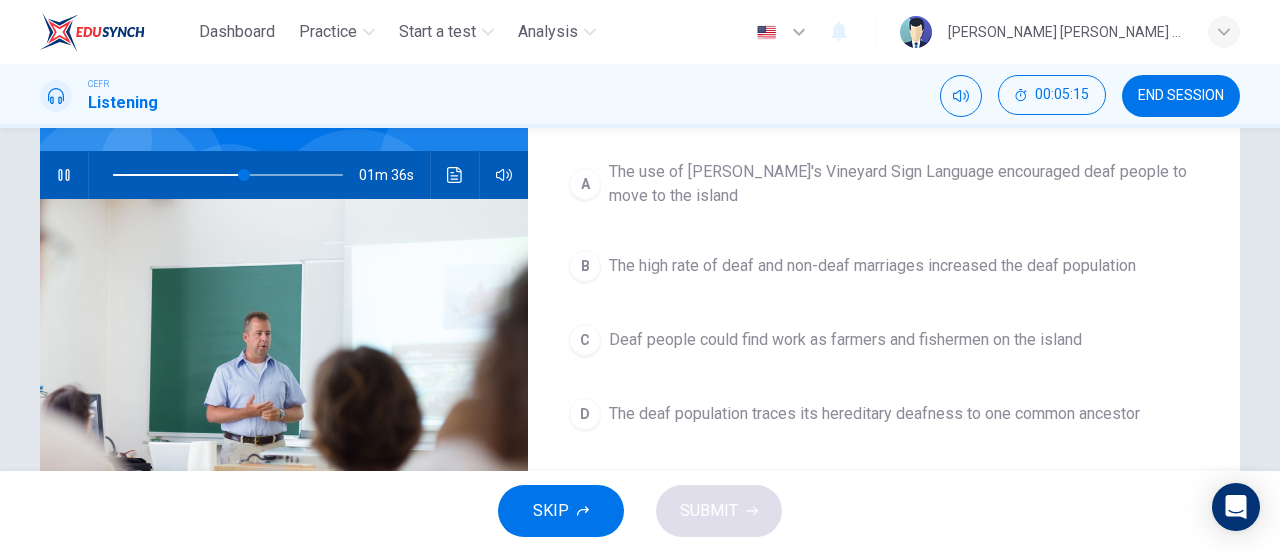 scroll, scrollTop: 177, scrollLeft: 0, axis: vertical 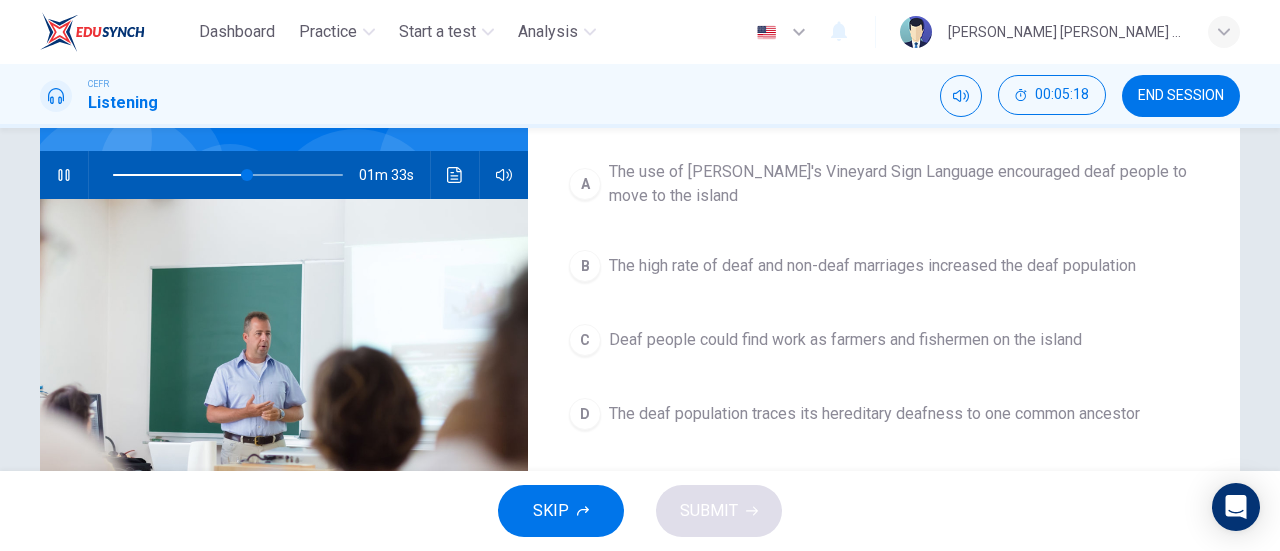 click on "The high rate of deaf and non-deaf marriages increased the deaf population" at bounding box center [872, 266] 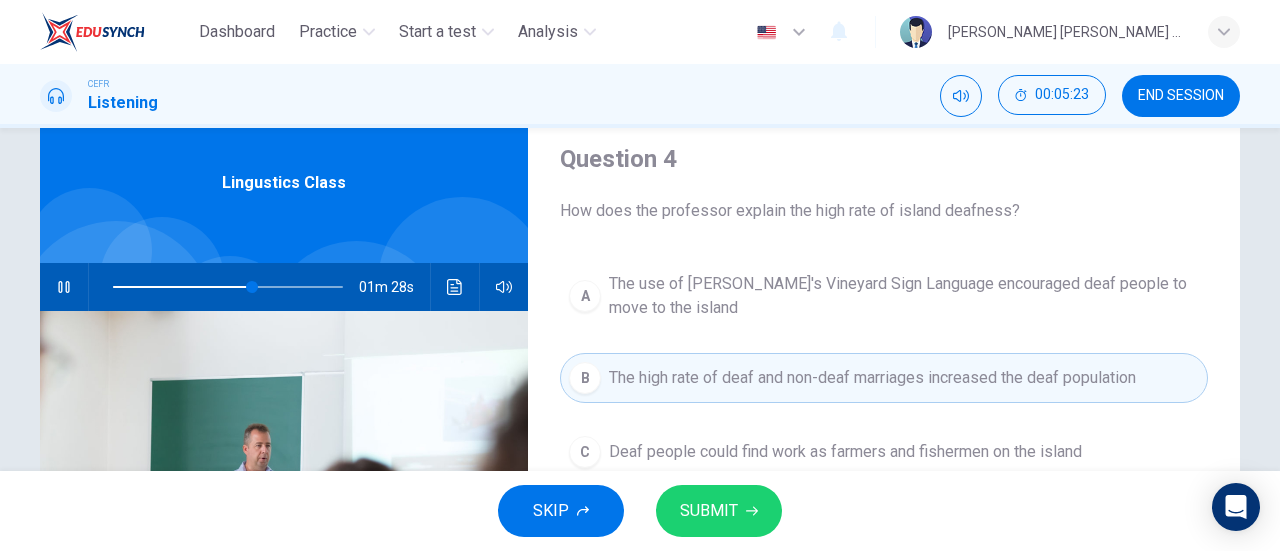 scroll, scrollTop: 64, scrollLeft: 0, axis: vertical 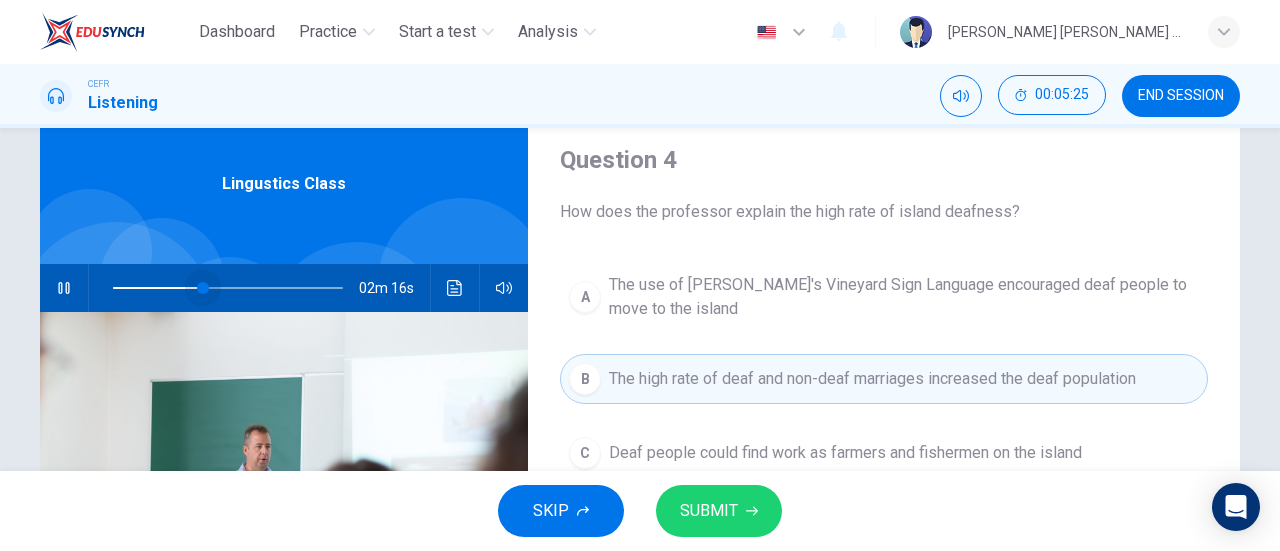 click at bounding box center [228, 288] 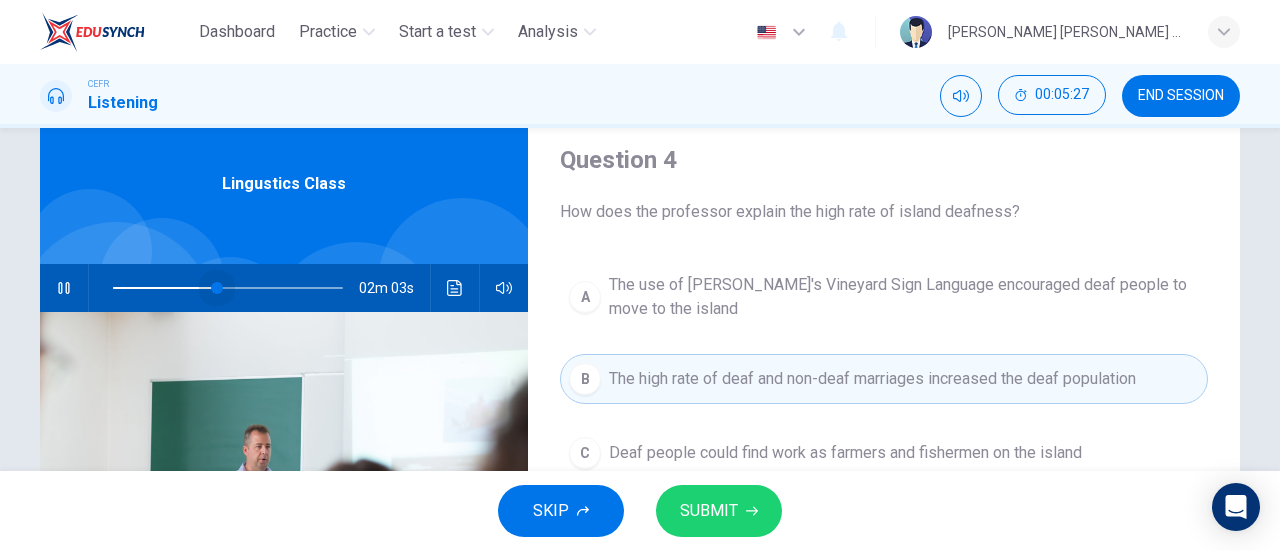 click at bounding box center [217, 288] 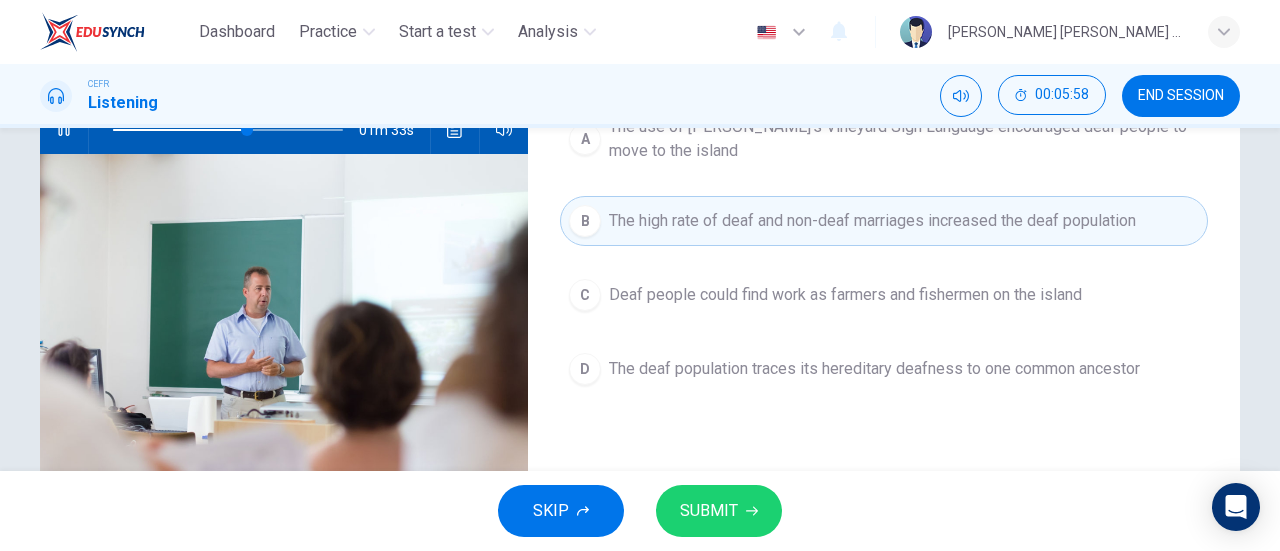 scroll, scrollTop: 185, scrollLeft: 0, axis: vertical 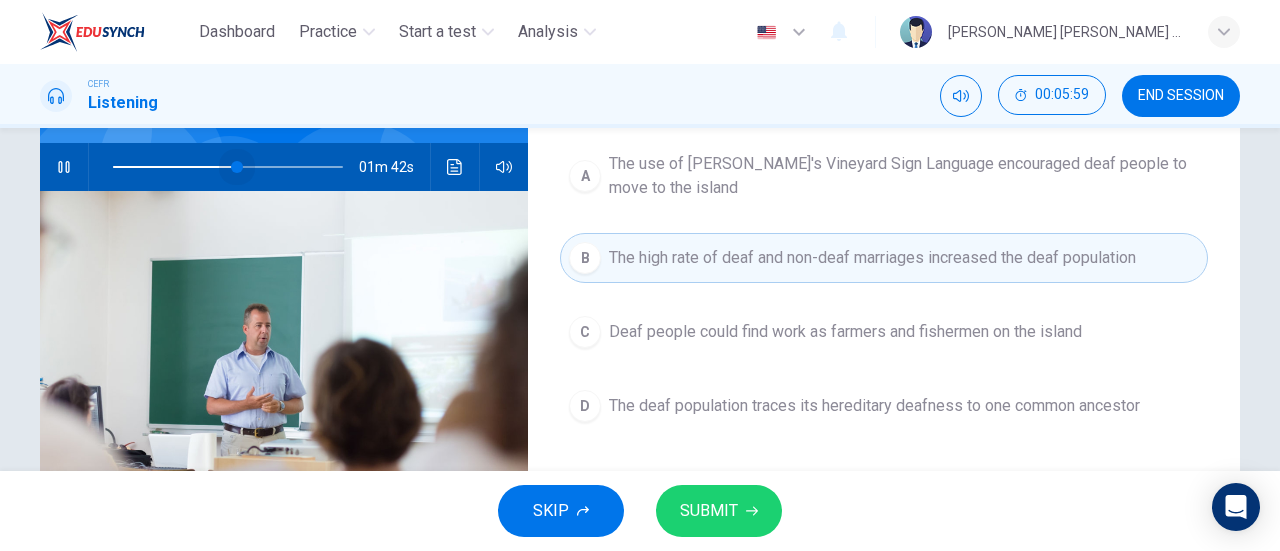 click at bounding box center (237, 167) 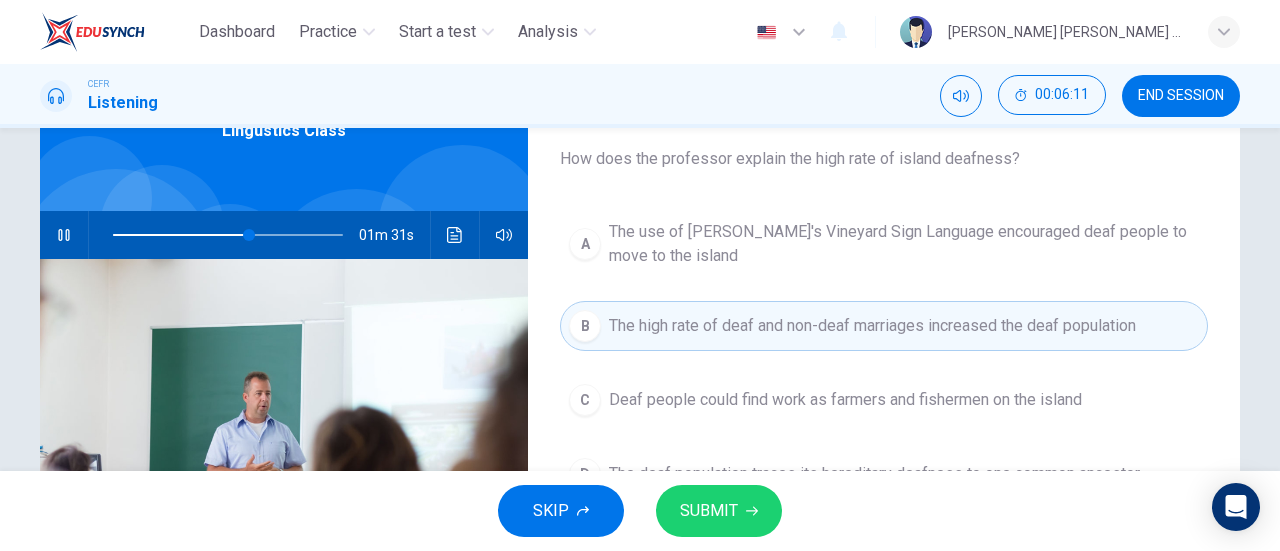 scroll, scrollTop: 119, scrollLeft: 0, axis: vertical 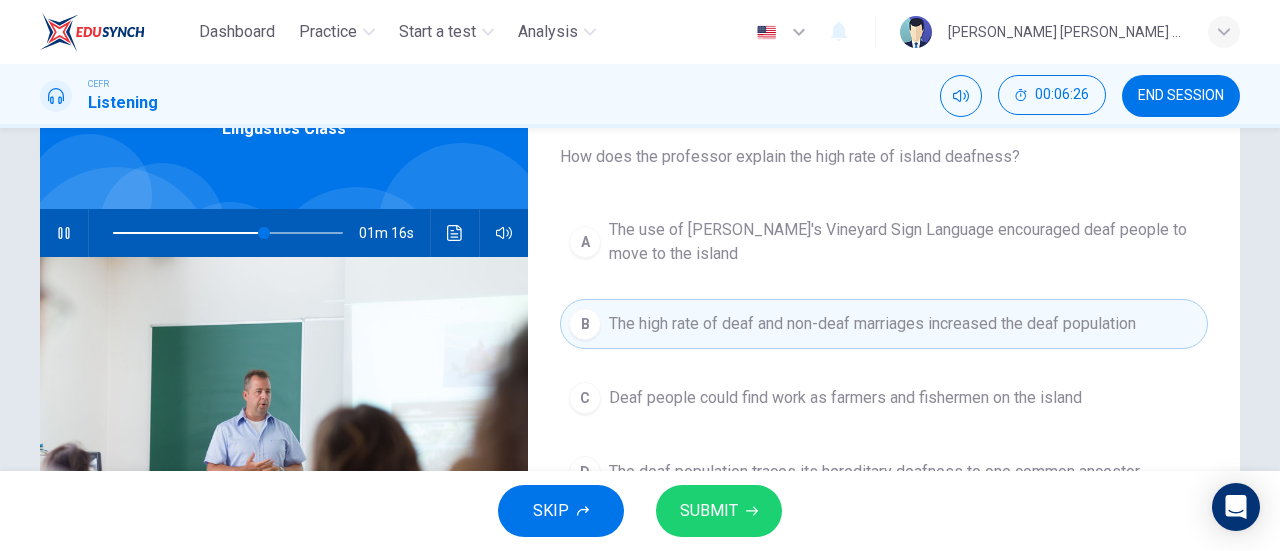 click 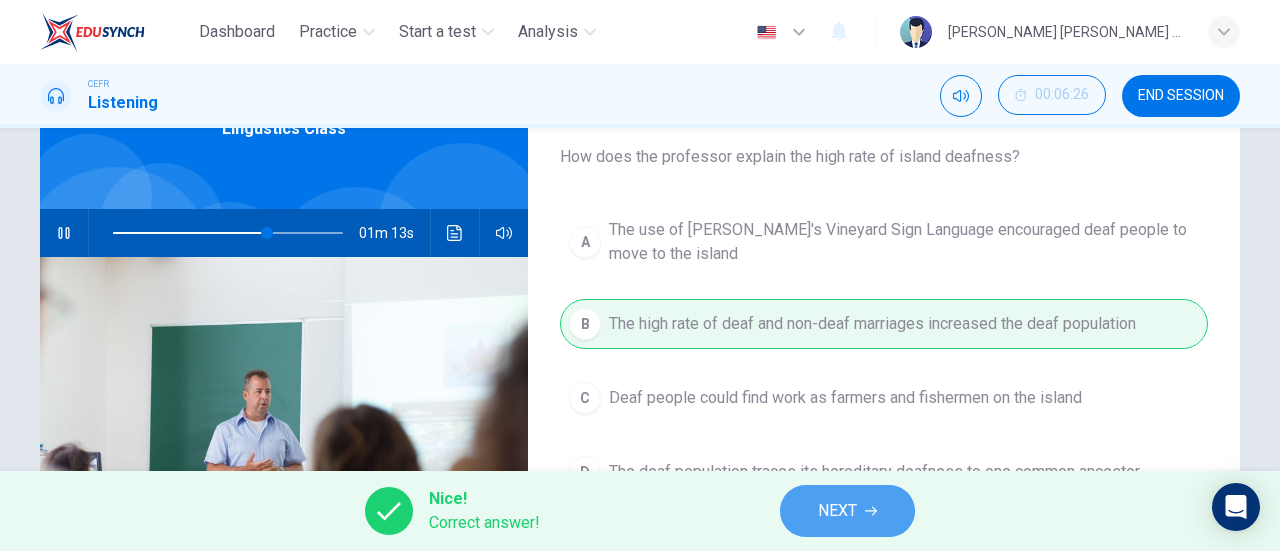 click on "NEXT" at bounding box center (847, 511) 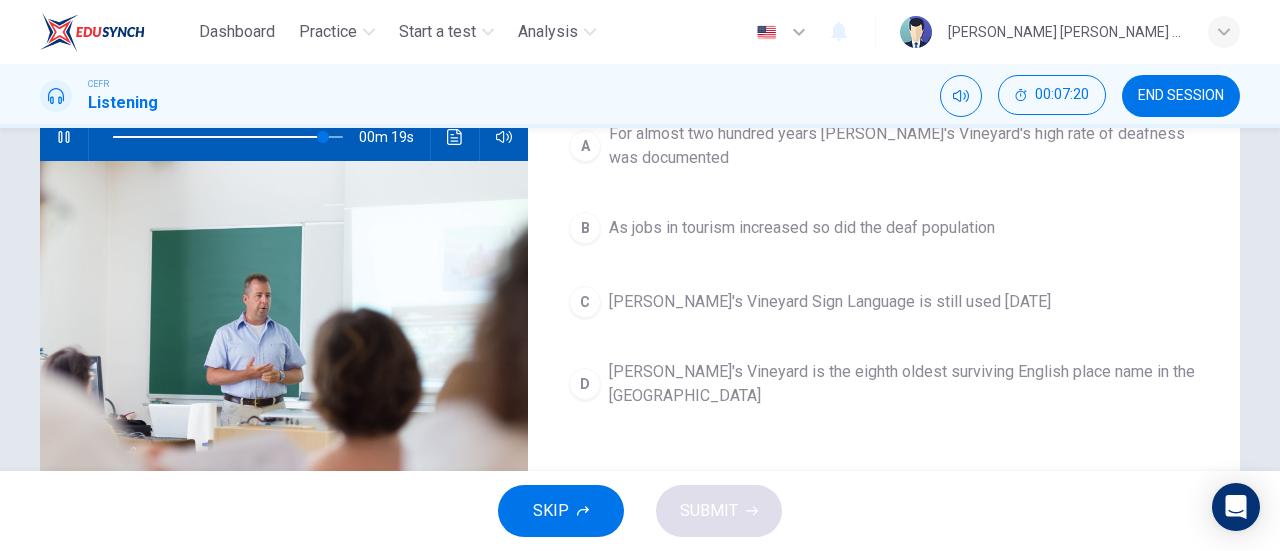 scroll, scrollTop: 216, scrollLeft: 0, axis: vertical 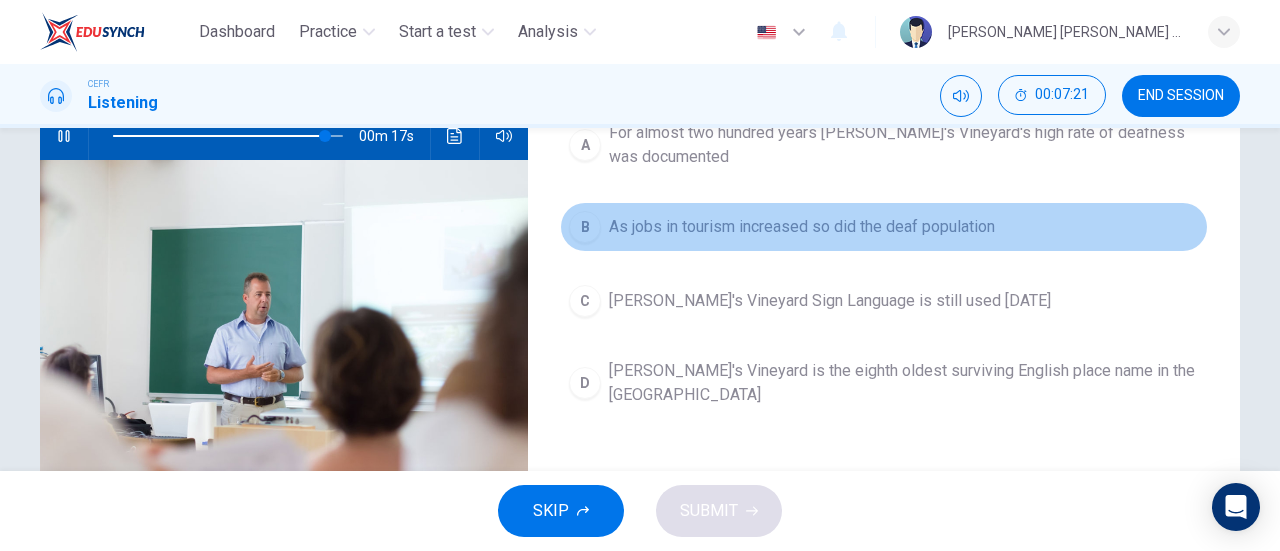 click on "As jobs in tourism increased so did the deaf population" at bounding box center (802, 227) 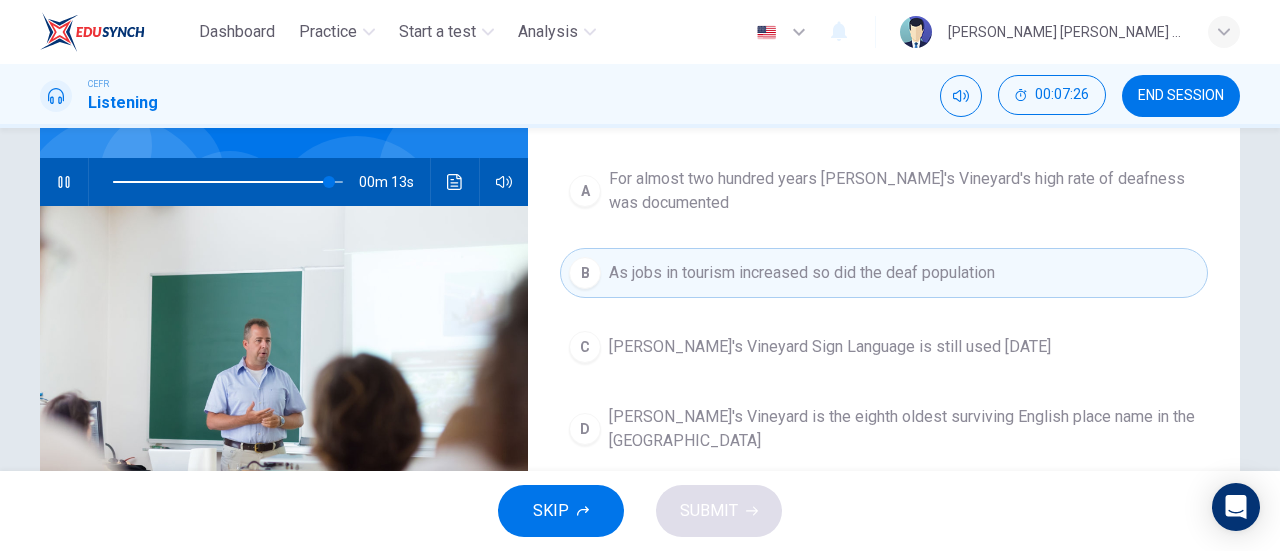 scroll, scrollTop: 231, scrollLeft: 0, axis: vertical 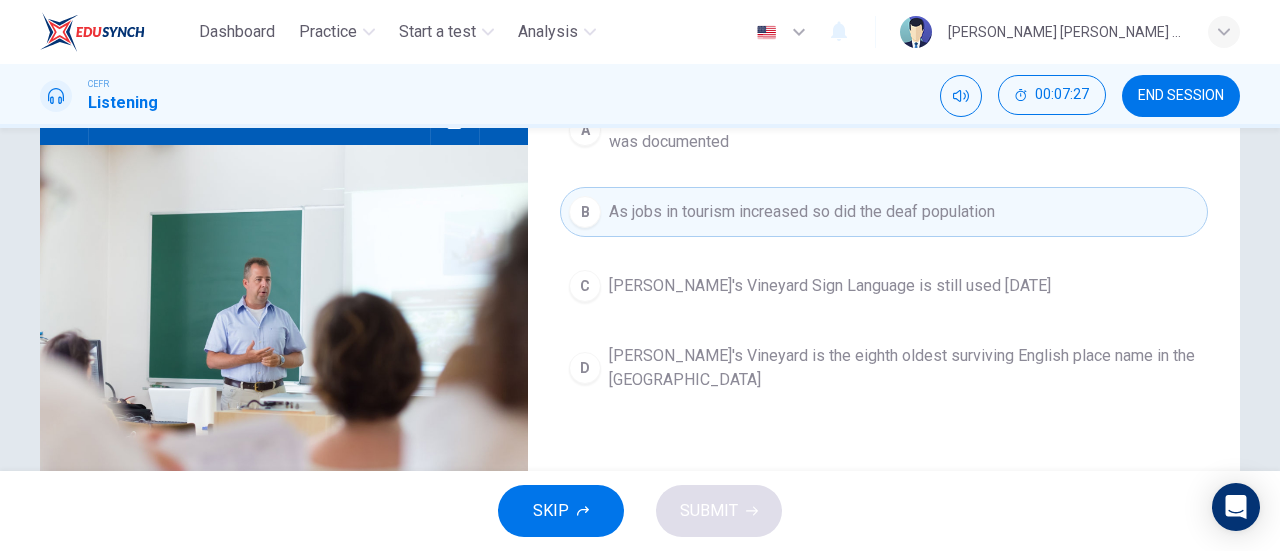 click on "SKIP SUBMIT" at bounding box center [640, 511] 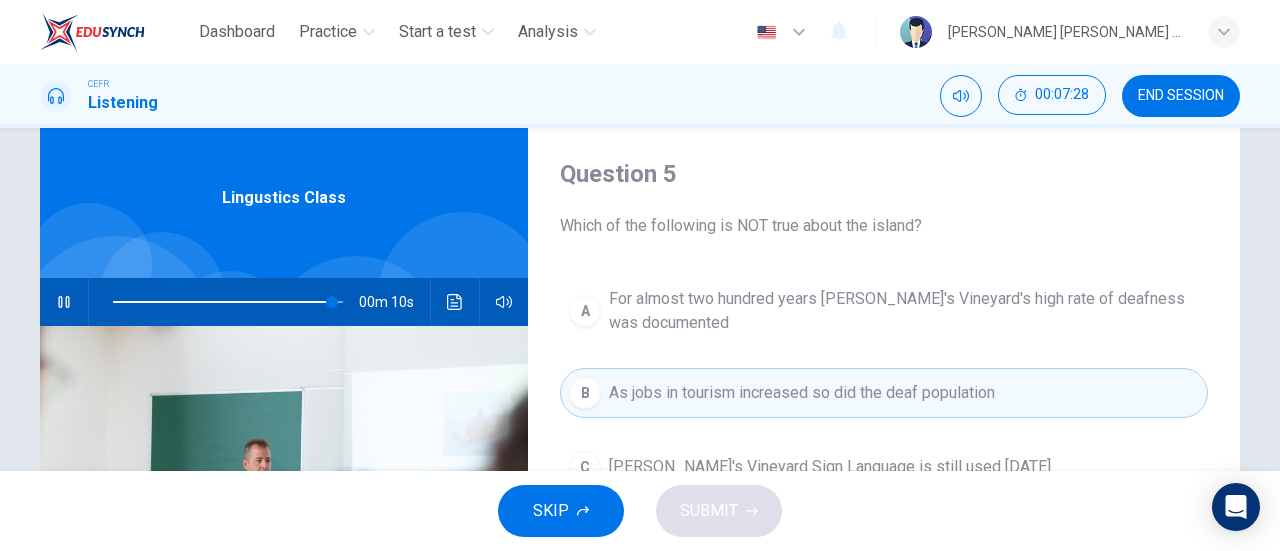 scroll, scrollTop: 49, scrollLeft: 0, axis: vertical 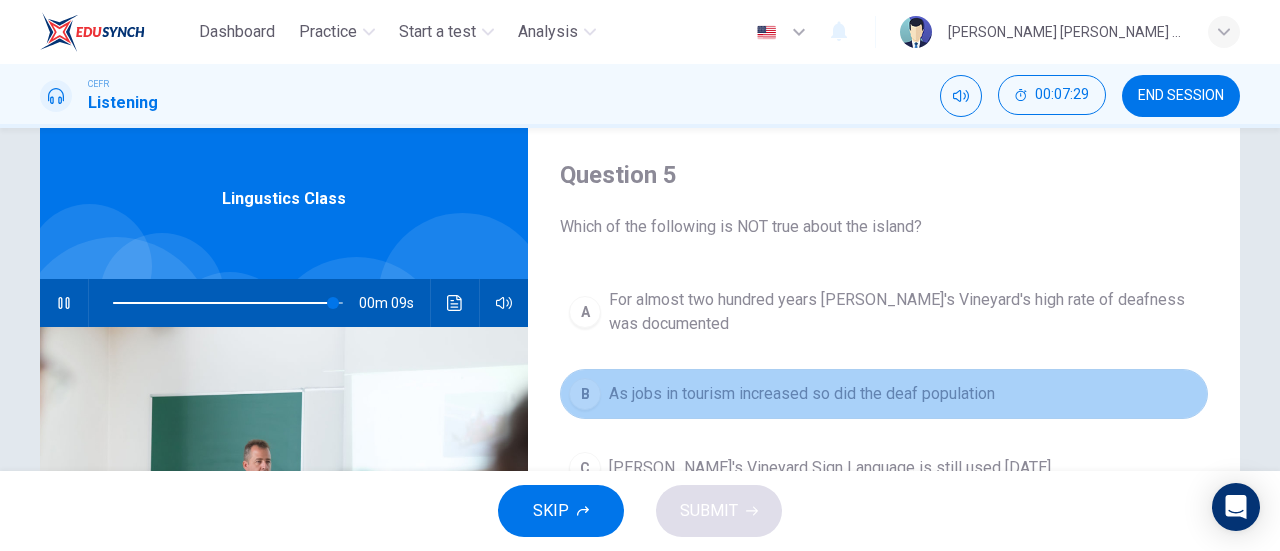 click on "B As jobs in tourism increased so did the deaf population" at bounding box center (884, 394) 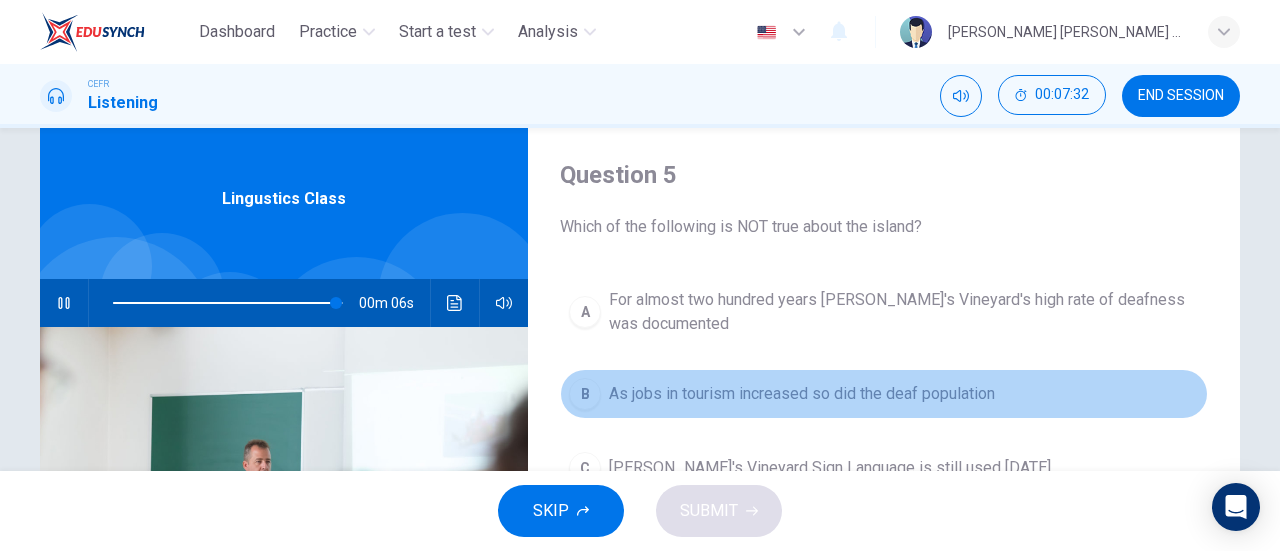 click on "B" at bounding box center (585, 394) 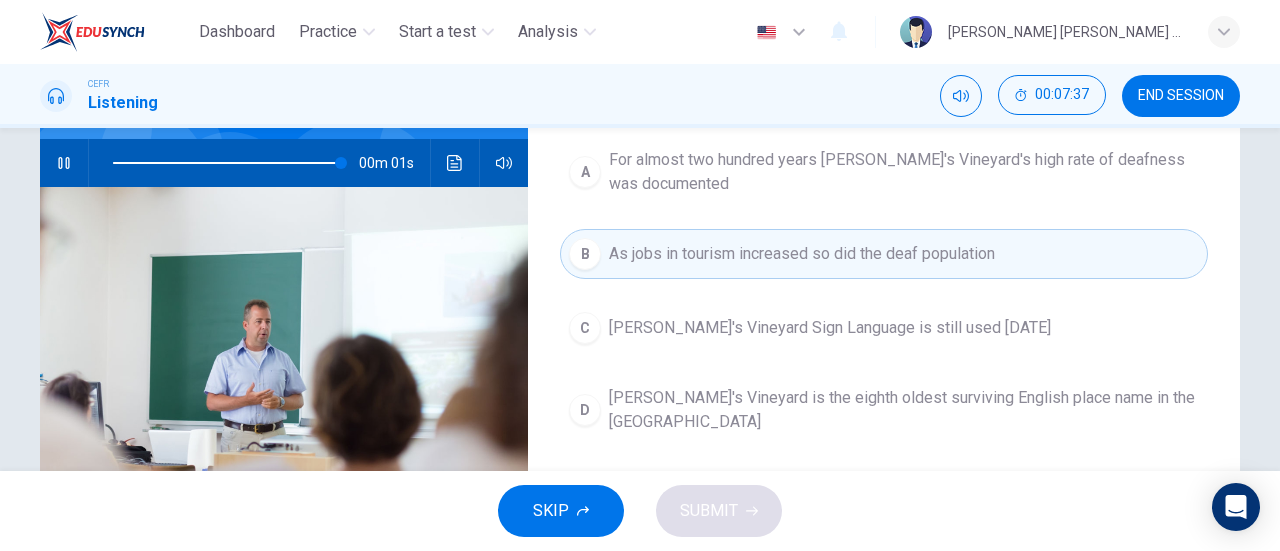 scroll, scrollTop: 188, scrollLeft: 0, axis: vertical 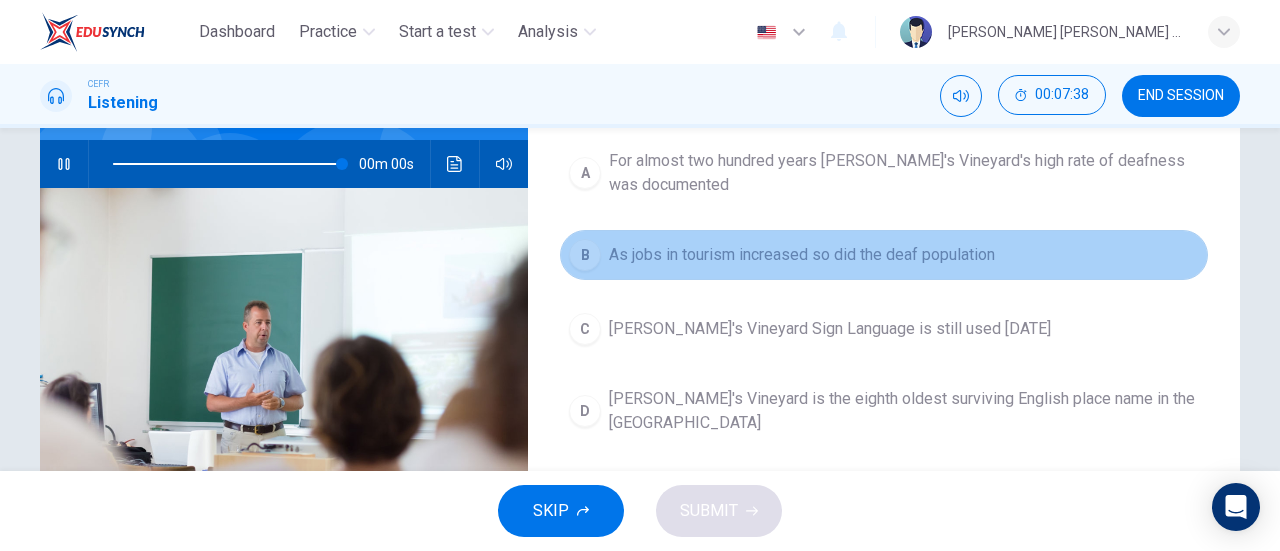 click on "As jobs in tourism increased so did the deaf population" at bounding box center (802, 255) 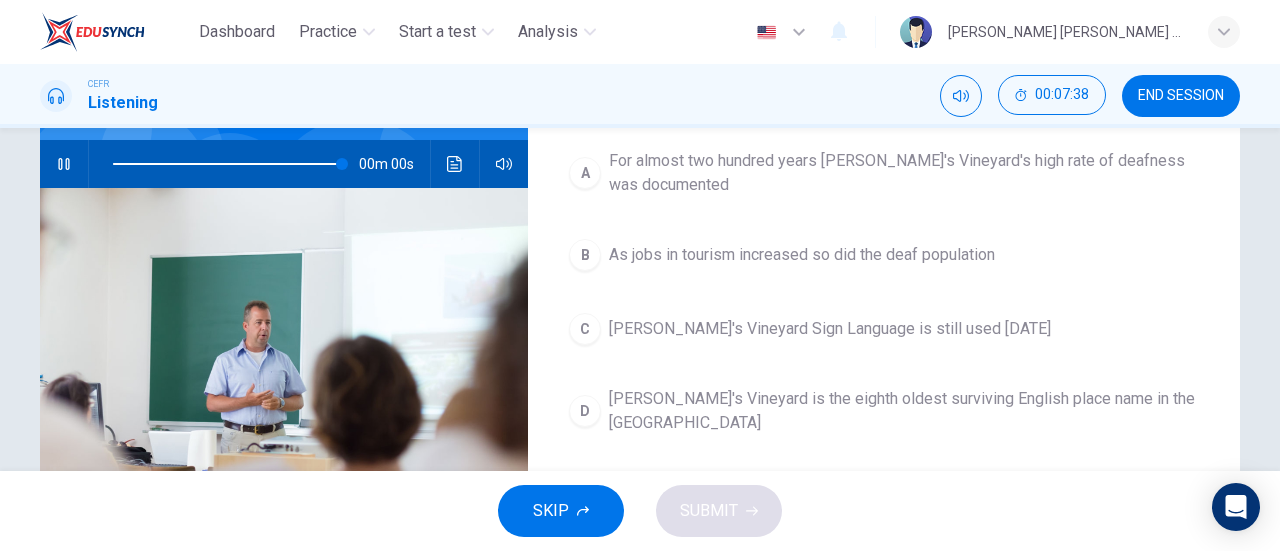 type on "0" 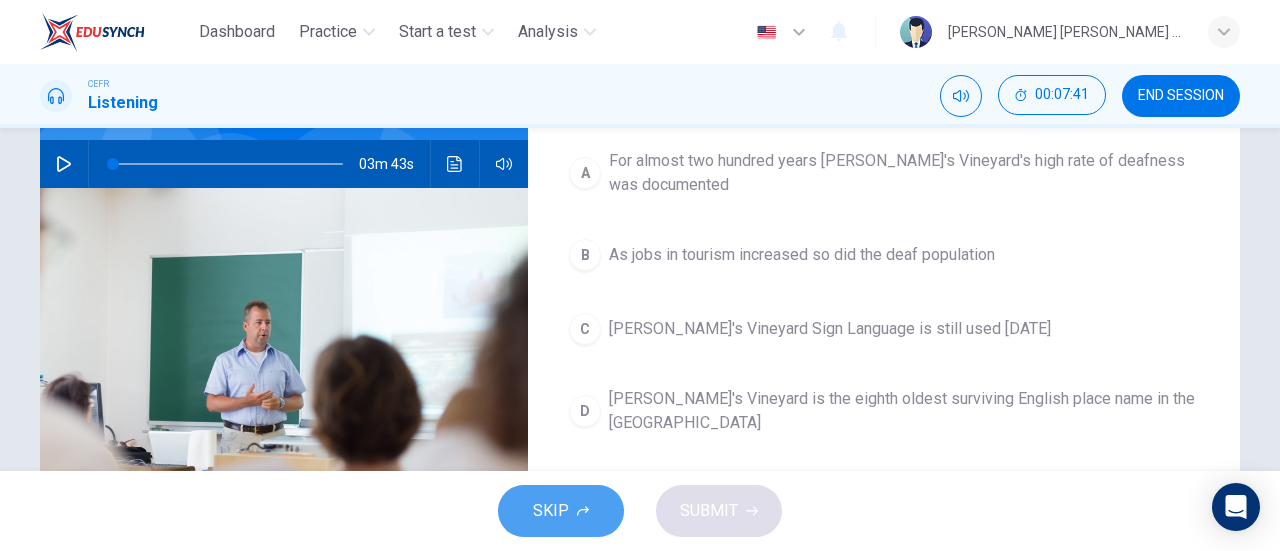 click 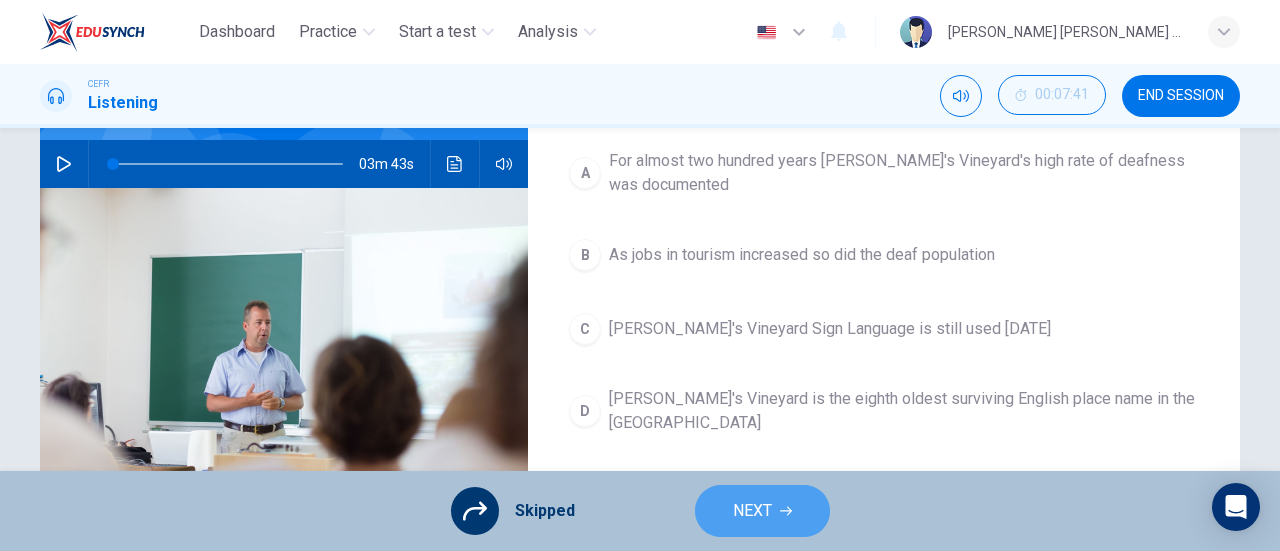 click on "NEXT" at bounding box center (752, 511) 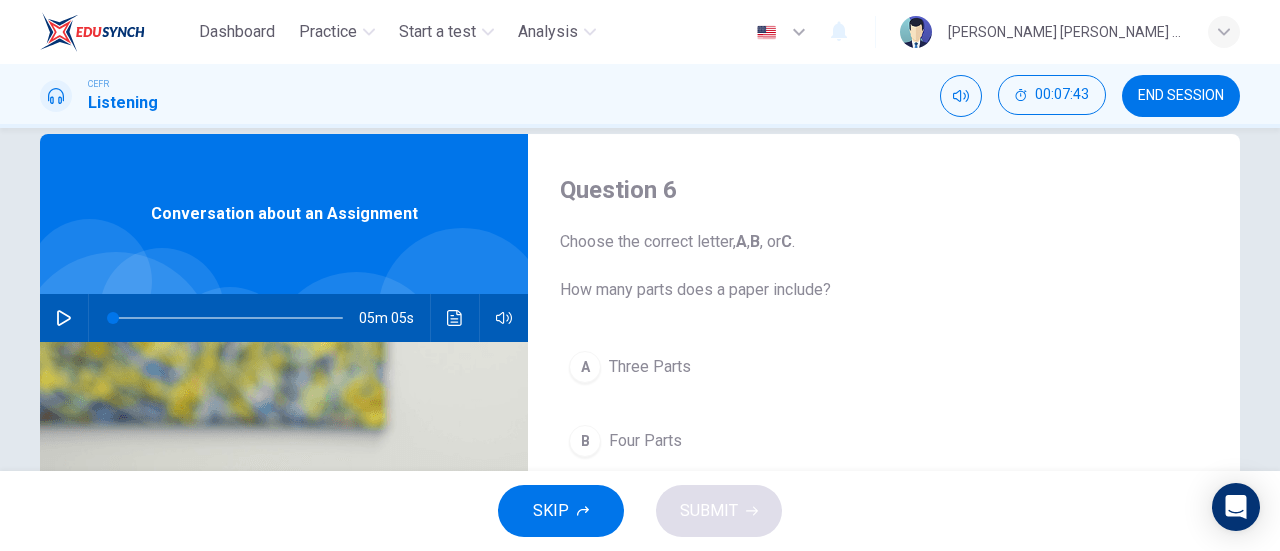 scroll, scrollTop: 0, scrollLeft: 0, axis: both 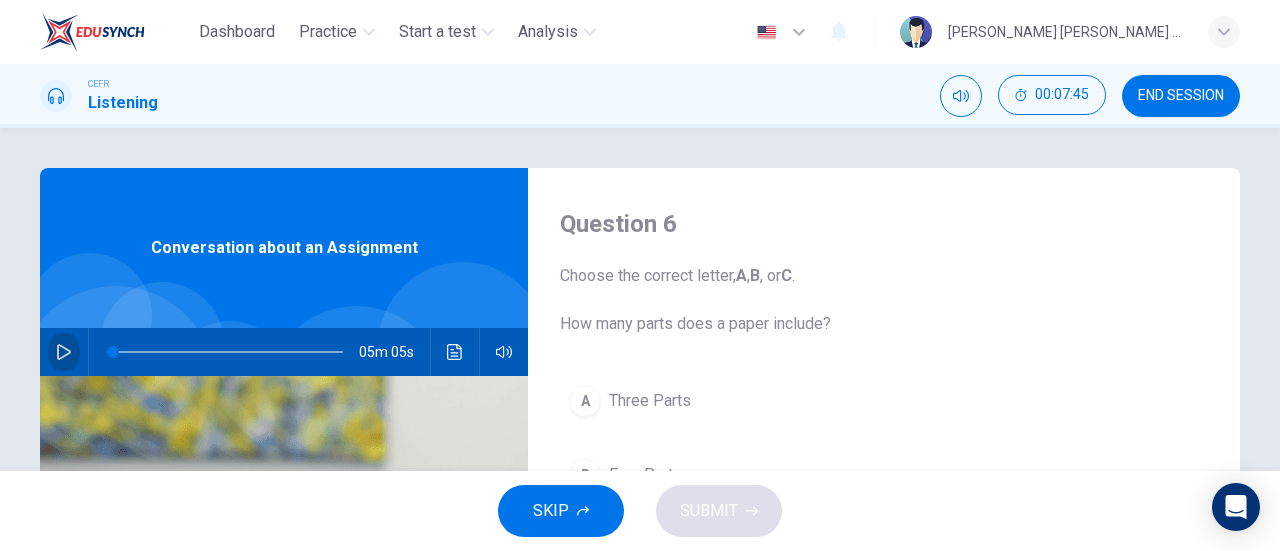 click 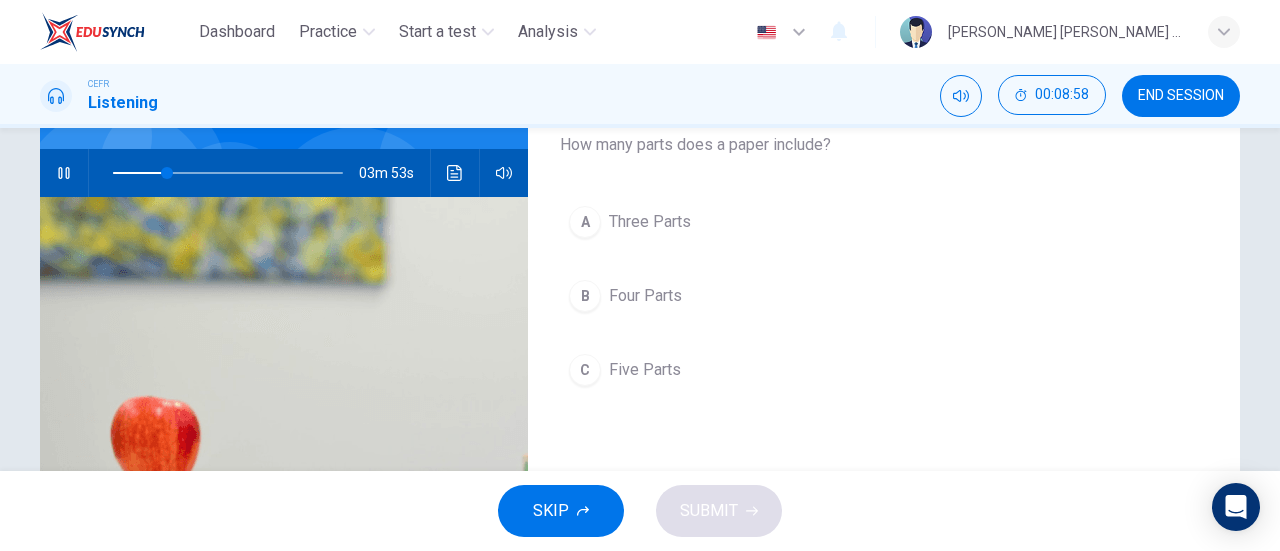 scroll, scrollTop: 163, scrollLeft: 0, axis: vertical 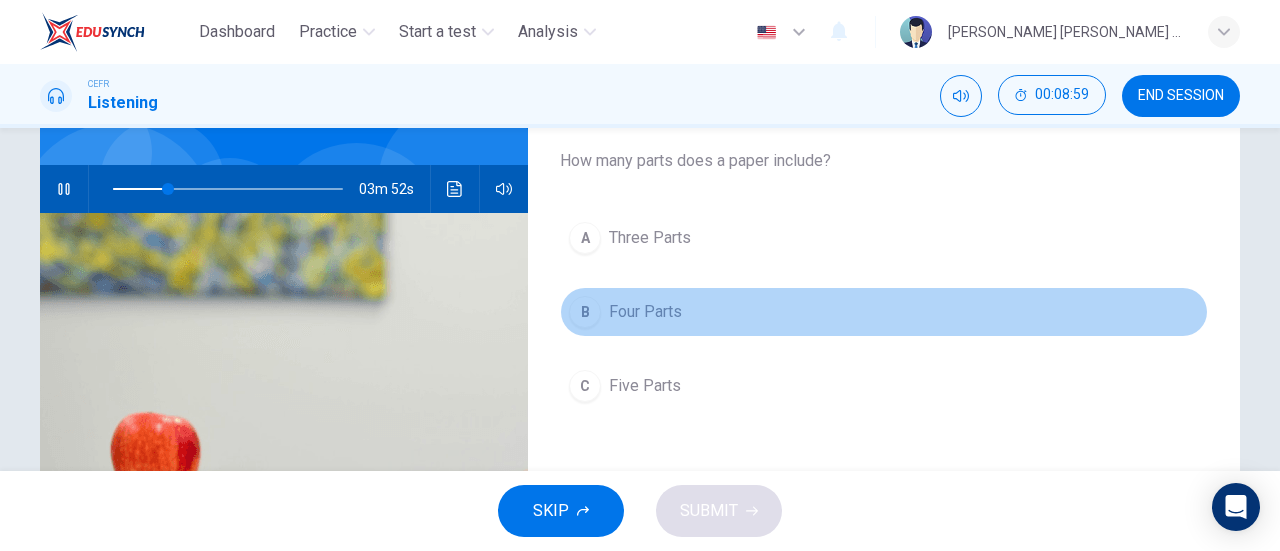 click on "Four Parts" at bounding box center (645, 312) 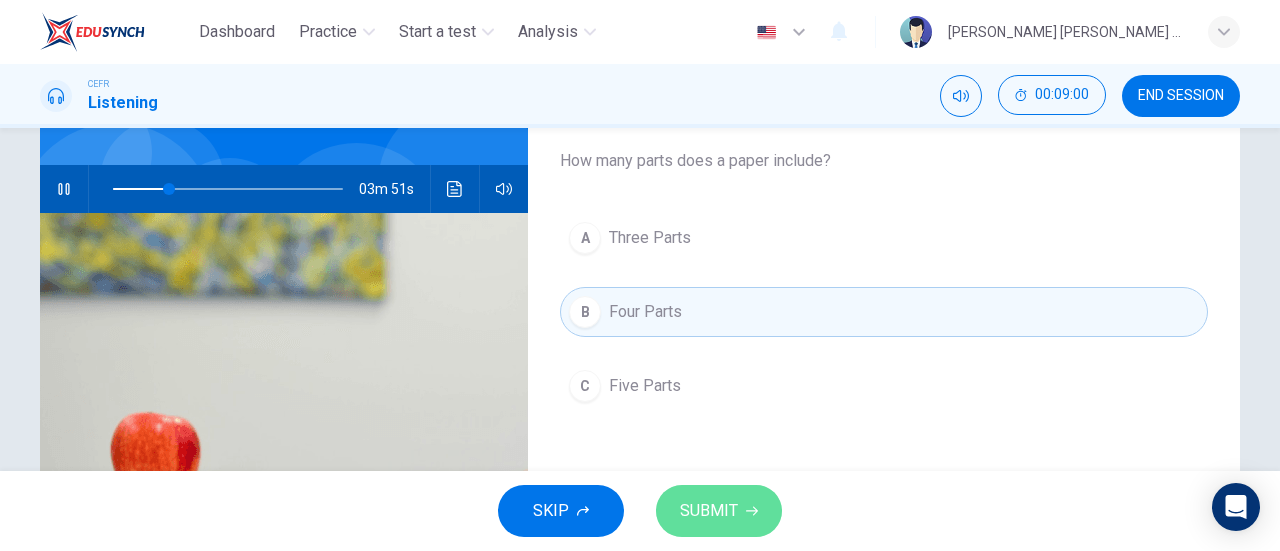 click on "SUBMIT" at bounding box center [709, 511] 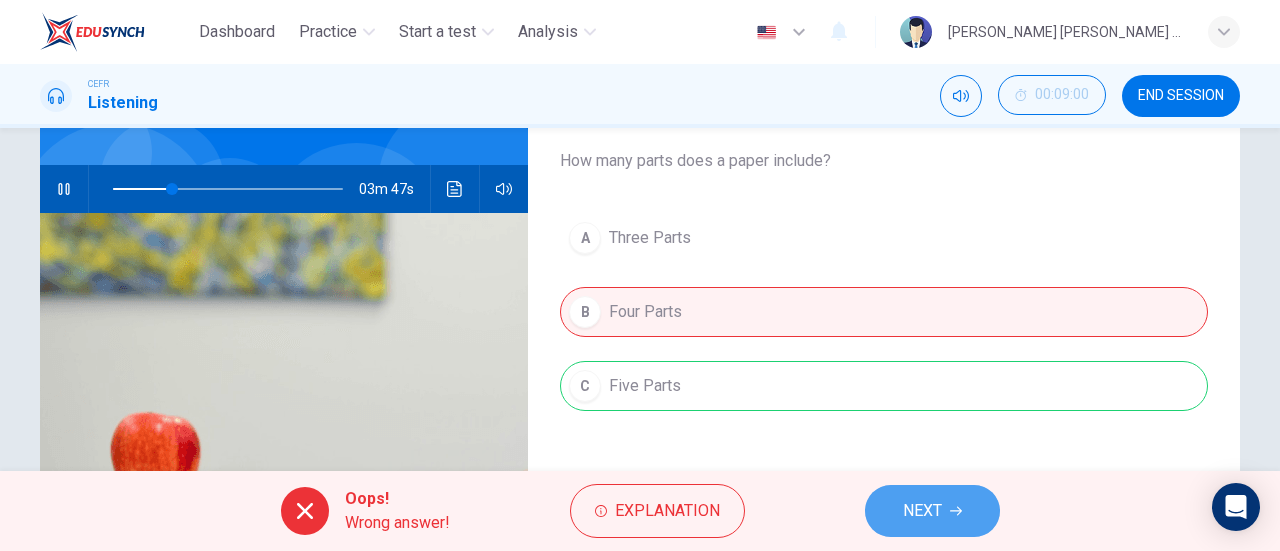 click on "NEXT" at bounding box center (932, 511) 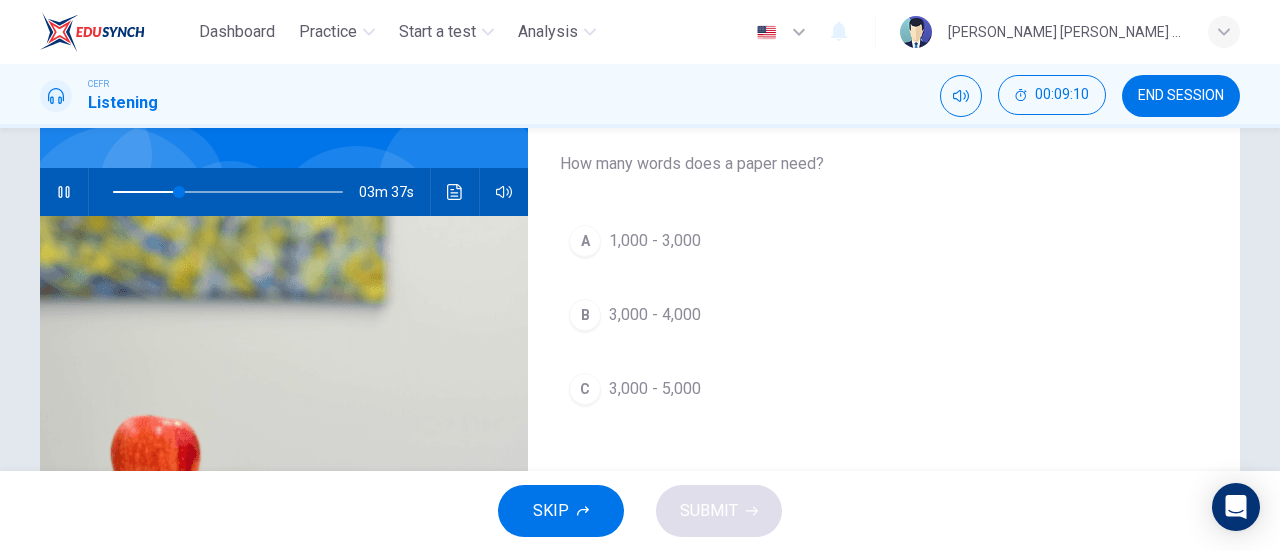 scroll, scrollTop: 159, scrollLeft: 0, axis: vertical 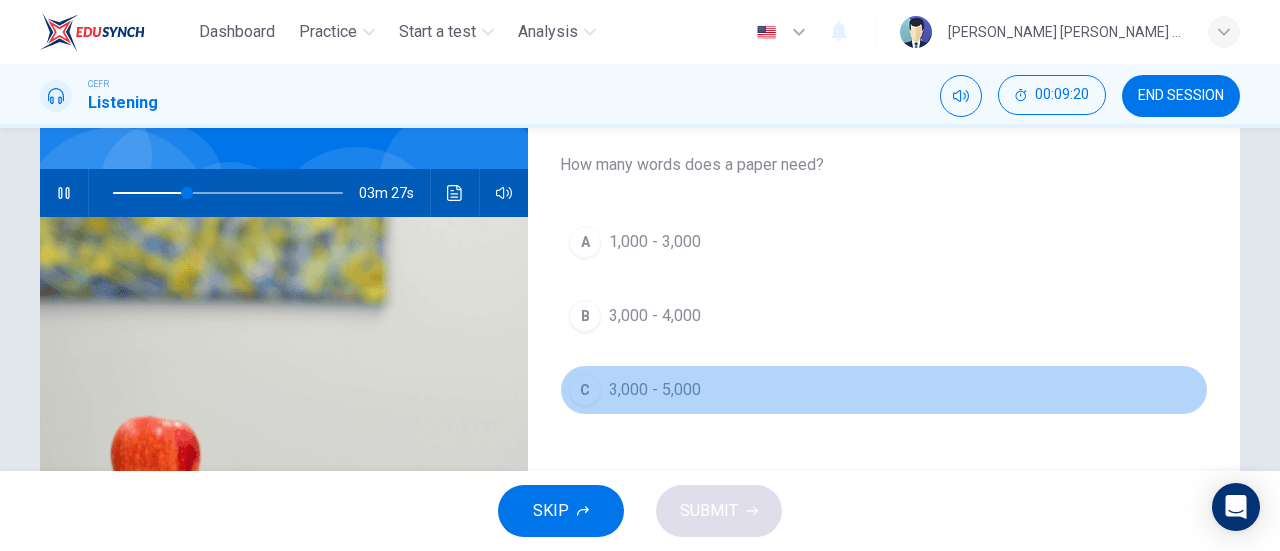 click on "C" at bounding box center (585, 390) 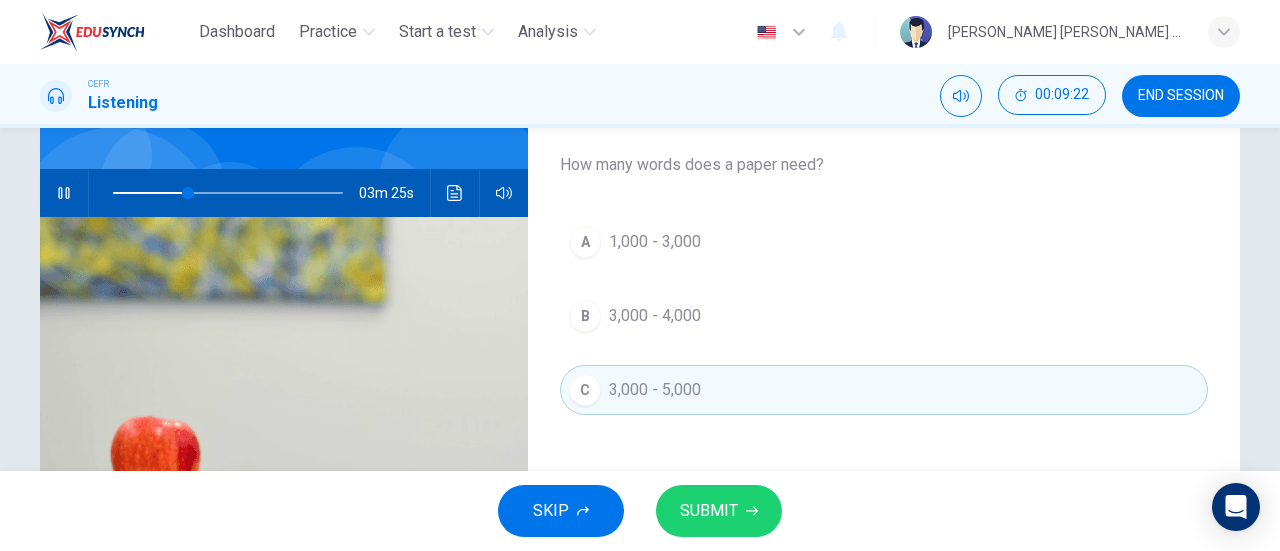 click on "SUBMIT" at bounding box center (709, 511) 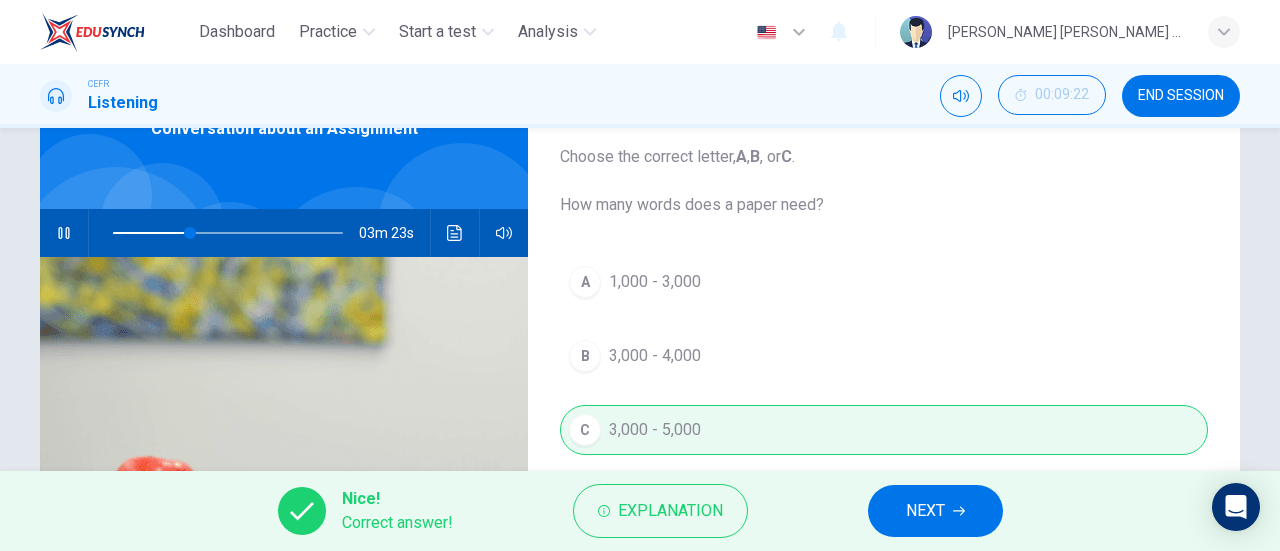 scroll, scrollTop: 109, scrollLeft: 0, axis: vertical 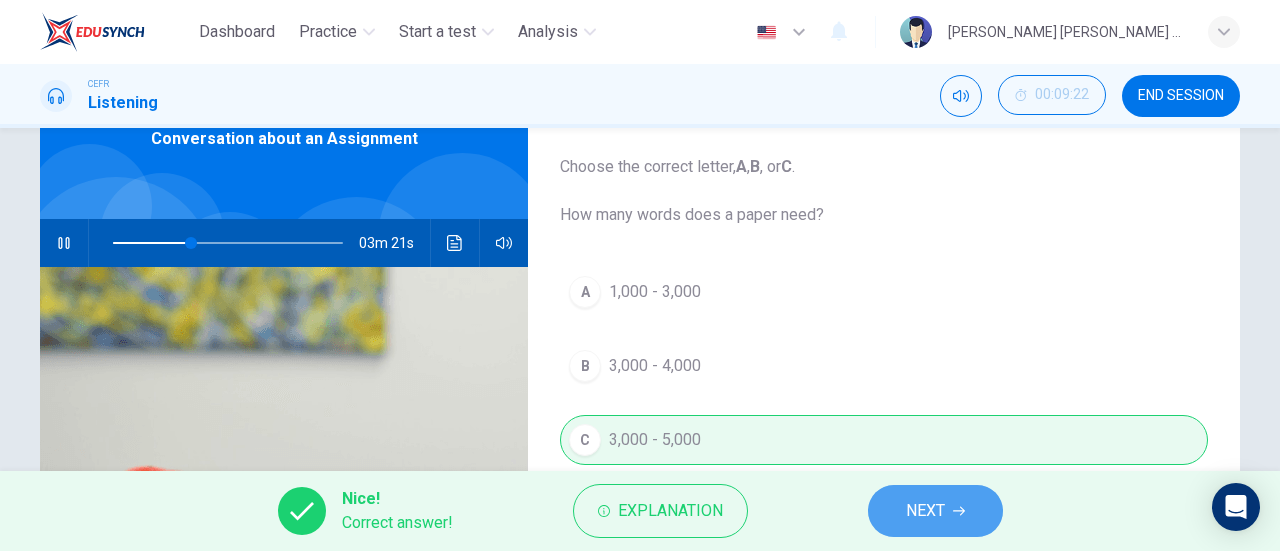click on "NEXT" at bounding box center [935, 511] 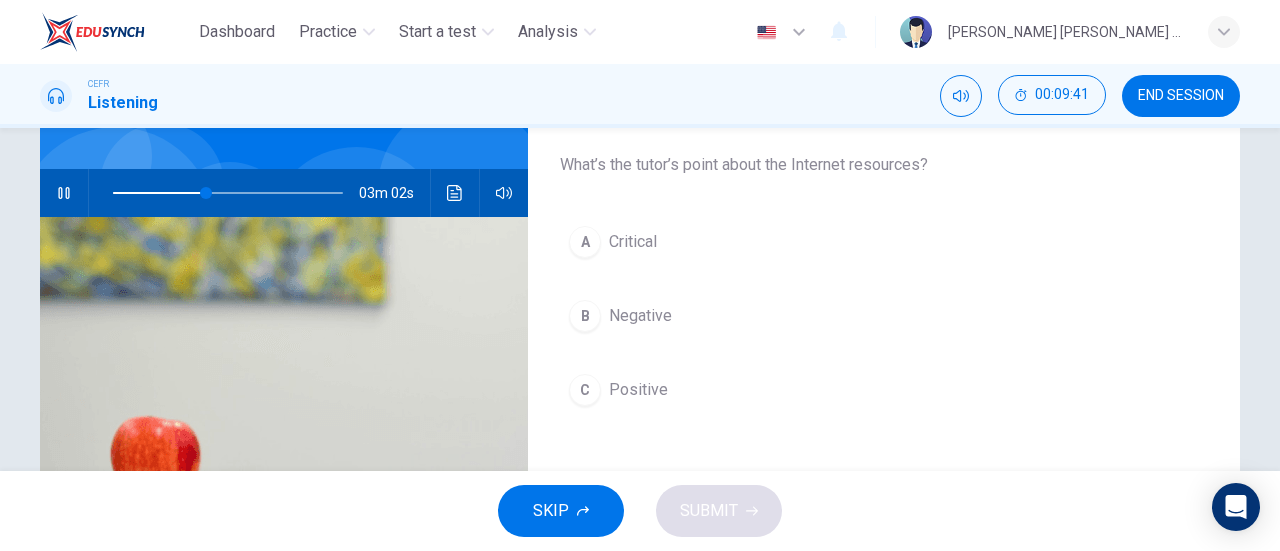 scroll, scrollTop: 164, scrollLeft: 0, axis: vertical 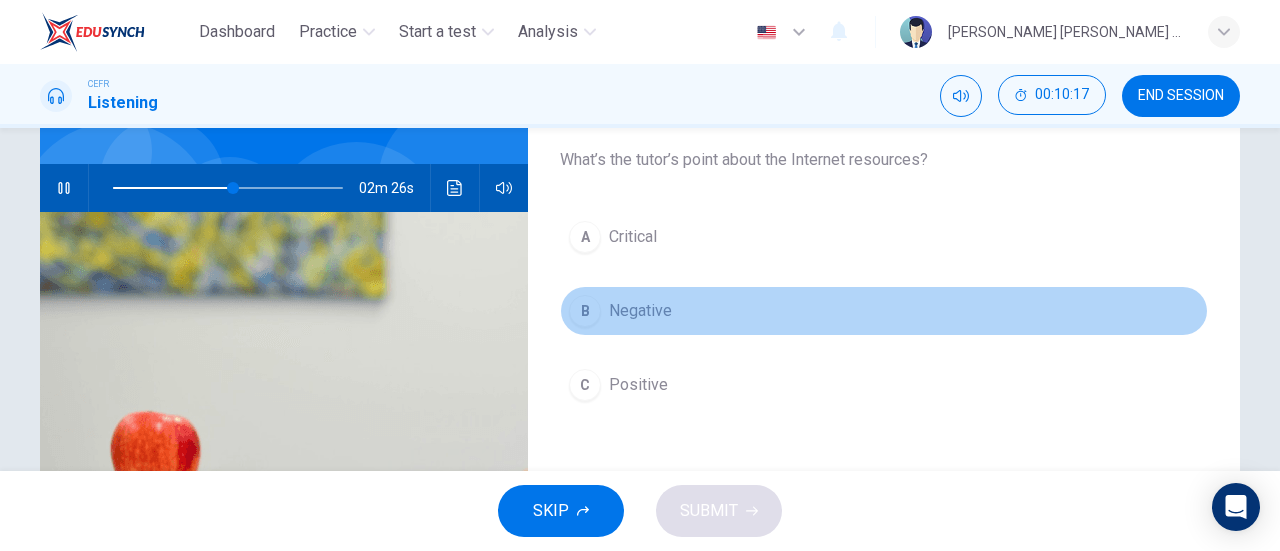 click on "B" at bounding box center [585, 311] 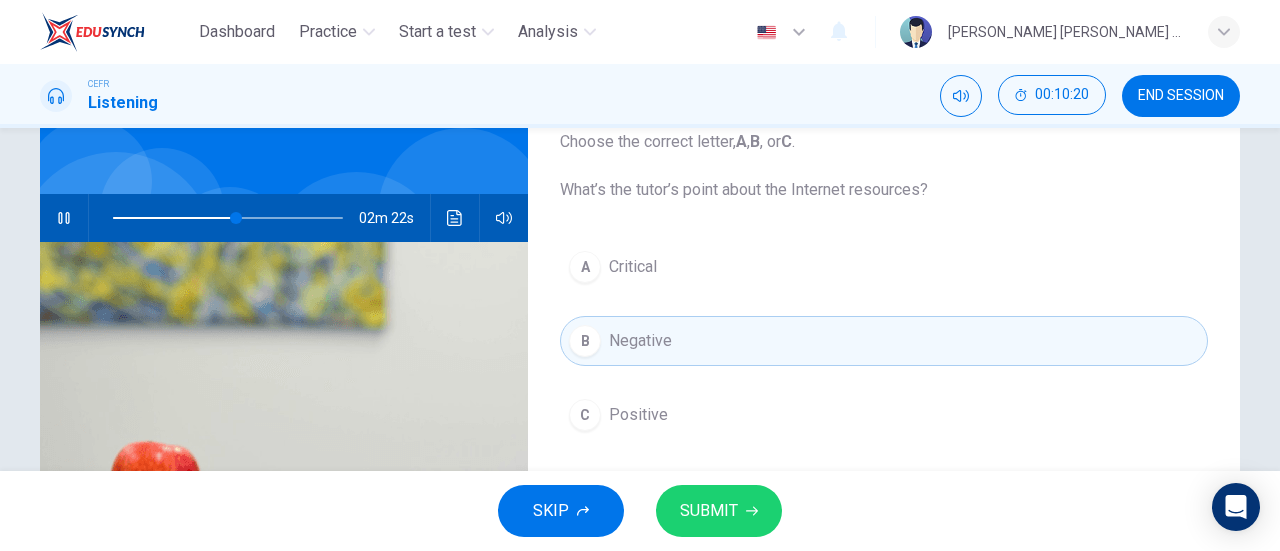 scroll, scrollTop: 134, scrollLeft: 0, axis: vertical 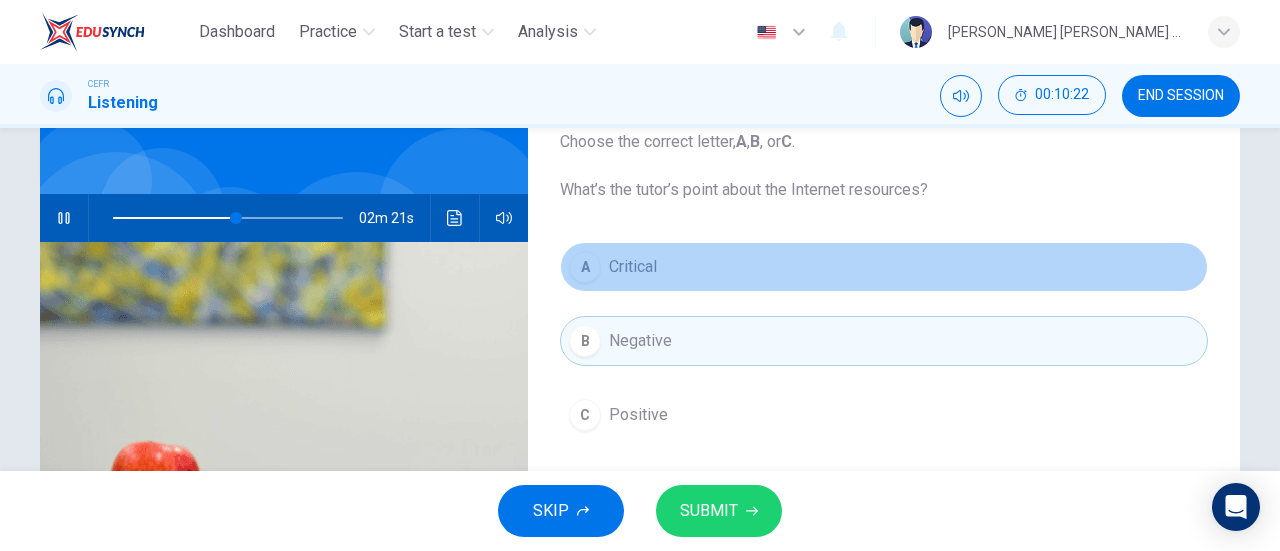 click on "A" at bounding box center [585, 267] 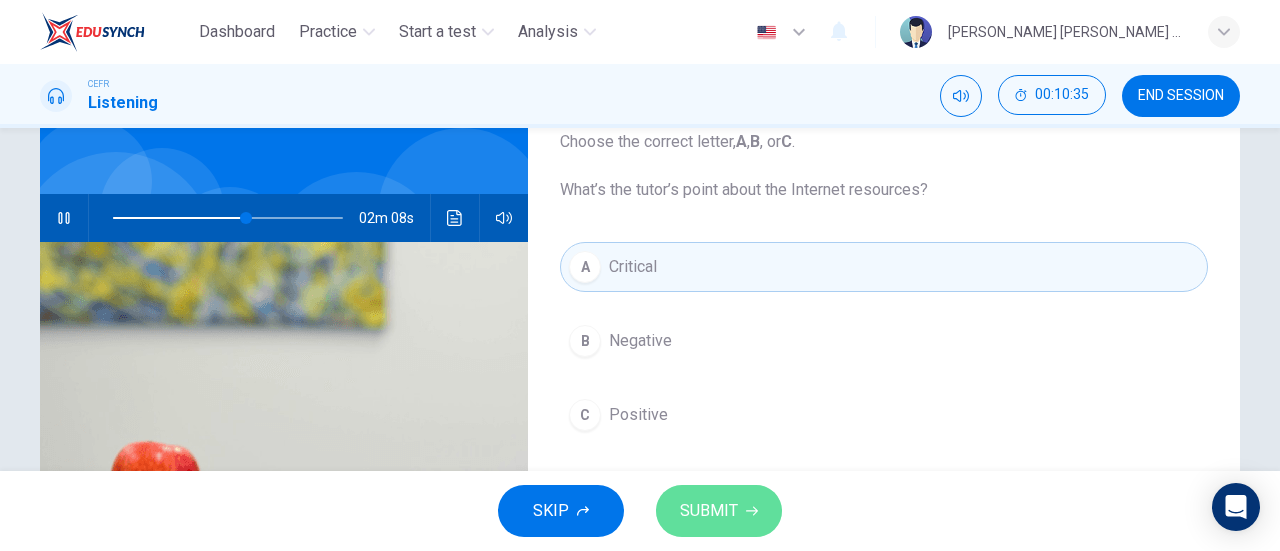 click on "SUBMIT" at bounding box center [709, 511] 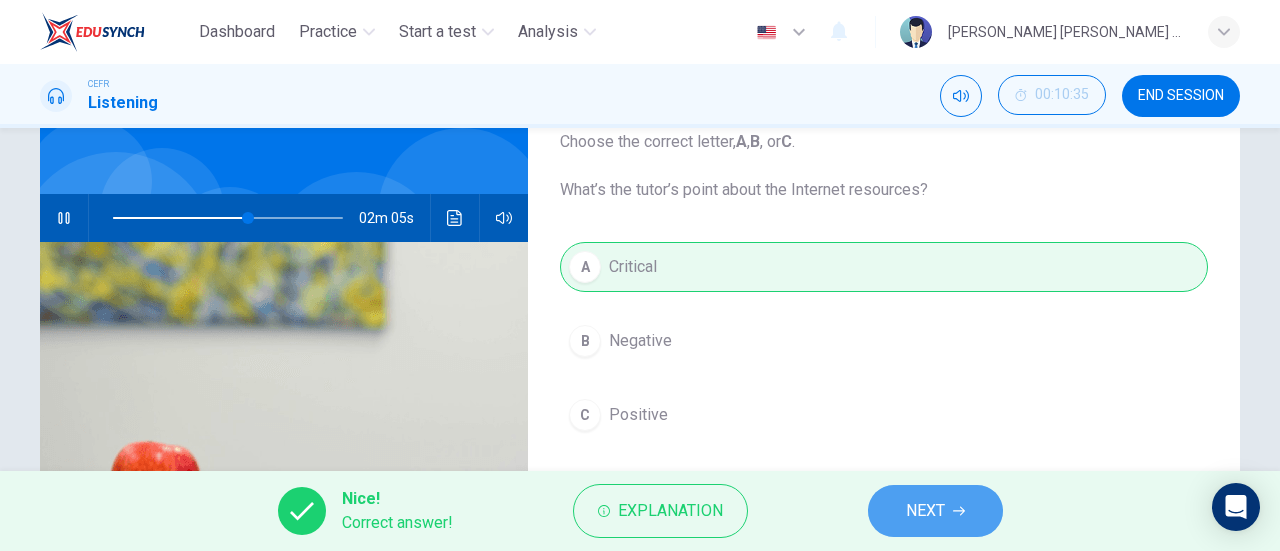 click on "NEXT" at bounding box center (925, 511) 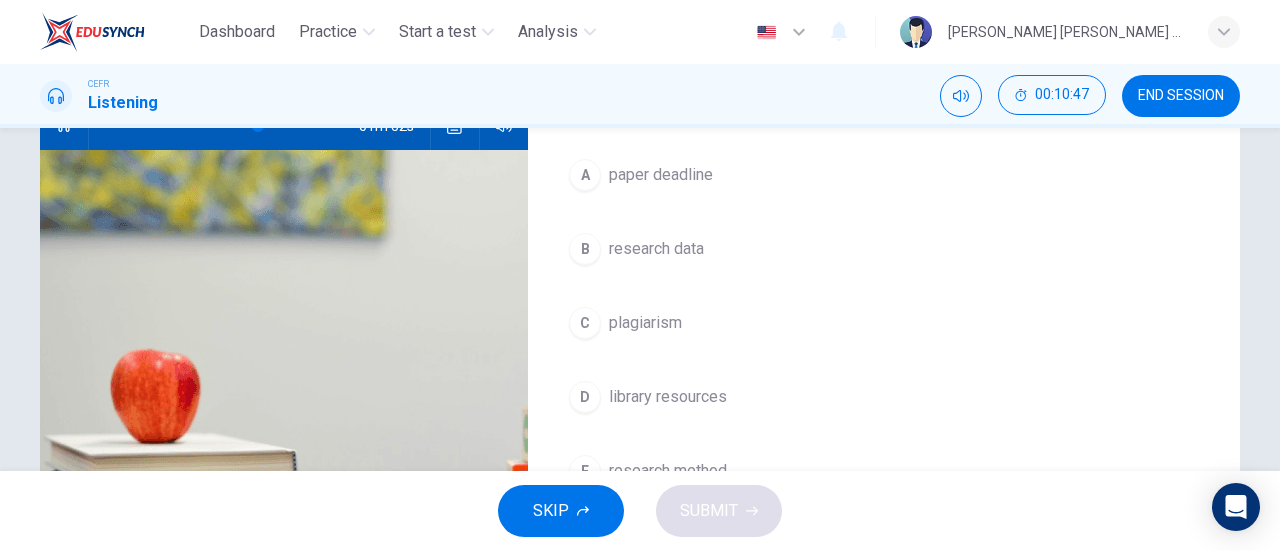 scroll, scrollTop: 228, scrollLeft: 0, axis: vertical 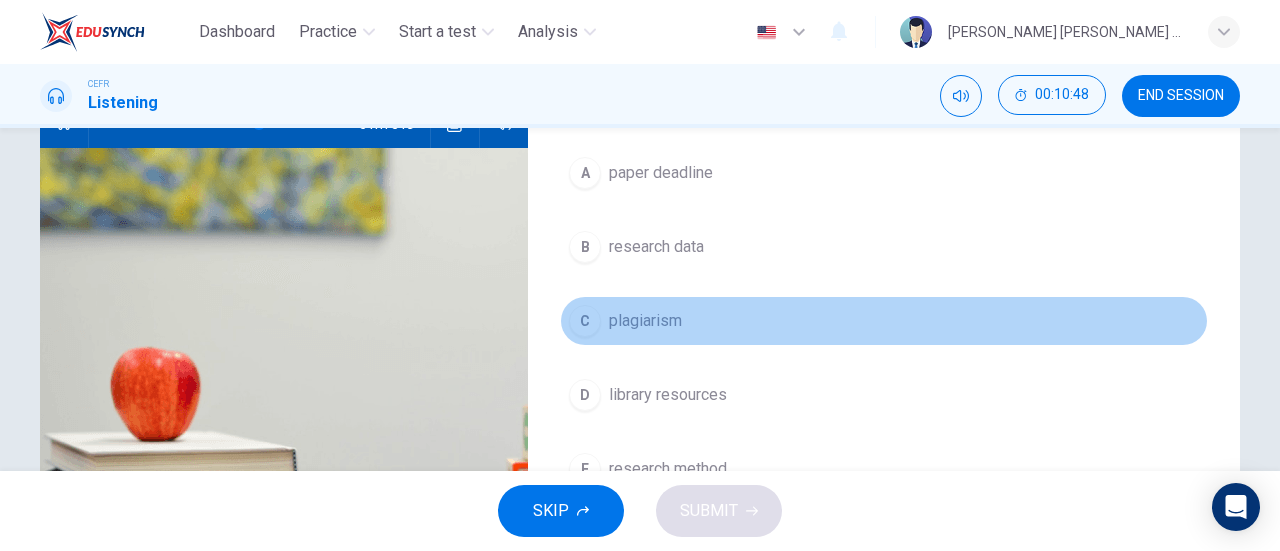 click on "plagiarism" at bounding box center (645, 321) 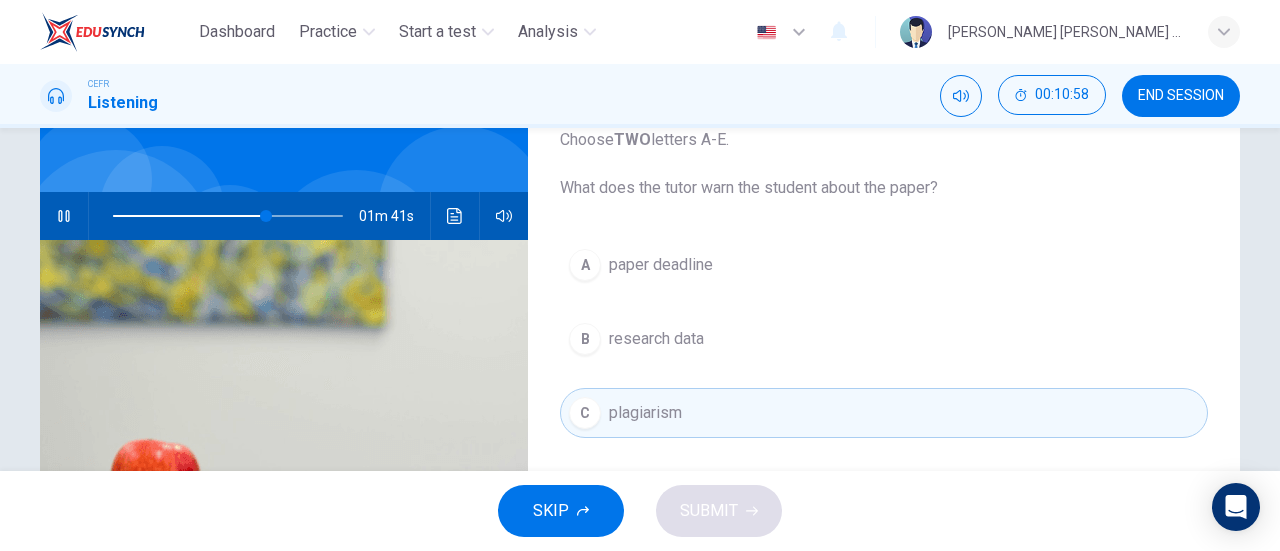 scroll, scrollTop: 130, scrollLeft: 0, axis: vertical 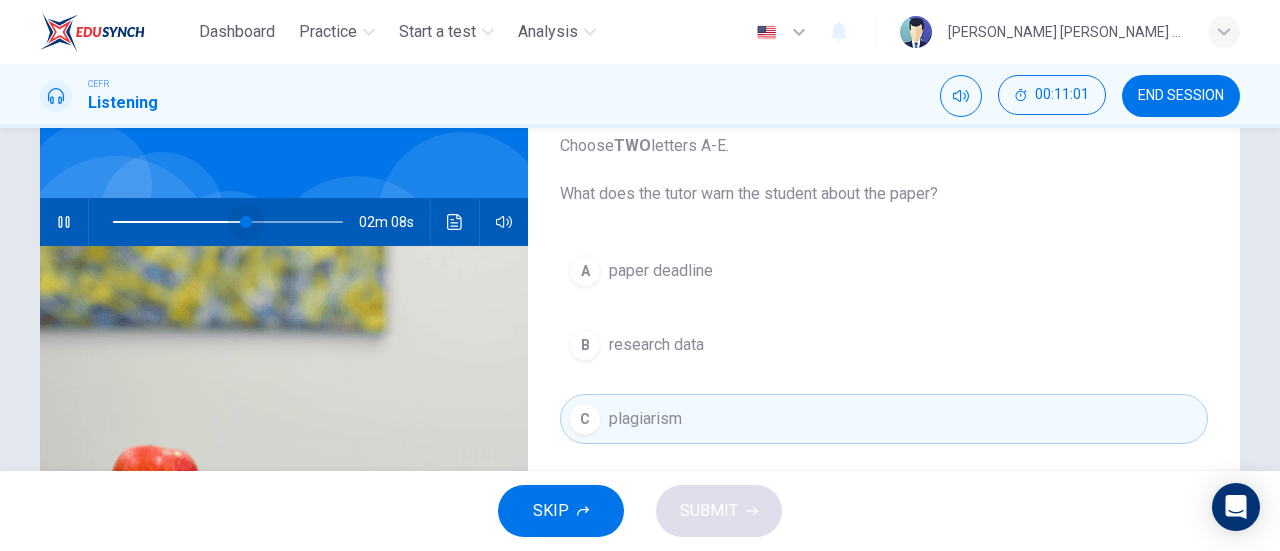 click at bounding box center (246, 222) 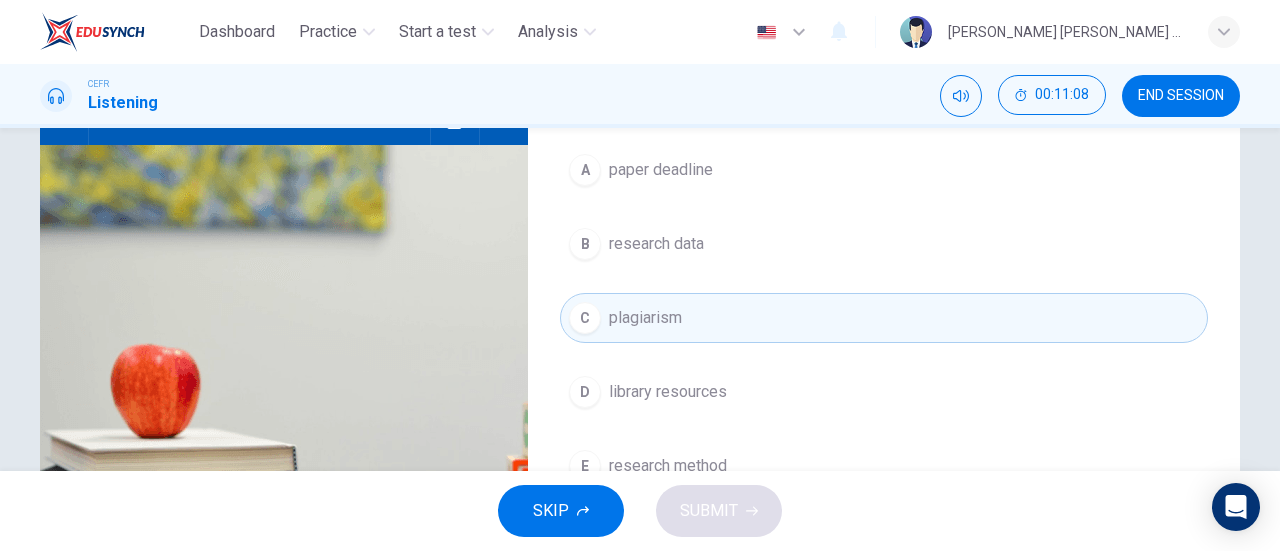 scroll, scrollTop: 215, scrollLeft: 0, axis: vertical 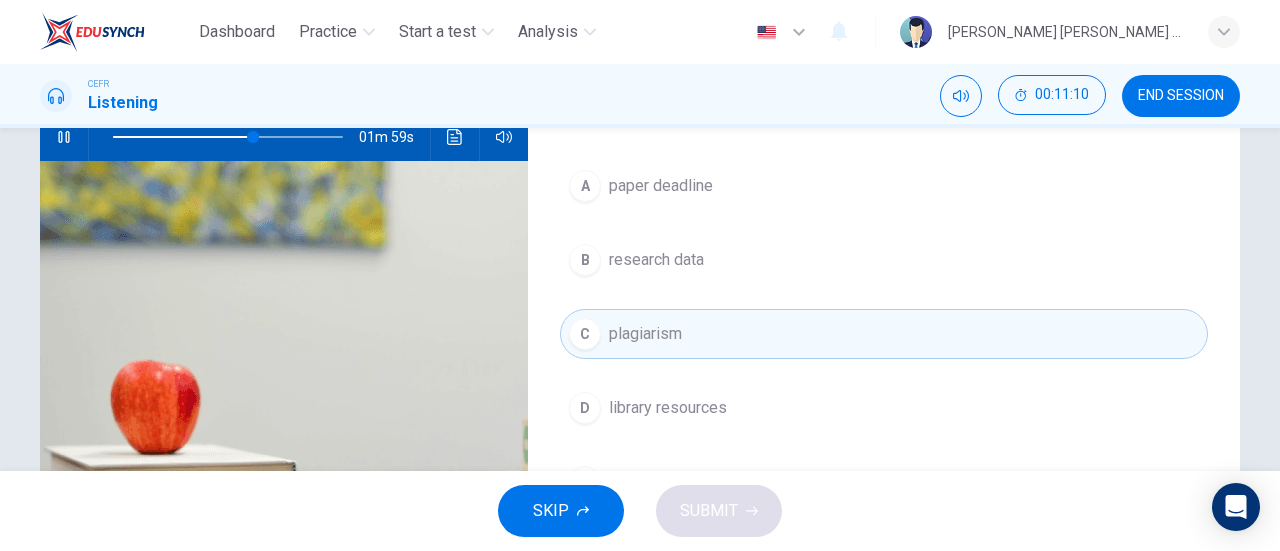 click on "C plagiarism" at bounding box center (884, 334) 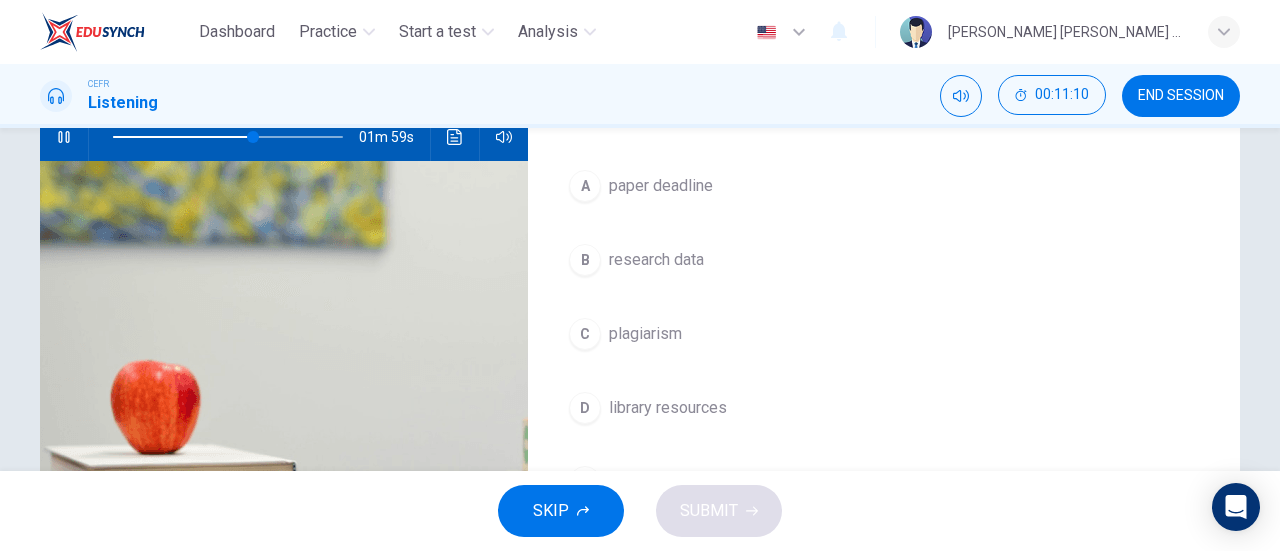click on "C plagiarism" at bounding box center [884, 334] 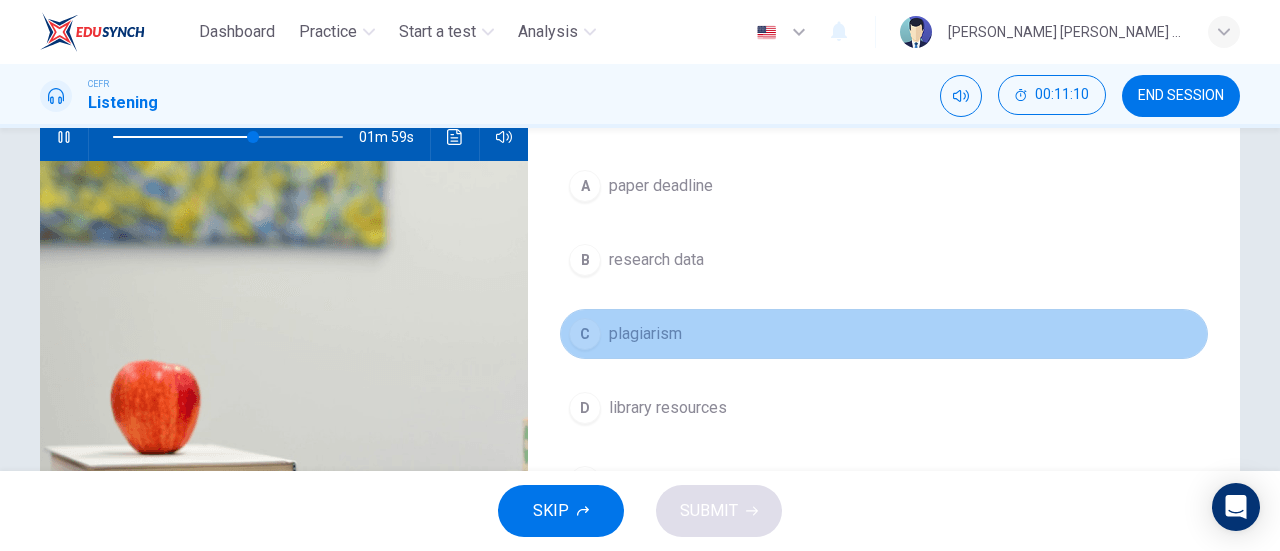 click on "C plagiarism" at bounding box center [884, 334] 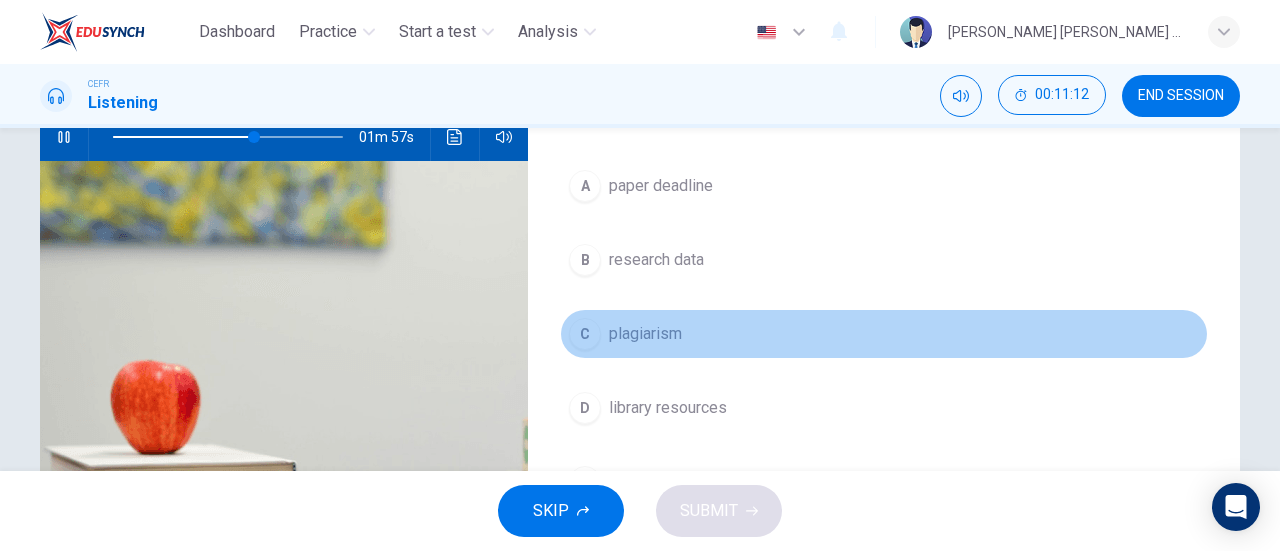 click on "plagiarism" at bounding box center [645, 334] 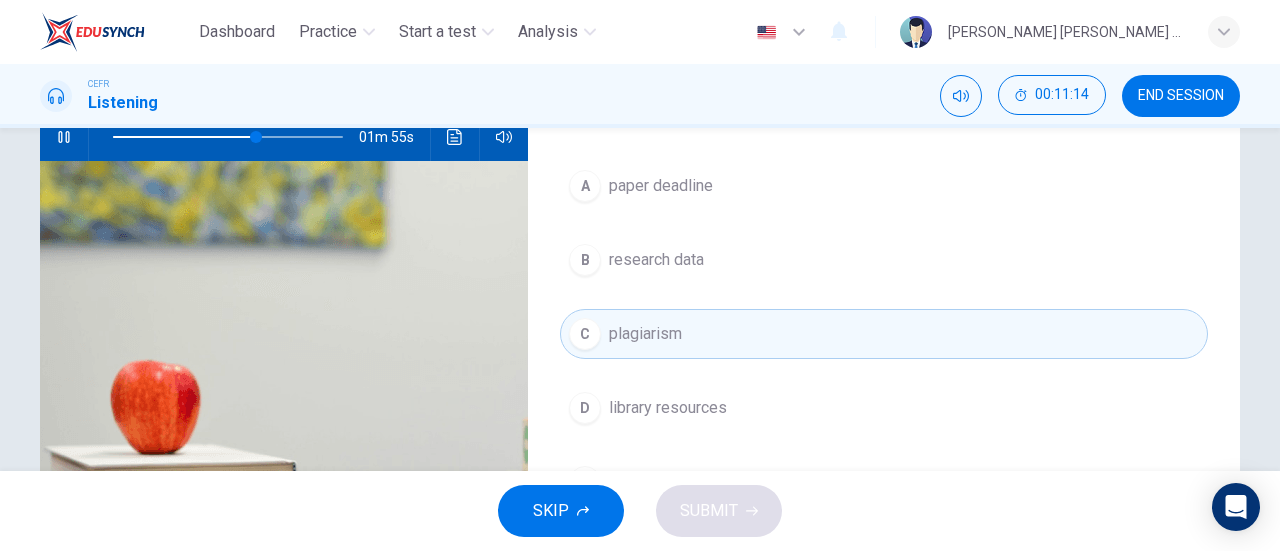 click on "SKIP SUBMIT" at bounding box center (640, 511) 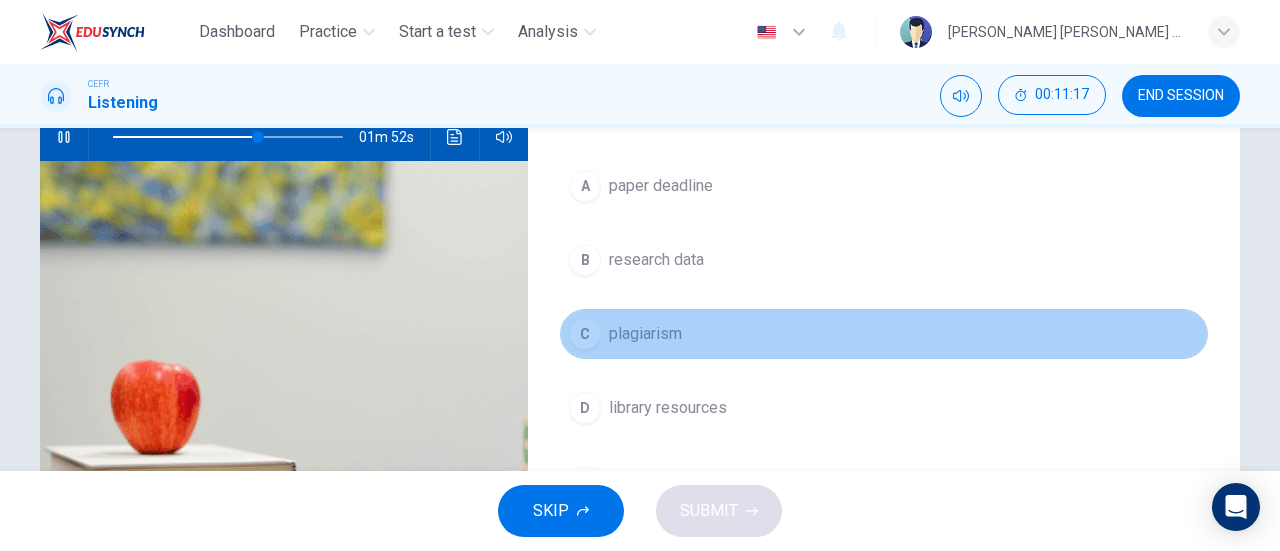 click on "C plagiarism" at bounding box center [884, 334] 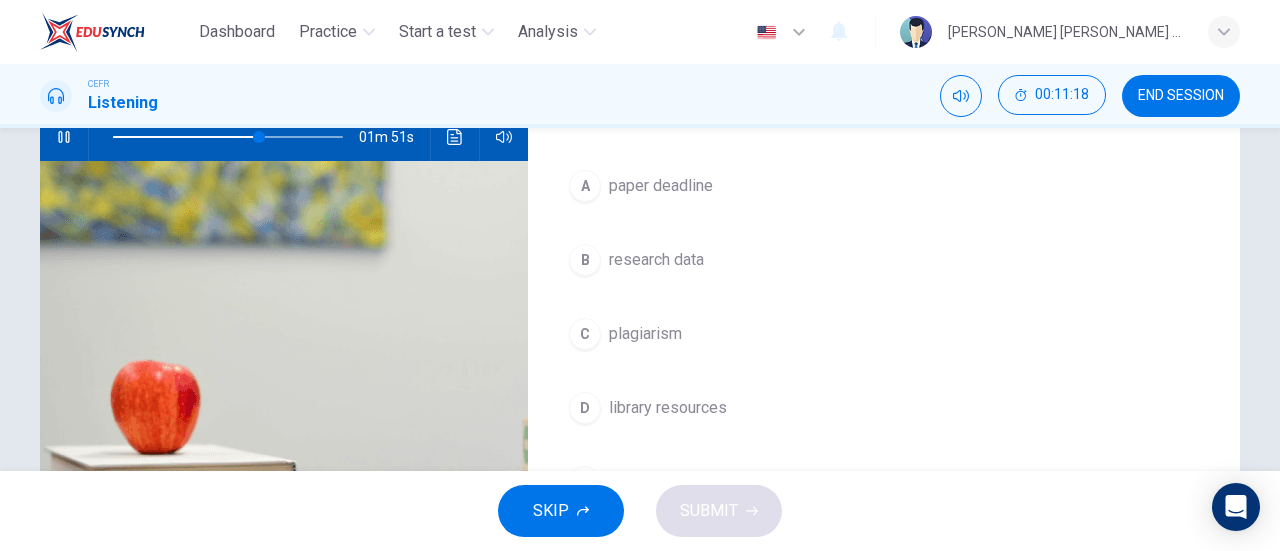 click on "C plagiarism" at bounding box center [884, 334] 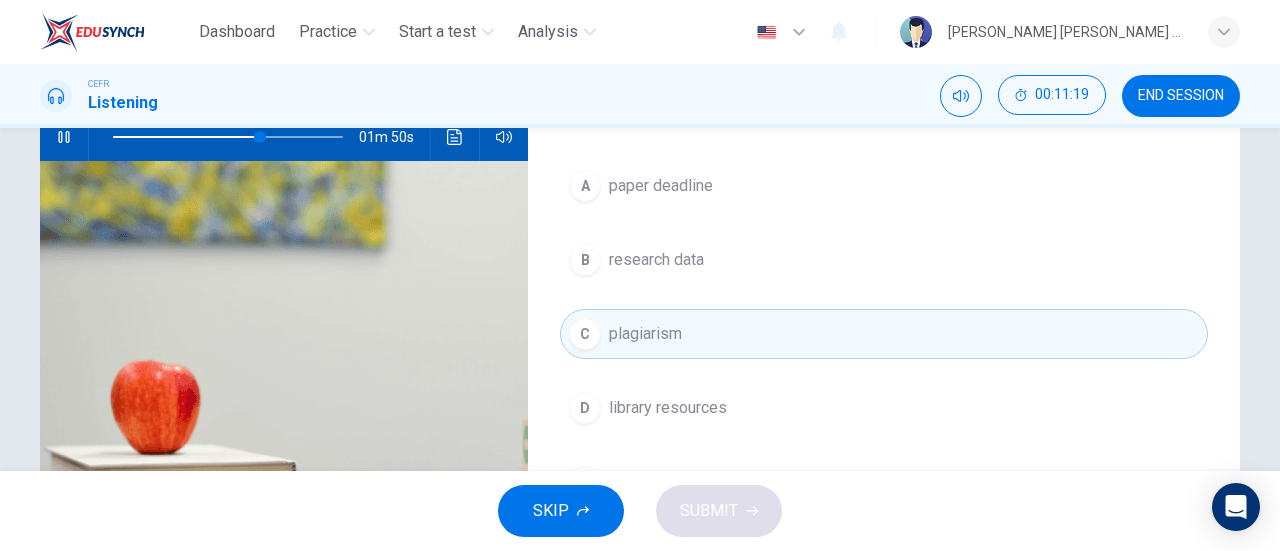 click on "SKIP" at bounding box center [561, 511] 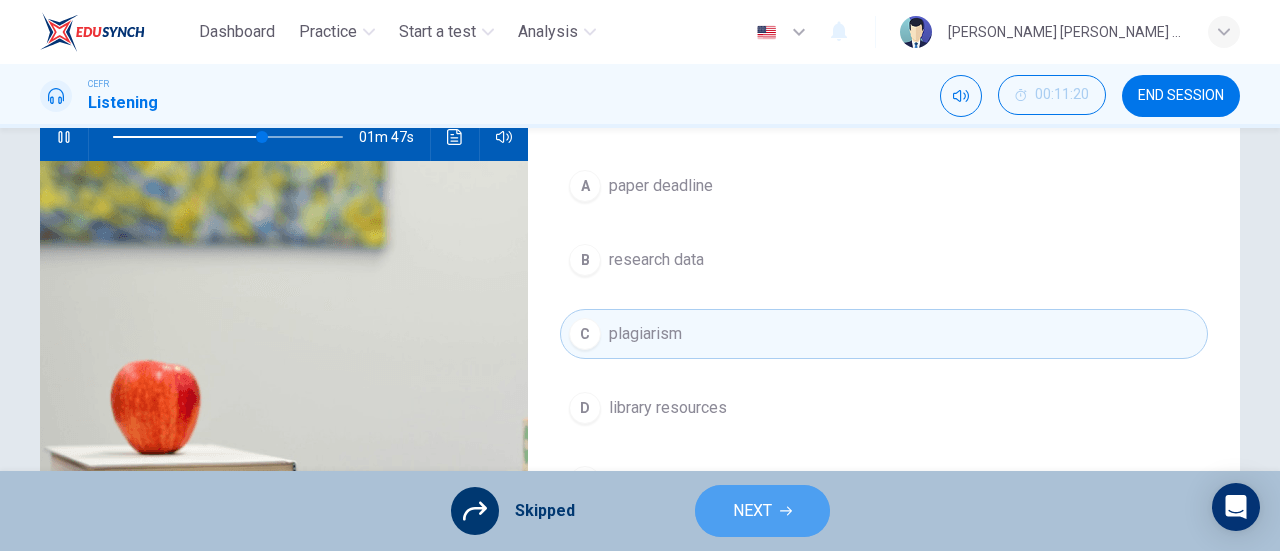click on "NEXT" at bounding box center (752, 511) 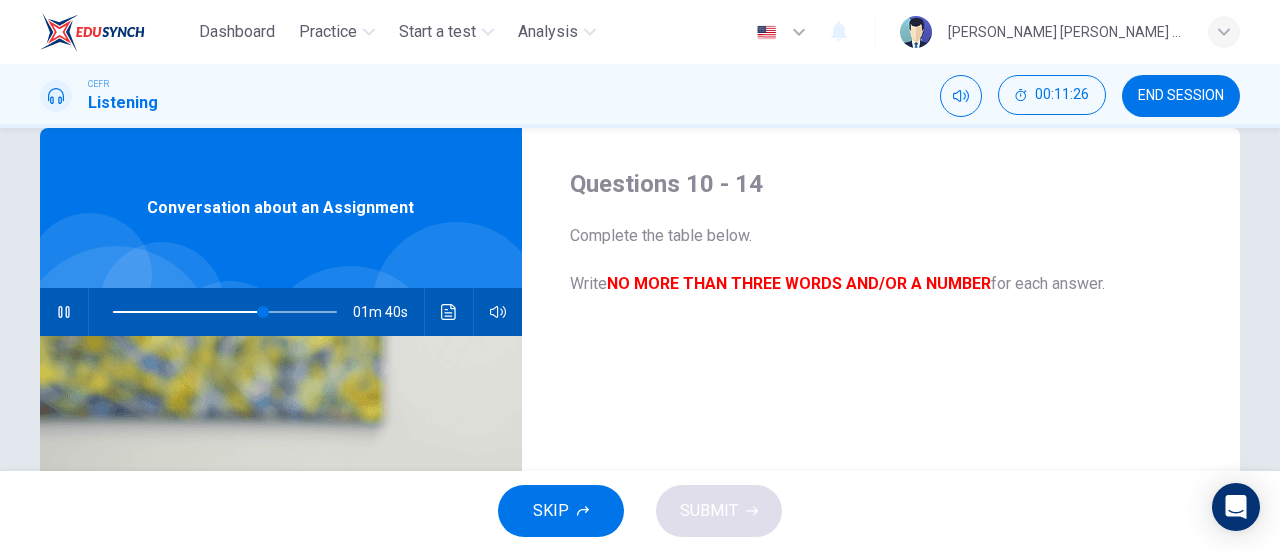 scroll, scrollTop: 0, scrollLeft: 0, axis: both 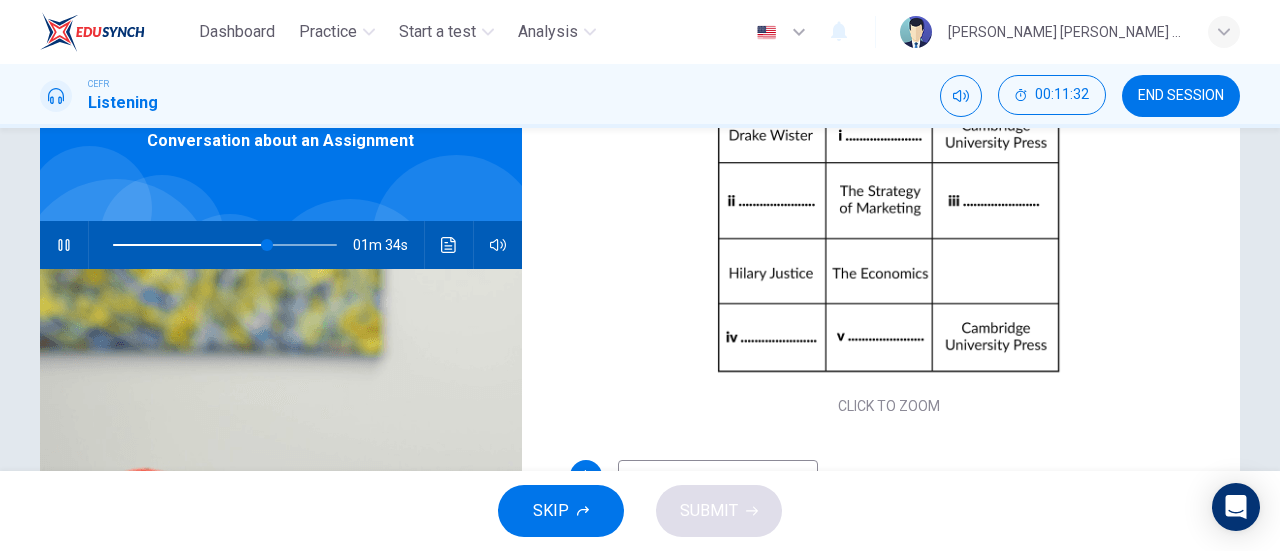 click on "Click to Zoom" at bounding box center (889, 229) 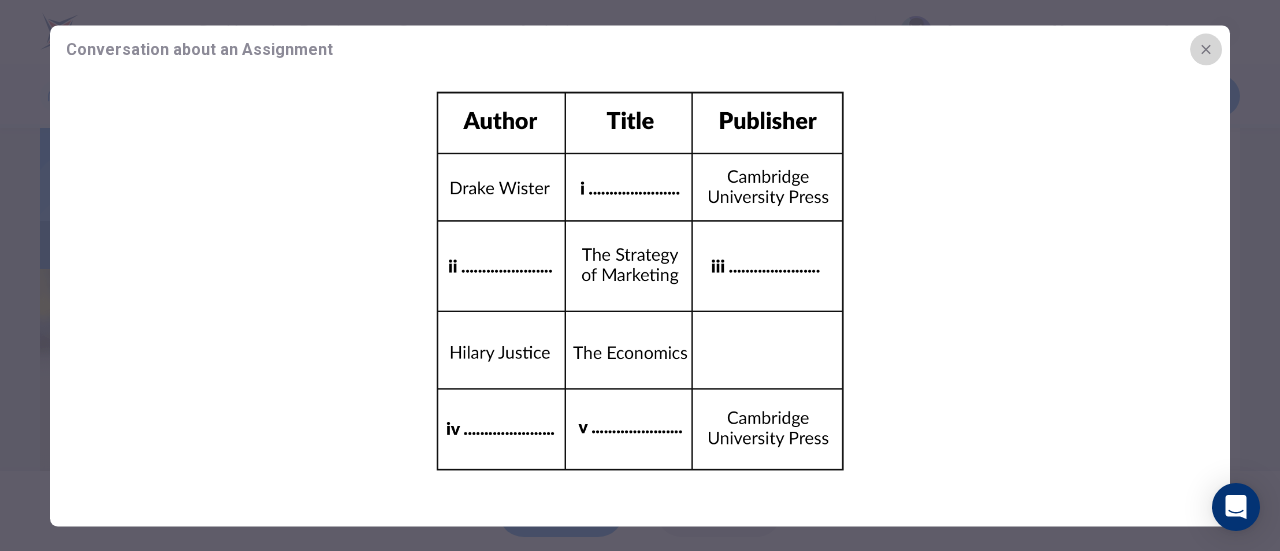 click 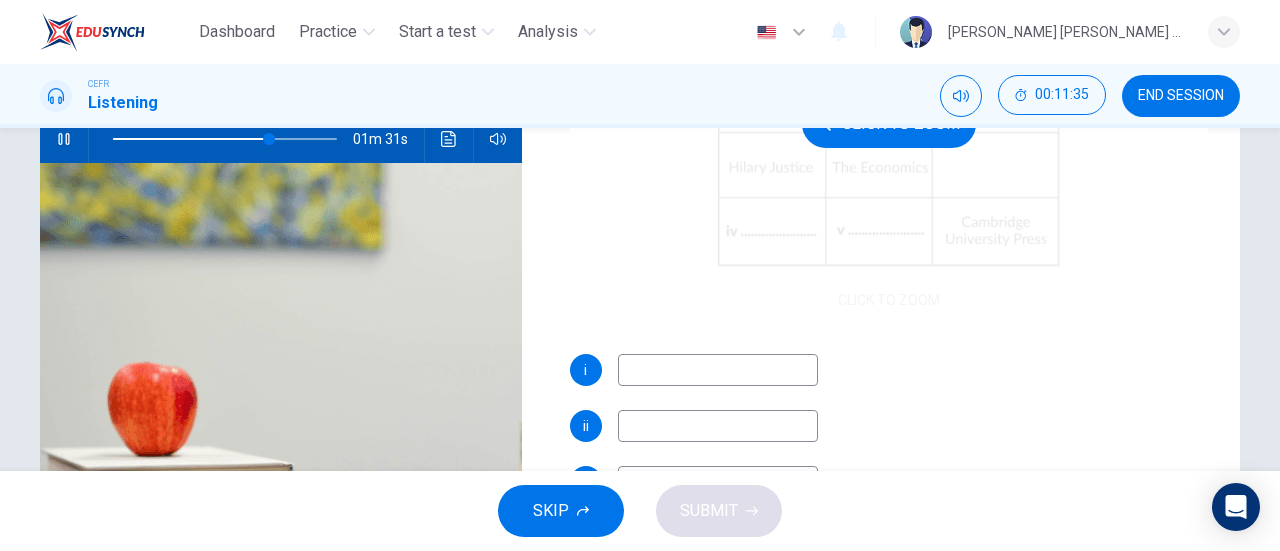 scroll, scrollTop: 219, scrollLeft: 0, axis: vertical 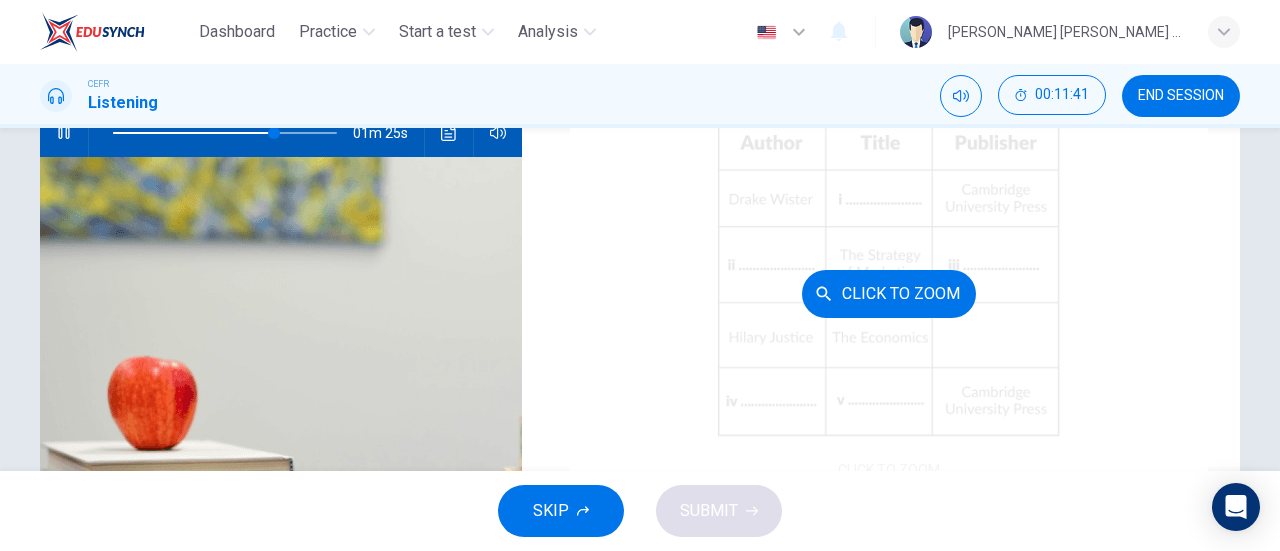 click on "Click to Zoom" at bounding box center [889, 293] 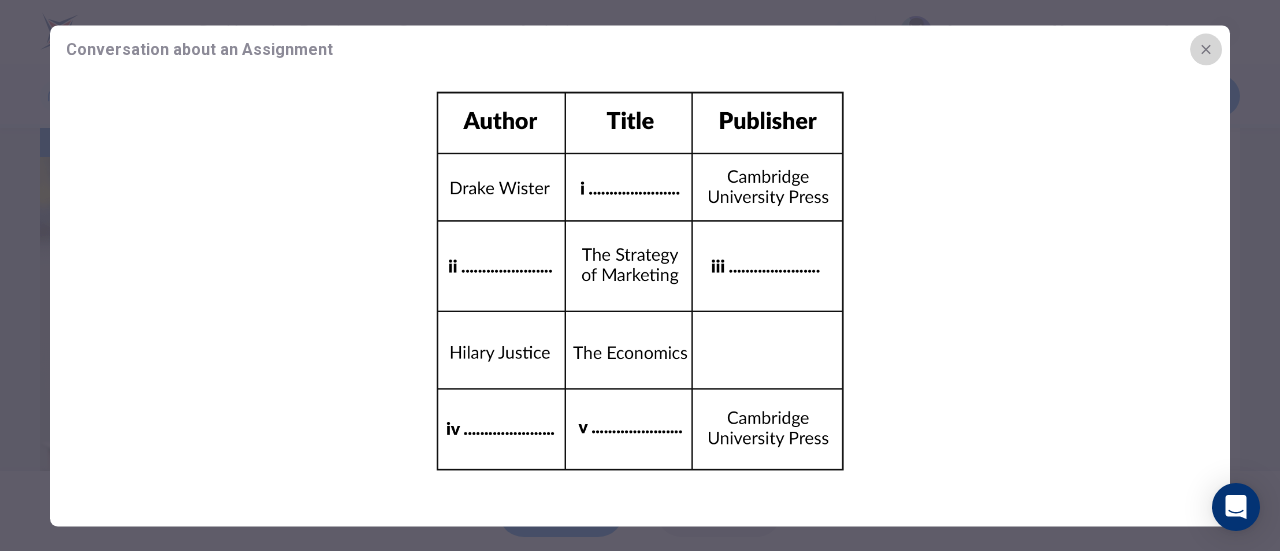 click 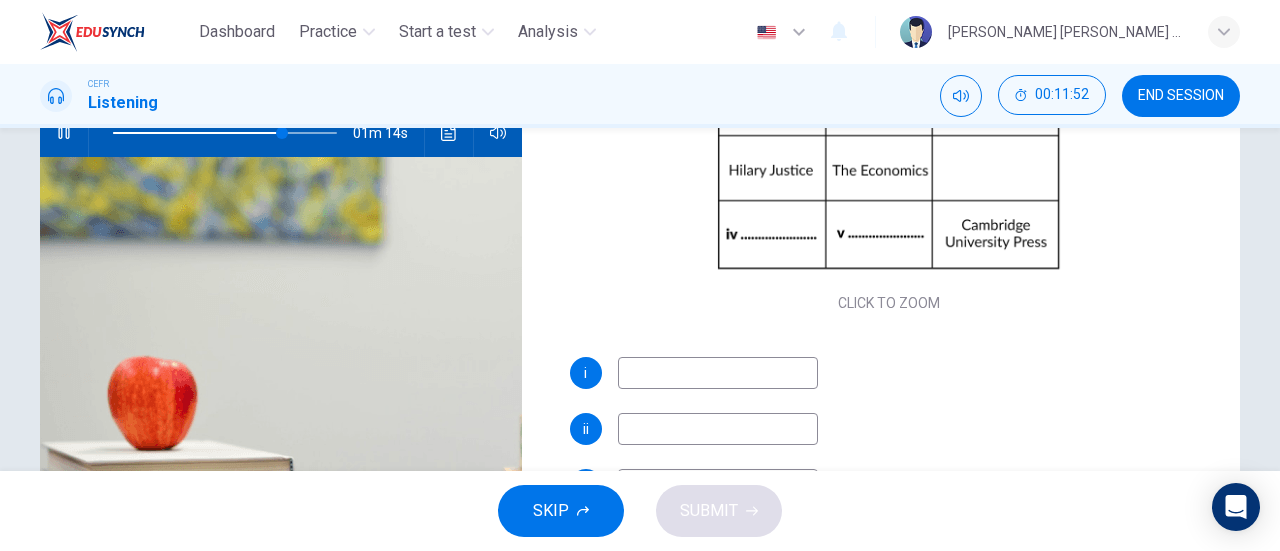scroll, scrollTop: 0, scrollLeft: 0, axis: both 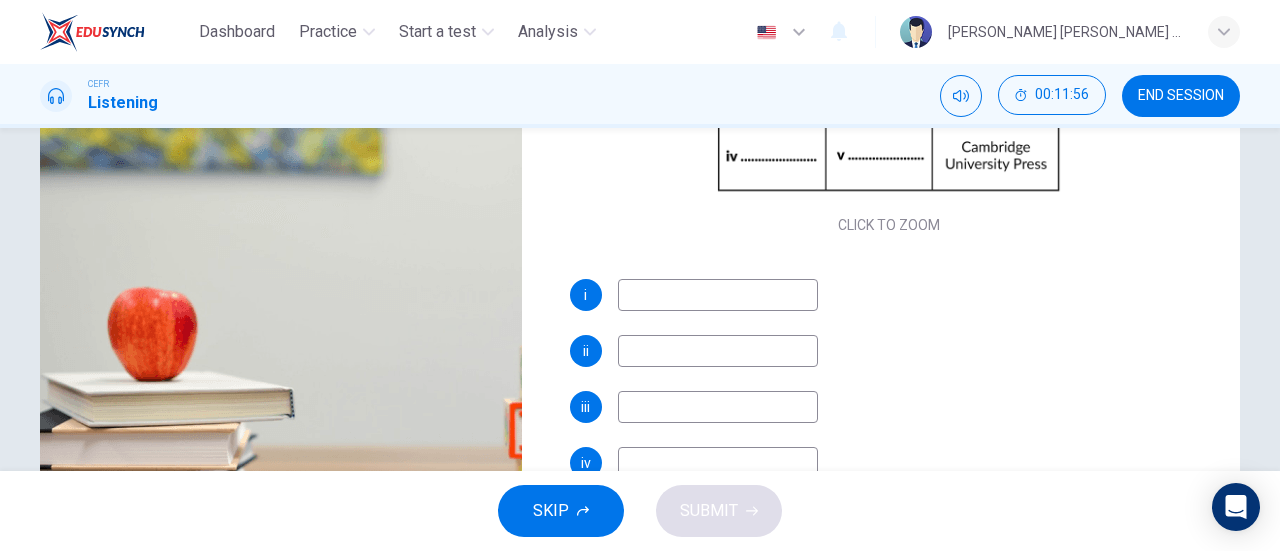 click at bounding box center (718, 295) 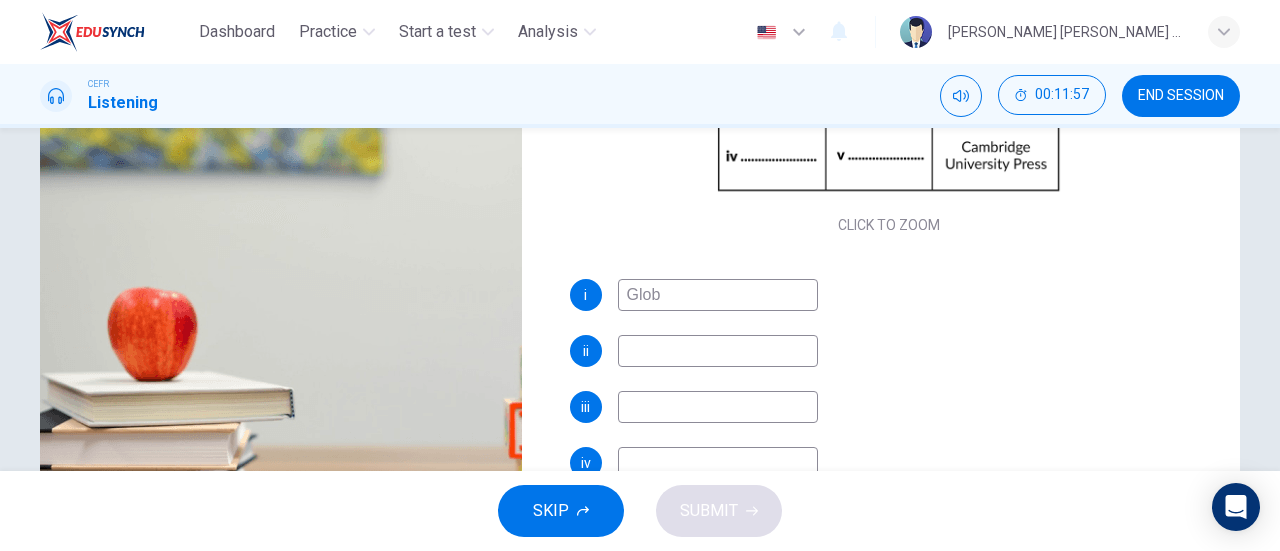 type on "Globa" 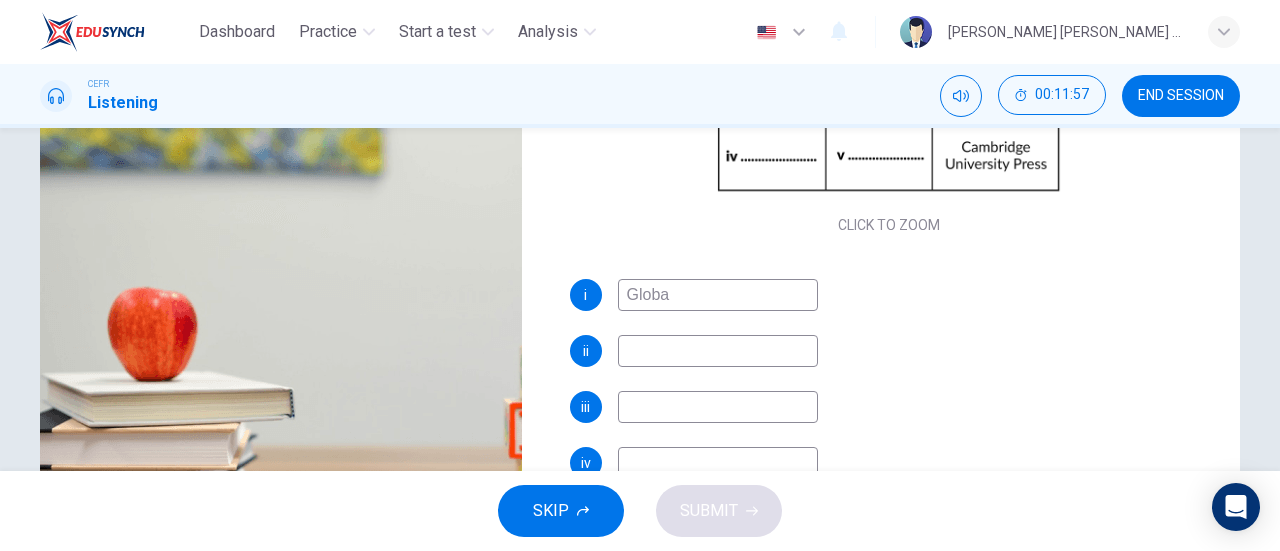 type on "77" 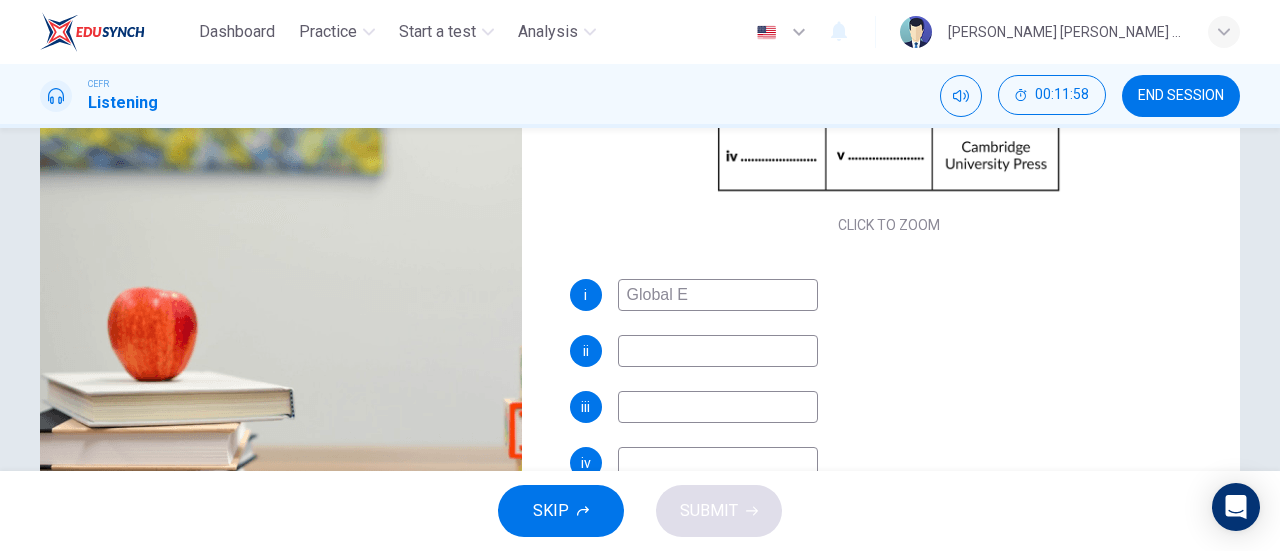 type on "Global Ec" 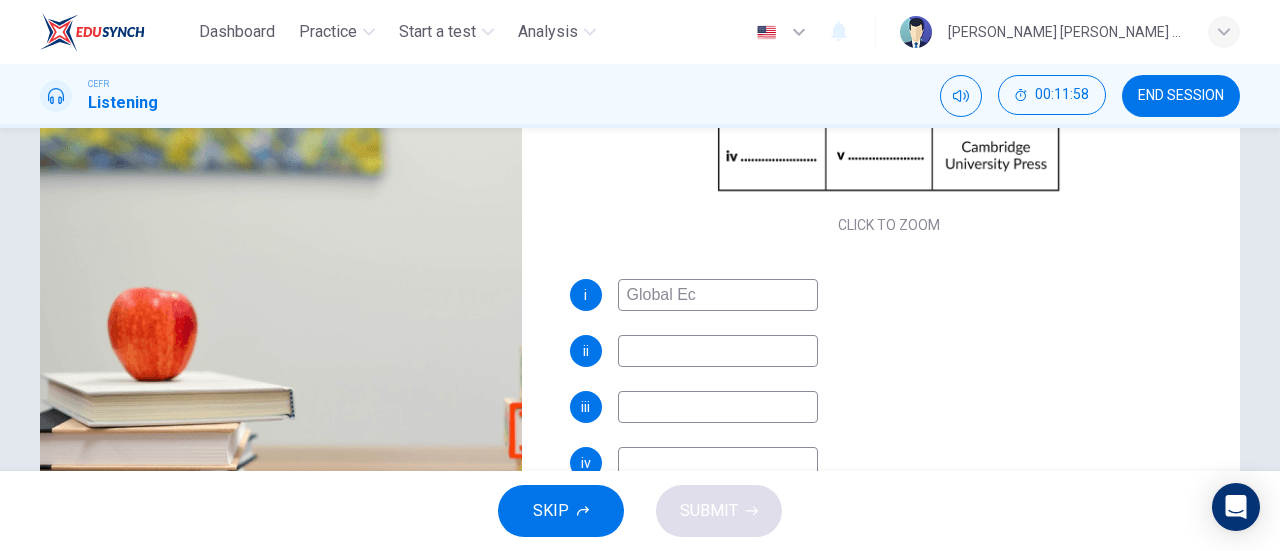 type on "78" 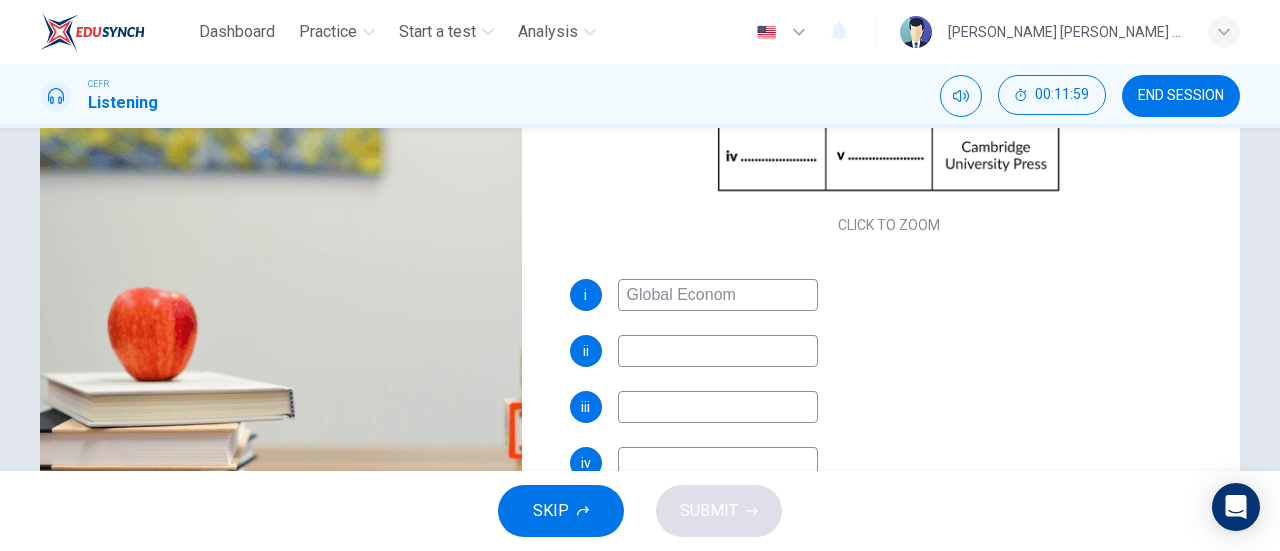 type on "Global Economy" 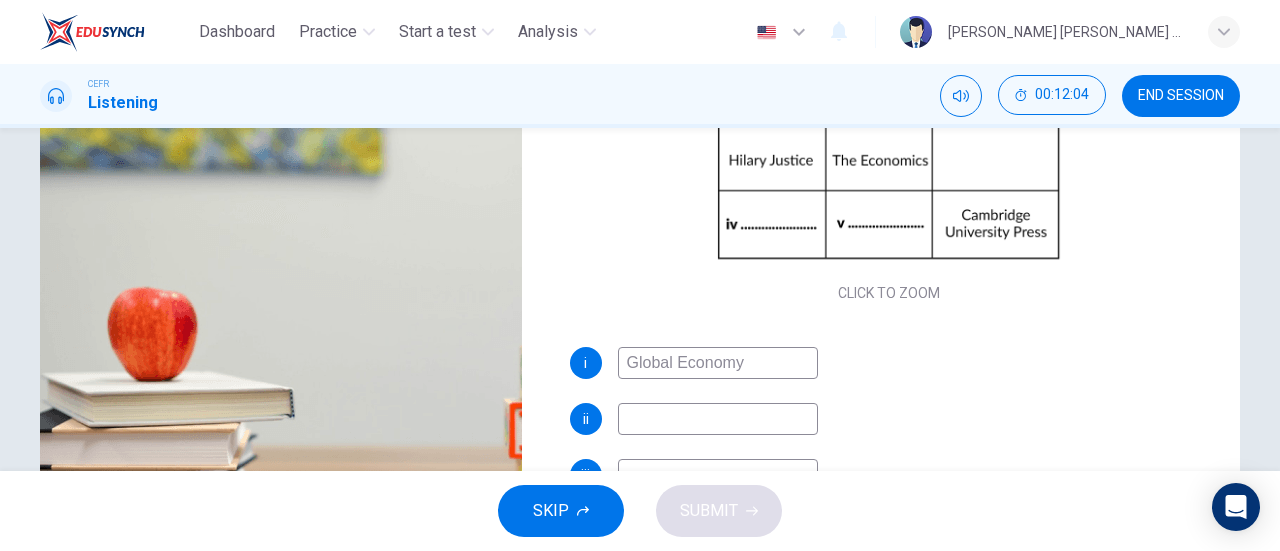 scroll, scrollTop: 186, scrollLeft: 0, axis: vertical 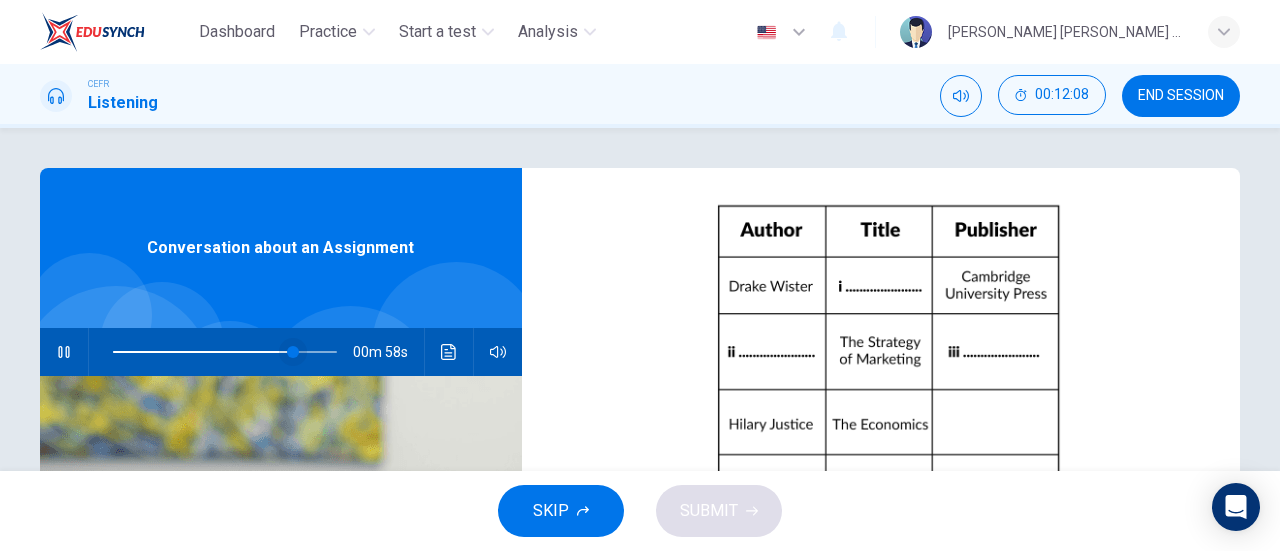 type on "81" 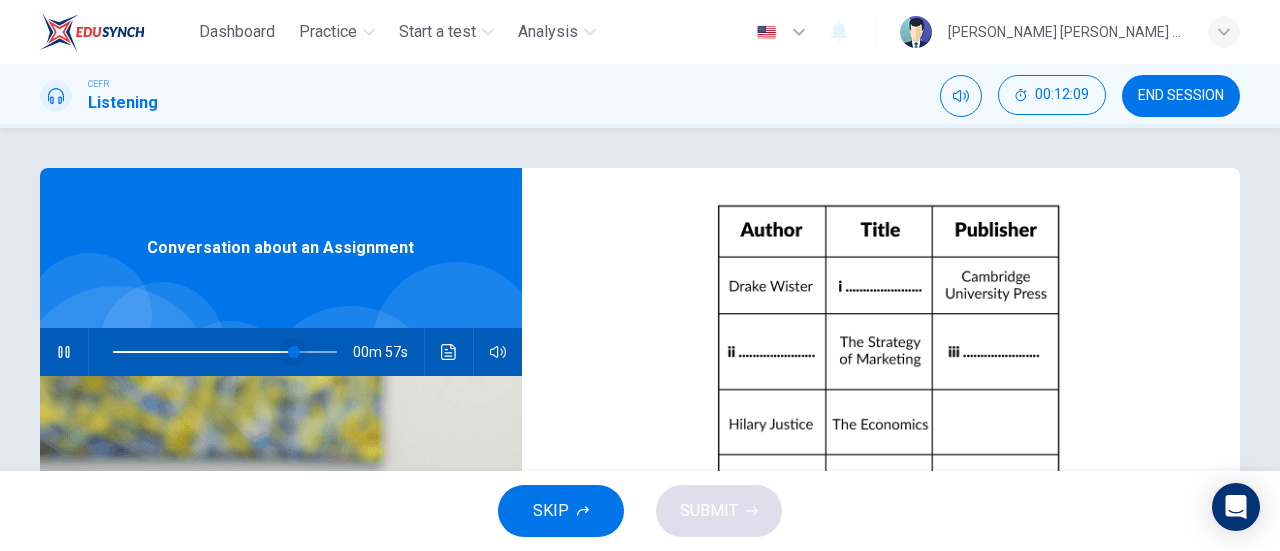 type on "Global Economy" 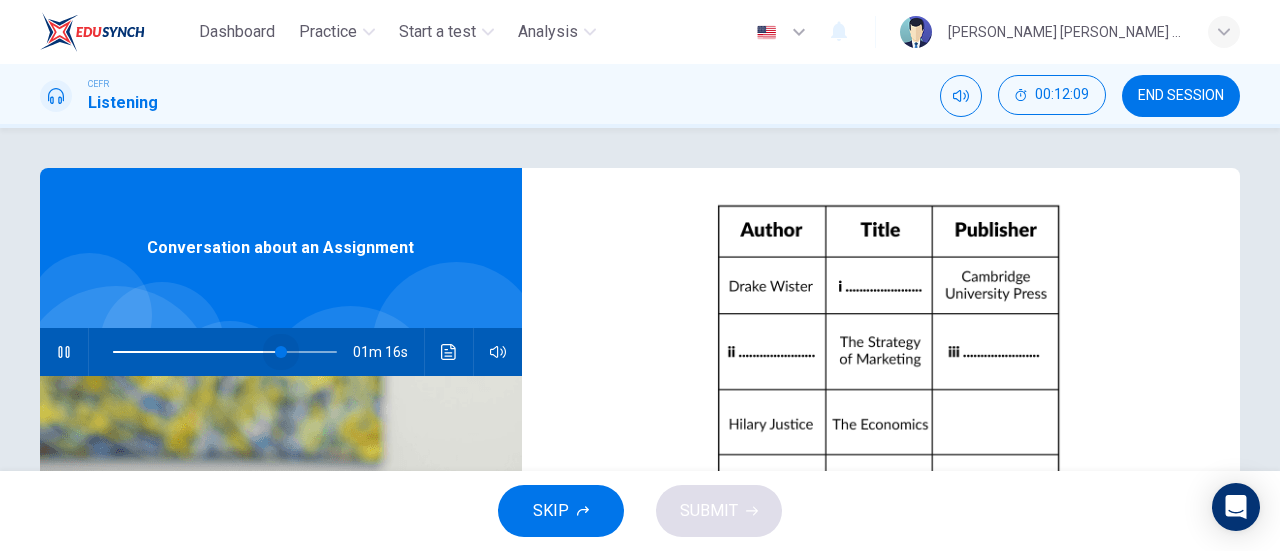 click at bounding box center [281, 352] 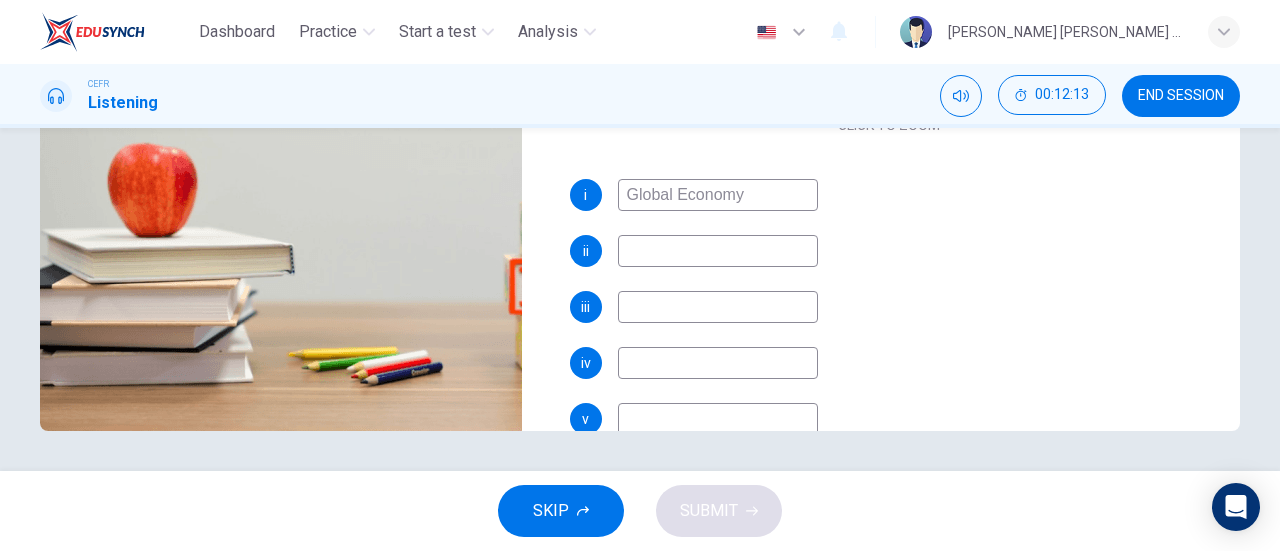 scroll, scrollTop: 431, scrollLeft: 0, axis: vertical 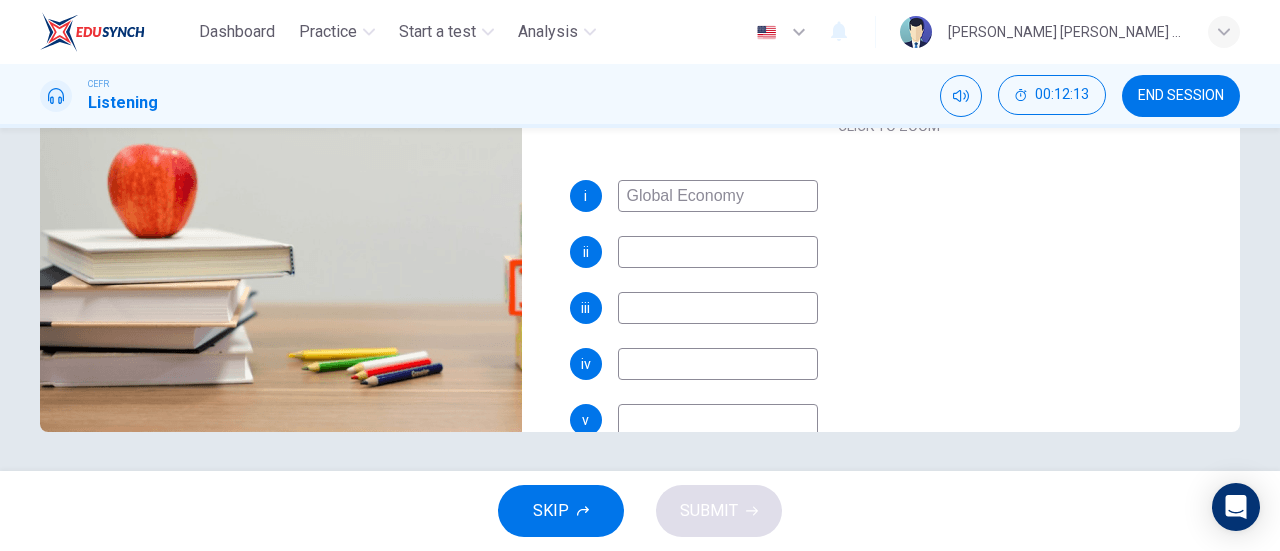 type on "76" 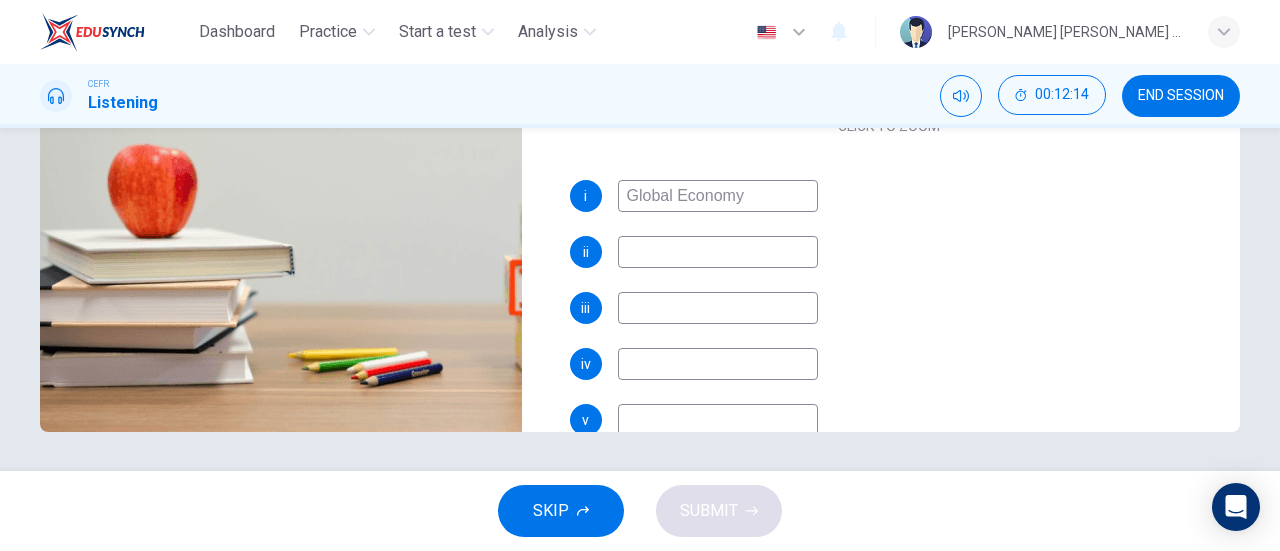 click at bounding box center [718, 308] 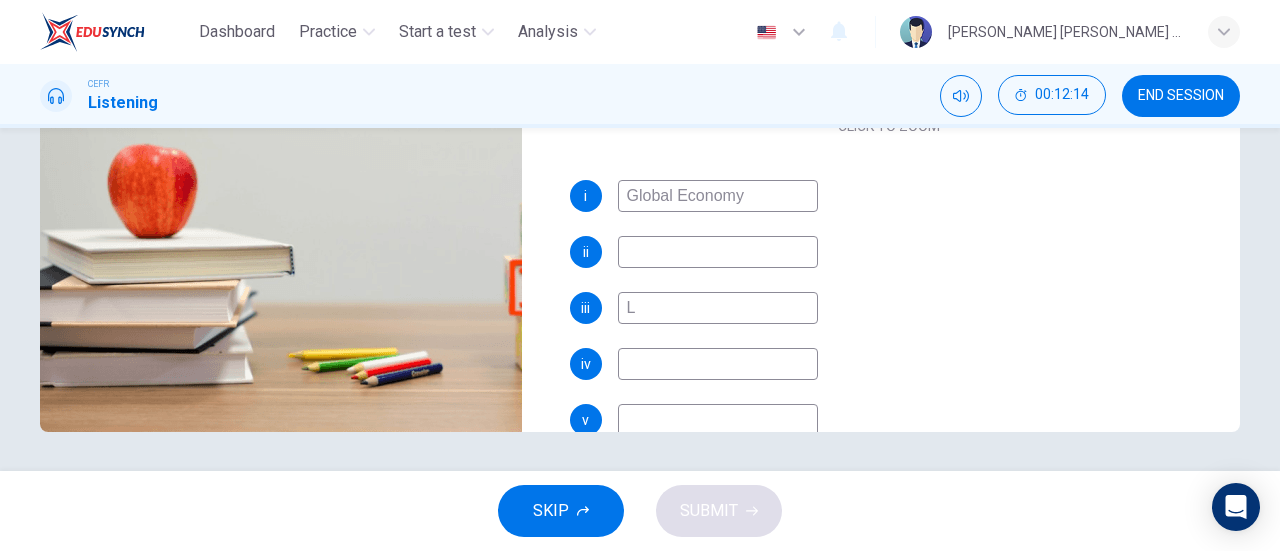 type on "Lo" 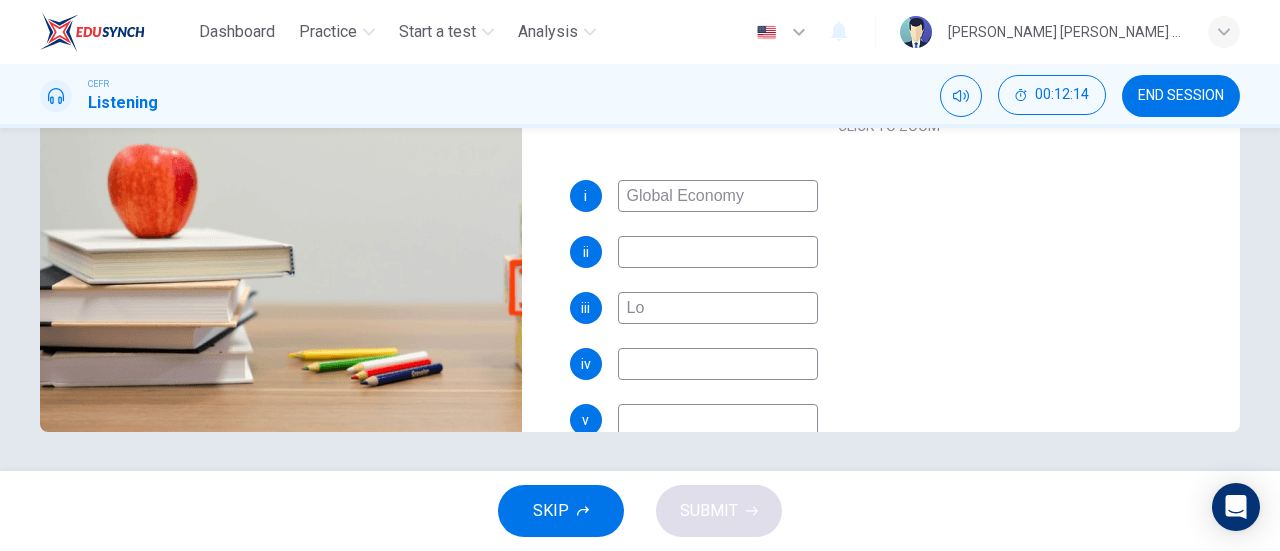 type on "76" 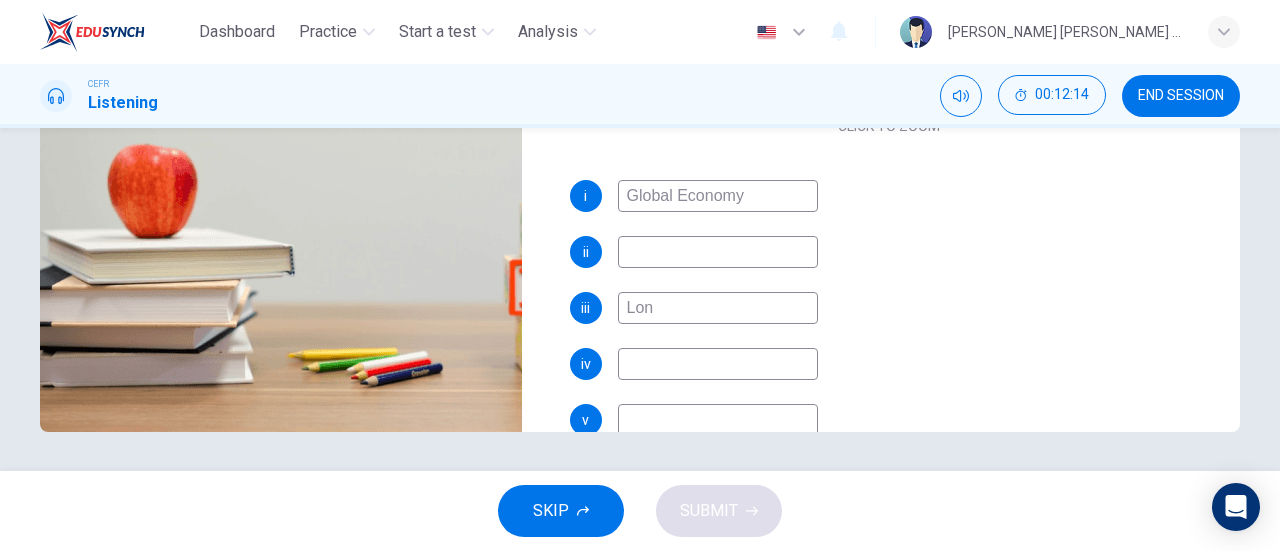 type on "77" 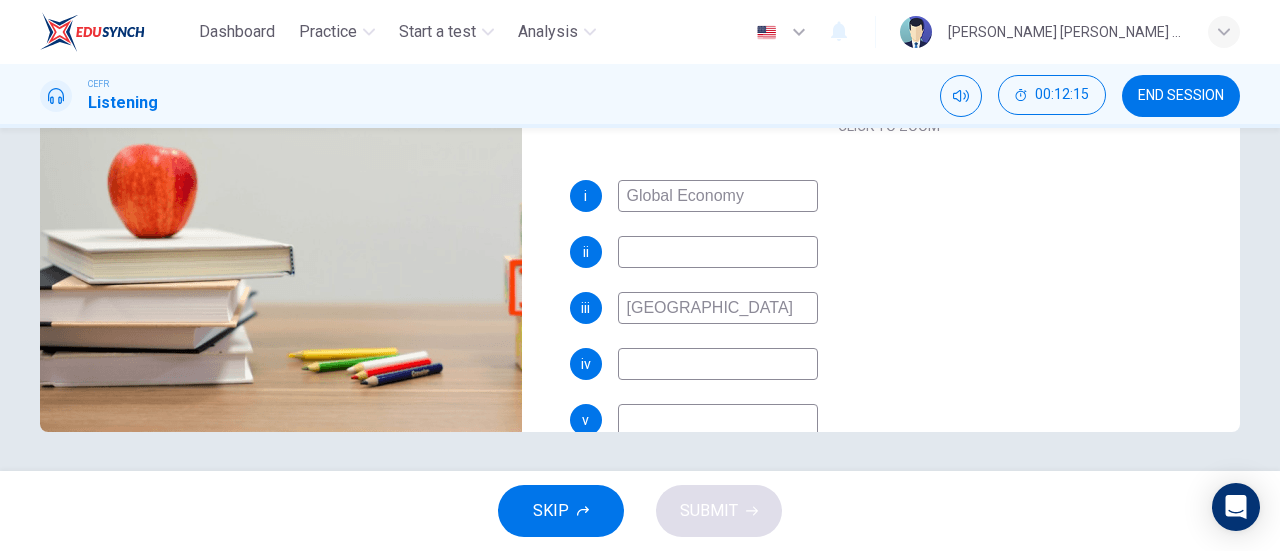 type on "London" 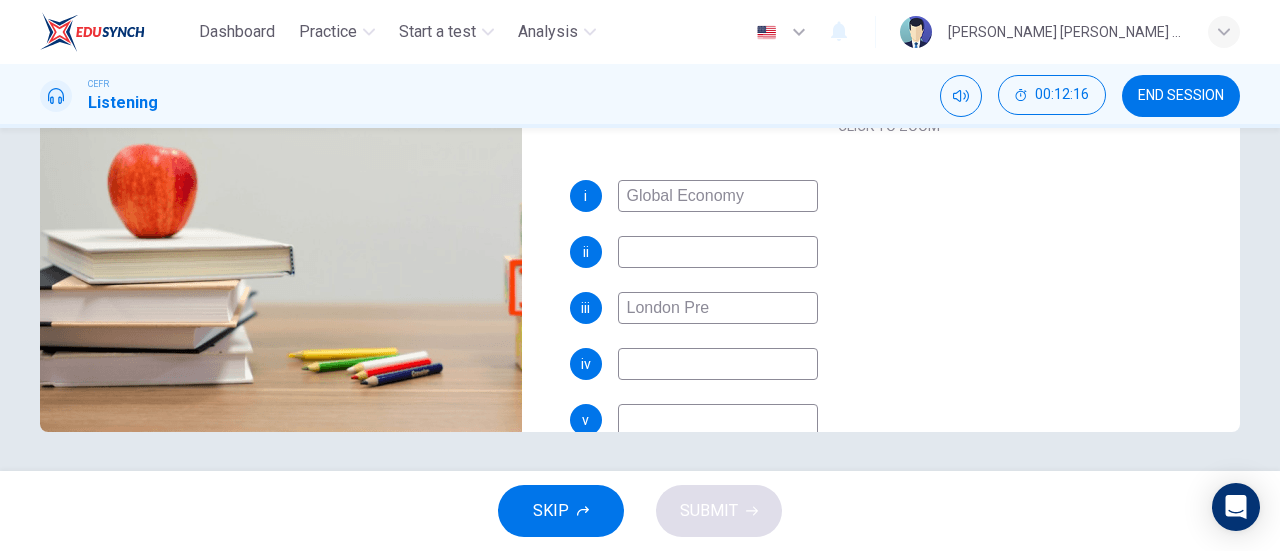 type on "London Pres" 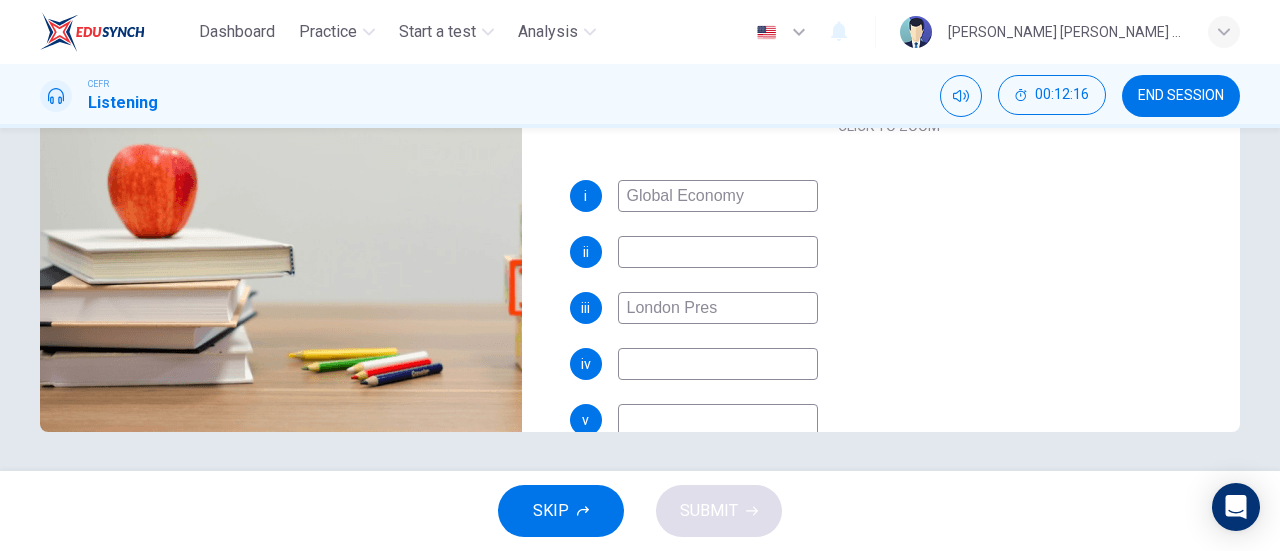 type on "77" 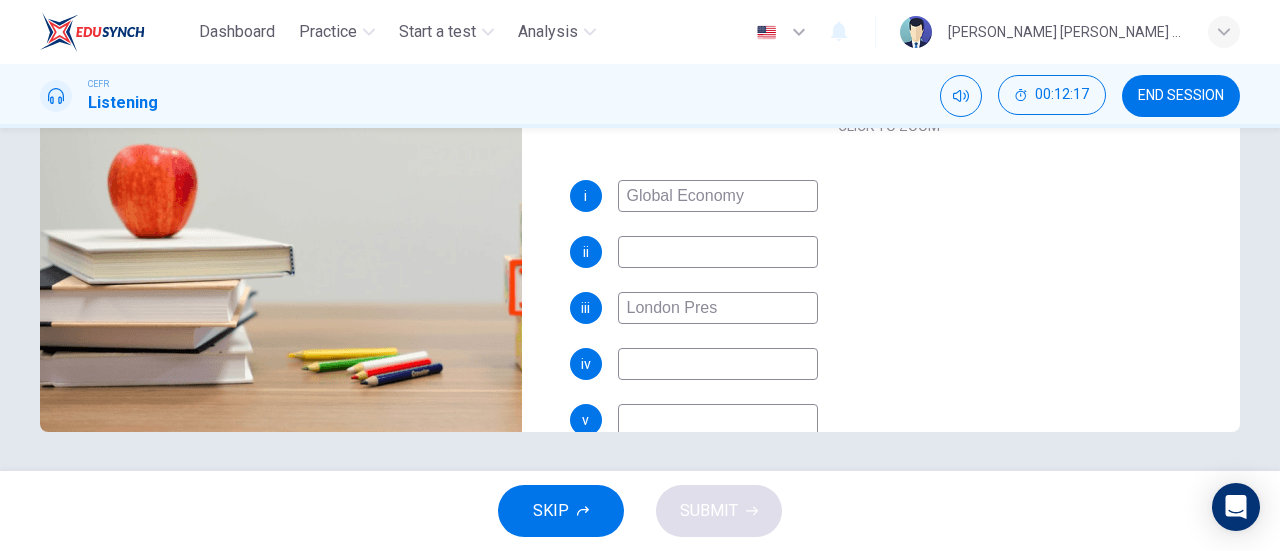 type on "London Press" 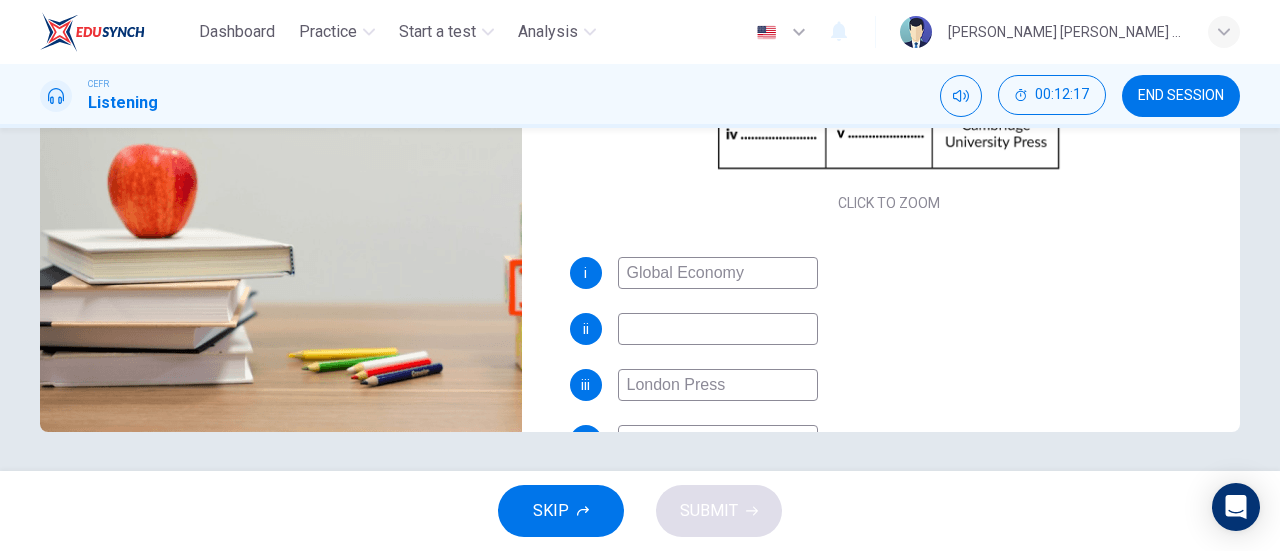 scroll, scrollTop: 0, scrollLeft: 0, axis: both 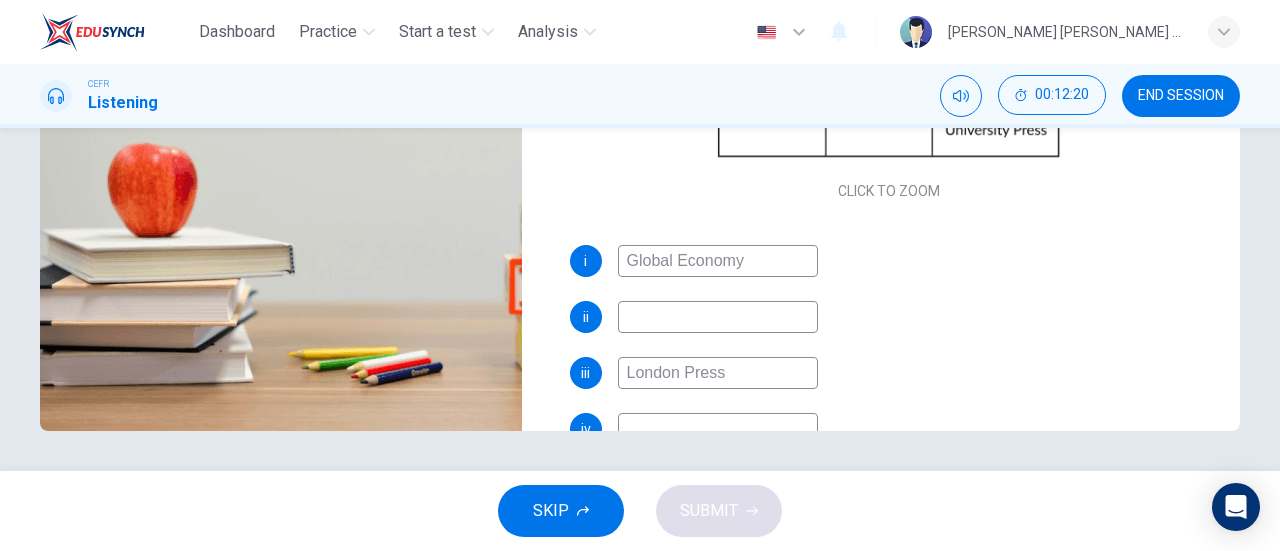 type on "79" 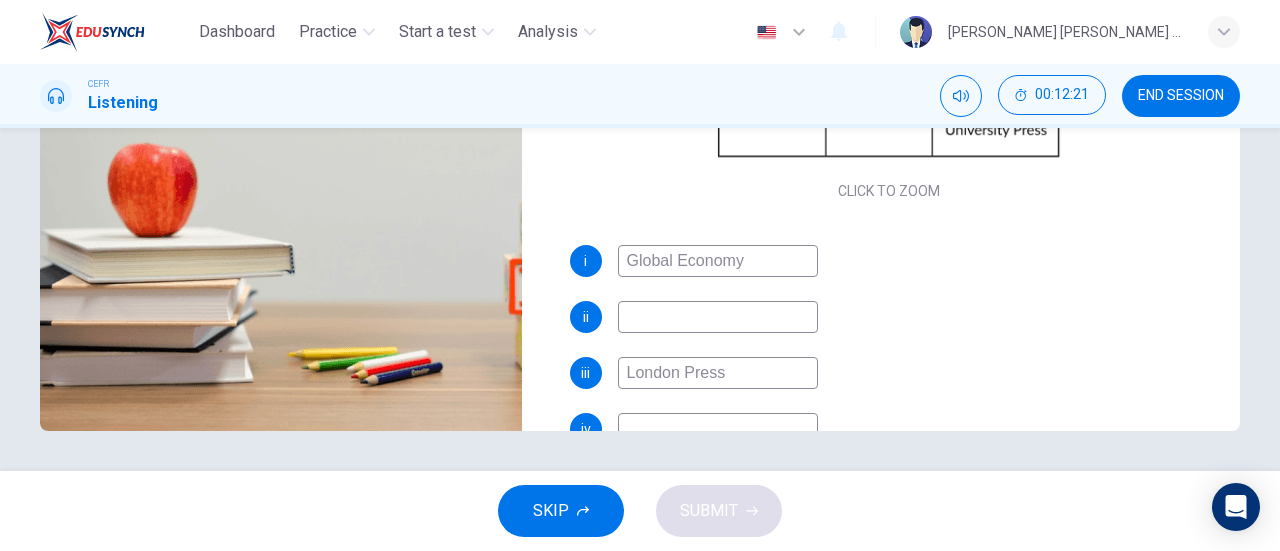 type on "London Press" 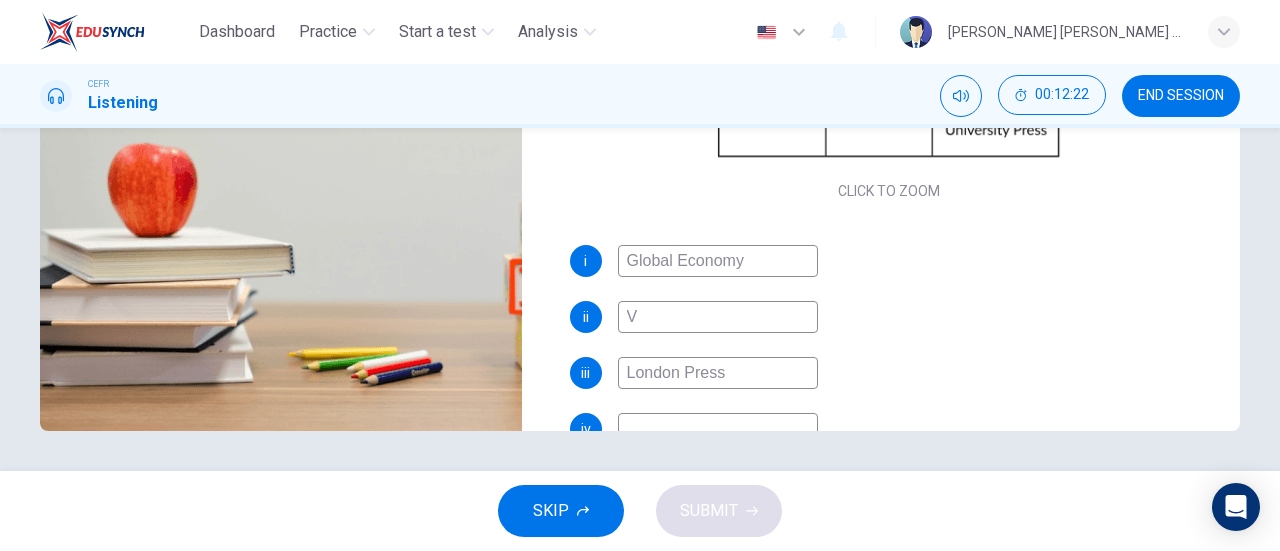 type on "Vi" 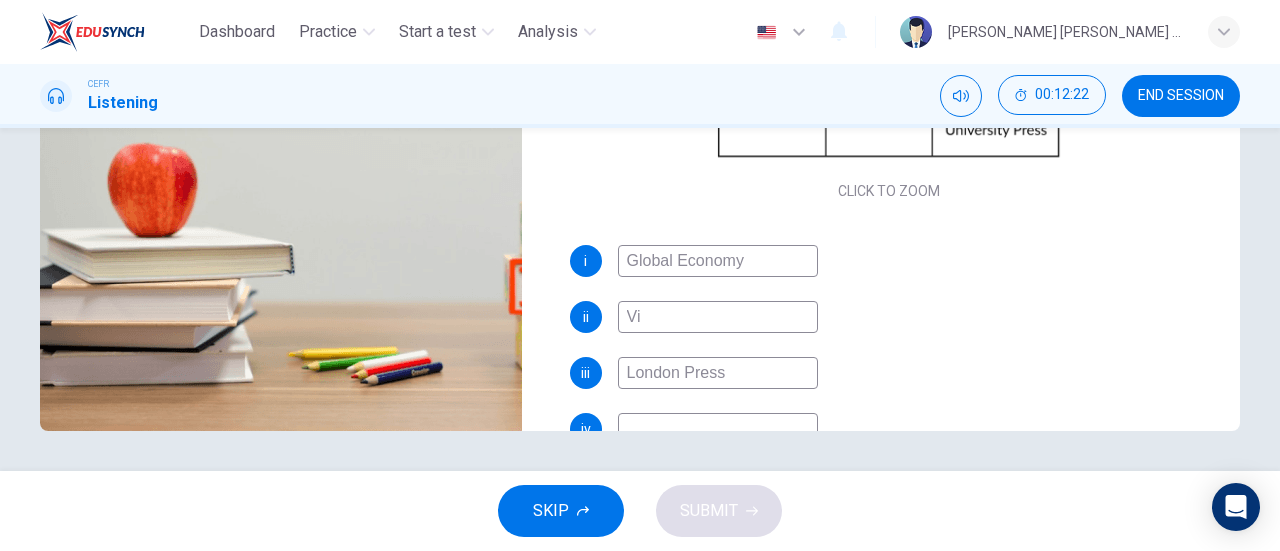 type on "79" 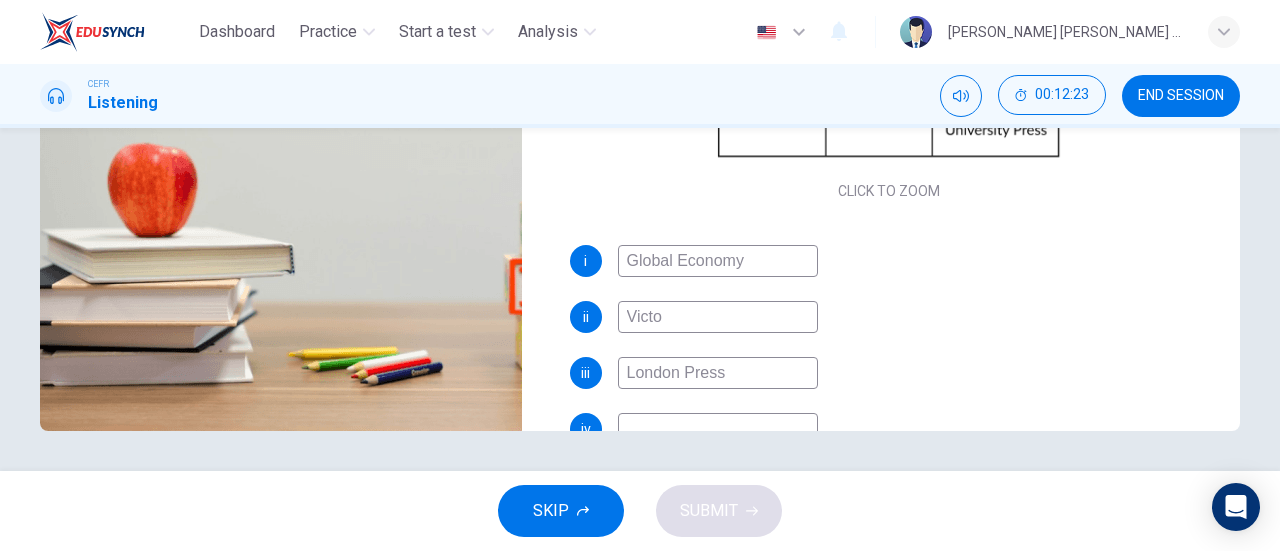 type on "Victor" 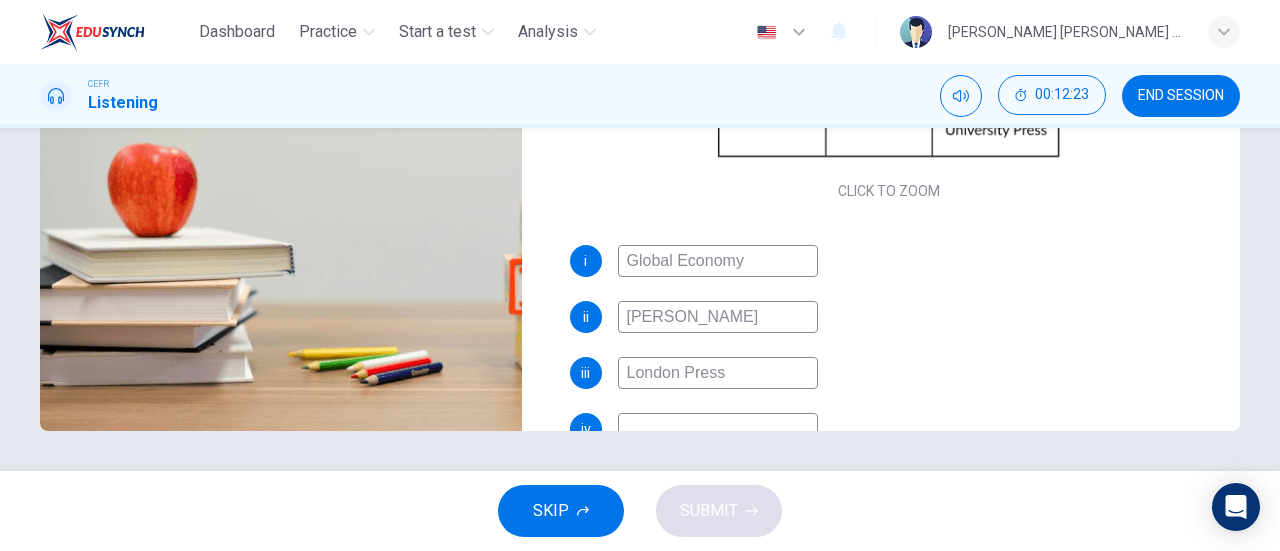 type on "80" 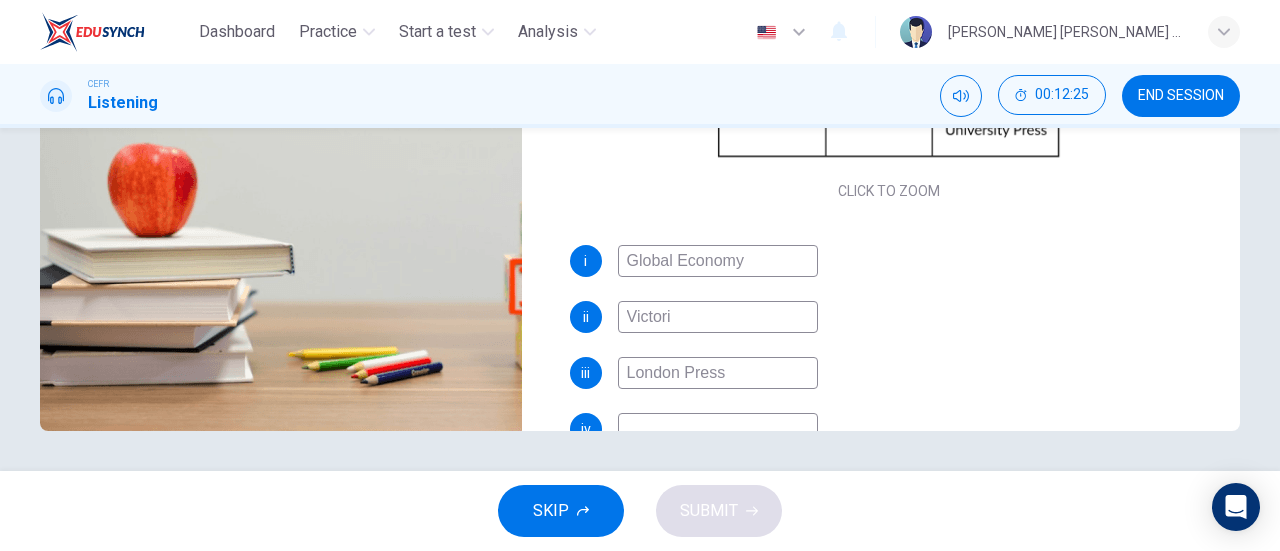 type on "80" 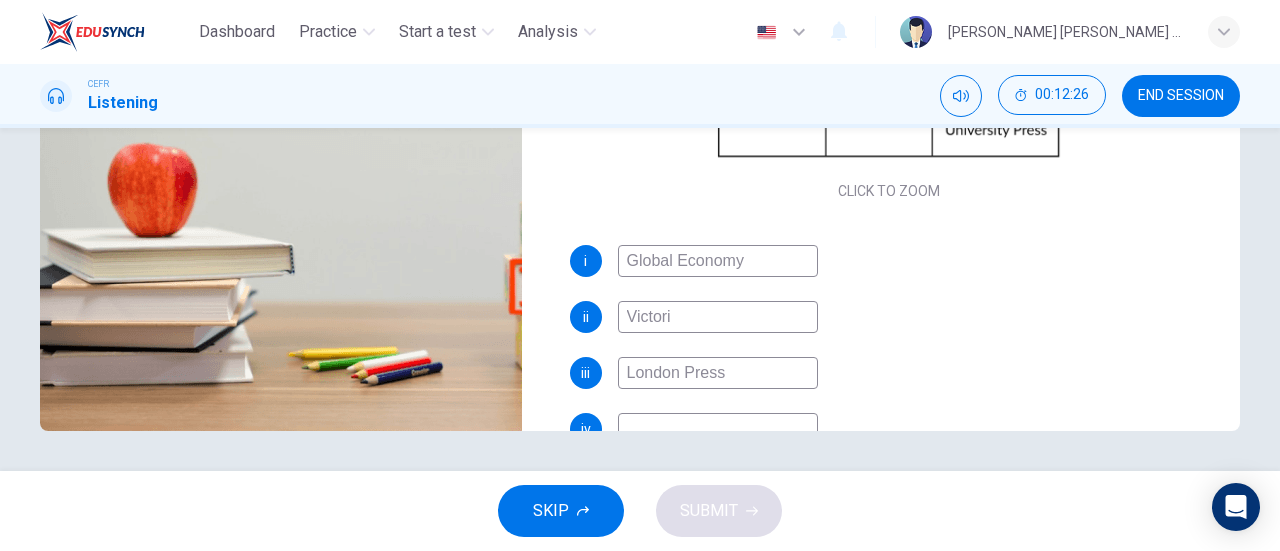 type on "Victorio" 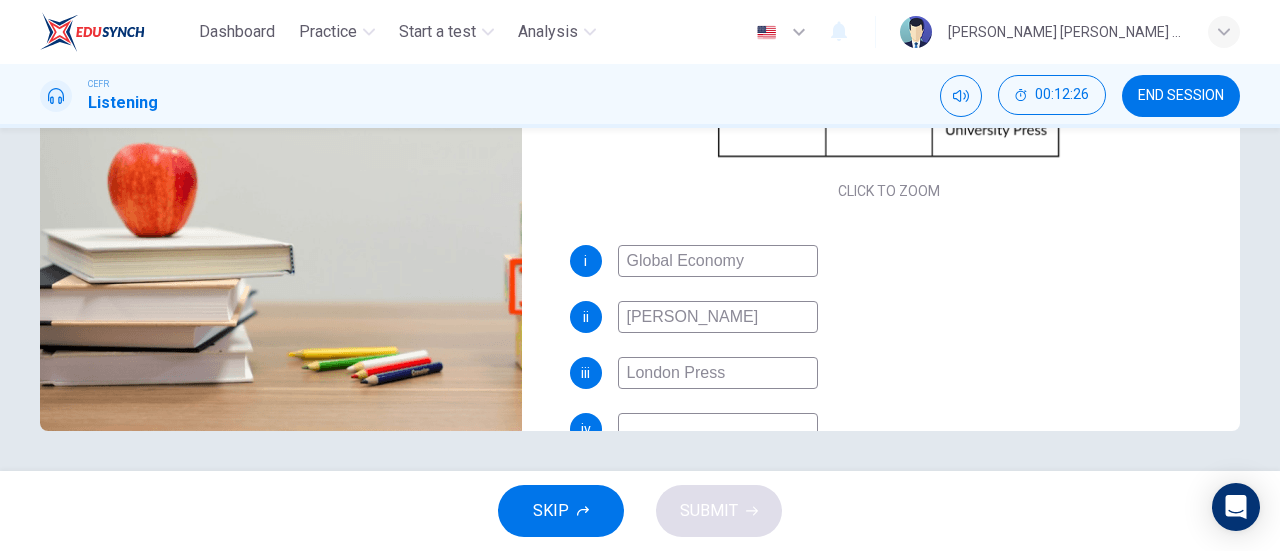 type on "81" 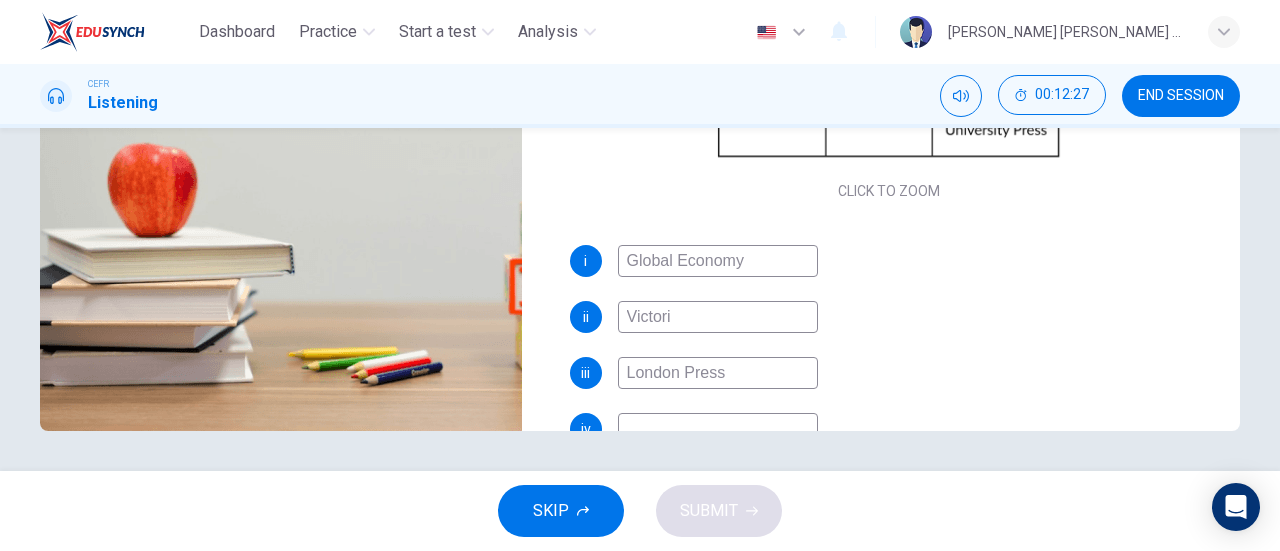 type on "Victor" 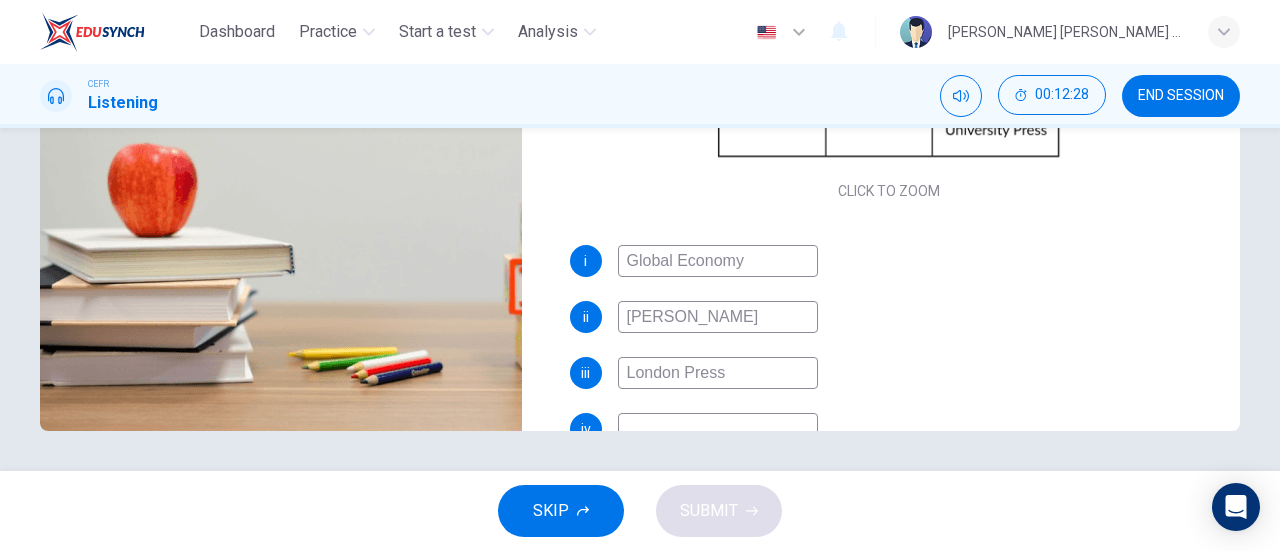 type on "81" 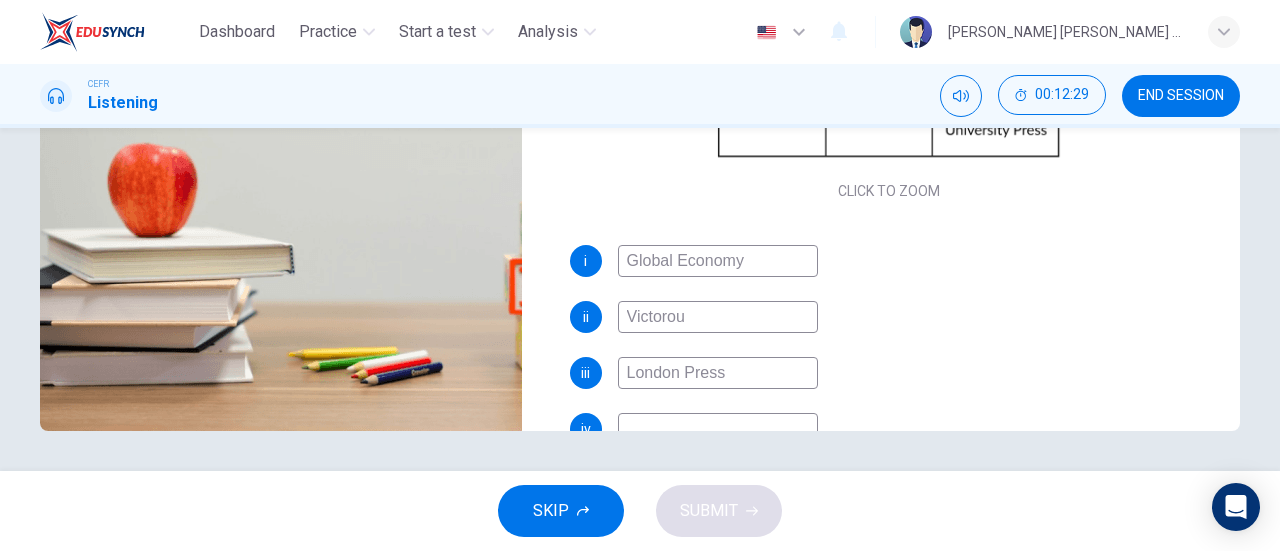 type on "Victoro" 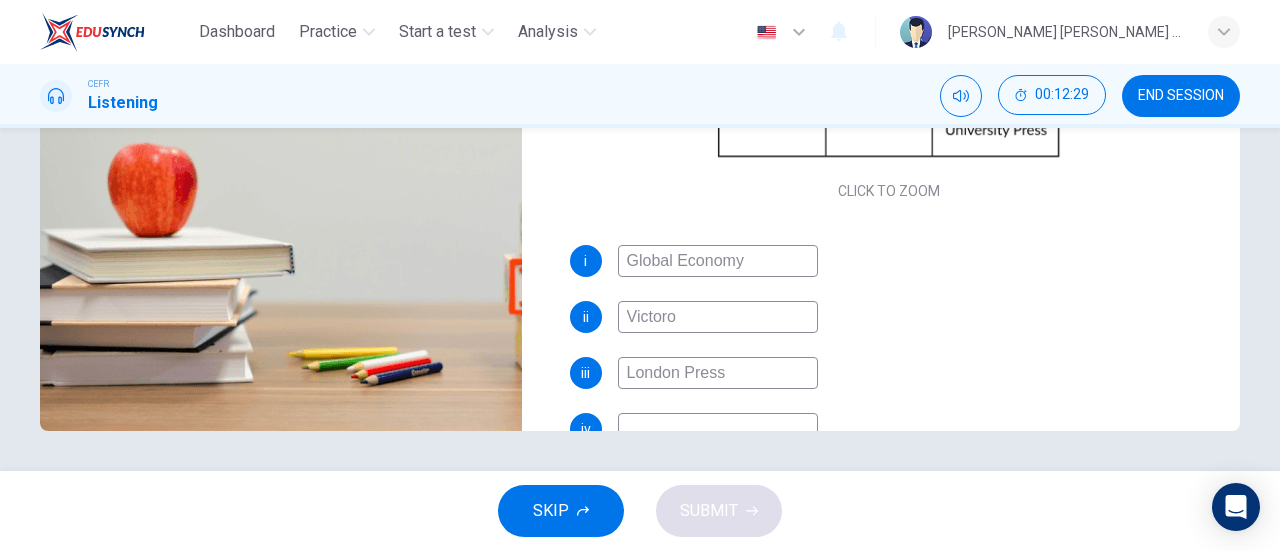 type on "82" 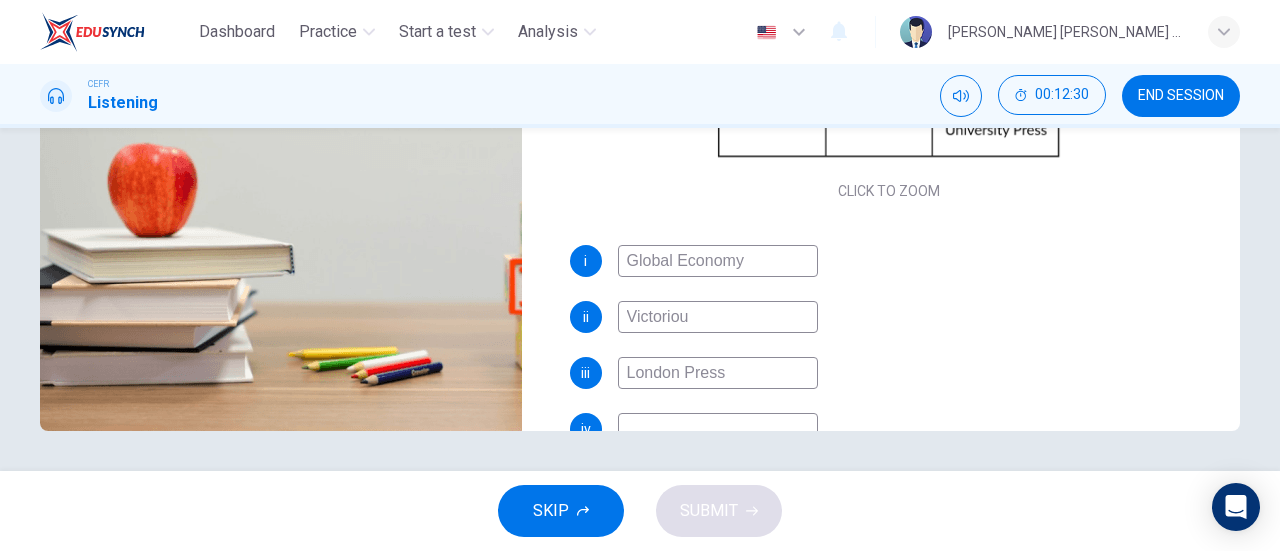 type on "Victorious" 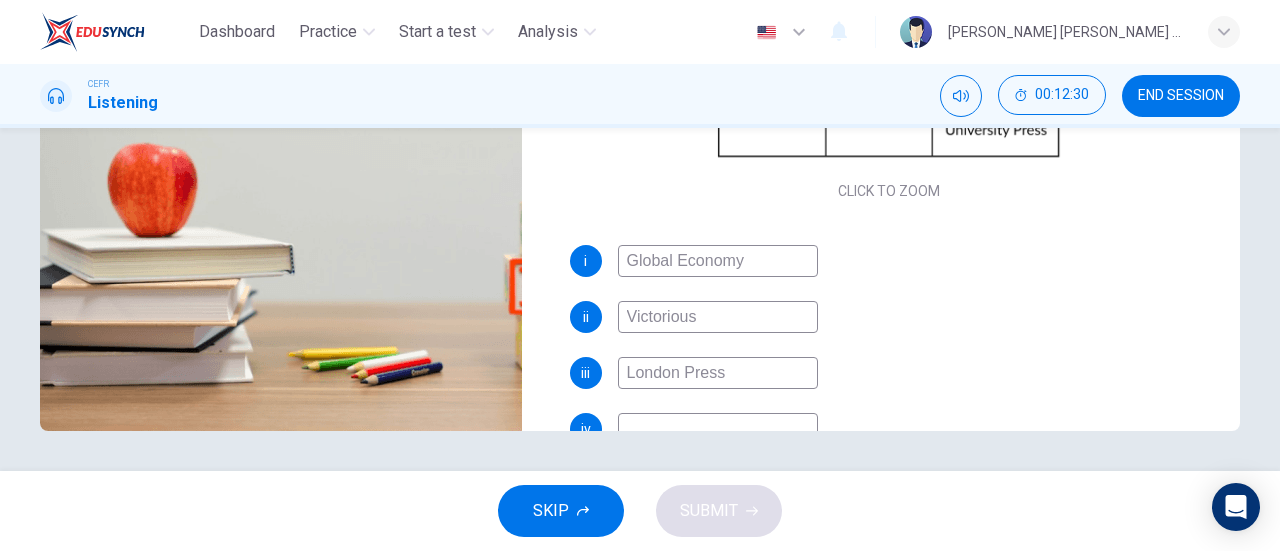 type on "82" 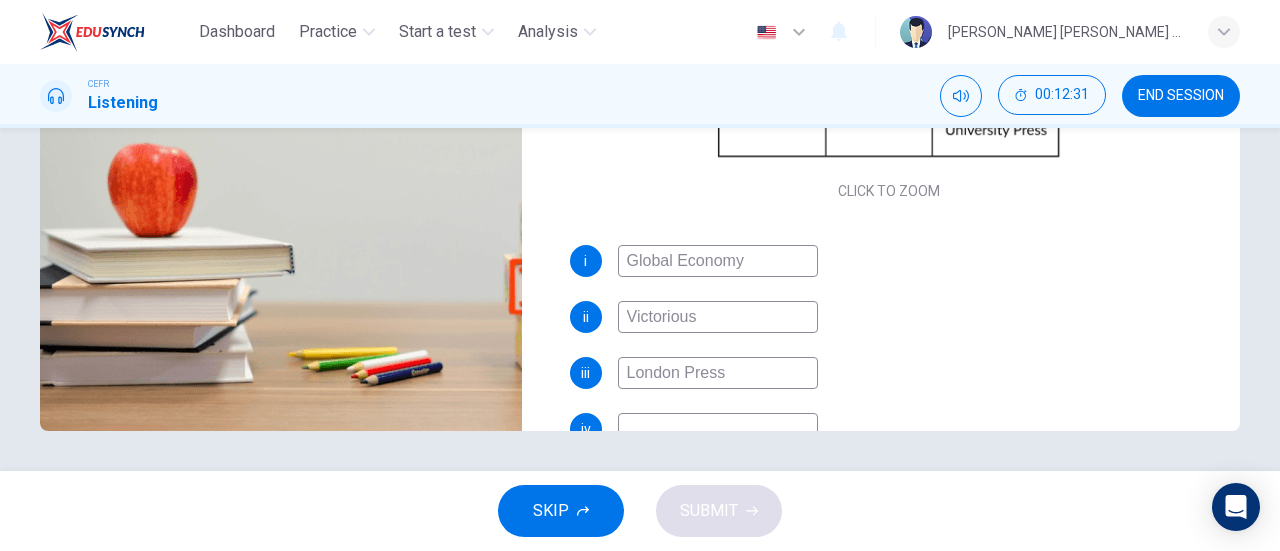 type on "Victorious S" 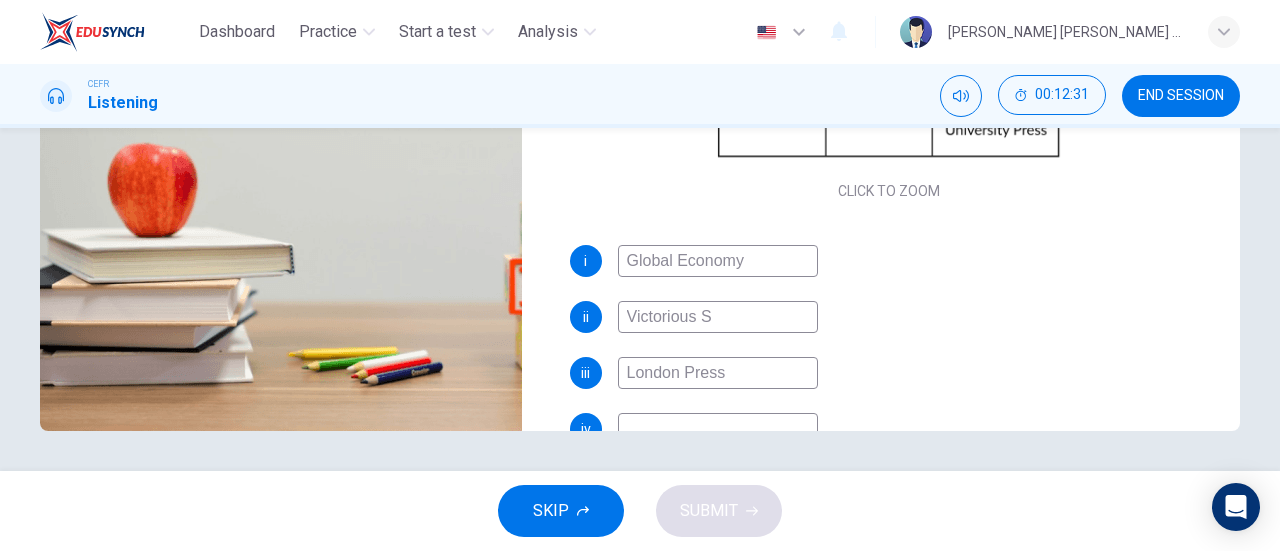 type on "82" 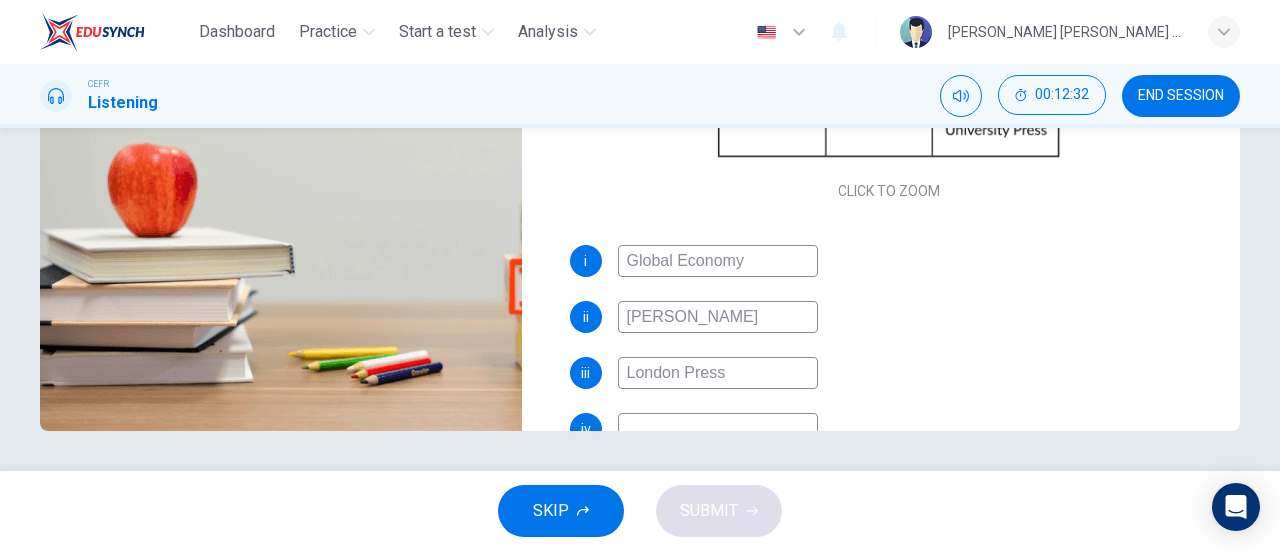 type on "Victorious Smith" 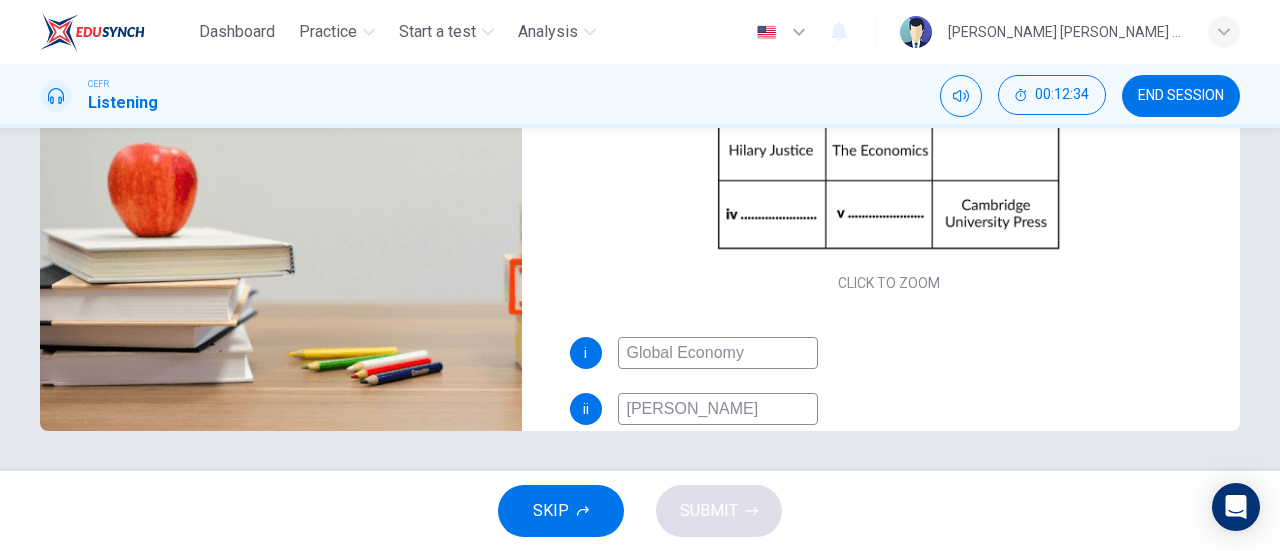 scroll, scrollTop: 0, scrollLeft: 0, axis: both 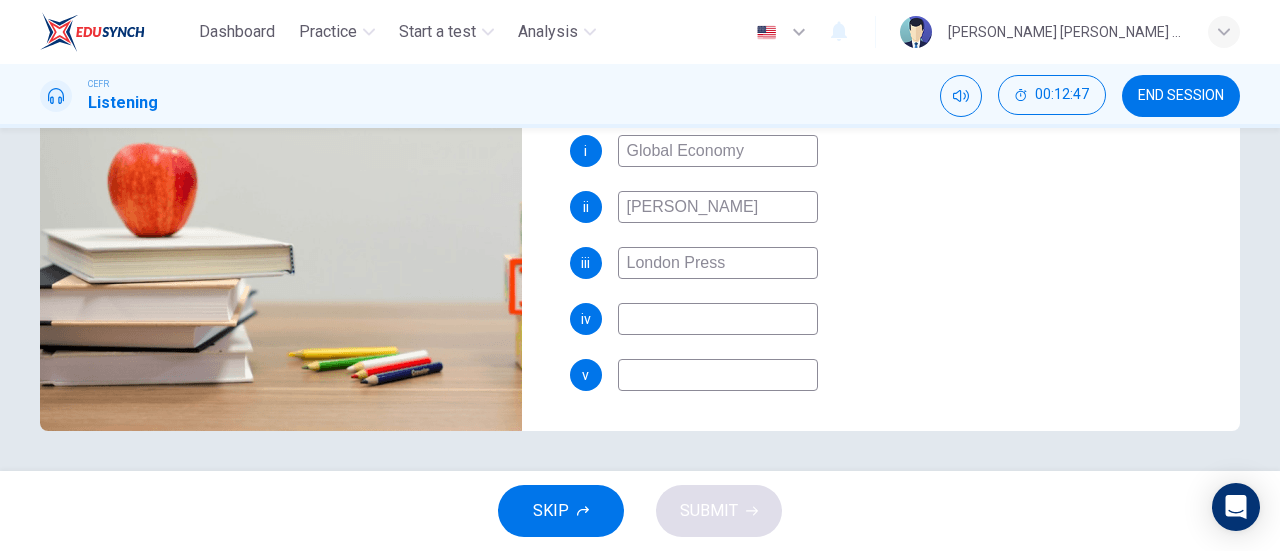 type on "87" 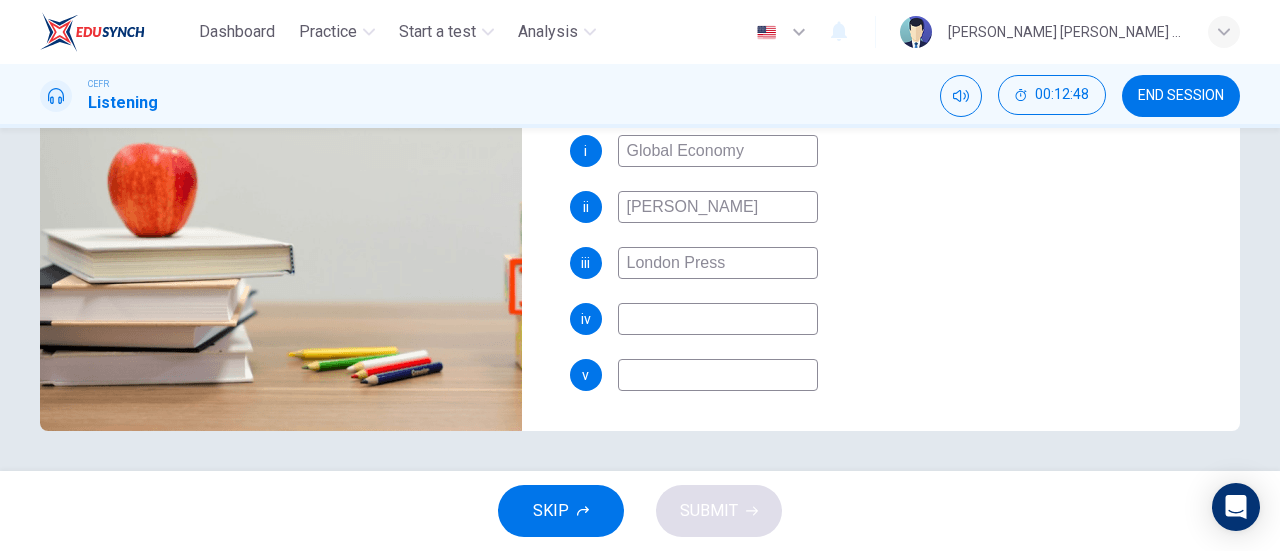 type on "Victorious Smith" 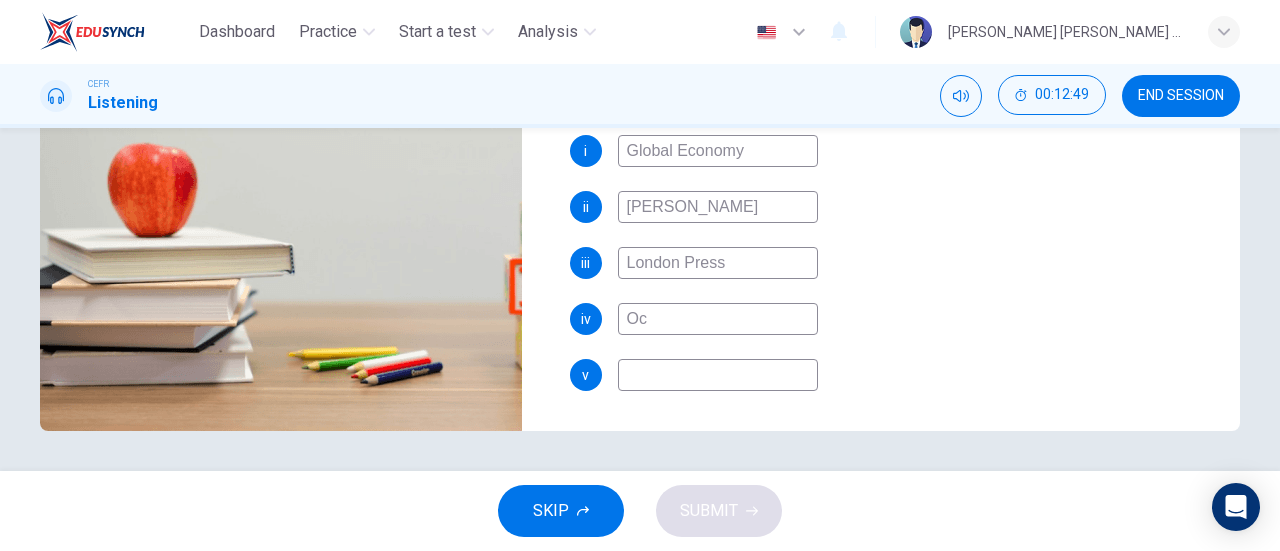 type on "O" 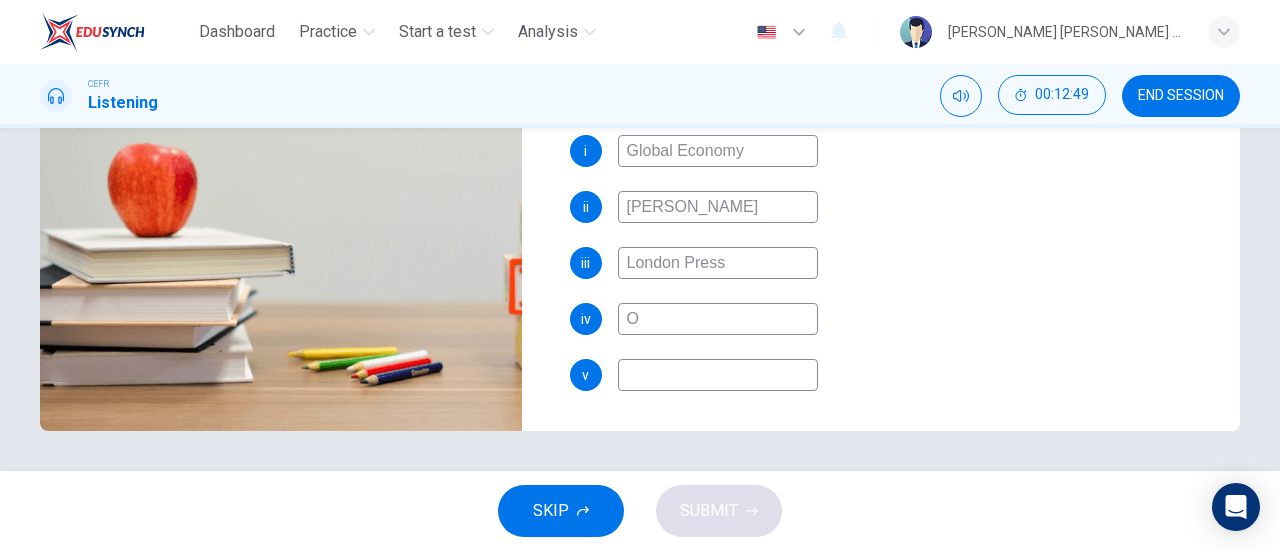 type on "88" 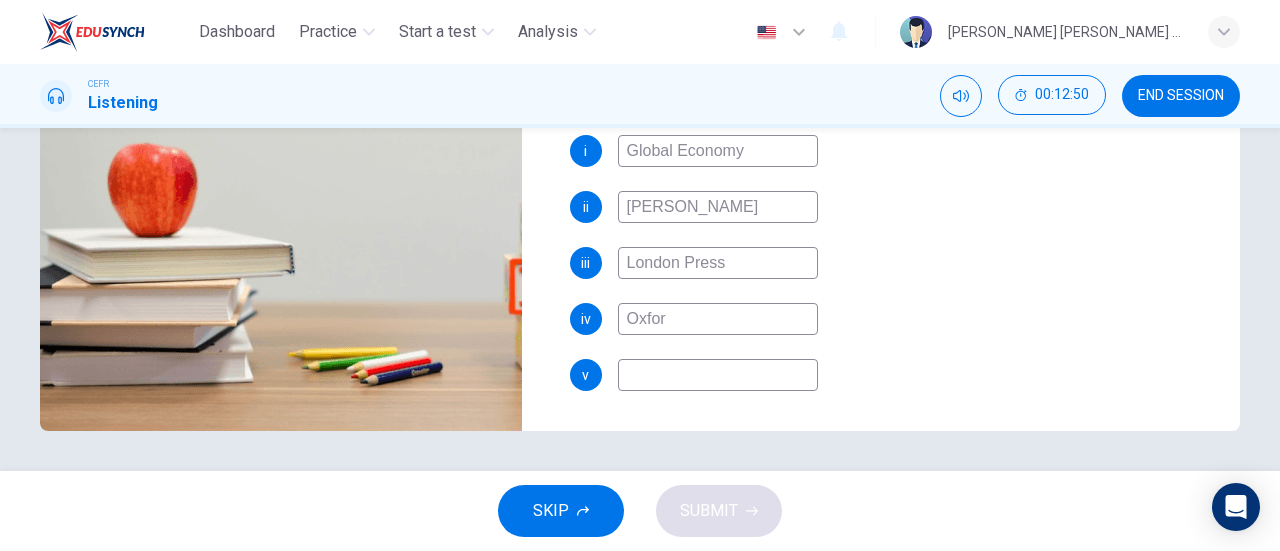 type on "Oxford" 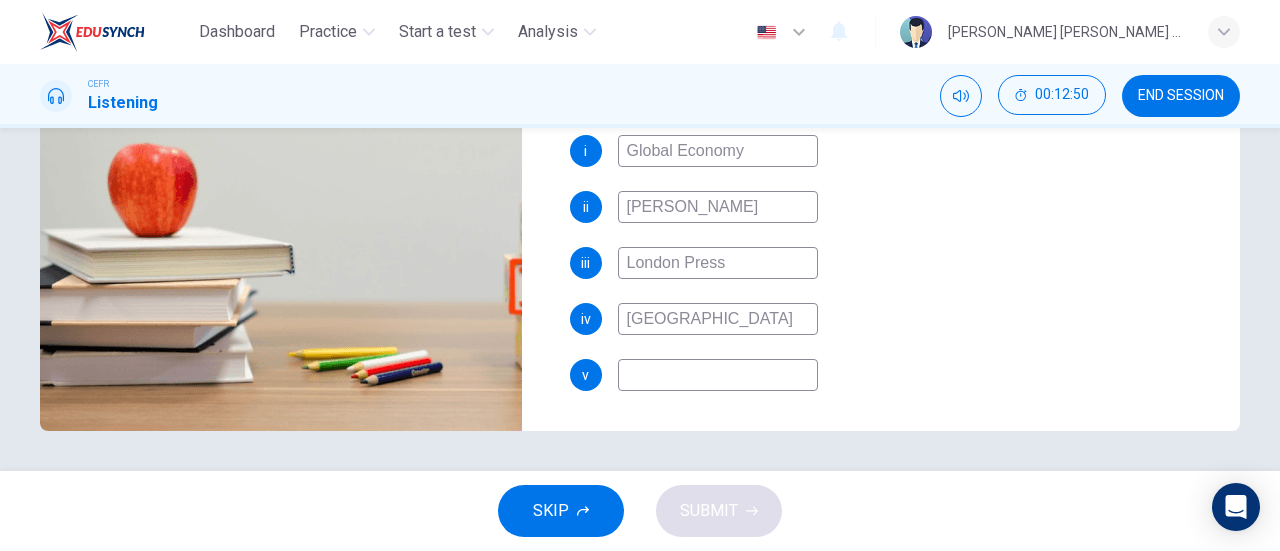 type on "88" 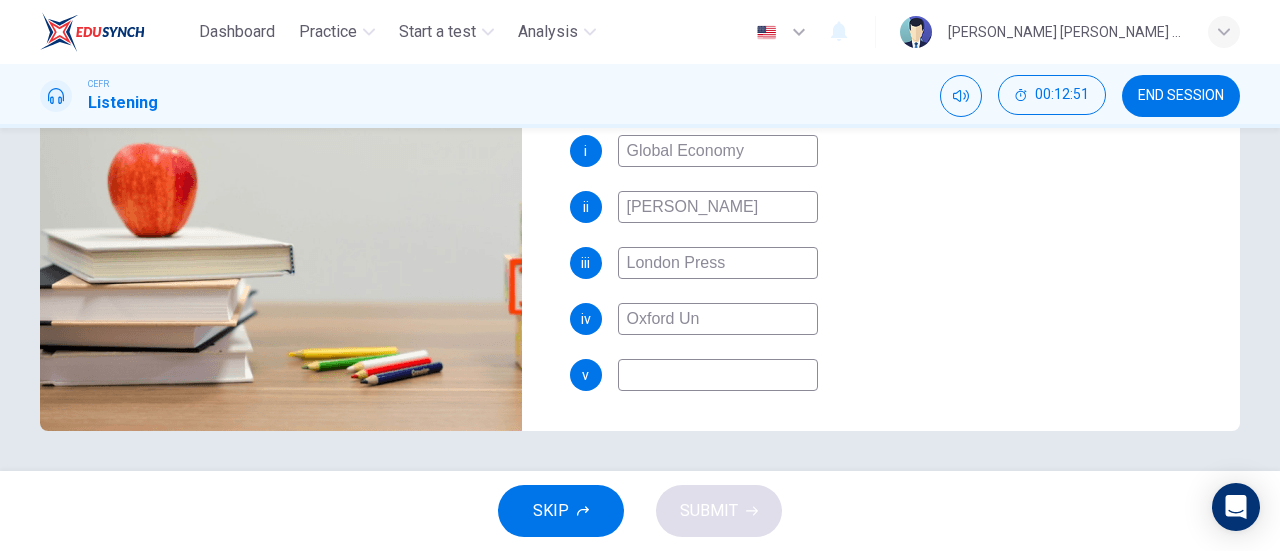 type on "Oxford Uni" 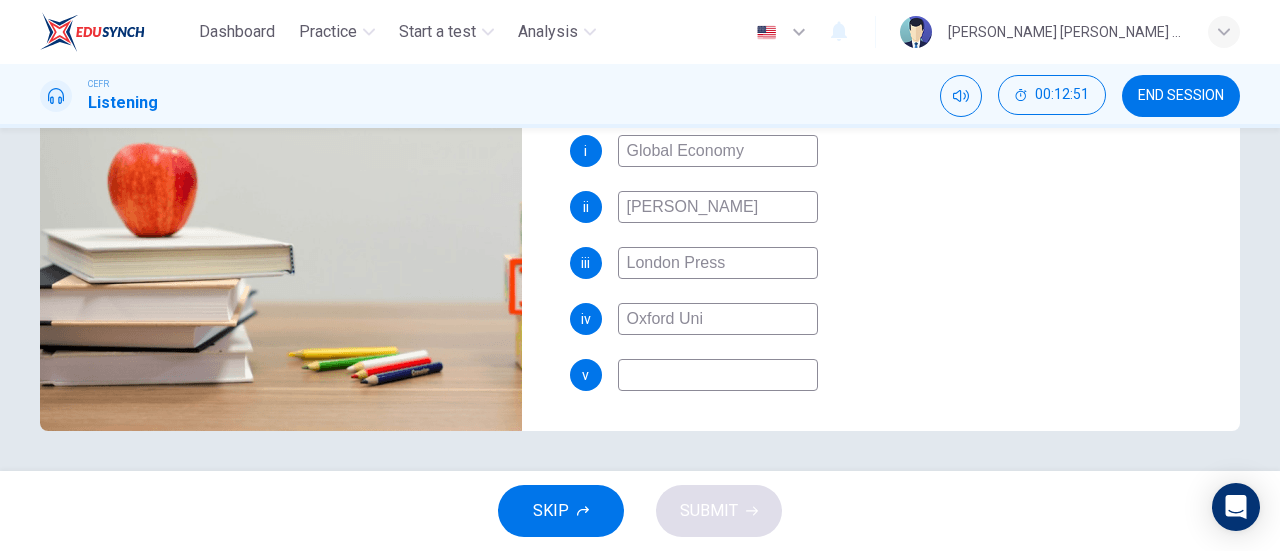 type on "89" 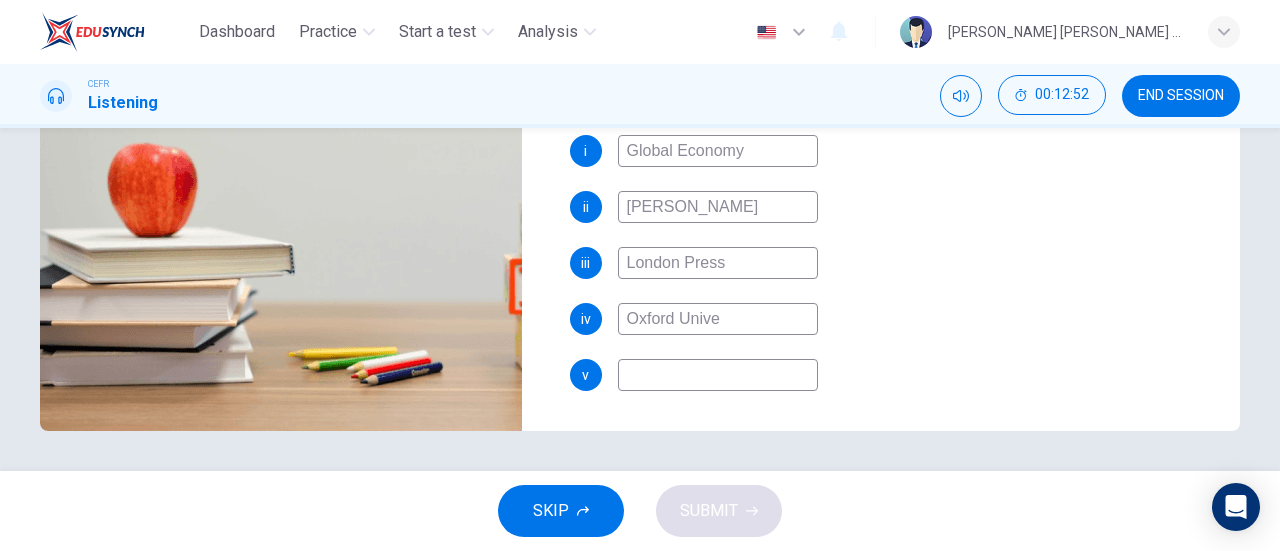 type on "Oxford Univer" 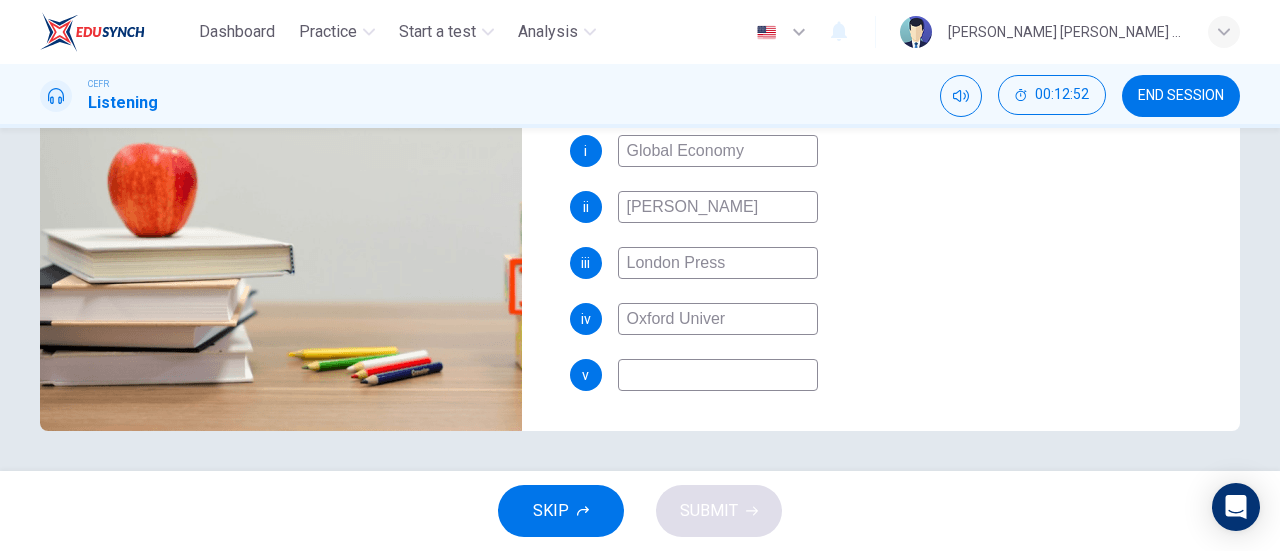type on "89" 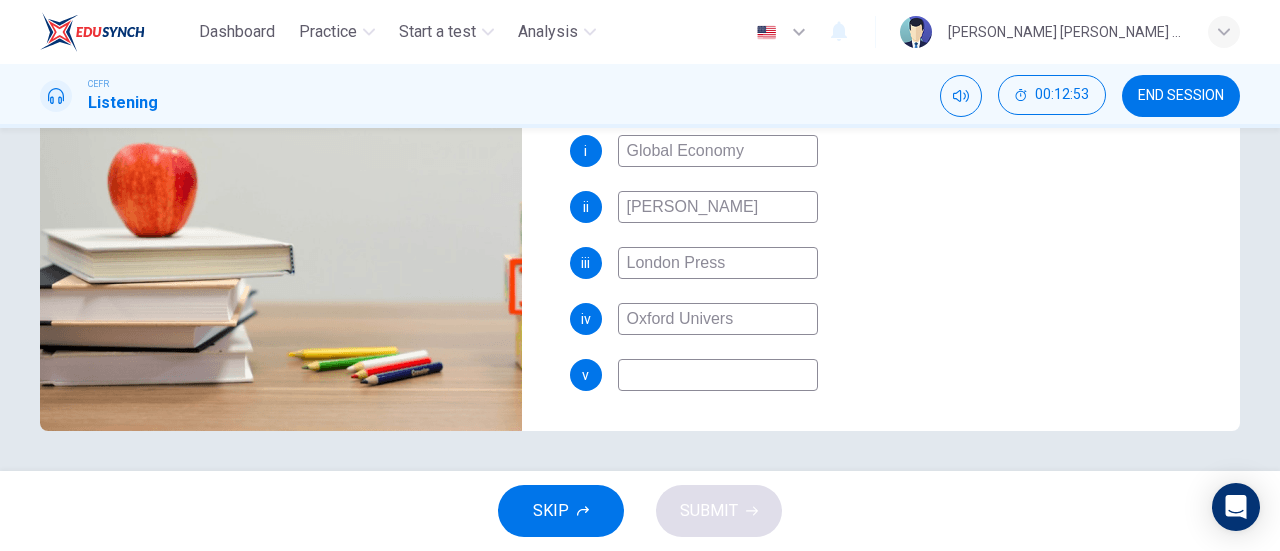 type on "Oxford Universi" 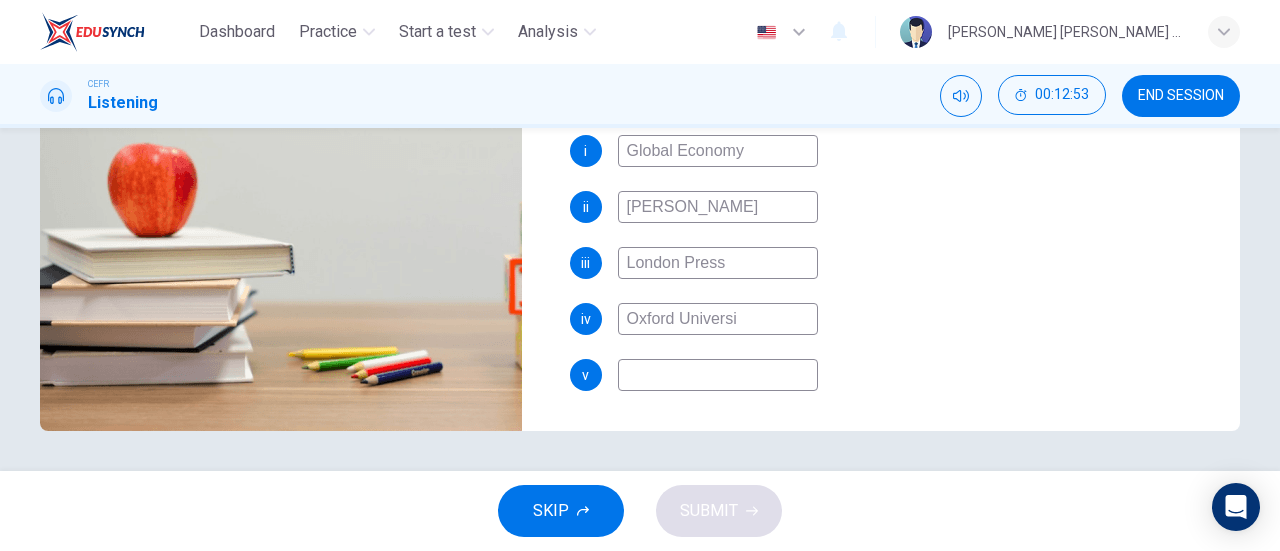 type on "89" 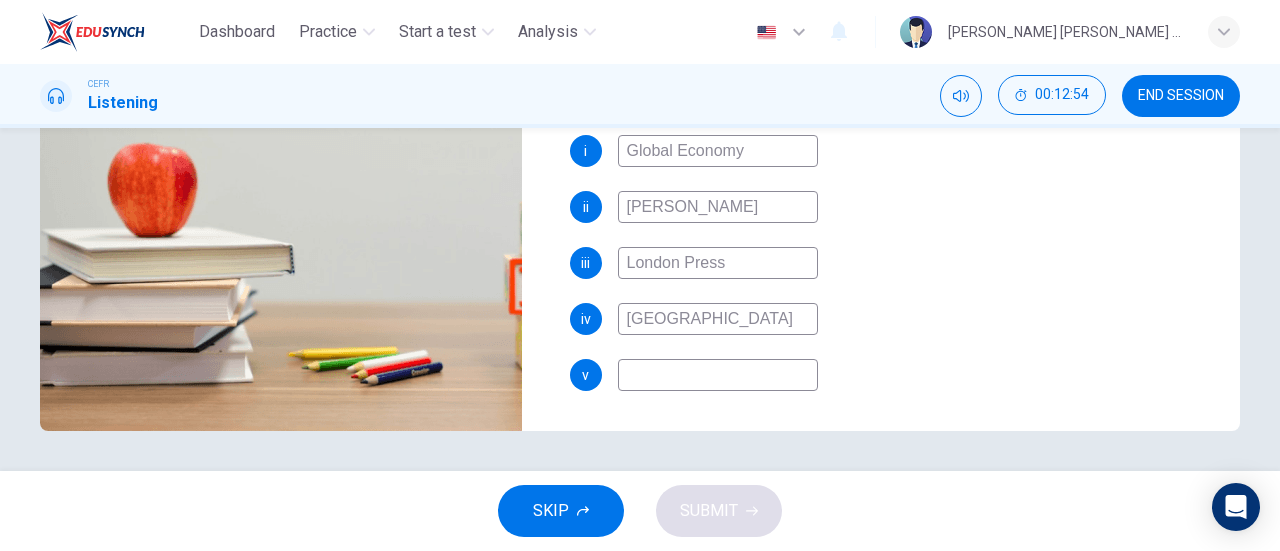 type on "Oxford University" 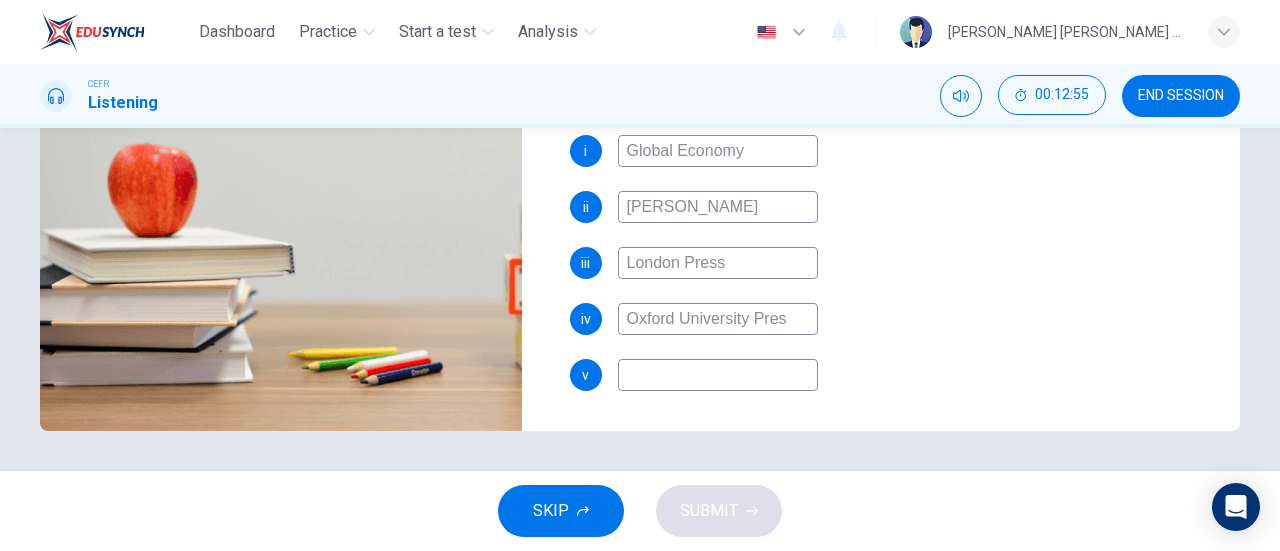 type on "Oxford University Press" 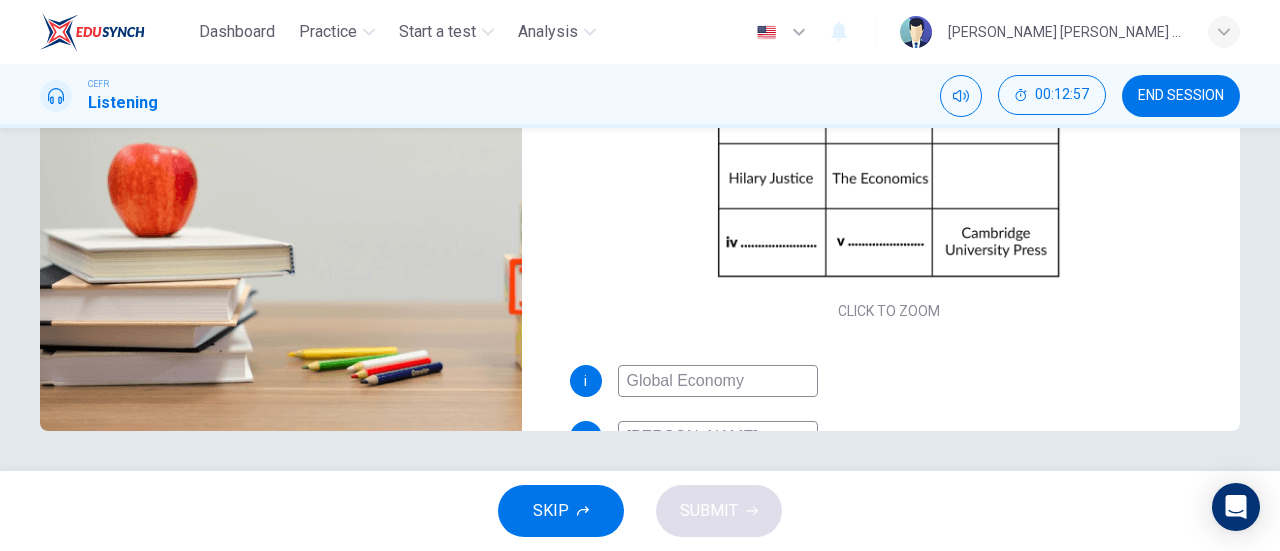 scroll, scrollTop: 230, scrollLeft: 0, axis: vertical 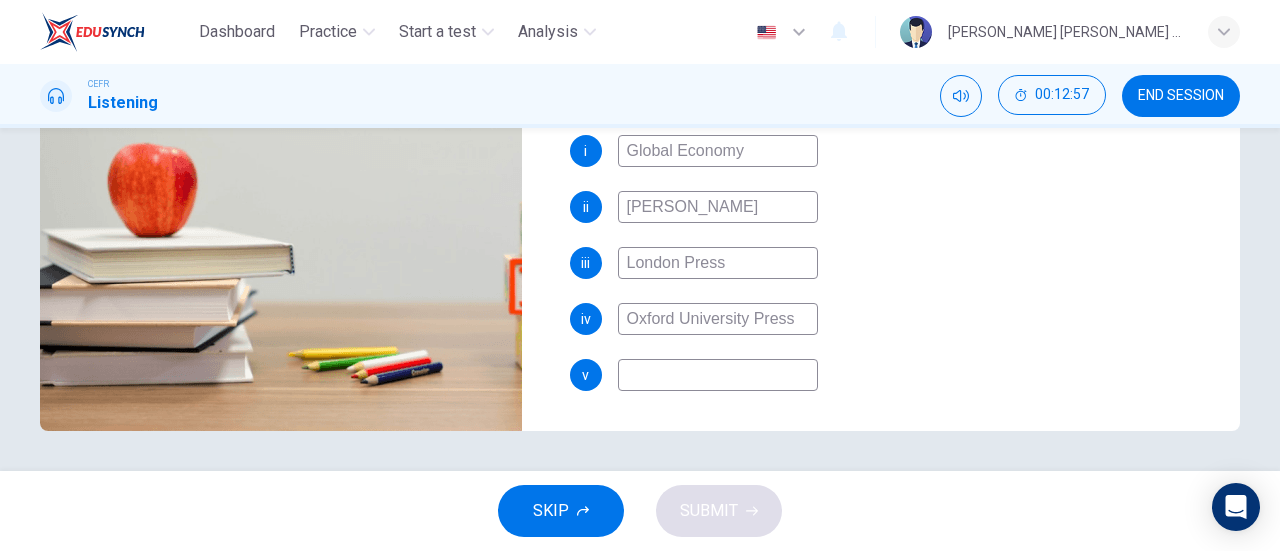 type on "91" 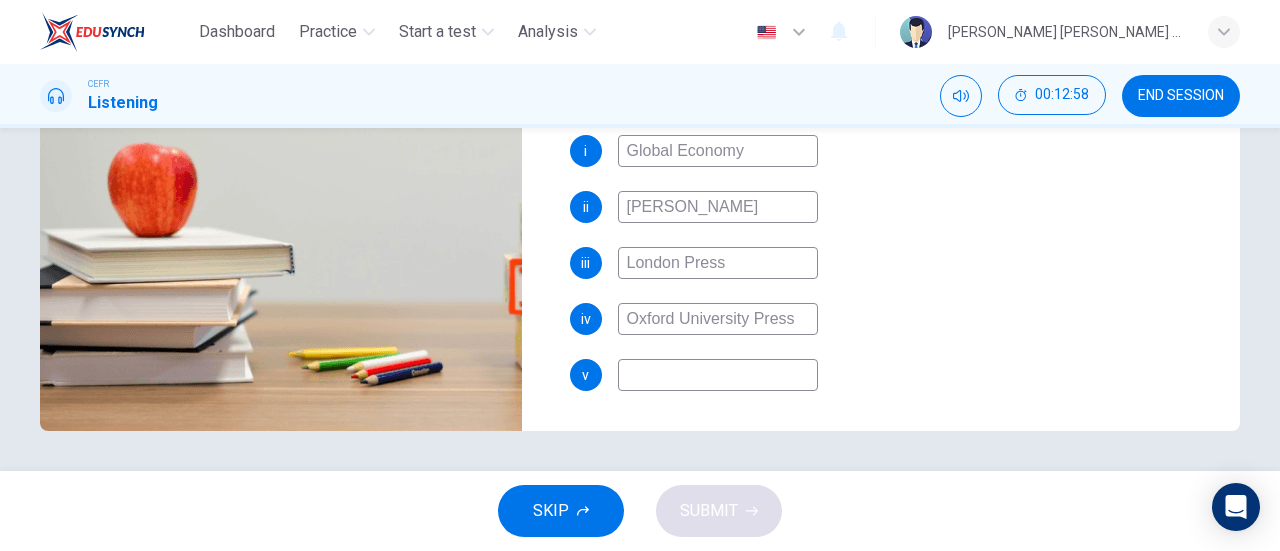 type on "Oxford University Press" 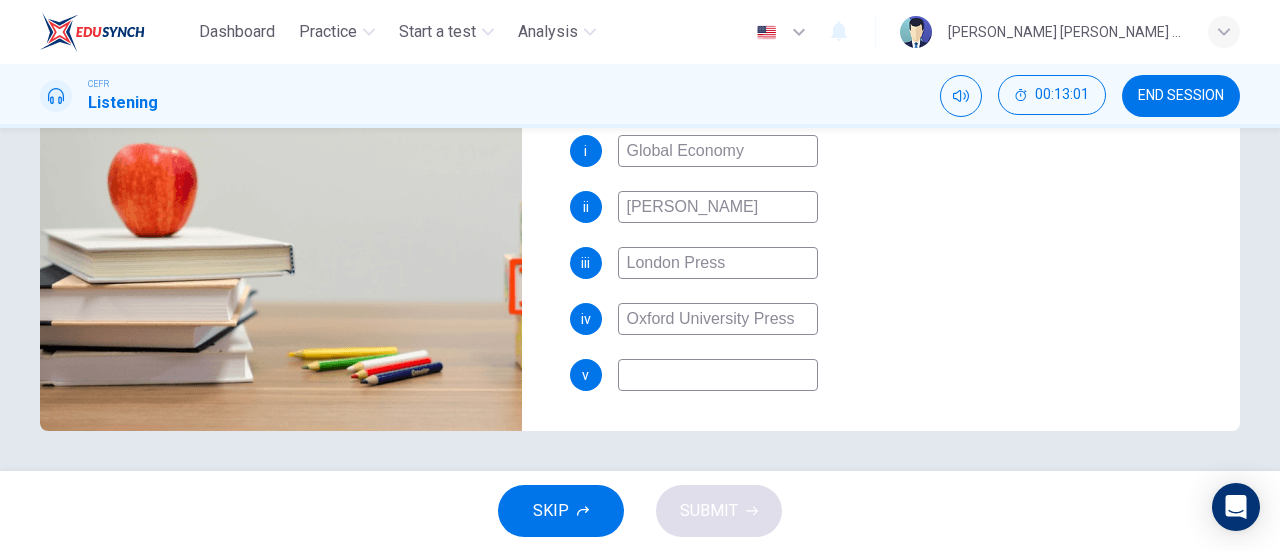 scroll, scrollTop: 0, scrollLeft: 0, axis: both 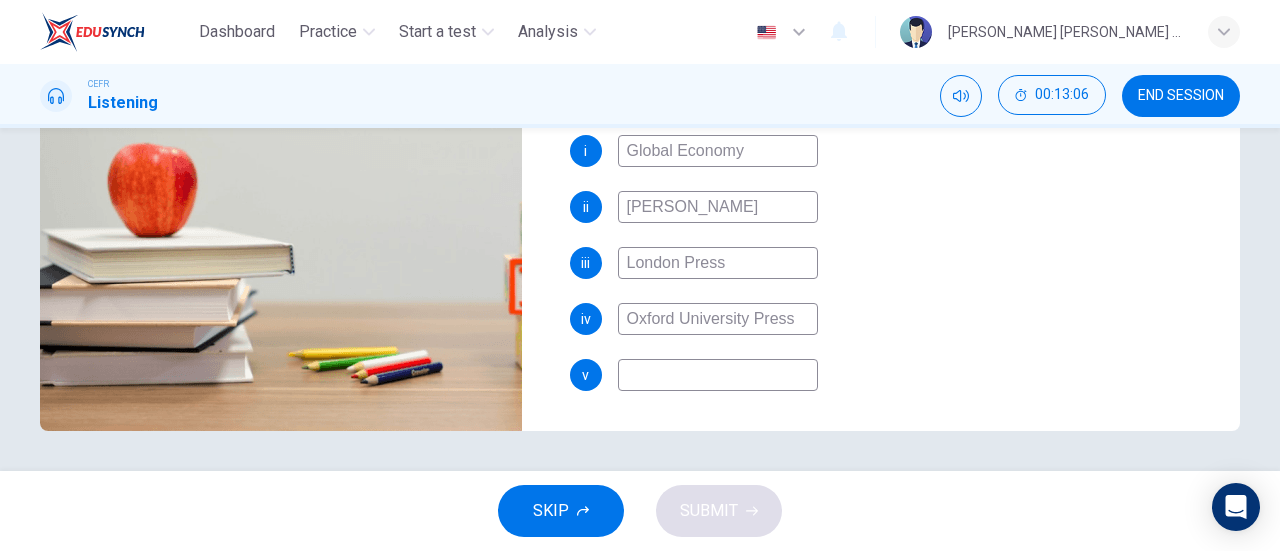click on "Oxford University Press" at bounding box center [718, 319] 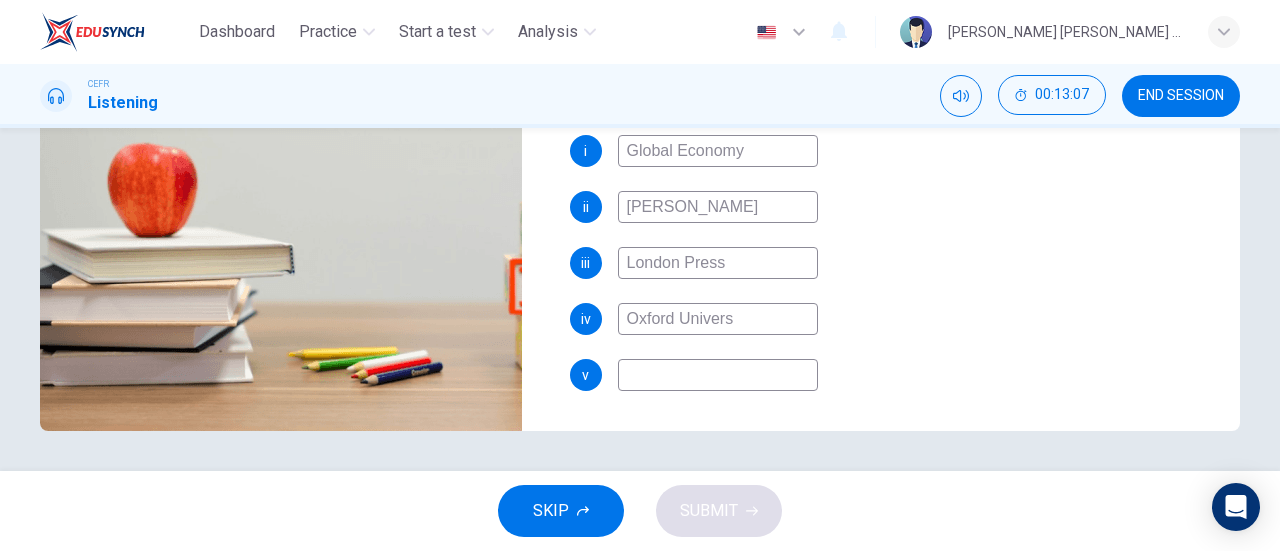 type on "Oxford Univer" 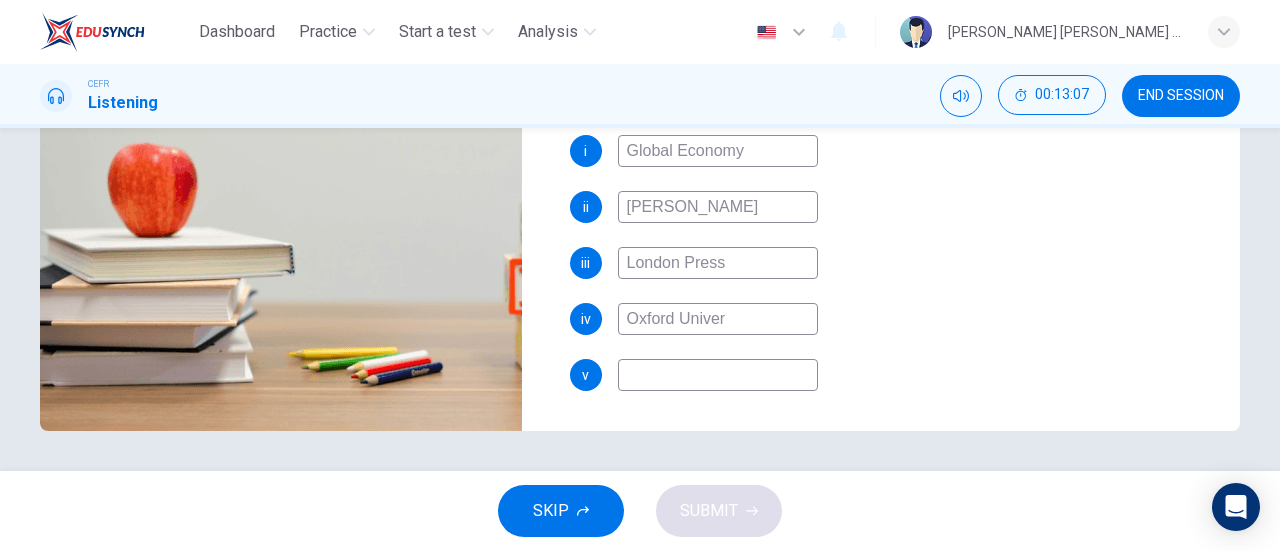 type on "94" 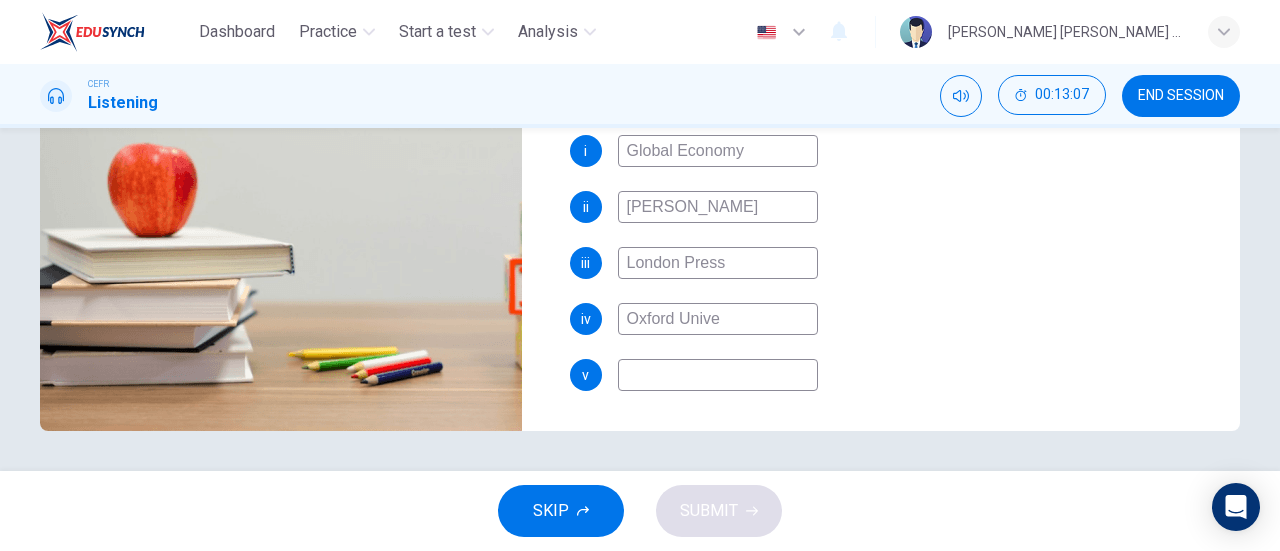 type on "94" 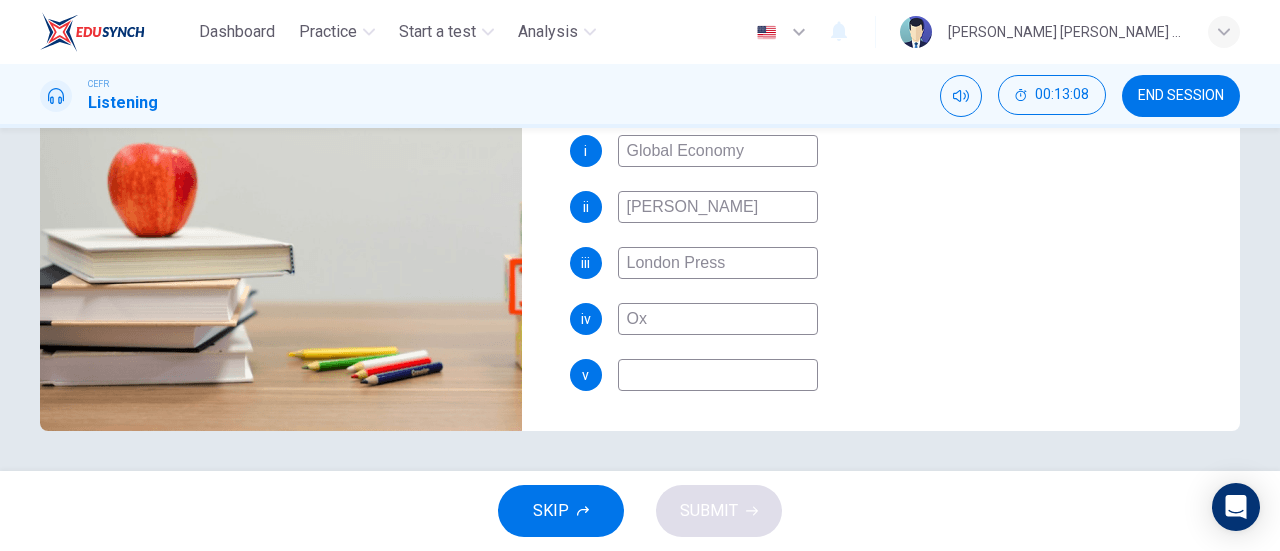 type on "O" 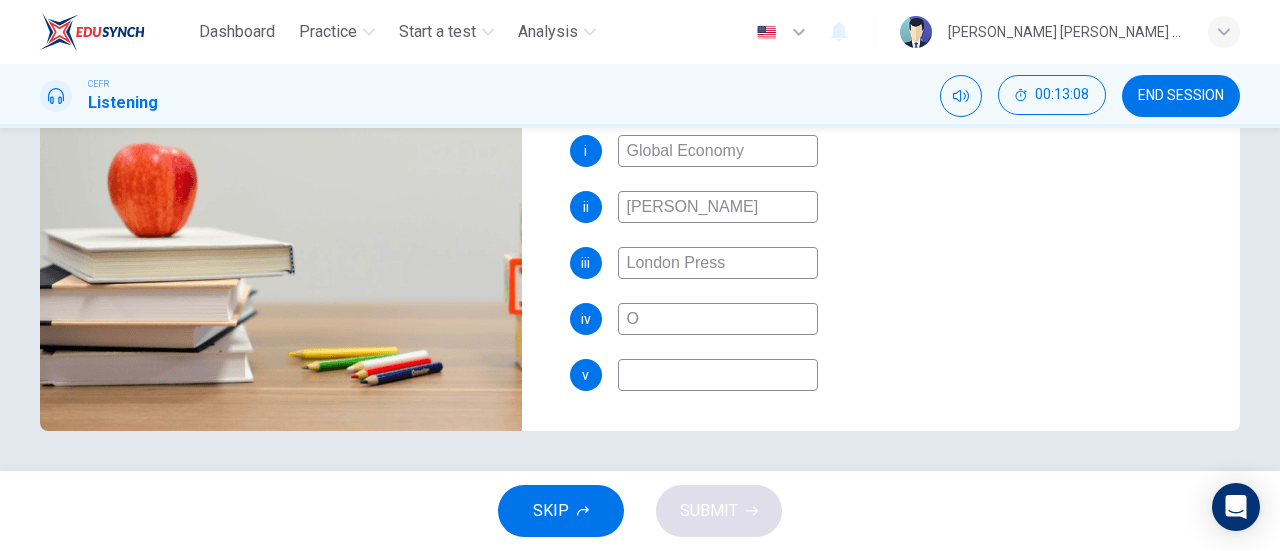 type 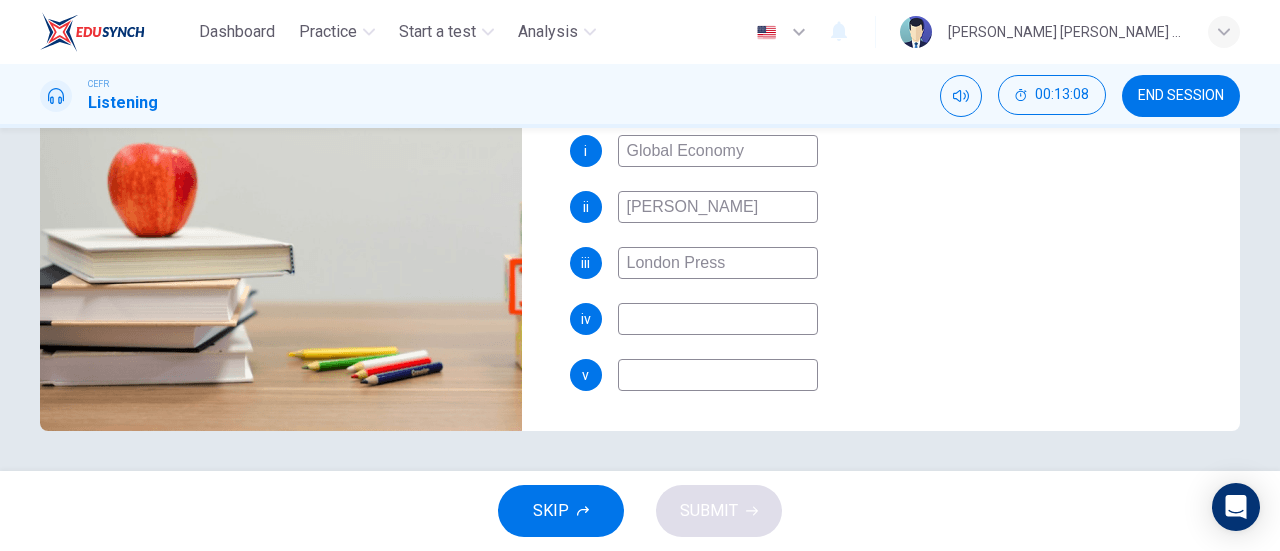 scroll, scrollTop: 0, scrollLeft: 0, axis: both 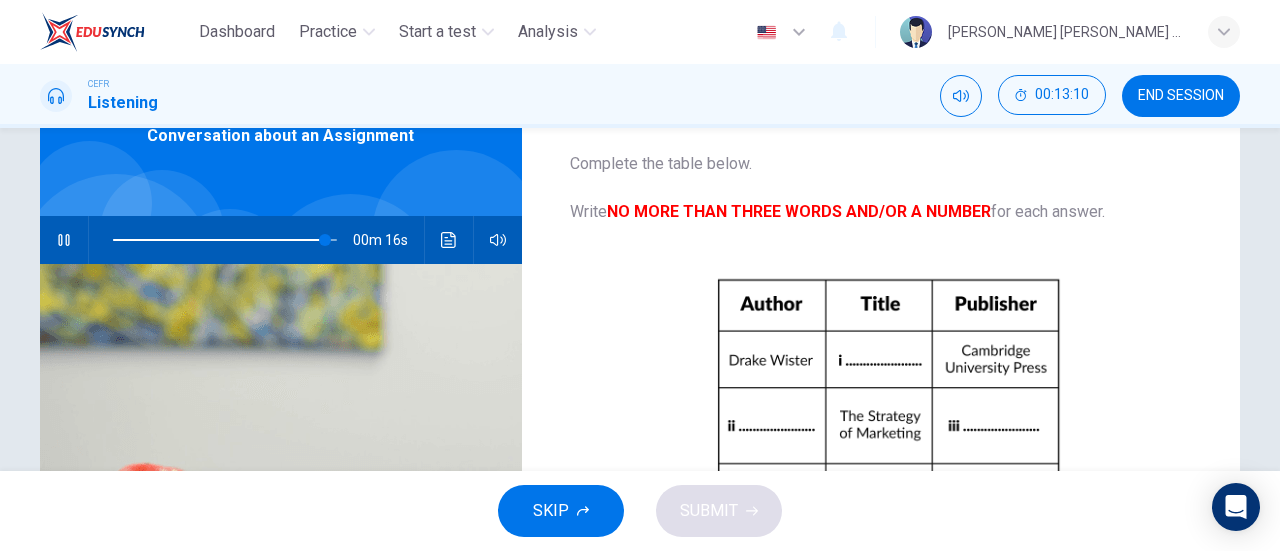 type on "95" 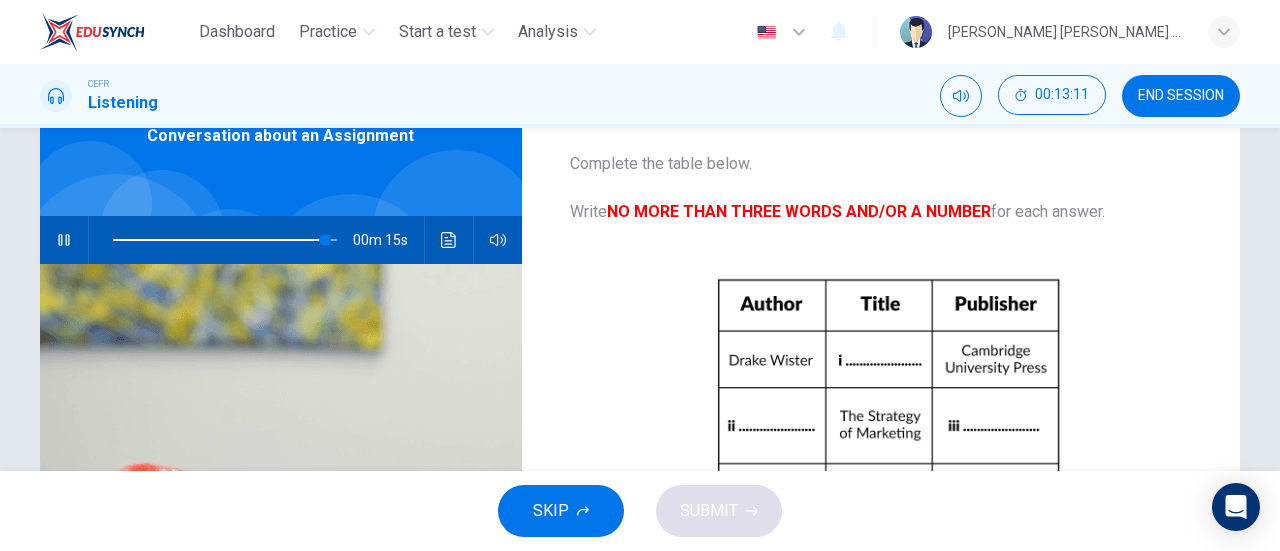 type 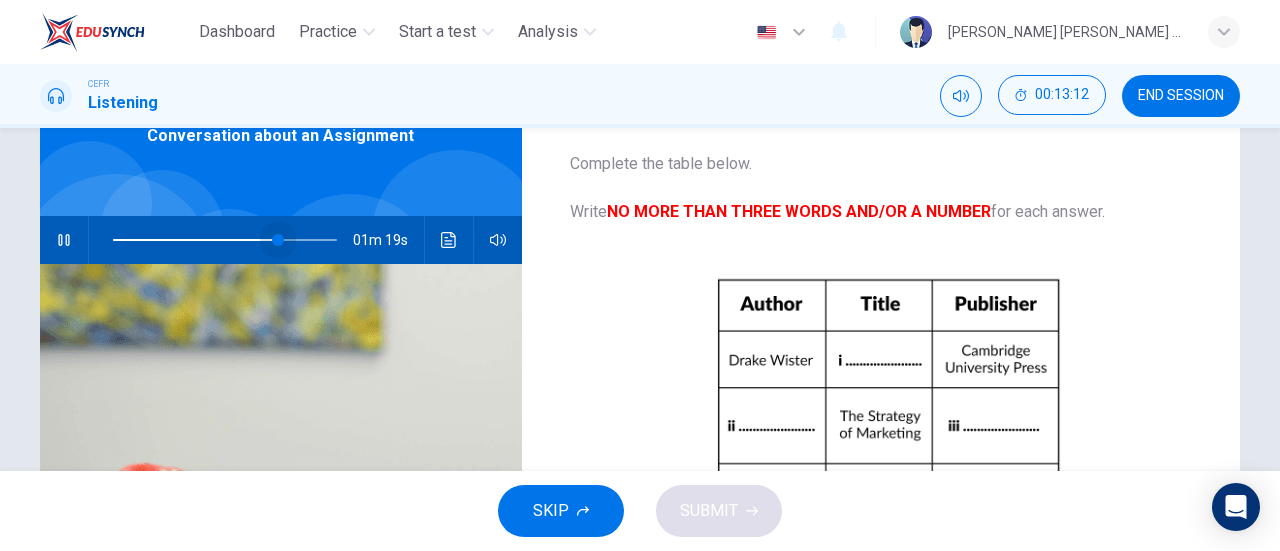click at bounding box center (225, 240) 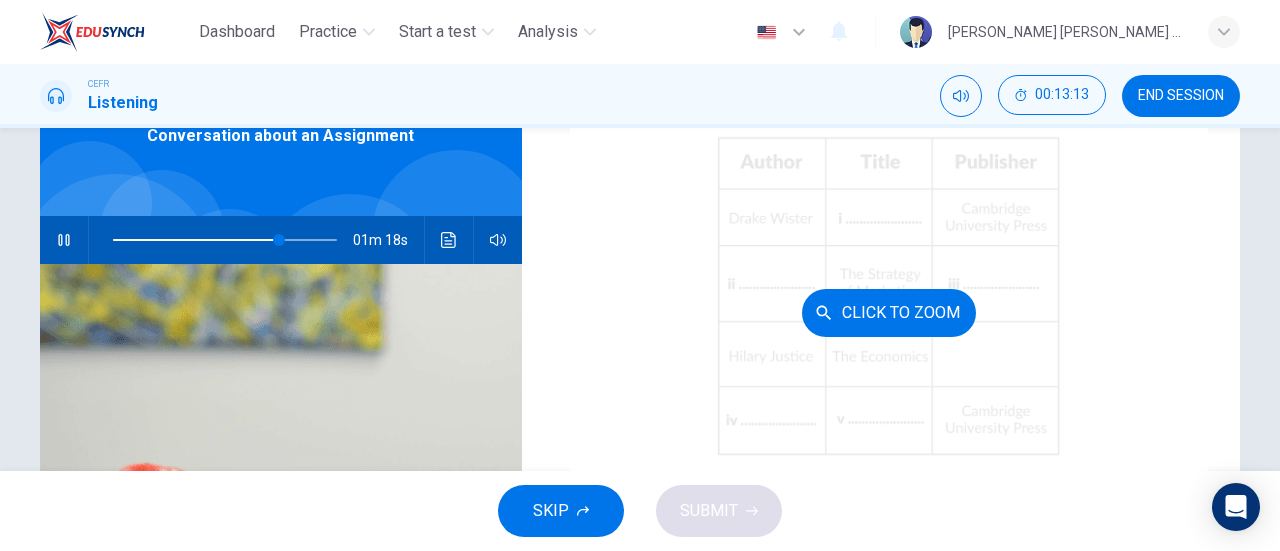scroll, scrollTop: 230, scrollLeft: 0, axis: vertical 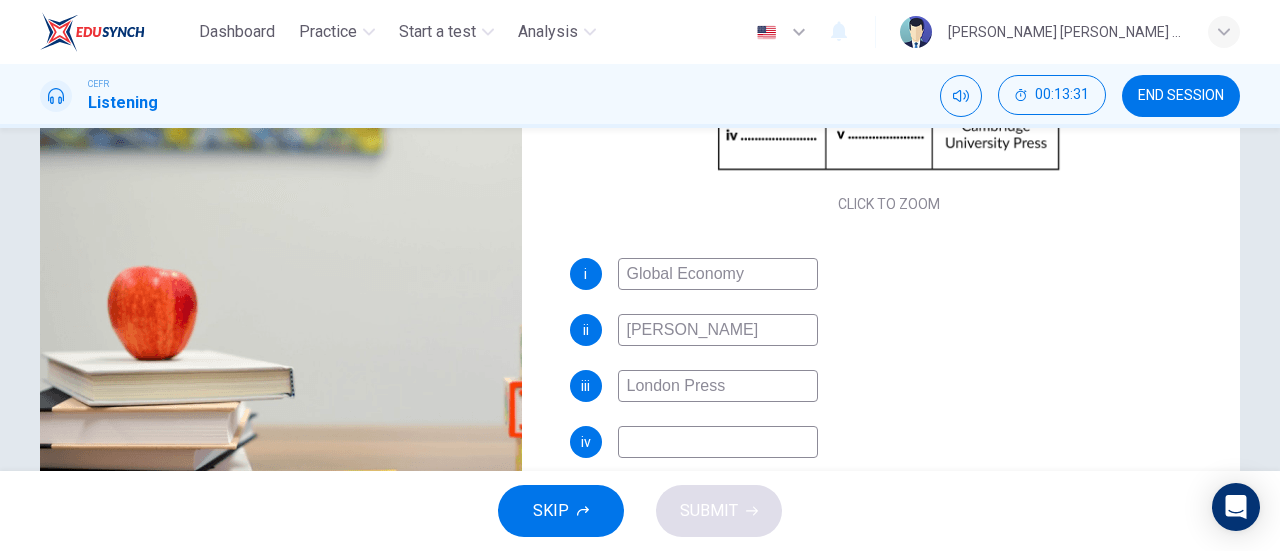 click on "Victorious Smith" at bounding box center (718, 330) 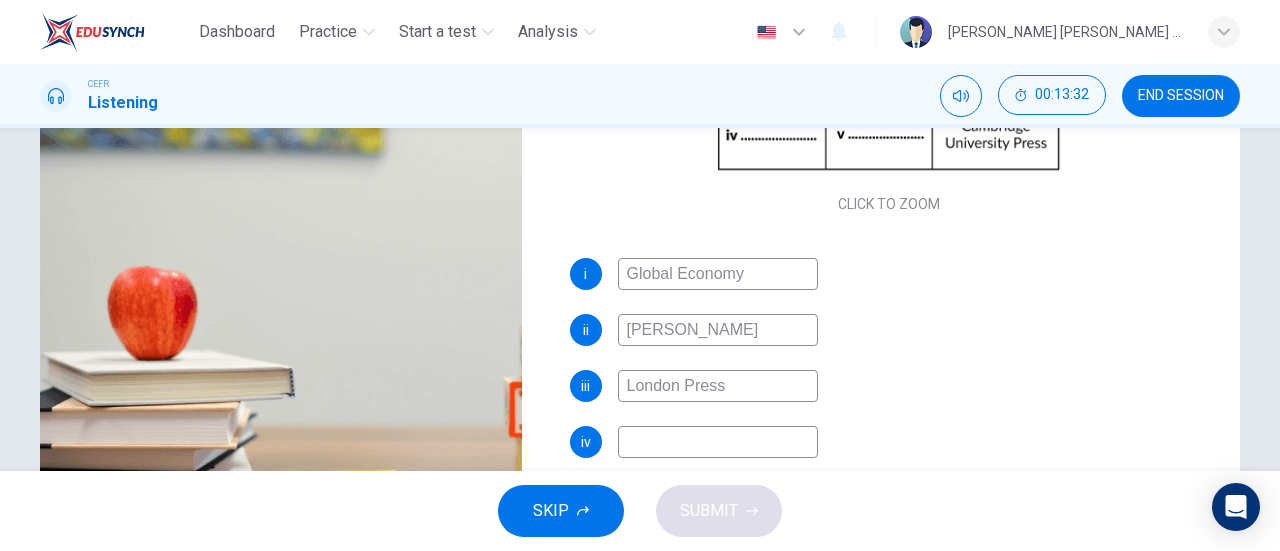 type on "Victori Smith" 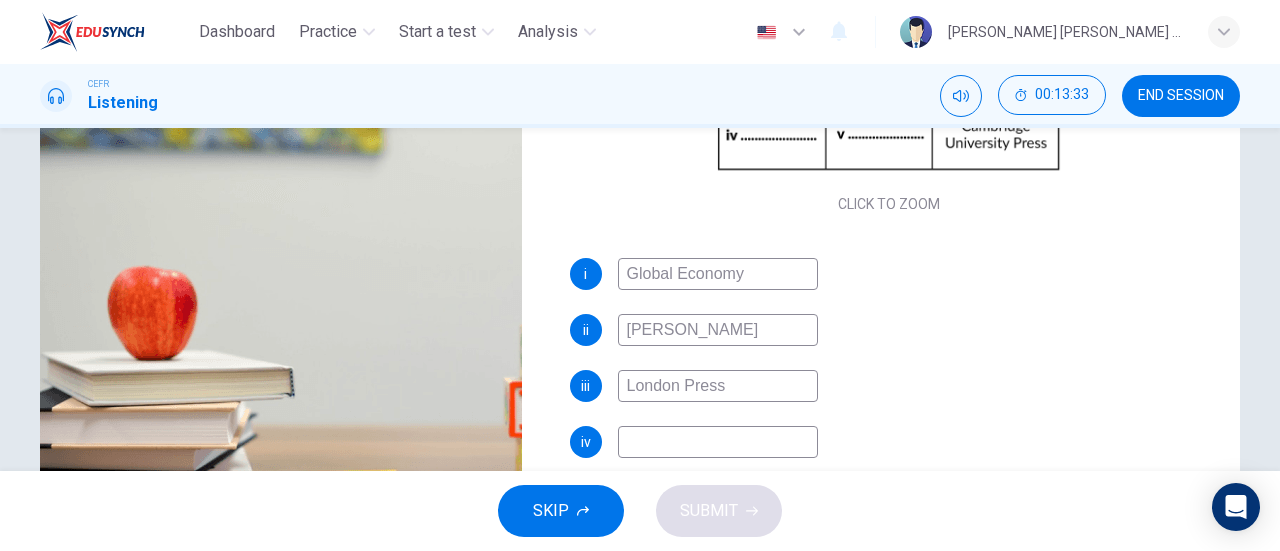 type on "Victoria Smith" 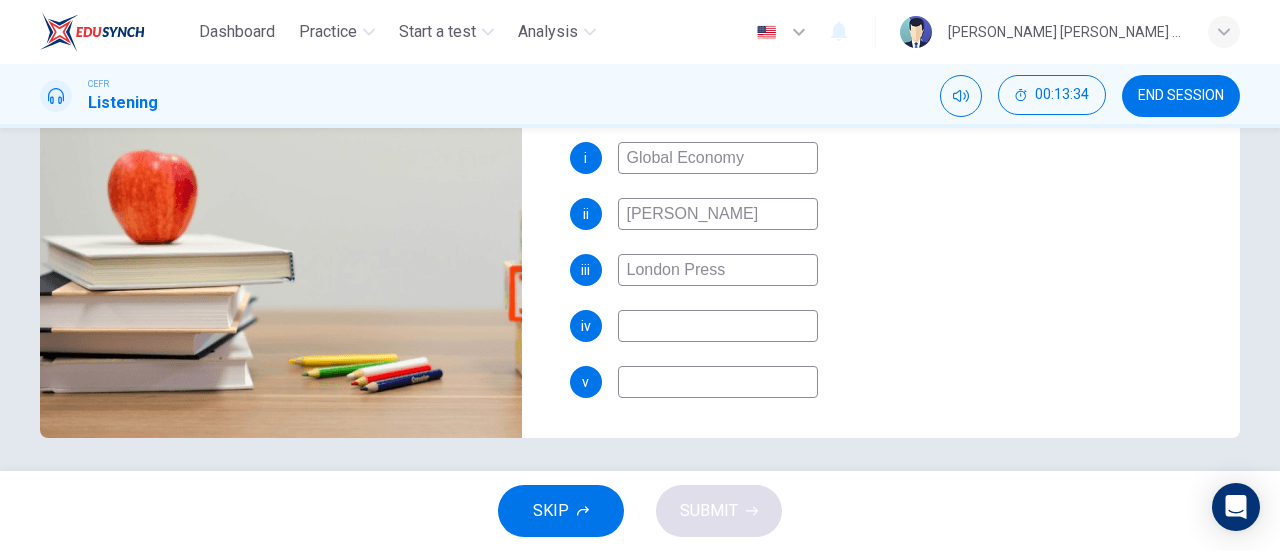 scroll, scrollTop: 432, scrollLeft: 0, axis: vertical 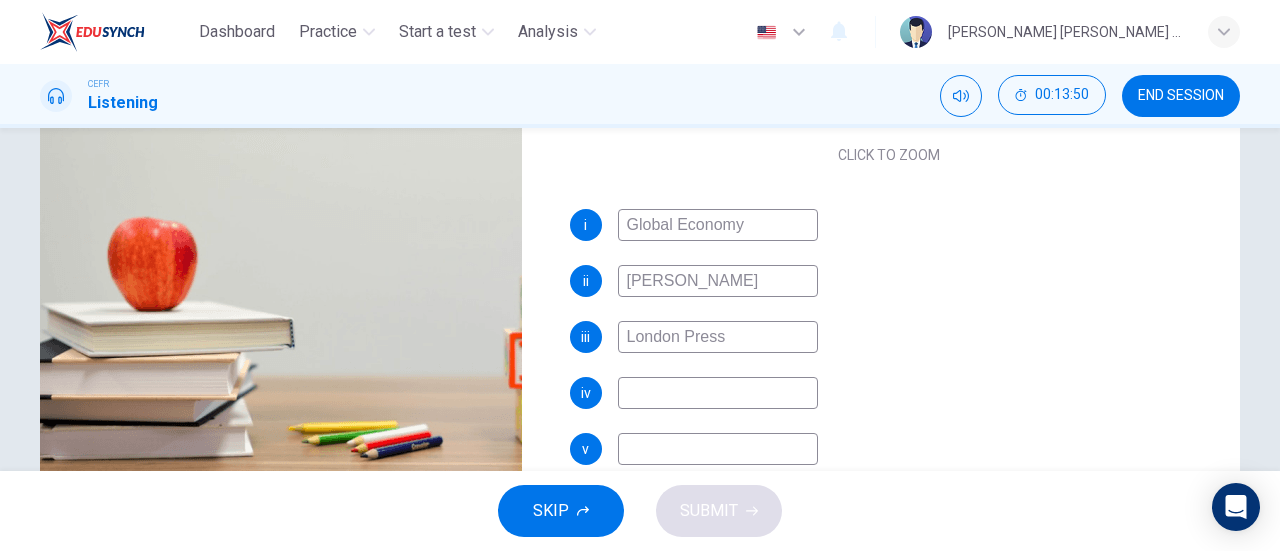type on "87" 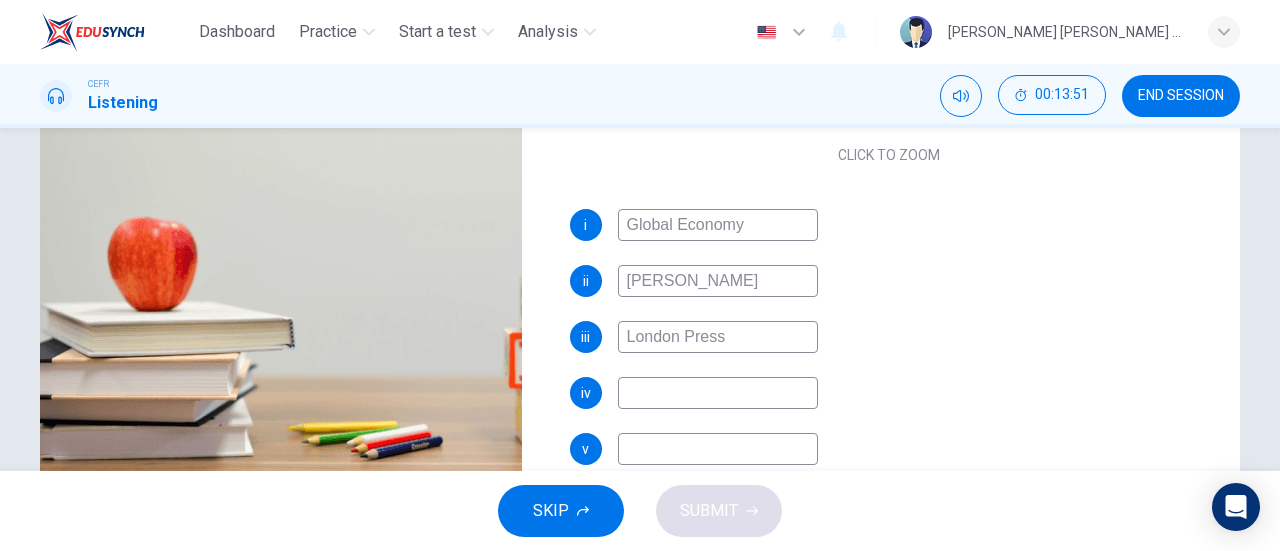type on "Victoria Smith" 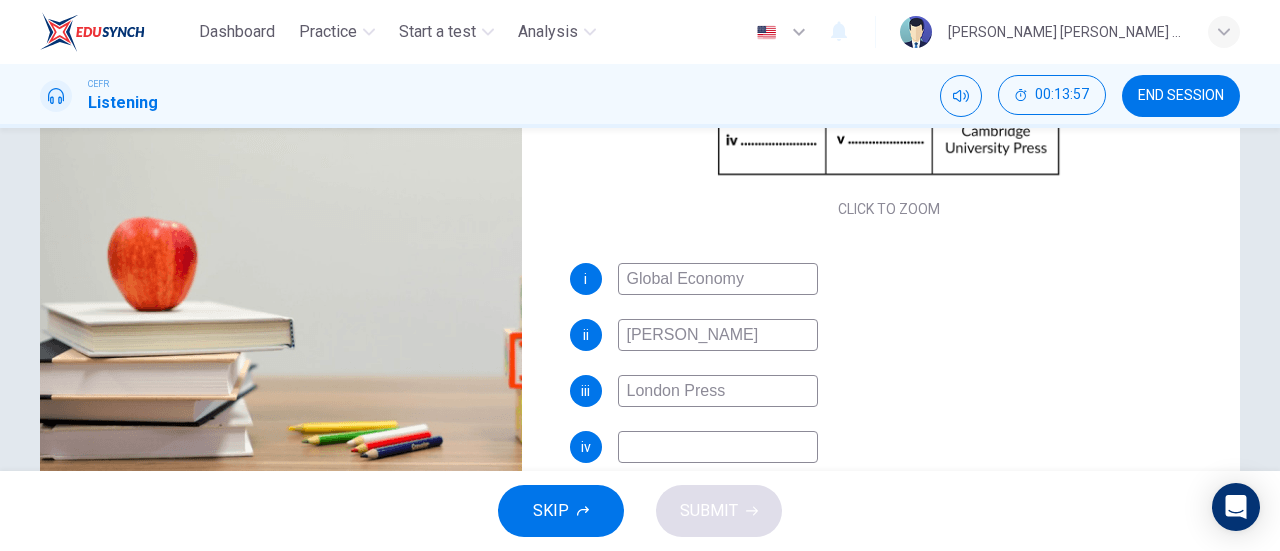 scroll, scrollTop: 230, scrollLeft: 0, axis: vertical 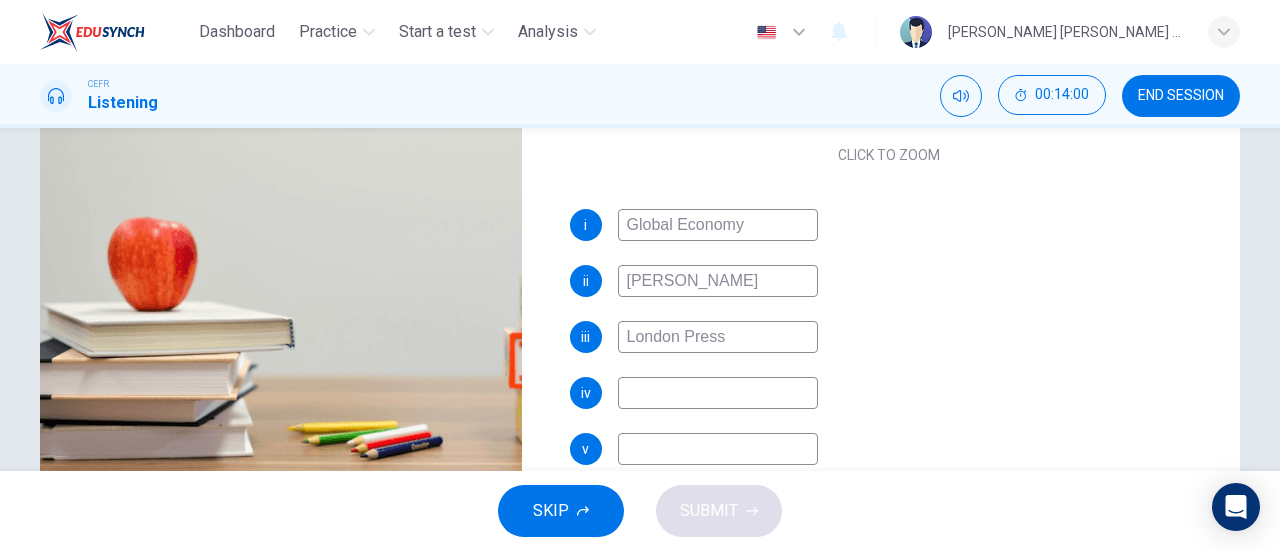 type on "90" 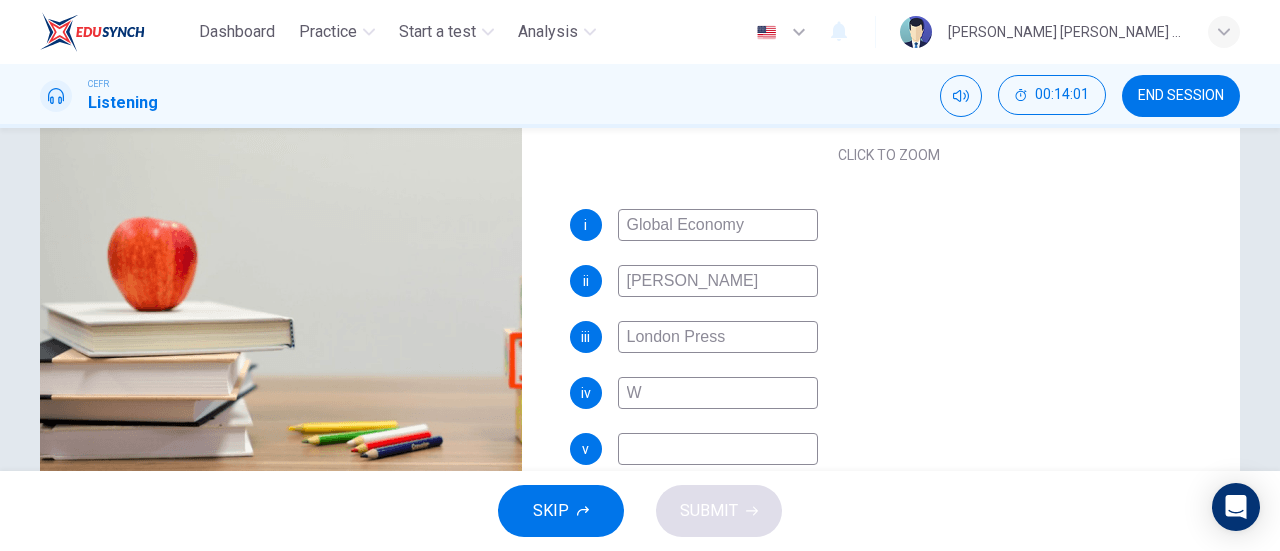 type on "Wi" 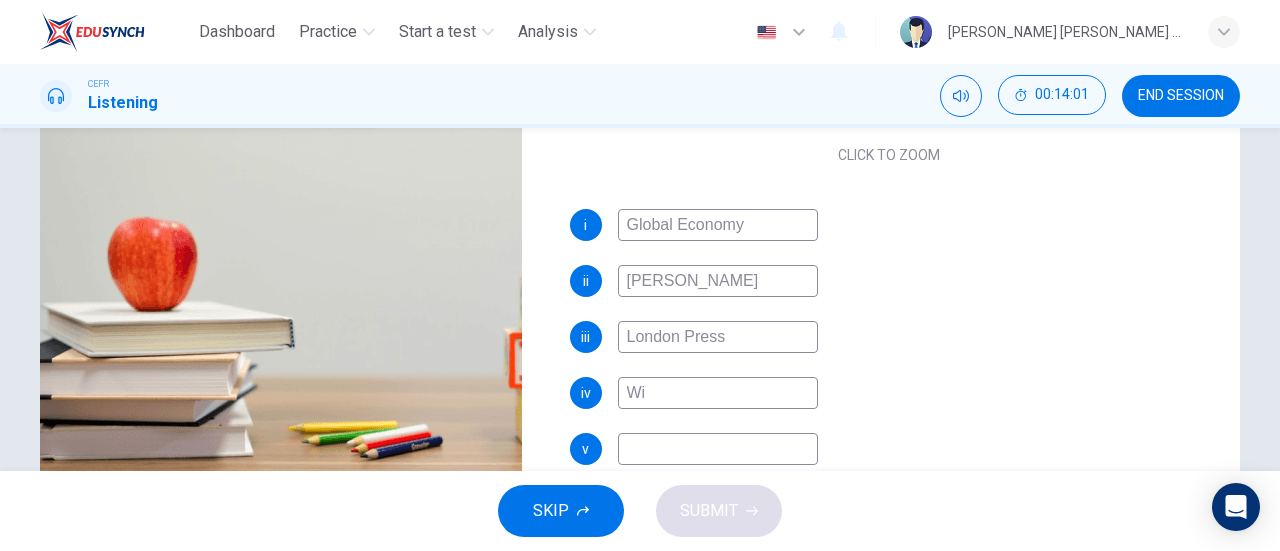 type on "90" 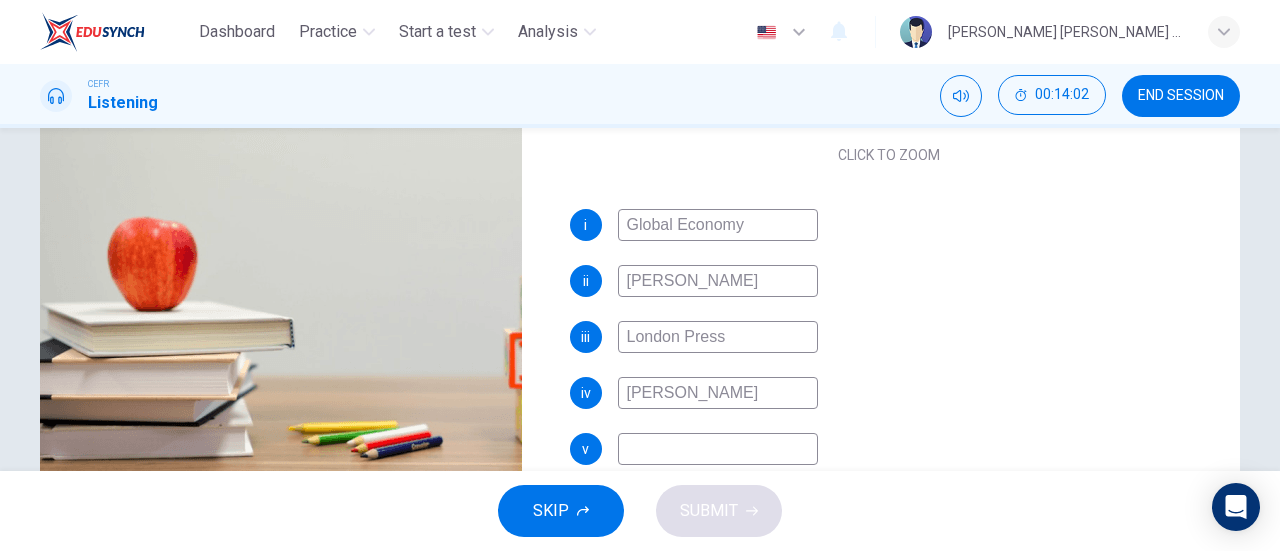 type on "William" 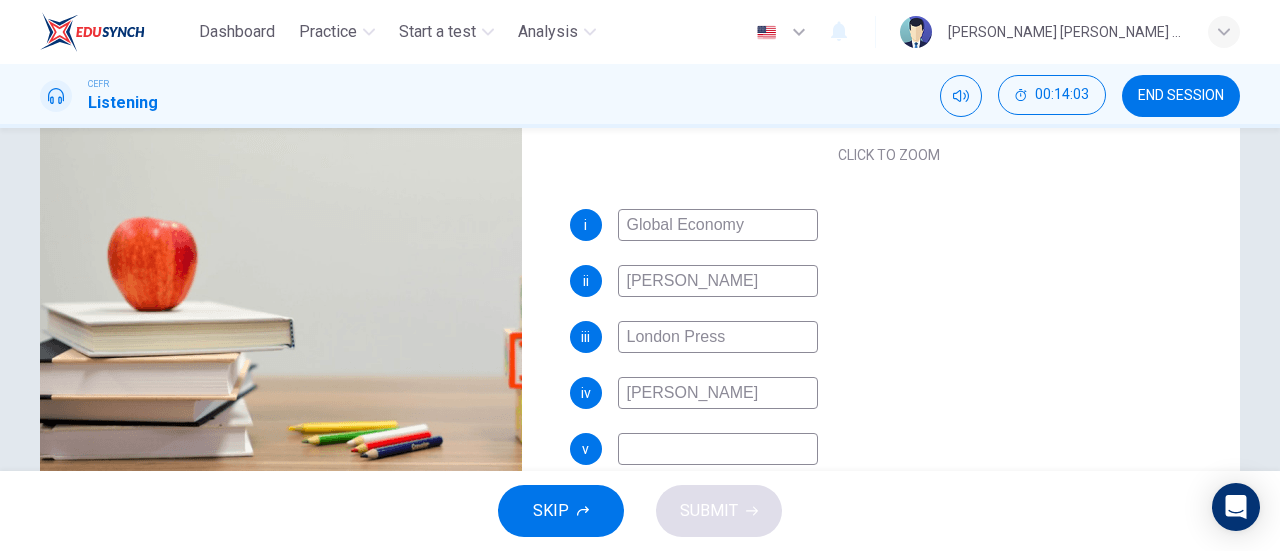 type on "William Hann" 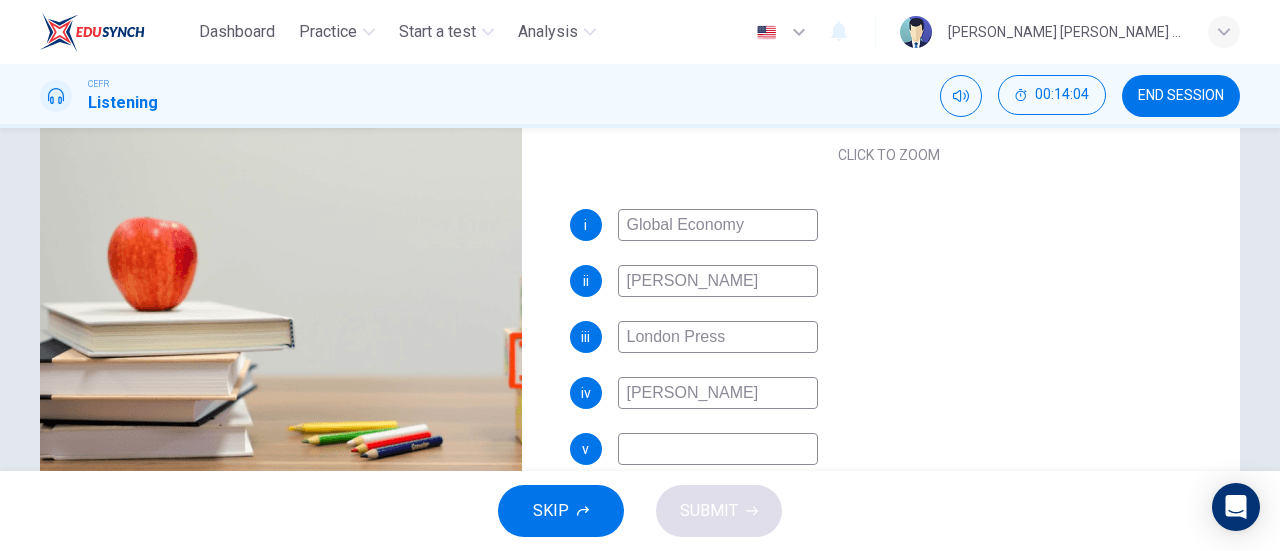 type on "William Hannah" 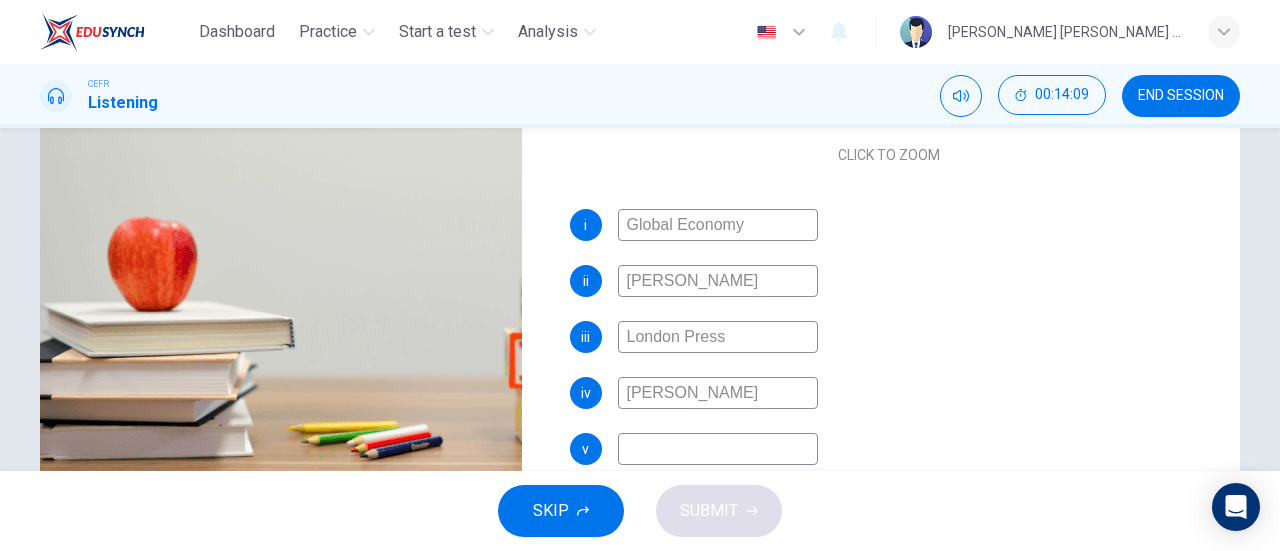 type on "93" 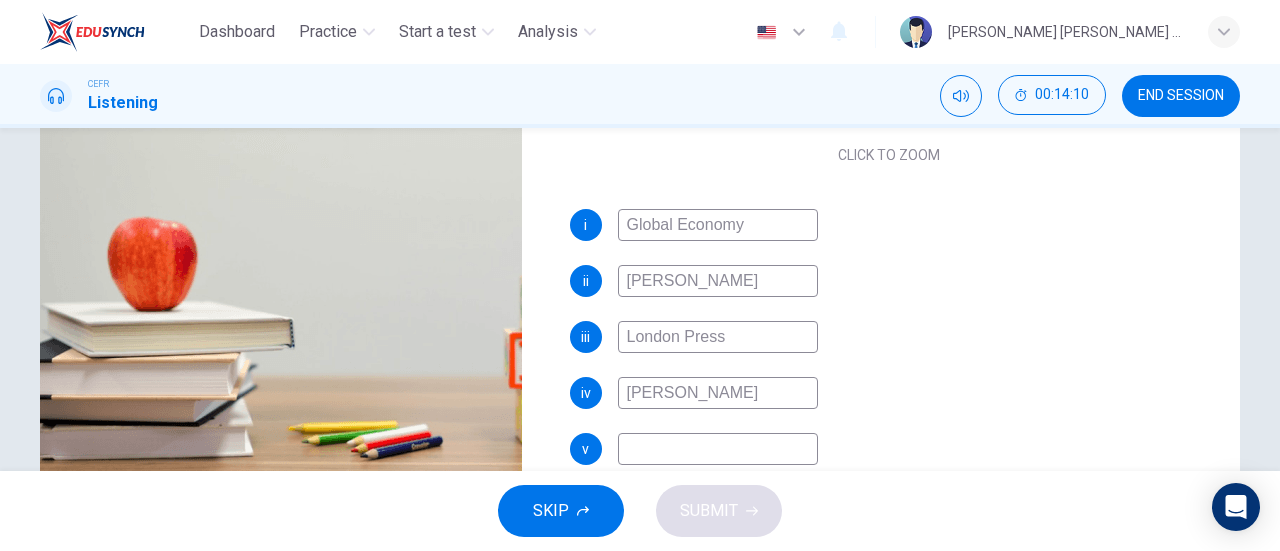 type on "William Hanna" 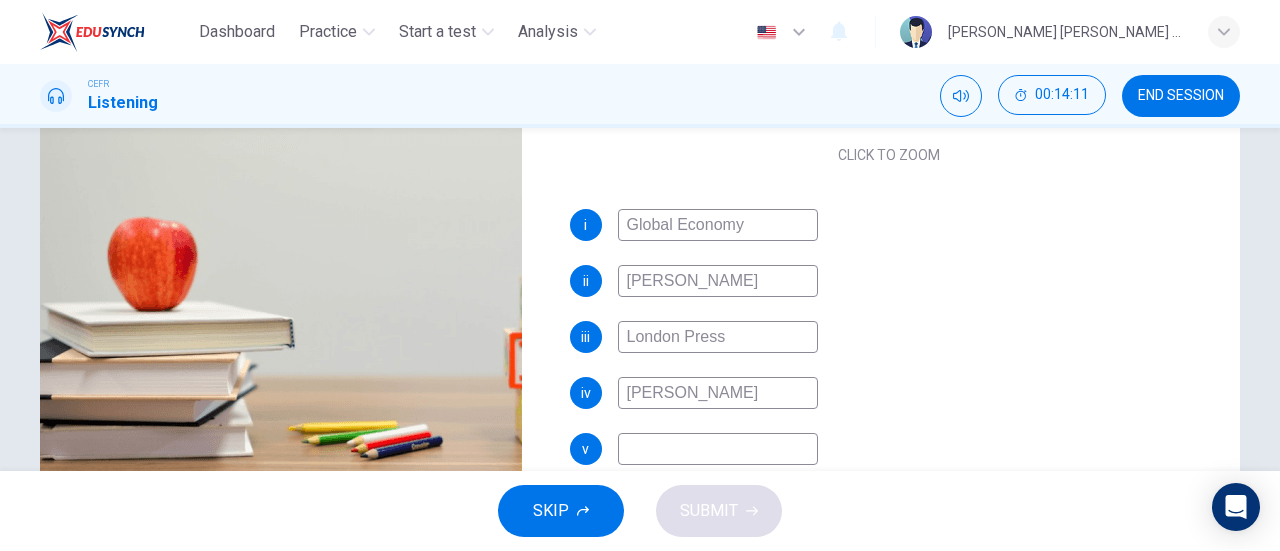 type on "William Hanna" 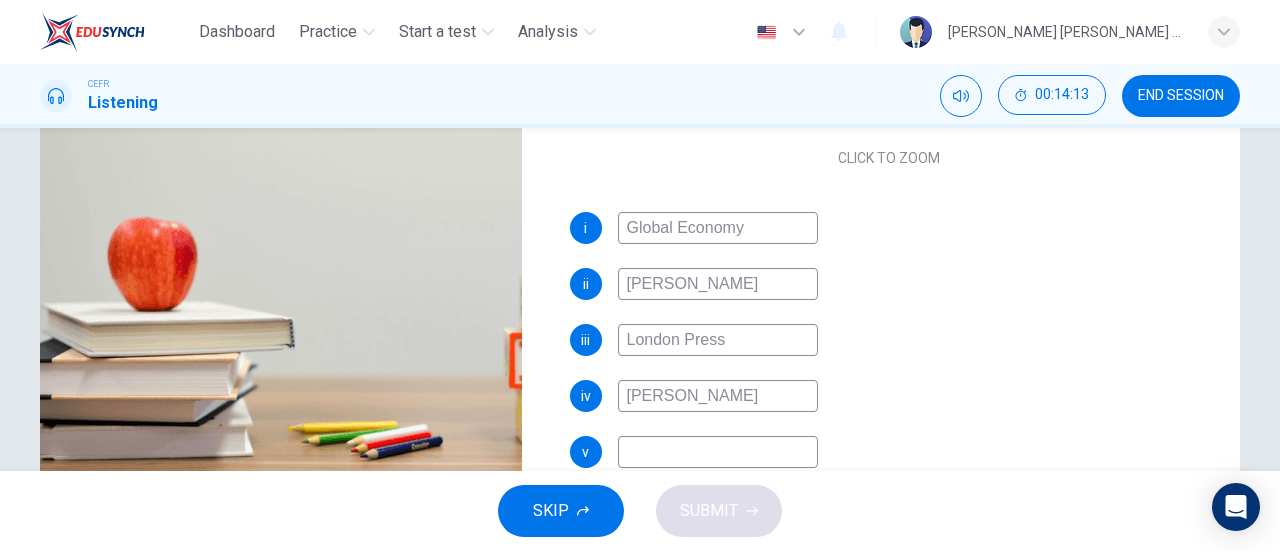 scroll, scrollTop: 230, scrollLeft: 0, axis: vertical 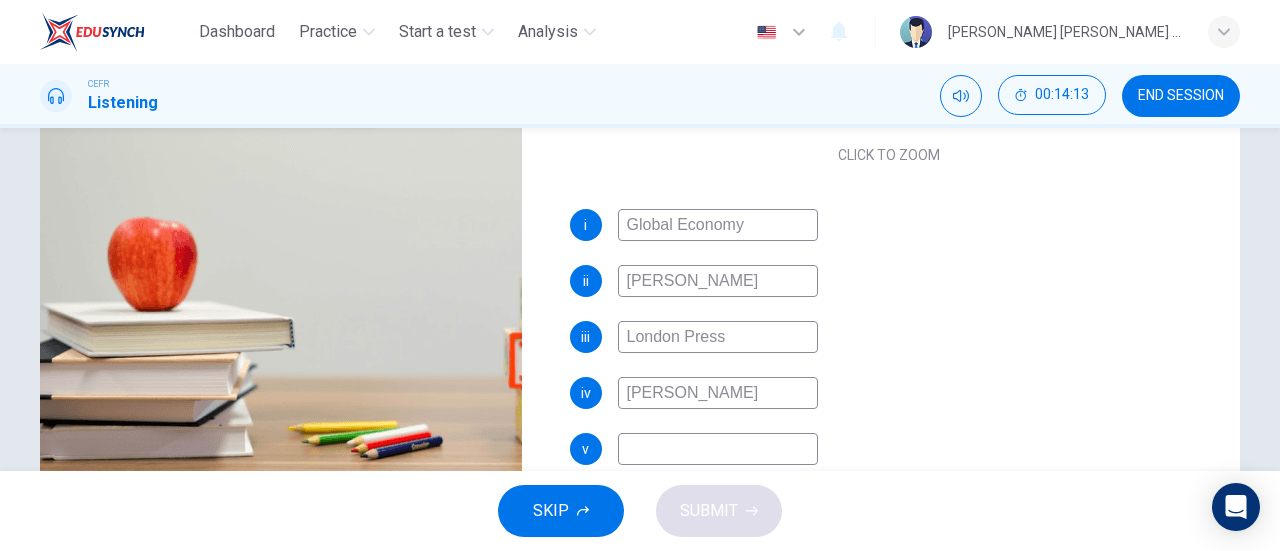 type on "94" 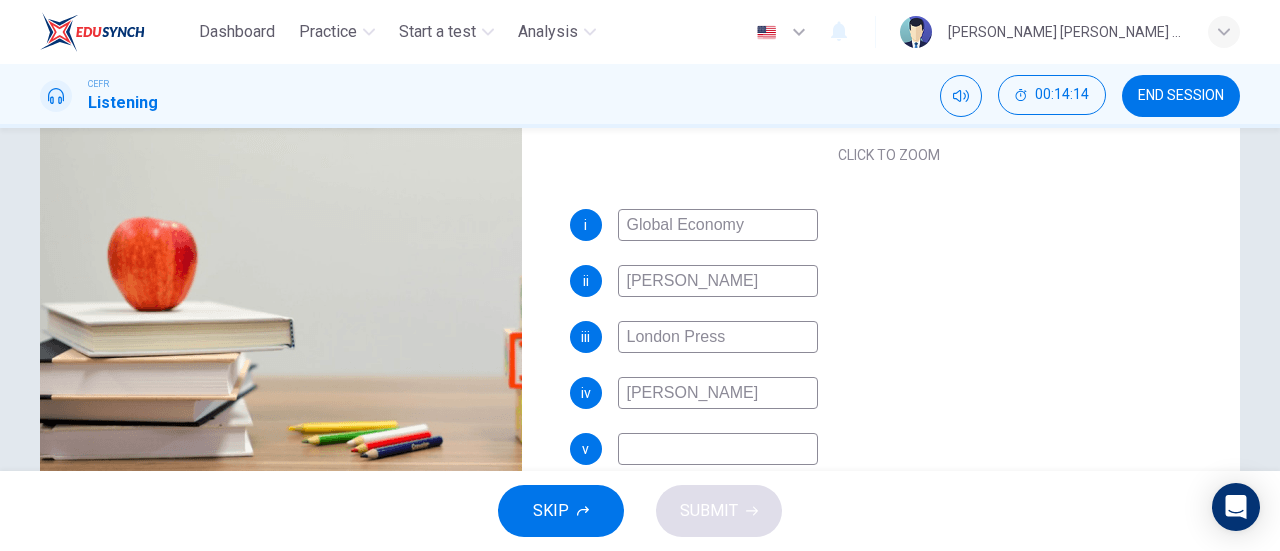 type on "B" 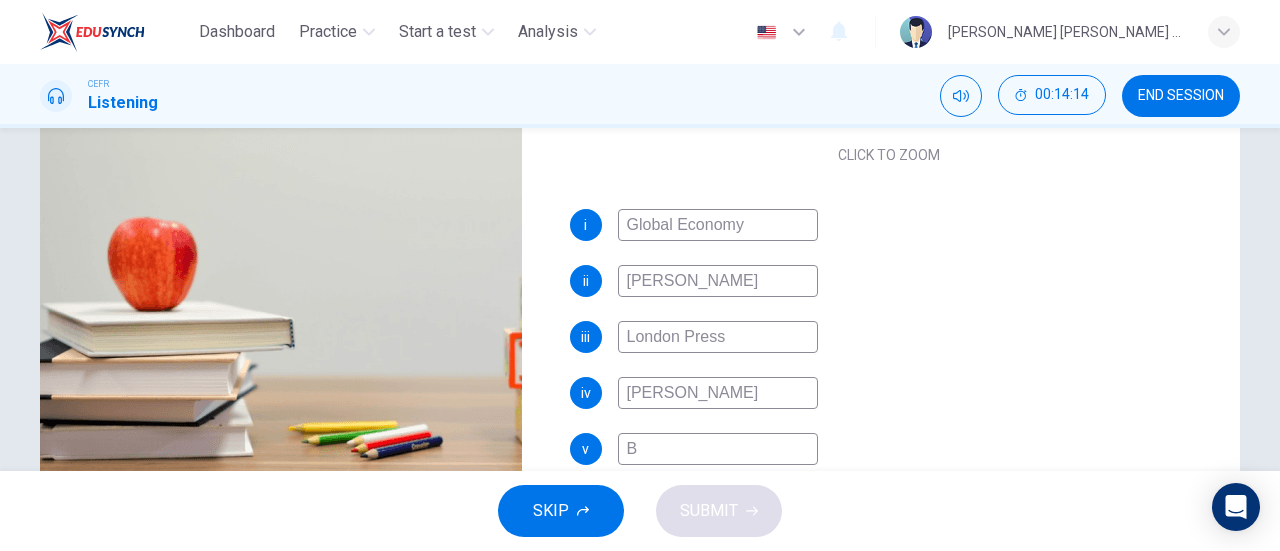 type on "94" 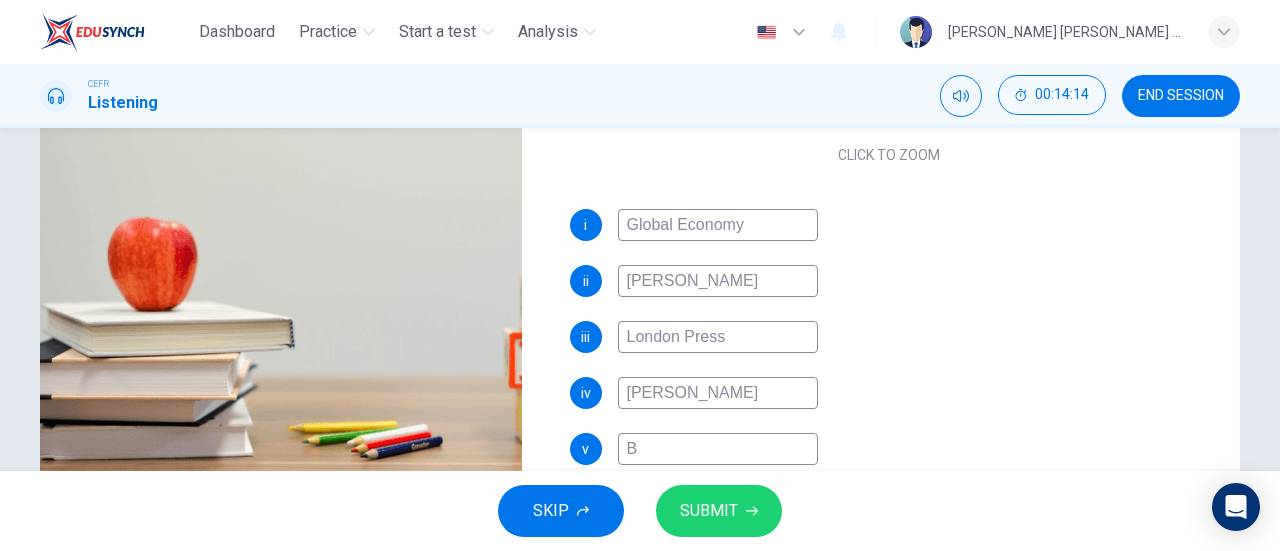 type on "Bu" 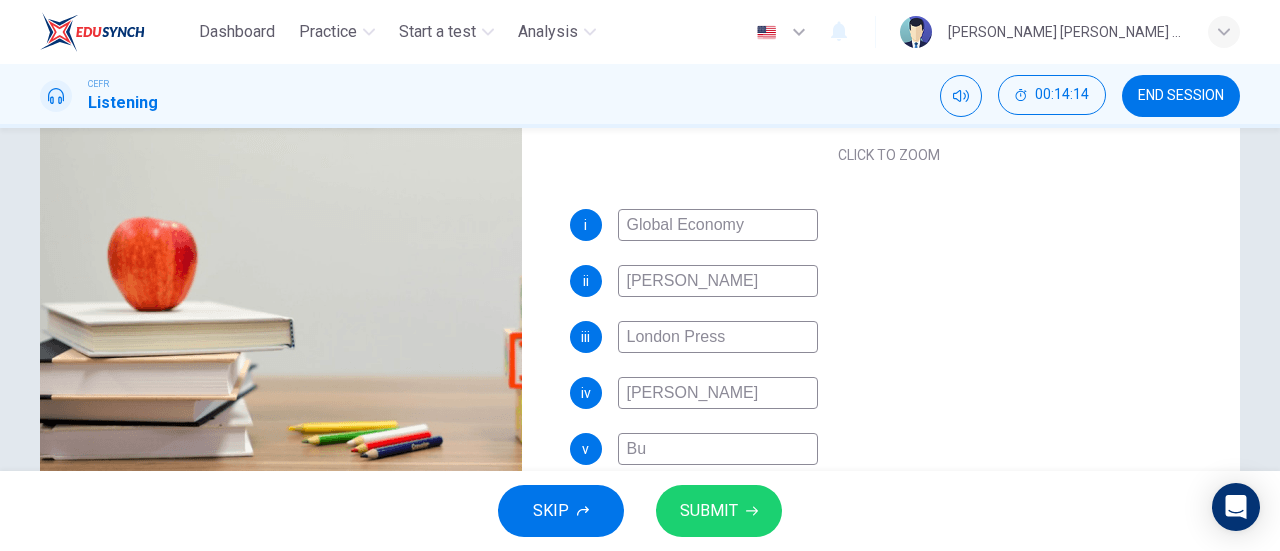 type on "95" 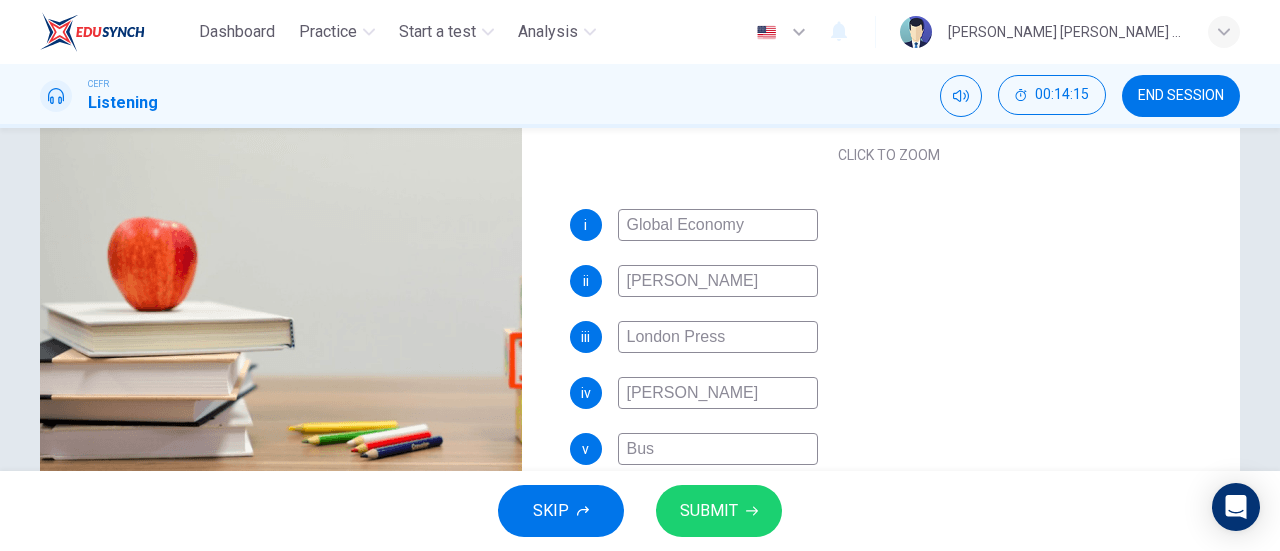 type on "Busi" 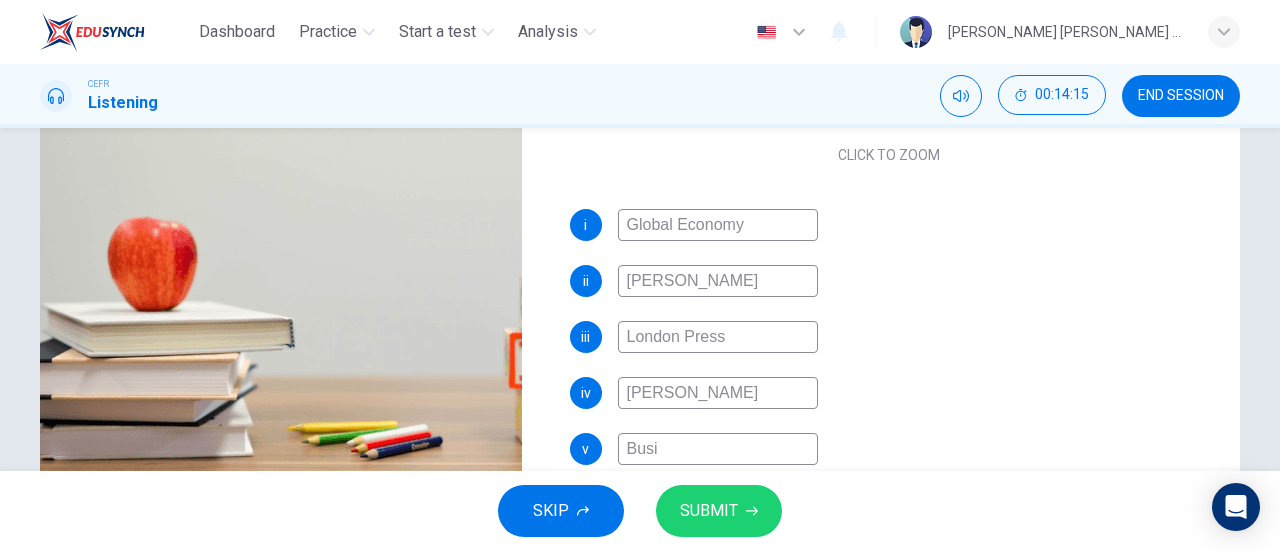 type on "95" 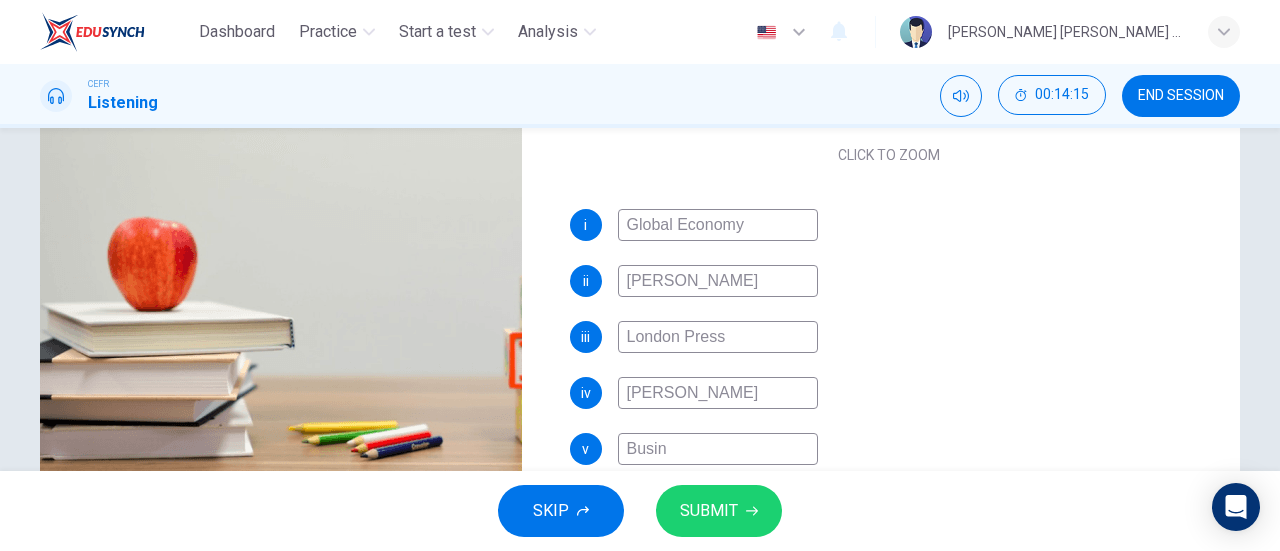 type on "95" 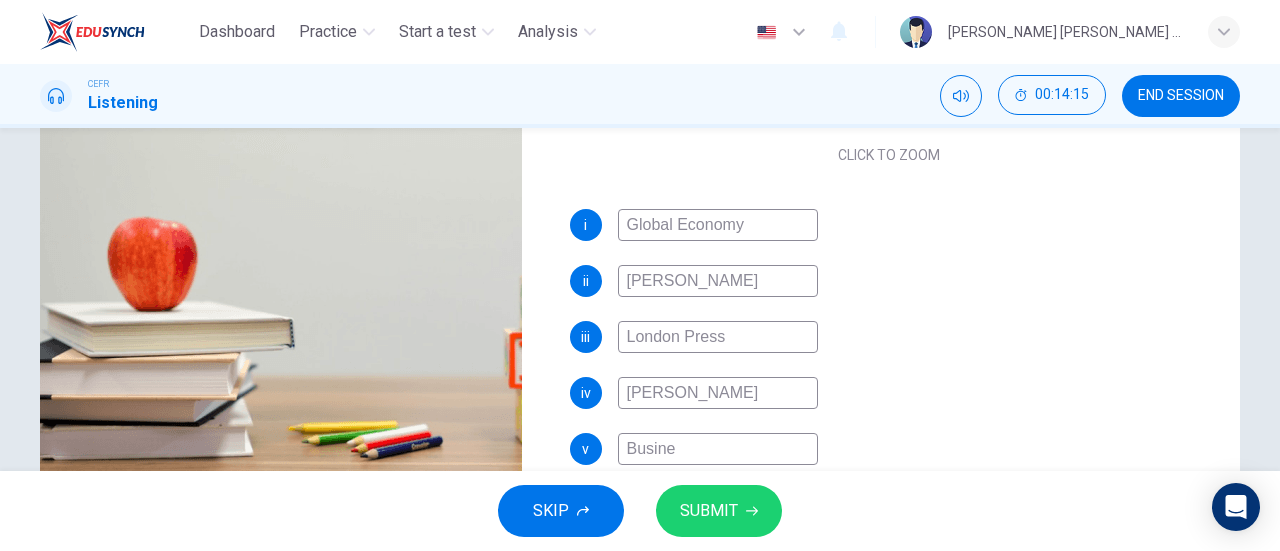 type on "95" 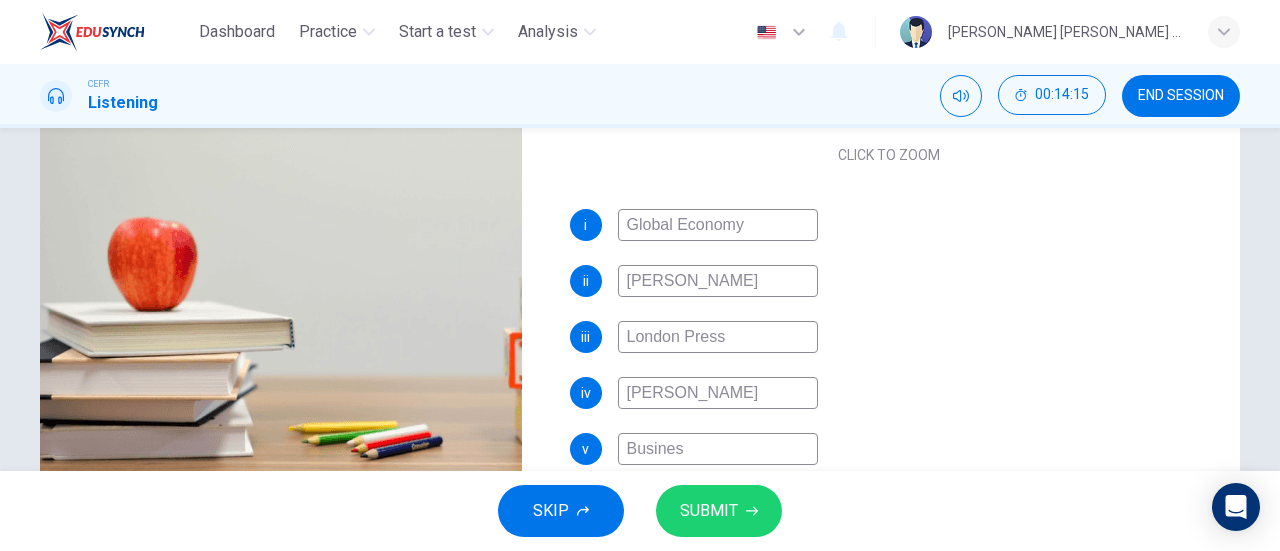 type on "95" 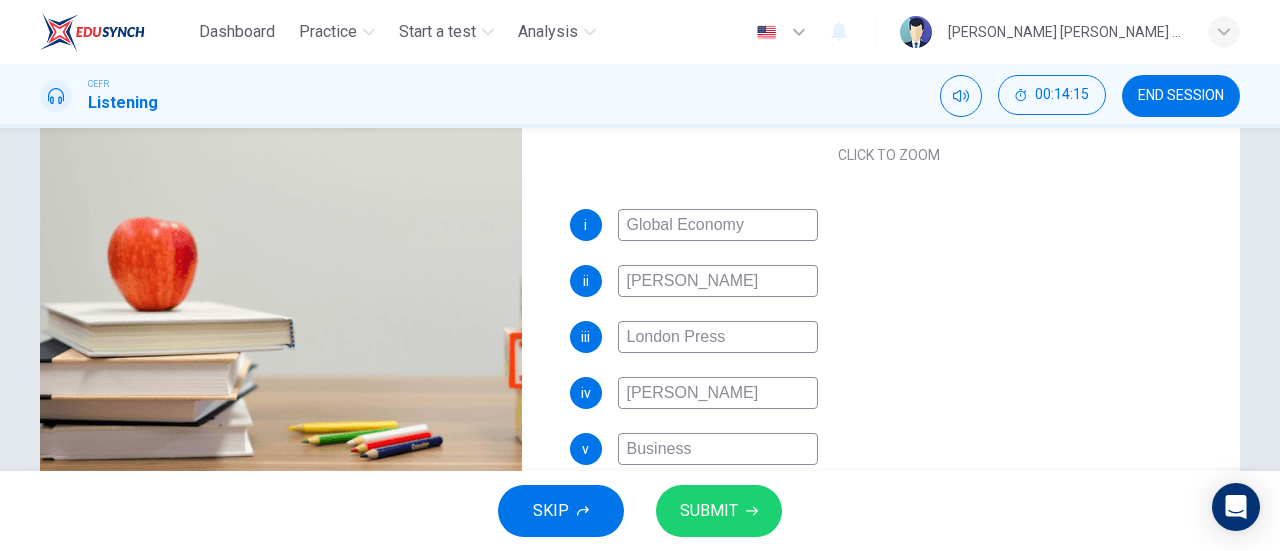 type on "95" 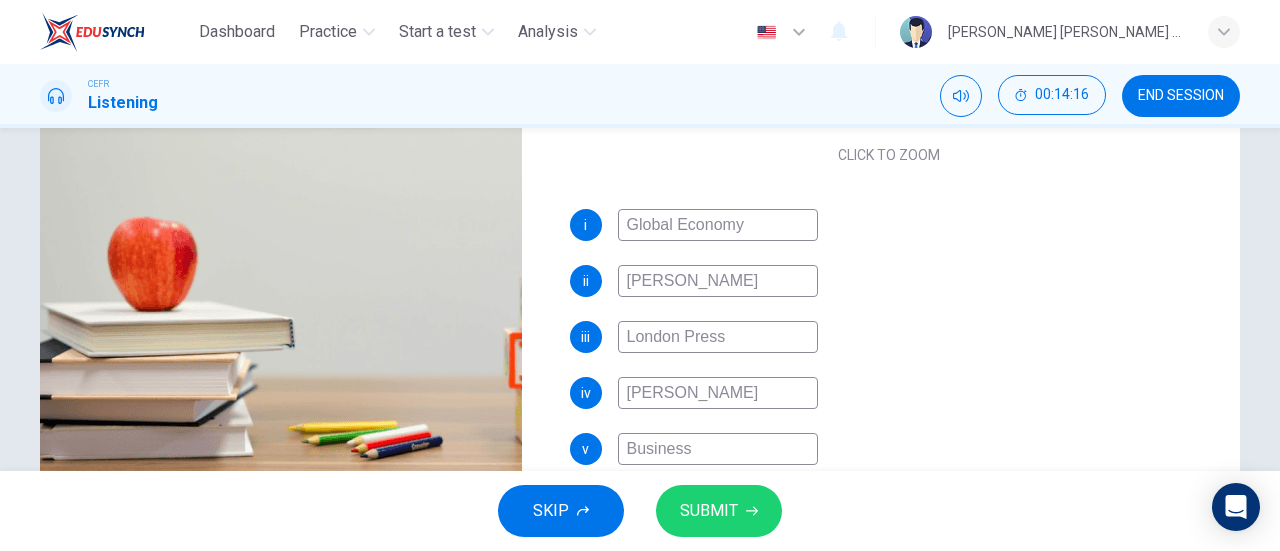 type on "Business M" 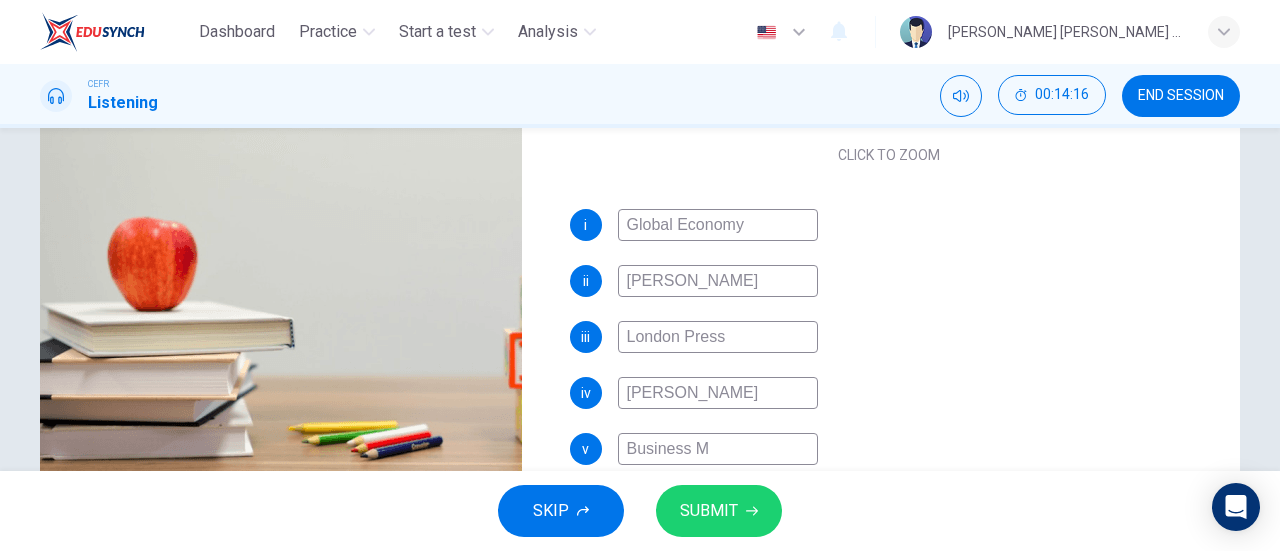 type on "95" 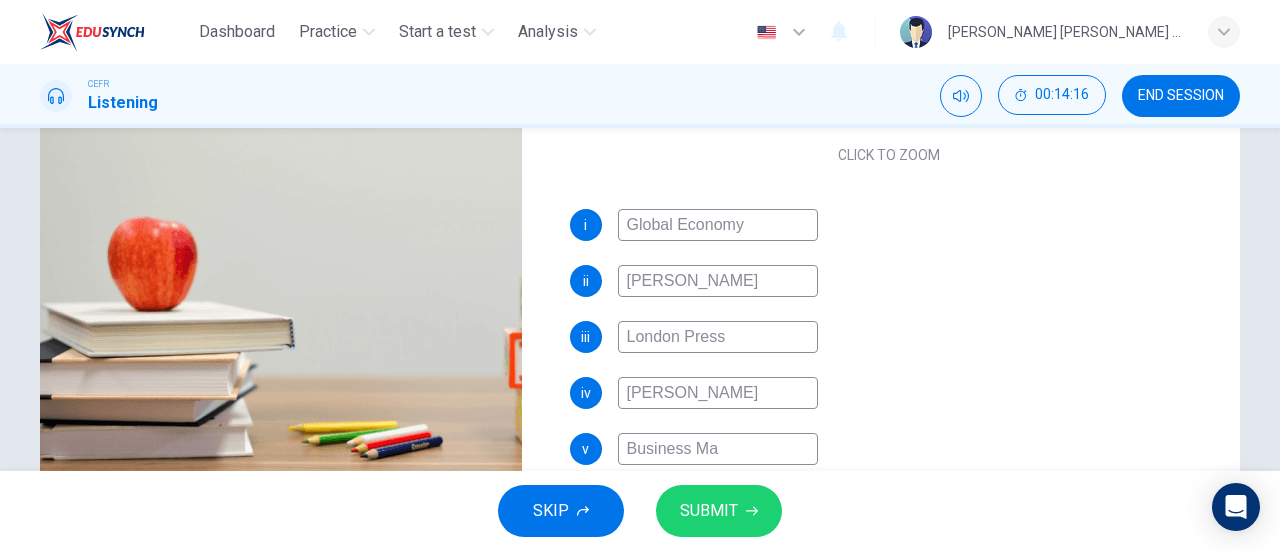 type on "95" 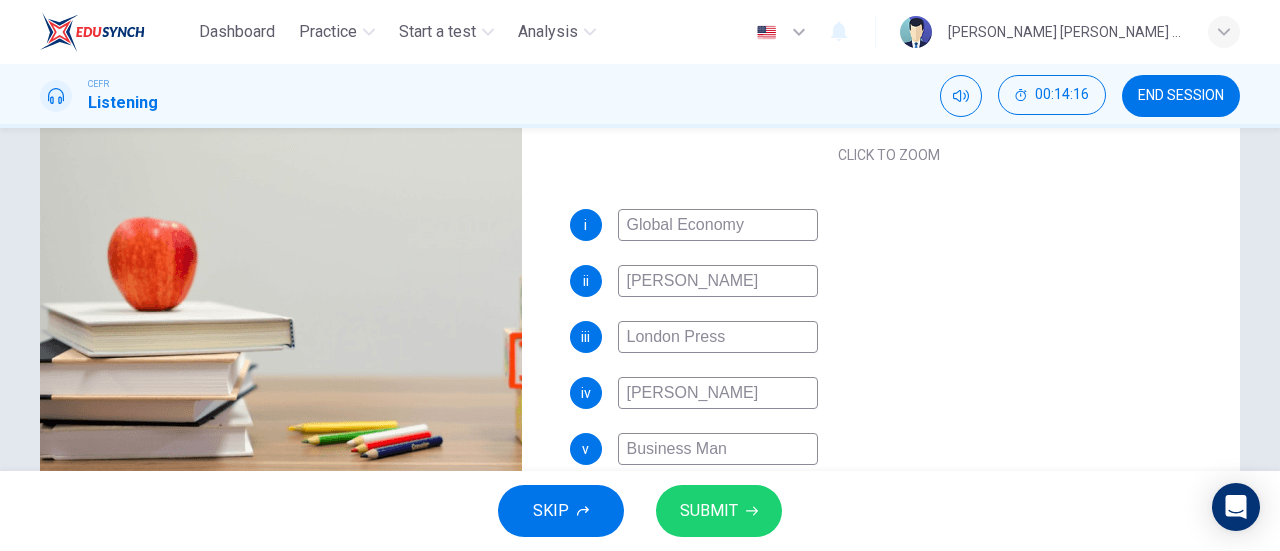 type on "95" 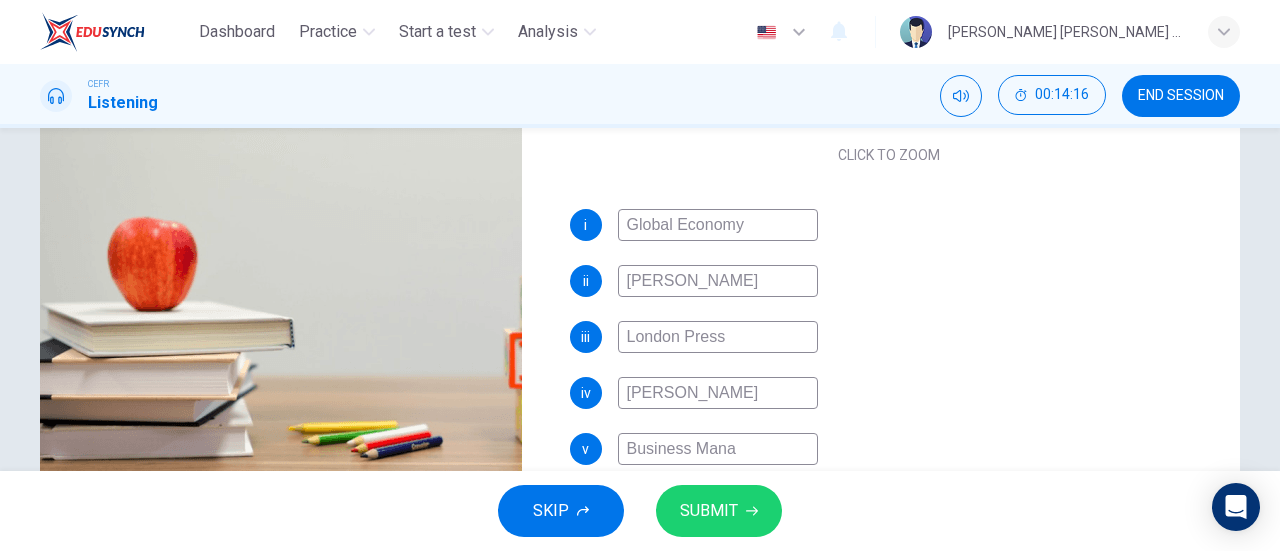 type on "95" 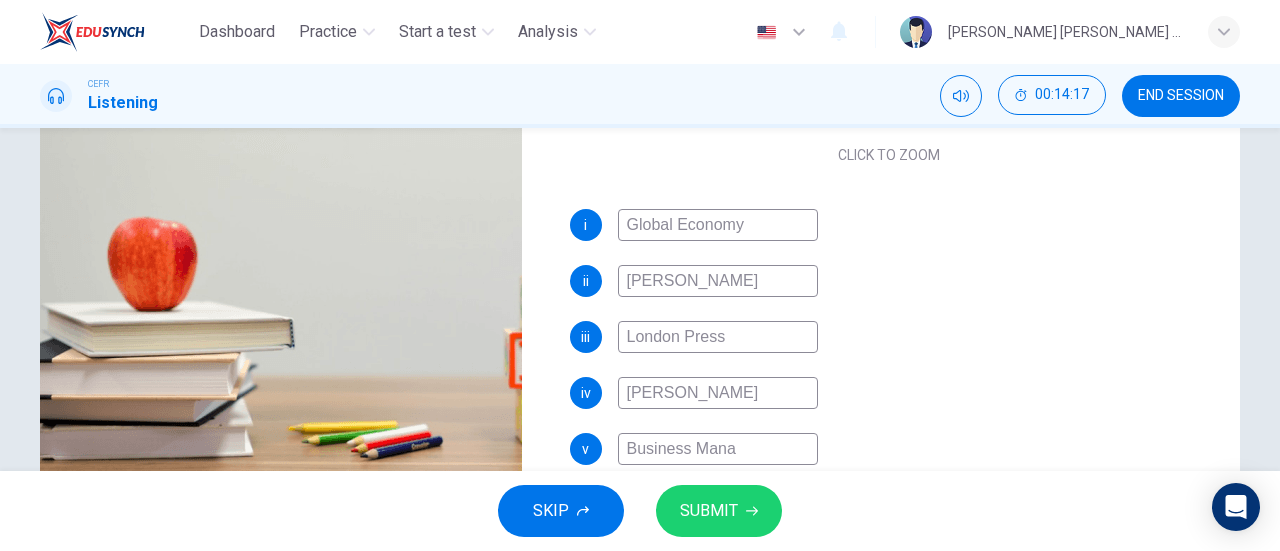 type on "Business Manag" 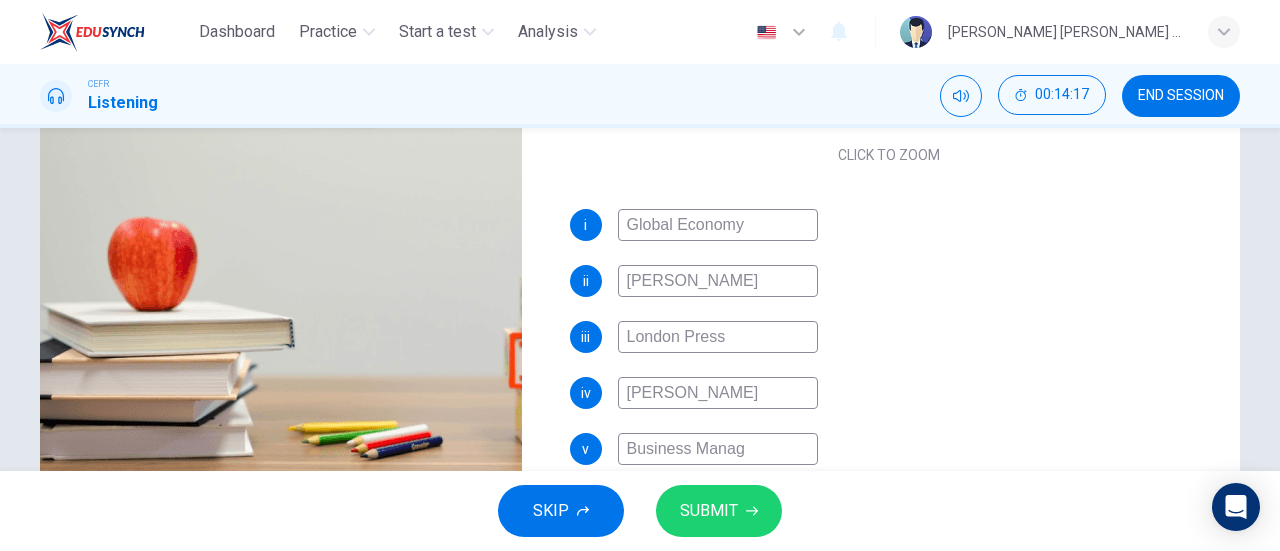 type on "95" 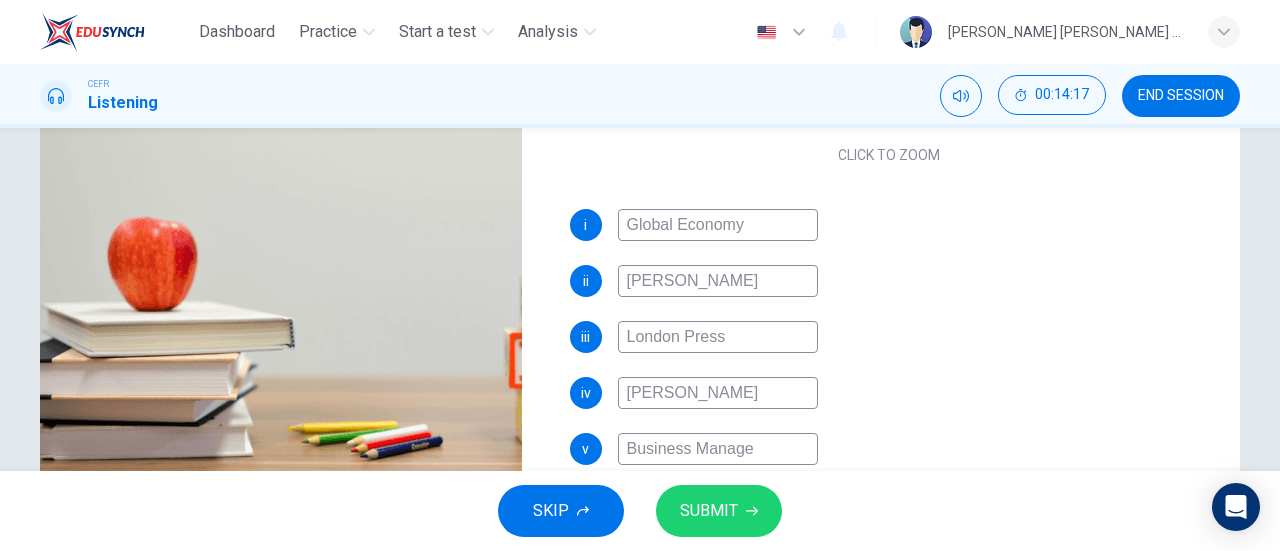 type on "95" 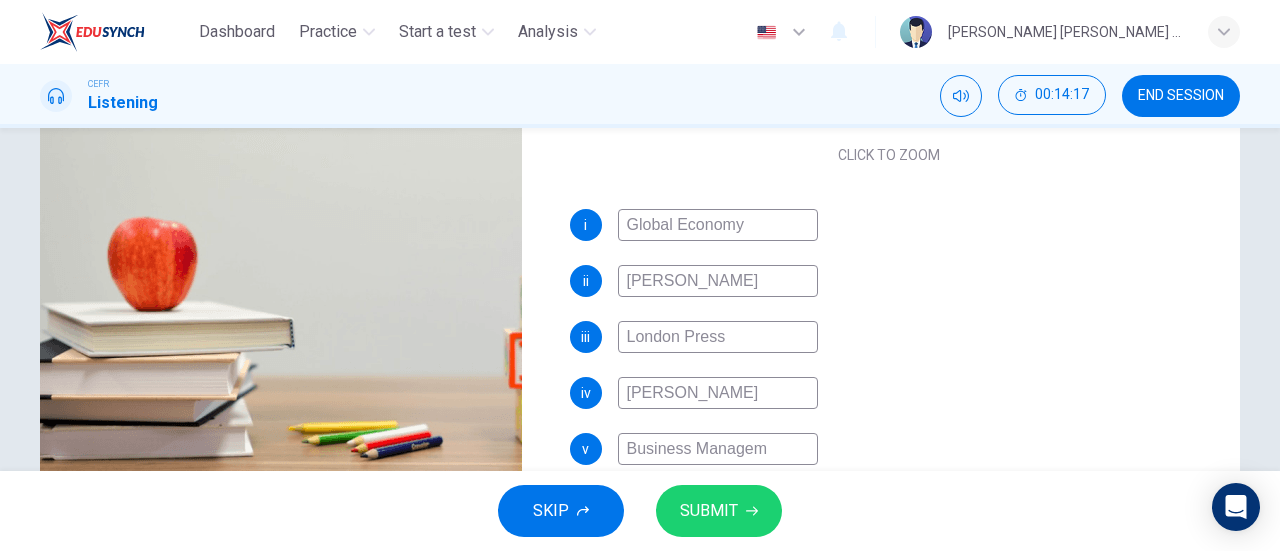 type on "95" 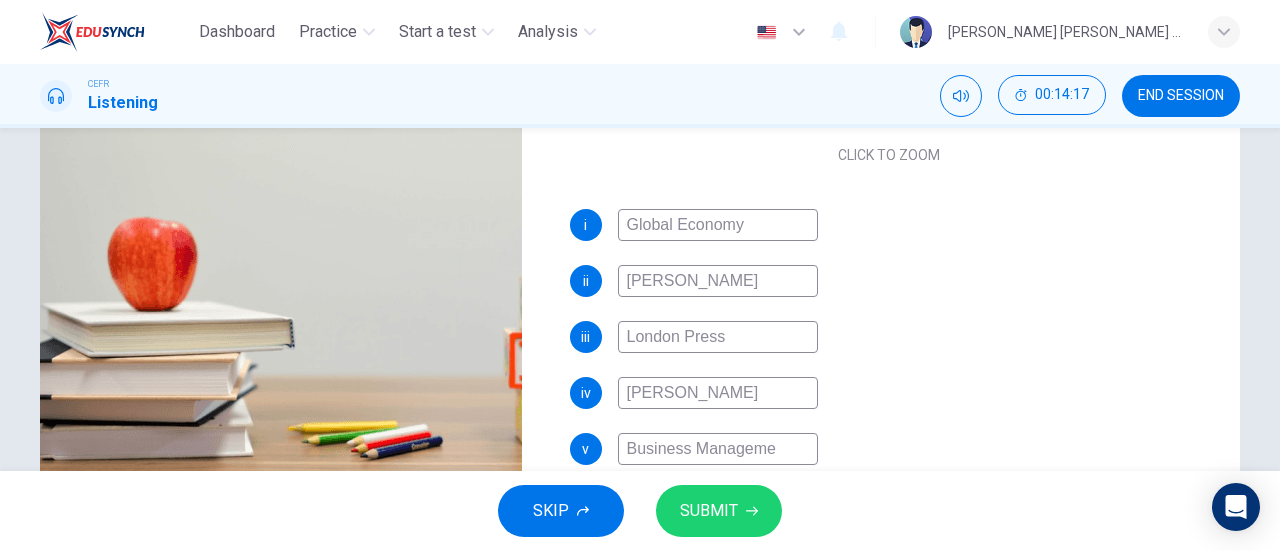 type on "95" 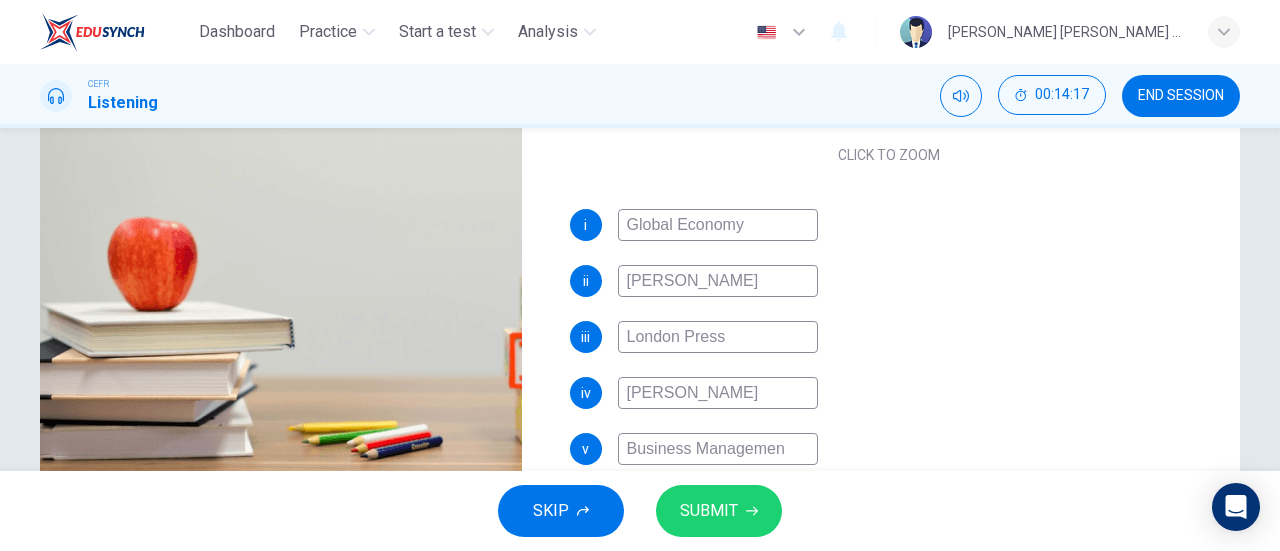 type on "95" 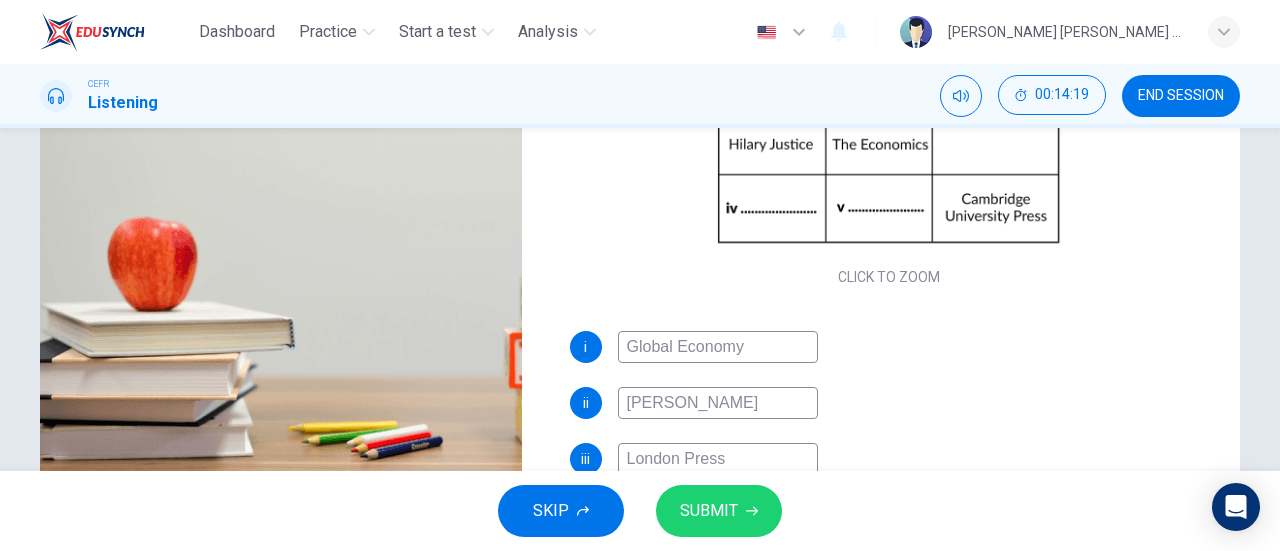 scroll, scrollTop: 230, scrollLeft: 0, axis: vertical 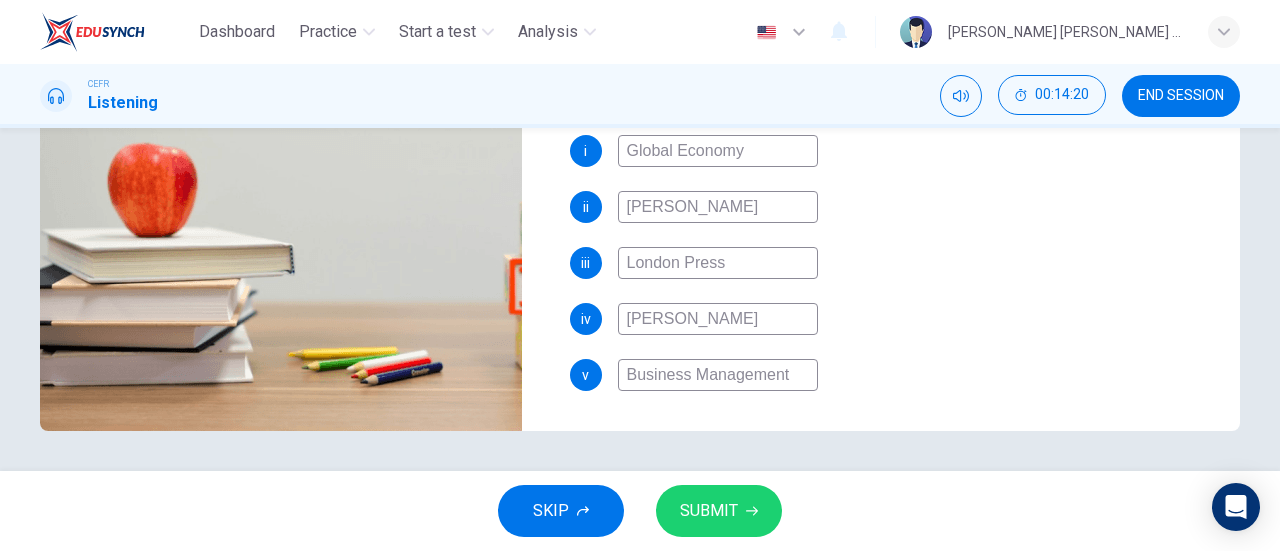 type on "97" 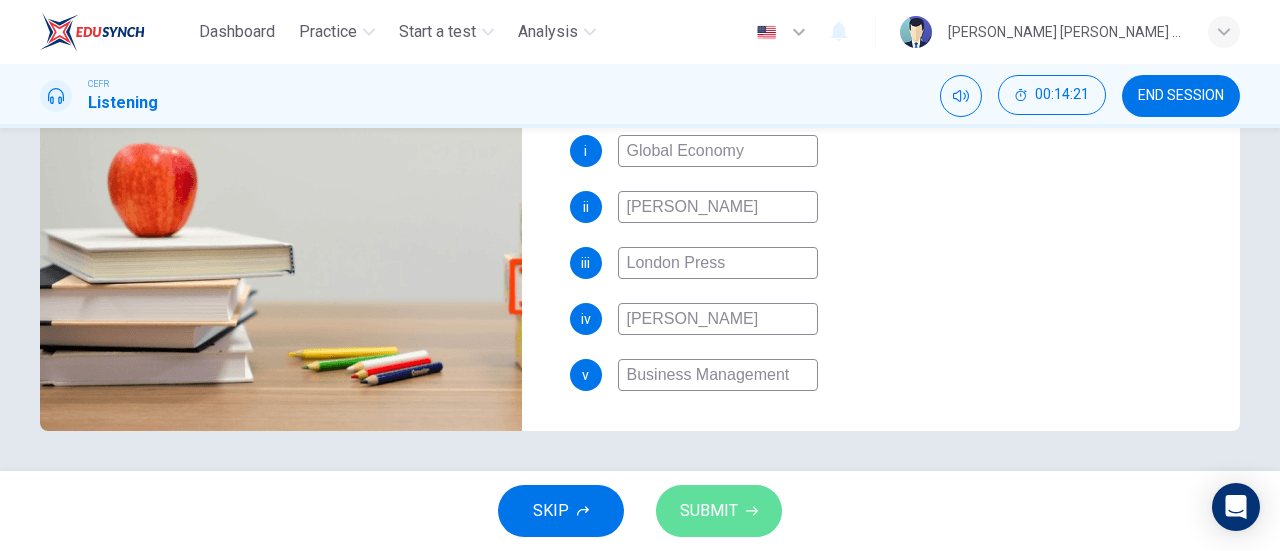 click on "SUBMIT" at bounding box center [709, 511] 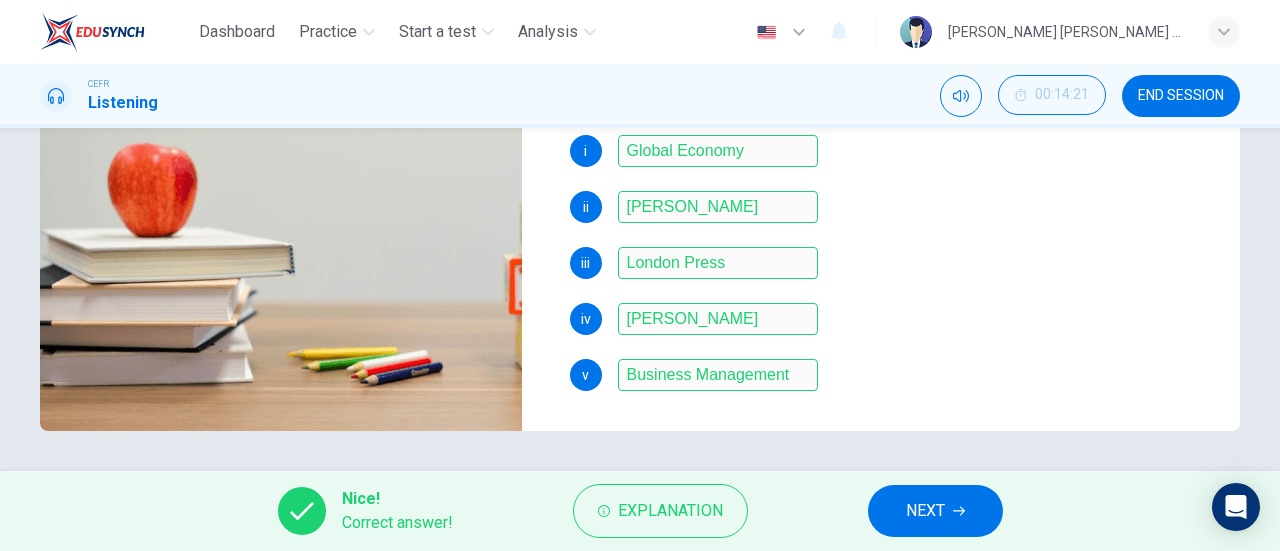 type on "98" 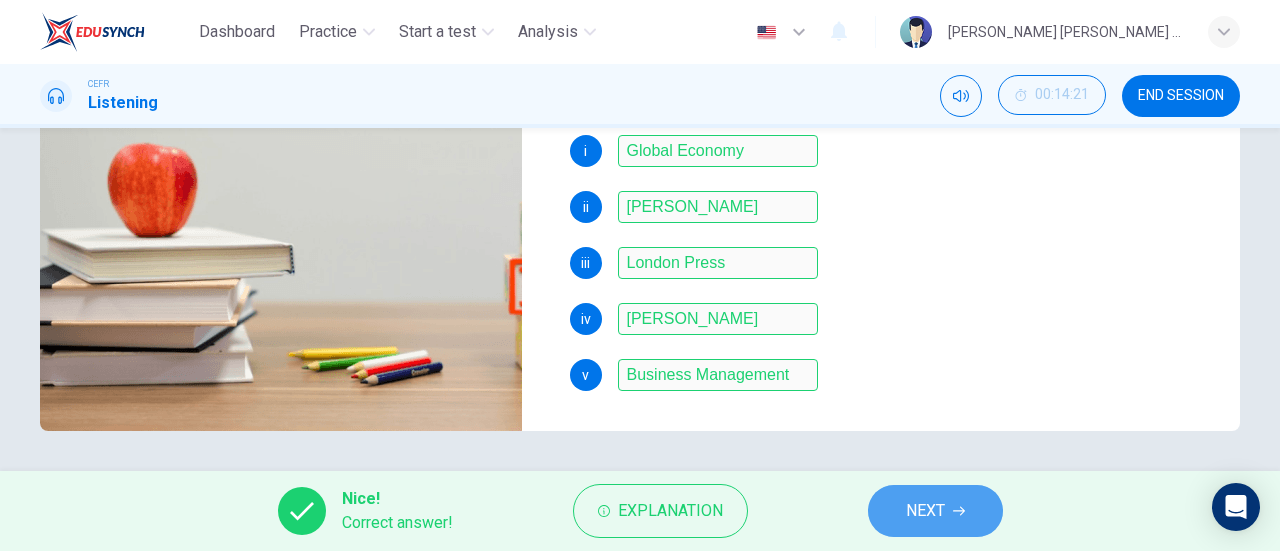 click on "NEXT" at bounding box center (925, 511) 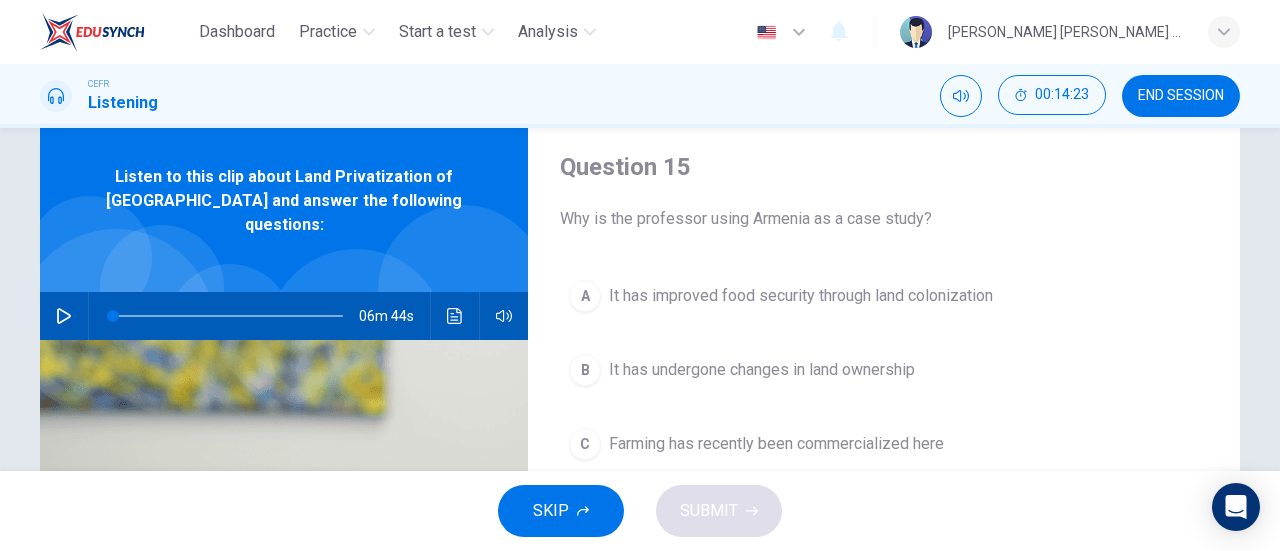 scroll, scrollTop: 64, scrollLeft: 0, axis: vertical 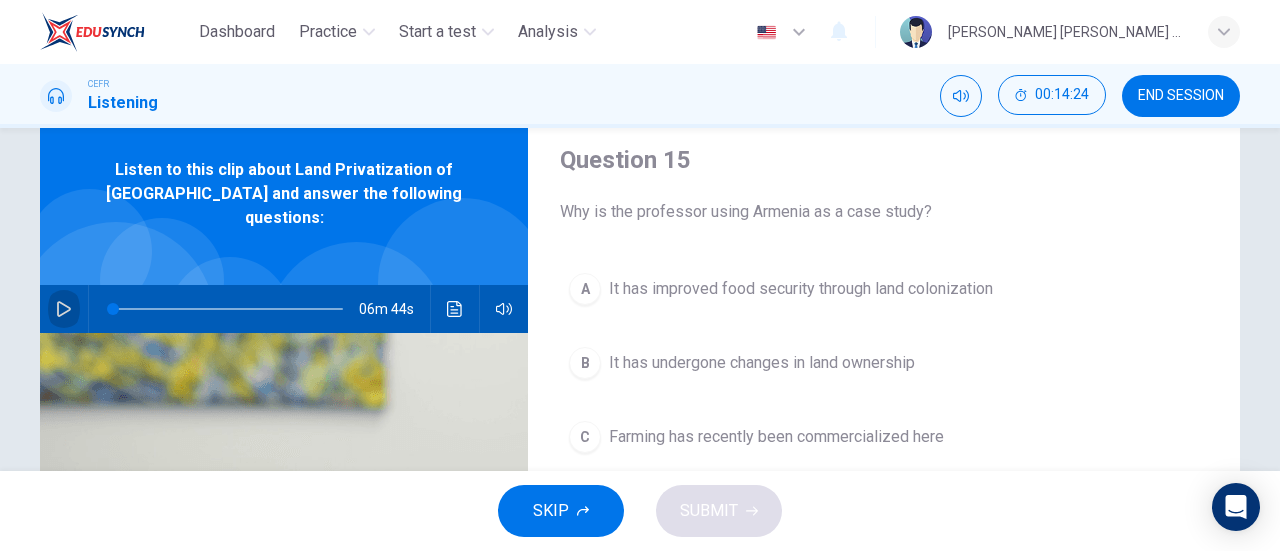click 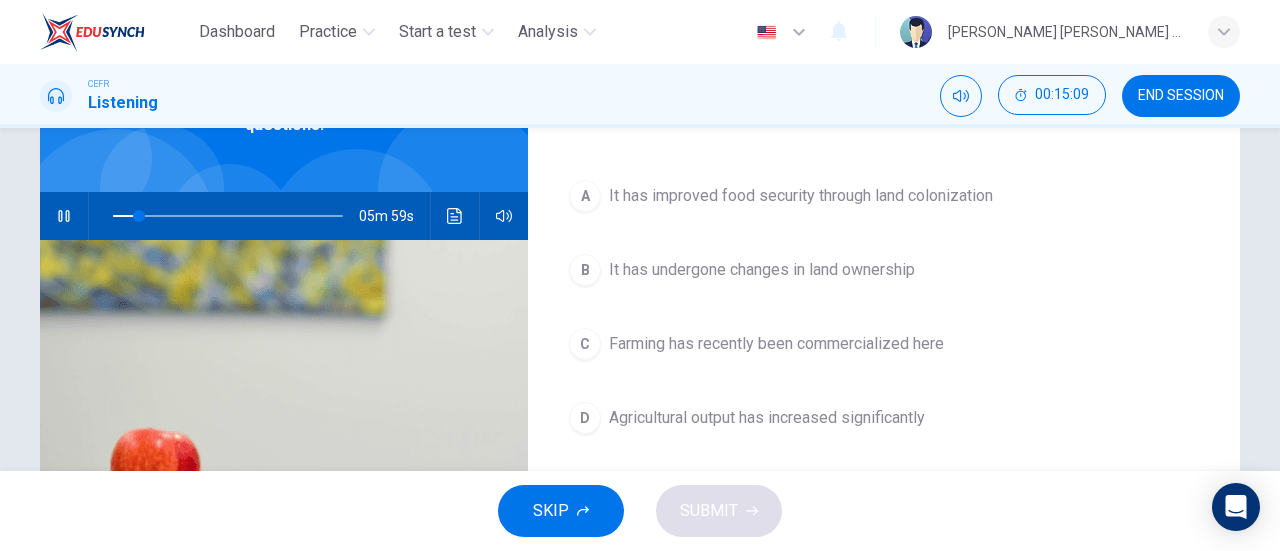 scroll, scrollTop: 155, scrollLeft: 0, axis: vertical 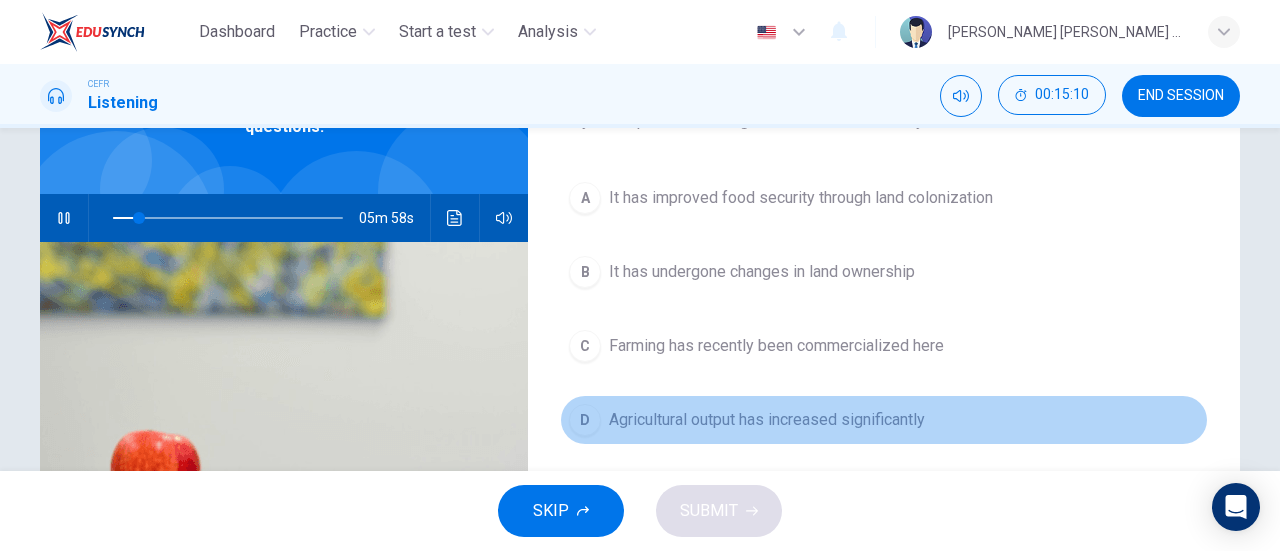 click on "Agricultural output has increased significantly" at bounding box center [767, 420] 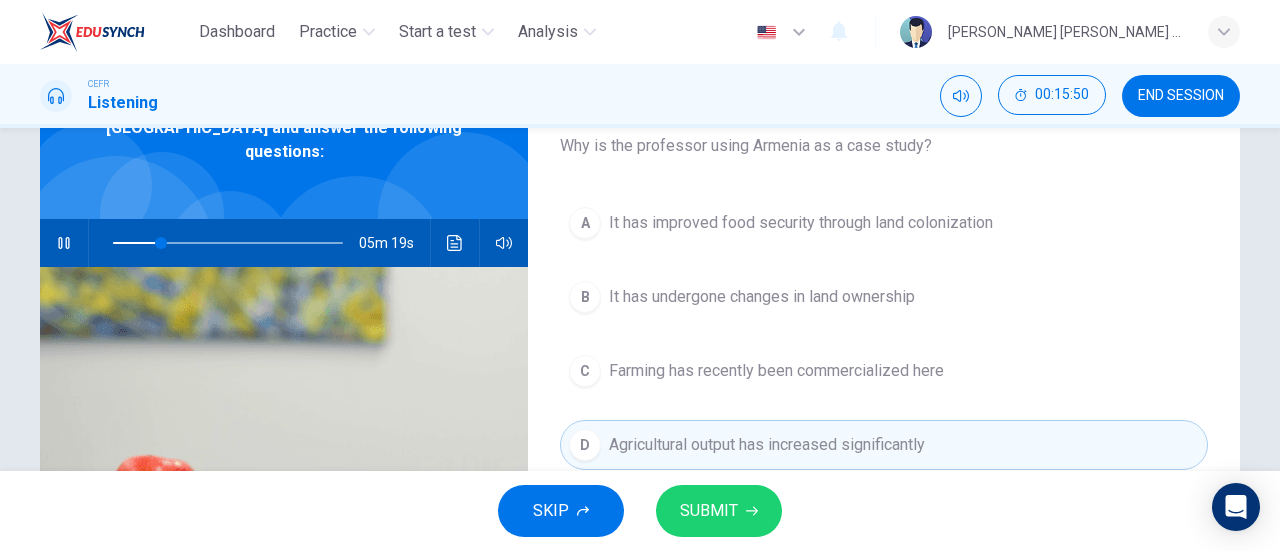 scroll, scrollTop: 125, scrollLeft: 0, axis: vertical 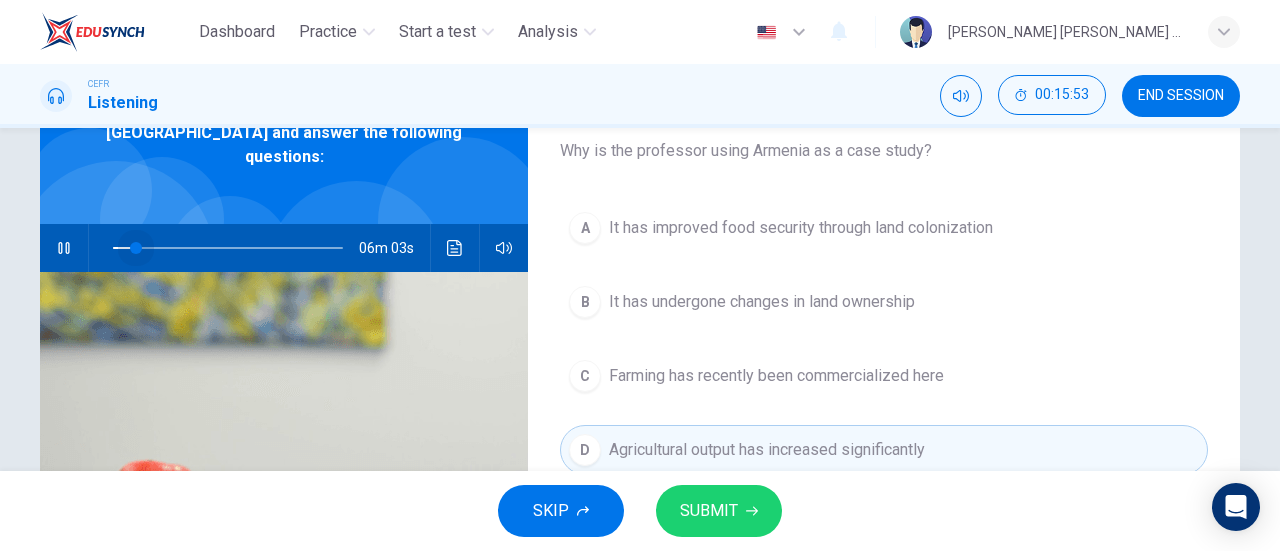 click at bounding box center (228, 248) 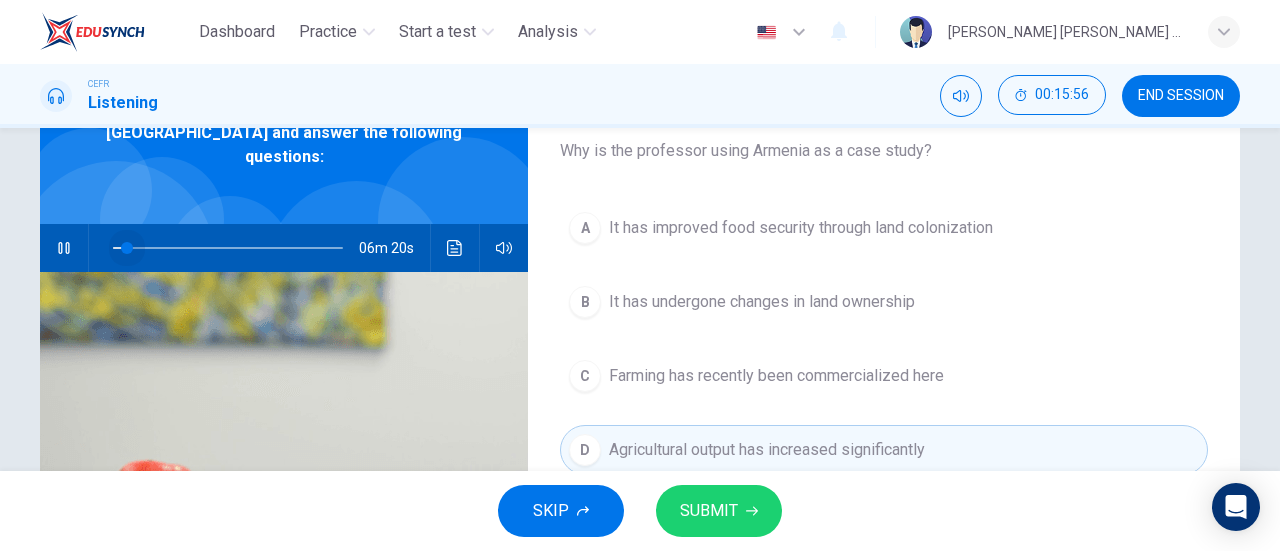 click at bounding box center (127, 248) 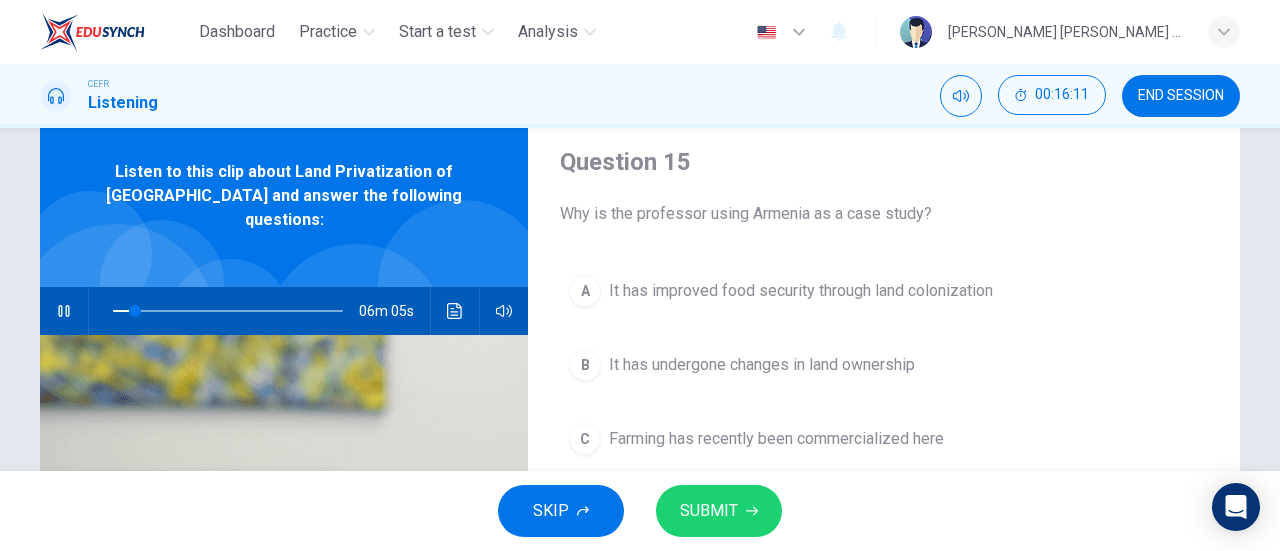 scroll, scrollTop: 49, scrollLeft: 0, axis: vertical 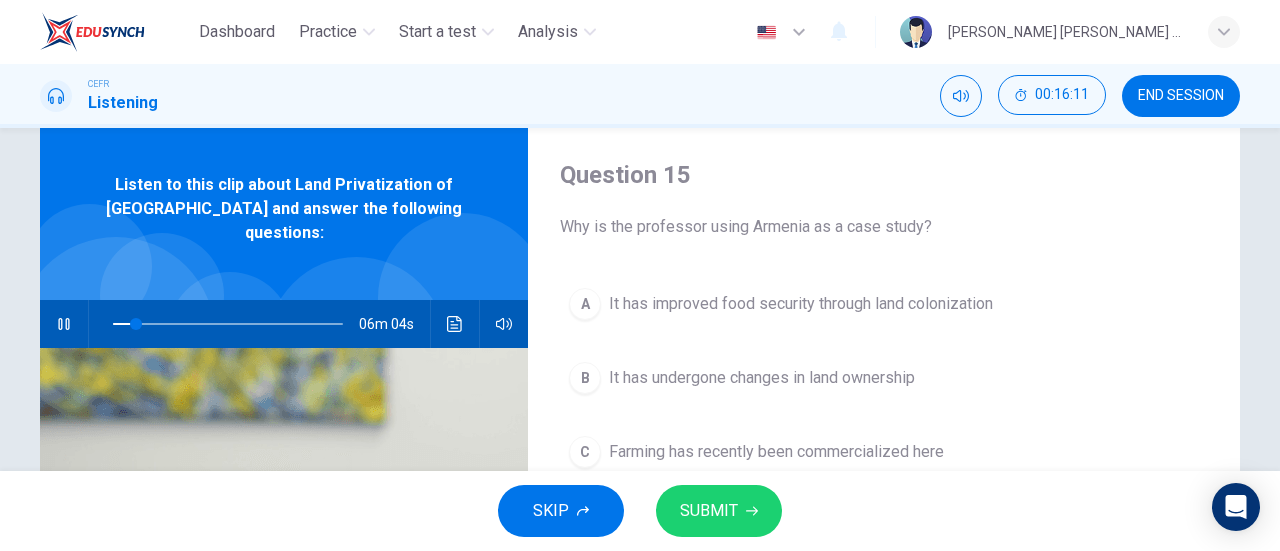 click 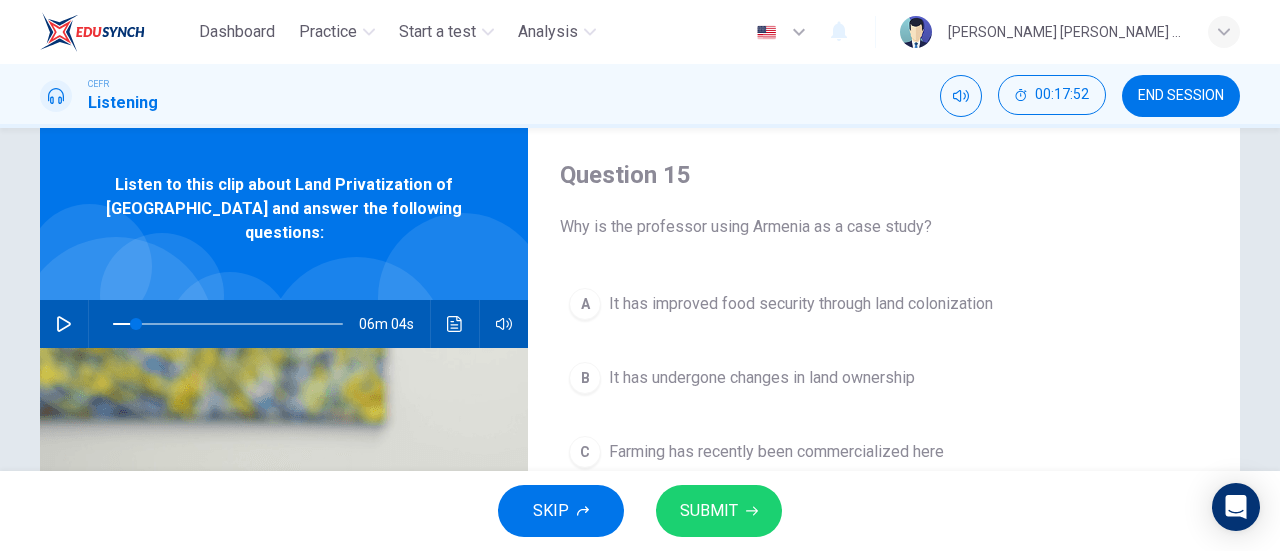type on "10" 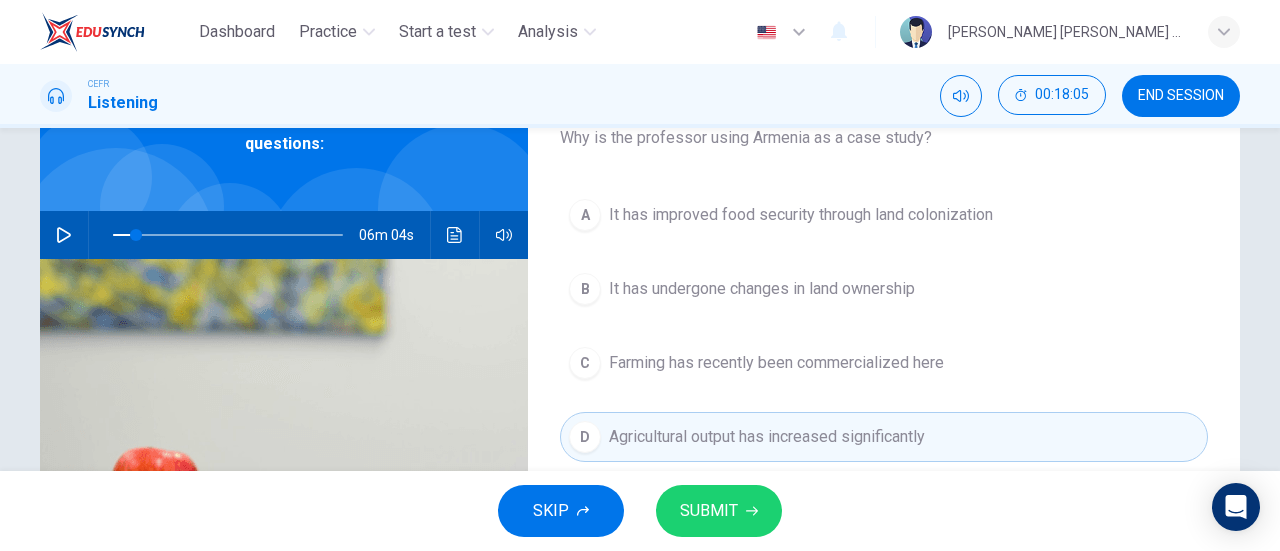 scroll, scrollTop: 137, scrollLeft: 0, axis: vertical 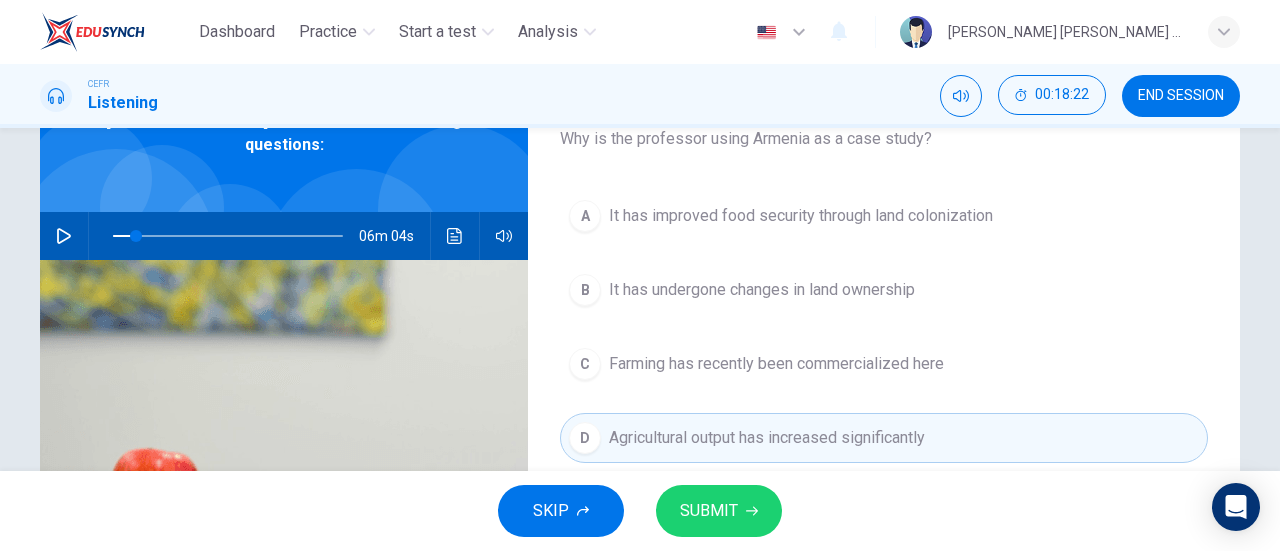 click on "END SESSION" at bounding box center (1181, 96) 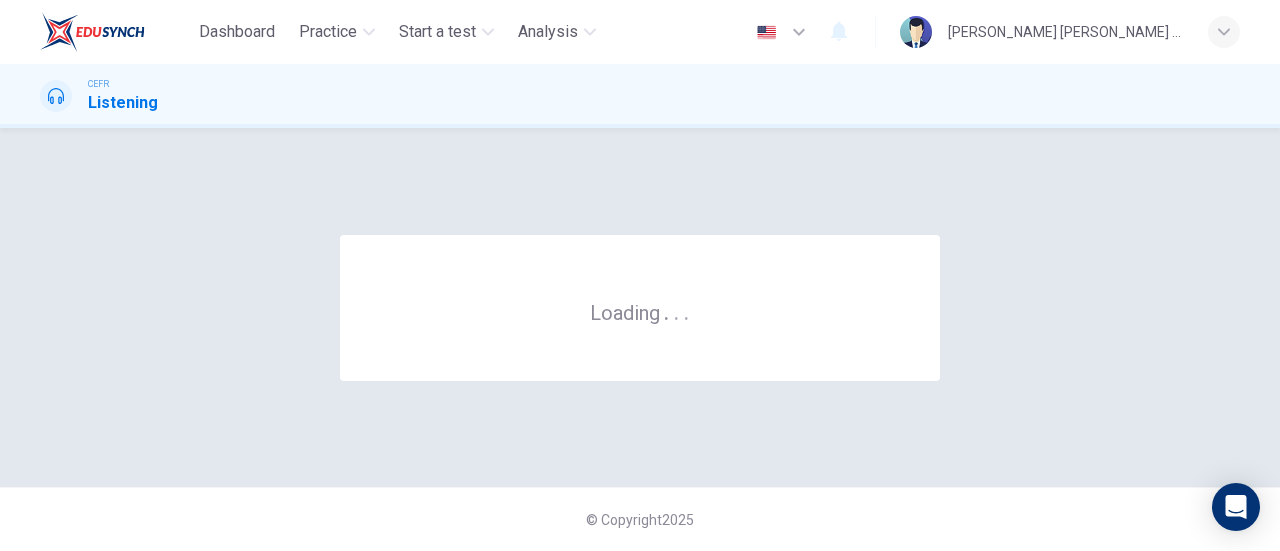 scroll, scrollTop: 0, scrollLeft: 0, axis: both 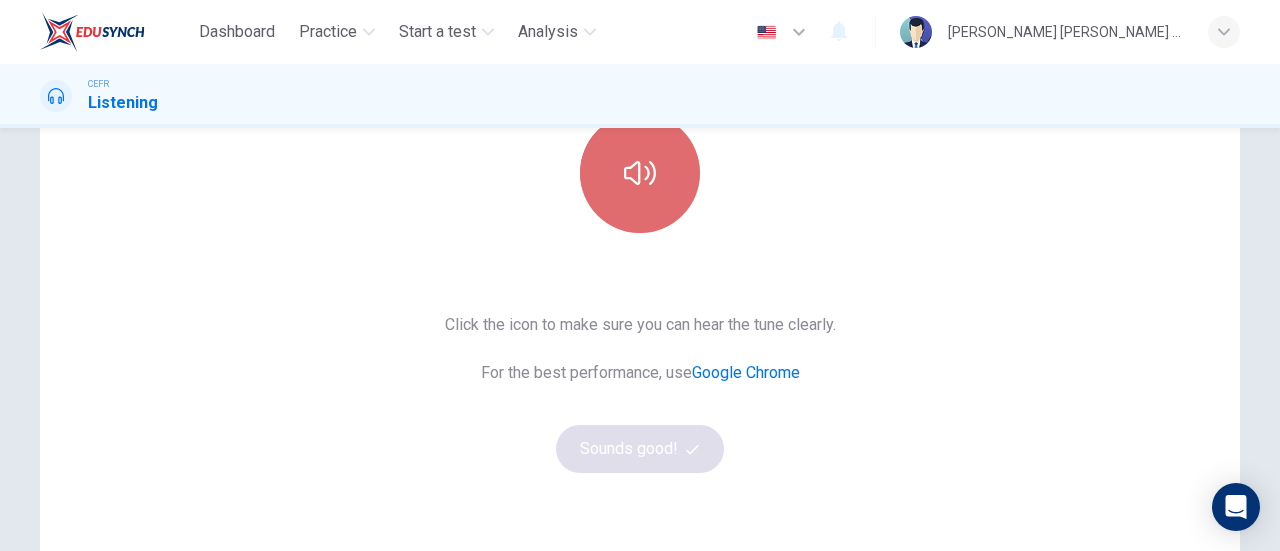click at bounding box center [640, 173] 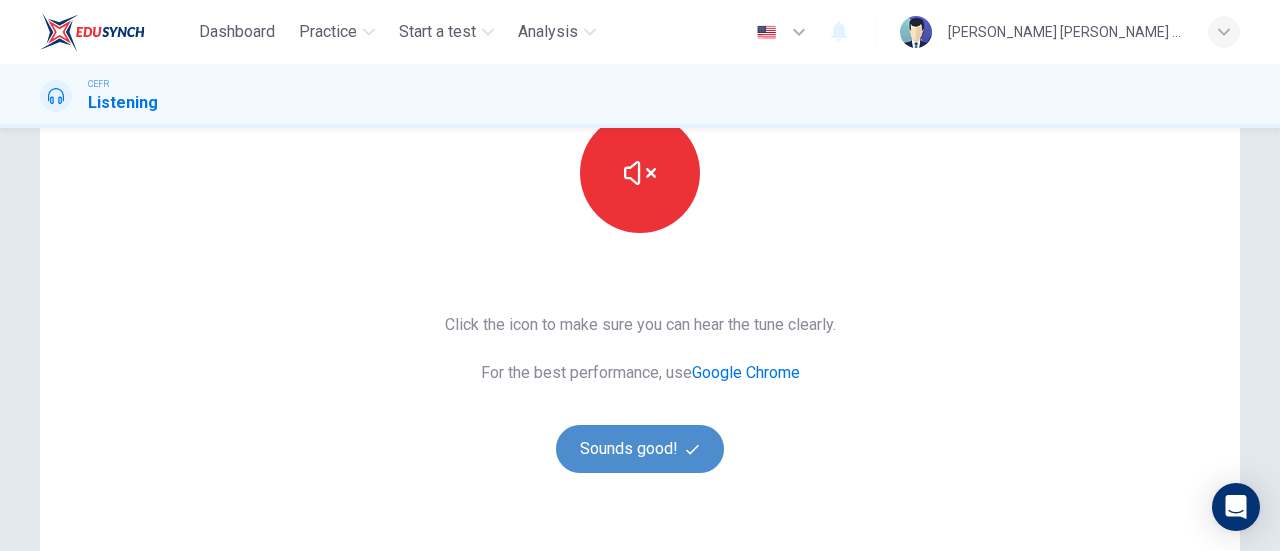 click on "Sounds good!" at bounding box center [640, 449] 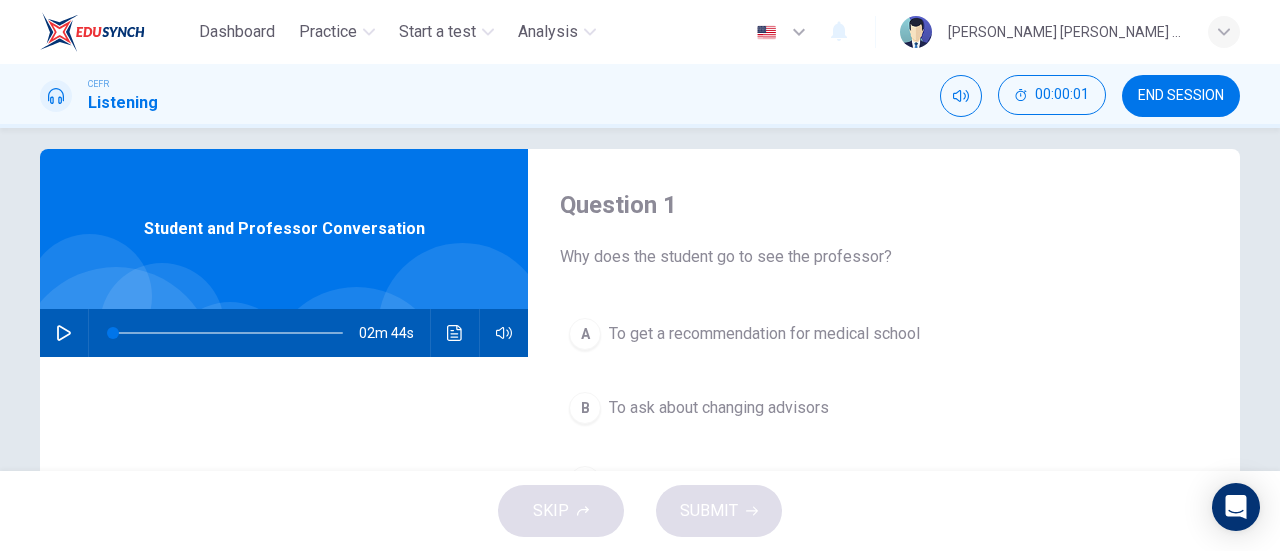 scroll, scrollTop: 0, scrollLeft: 0, axis: both 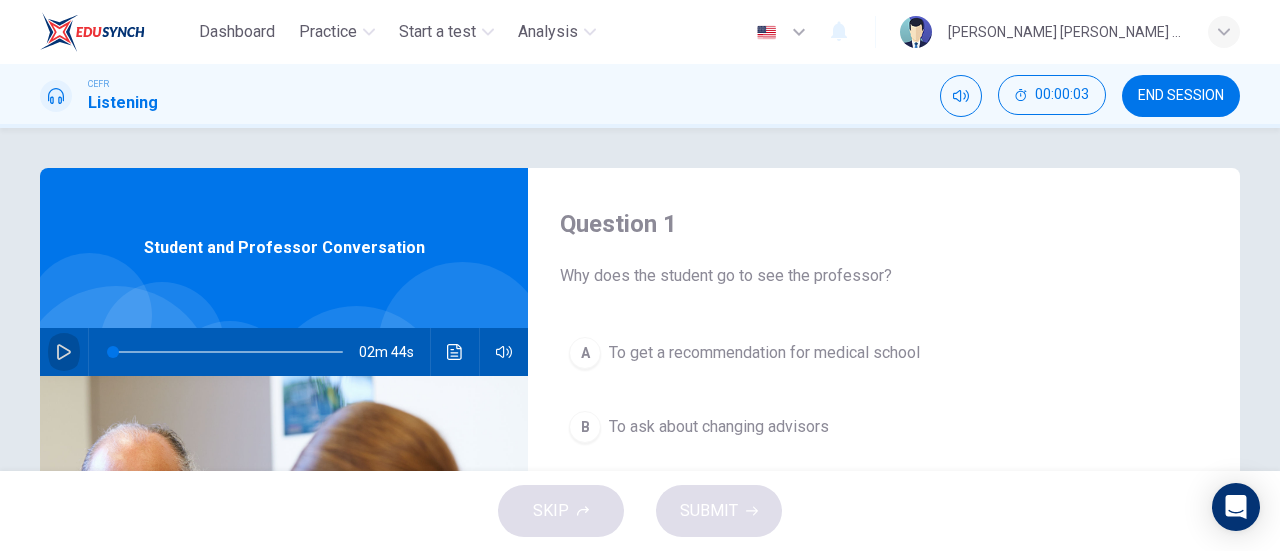 click 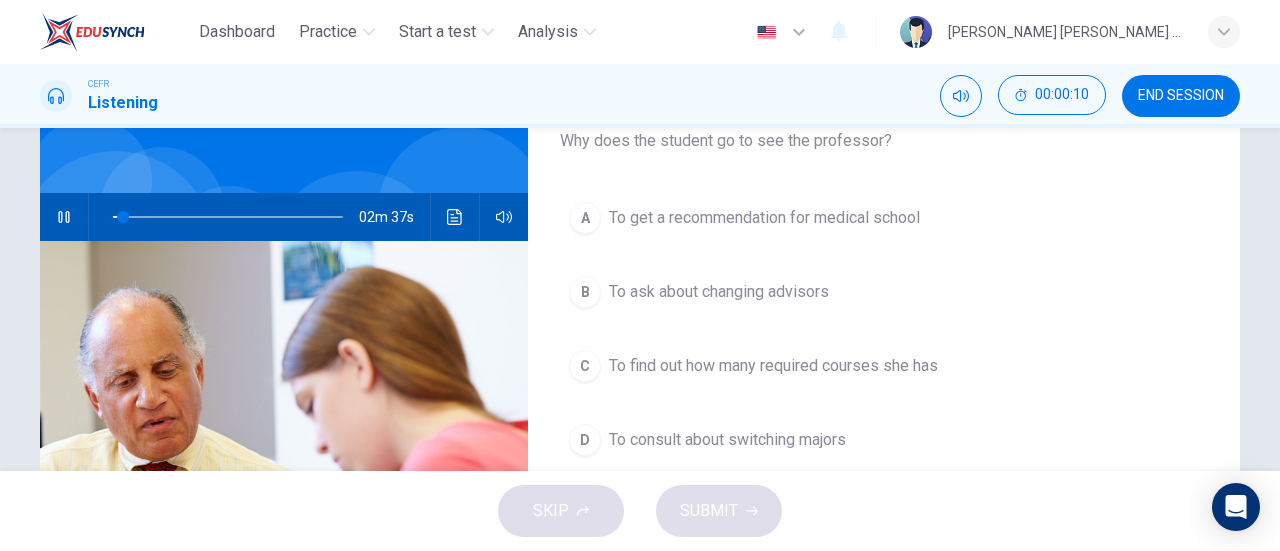 scroll, scrollTop: 130, scrollLeft: 0, axis: vertical 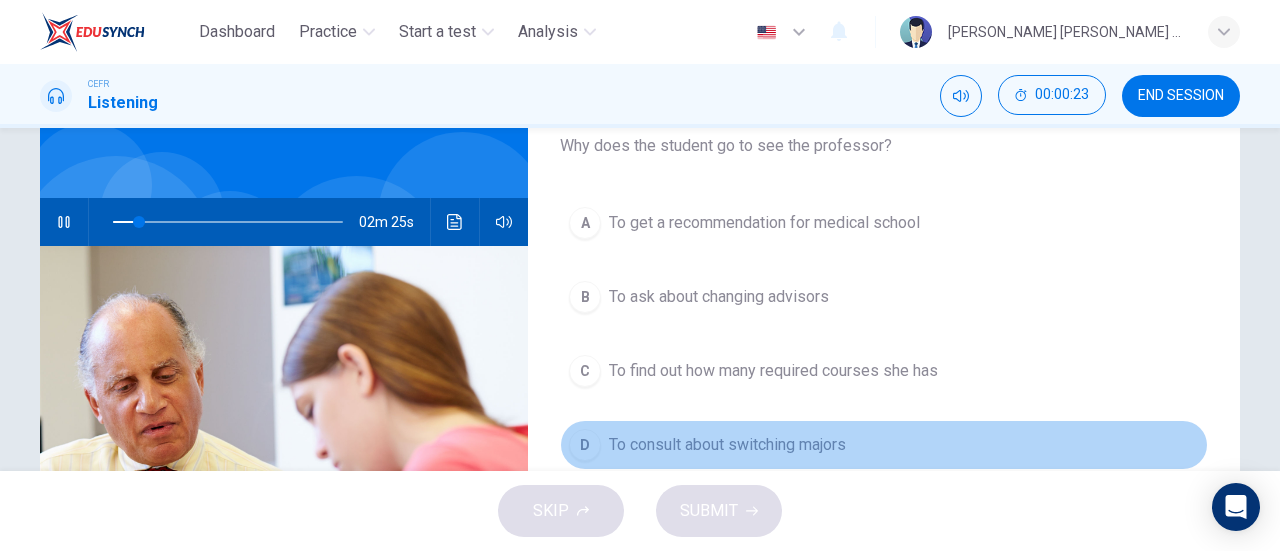 click on "To consult about switching majors" at bounding box center (727, 445) 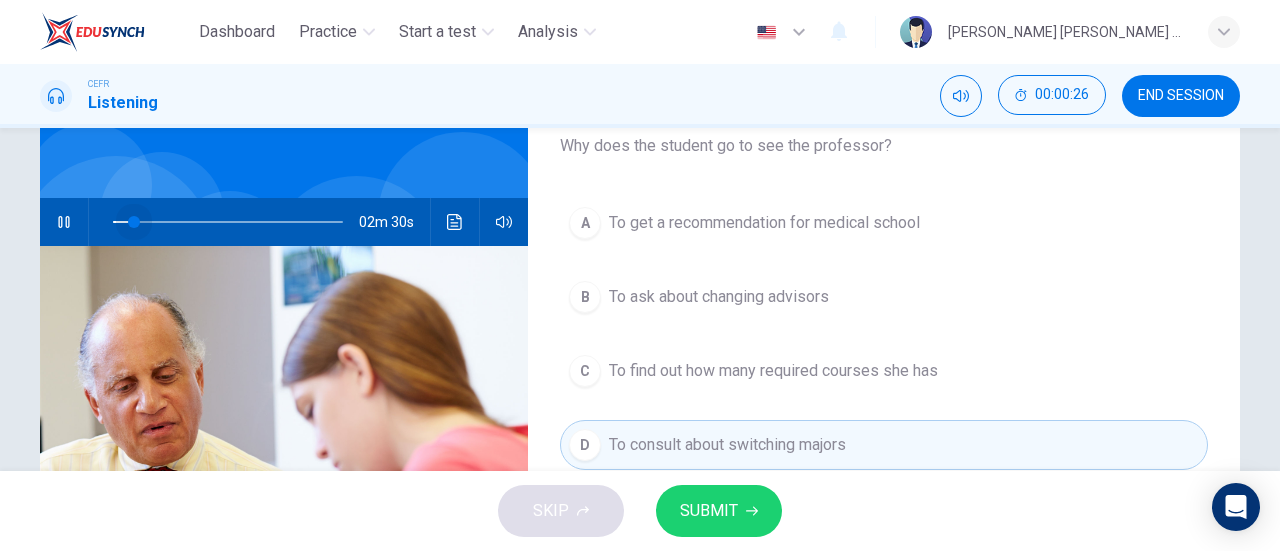click at bounding box center [134, 222] 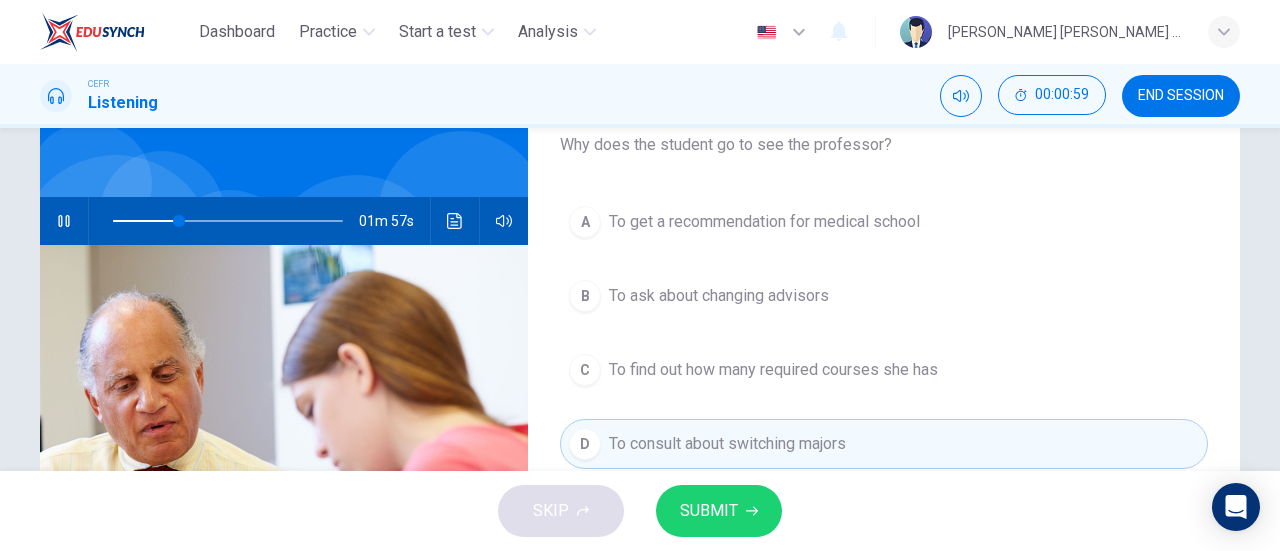 scroll, scrollTop: 132, scrollLeft: 0, axis: vertical 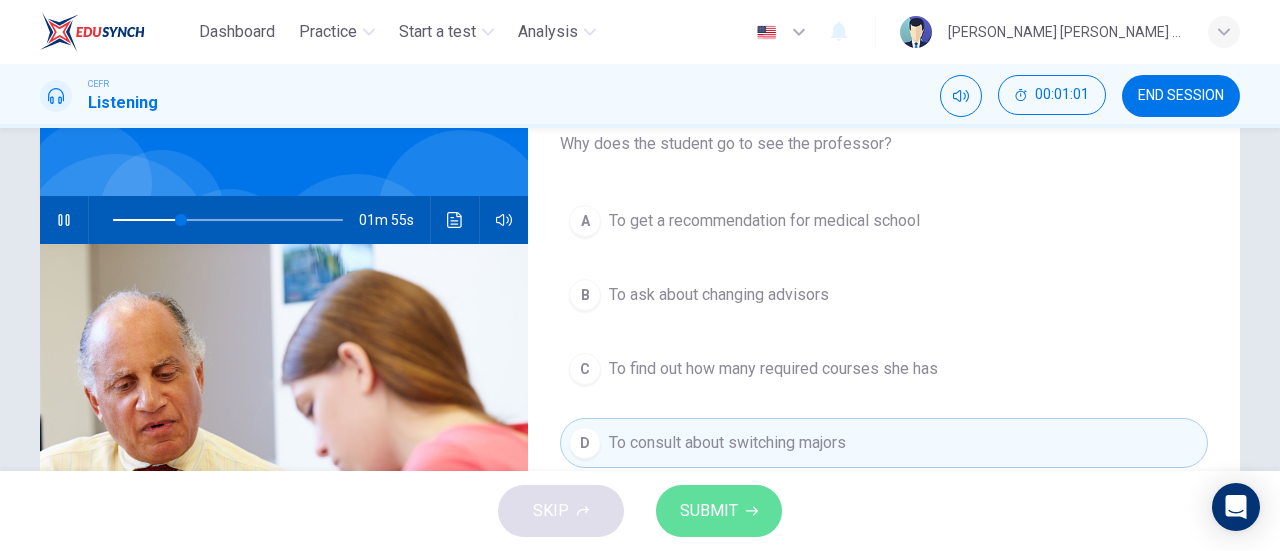 click on "SUBMIT" at bounding box center (709, 511) 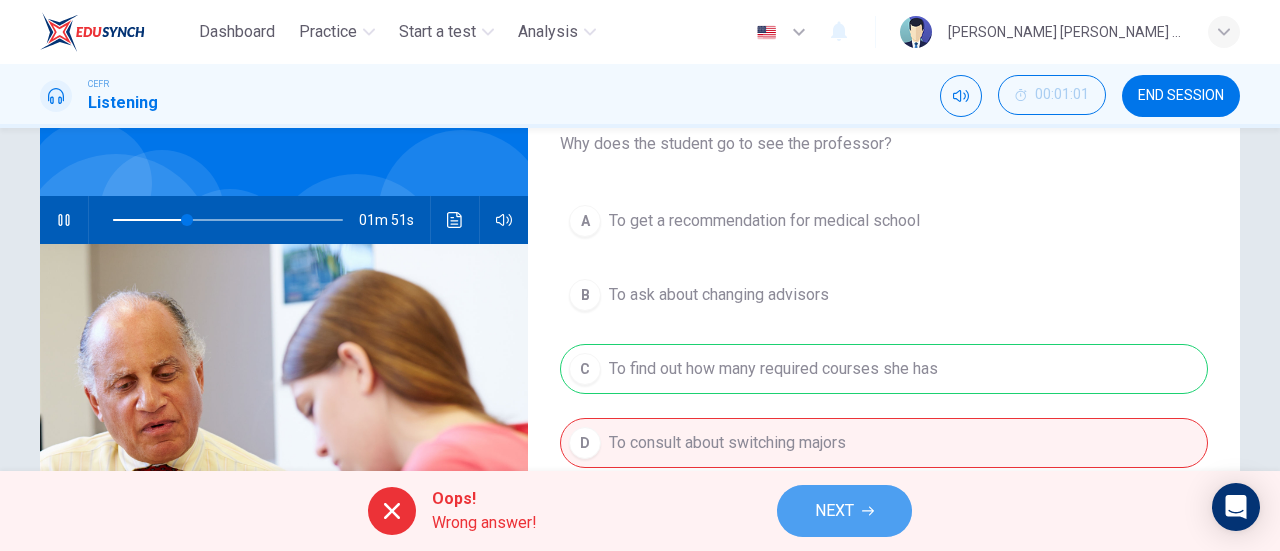 click on "NEXT" at bounding box center [834, 511] 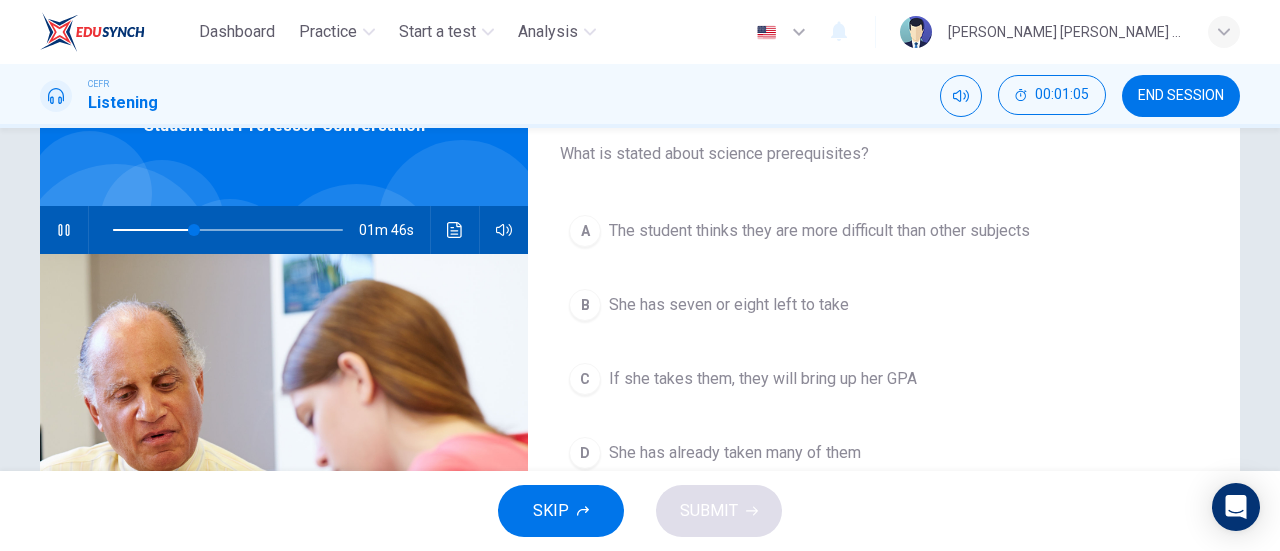 scroll, scrollTop: 121, scrollLeft: 0, axis: vertical 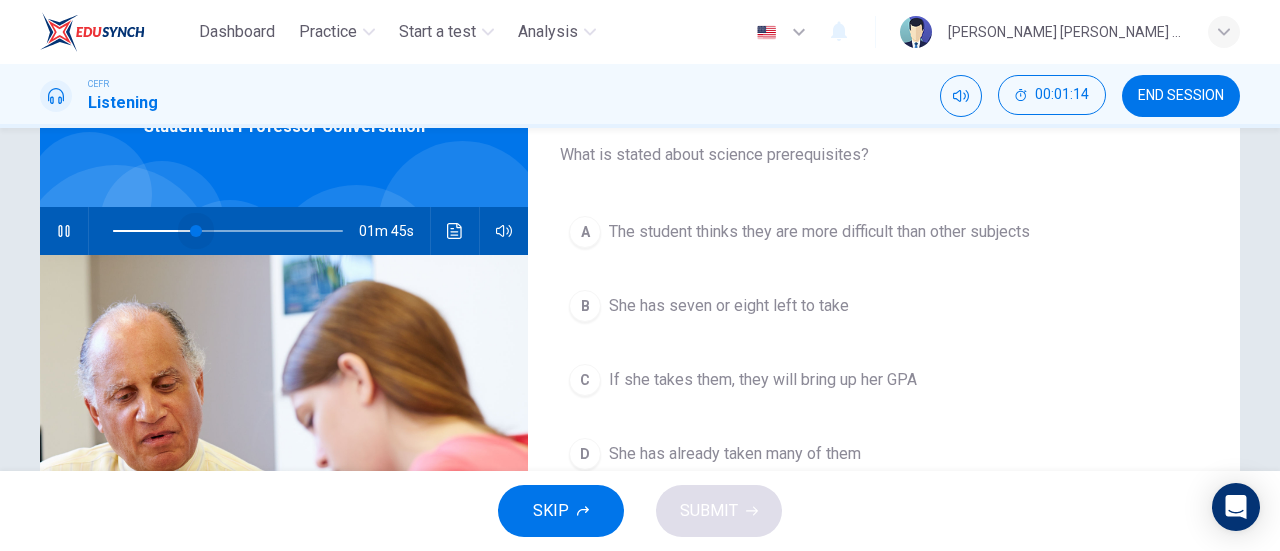 click at bounding box center [196, 231] 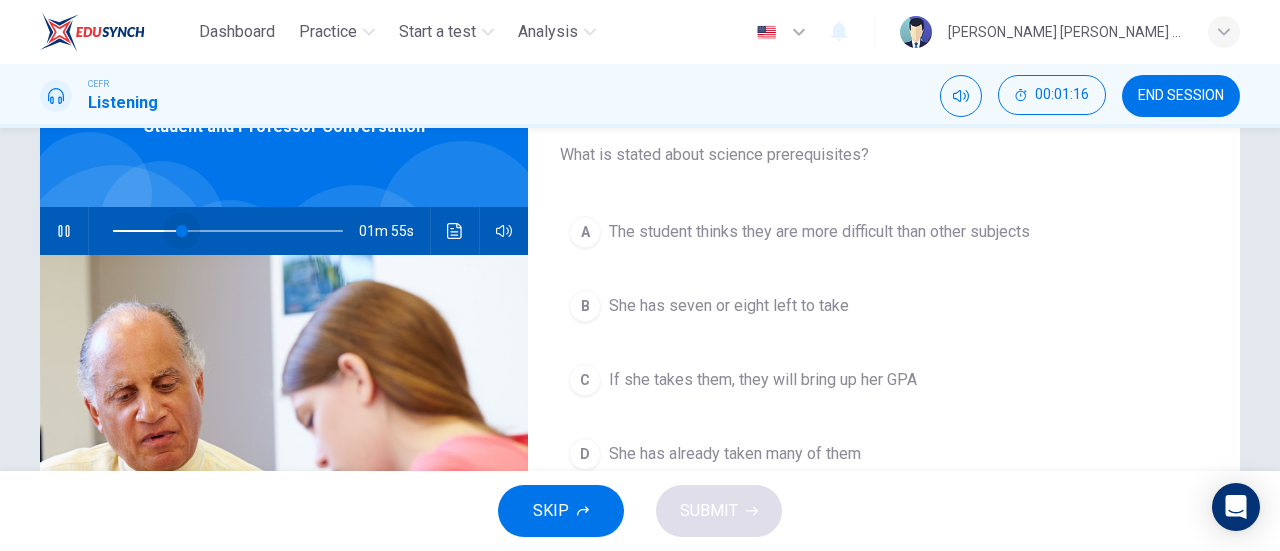 click at bounding box center (182, 231) 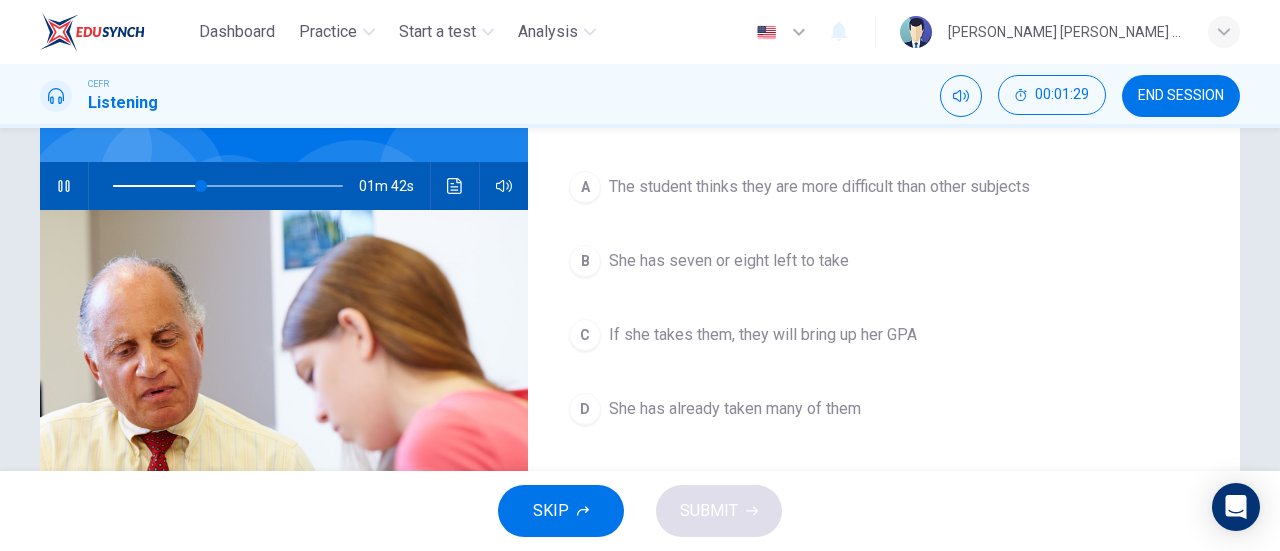 scroll, scrollTop: 168, scrollLeft: 0, axis: vertical 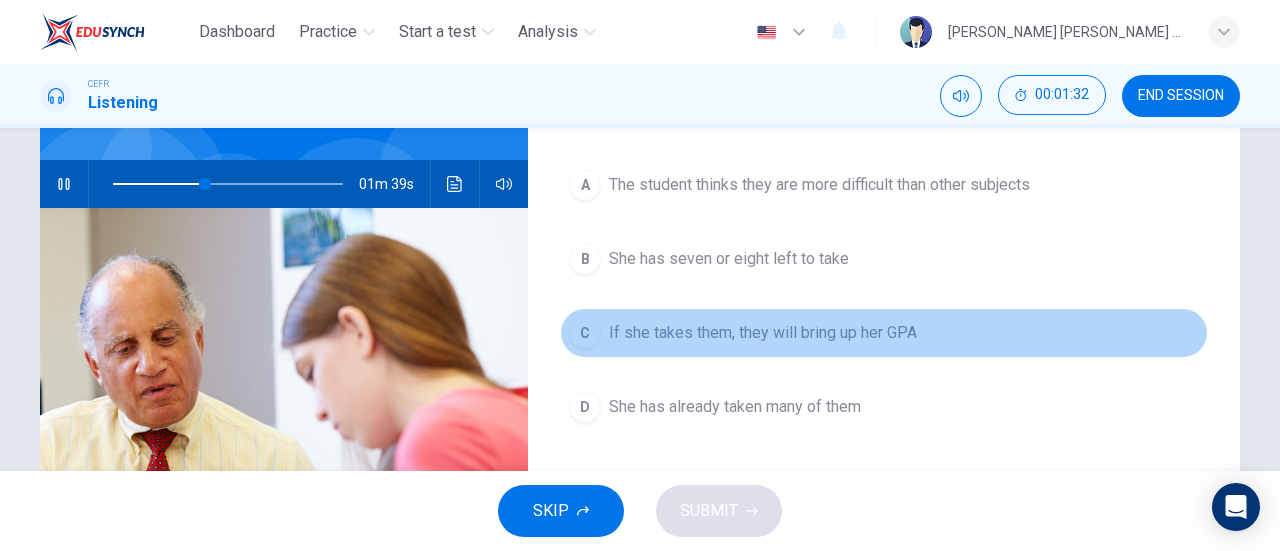 click on "If she takes them, they will bring up her GPA" at bounding box center (763, 333) 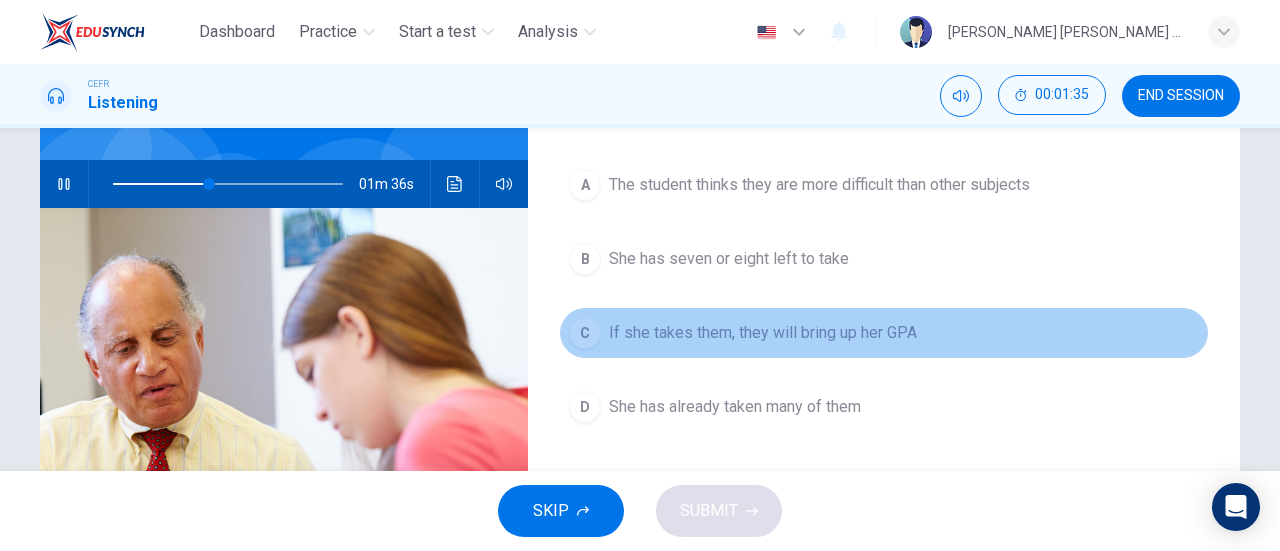 click on "C If she takes them, they will bring up her GPA" at bounding box center (884, 333) 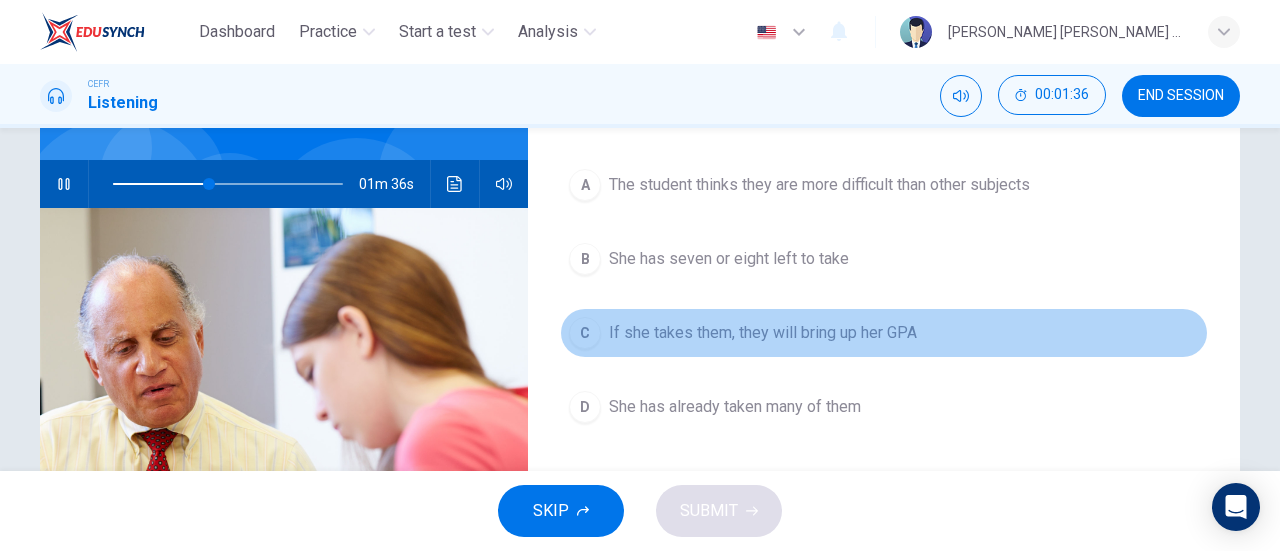 click on "C If she takes them, they will bring up her GPA" at bounding box center (884, 333) 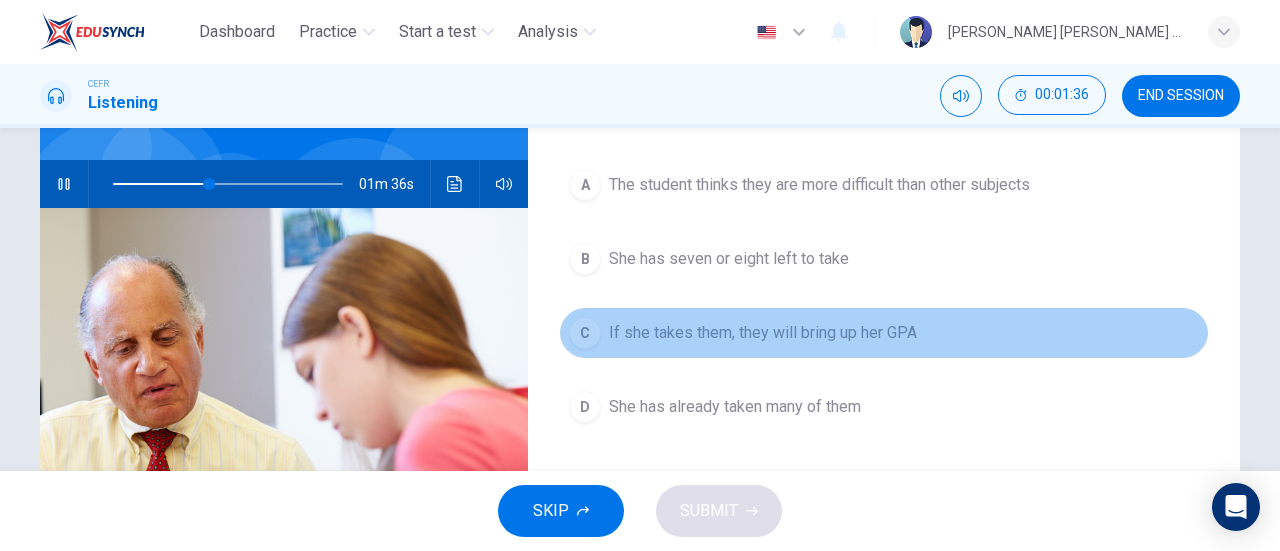 click on "C If she takes them, they will bring up her GPA" at bounding box center (884, 333) 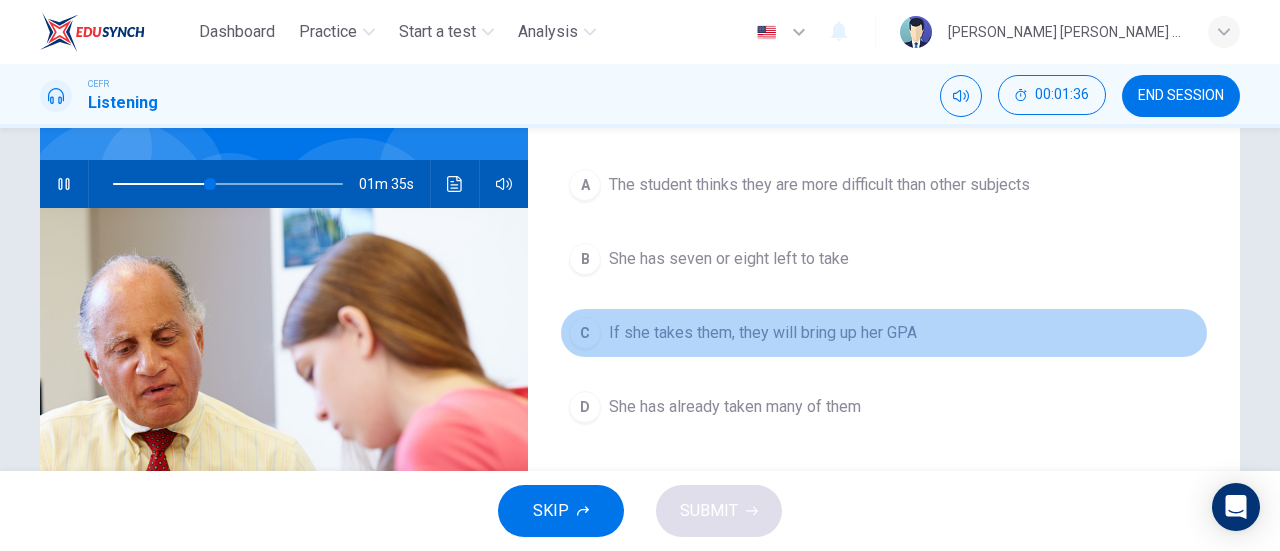 click on "C If she takes them, they will bring up her GPA" at bounding box center [884, 333] 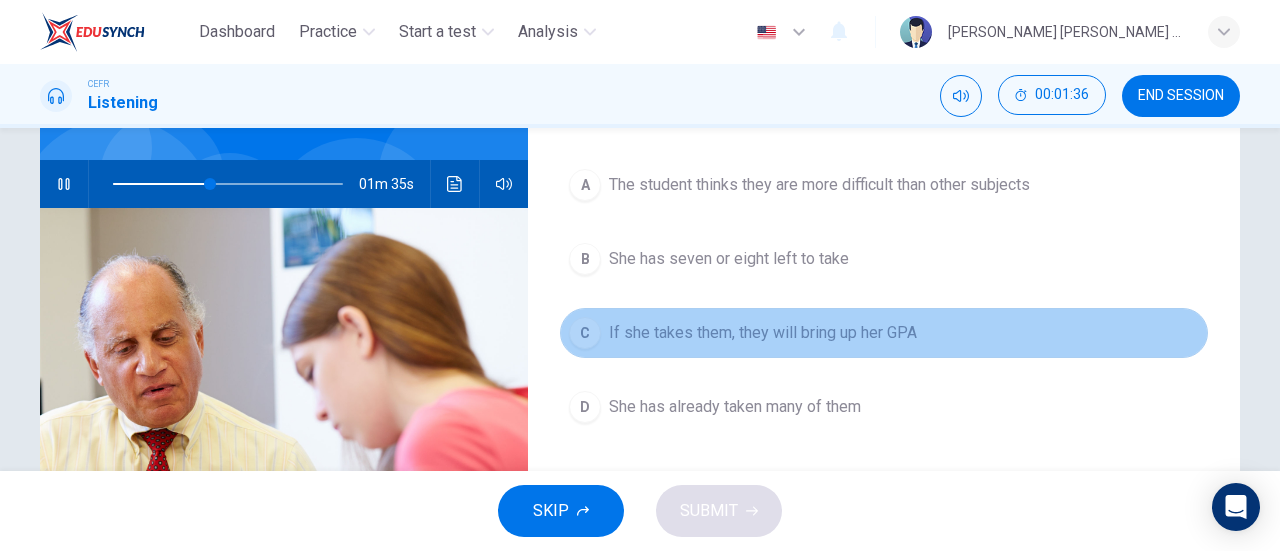click on "C If she takes them, they will bring up her GPA" at bounding box center (884, 333) 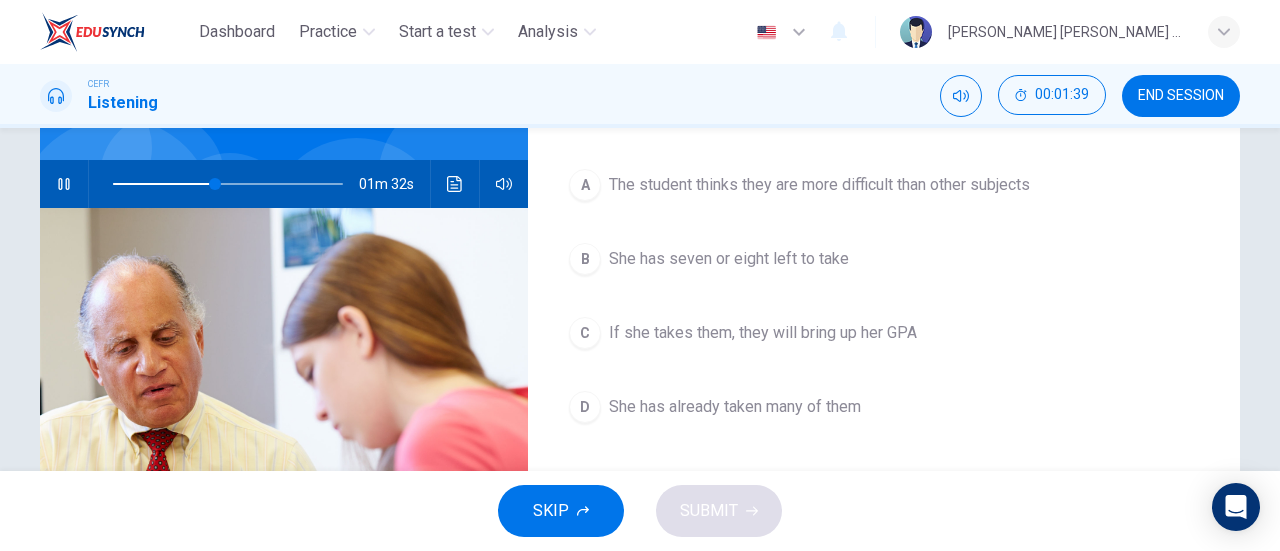 click on "SKIP SUBMIT" at bounding box center (640, 511) 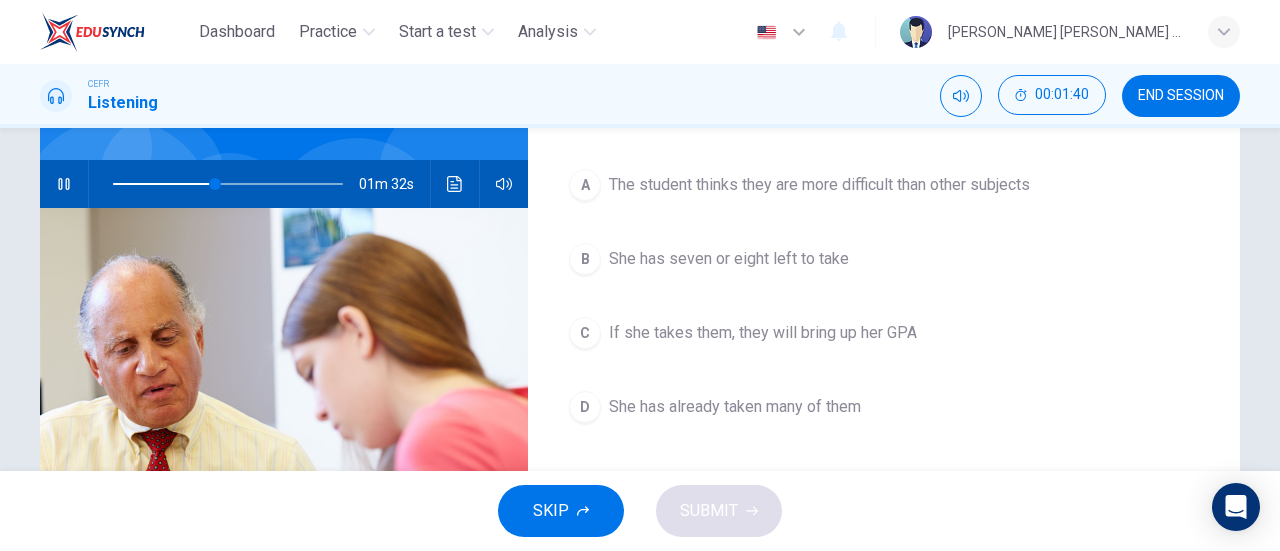 click on "SKIP SUBMIT" at bounding box center (640, 511) 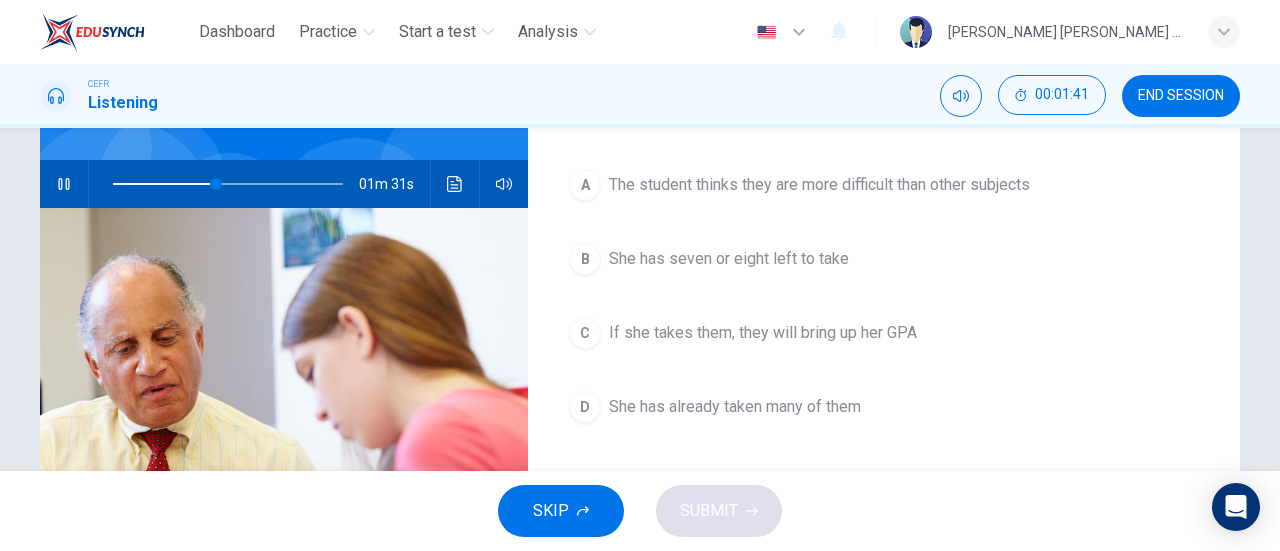click on "C" at bounding box center [585, 333] 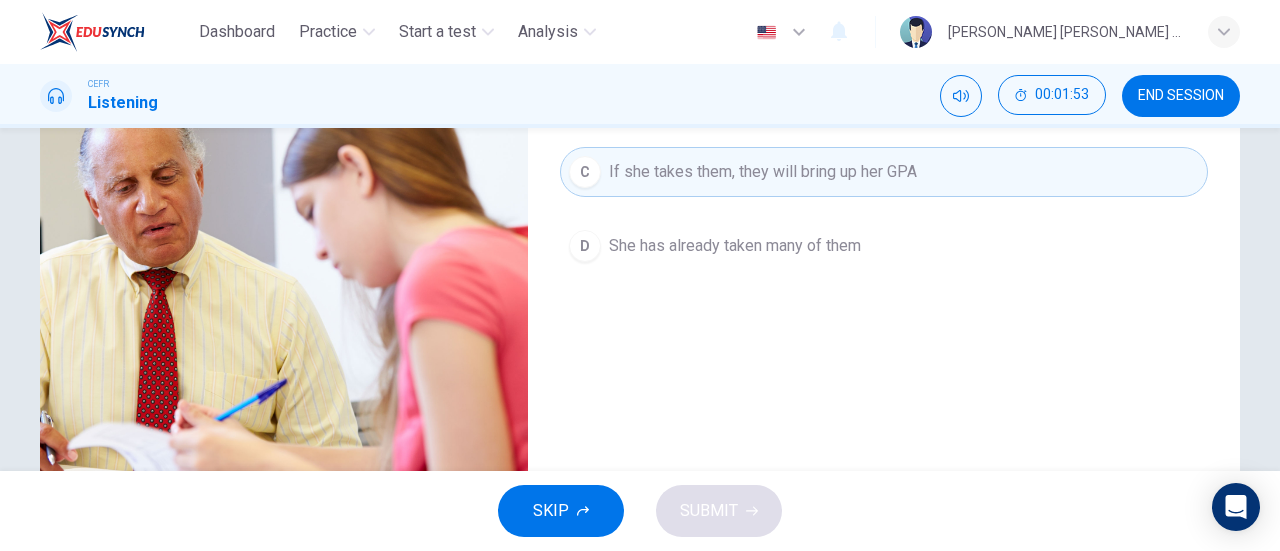 scroll, scrollTop: 335, scrollLeft: 0, axis: vertical 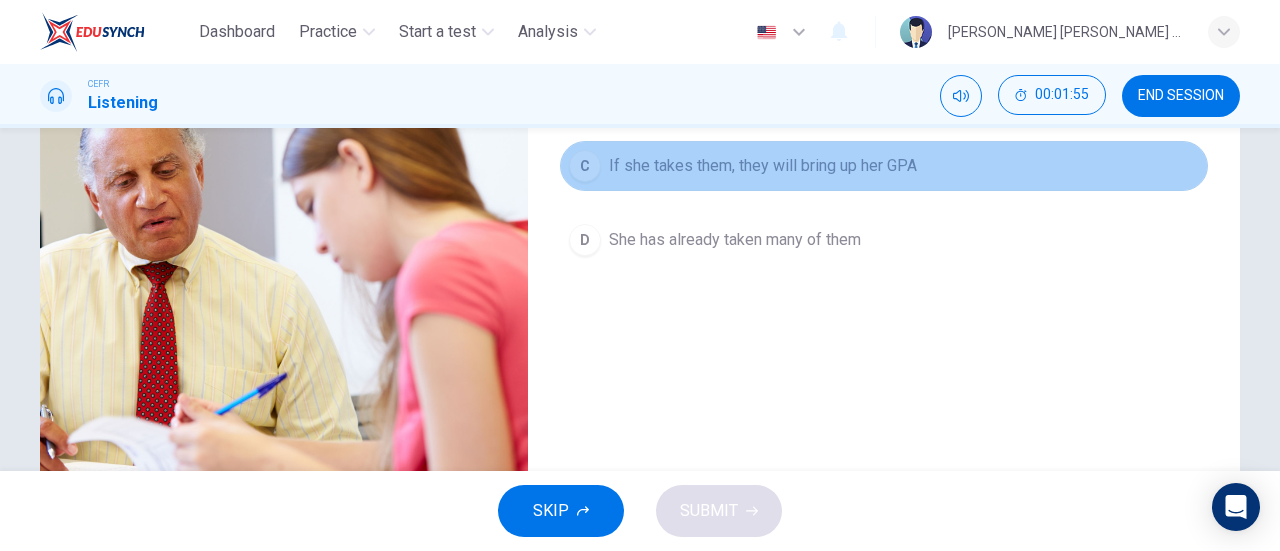 click on "C If she takes them, they will bring up her GPA" at bounding box center [884, 166] 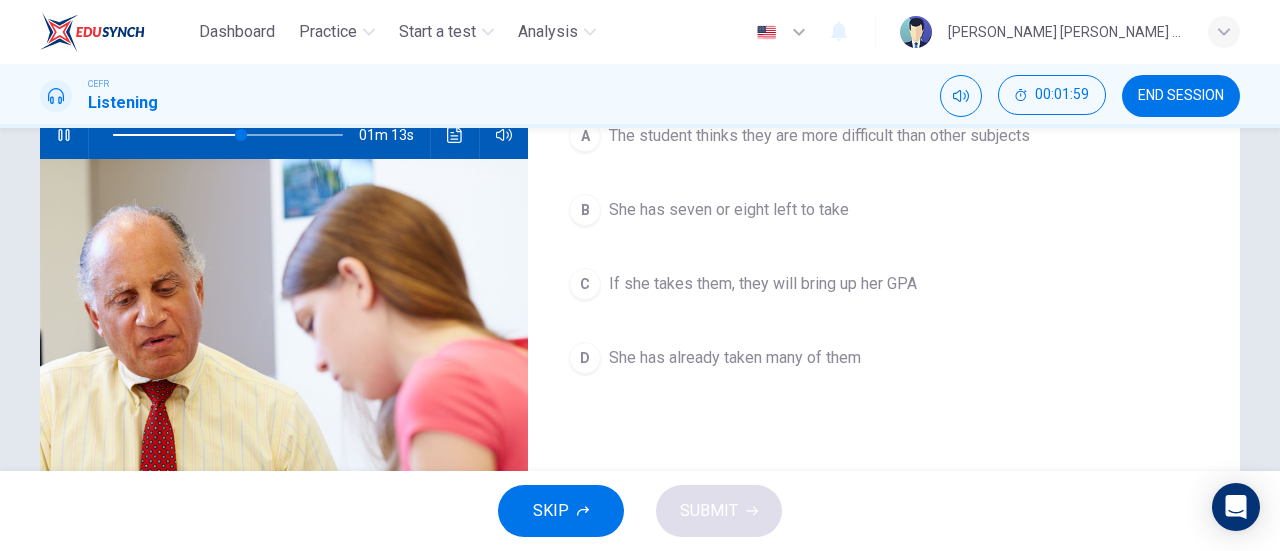 scroll, scrollTop: 216, scrollLeft: 0, axis: vertical 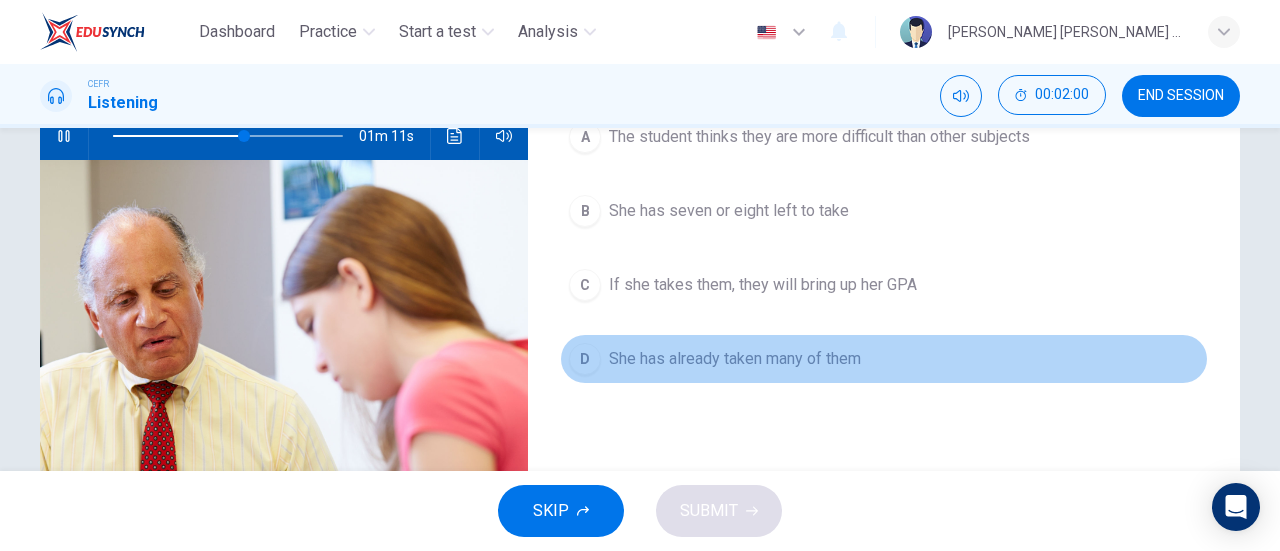 click on "D" at bounding box center (585, 359) 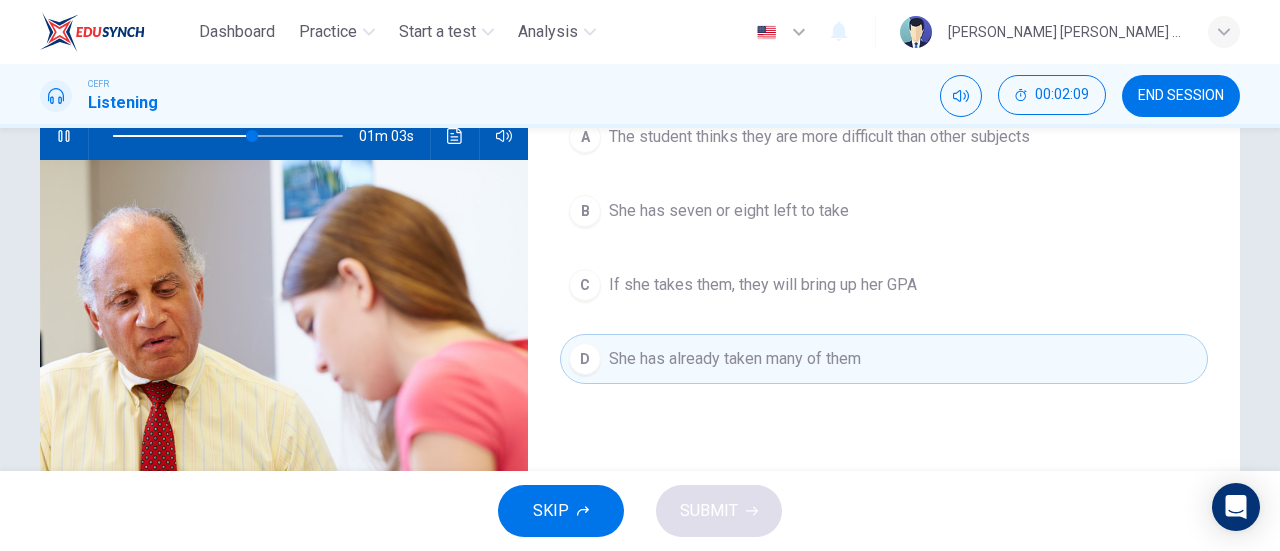 type on "62" 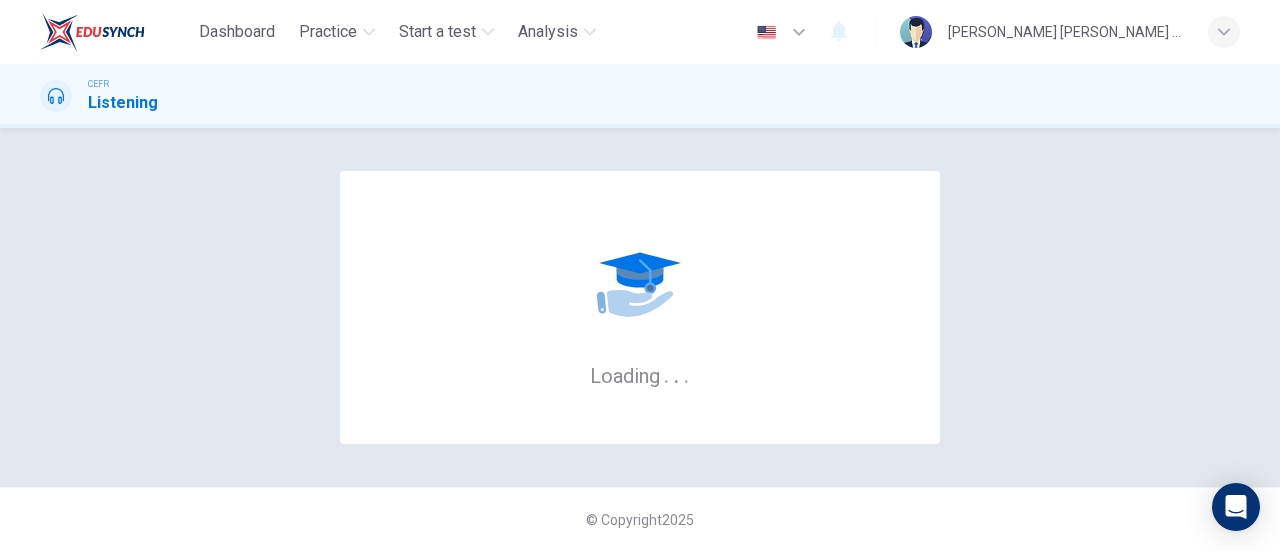 scroll, scrollTop: 0, scrollLeft: 0, axis: both 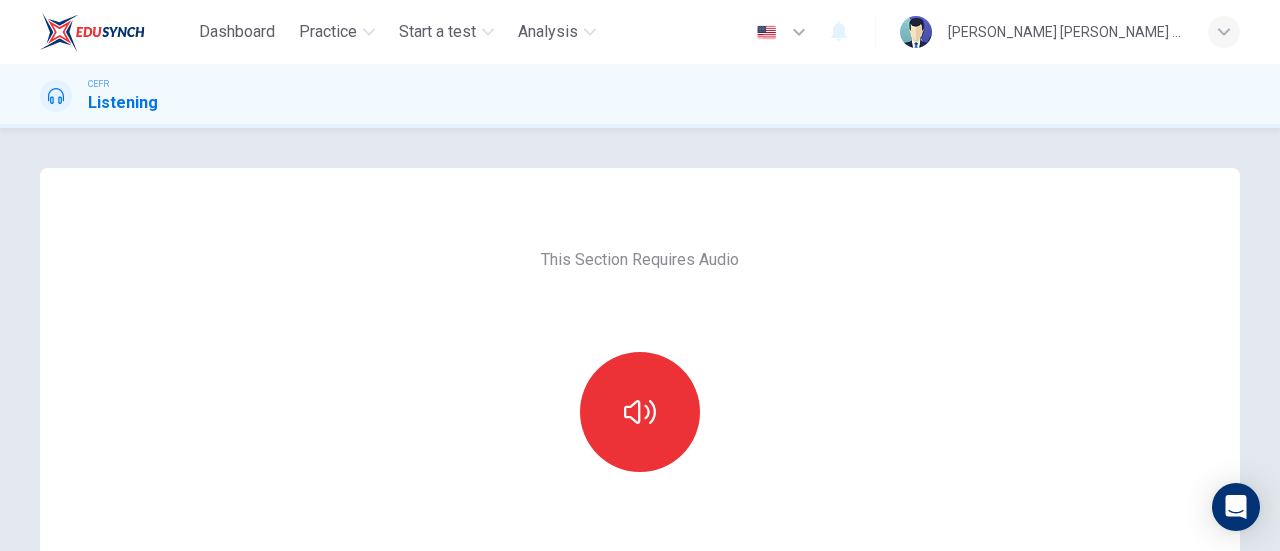 click on "This Section Requires Audio Click the icon to make sure you can hear the tune clearly. For the best performance, use  Google Chrome Sounds good!" at bounding box center (640, 515) 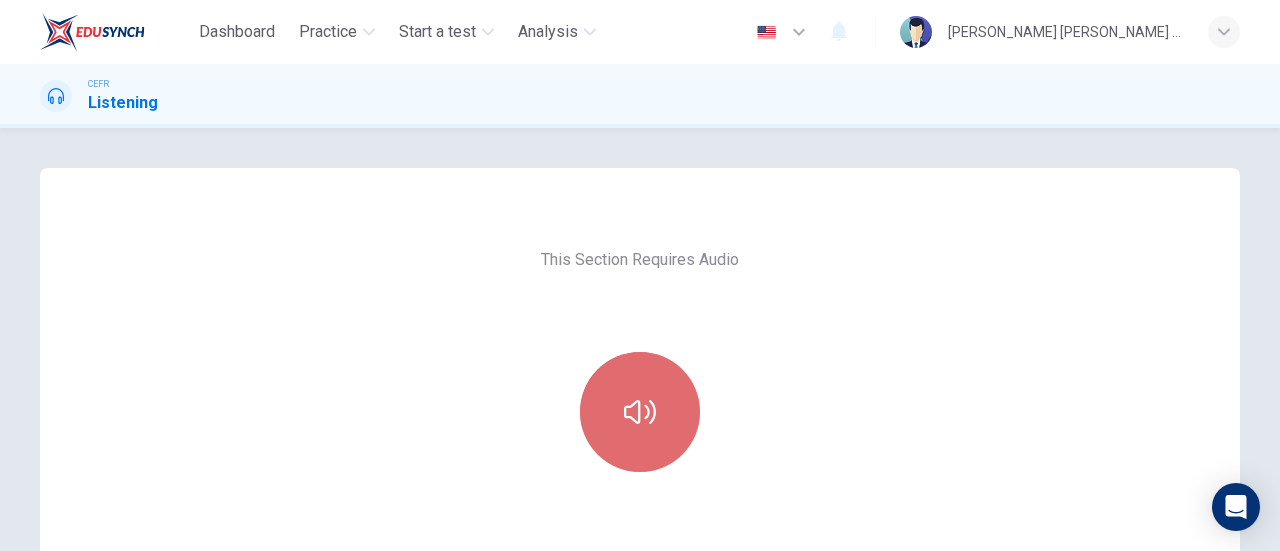 click at bounding box center (640, 412) 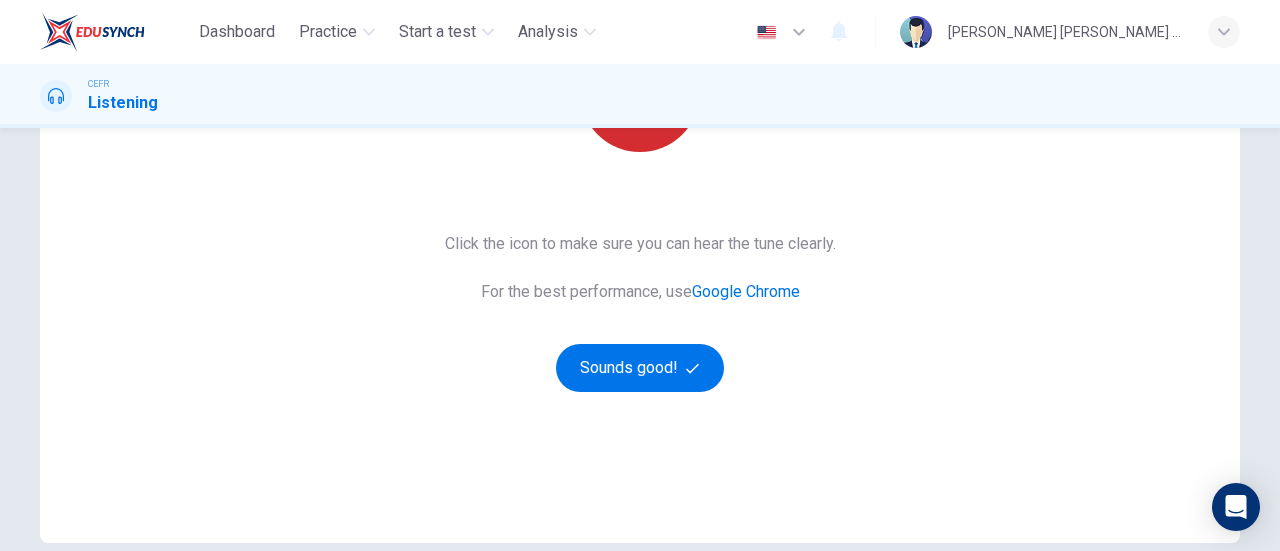 scroll, scrollTop: 322, scrollLeft: 0, axis: vertical 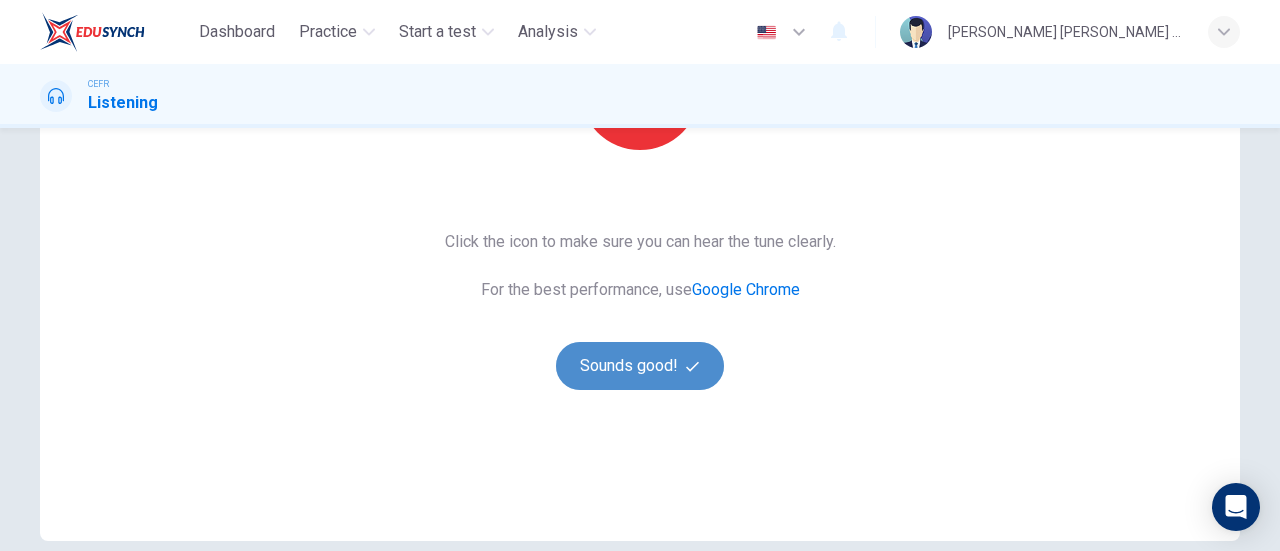 click on "Sounds good!" at bounding box center (640, 366) 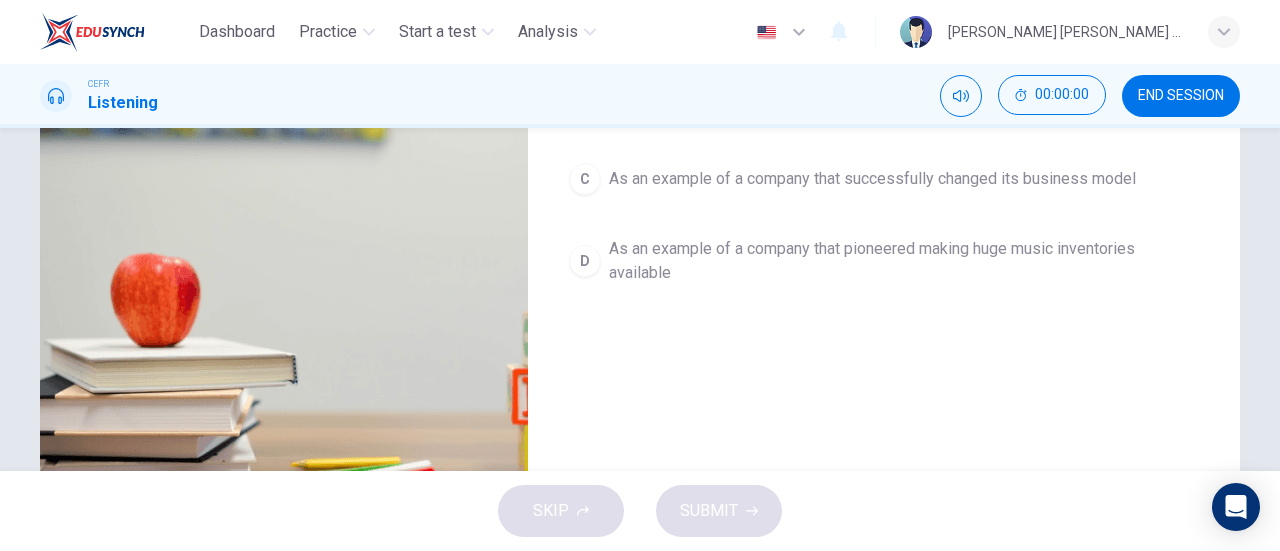 click on "Question 1 Why does the lecturer mention the company Napster? A As an example of a company that lost out due to illegal file sharing B As an example of a company that encouraged people to download music illegally C As an example of a company that successfully changed its business model D As an example of a company that pioneered making huge music inventories available" at bounding box center (884, 193) 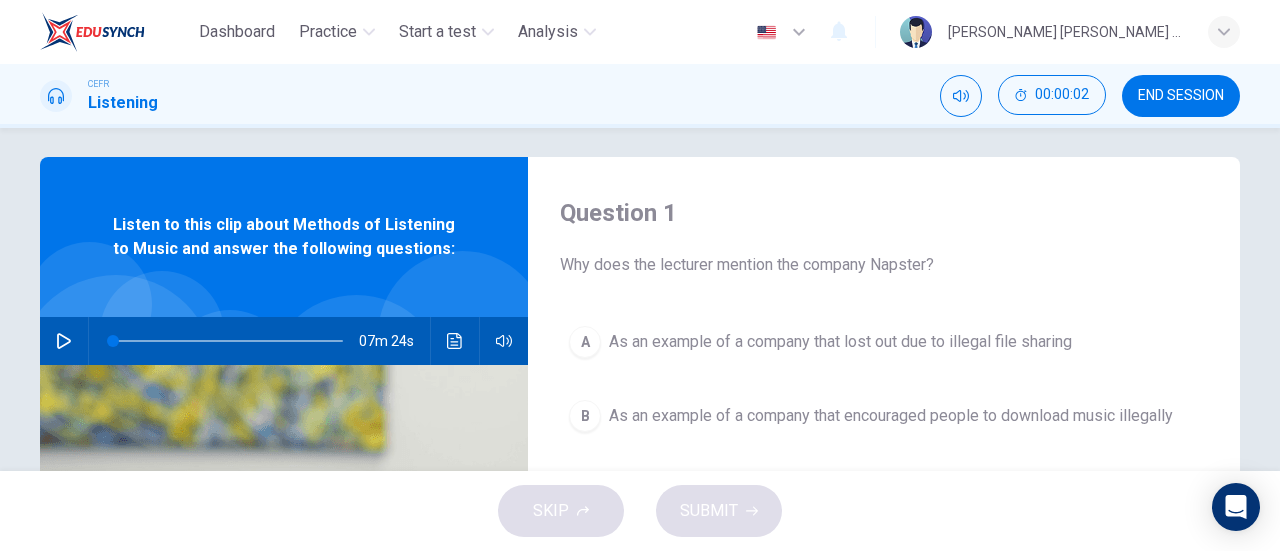 scroll, scrollTop: 7, scrollLeft: 0, axis: vertical 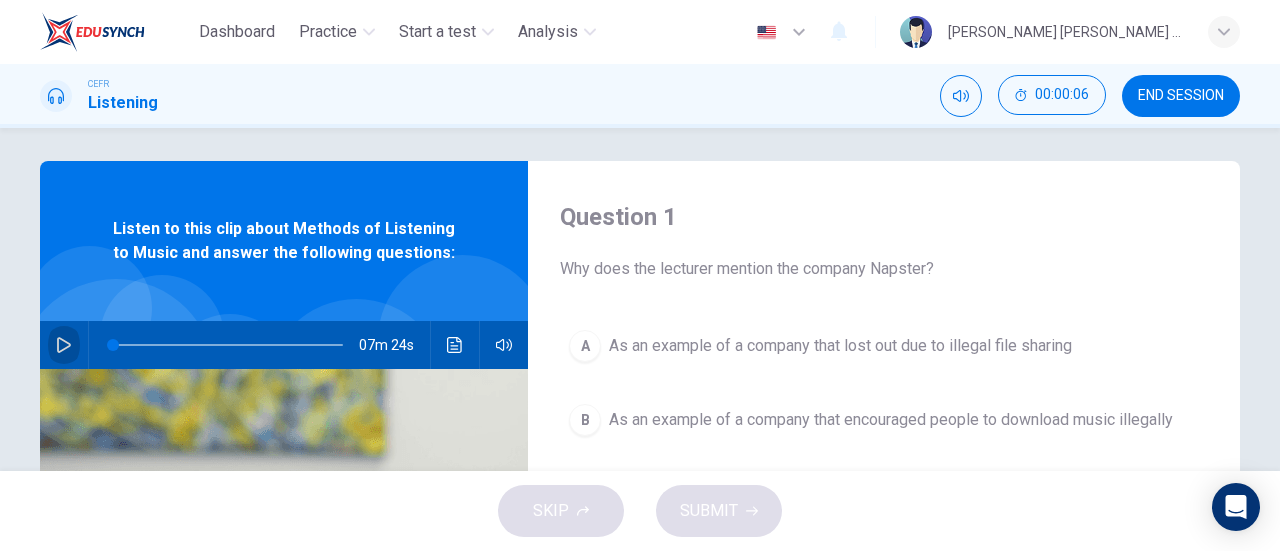 click at bounding box center (64, 345) 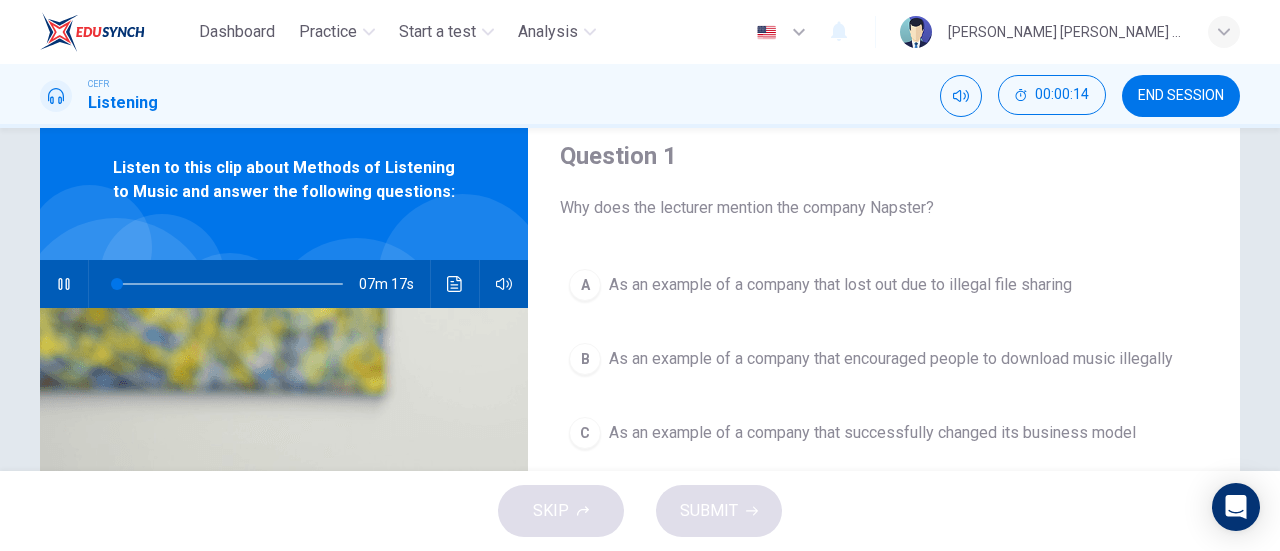 scroll, scrollTop: 69, scrollLeft: 0, axis: vertical 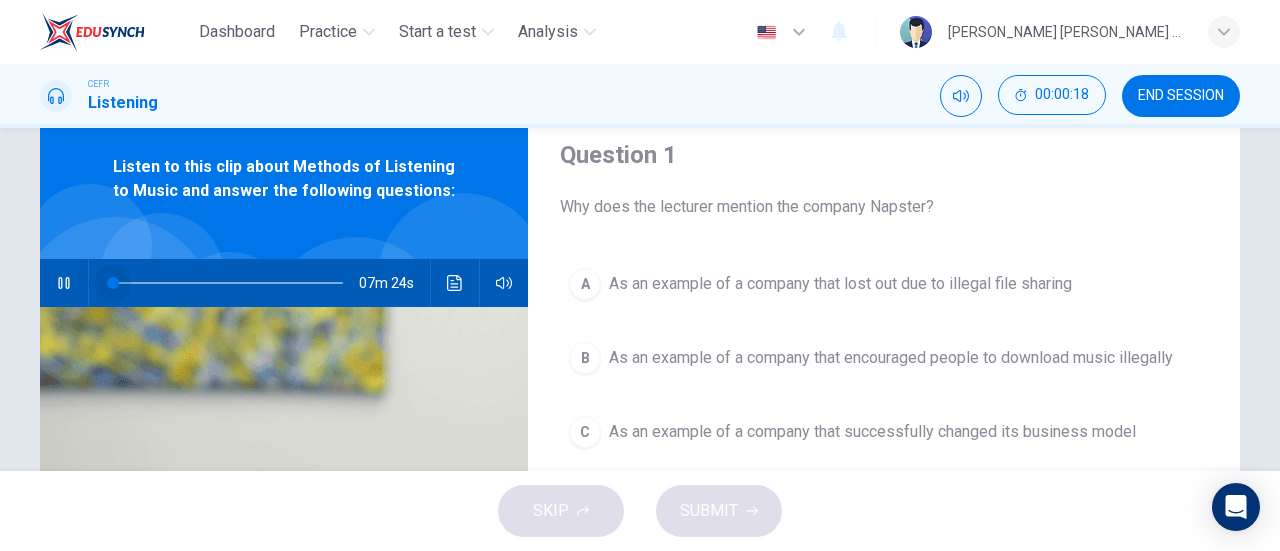 drag, startPoint x: 108, startPoint y: 285, endPoint x: 0, endPoint y: 243, distance: 115.87925 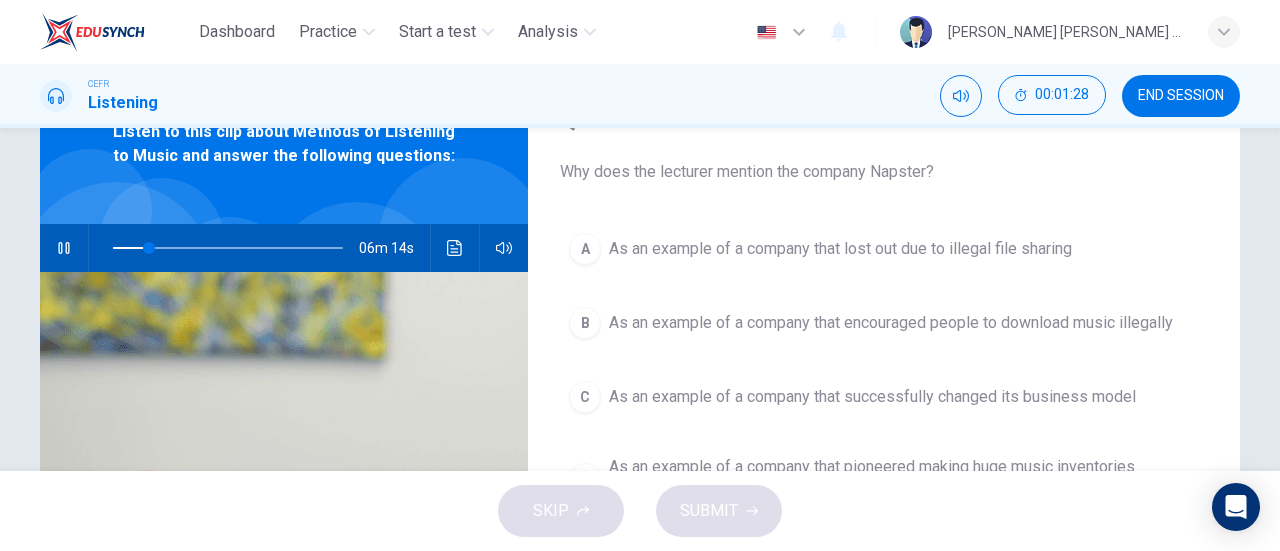 scroll, scrollTop: 105, scrollLeft: 0, axis: vertical 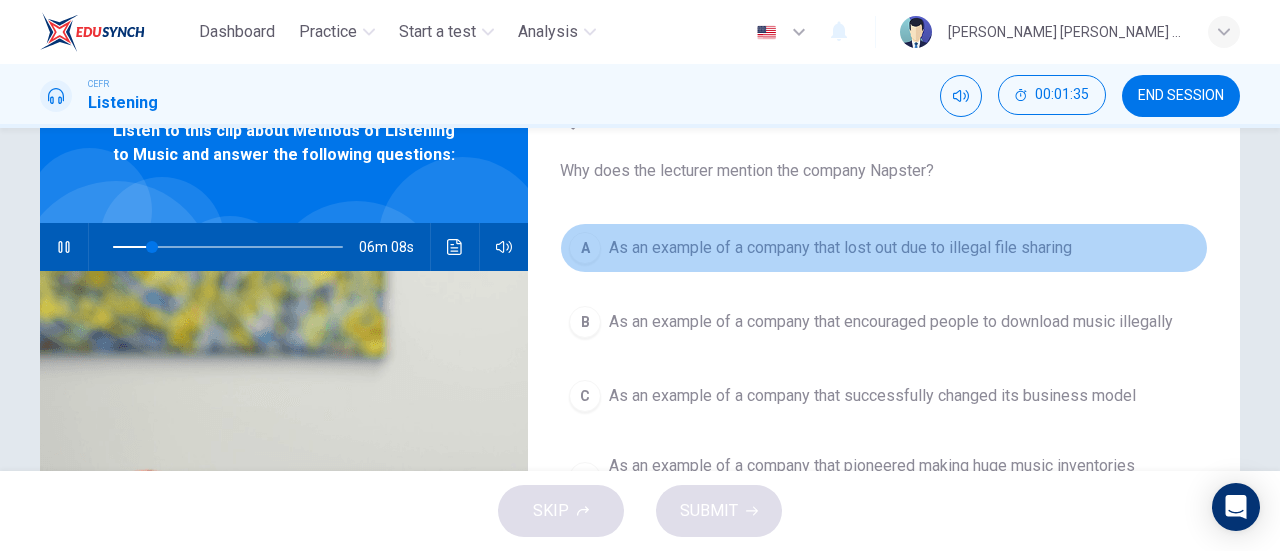 click on "A As an example of a company that lost out due to illegal file sharing" at bounding box center (884, 248) 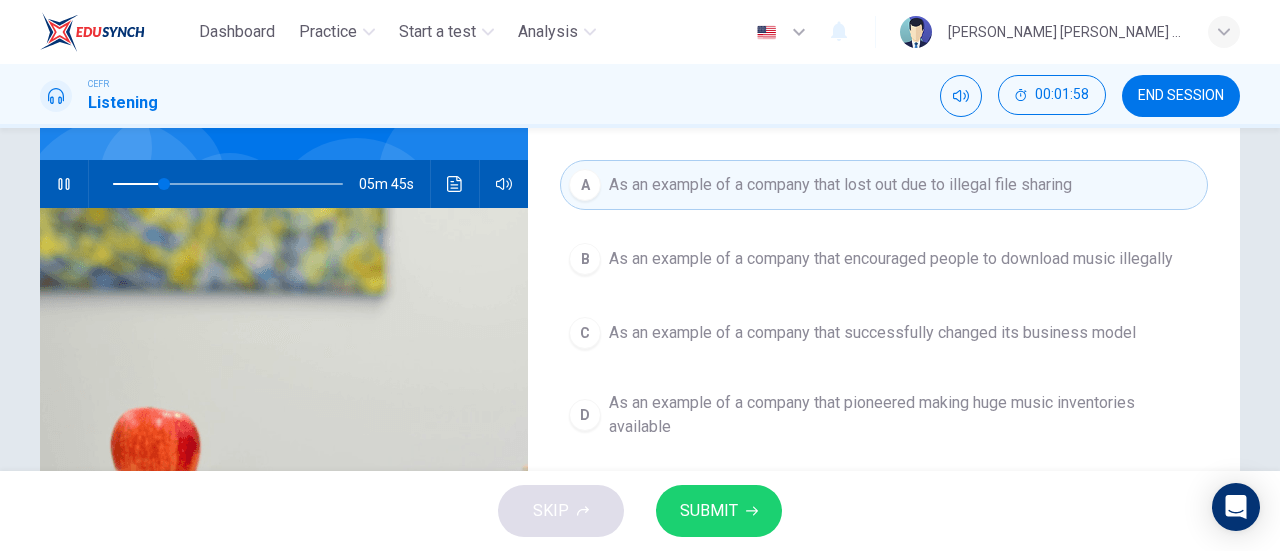 scroll, scrollTop: 171, scrollLeft: 0, axis: vertical 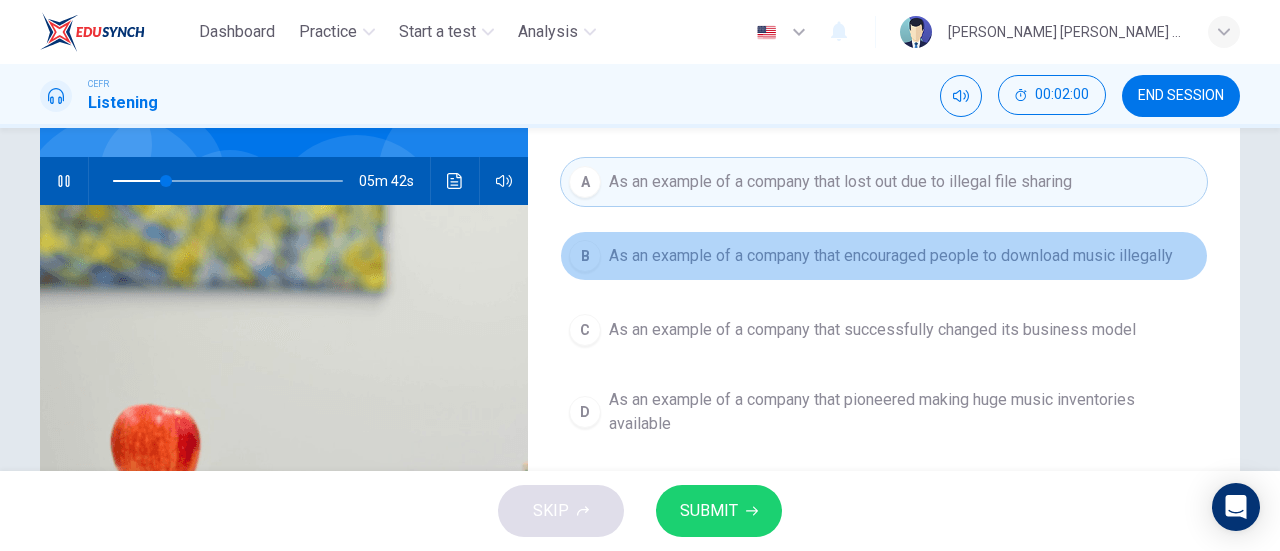 click on "As an example of a company that encouraged people to download music illegally" at bounding box center (891, 256) 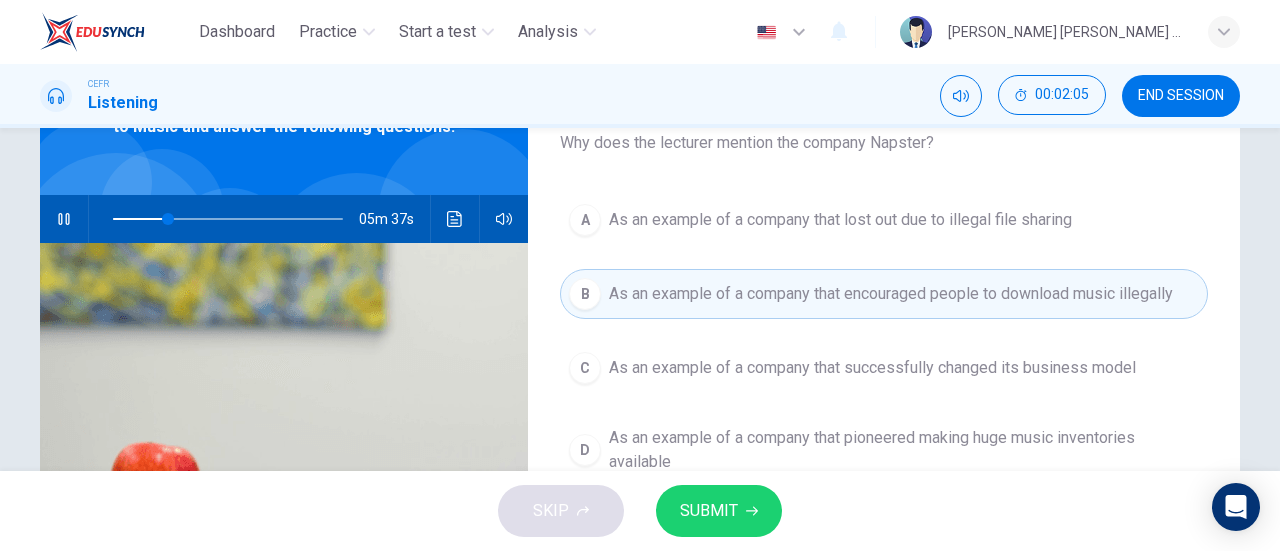scroll, scrollTop: 135, scrollLeft: 0, axis: vertical 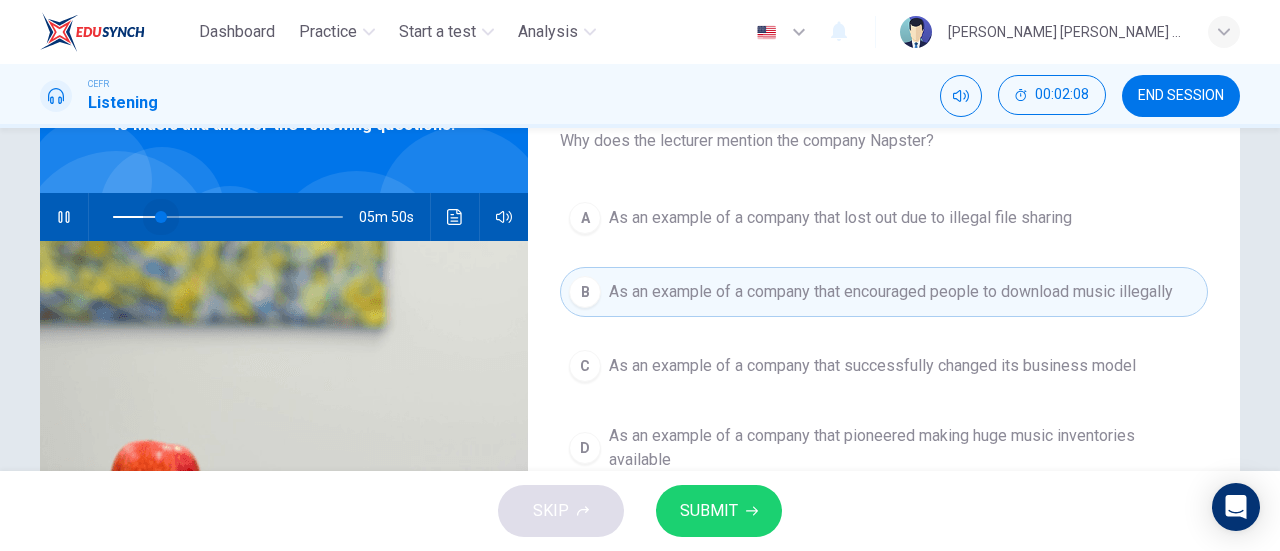 click at bounding box center (161, 217) 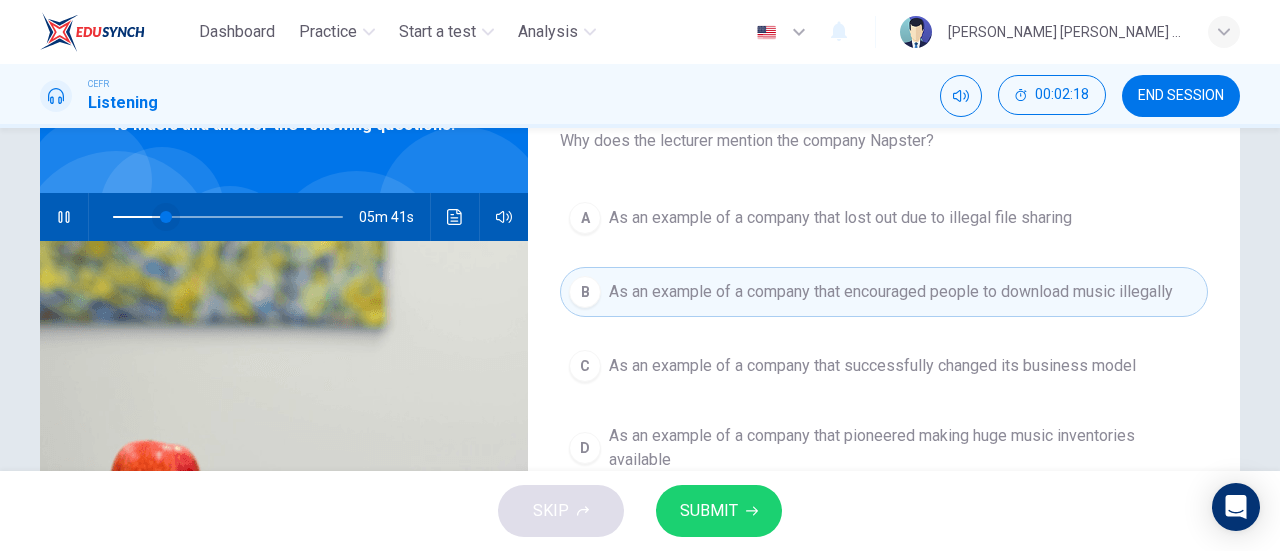 click at bounding box center [166, 217] 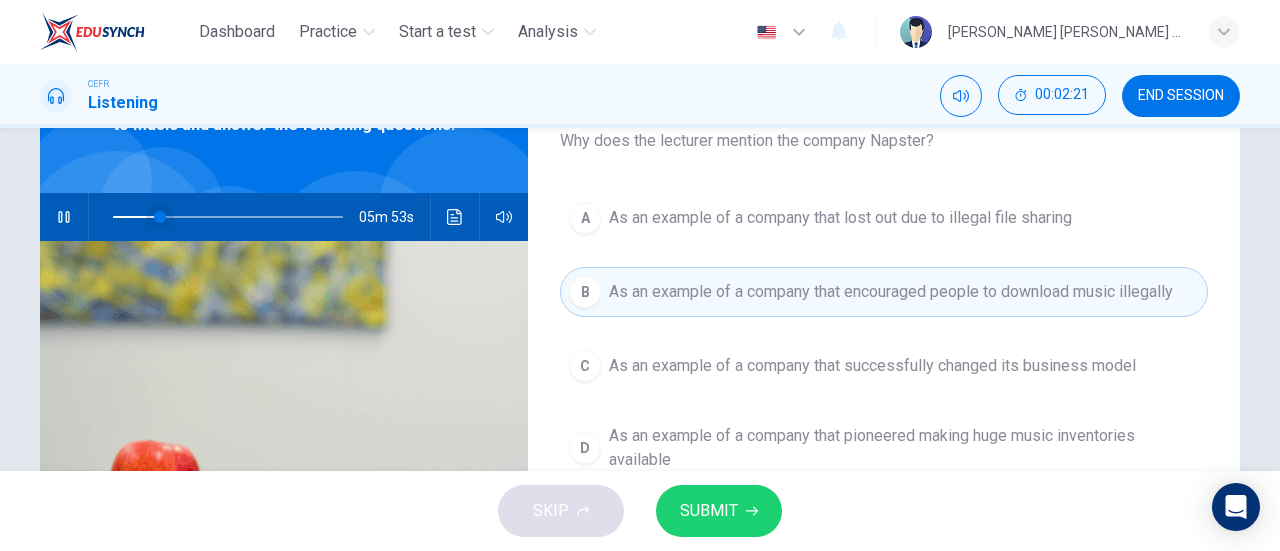 click at bounding box center [160, 217] 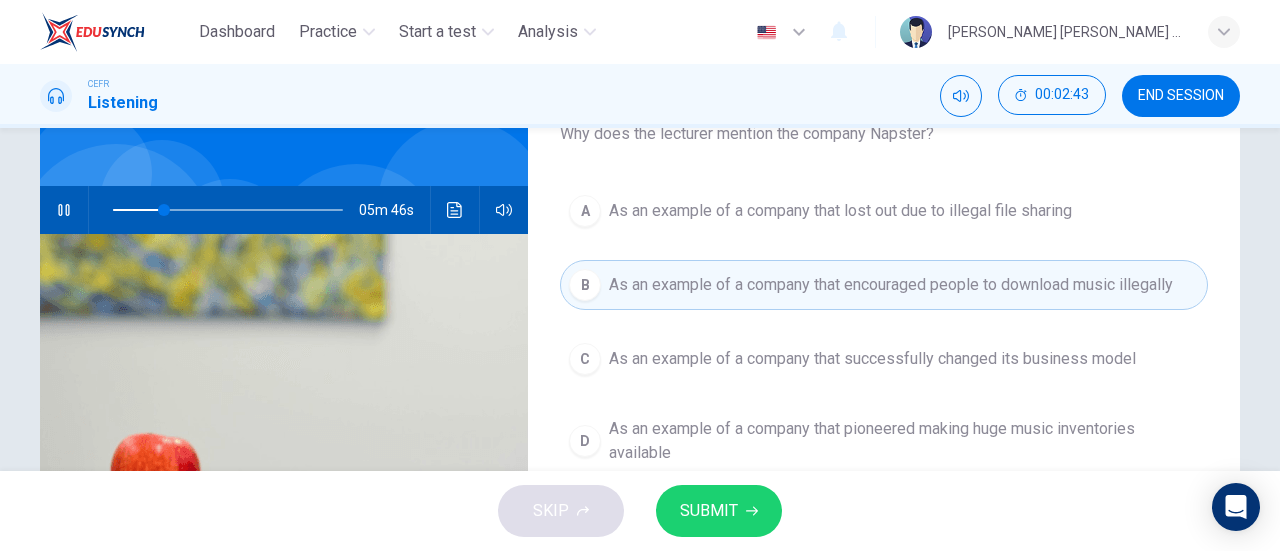 scroll, scrollTop: 144, scrollLeft: 0, axis: vertical 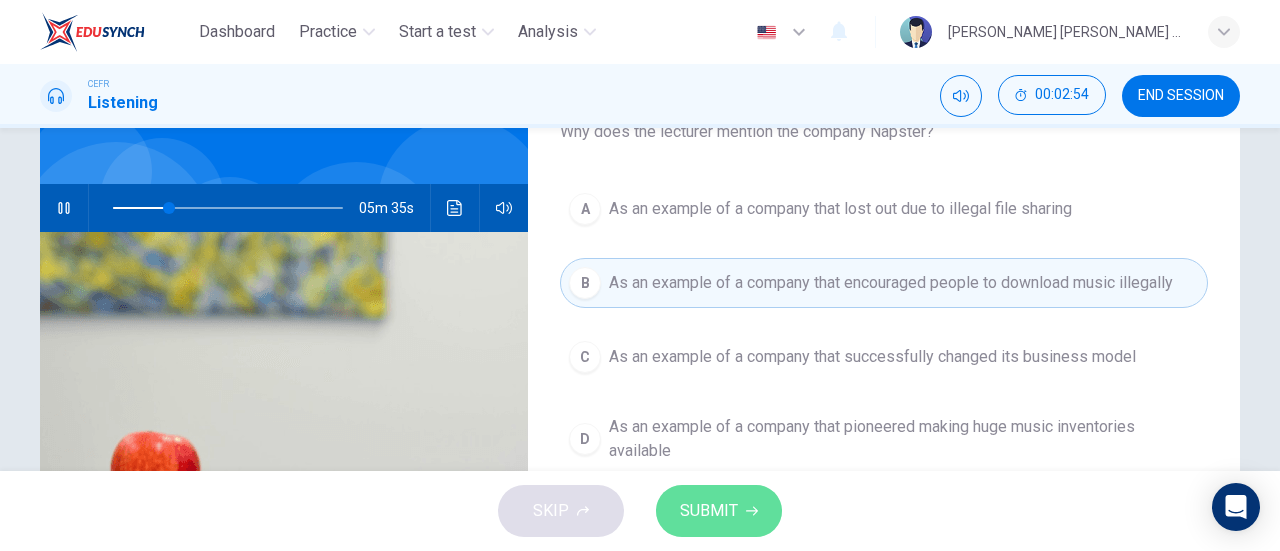 click on "SUBMIT" at bounding box center [709, 511] 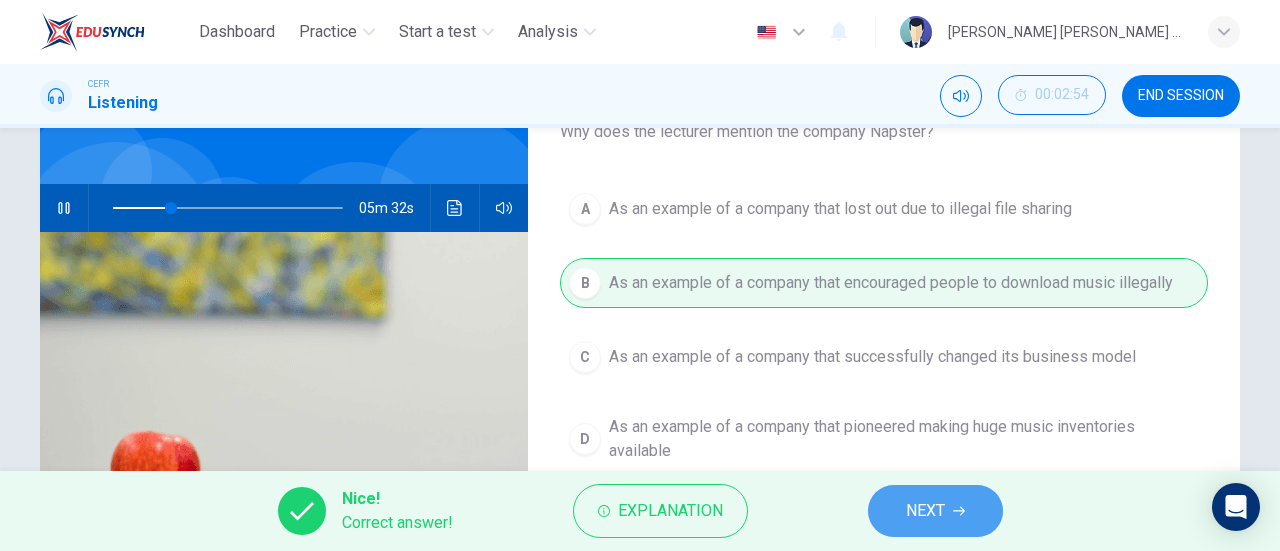 click on "NEXT" at bounding box center (925, 511) 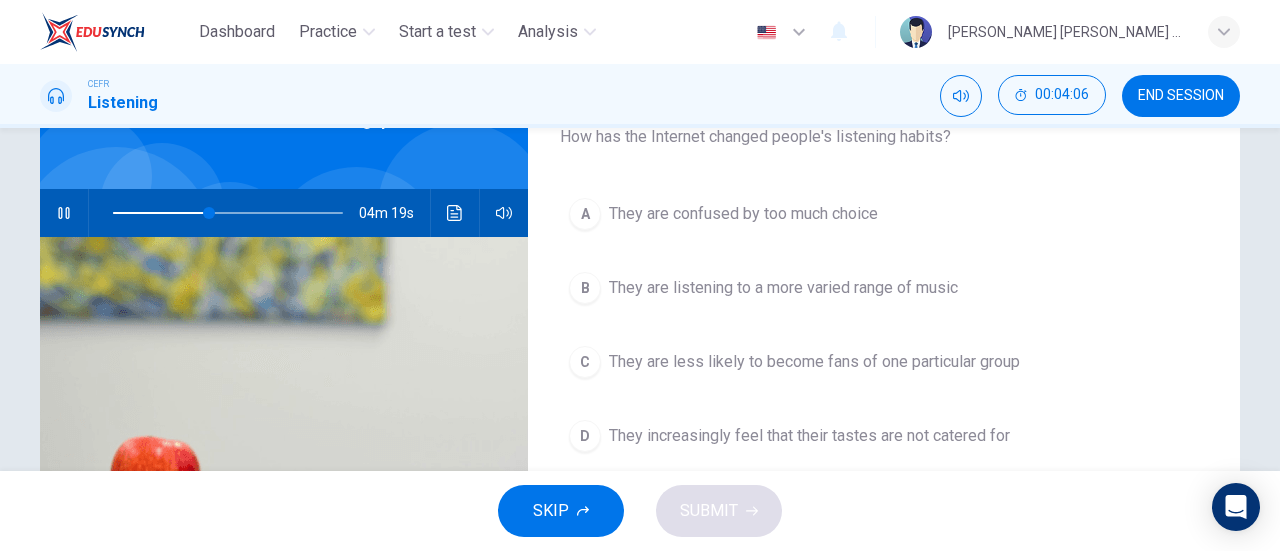 scroll, scrollTop: 140, scrollLeft: 0, axis: vertical 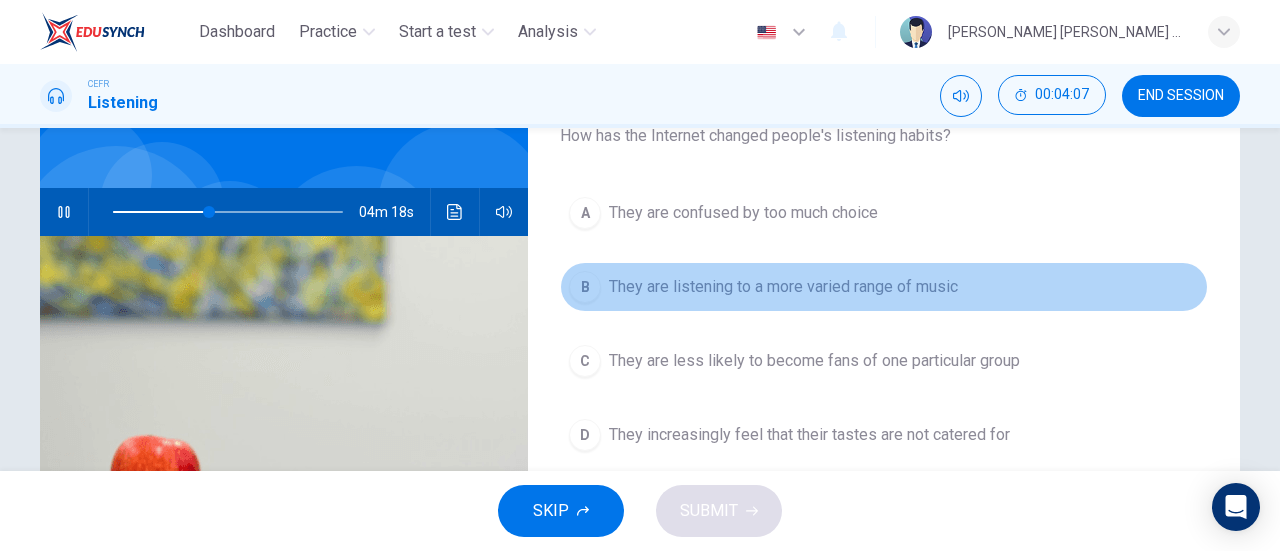 click on "They are listening to a more varied range of music" at bounding box center (783, 287) 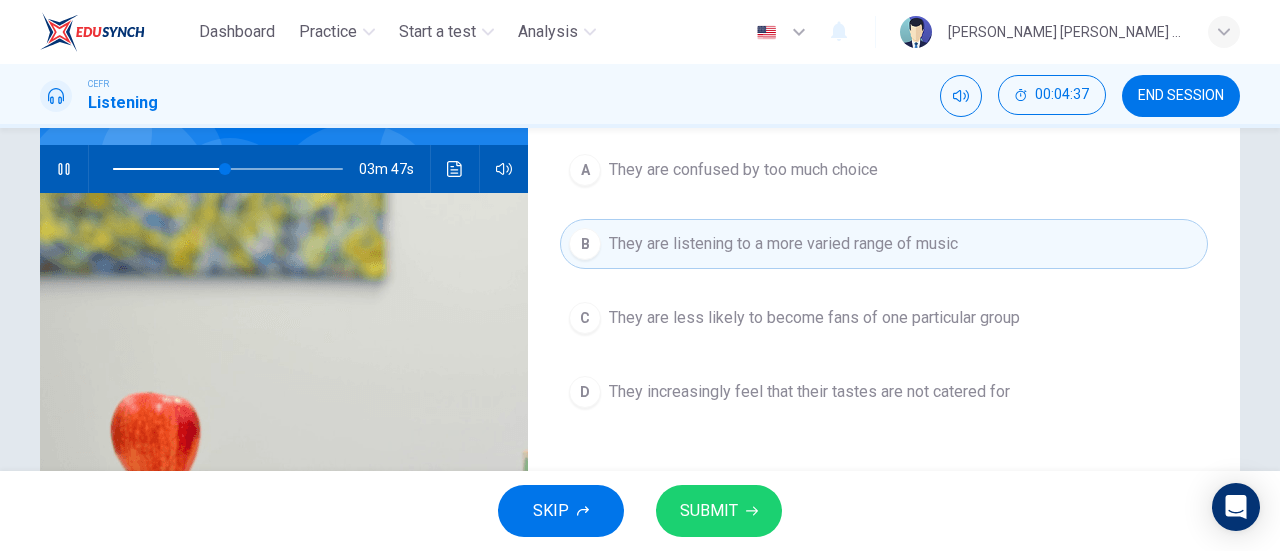 scroll, scrollTop: 193, scrollLeft: 0, axis: vertical 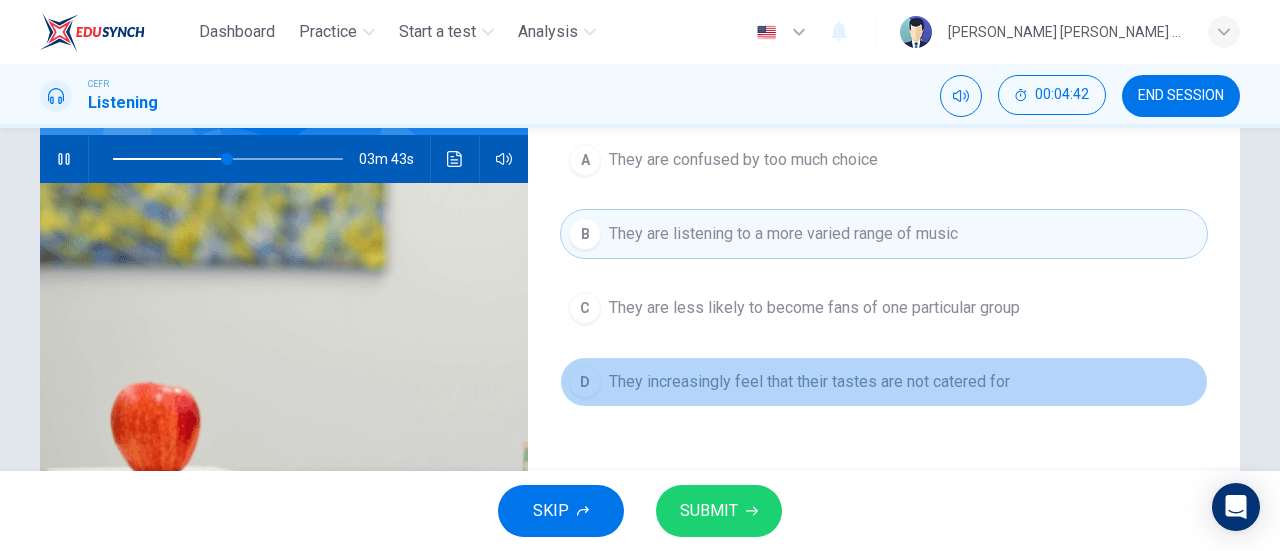 click on "D They increasingly feel that their tastes are not catered for" at bounding box center (884, 382) 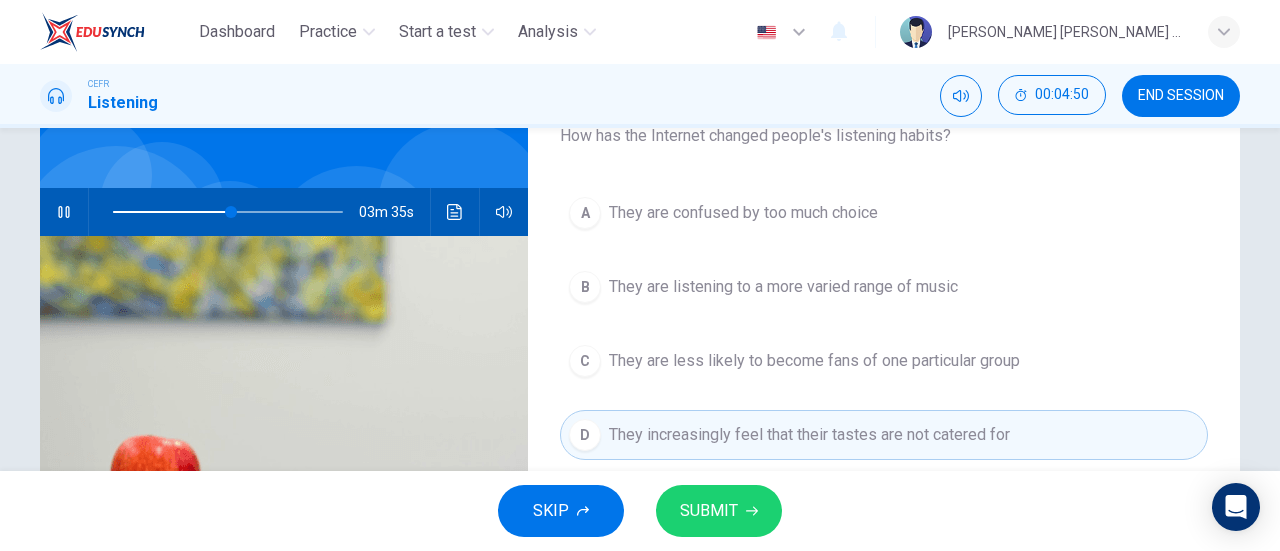 scroll, scrollTop: 139, scrollLeft: 0, axis: vertical 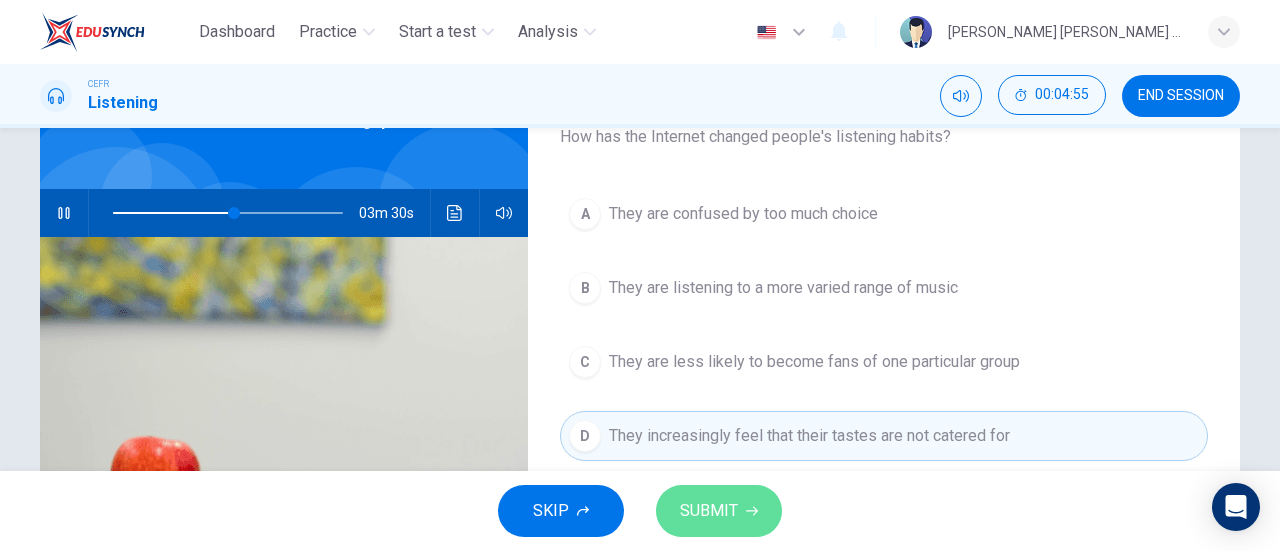 click on "SUBMIT" at bounding box center [709, 511] 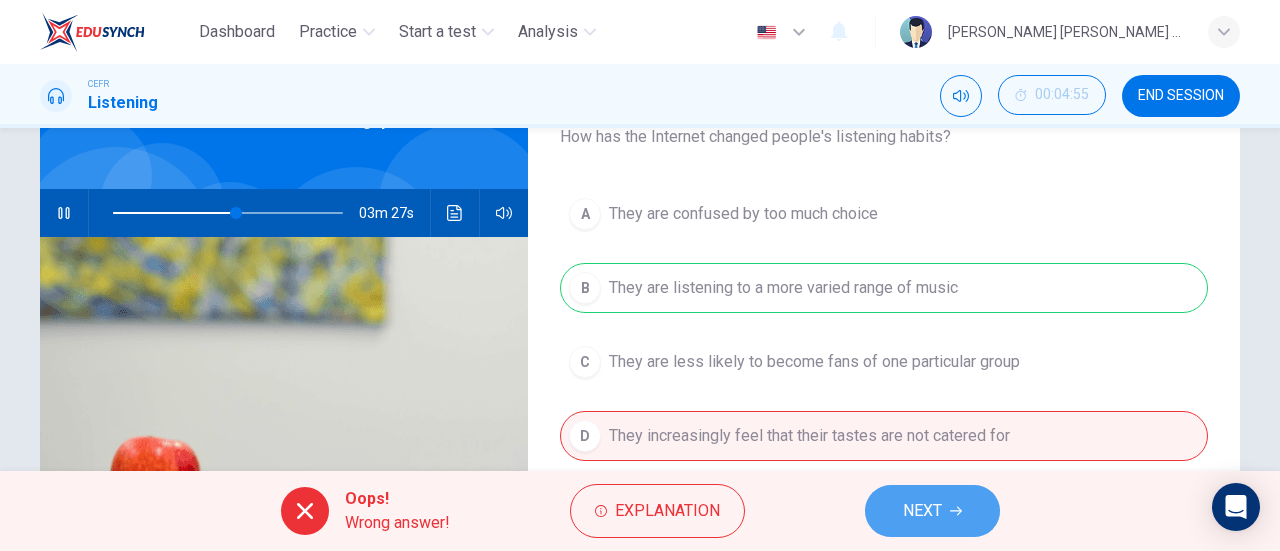 click on "NEXT" at bounding box center (932, 511) 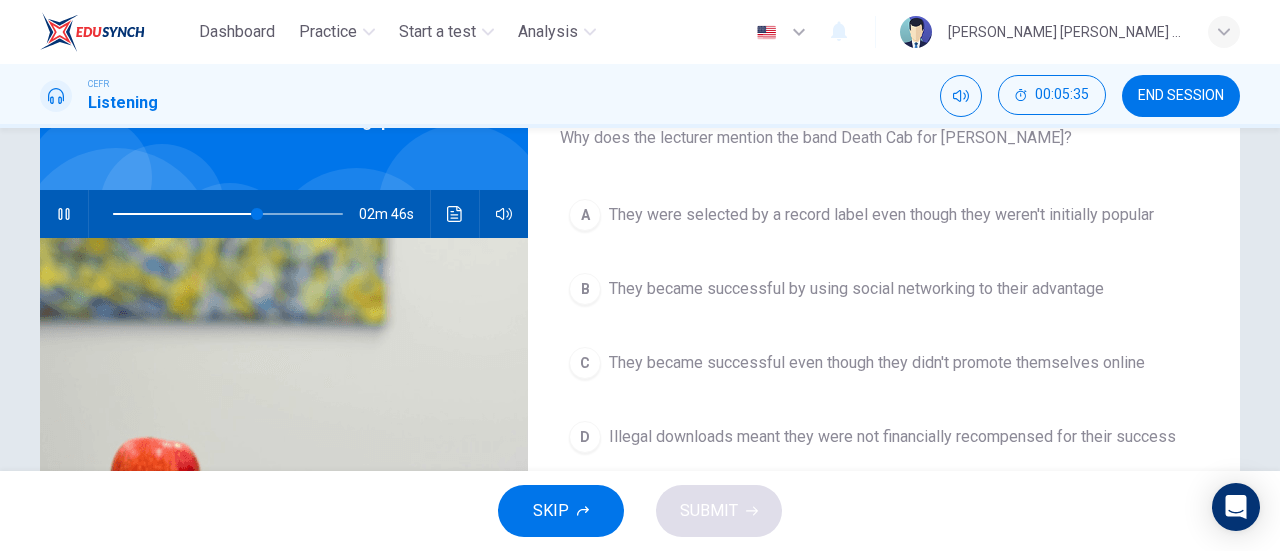 scroll, scrollTop: 137, scrollLeft: 0, axis: vertical 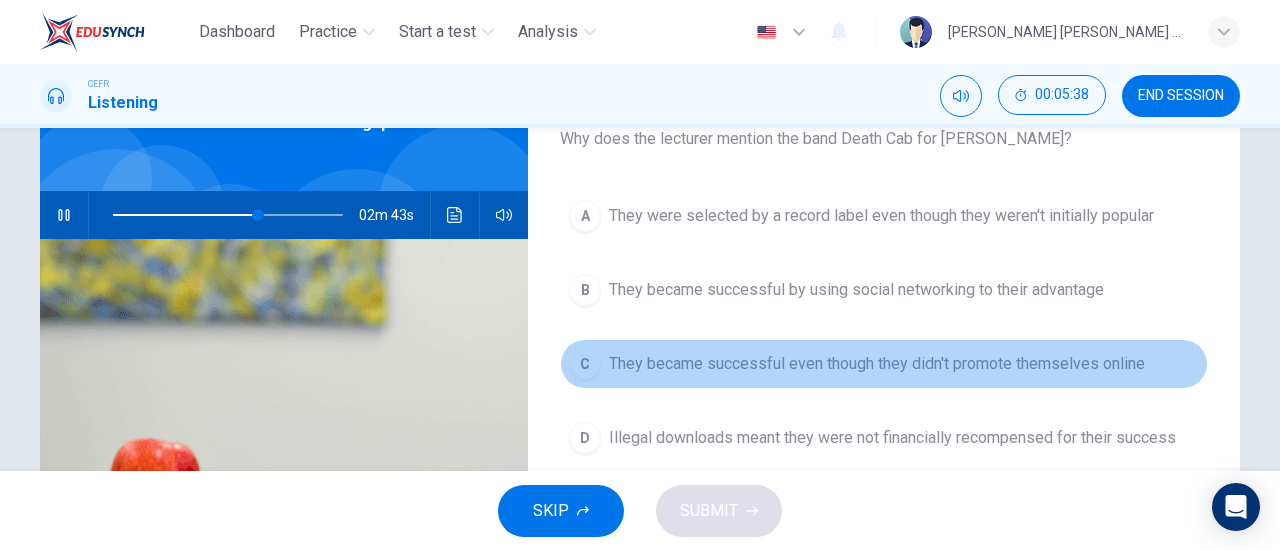 click on "C" at bounding box center (585, 364) 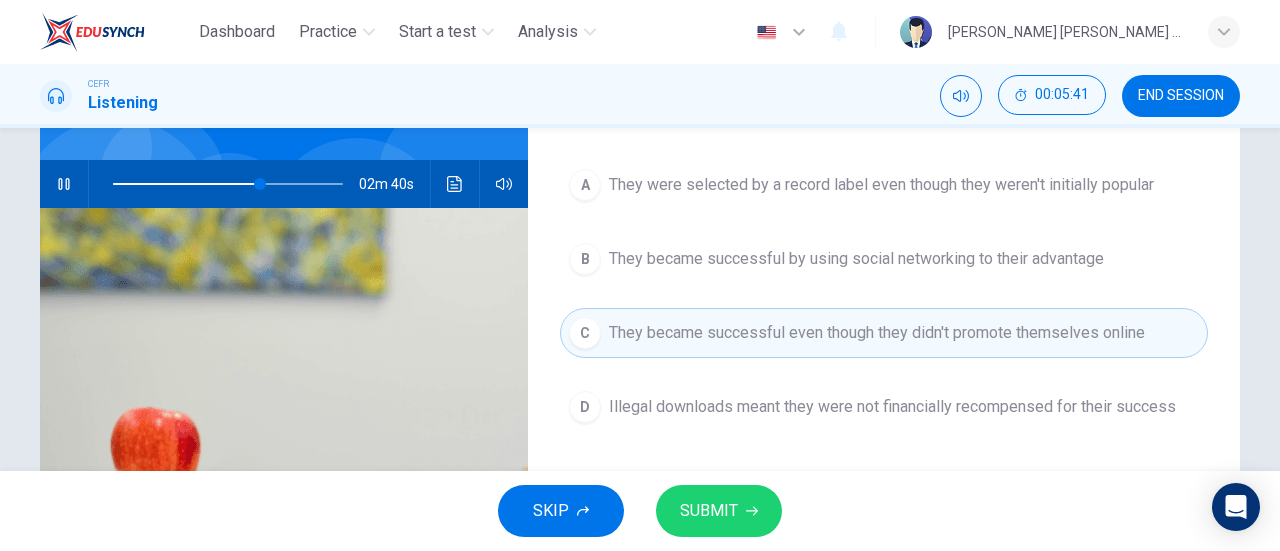scroll, scrollTop: 170, scrollLeft: 0, axis: vertical 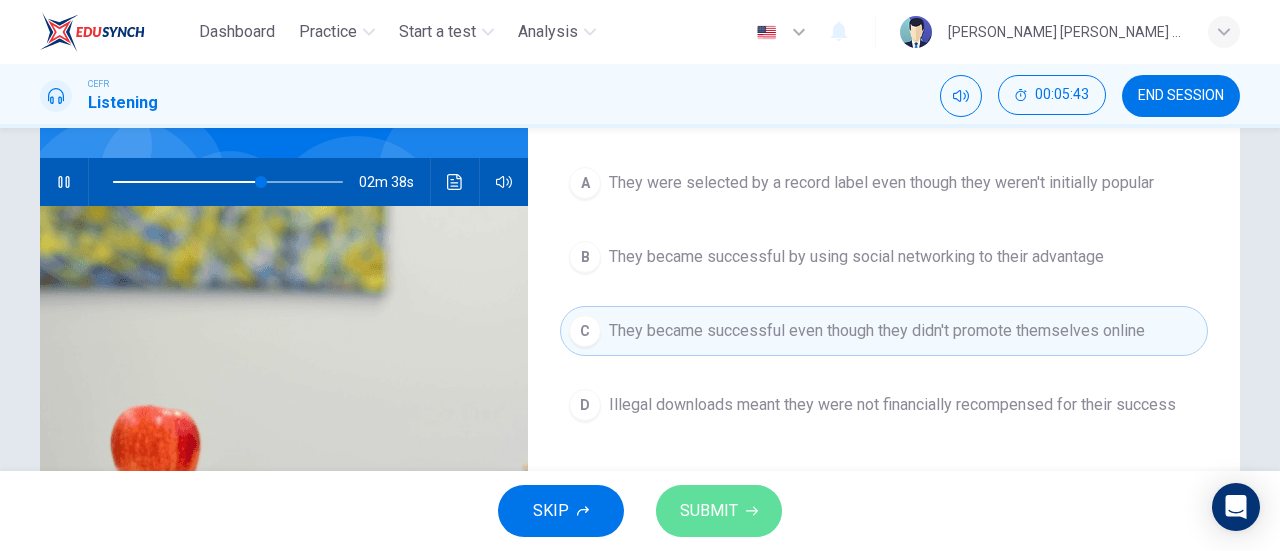 click on "SUBMIT" at bounding box center [709, 511] 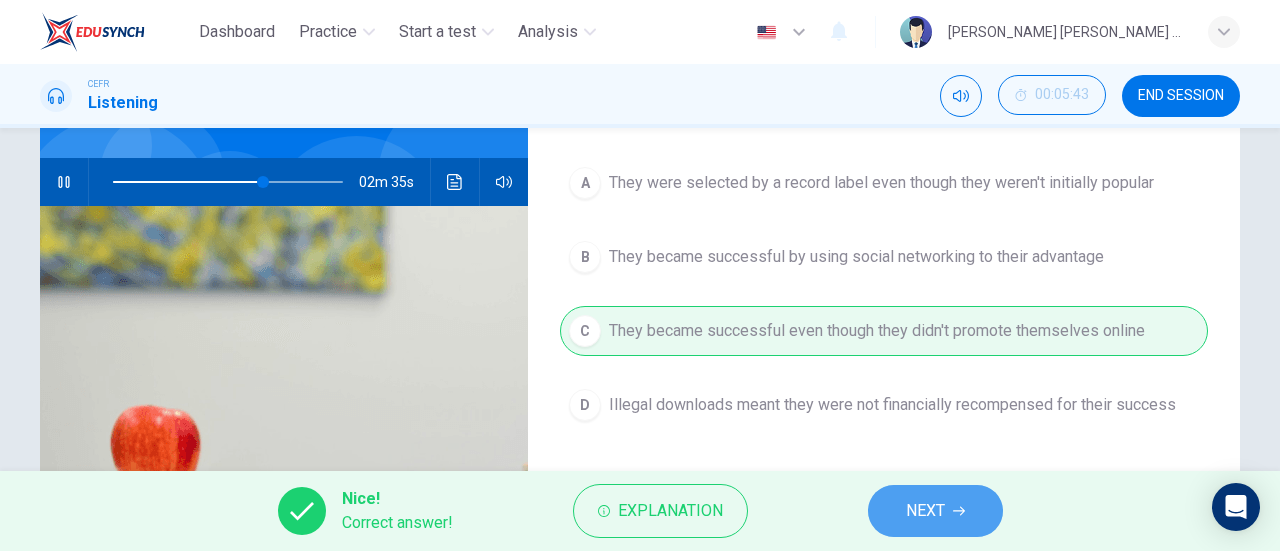 click on "NEXT" at bounding box center [935, 511] 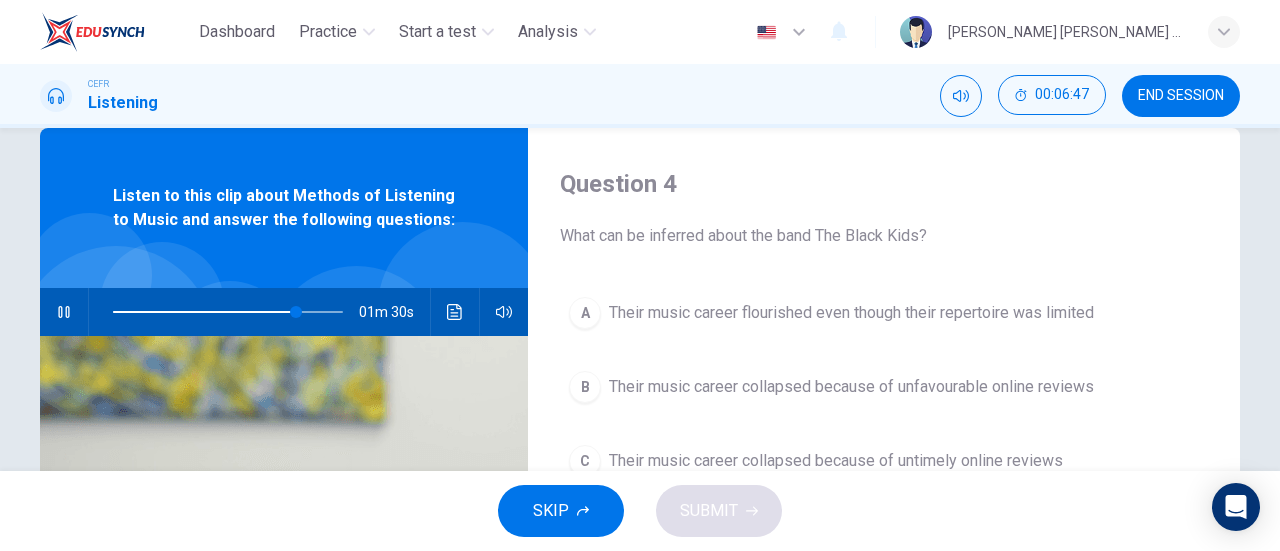 scroll, scrollTop: 62, scrollLeft: 0, axis: vertical 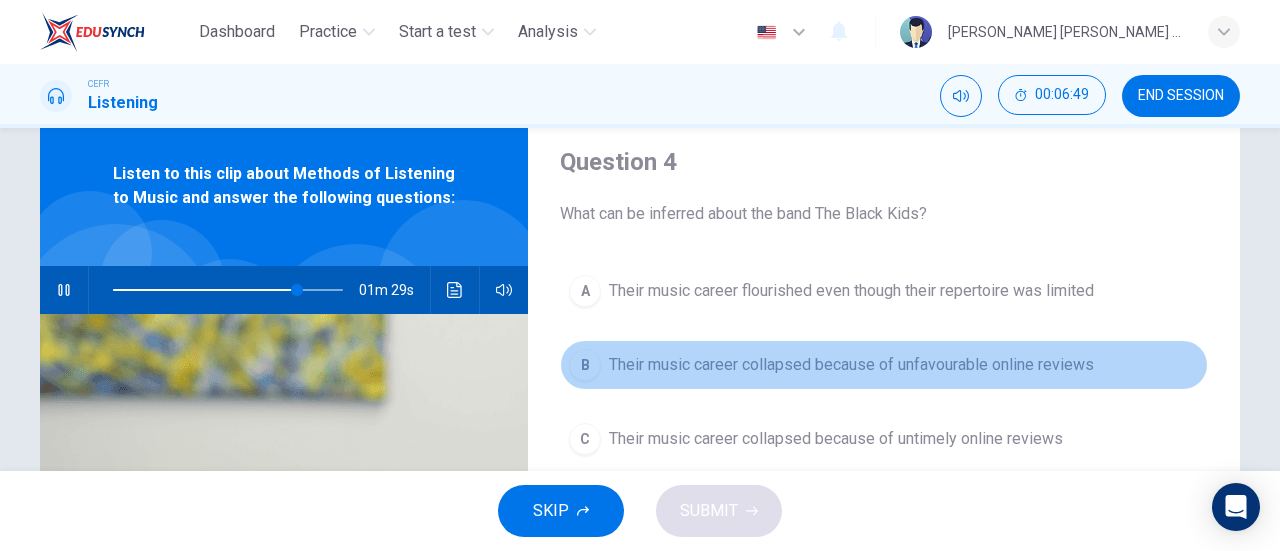 click on "Their music career collapsed because of unfavourable online reviews" at bounding box center [851, 365] 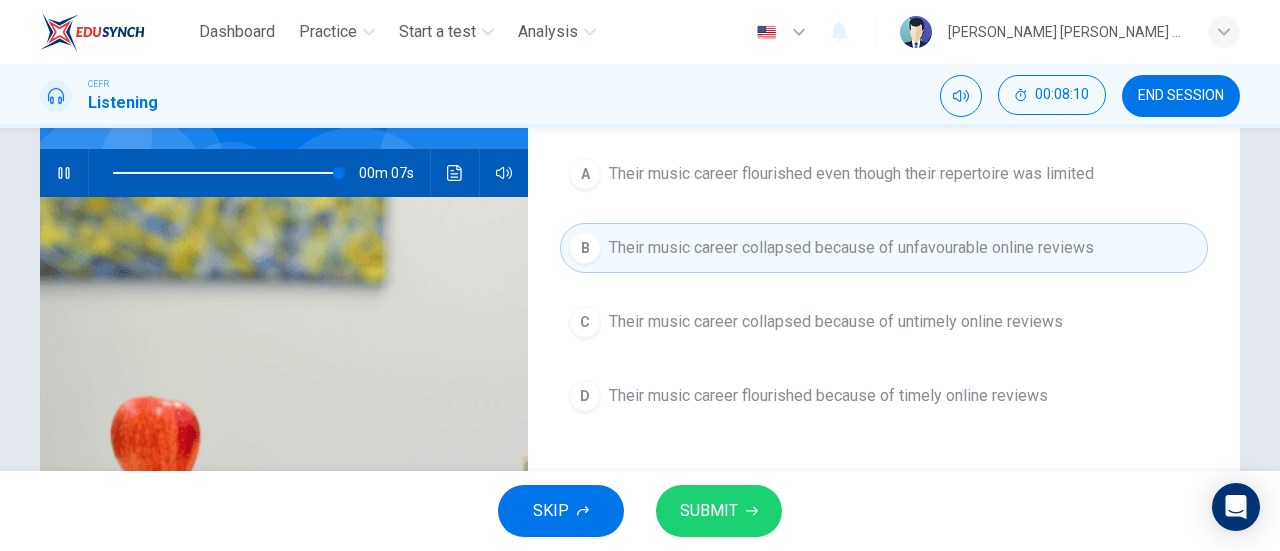 scroll, scrollTop: 178, scrollLeft: 0, axis: vertical 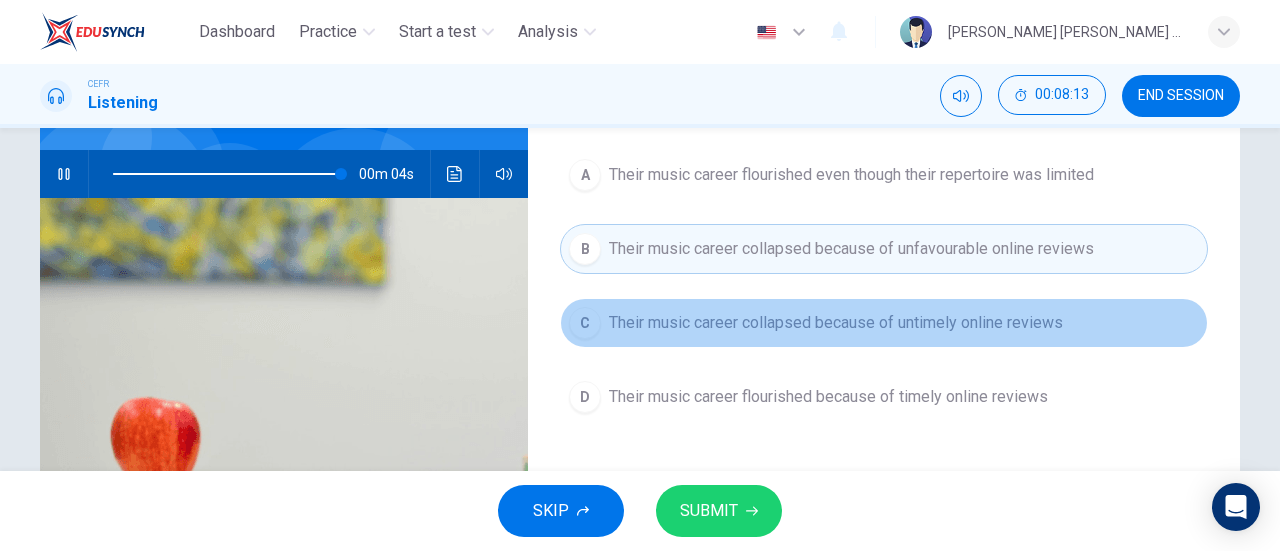 click on "C Their music career collapsed because of untimely online reviews" at bounding box center (884, 323) 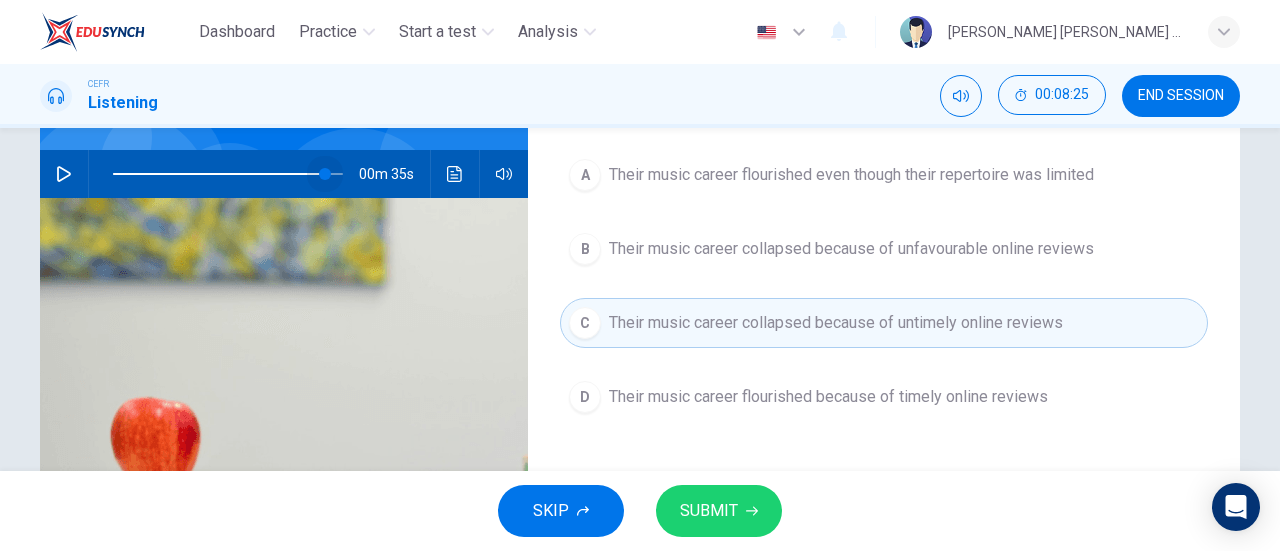 click at bounding box center (228, 174) 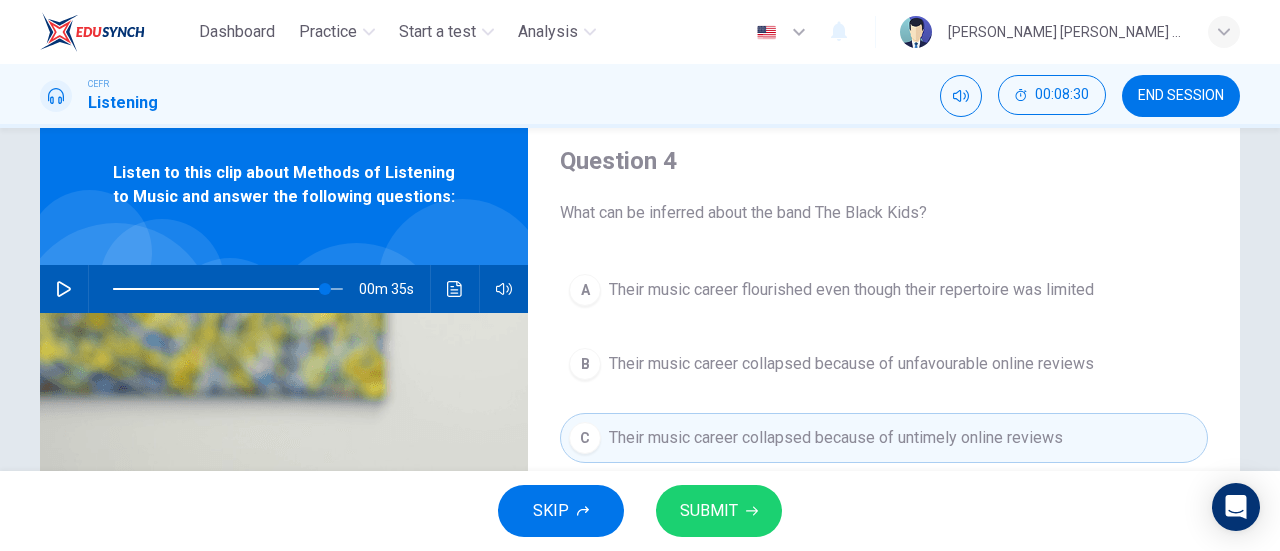 scroll, scrollTop: 56, scrollLeft: 0, axis: vertical 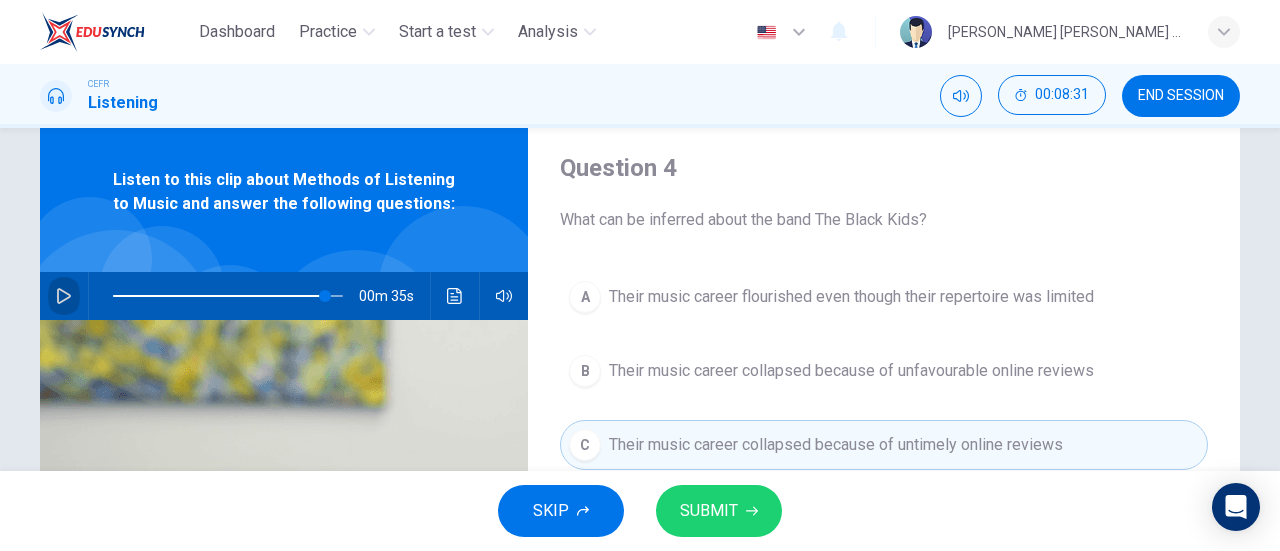 click 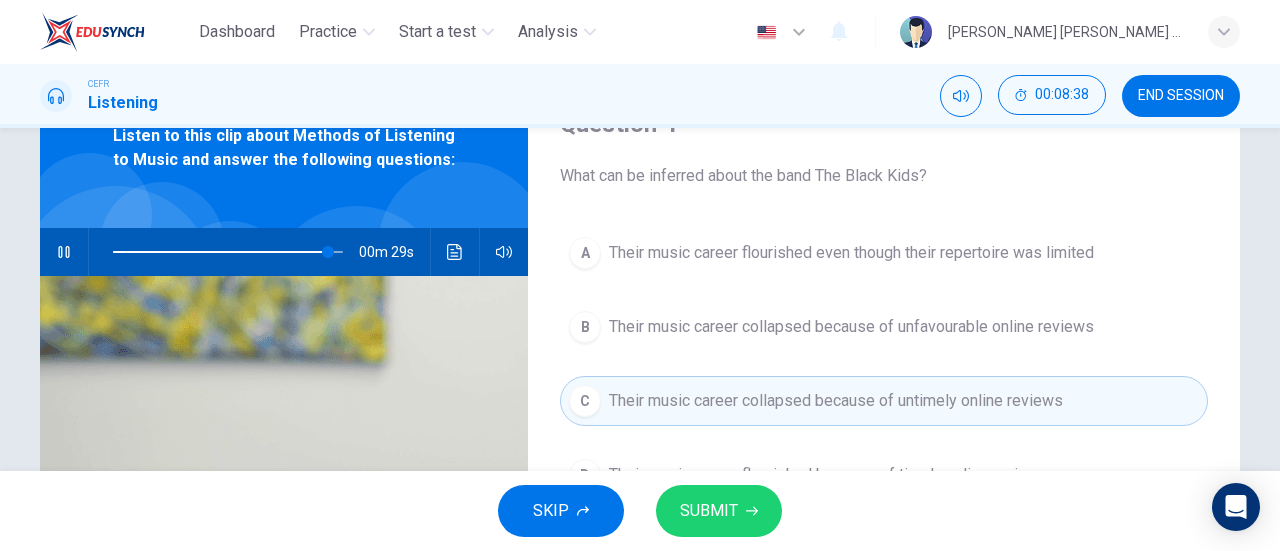 scroll, scrollTop: 100, scrollLeft: 0, axis: vertical 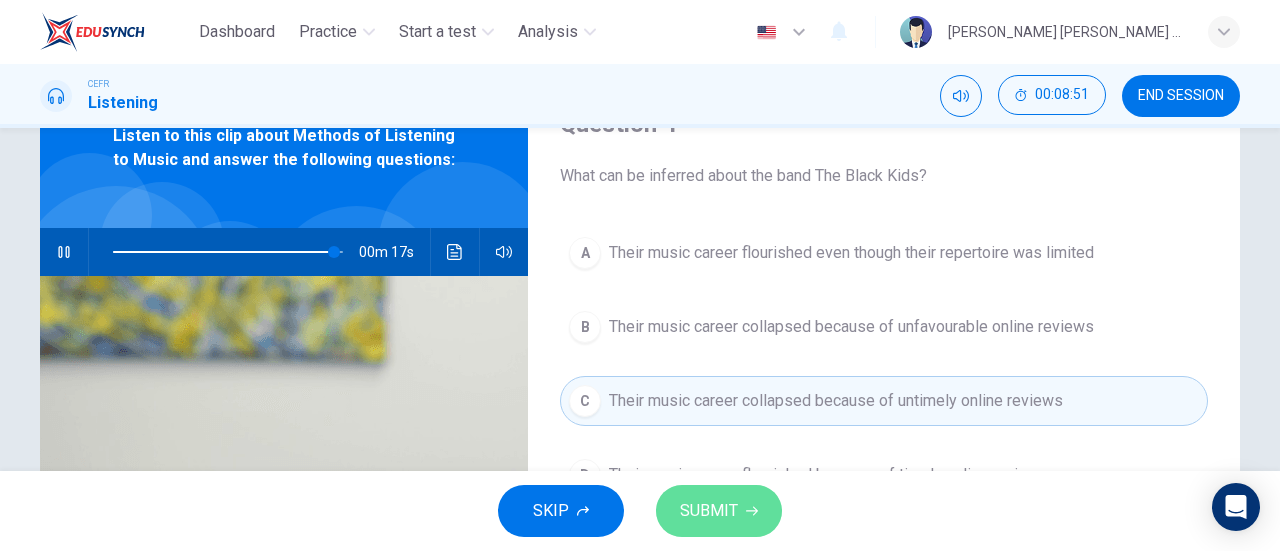click on "SUBMIT" at bounding box center (719, 511) 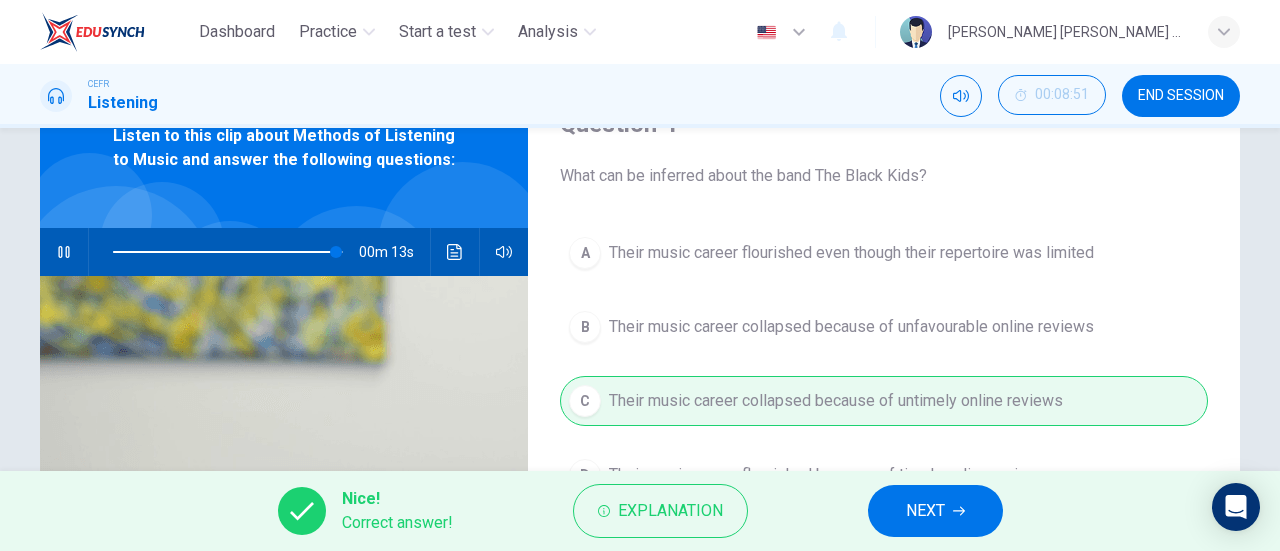 type on "97" 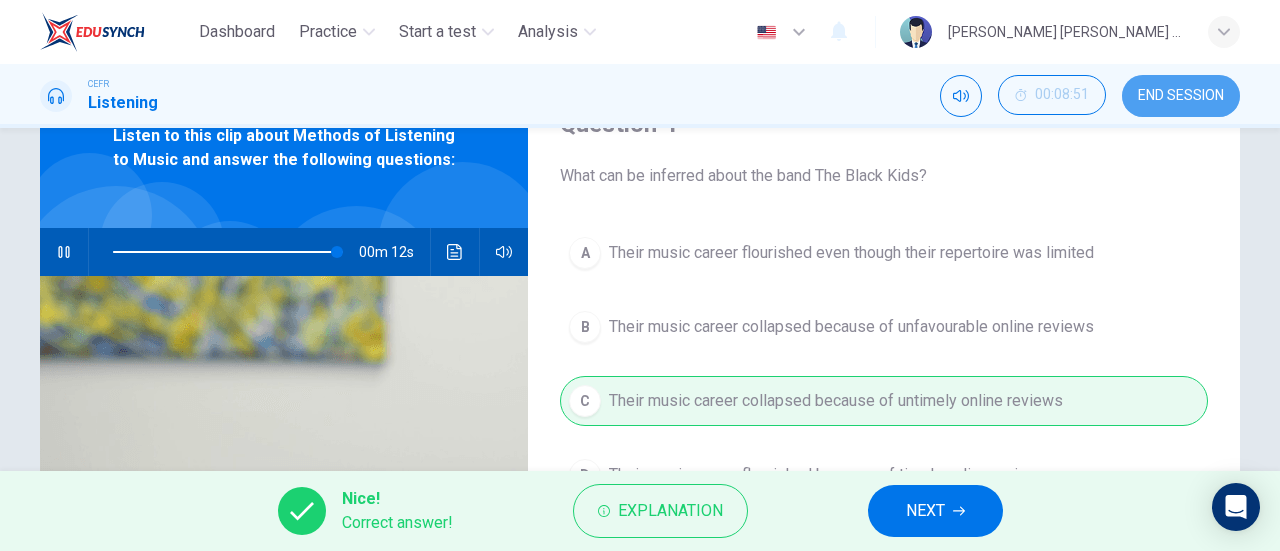 click on "END SESSION" at bounding box center (1181, 96) 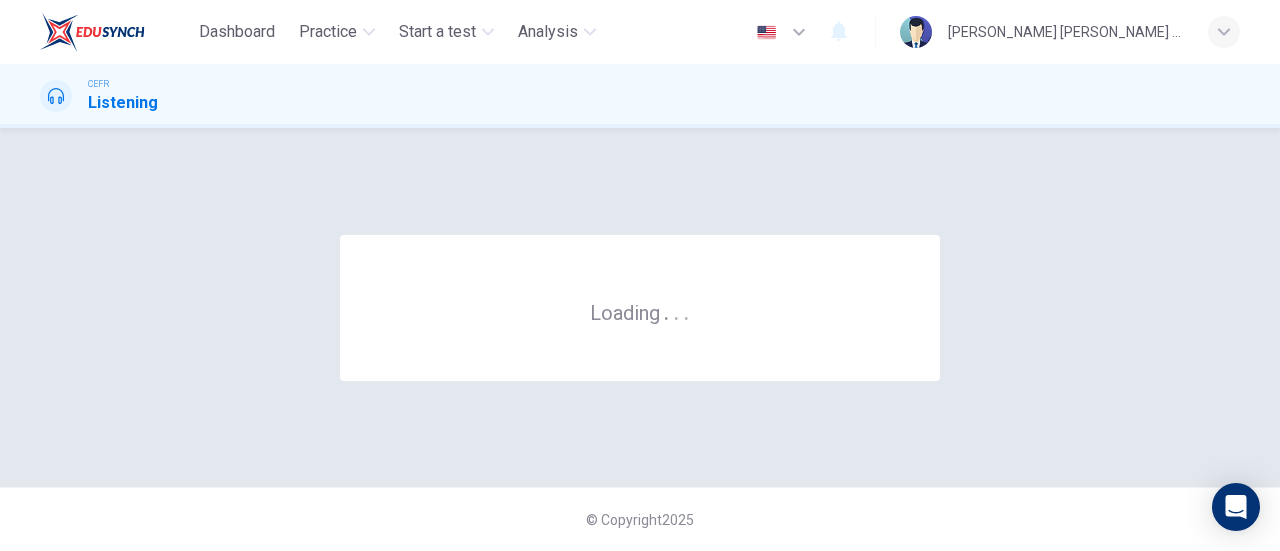 scroll, scrollTop: 0, scrollLeft: 0, axis: both 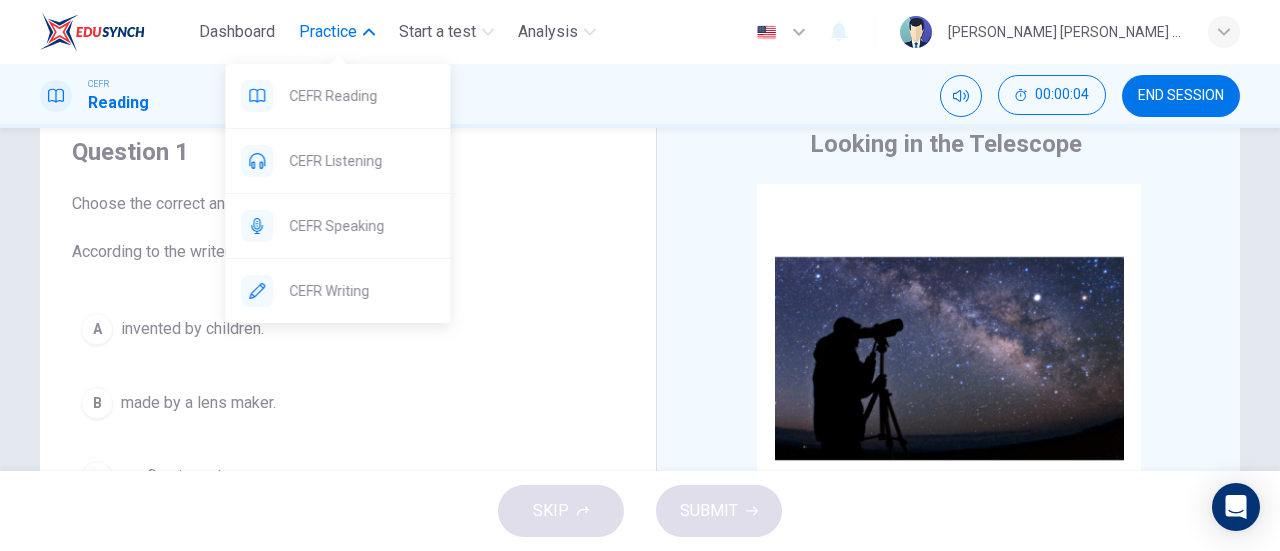 click on "Practice" at bounding box center (328, 32) 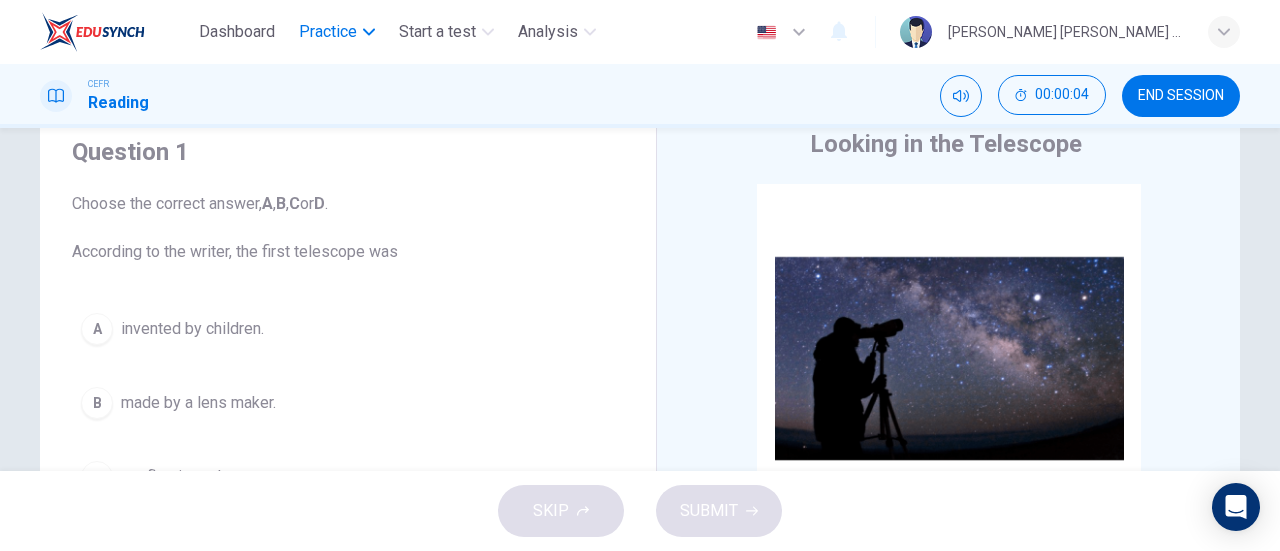 click on "Practice" at bounding box center [328, 32] 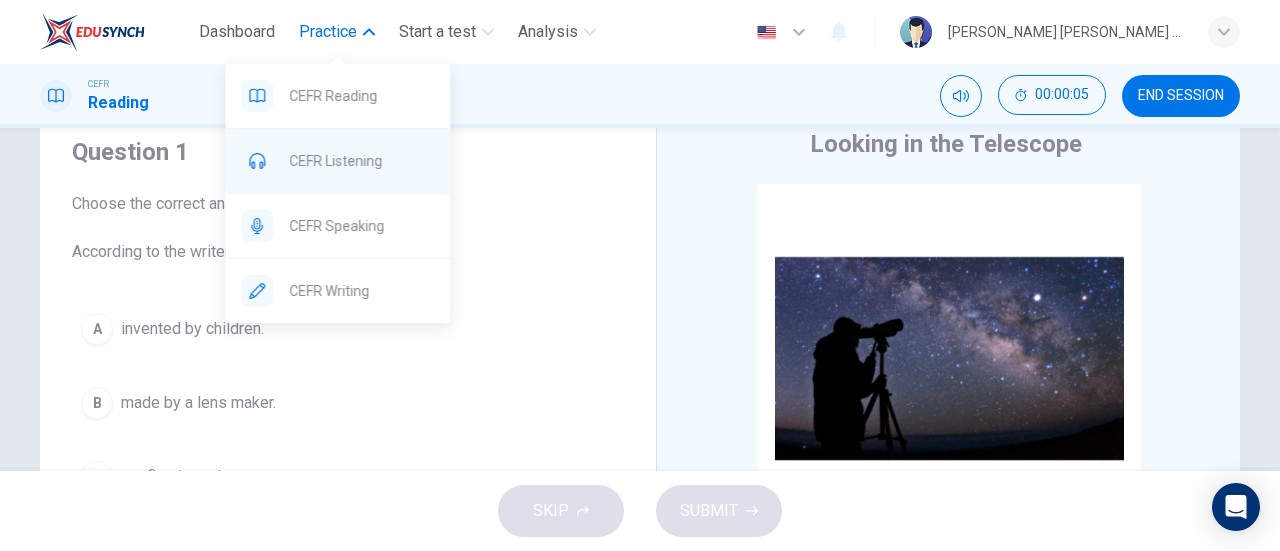 click on "CEFR Listening" at bounding box center [361, 161] 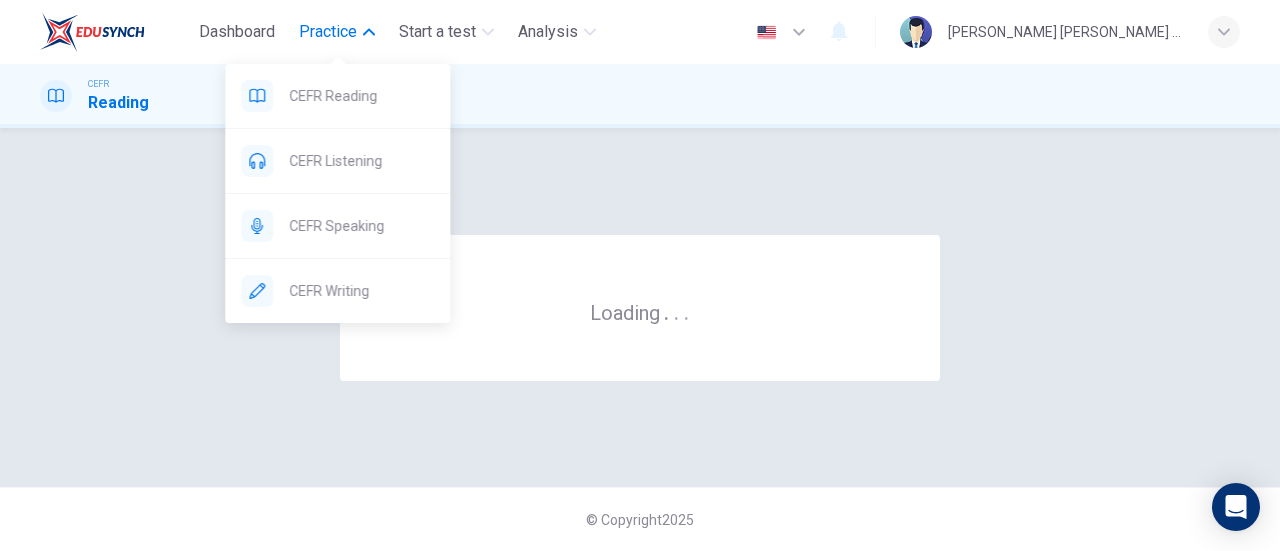scroll, scrollTop: 0, scrollLeft: 0, axis: both 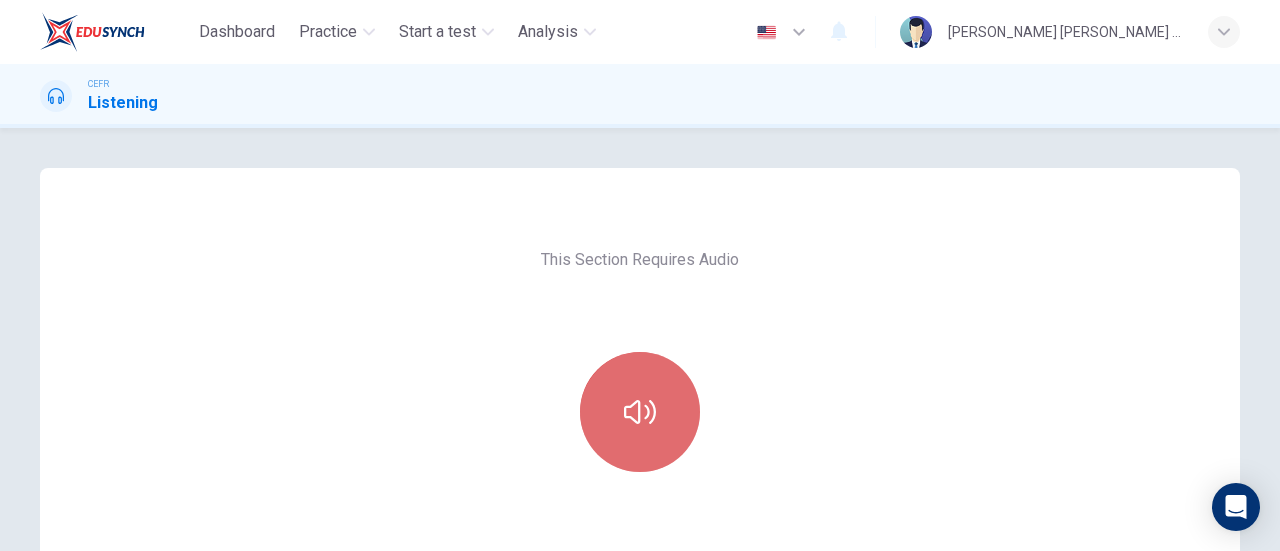 click at bounding box center (640, 412) 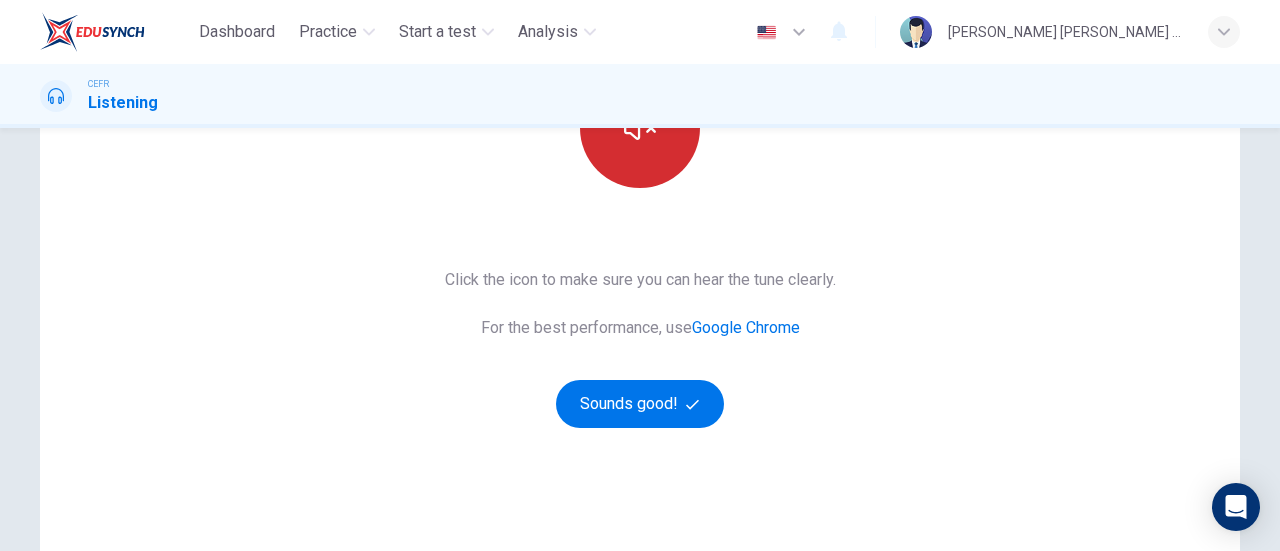 scroll, scrollTop: 290, scrollLeft: 0, axis: vertical 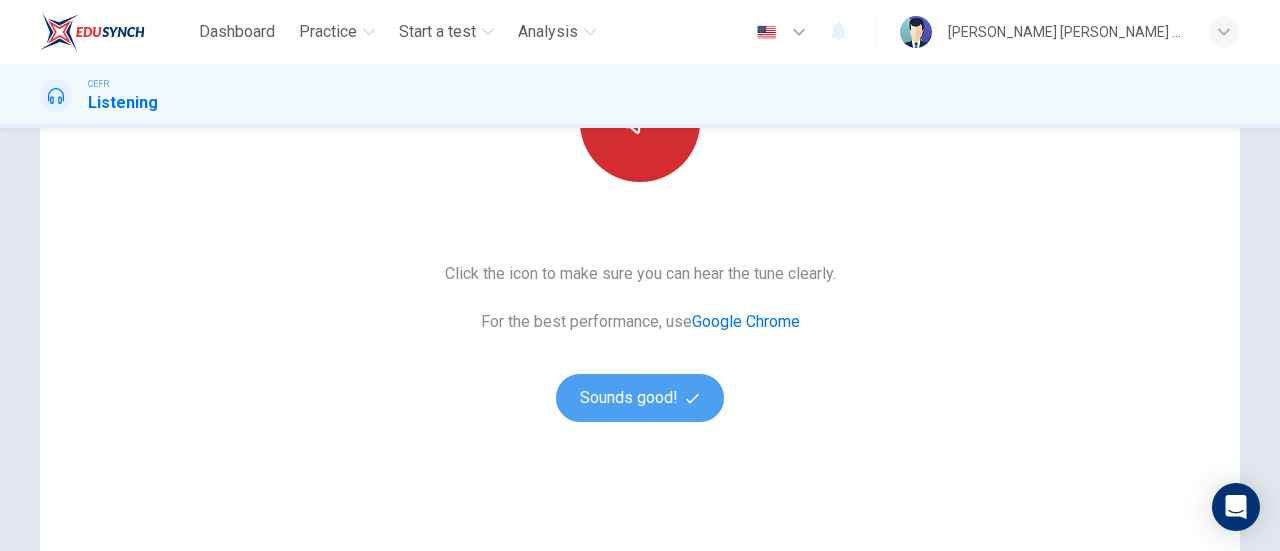 click on "Sounds good!" at bounding box center [640, 398] 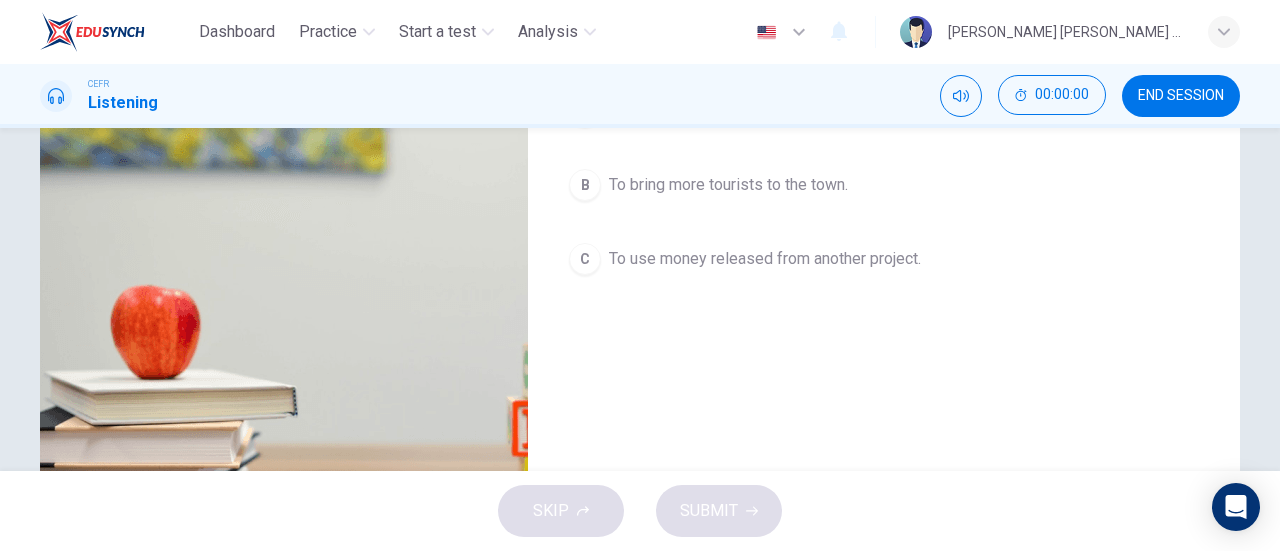 click on "Question 1 Choose the correct answer A, B or C. Why was the Film Festival started? A To encourage local people to make films. B To bring more tourists to the town. C To use money released from another project." at bounding box center [884, 225] 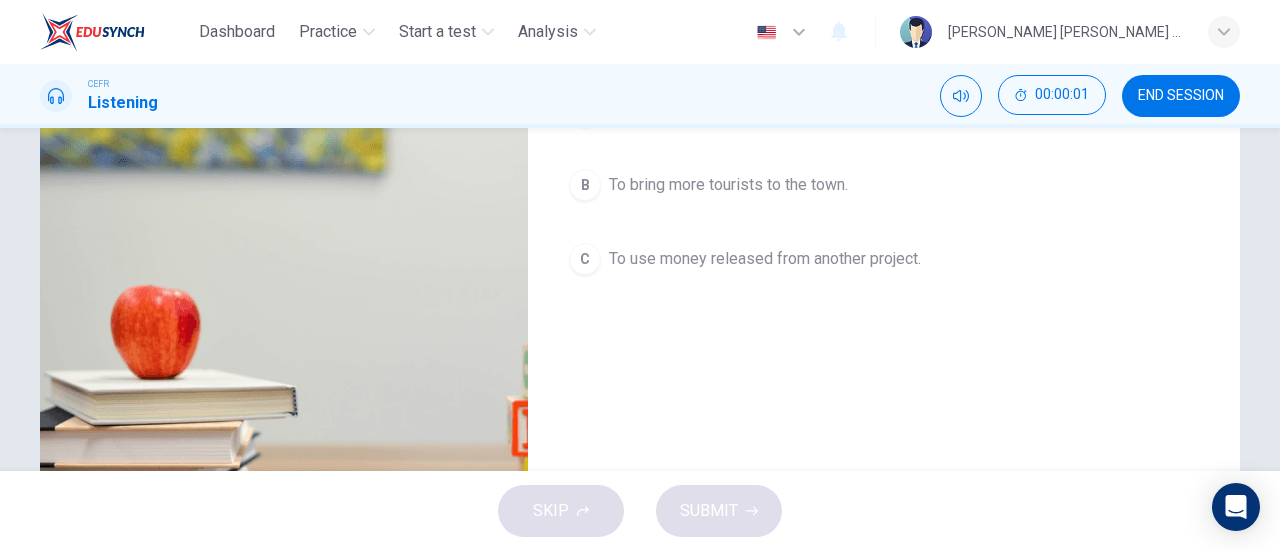 scroll, scrollTop: 0, scrollLeft: 0, axis: both 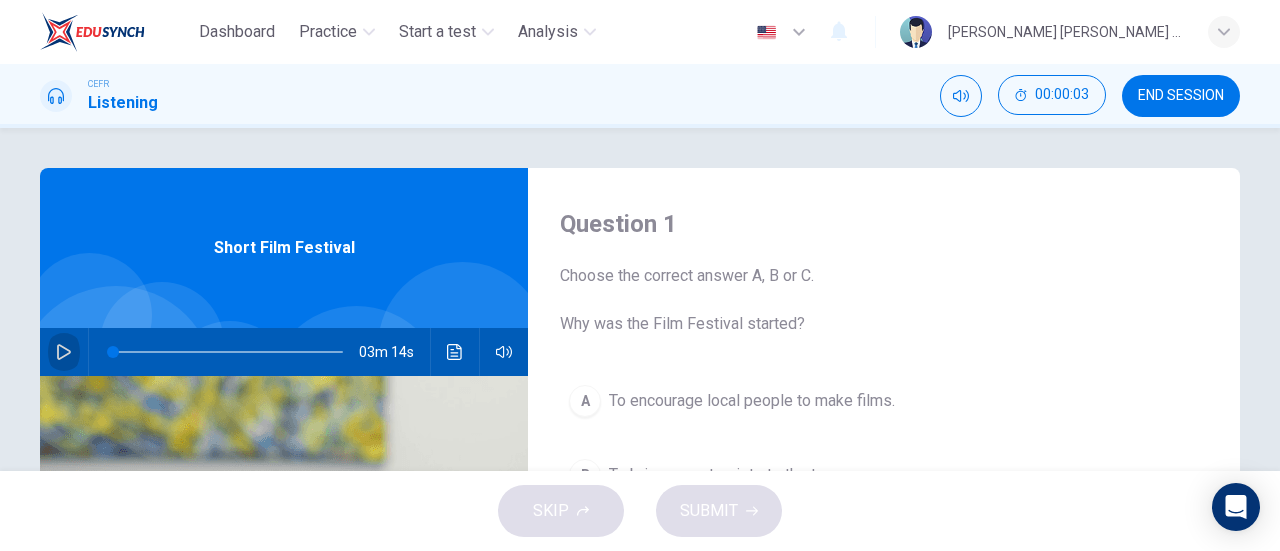 click at bounding box center [64, 352] 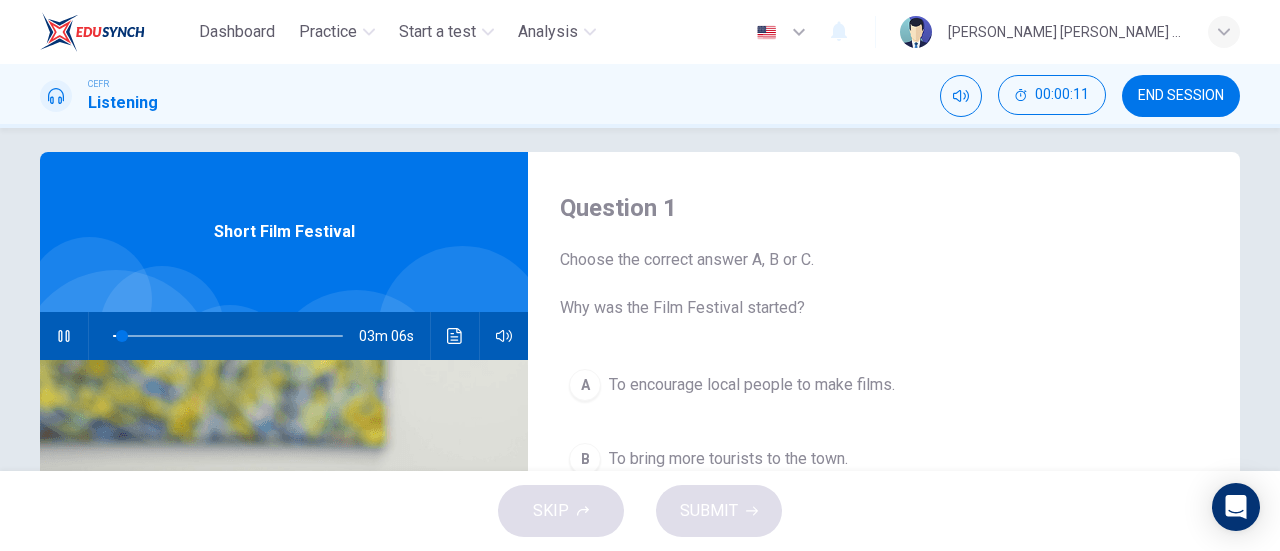 scroll, scrollTop: 17, scrollLeft: 0, axis: vertical 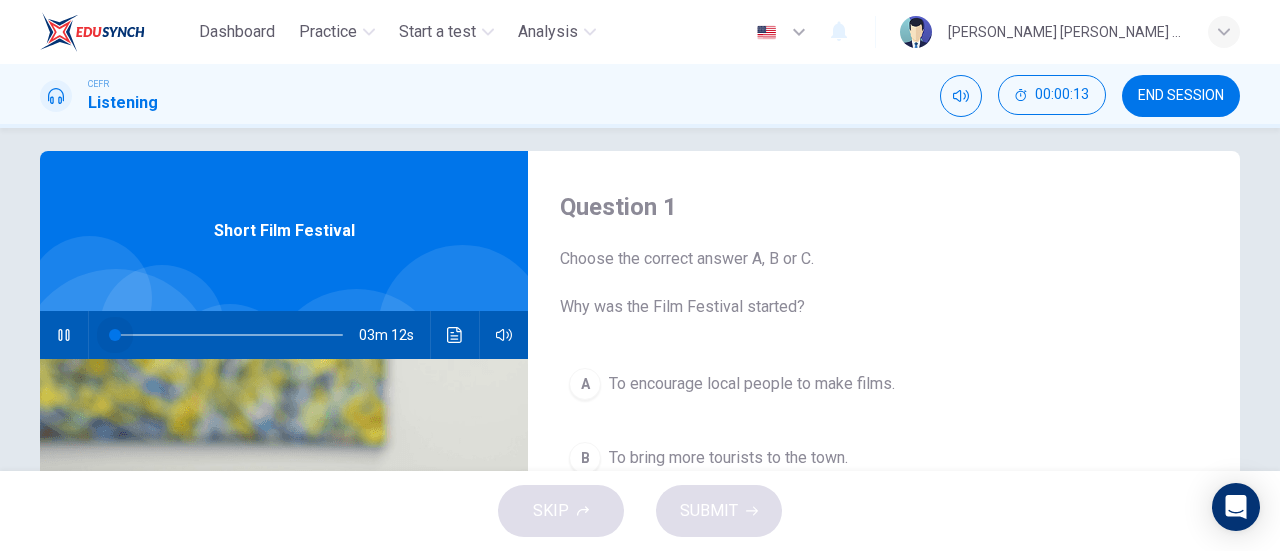 click at bounding box center [115, 335] 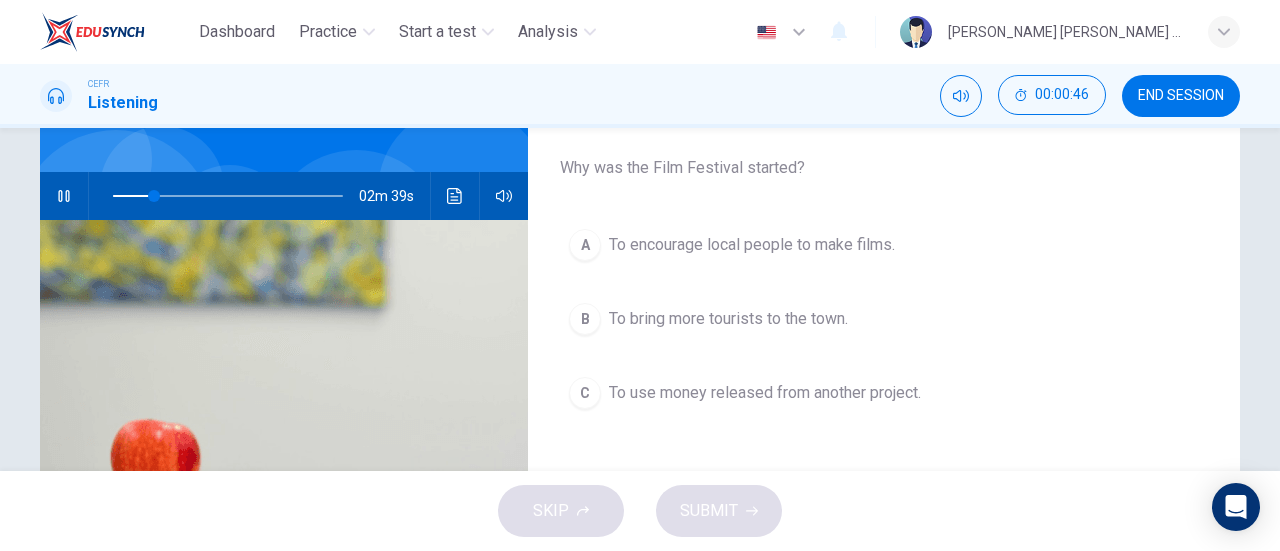 scroll, scrollTop: 158, scrollLeft: 0, axis: vertical 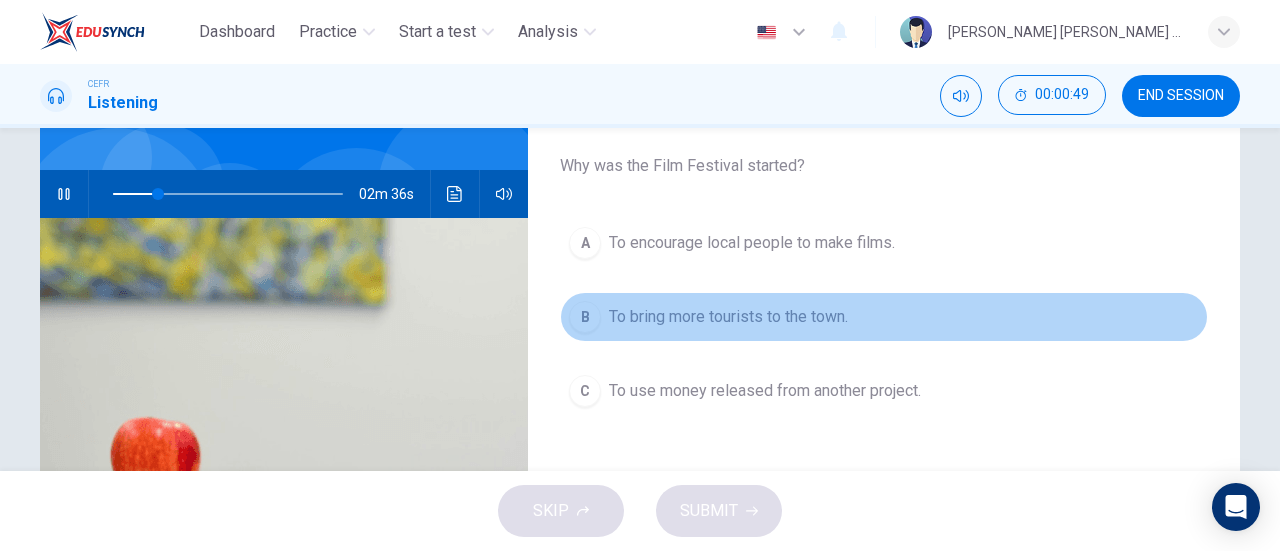 click on "To bring more tourists to the town." at bounding box center (728, 317) 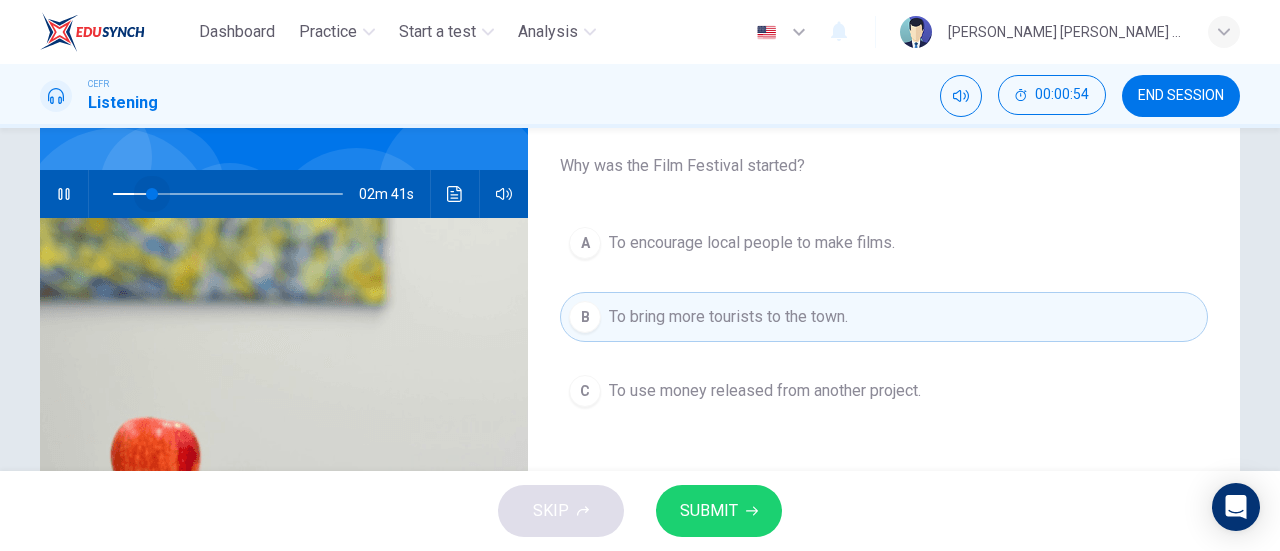 click at bounding box center [152, 194] 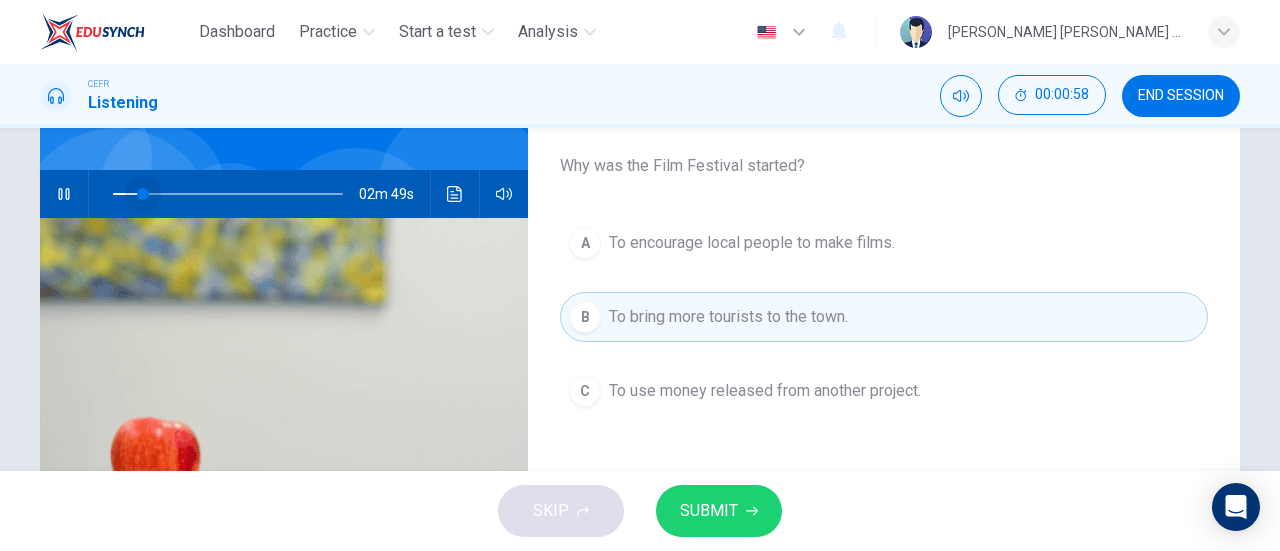 click at bounding box center [143, 194] 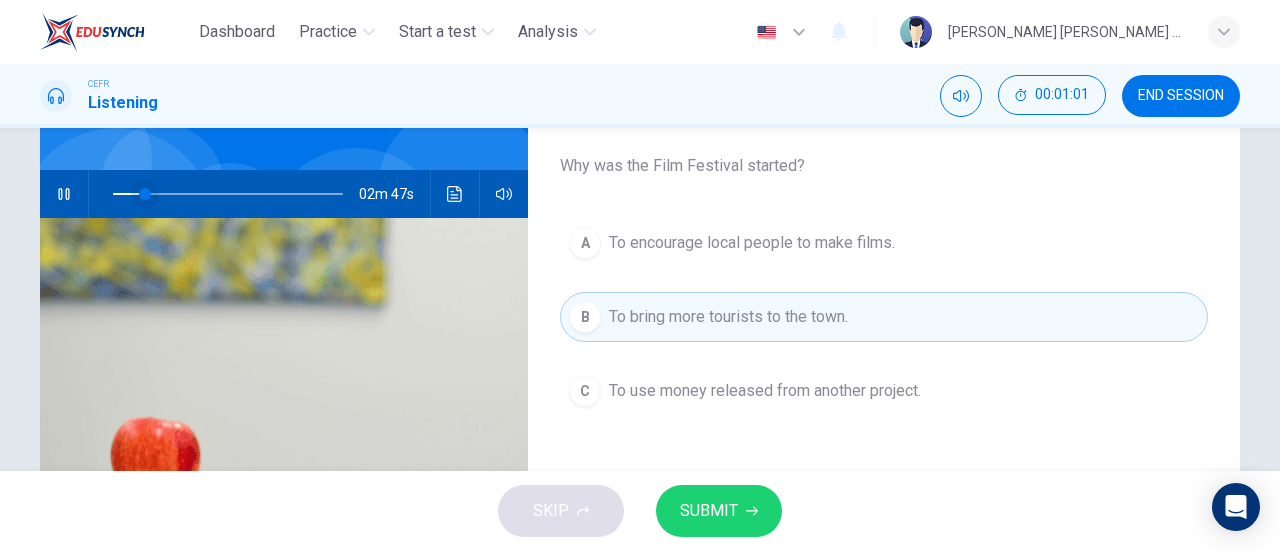 scroll, scrollTop: 148, scrollLeft: 0, axis: vertical 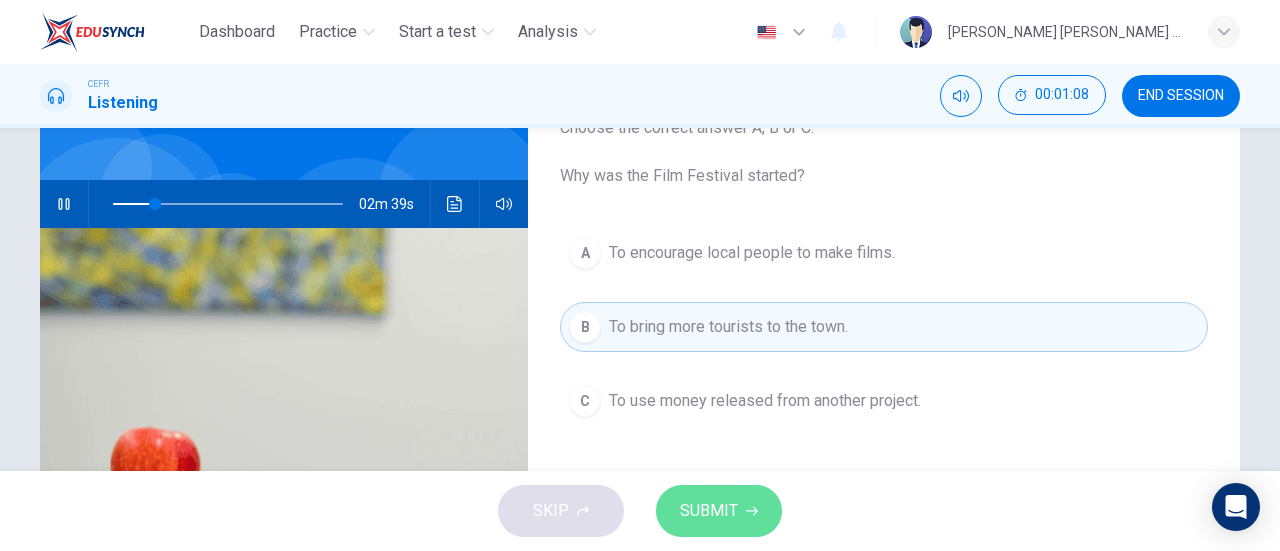 click on "SUBMIT" at bounding box center (709, 511) 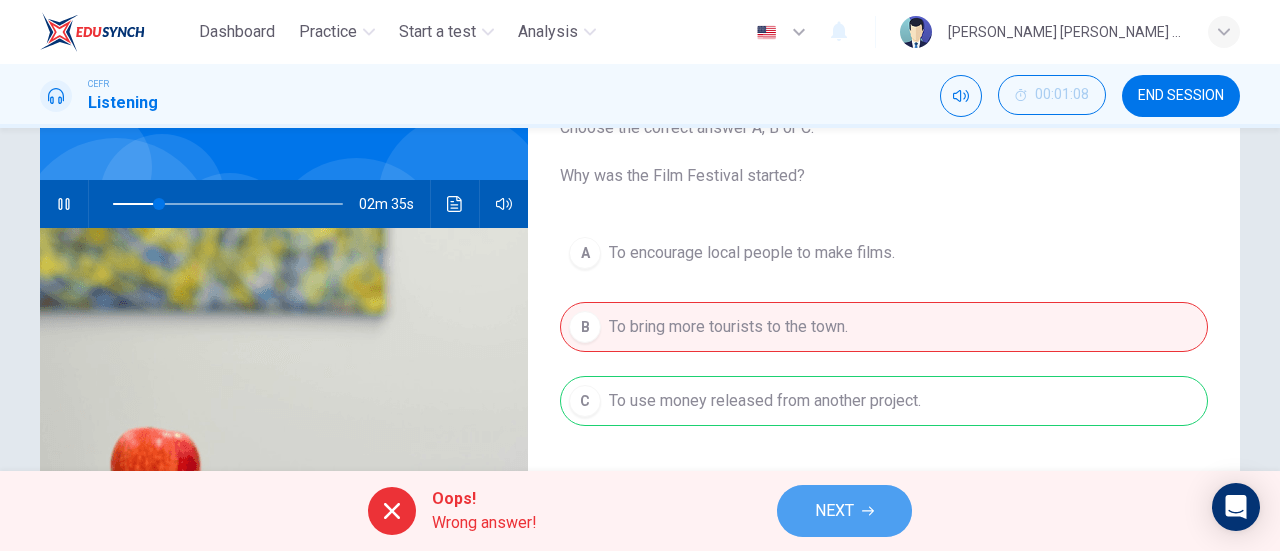 click on "NEXT" at bounding box center [844, 511] 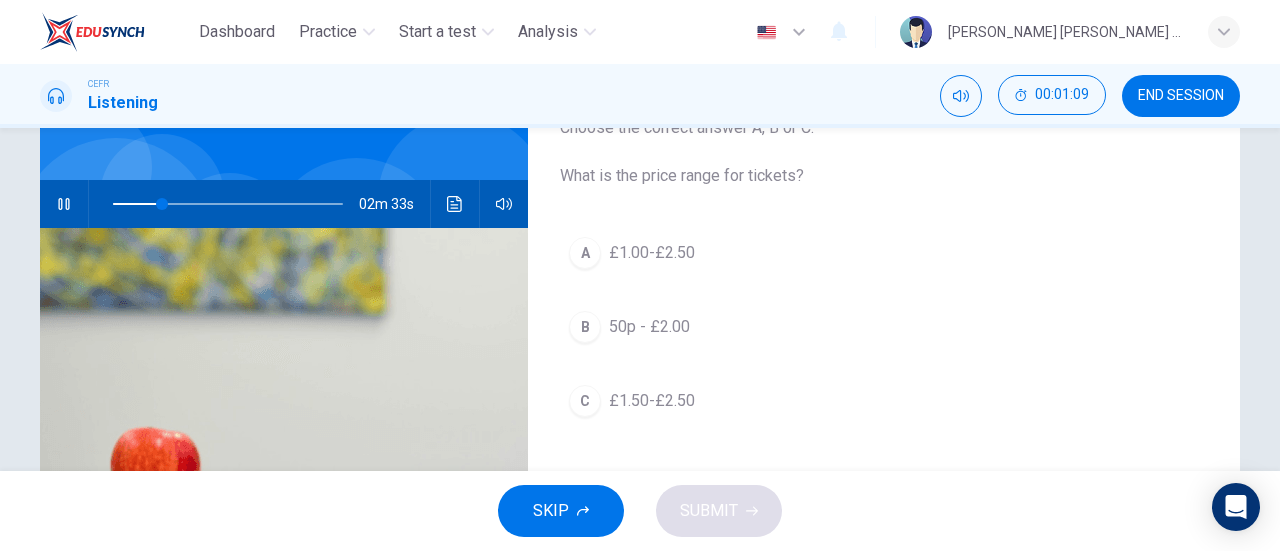 scroll, scrollTop: 154, scrollLeft: 0, axis: vertical 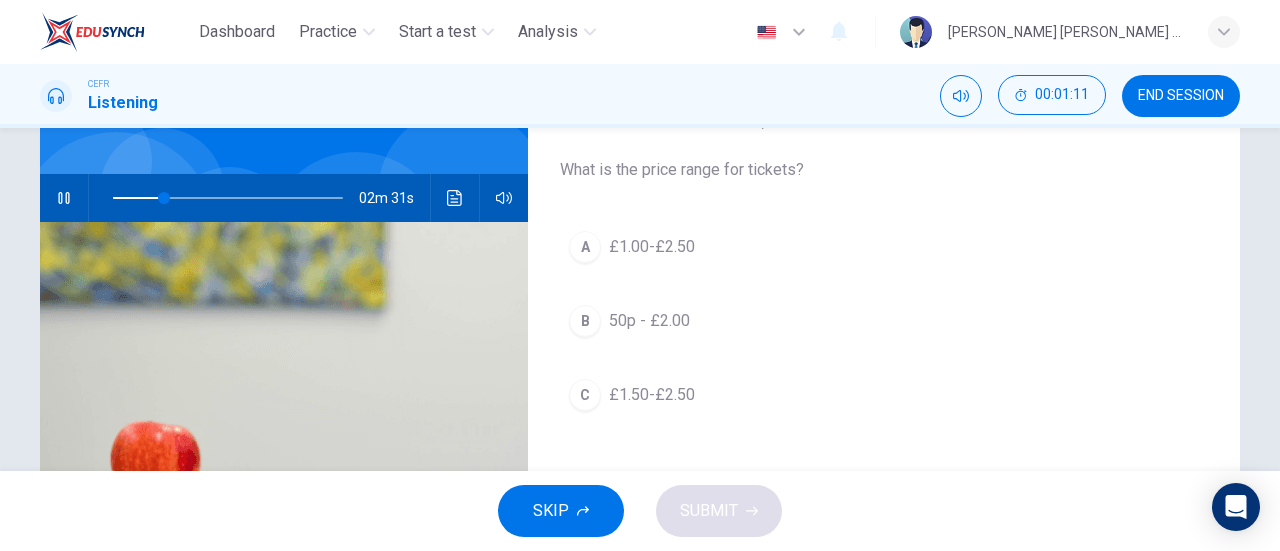 type on "23" 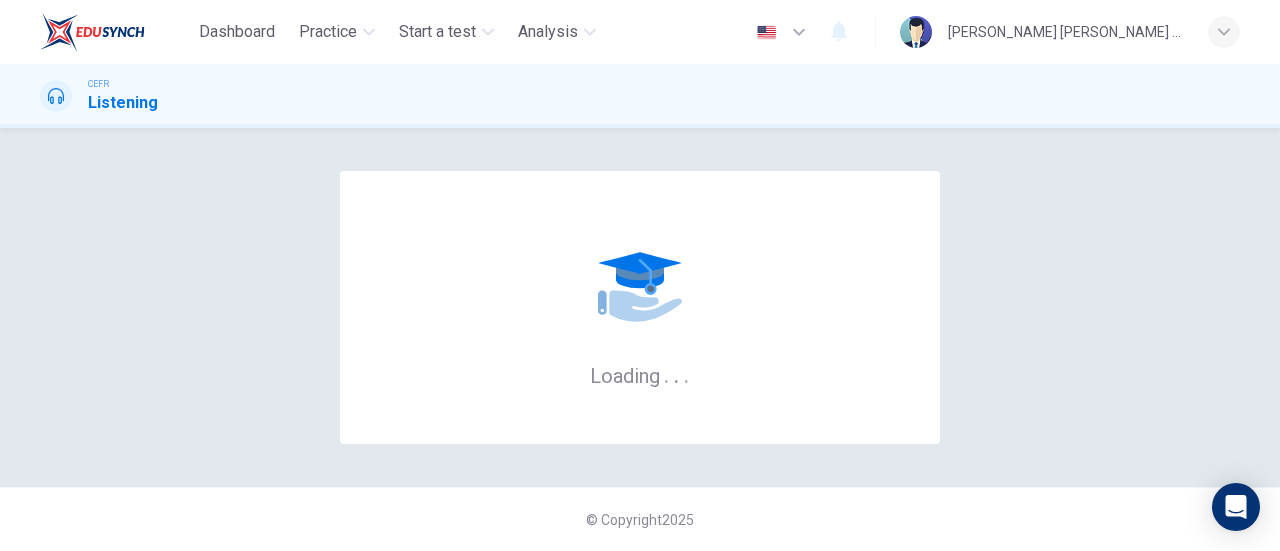 scroll, scrollTop: 0, scrollLeft: 0, axis: both 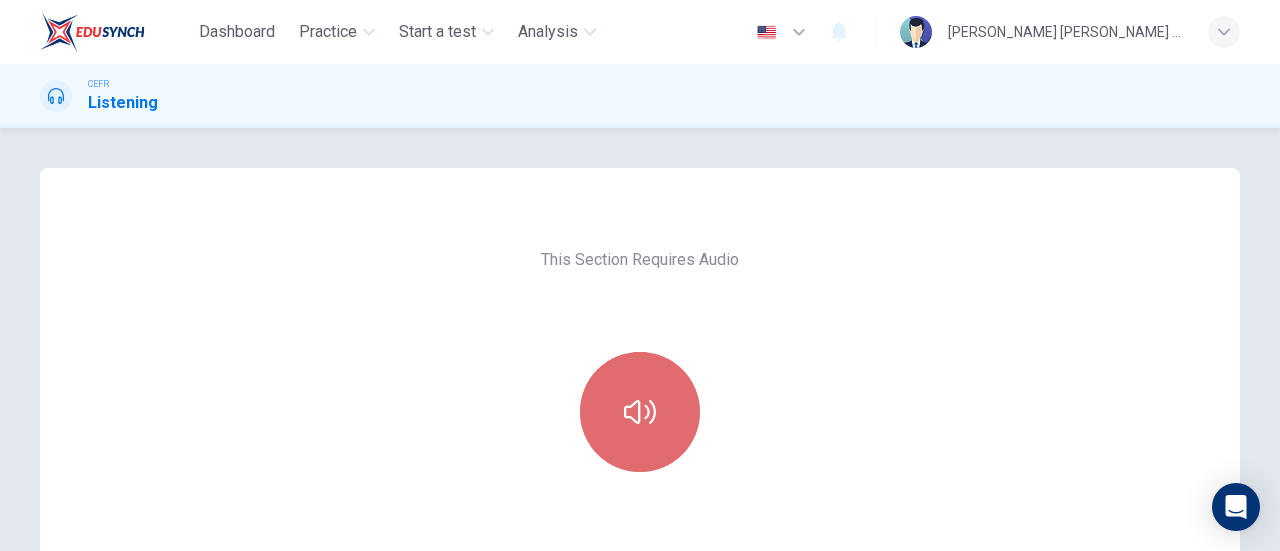 click at bounding box center (640, 412) 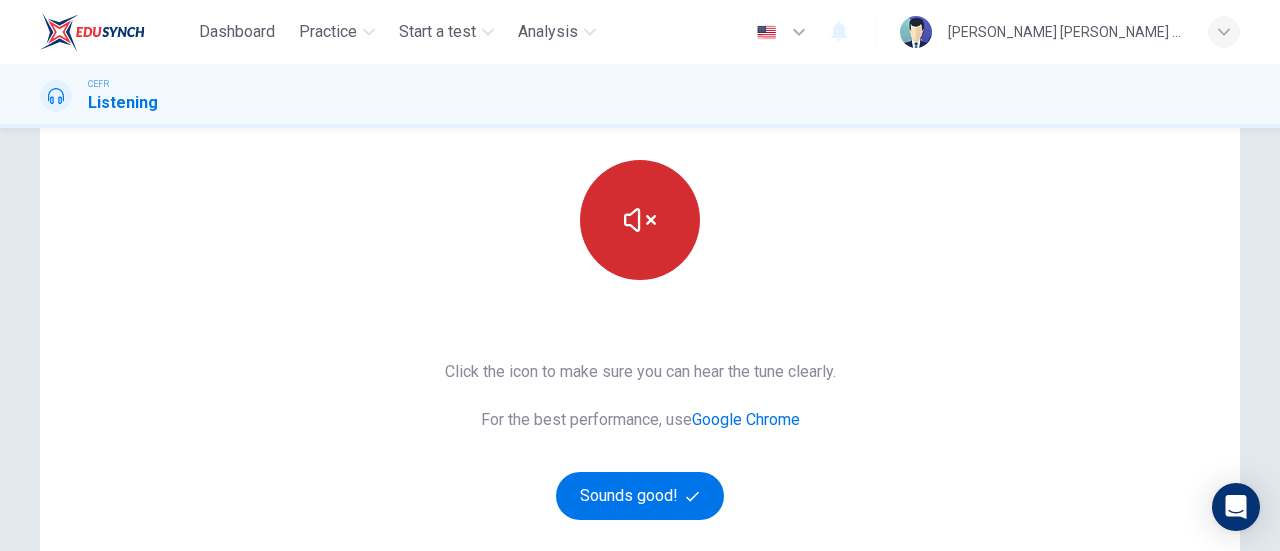 scroll, scrollTop: 202, scrollLeft: 0, axis: vertical 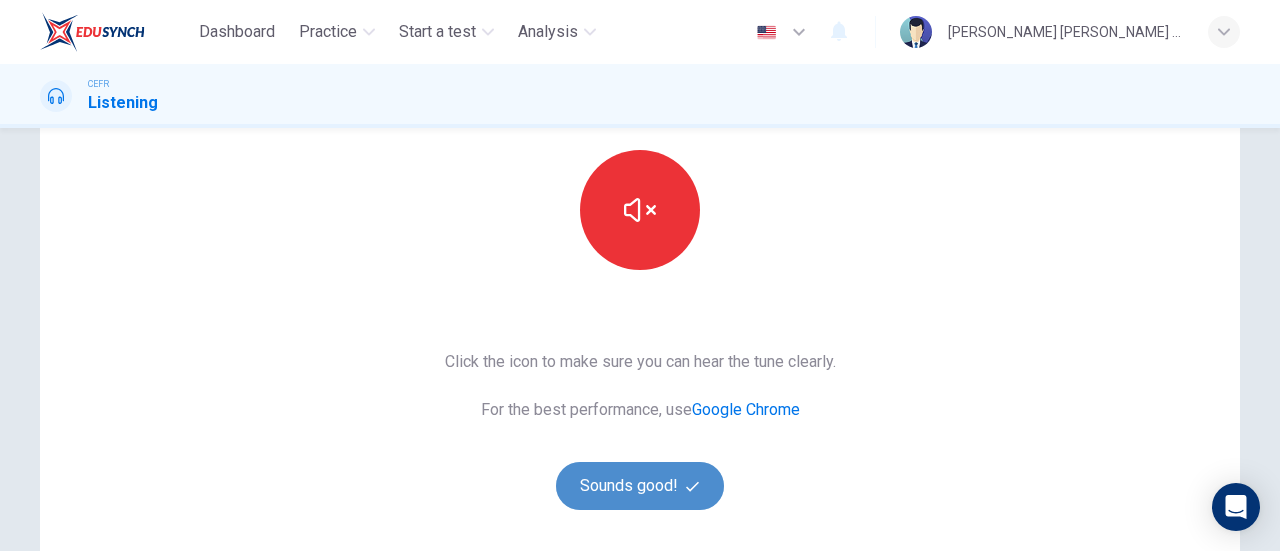 click on "Sounds good!" at bounding box center (640, 486) 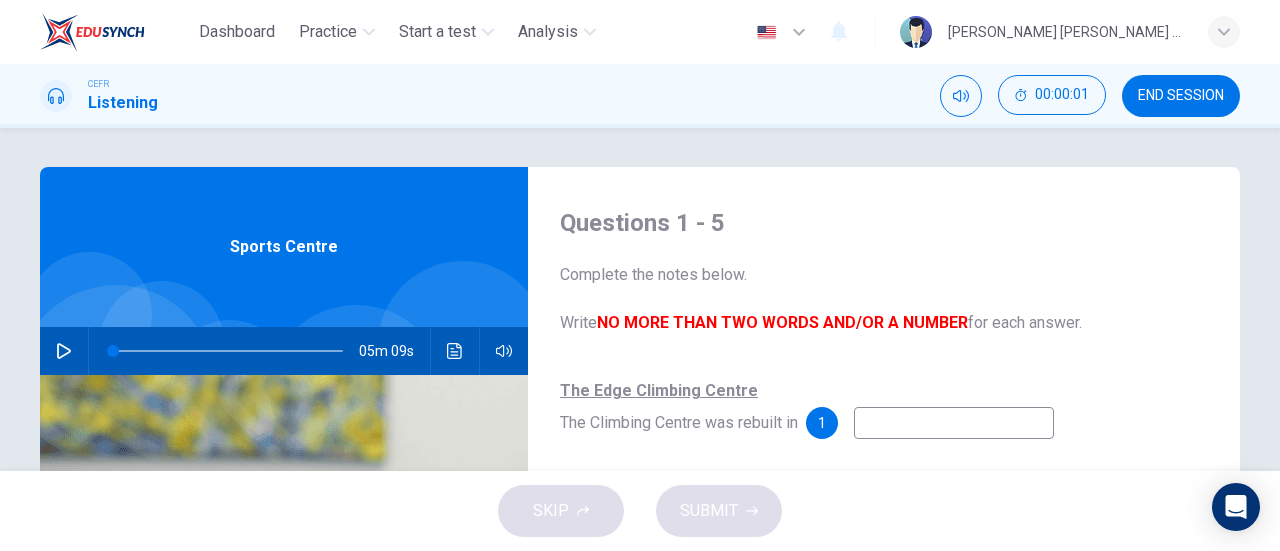 scroll, scrollTop: 0, scrollLeft: 0, axis: both 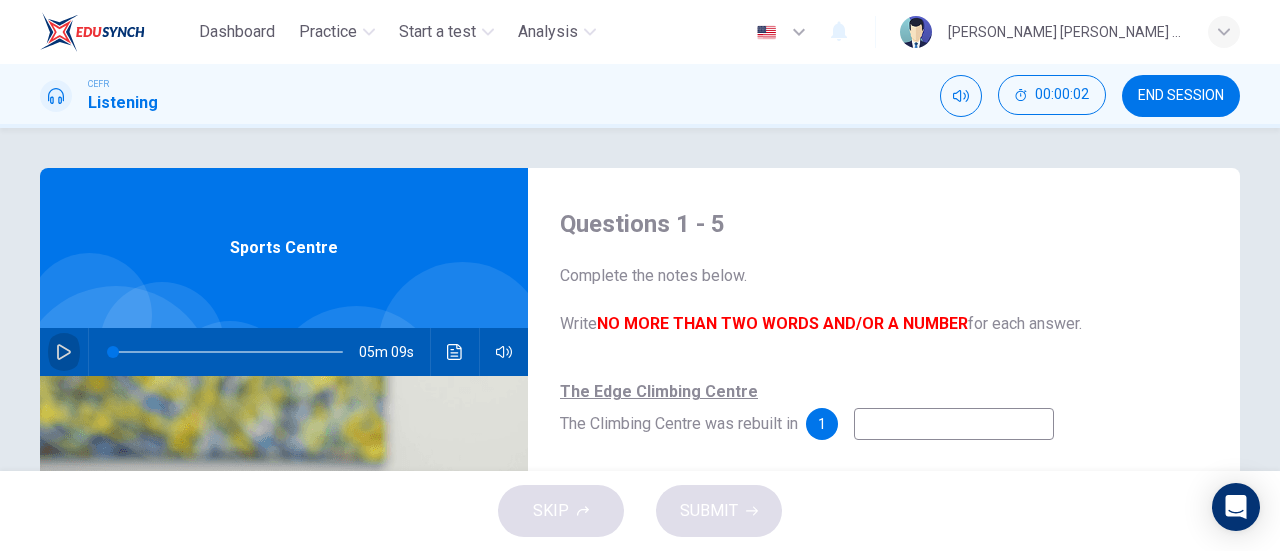 click 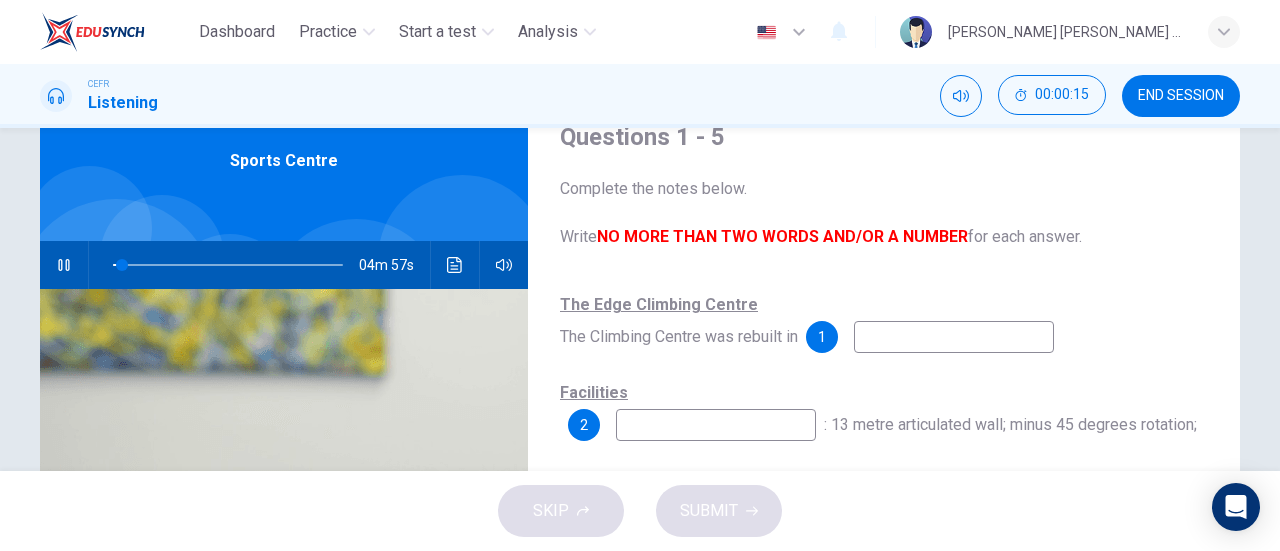 scroll, scrollTop: 95, scrollLeft: 0, axis: vertical 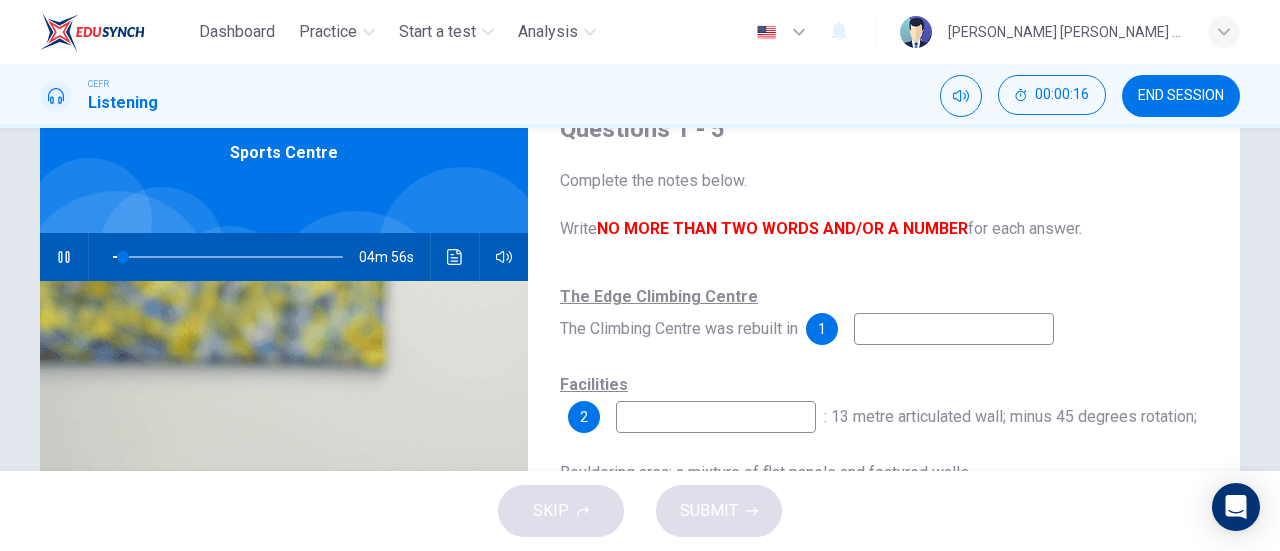 click at bounding box center [954, 329] 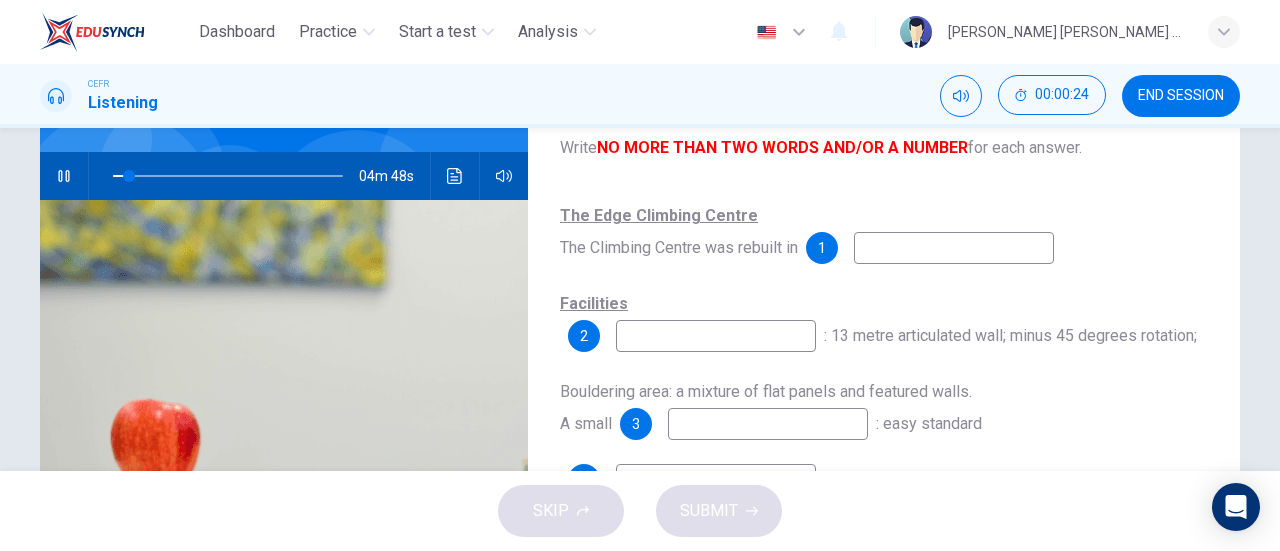 scroll, scrollTop: 177, scrollLeft: 0, axis: vertical 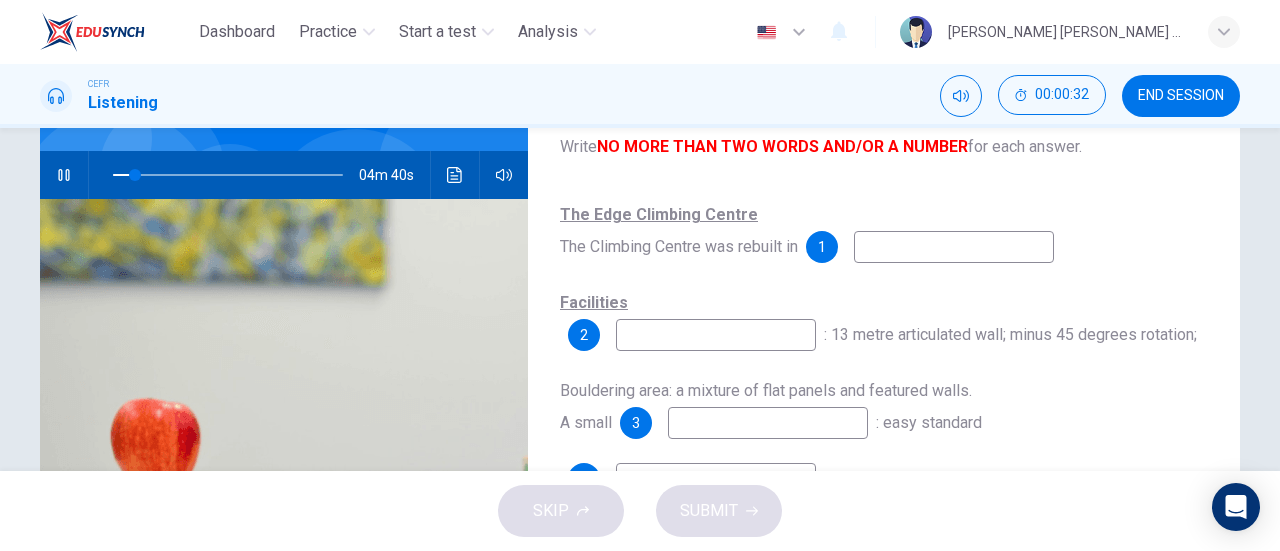 type on "10" 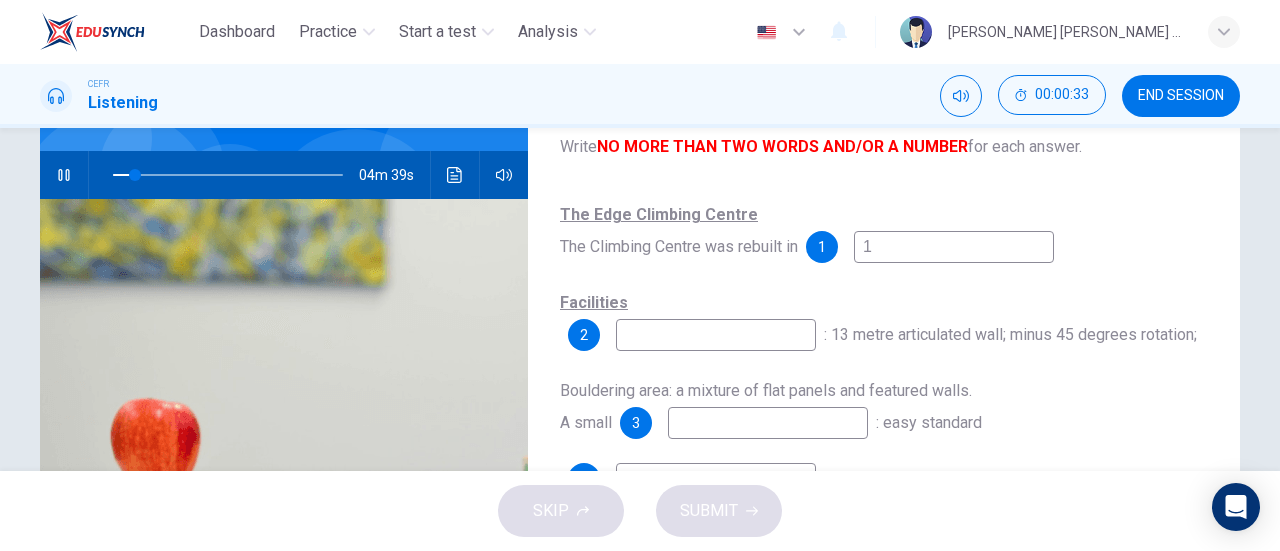 type on "19" 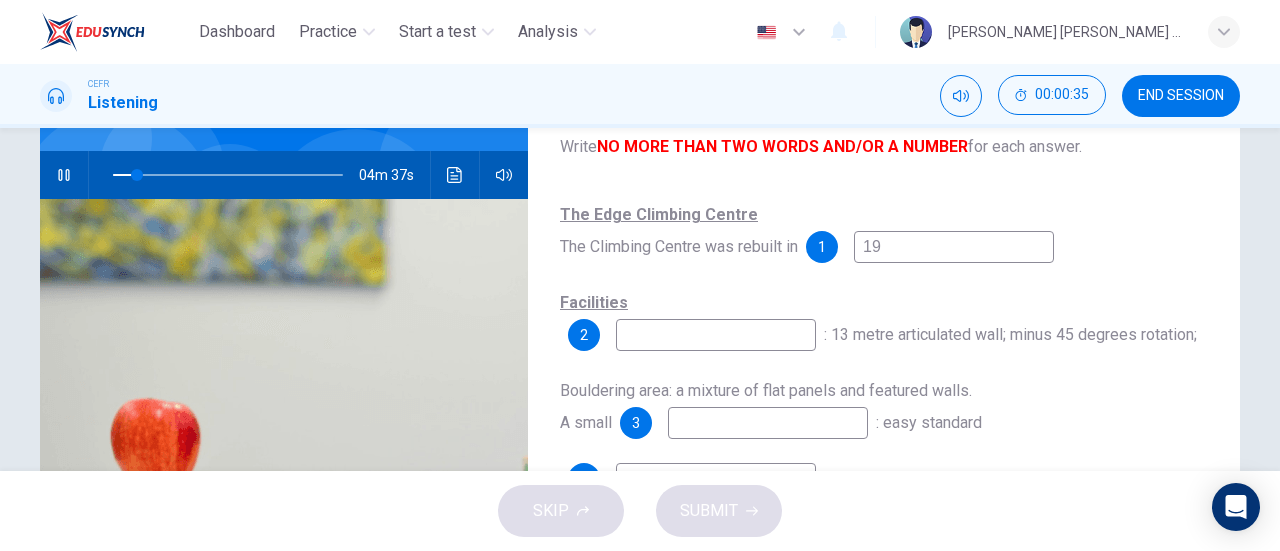 type on "11" 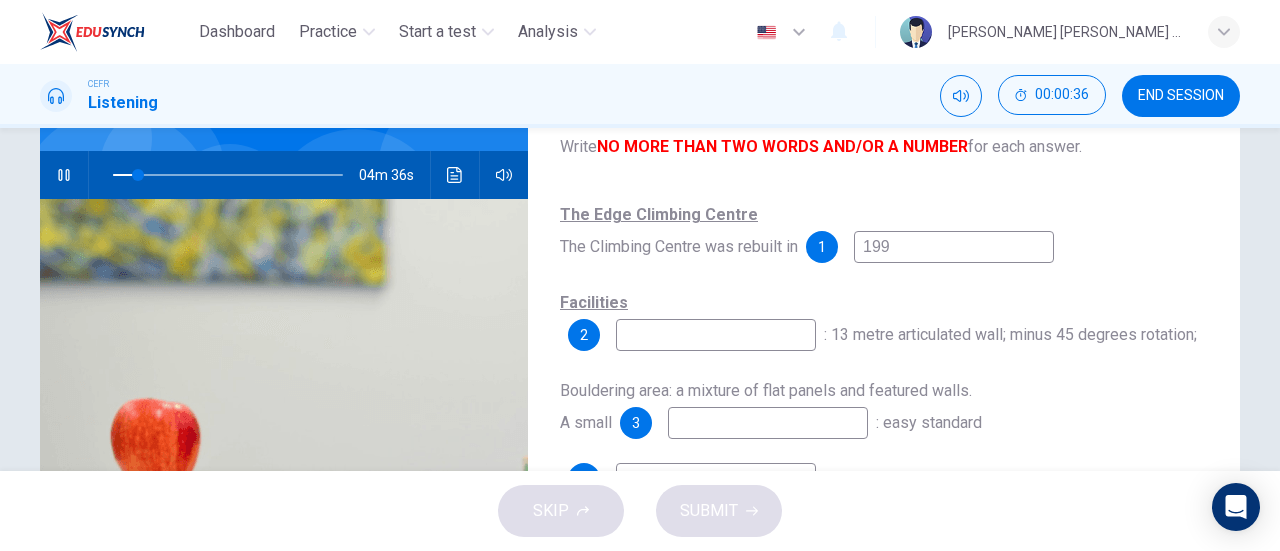 type on "1998" 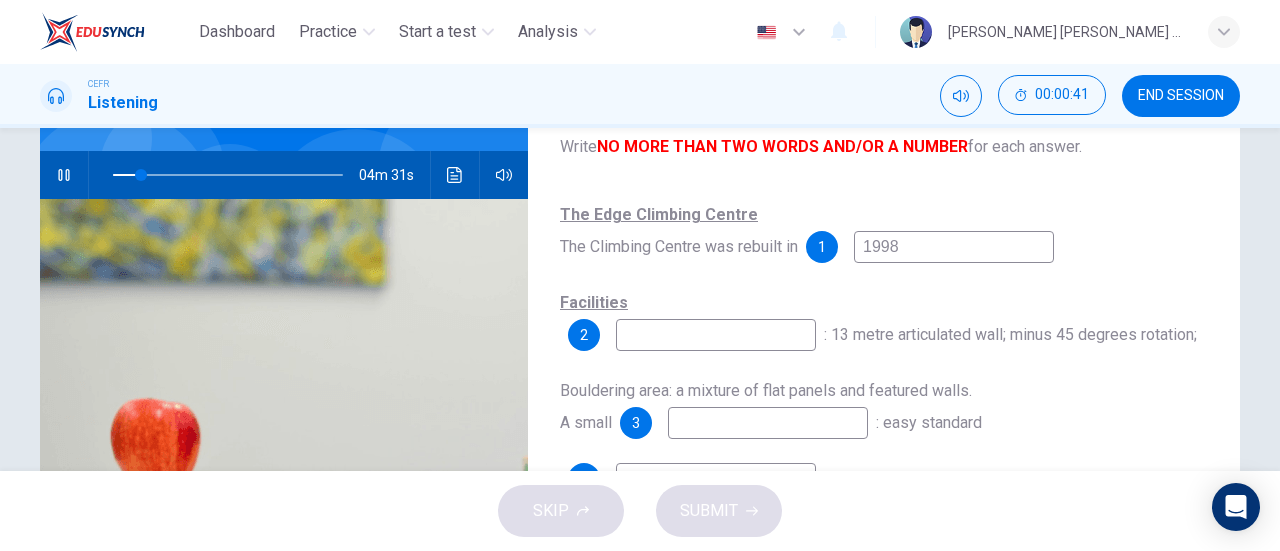 type on "13" 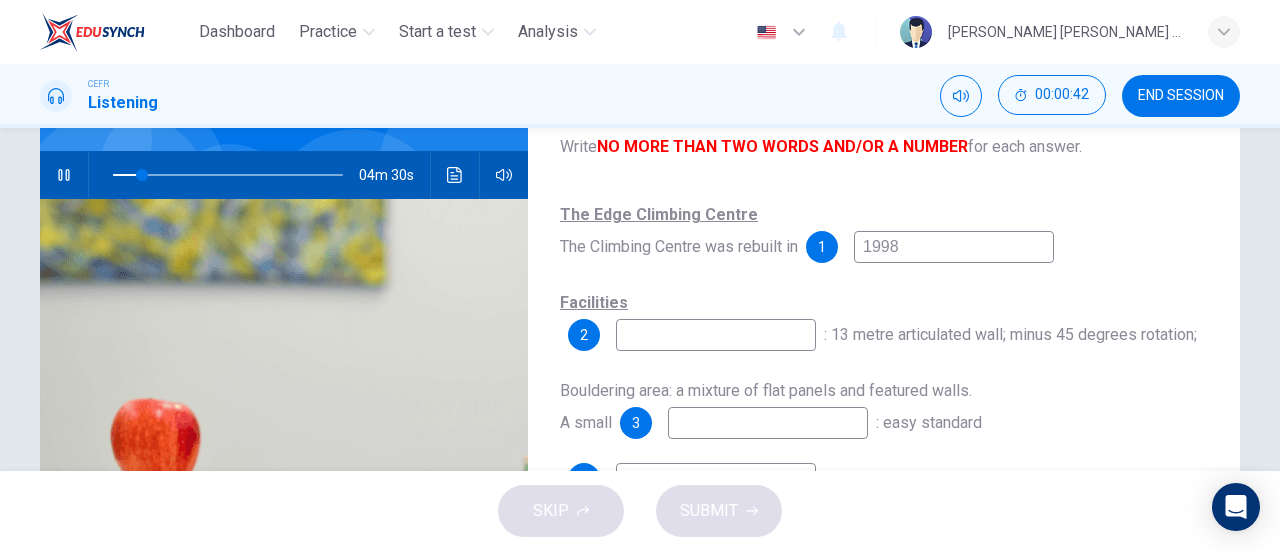 type on "1998" 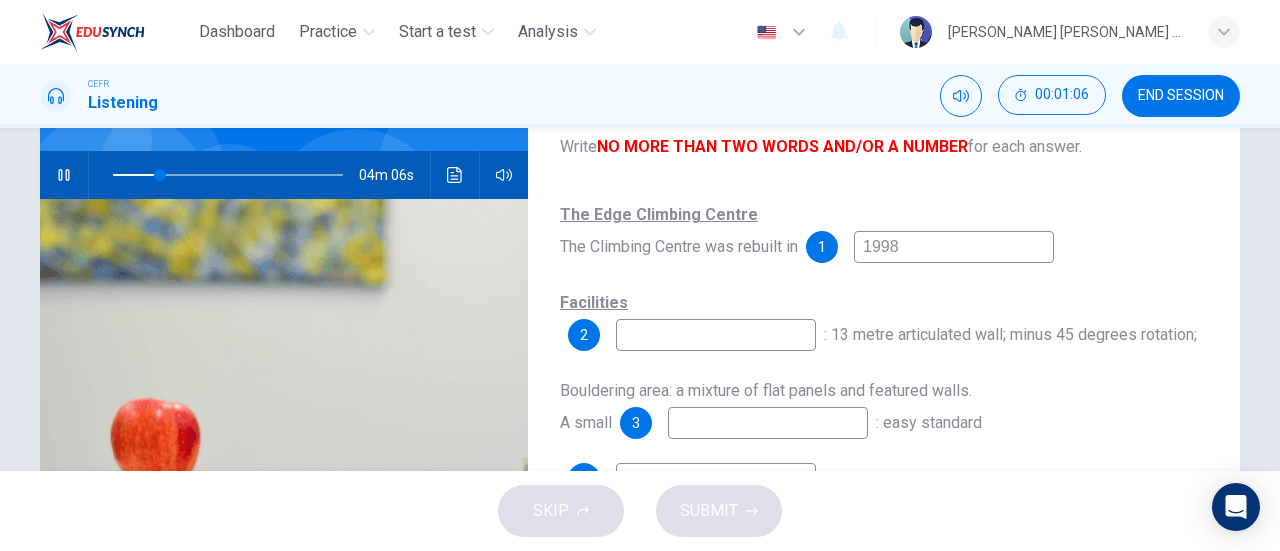 type on "21" 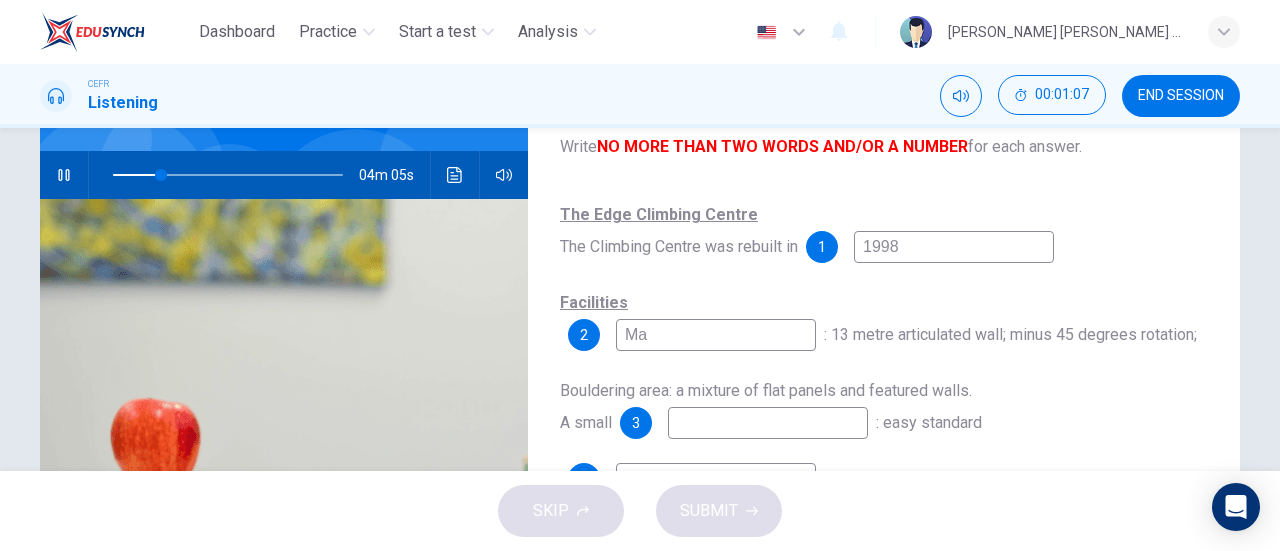 type on "Mai" 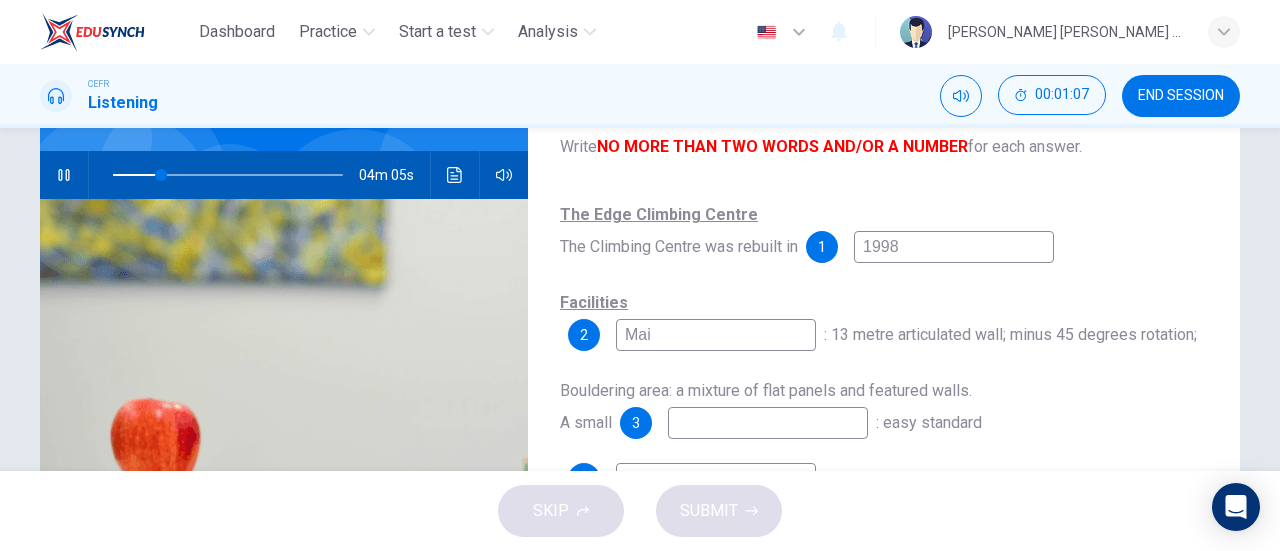type on "21" 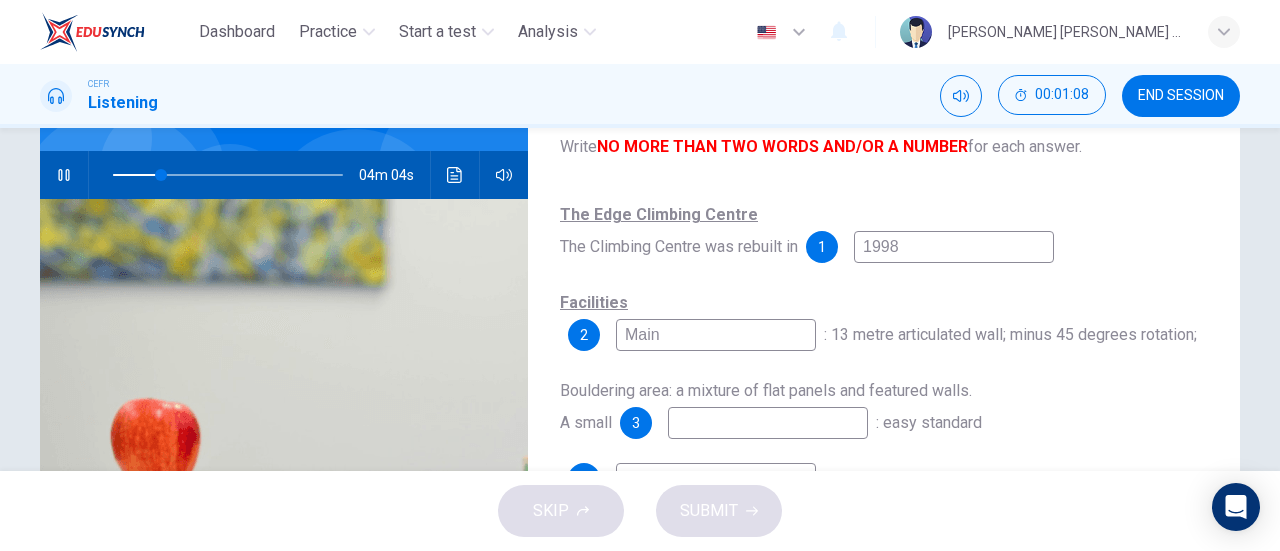type on "Main" 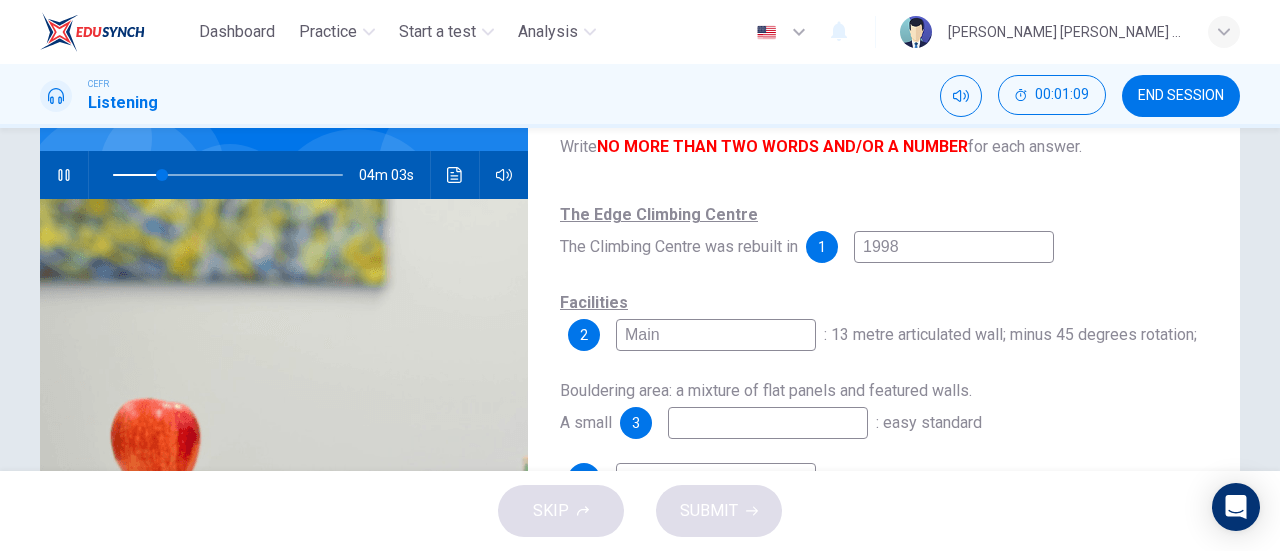 type on "Main h" 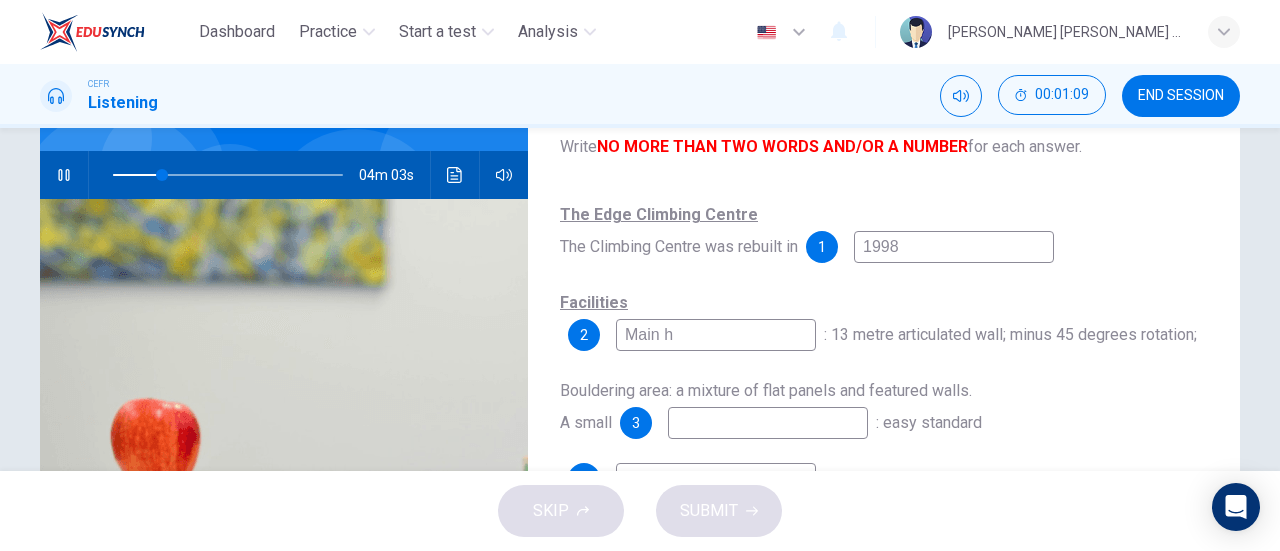 type on "22" 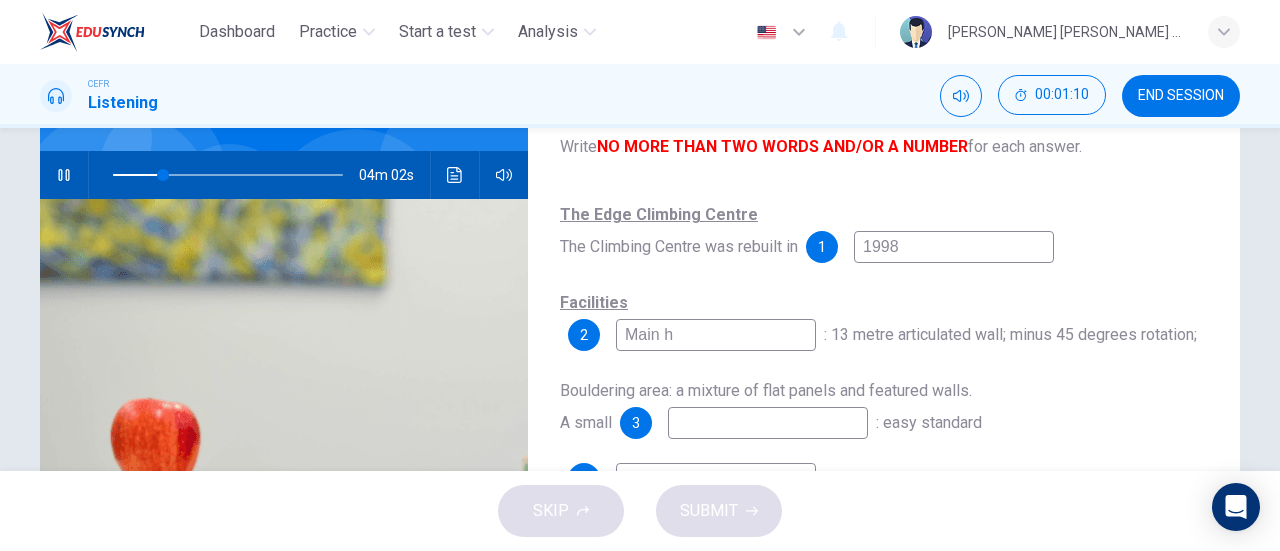 type on "Main ha" 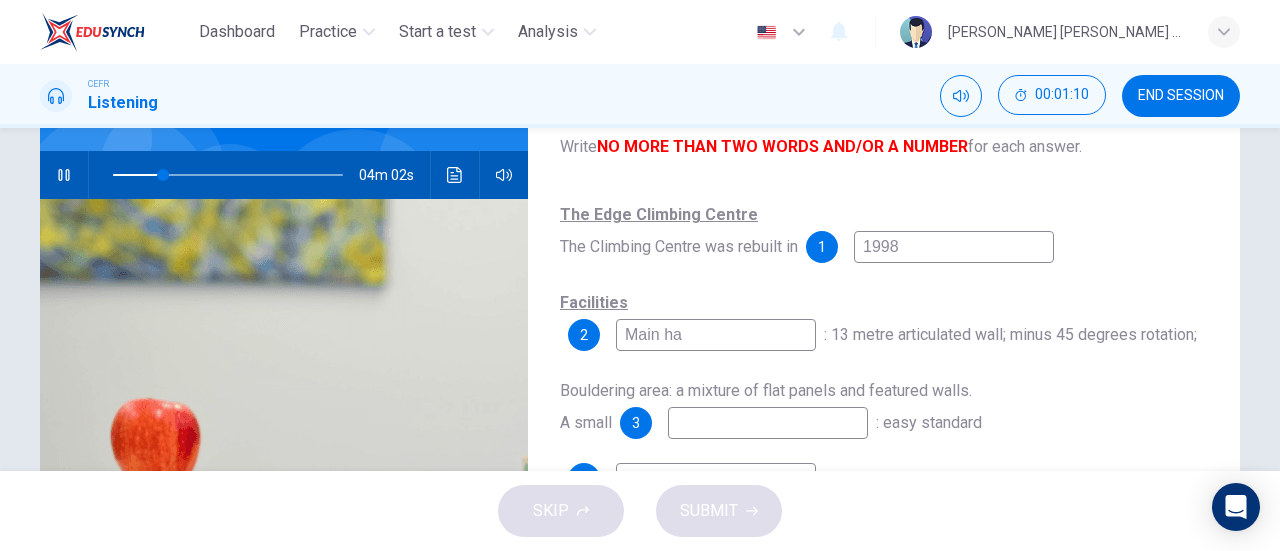 type on "22" 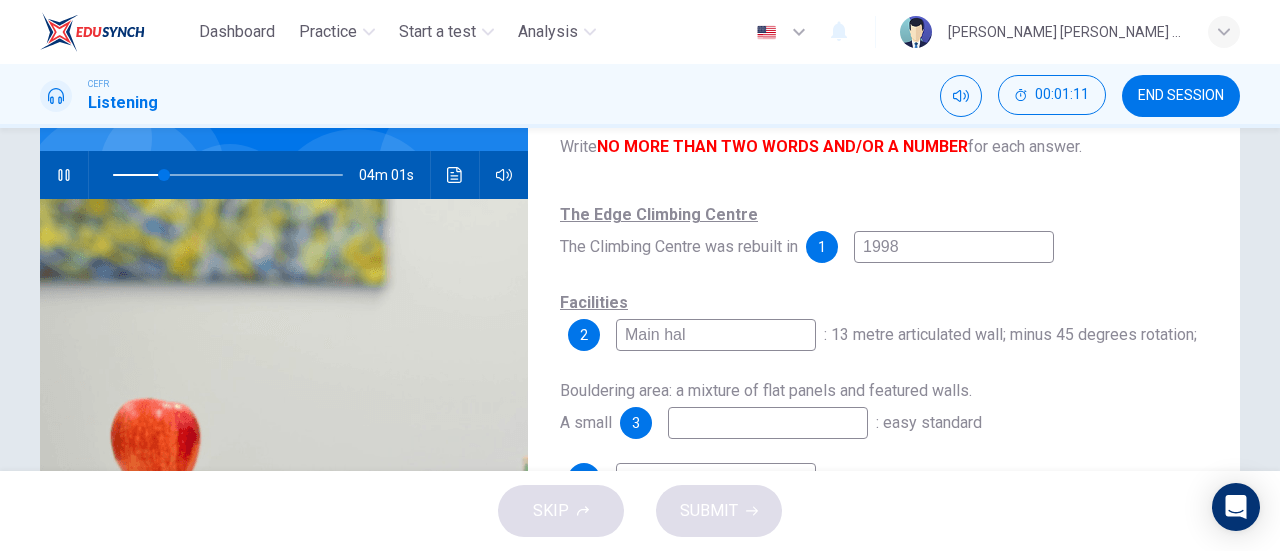 type on "Main hall" 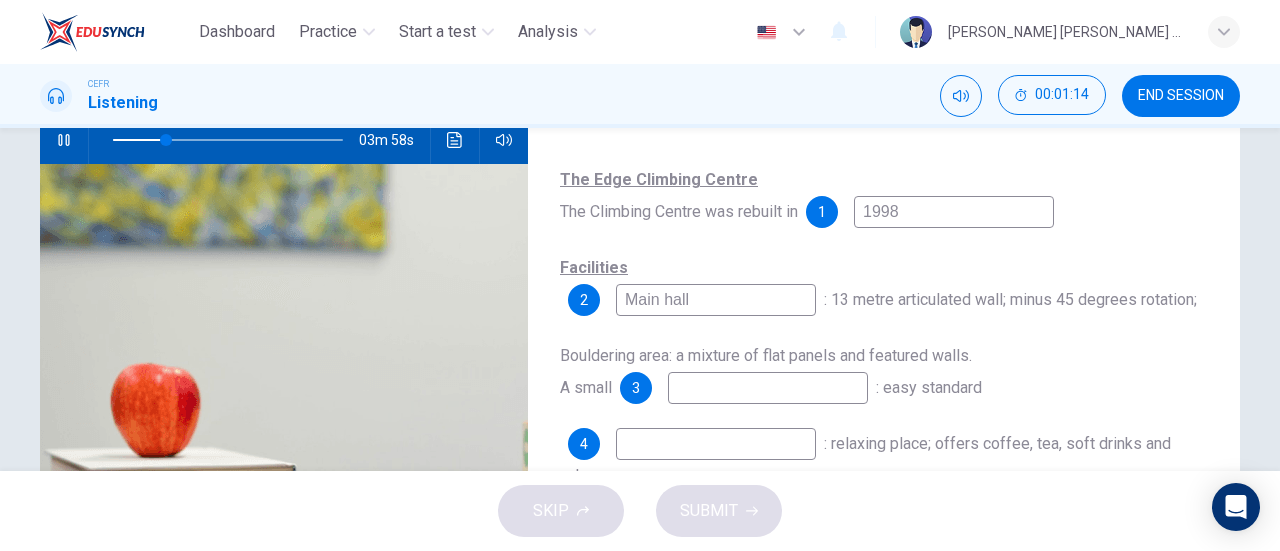 scroll, scrollTop: 213, scrollLeft: 0, axis: vertical 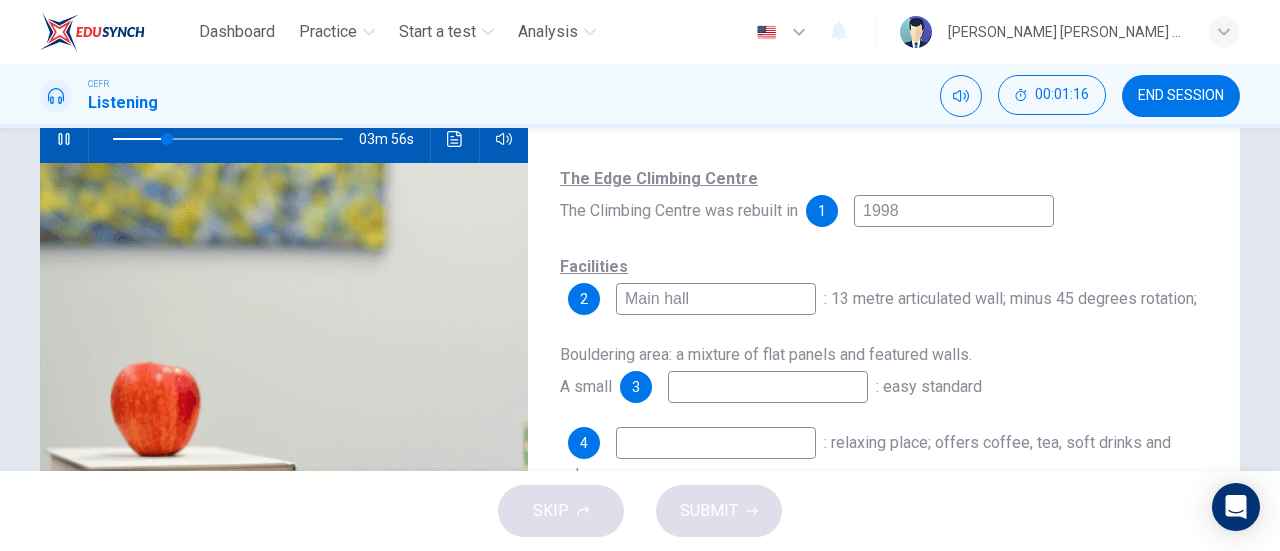 type on "24" 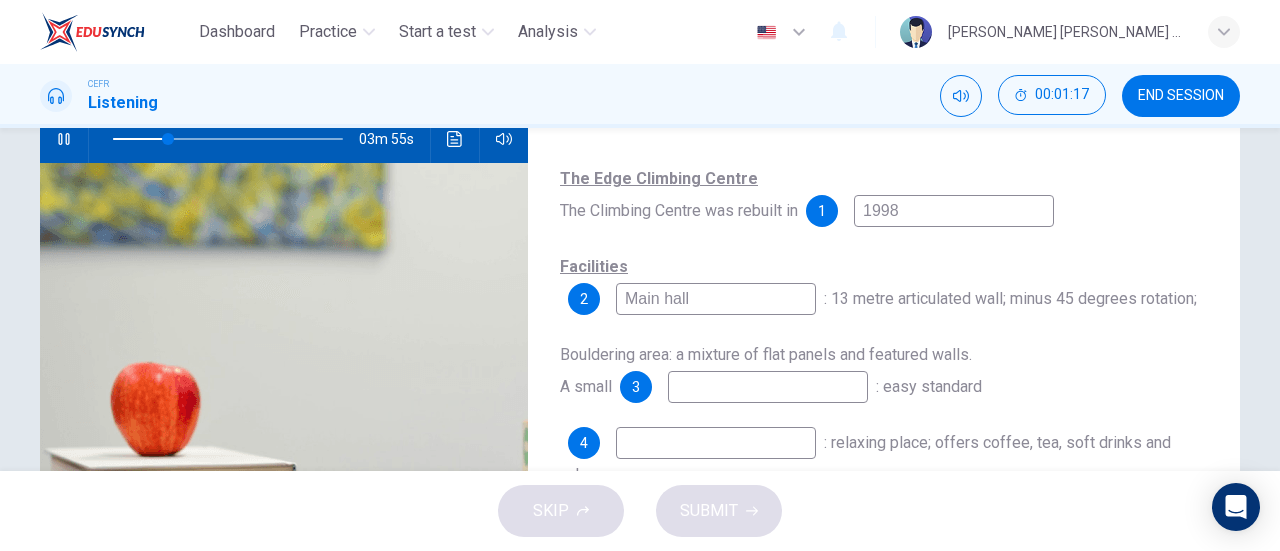 type on "Main hall" 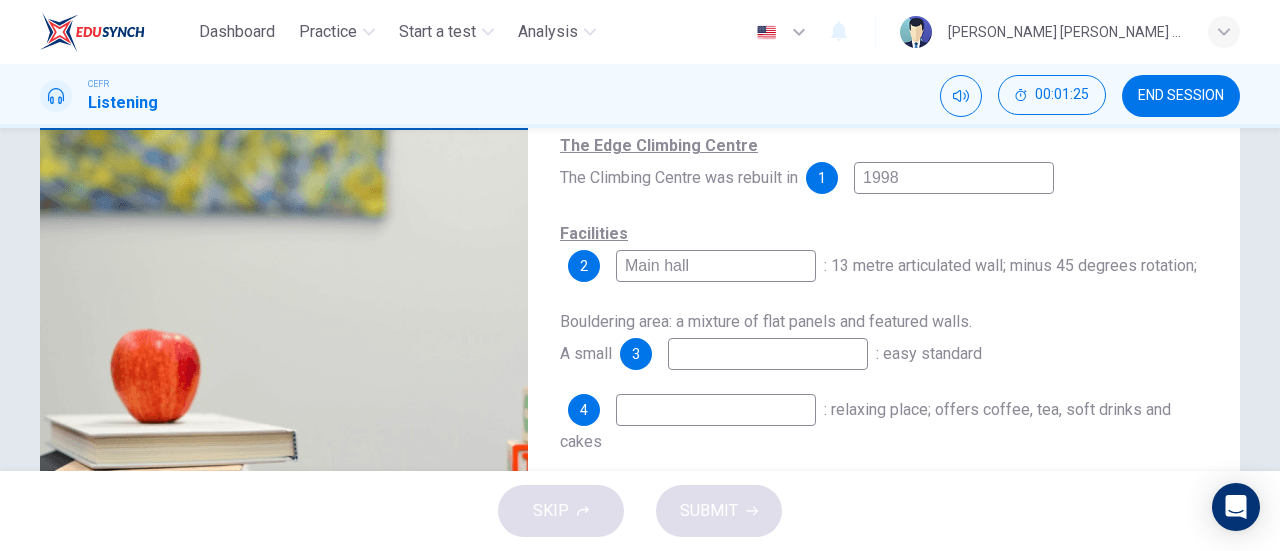 scroll, scrollTop: 247, scrollLeft: 0, axis: vertical 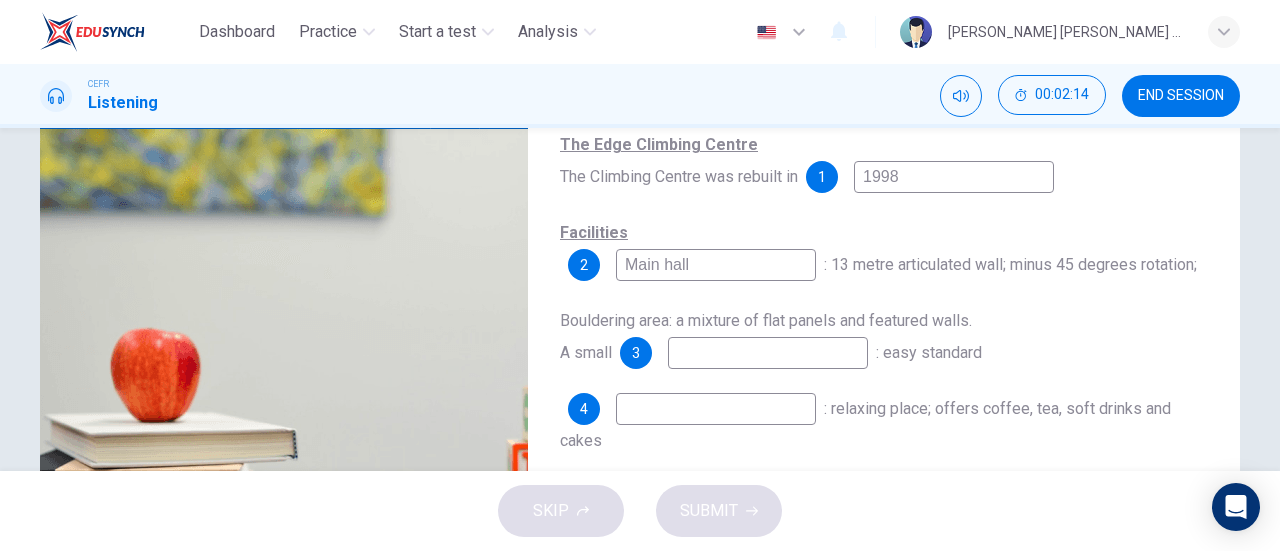 type on "43" 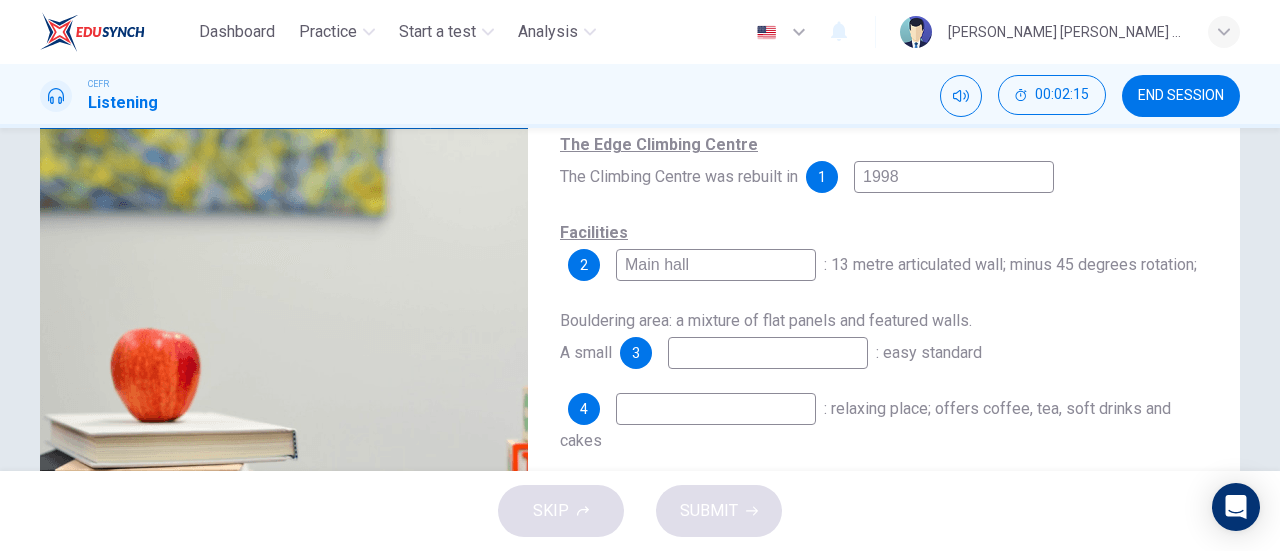 type on "w" 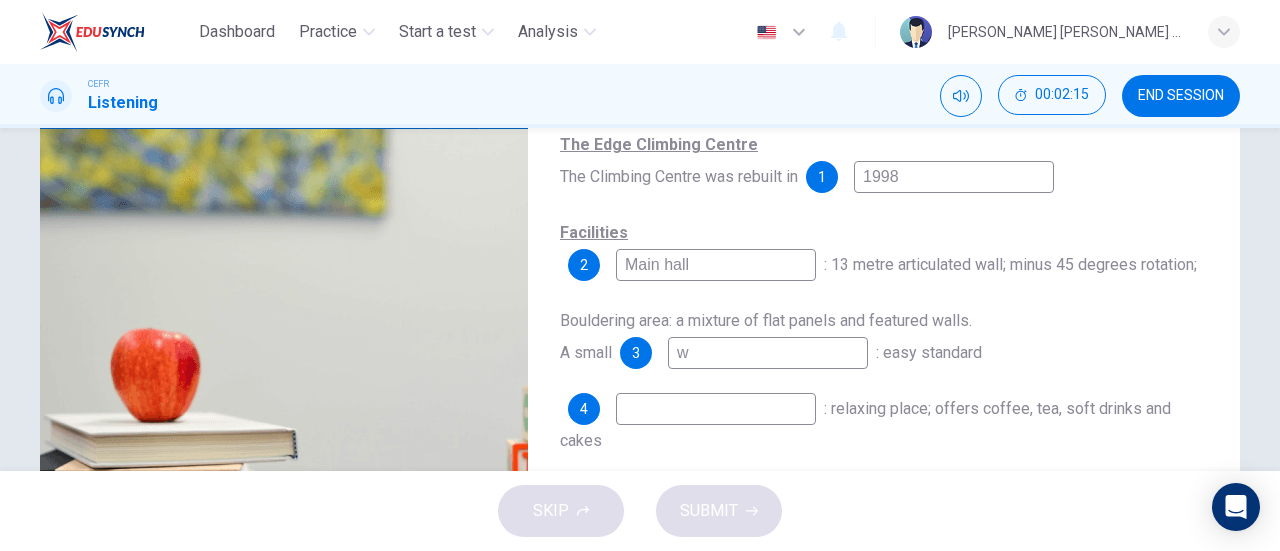 type on "43" 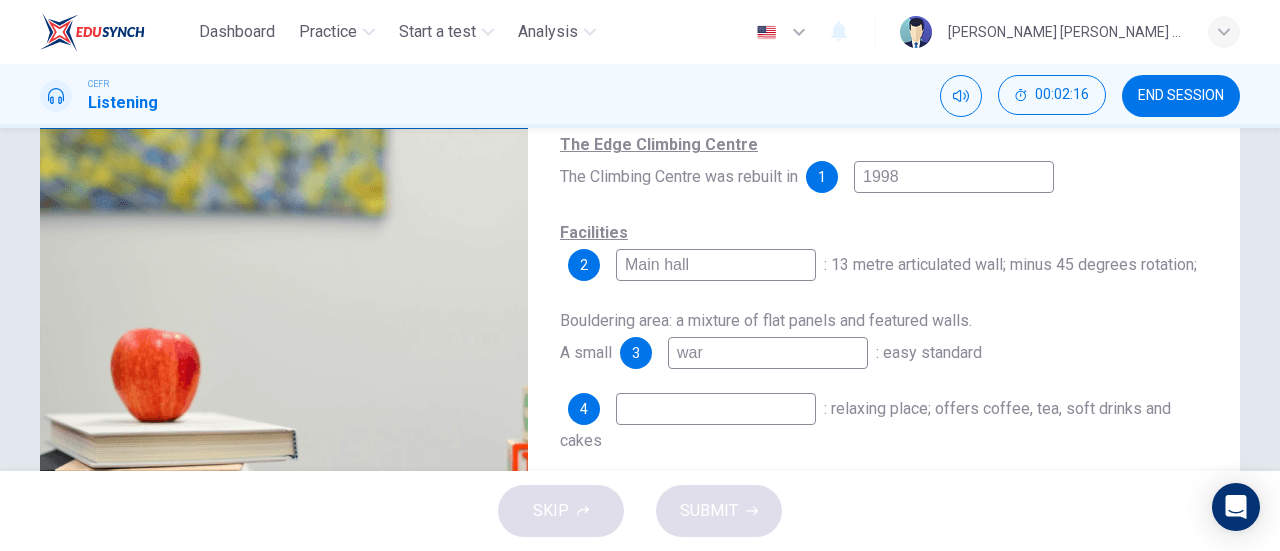 type on "warm" 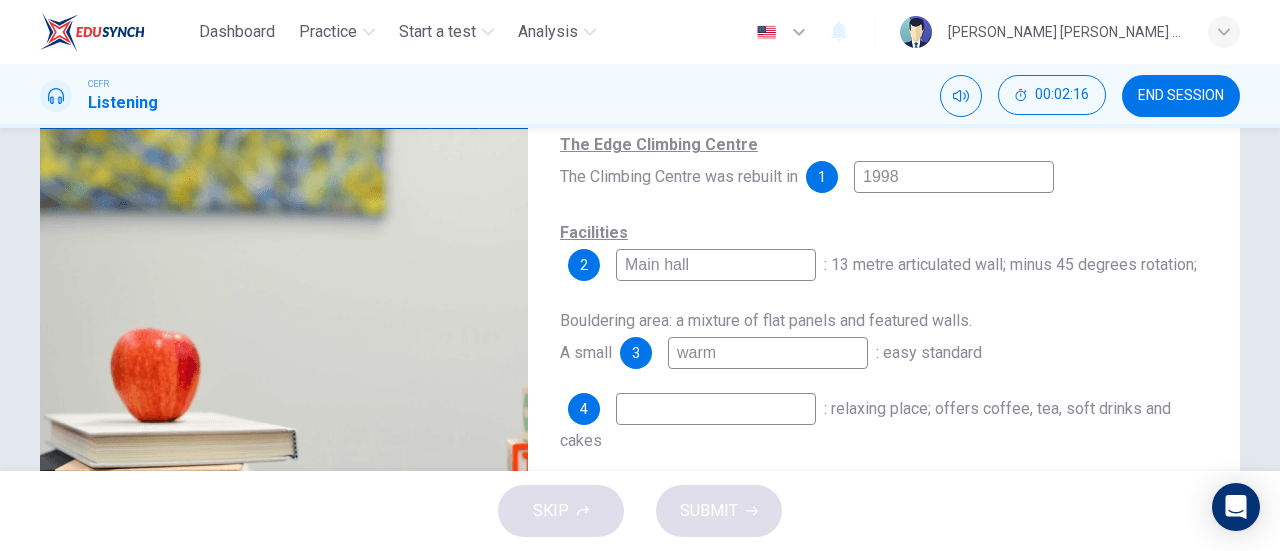 type on "43" 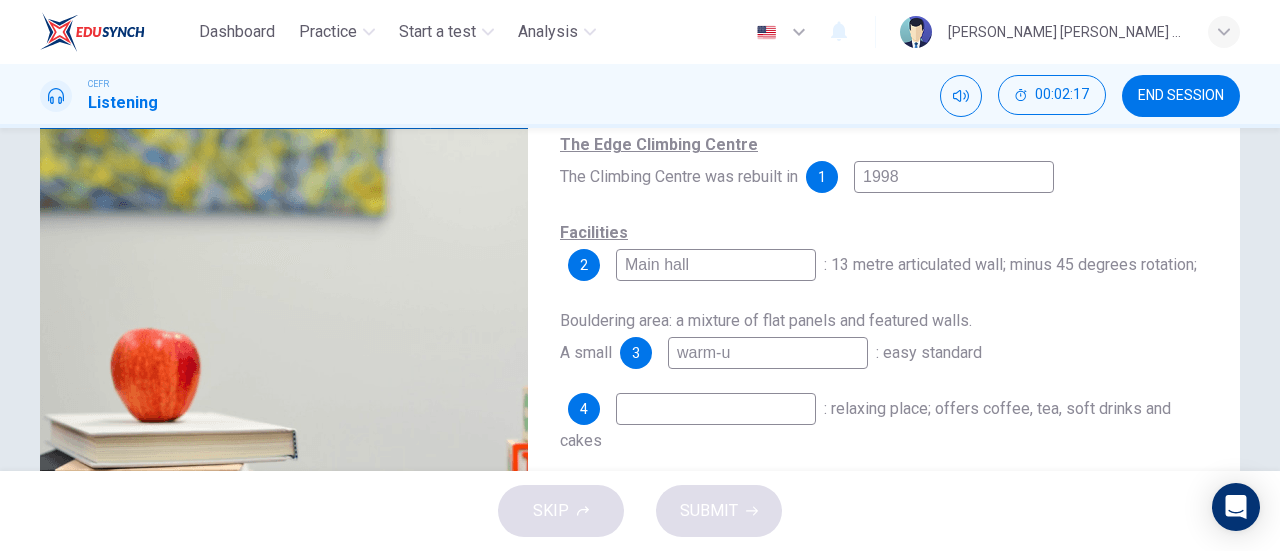 type on "warm-up" 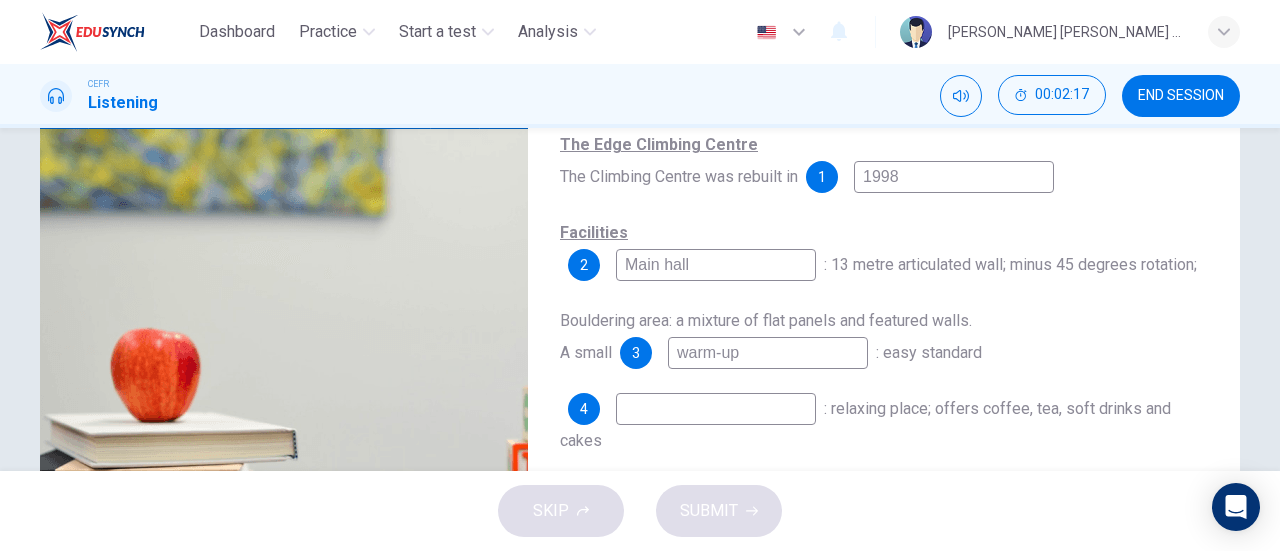 type on "44" 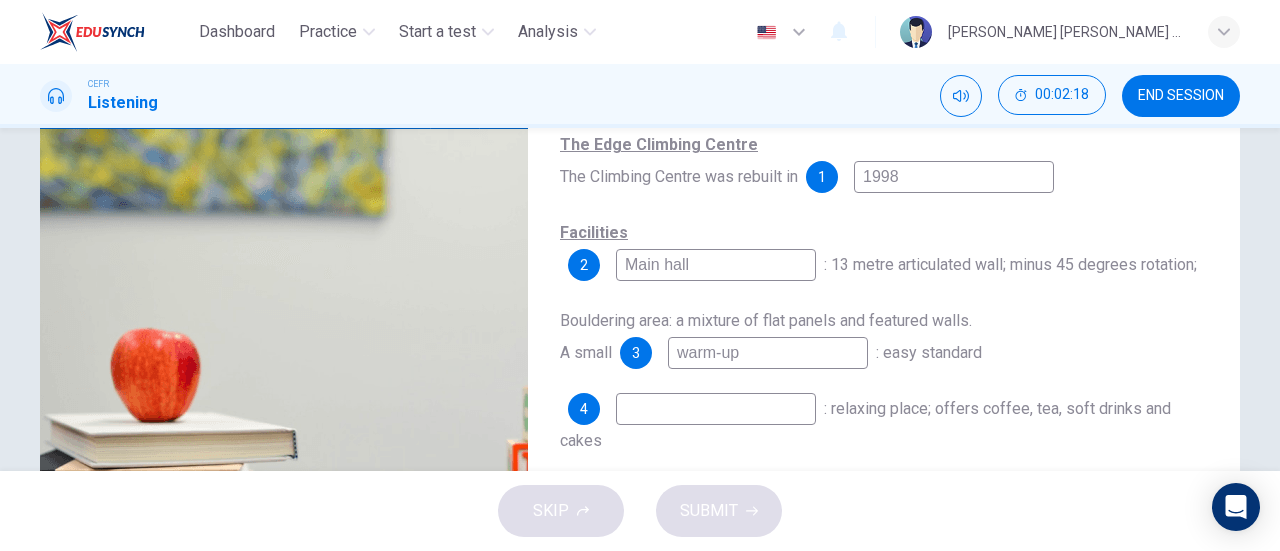 type on "warm-up" 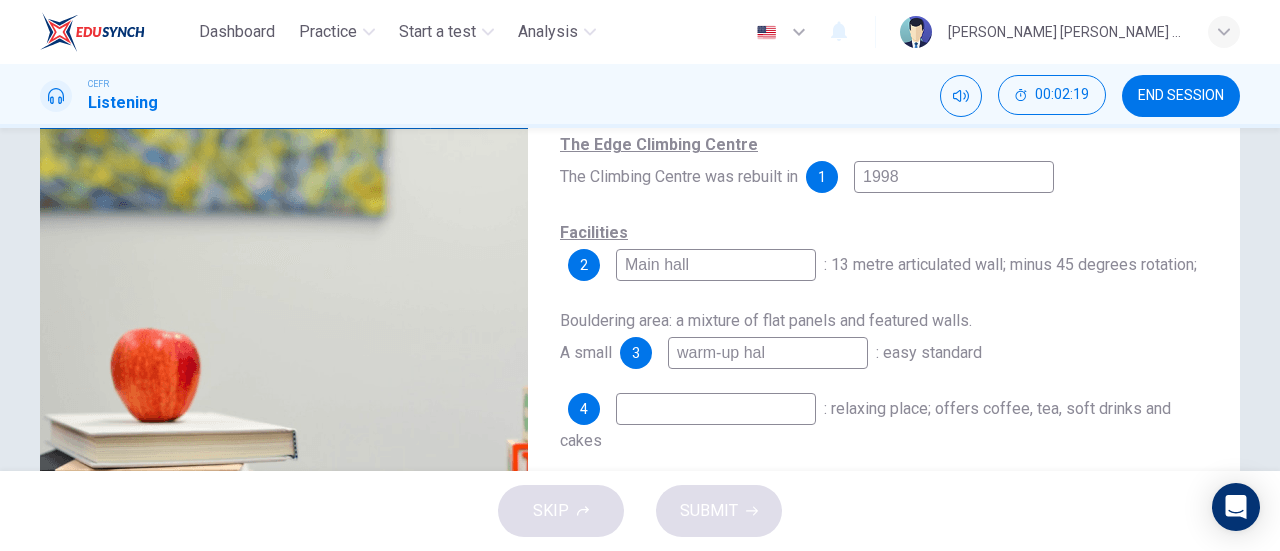 type on "warm-up hall" 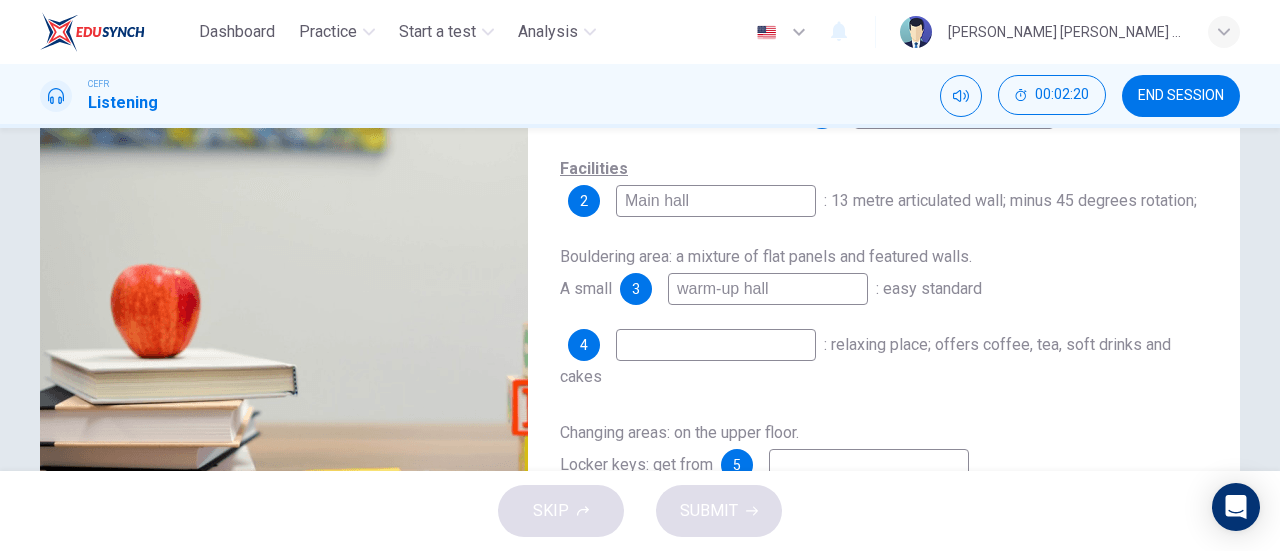 scroll, scrollTop: 321, scrollLeft: 0, axis: vertical 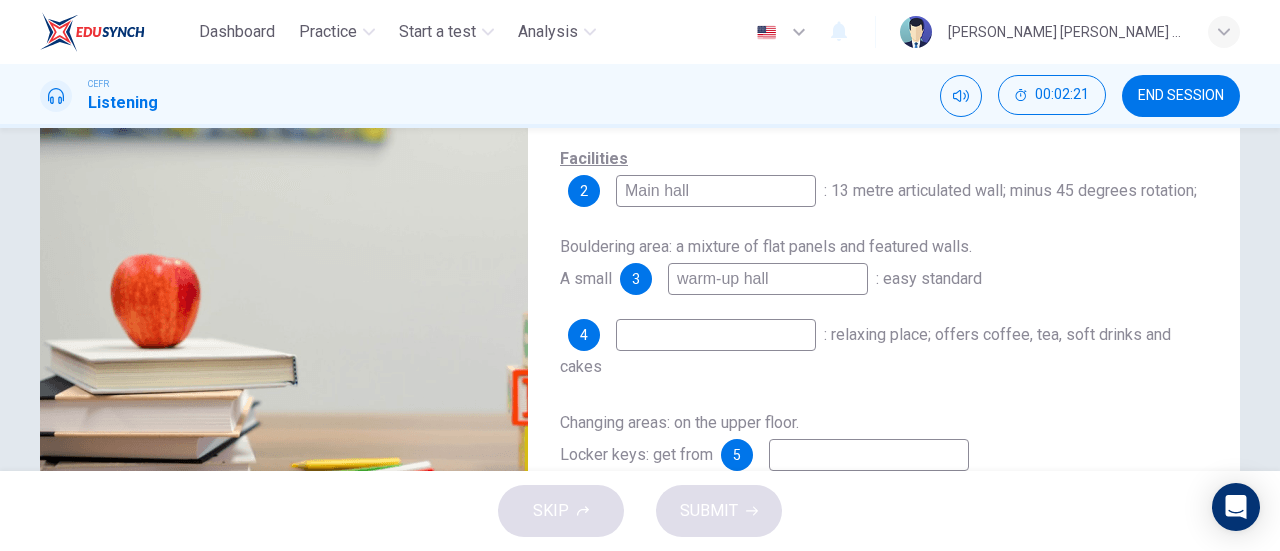 type on "45" 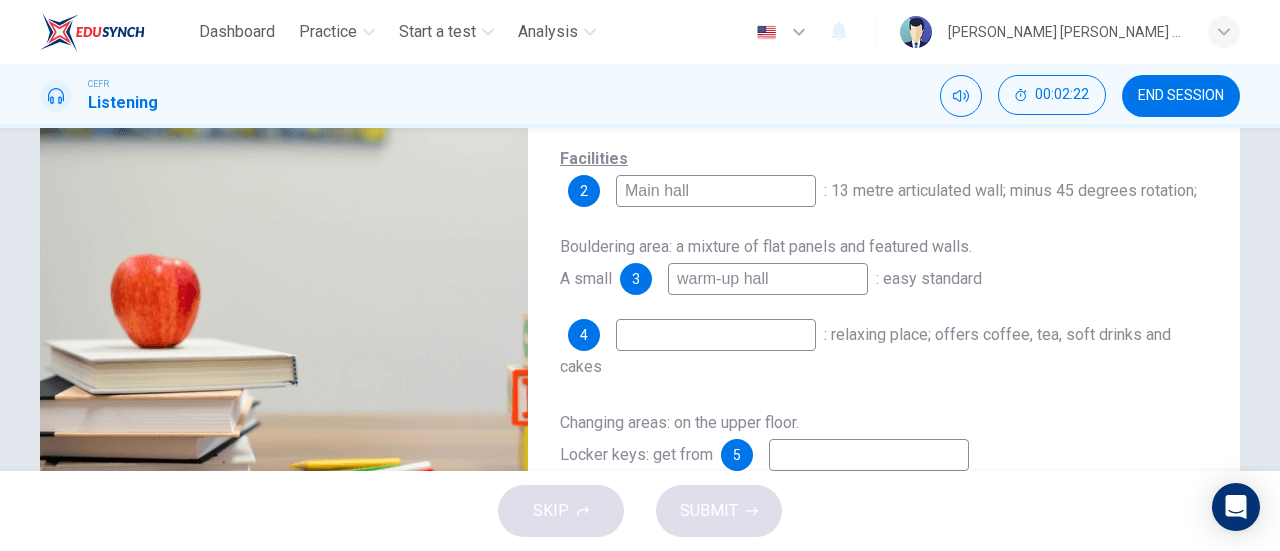 type on "warm-up hall" 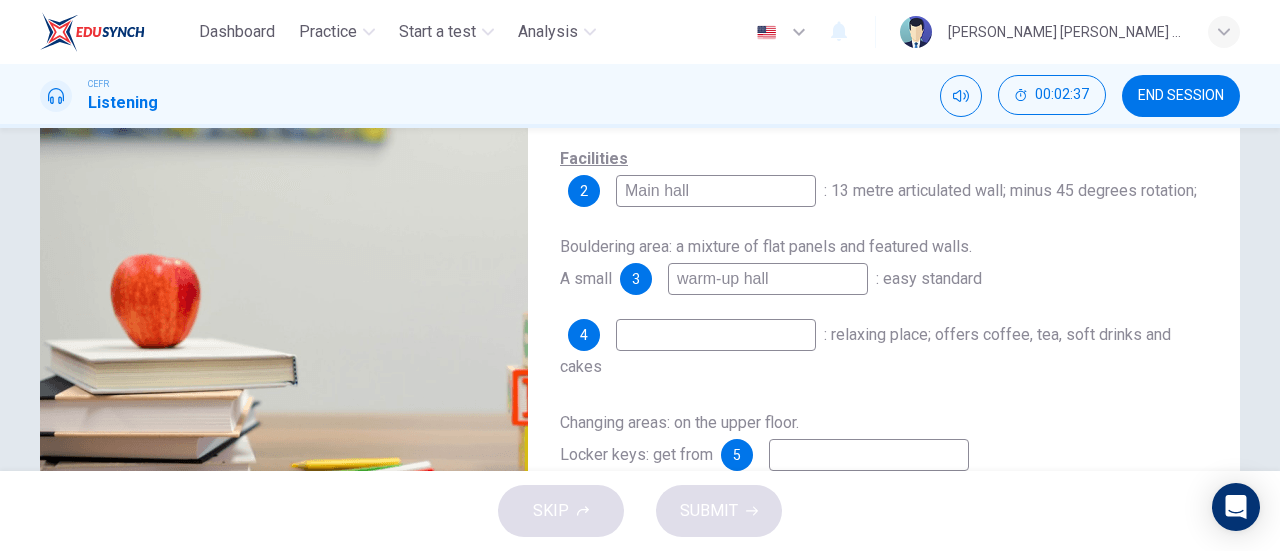 type on "50" 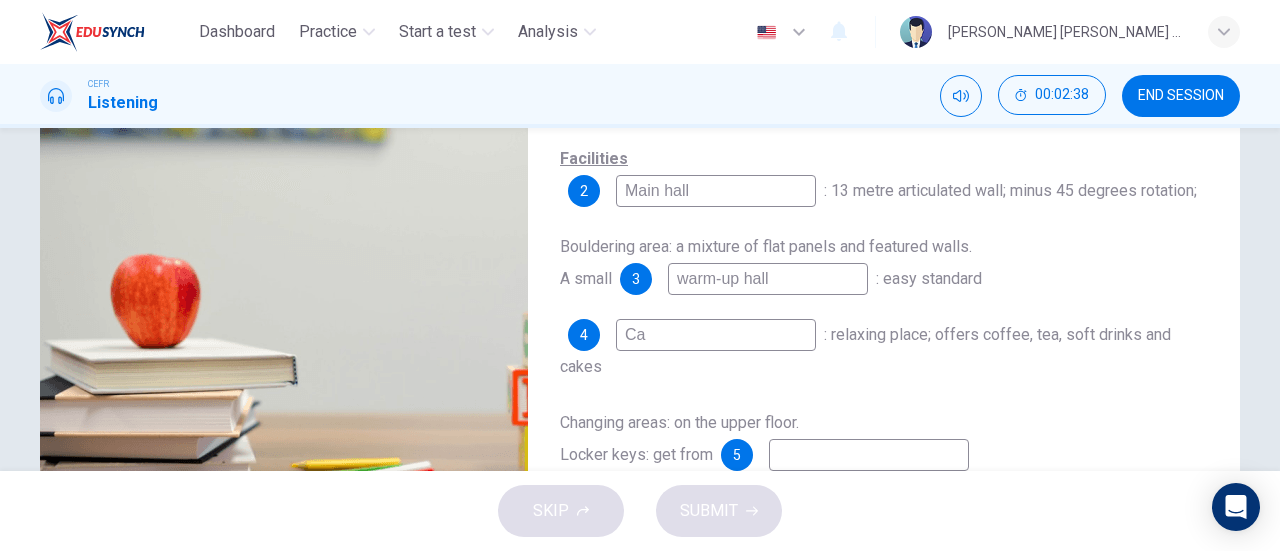 type on "Caf" 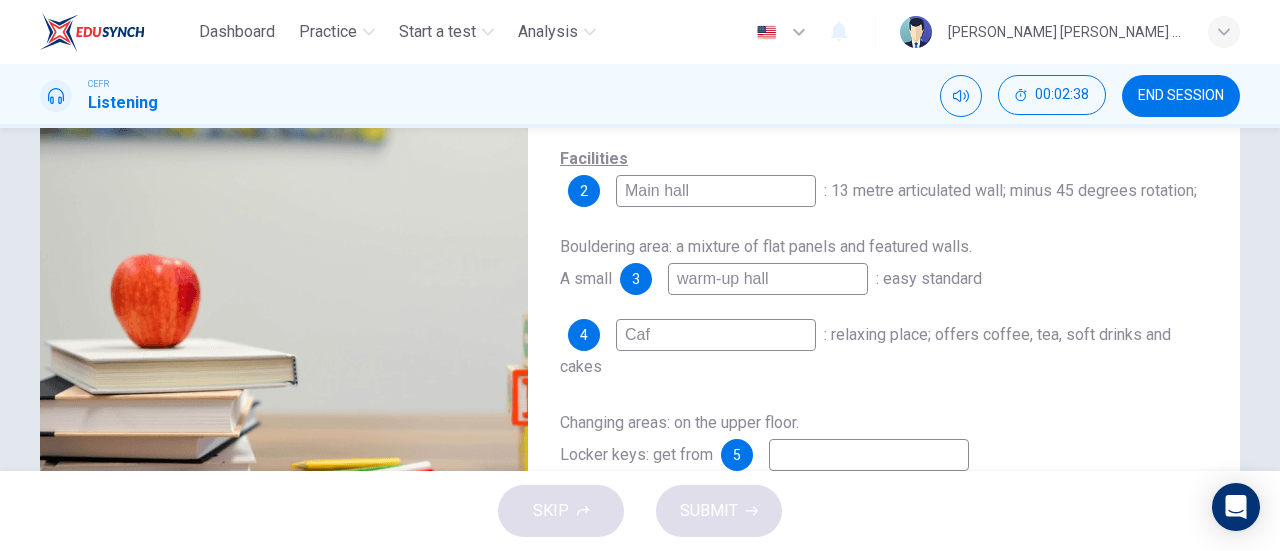 type on "50" 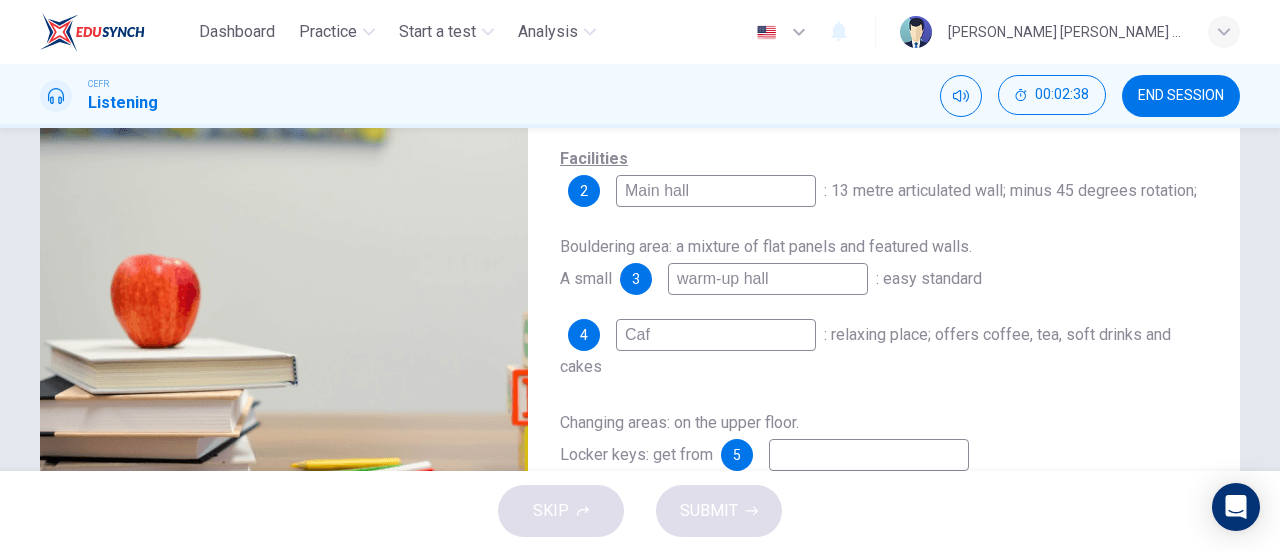 type on "Cafe" 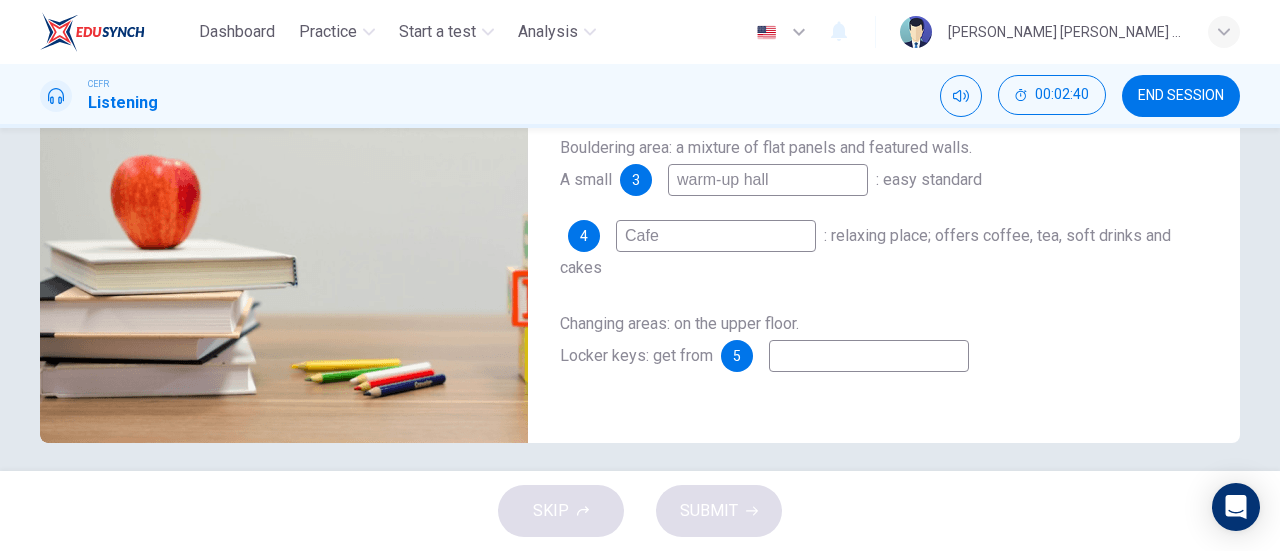 scroll, scrollTop: 423, scrollLeft: 0, axis: vertical 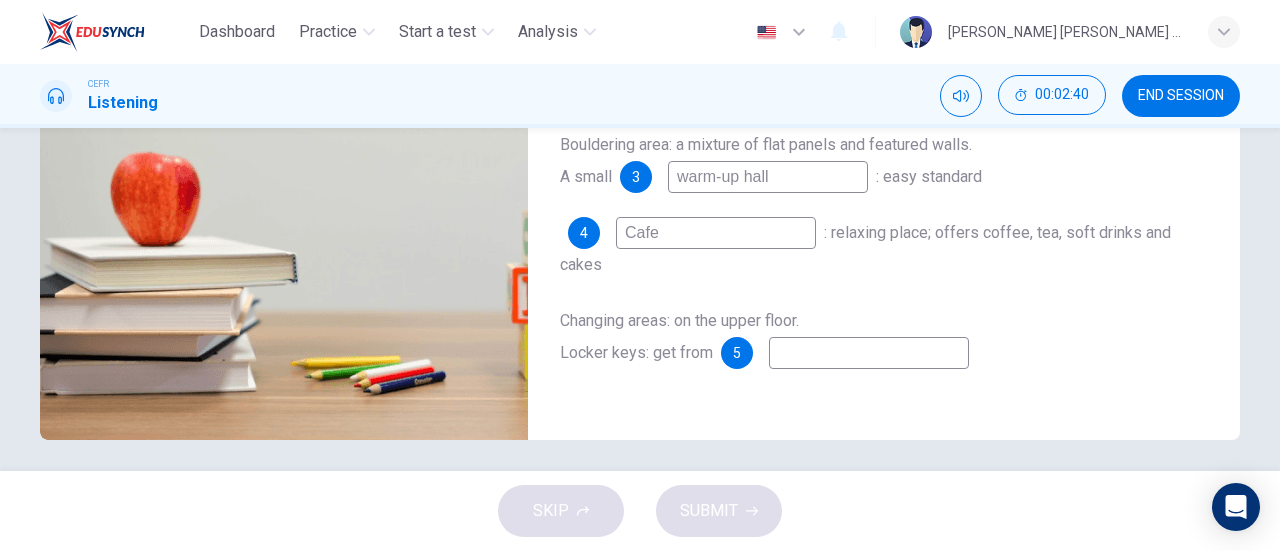 type on "51" 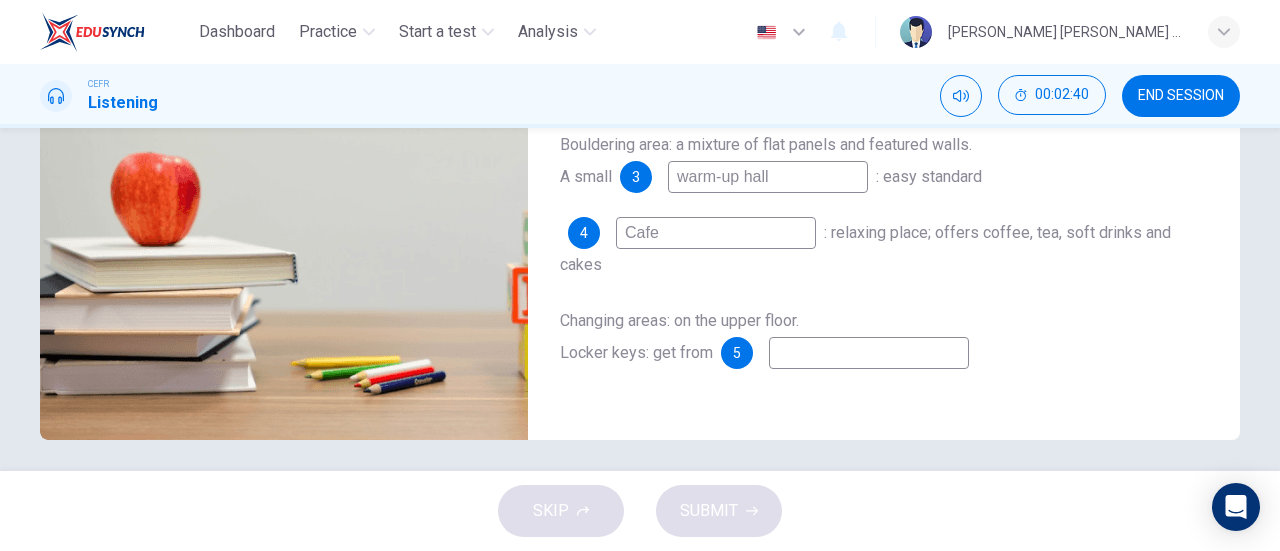 type on "Cafe" 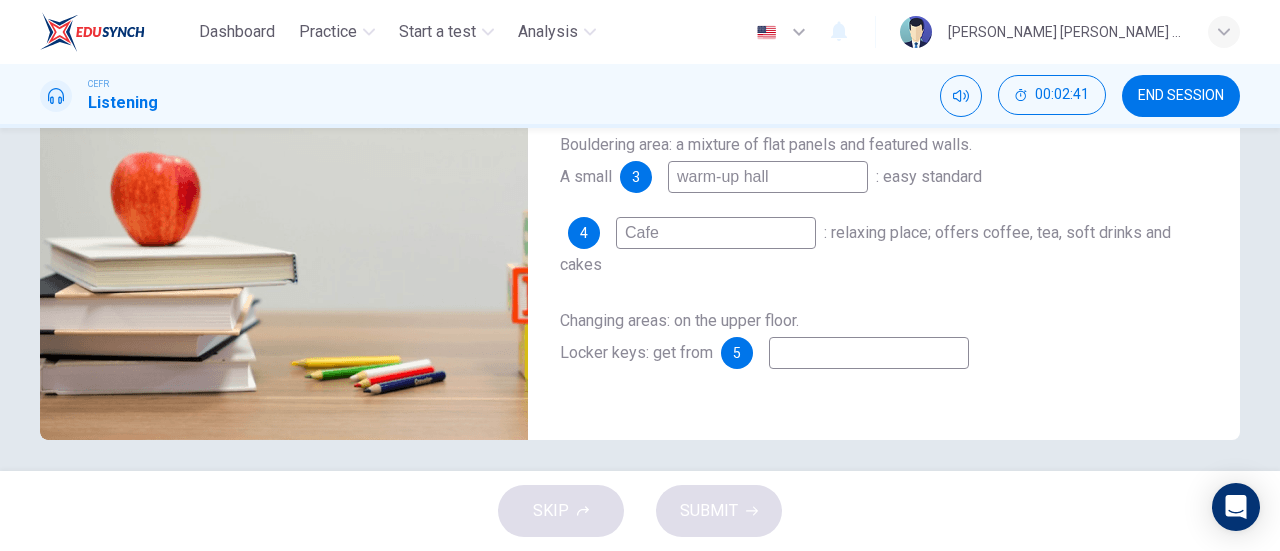 click at bounding box center (869, 353) 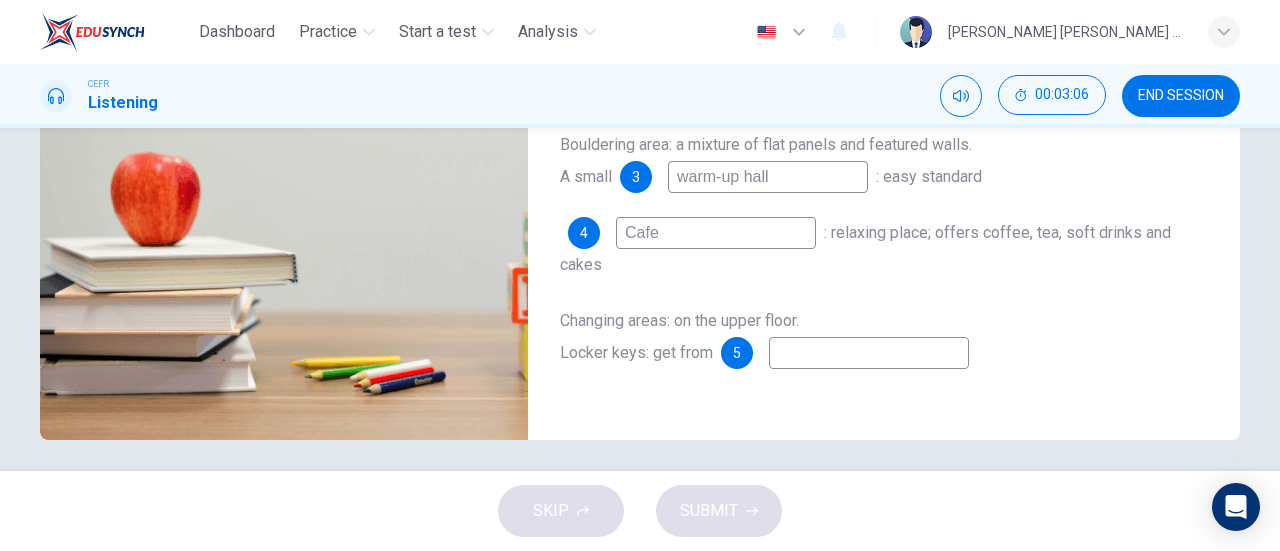 type on "59" 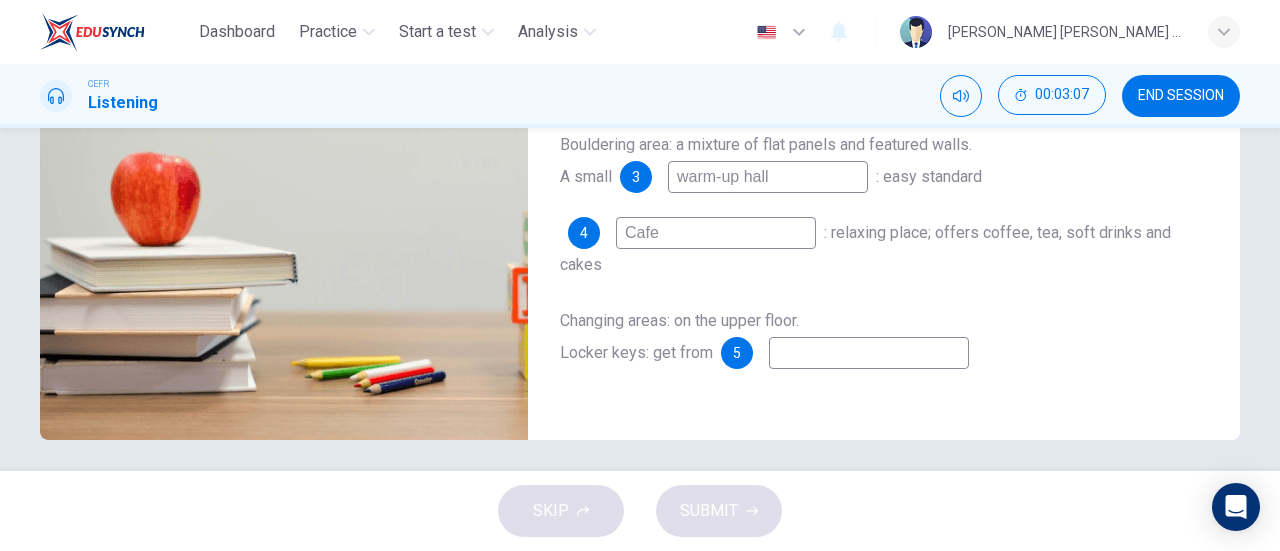 type on "r" 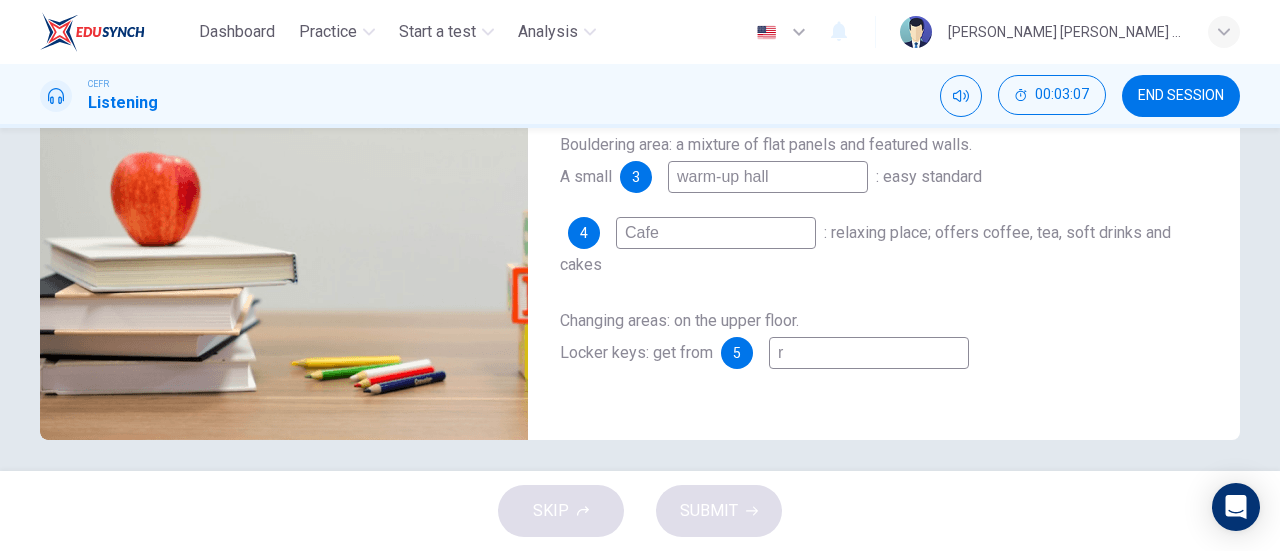 type on "59" 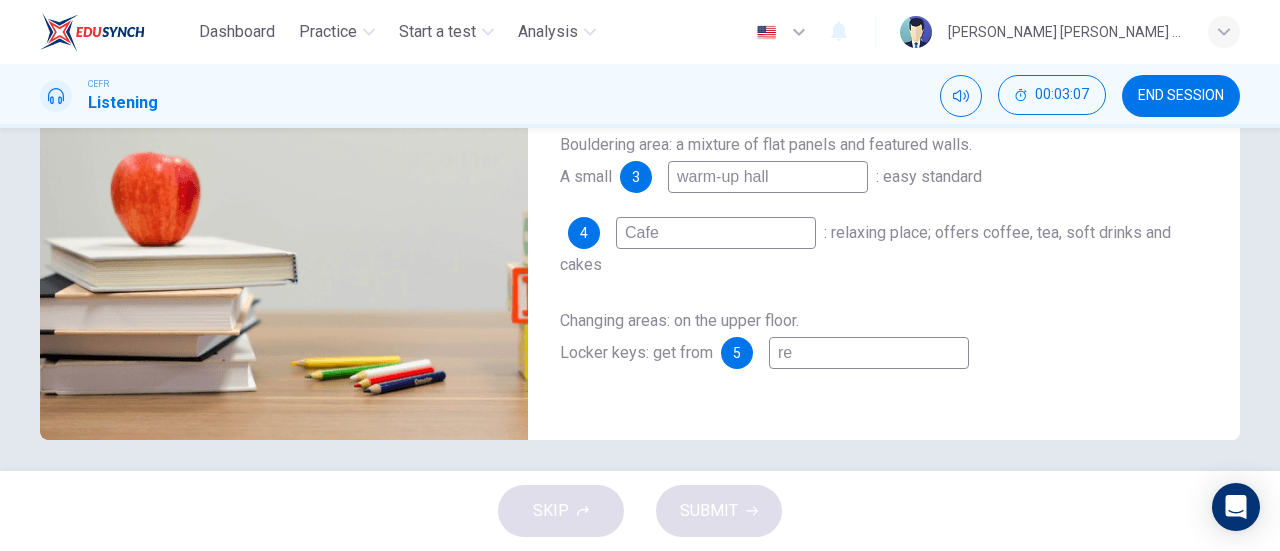 type on "59" 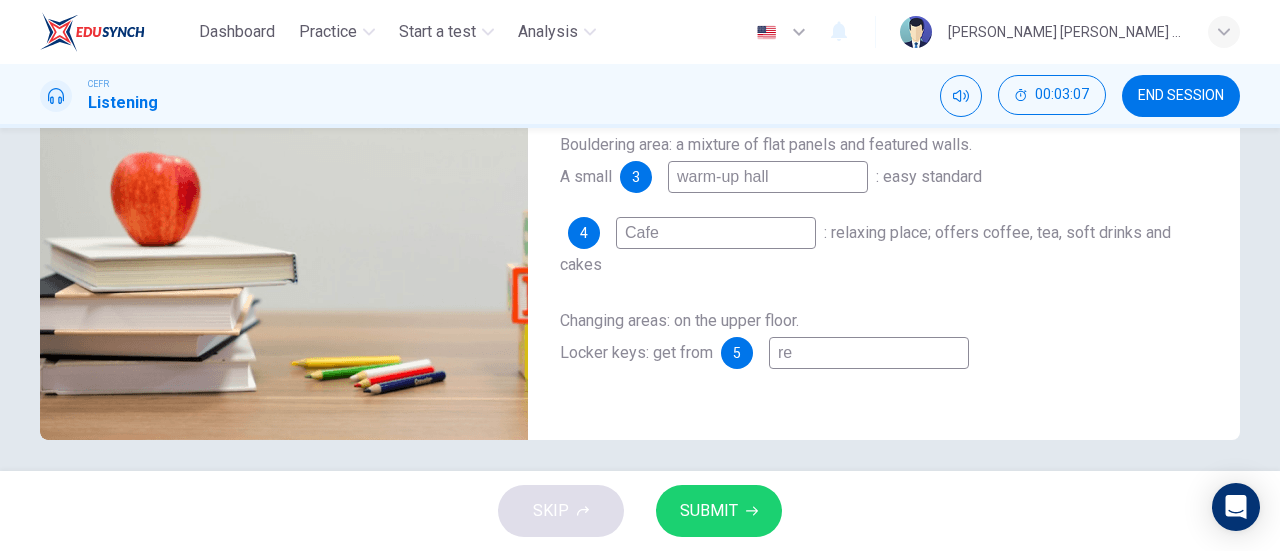 type on "rec" 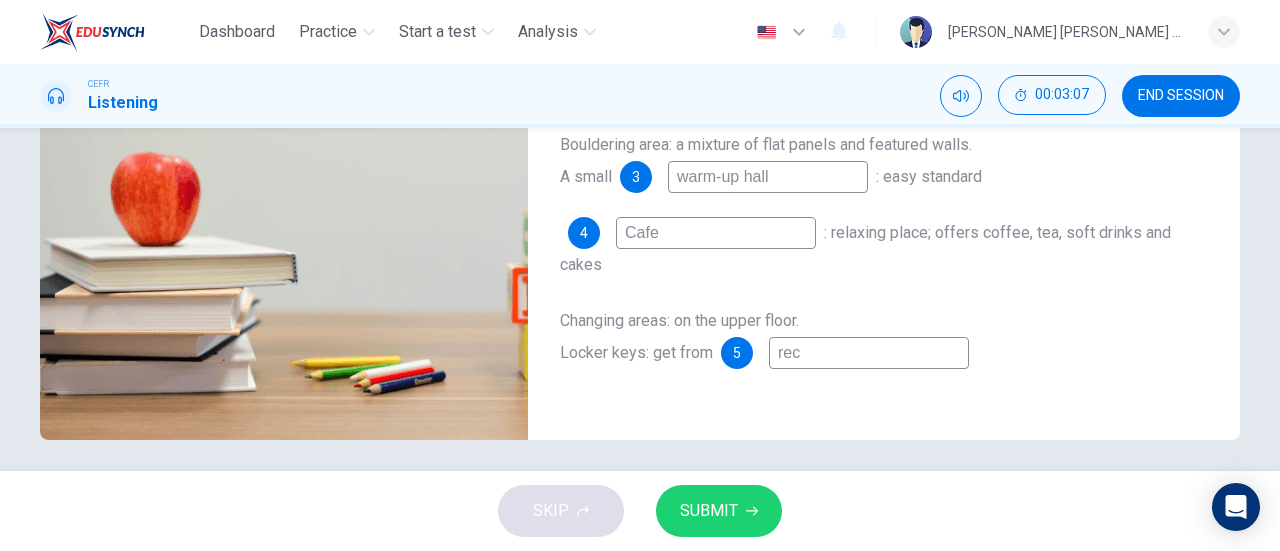 type on "60" 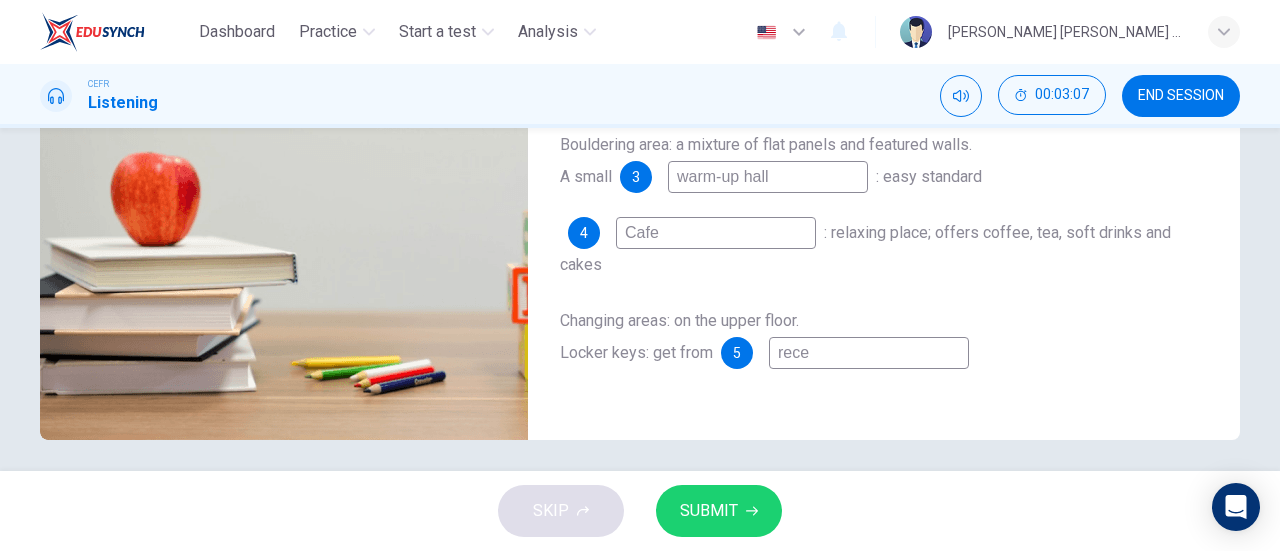 type on "60" 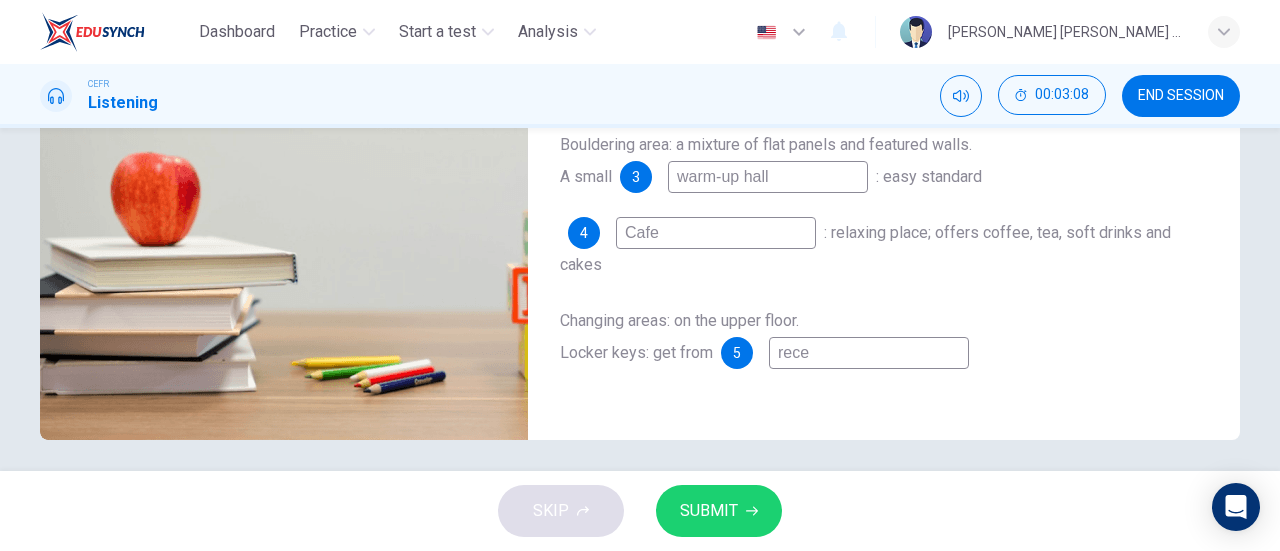 type on "recep" 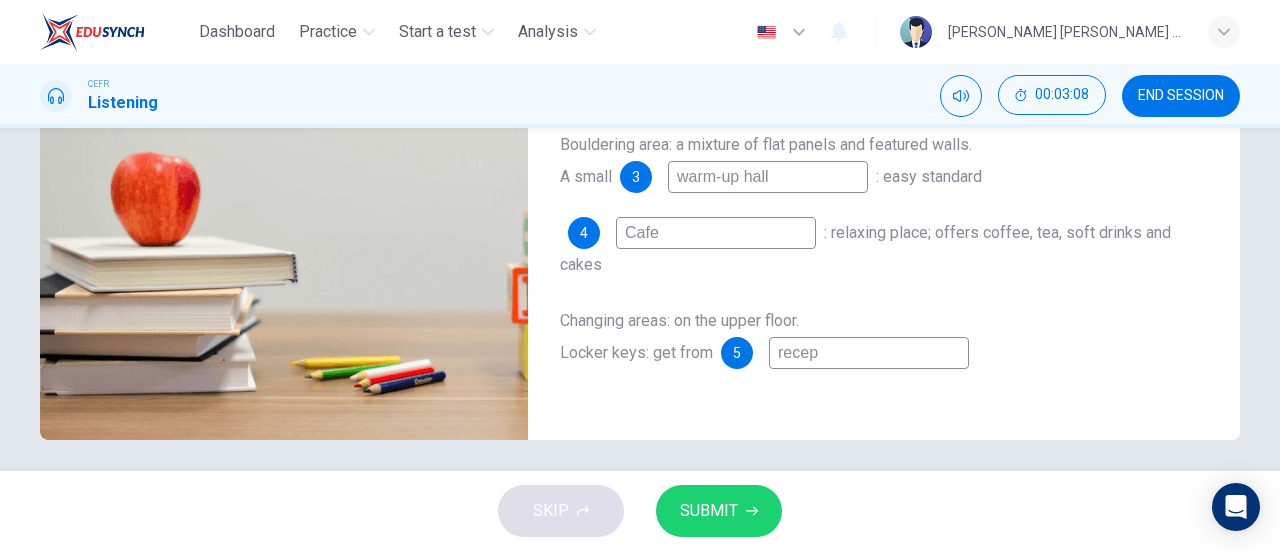 type on "60" 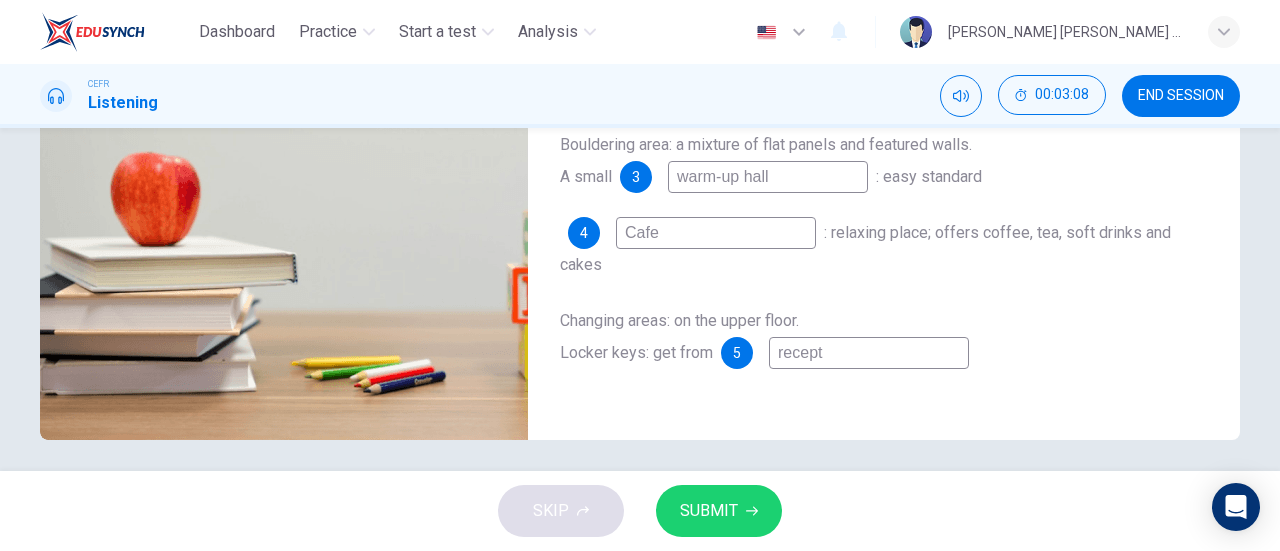 type on "60" 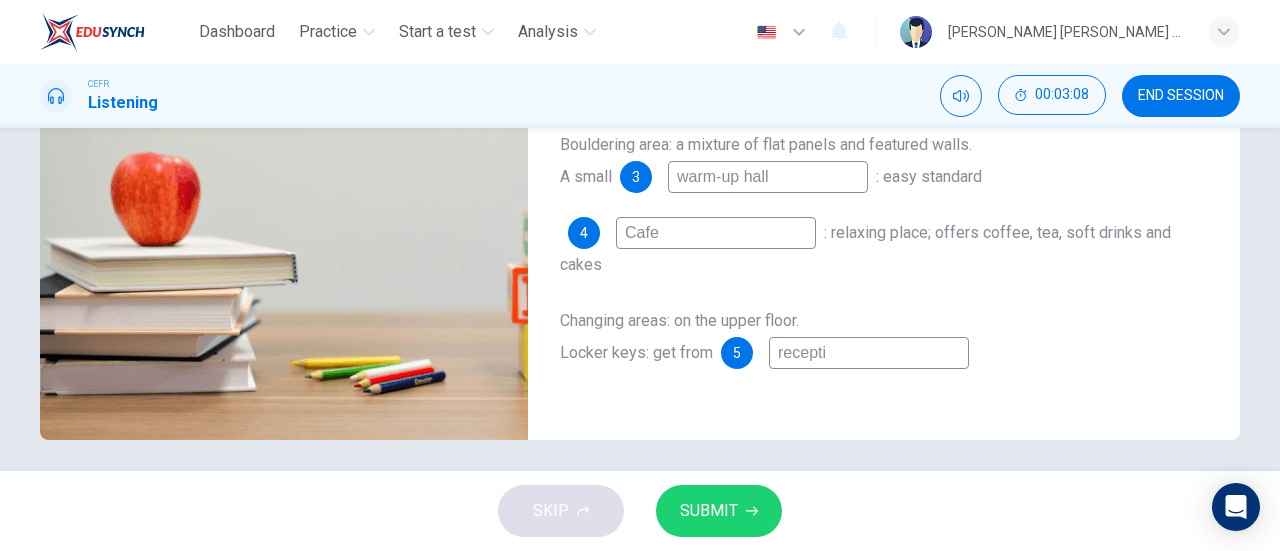 type on "60" 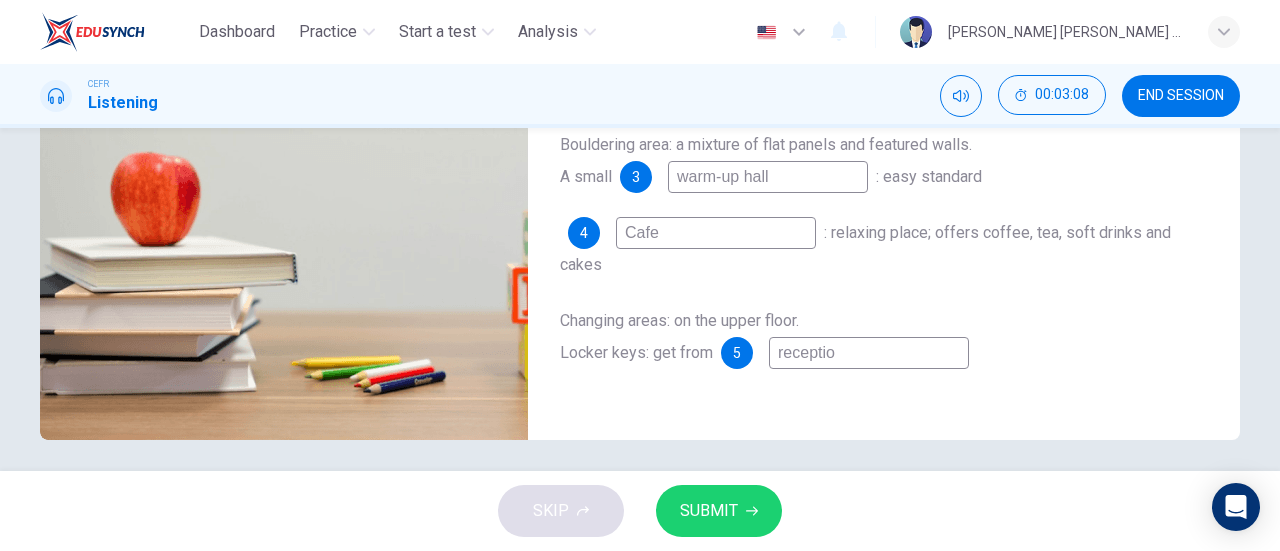 type on "60" 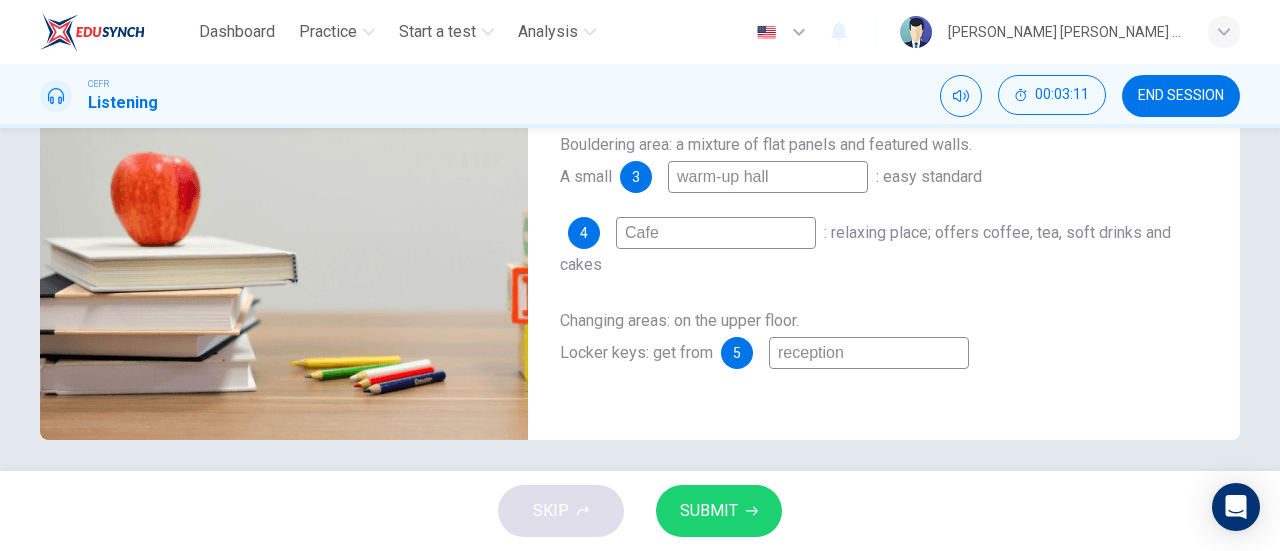 type on "61" 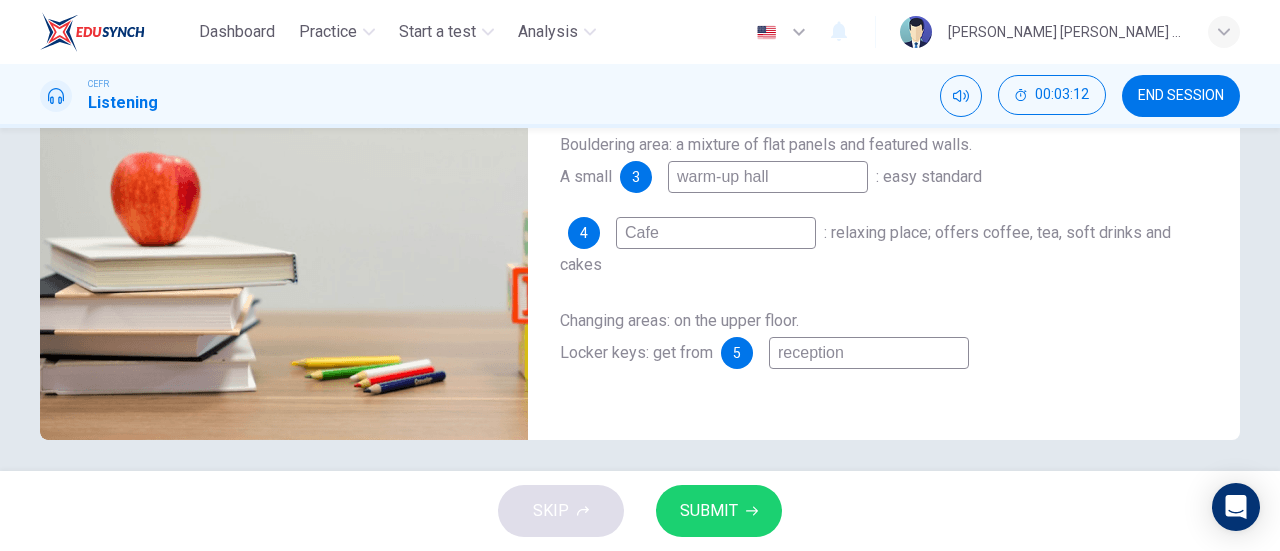 type on "reception" 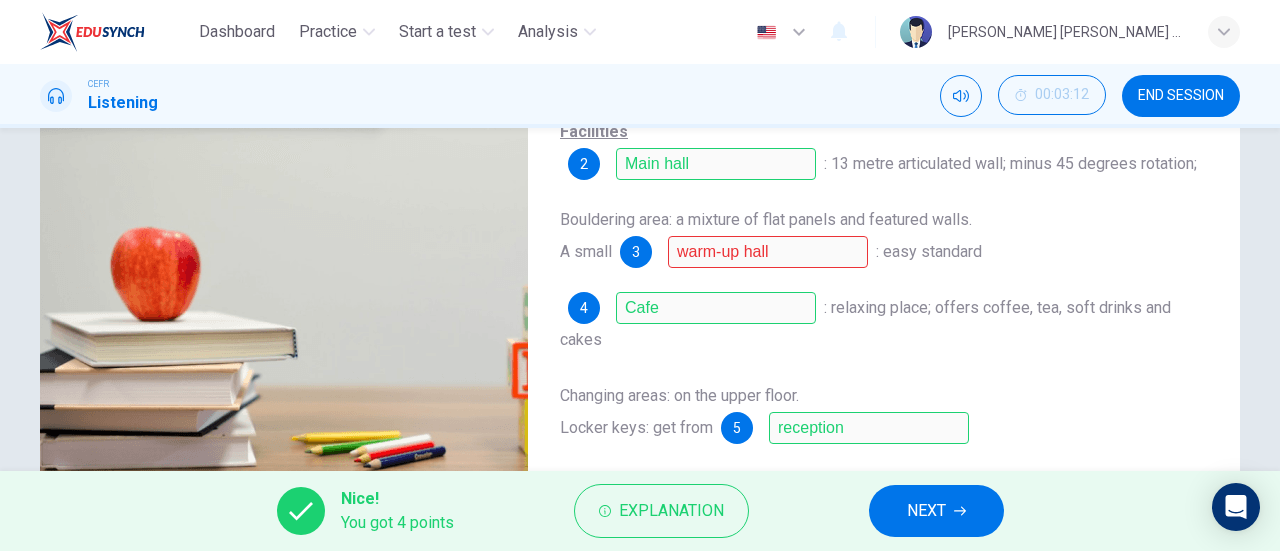 scroll, scrollTop: 347, scrollLeft: 0, axis: vertical 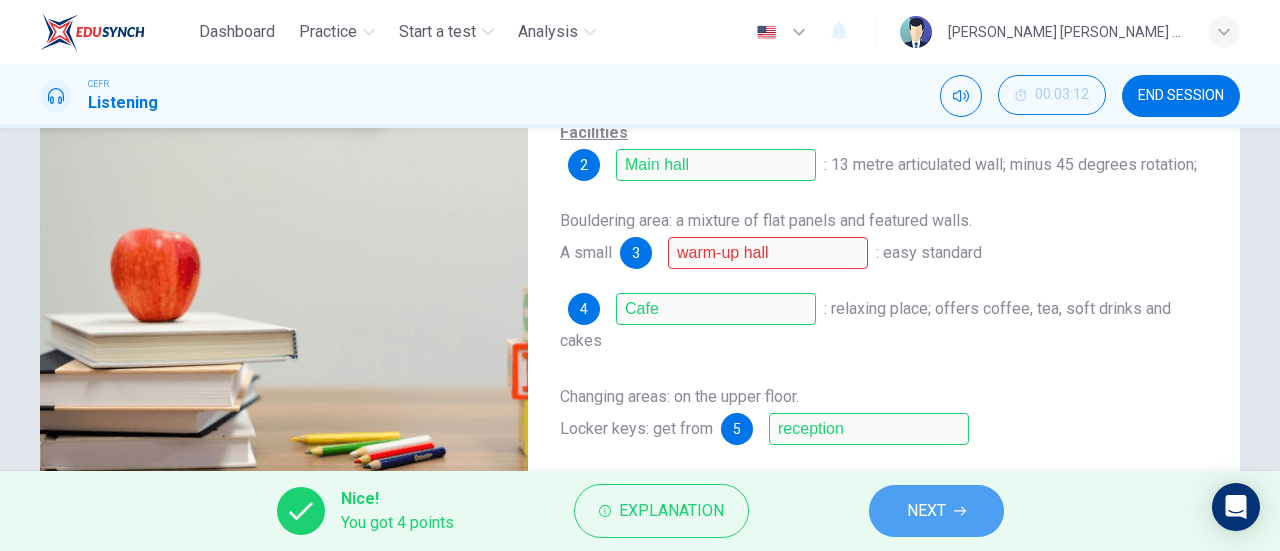 click on "NEXT" at bounding box center [926, 511] 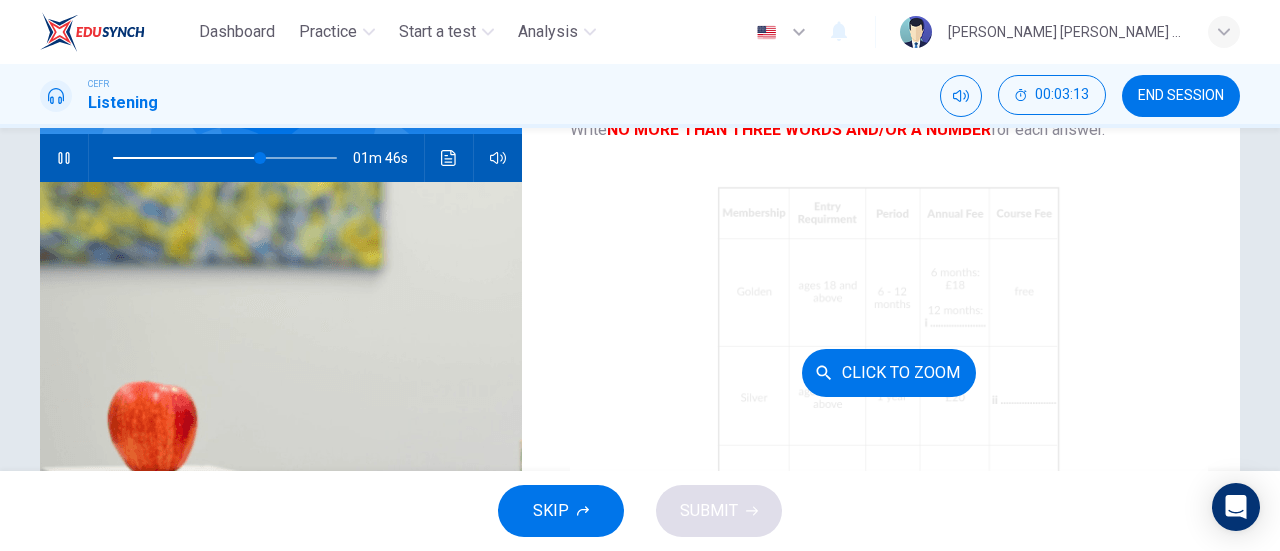 scroll, scrollTop: 182, scrollLeft: 0, axis: vertical 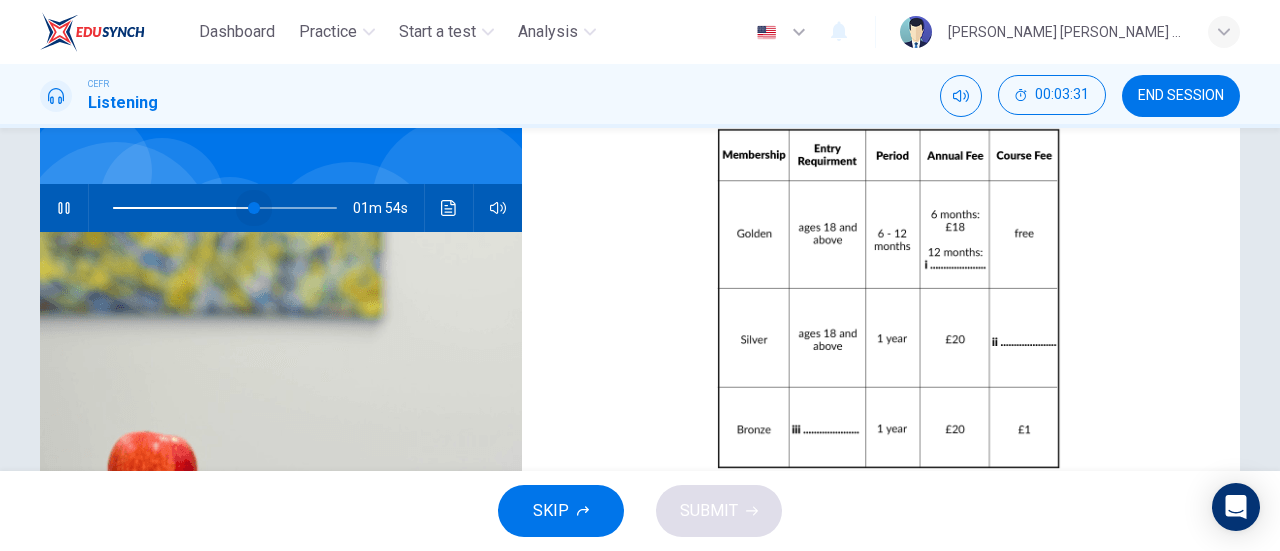 click at bounding box center (254, 208) 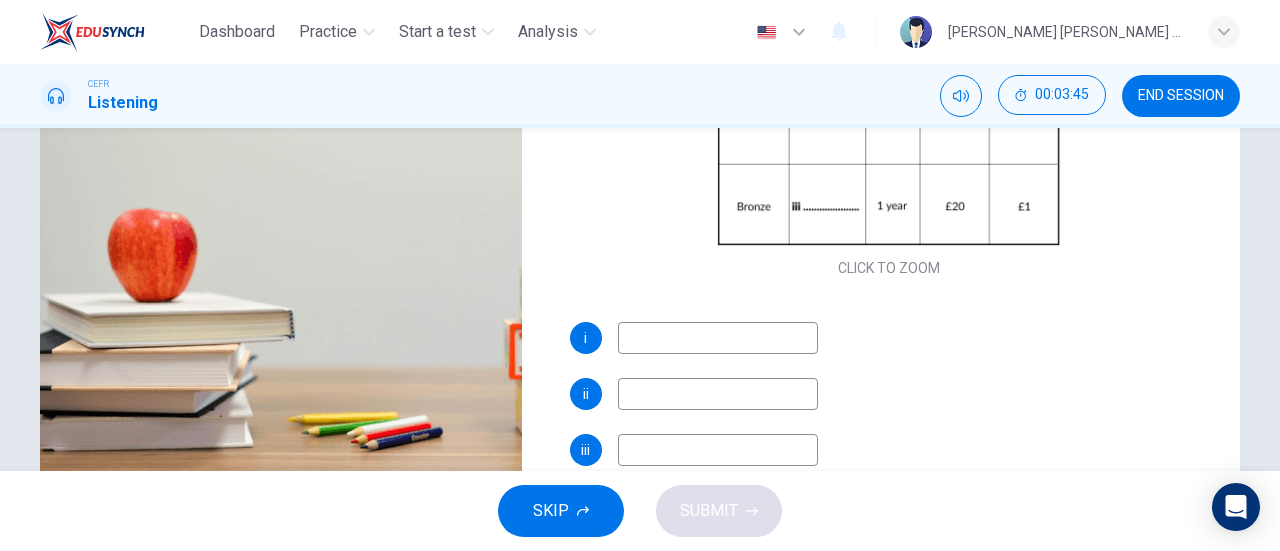 scroll, scrollTop: 370, scrollLeft: 0, axis: vertical 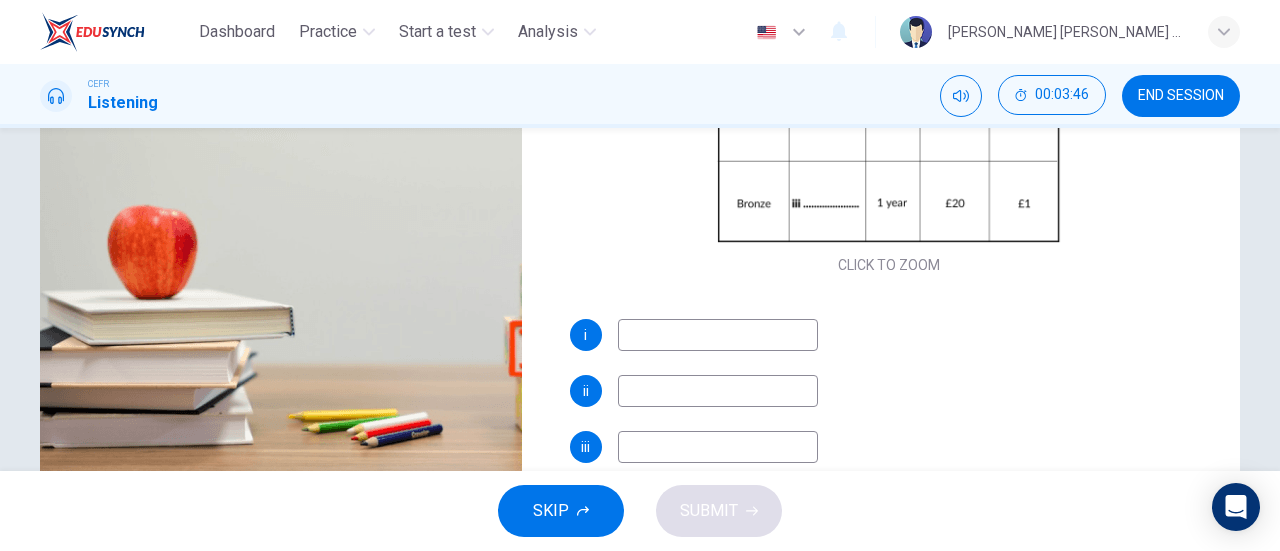 click at bounding box center (718, 335) 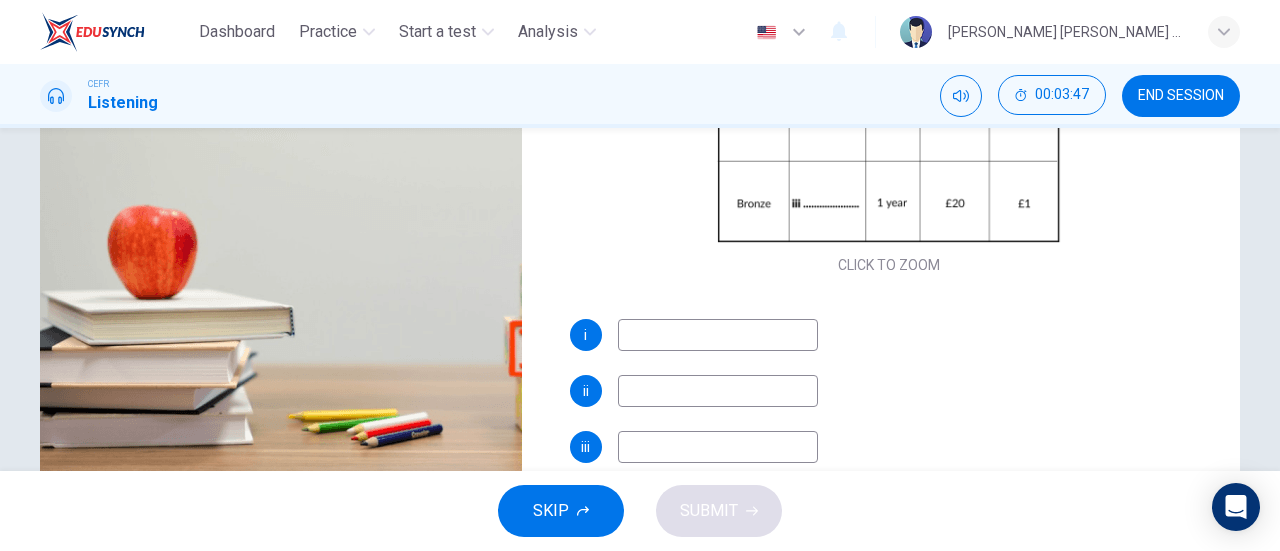 type on "68" 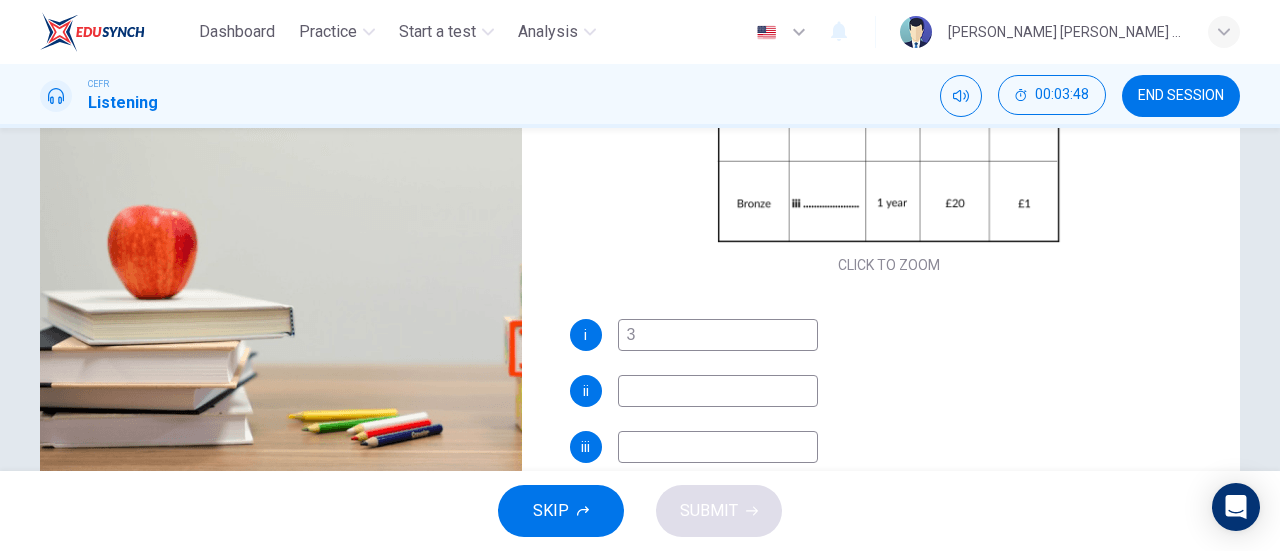 type on "30" 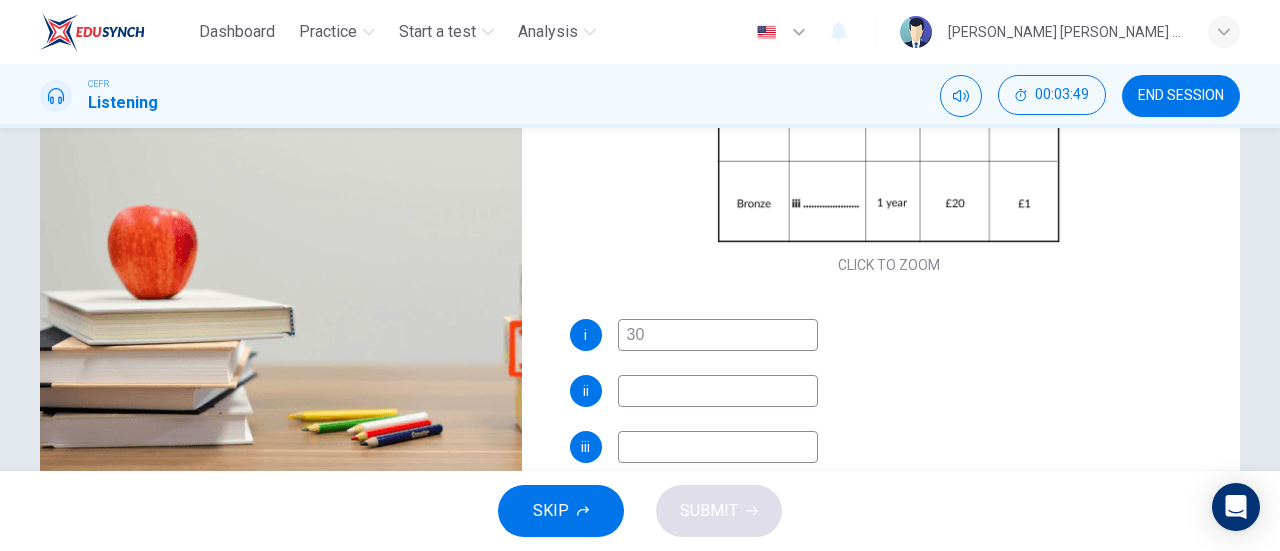 type on "69" 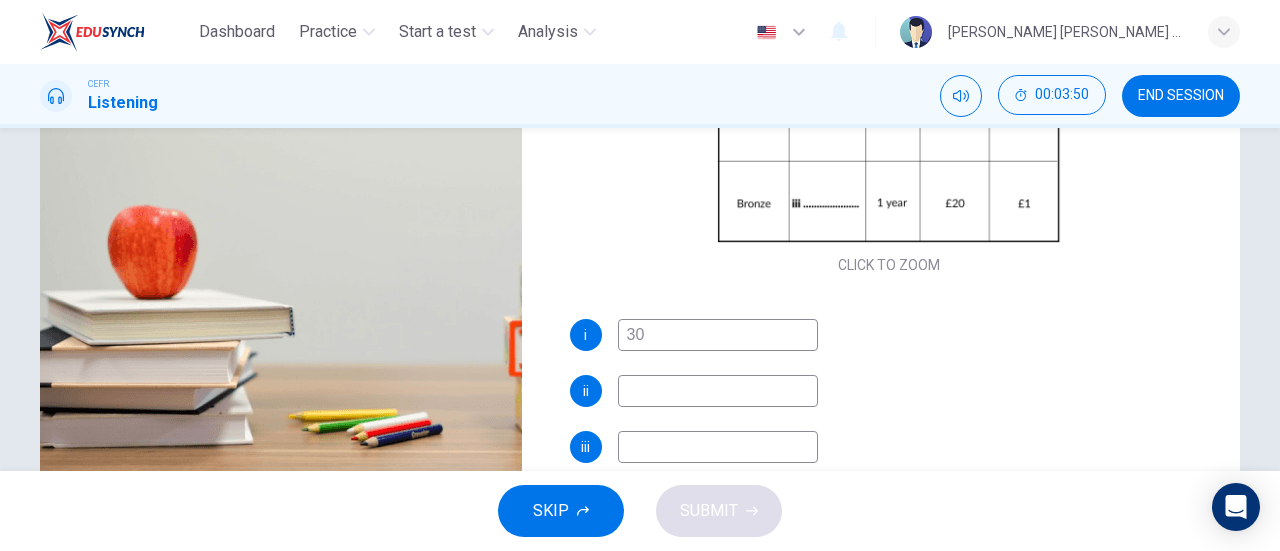 type on "30" 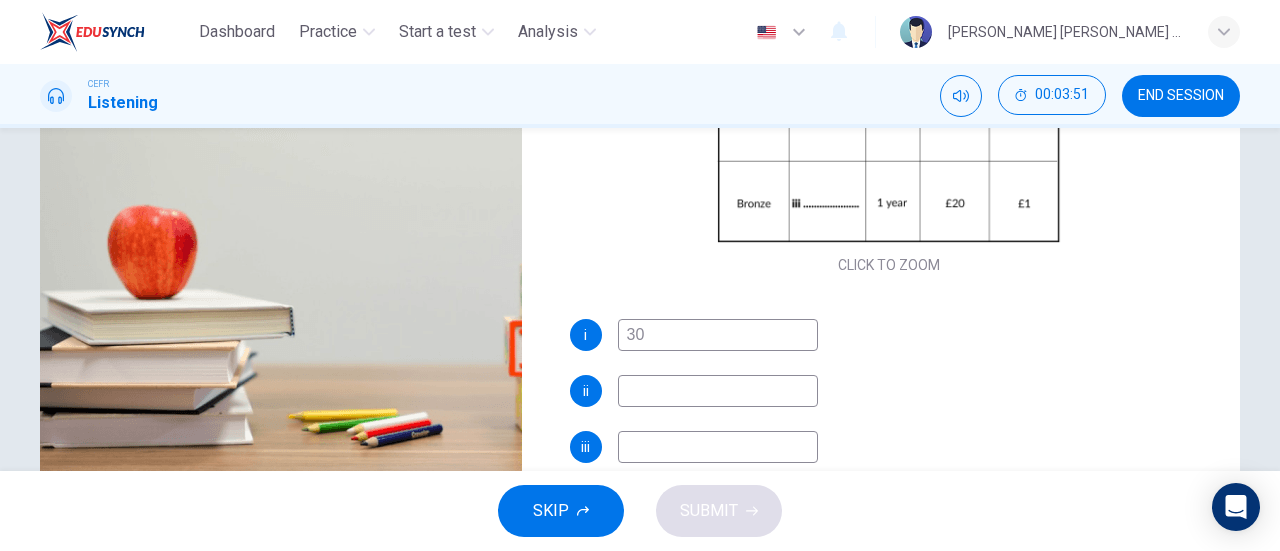 type on "70" 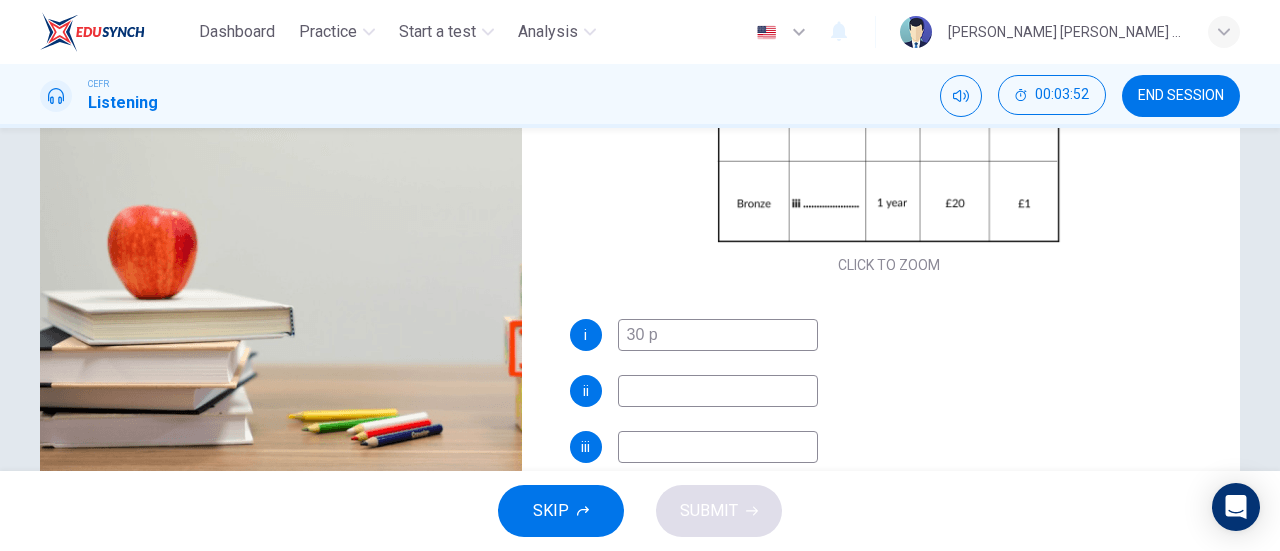 type on "30 po" 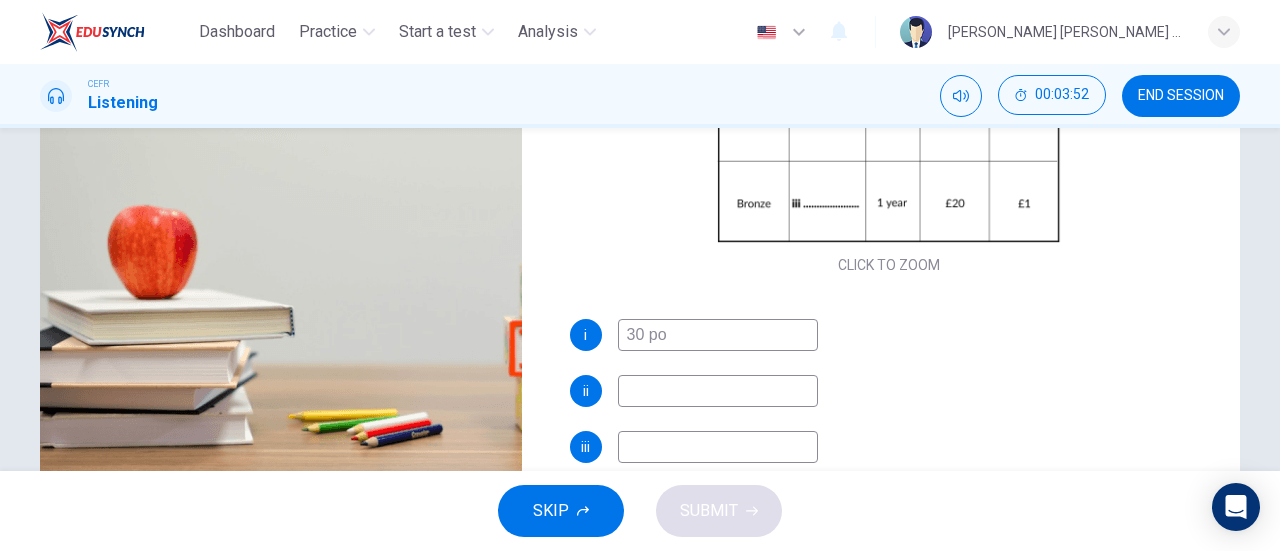 type on "70" 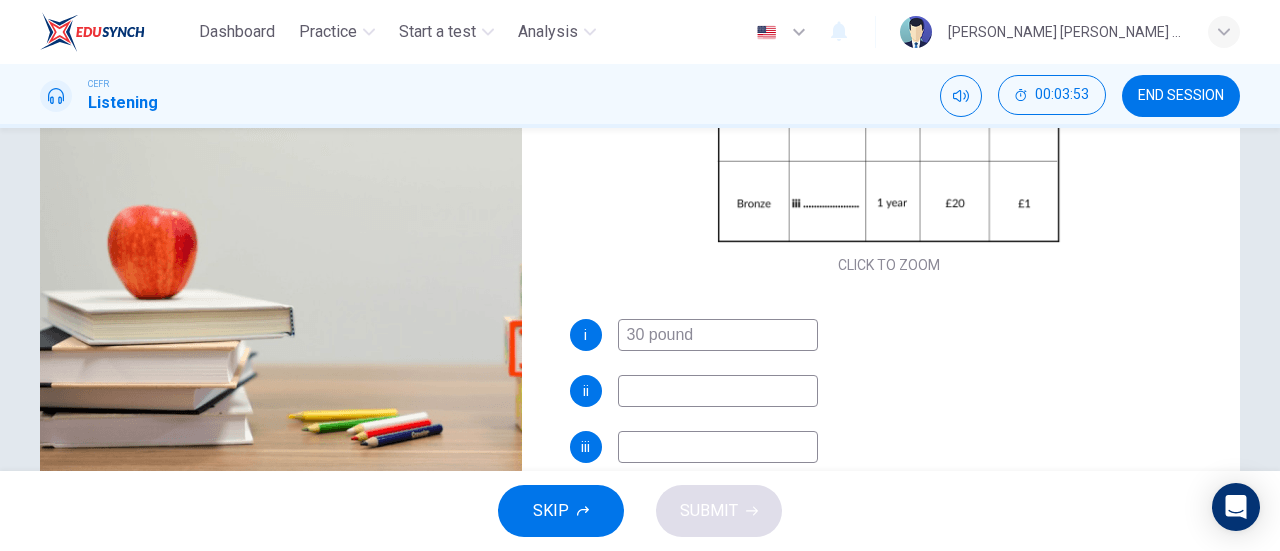 type on "30 pounds" 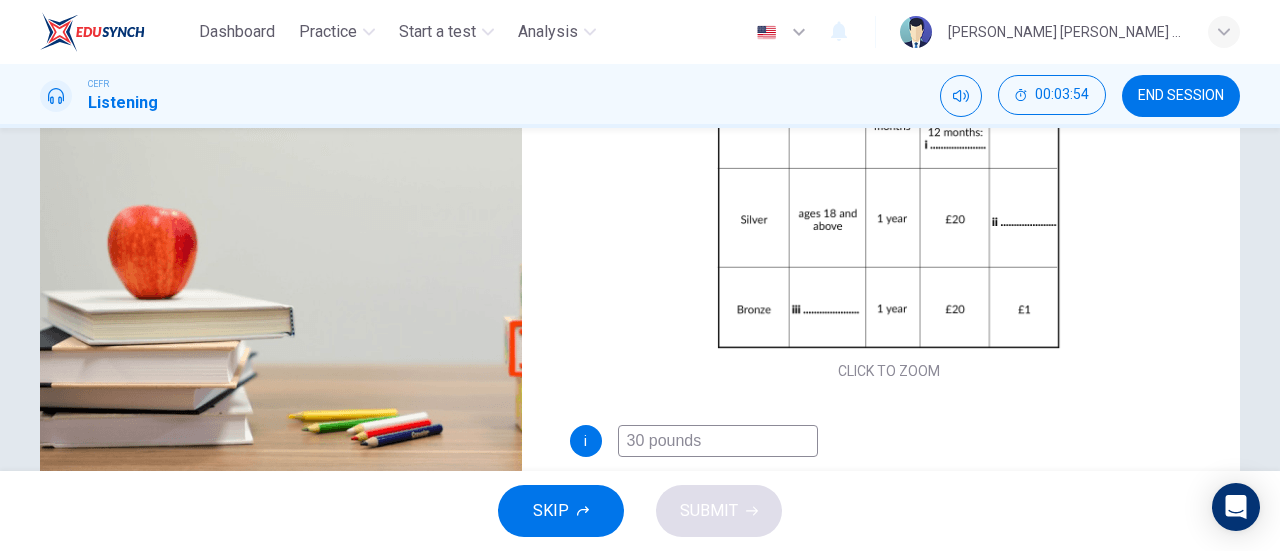 scroll, scrollTop: 0, scrollLeft: 0, axis: both 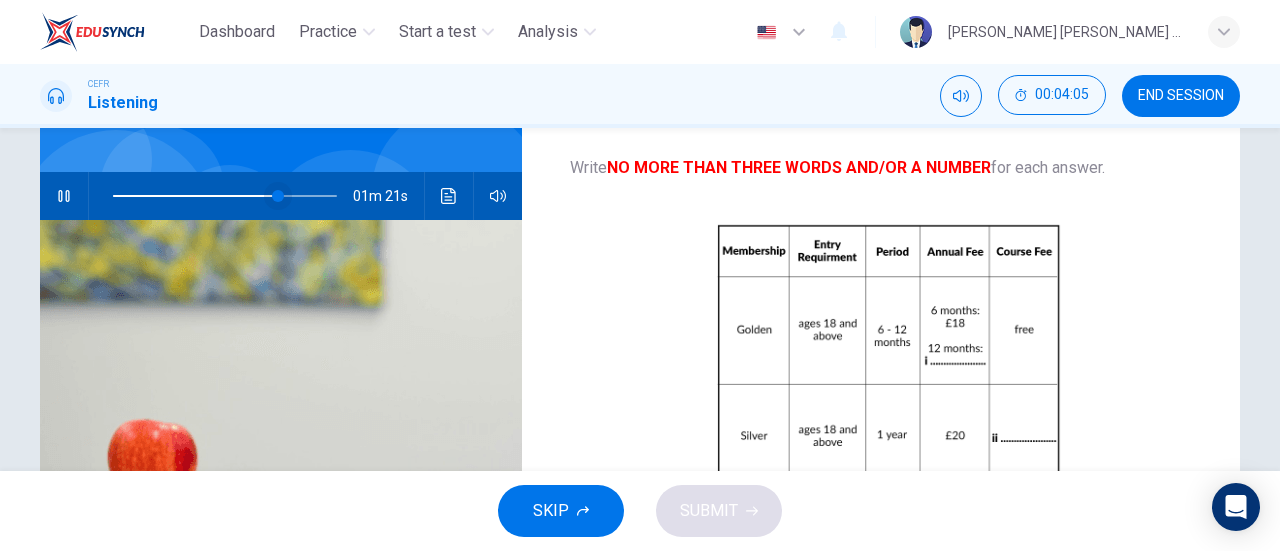 type on "74" 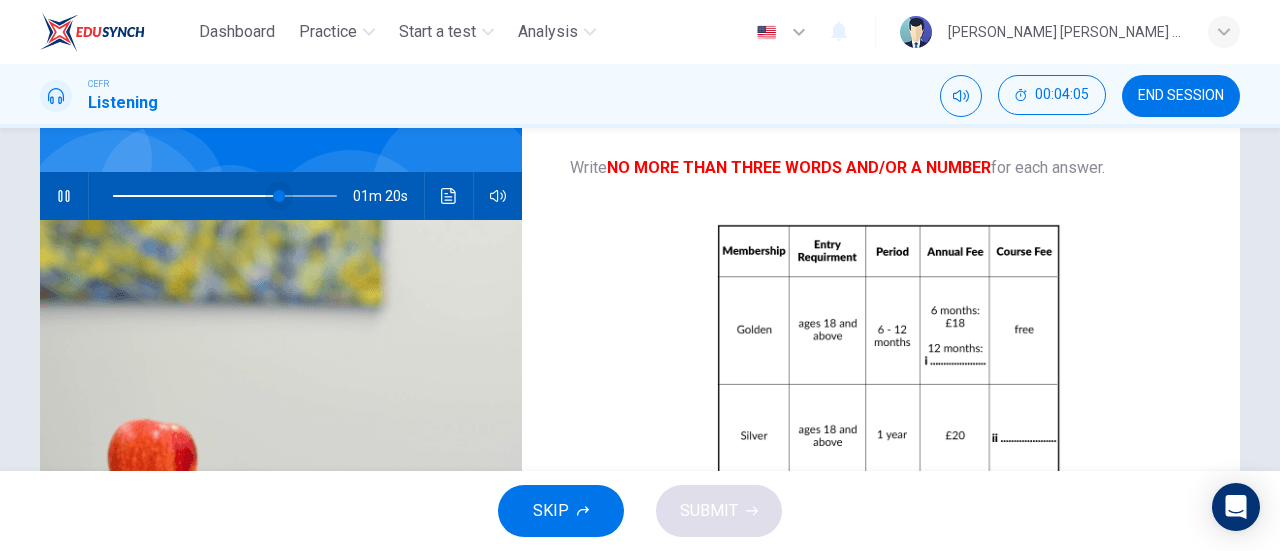 type on "30 pounds" 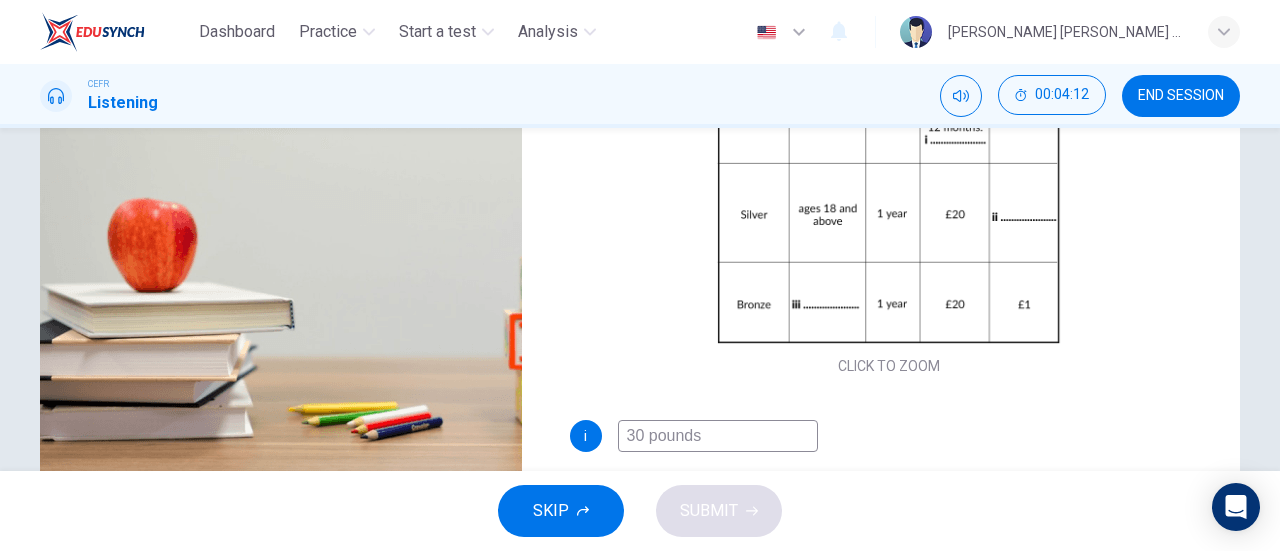 scroll, scrollTop: 432, scrollLeft: 0, axis: vertical 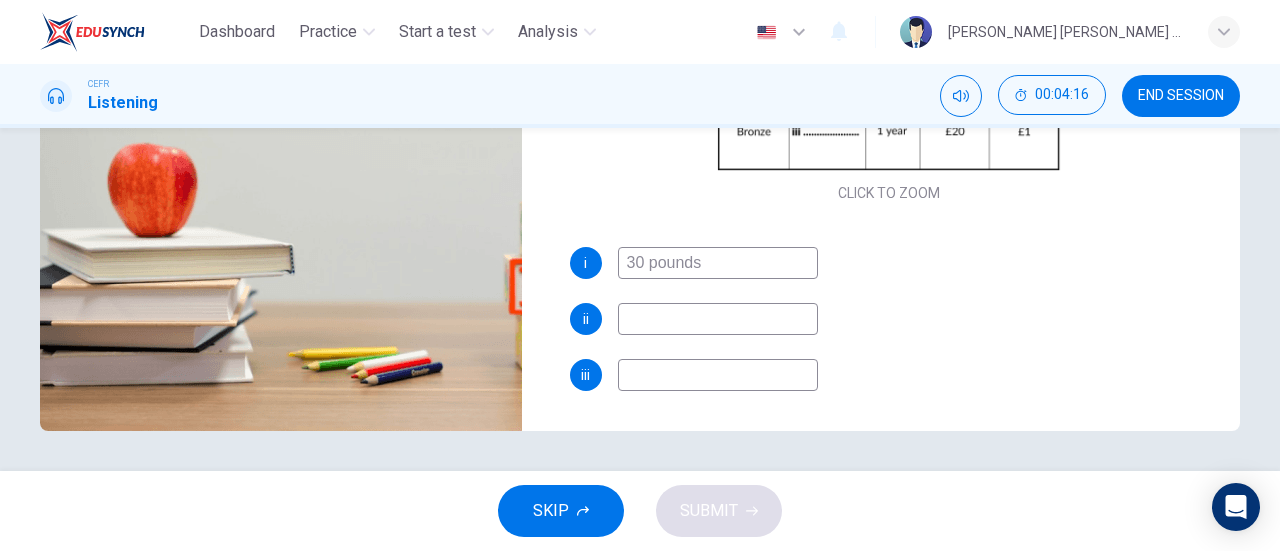 click at bounding box center [718, 319] 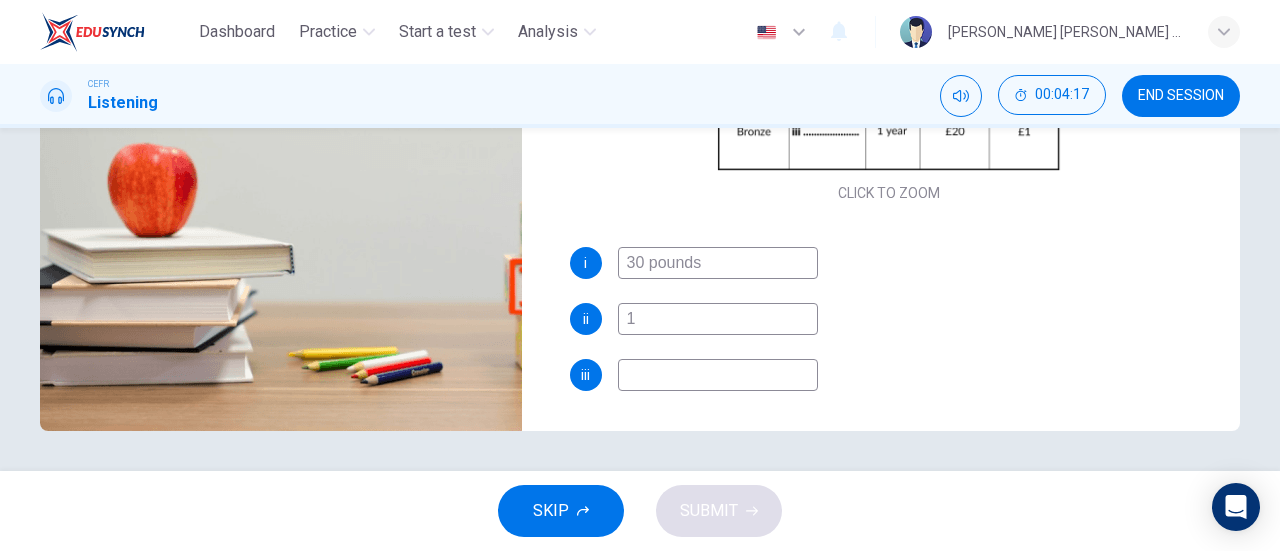 type on "1 p" 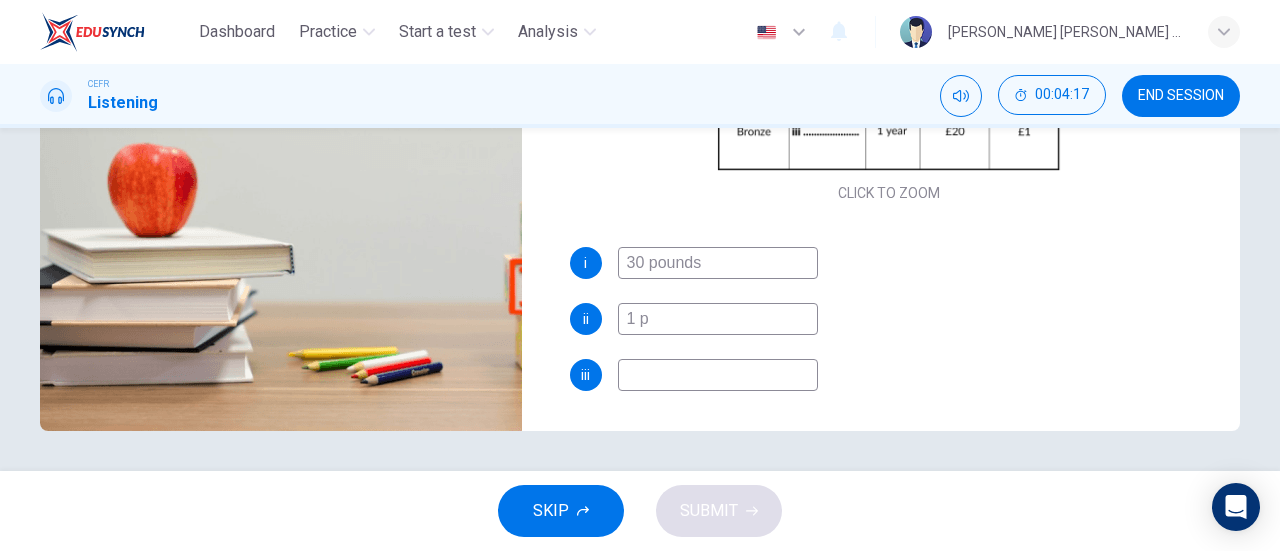 type on "73" 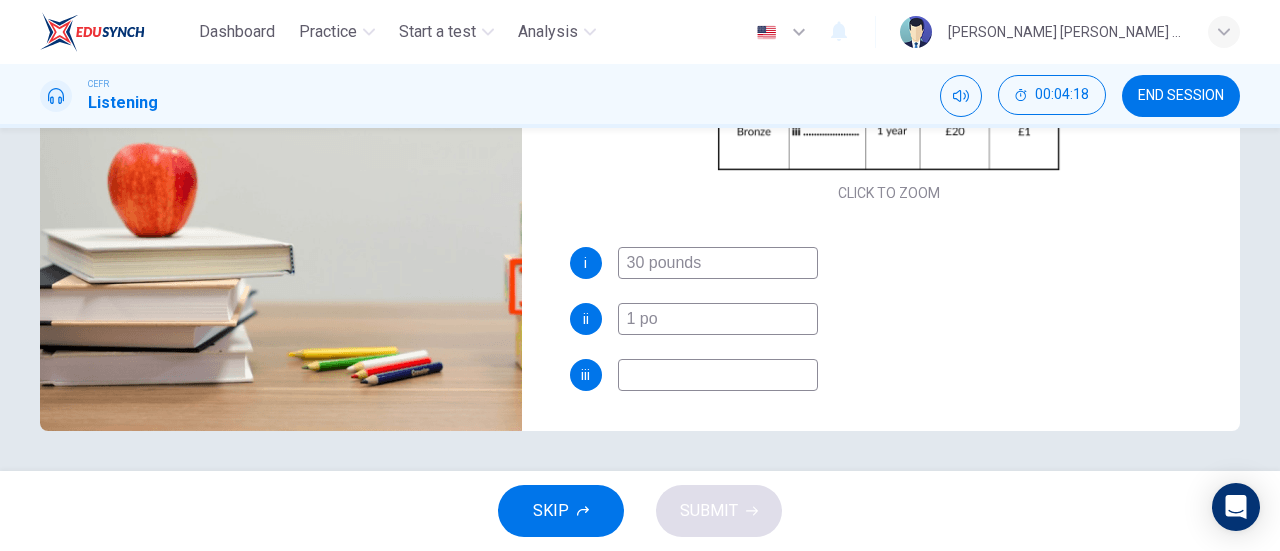 type on "73" 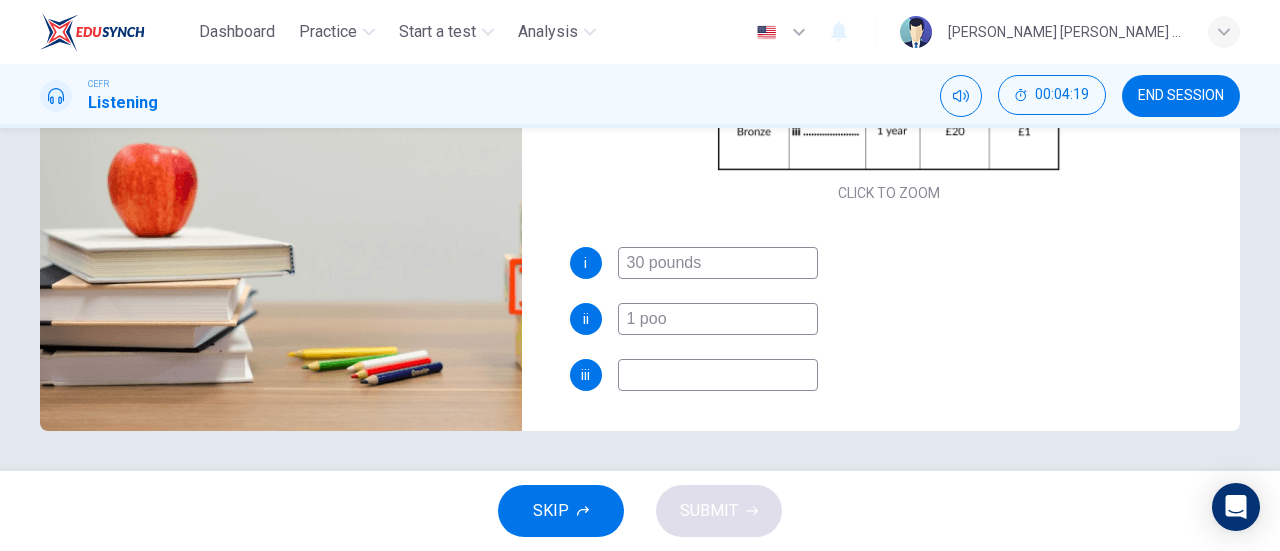 type on "1 poou" 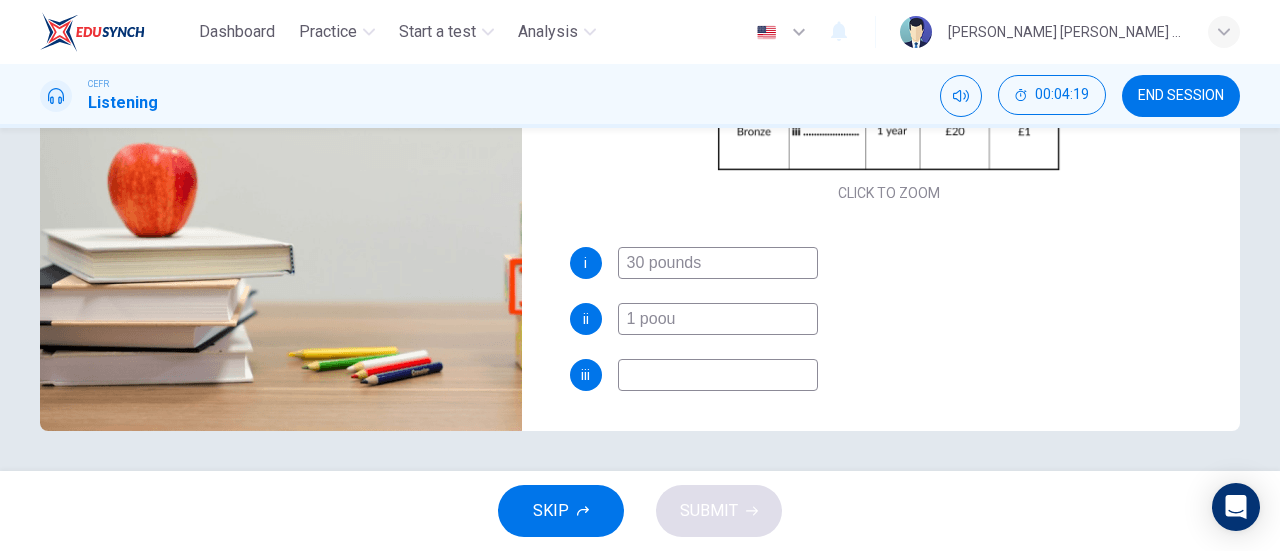 type on "73" 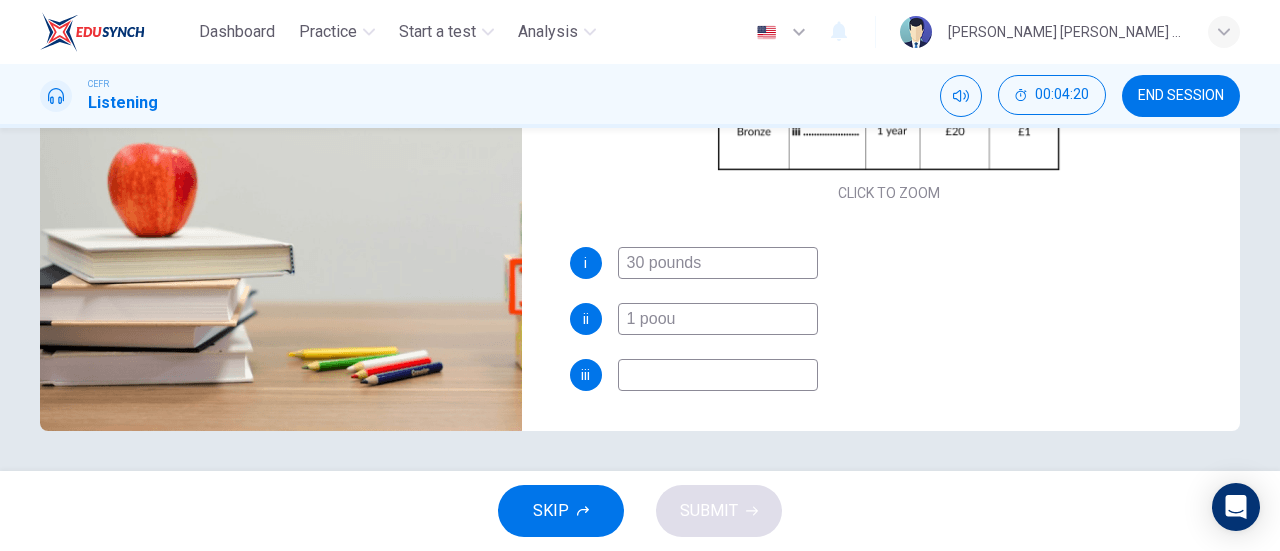 type on "1 poo" 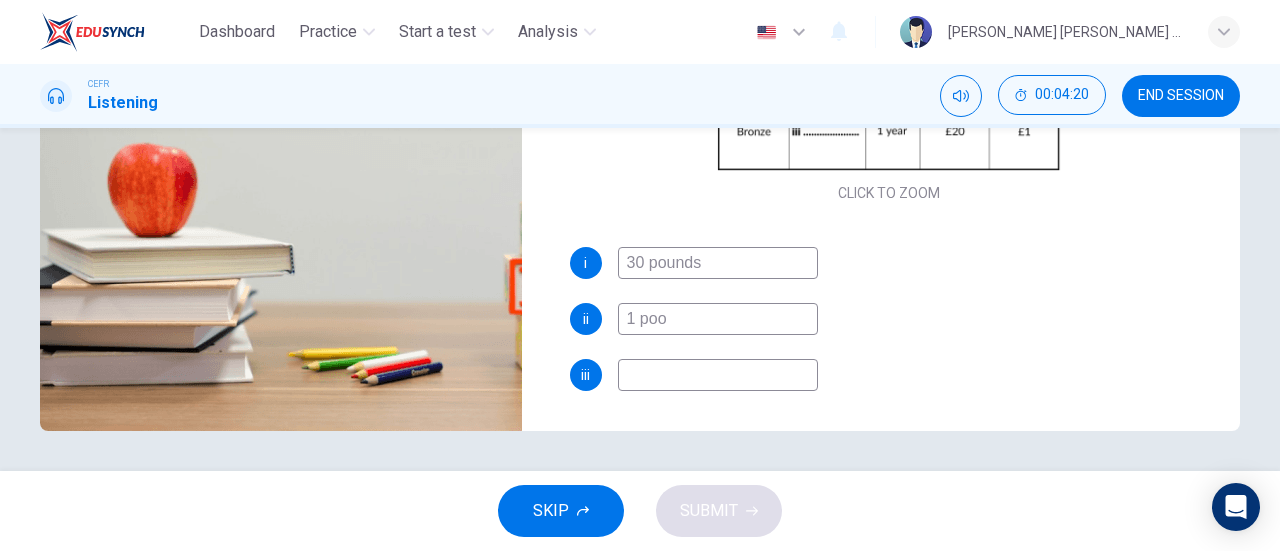type on "74" 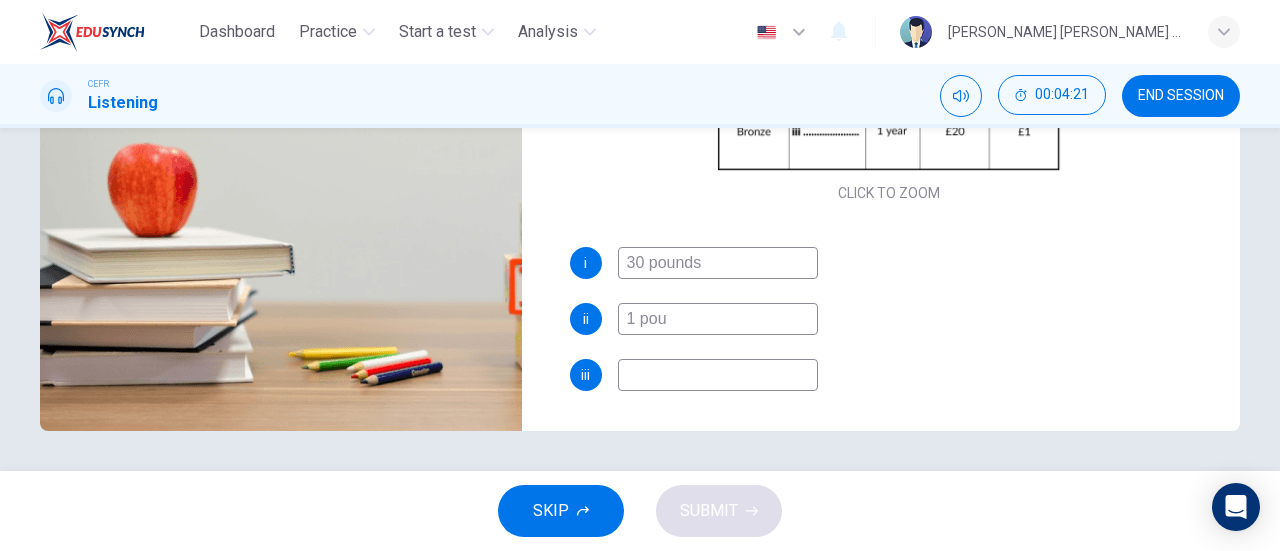 type on "1 poun" 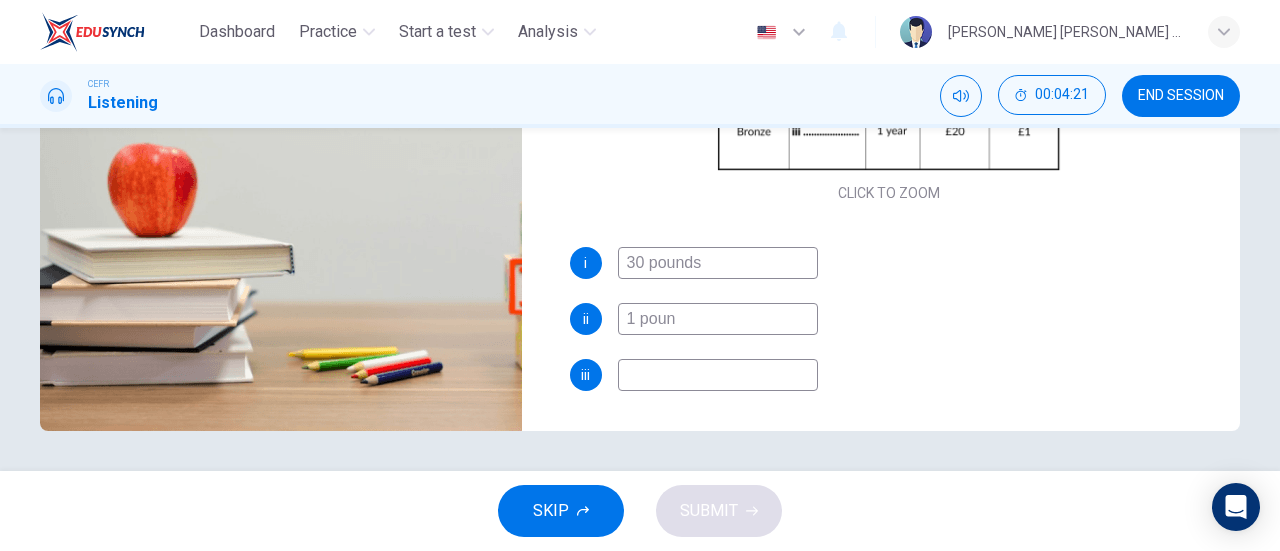type on "74" 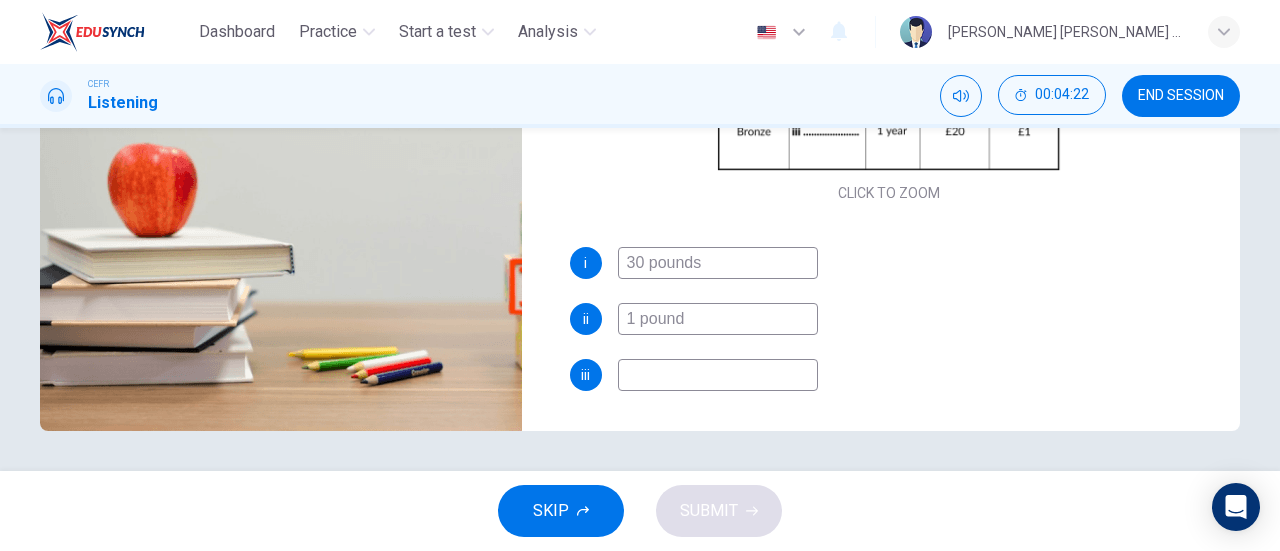 scroll, scrollTop: 0, scrollLeft: 0, axis: both 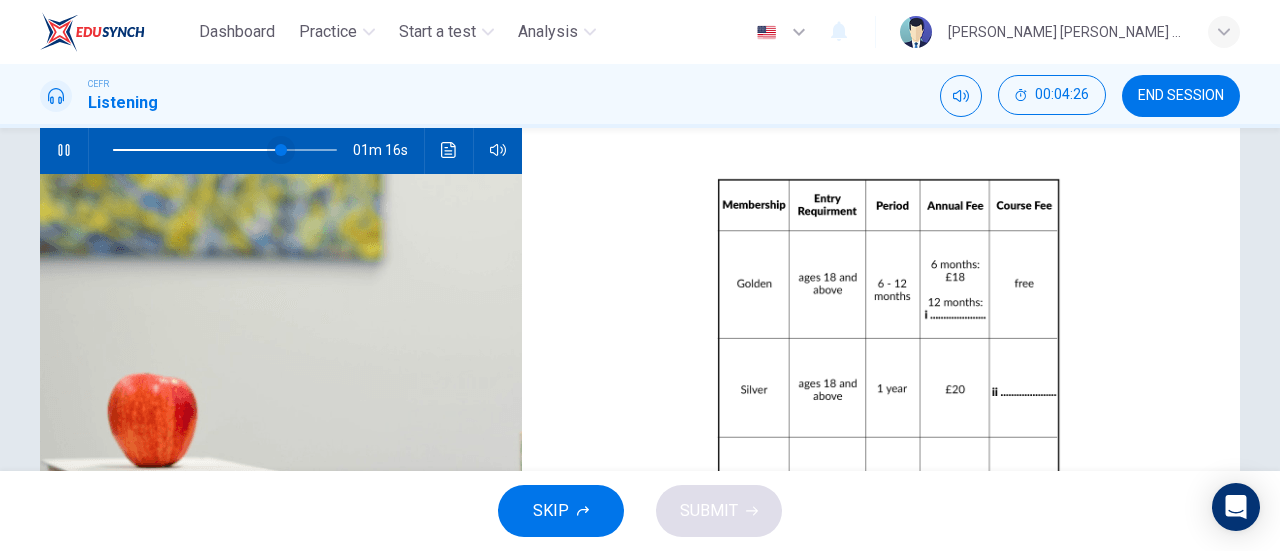 type on "76" 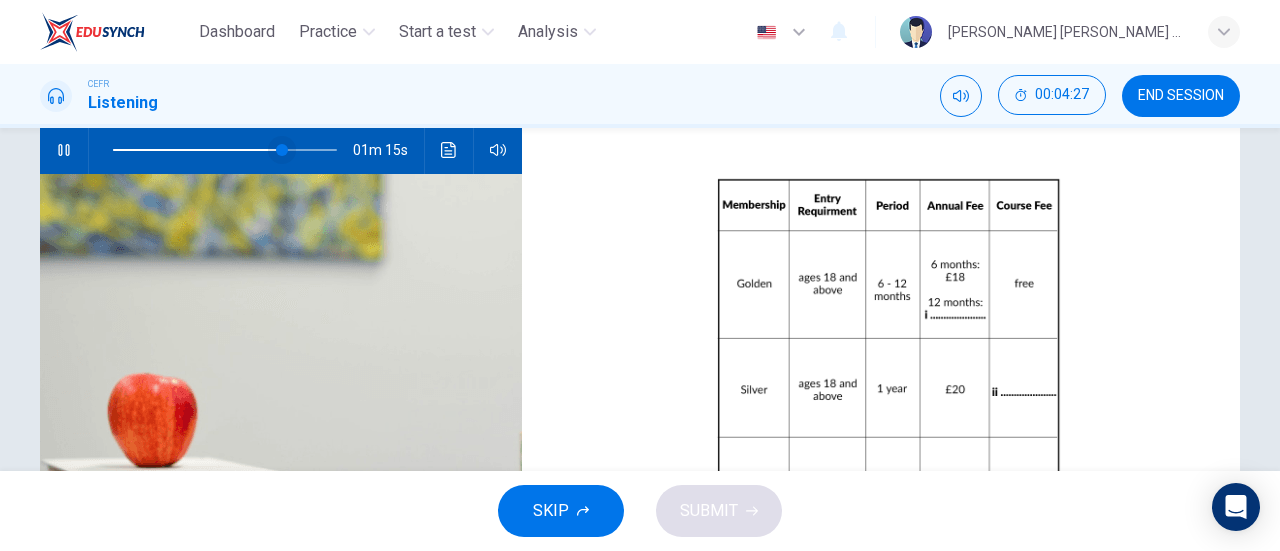 type on "1 pound" 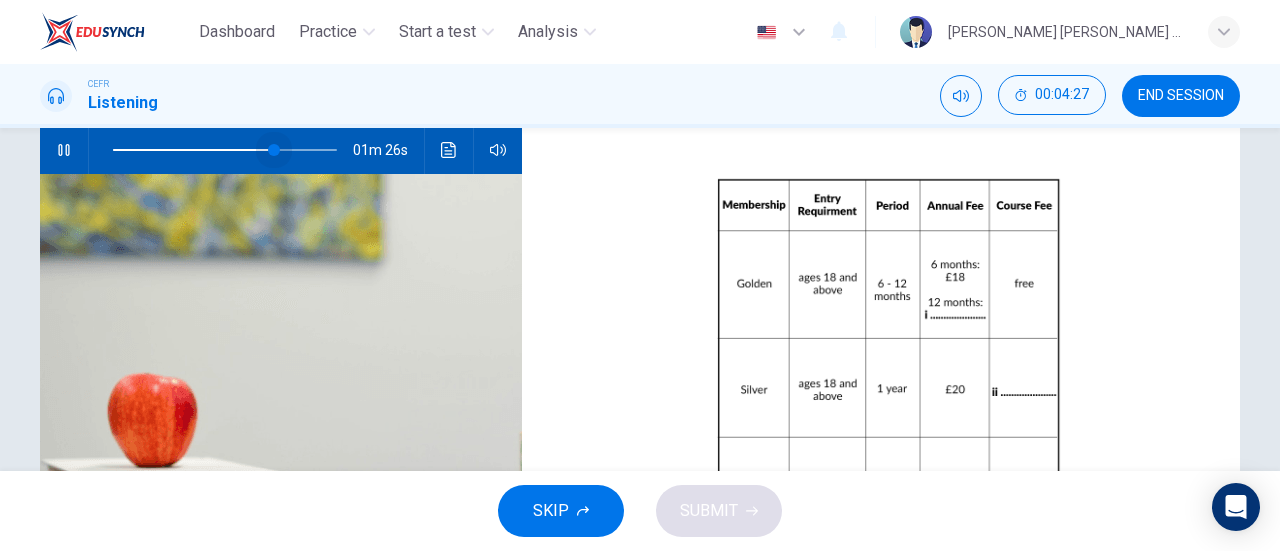 click at bounding box center [274, 150] 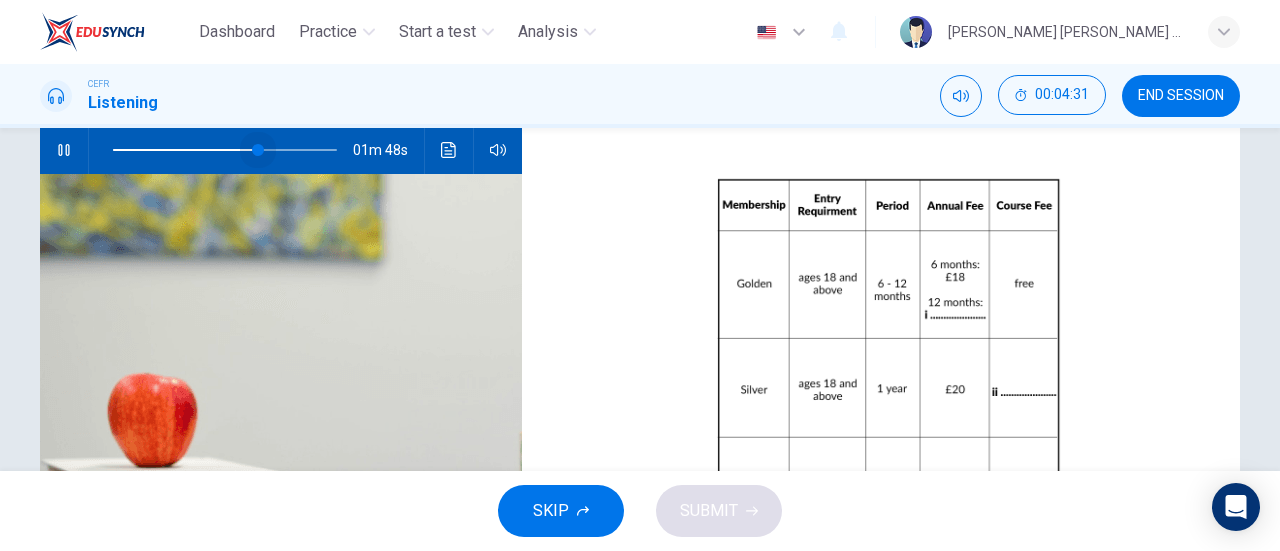 click at bounding box center [258, 150] 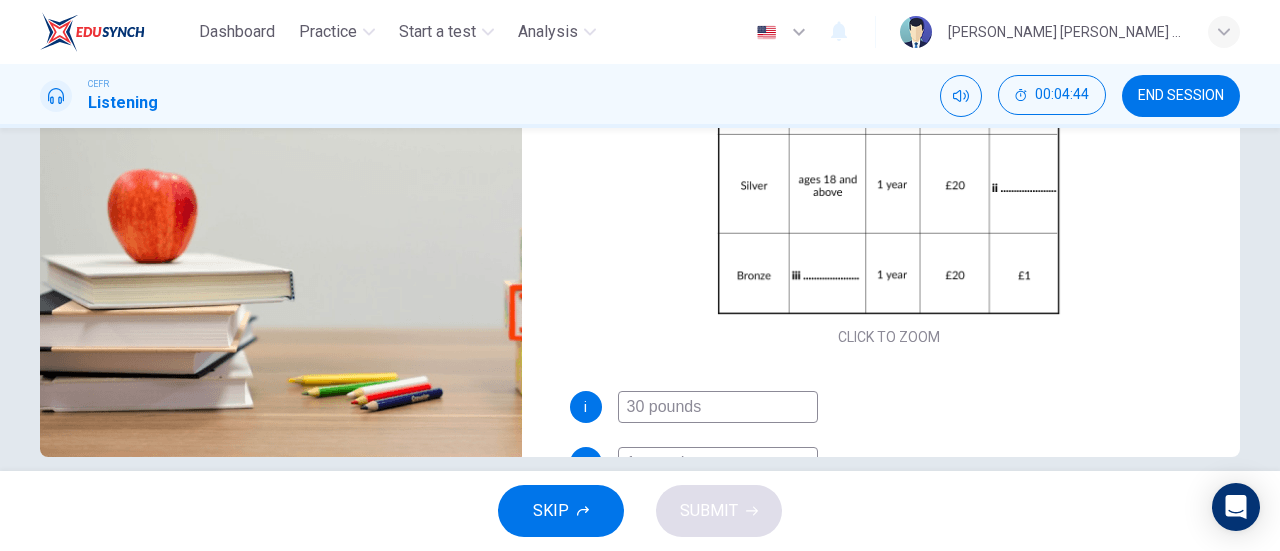 scroll, scrollTop: 432, scrollLeft: 0, axis: vertical 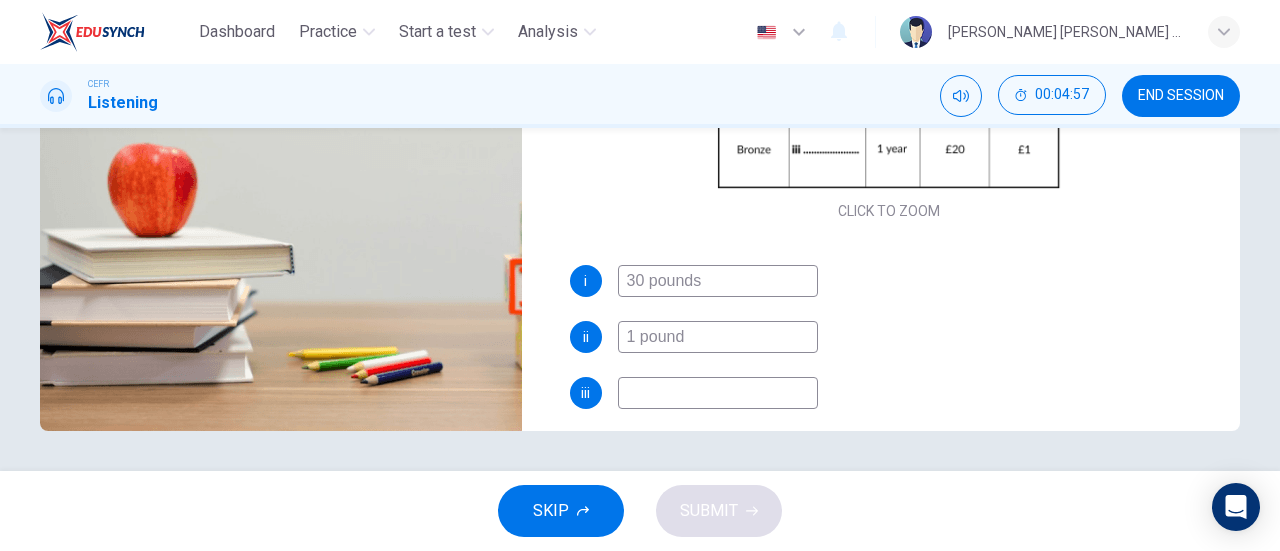 click at bounding box center (718, 393) 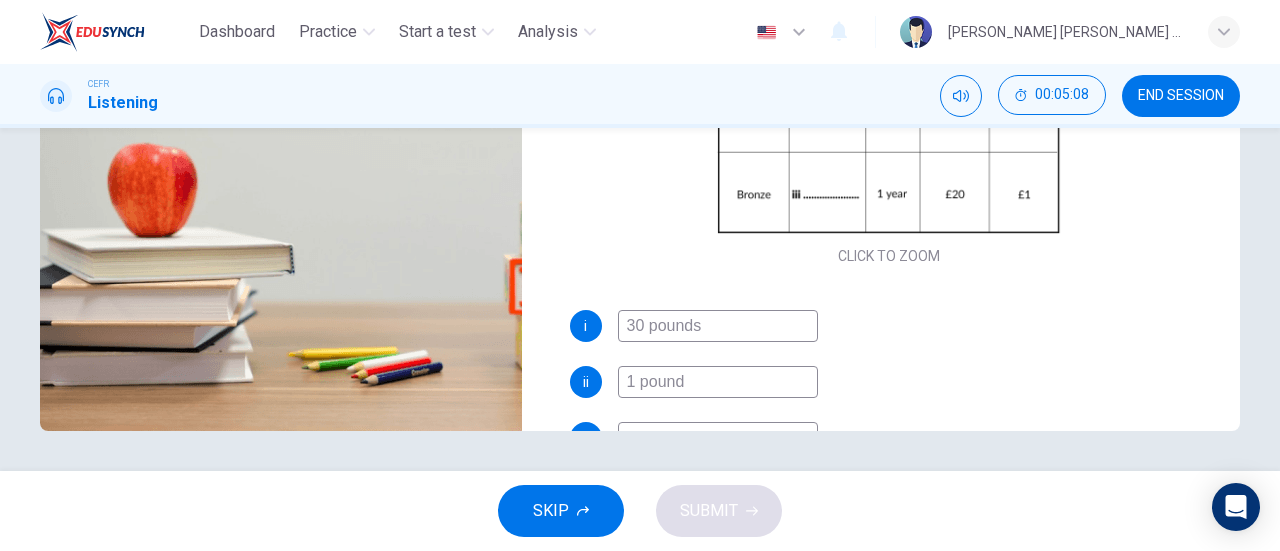 scroll, scrollTop: 0, scrollLeft: 0, axis: both 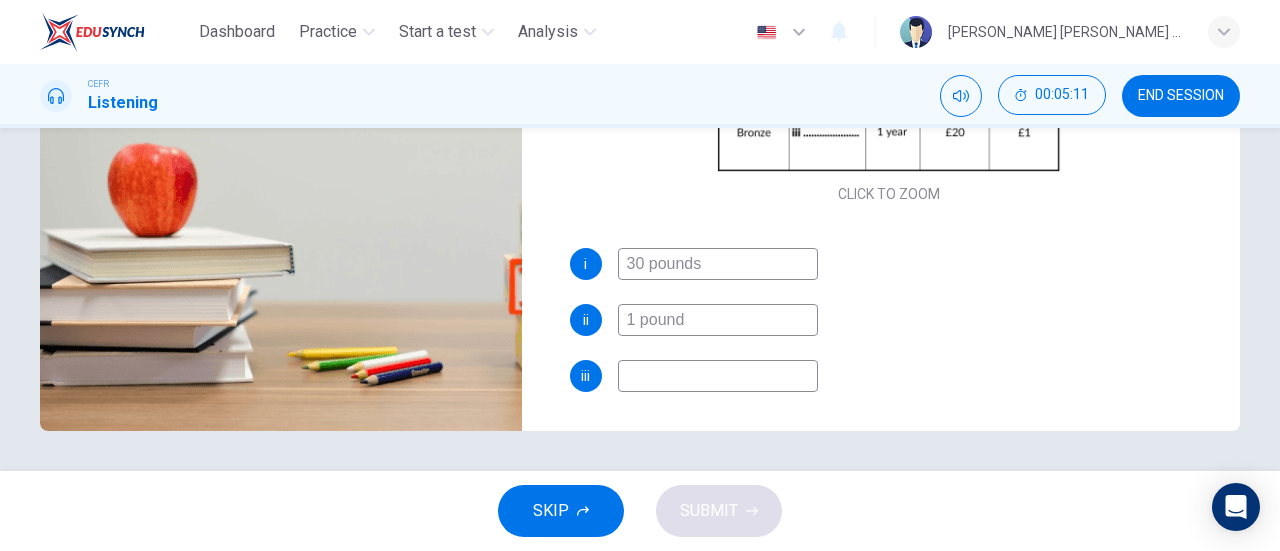 type on "78" 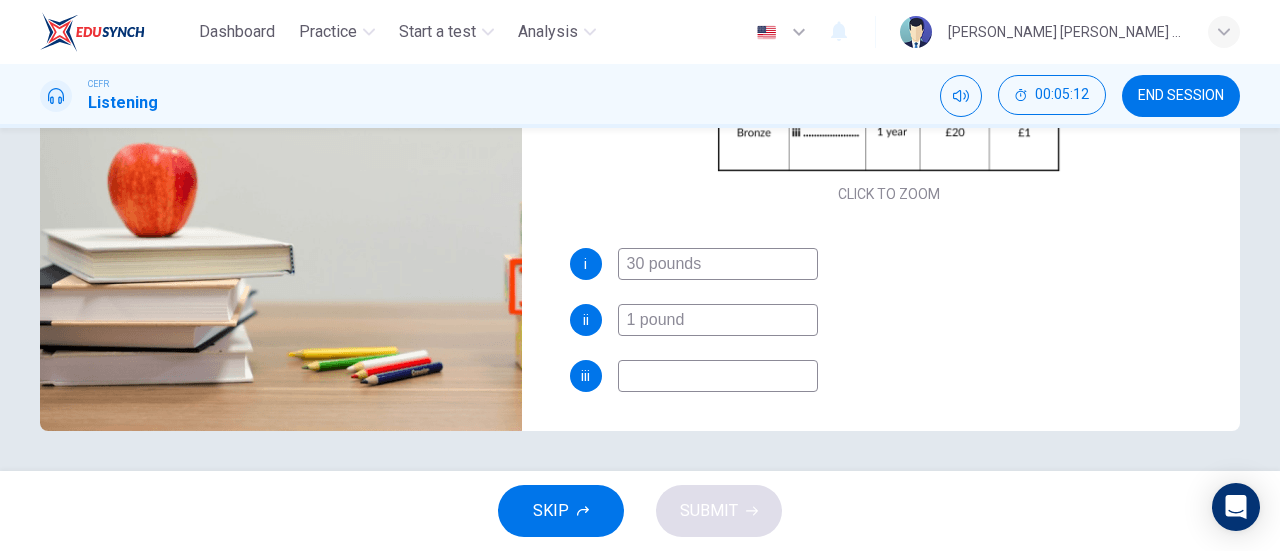 type on "1" 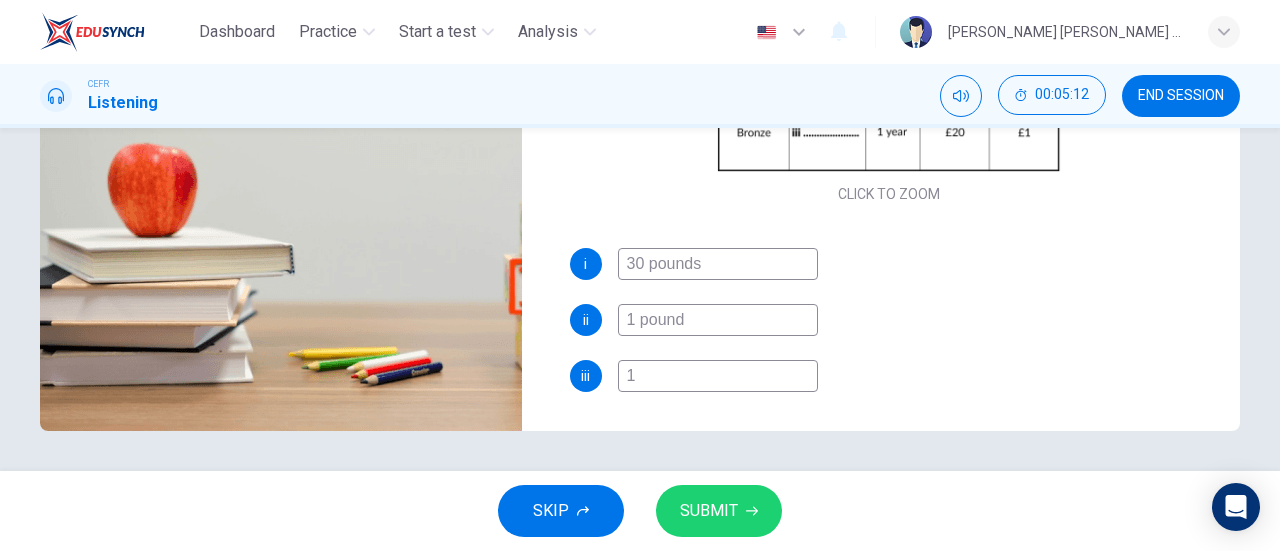 type on "78" 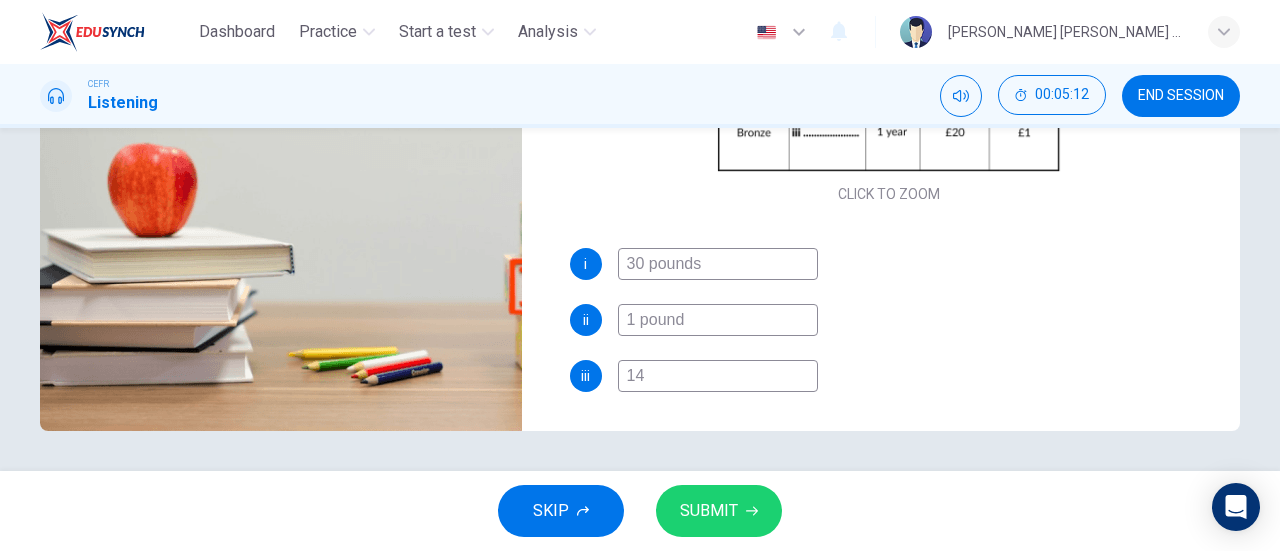 type on "78" 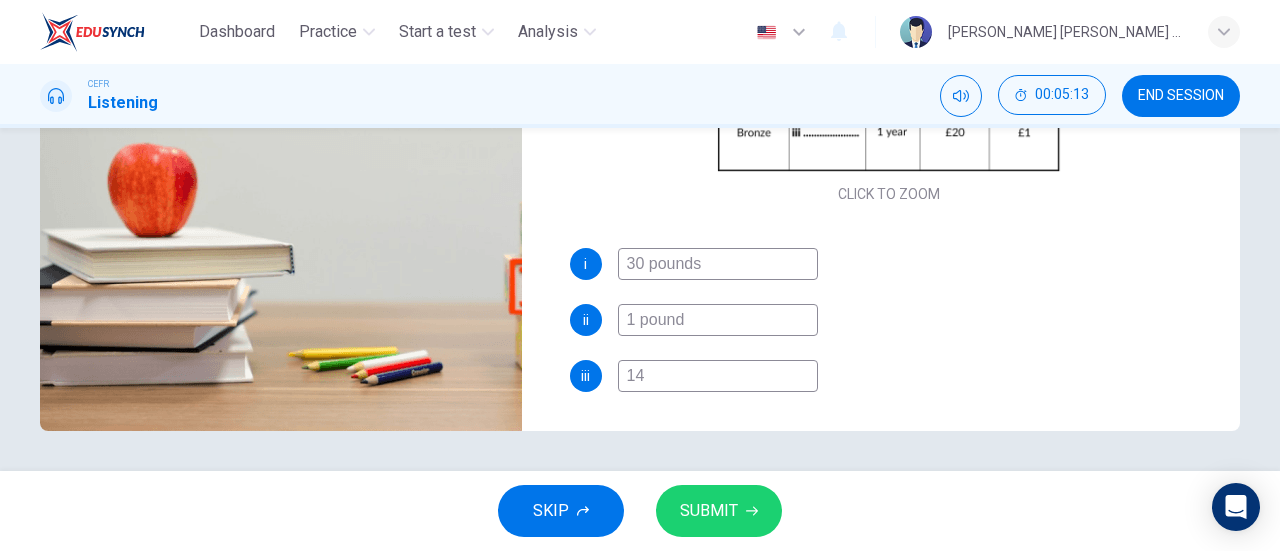 type on "14-" 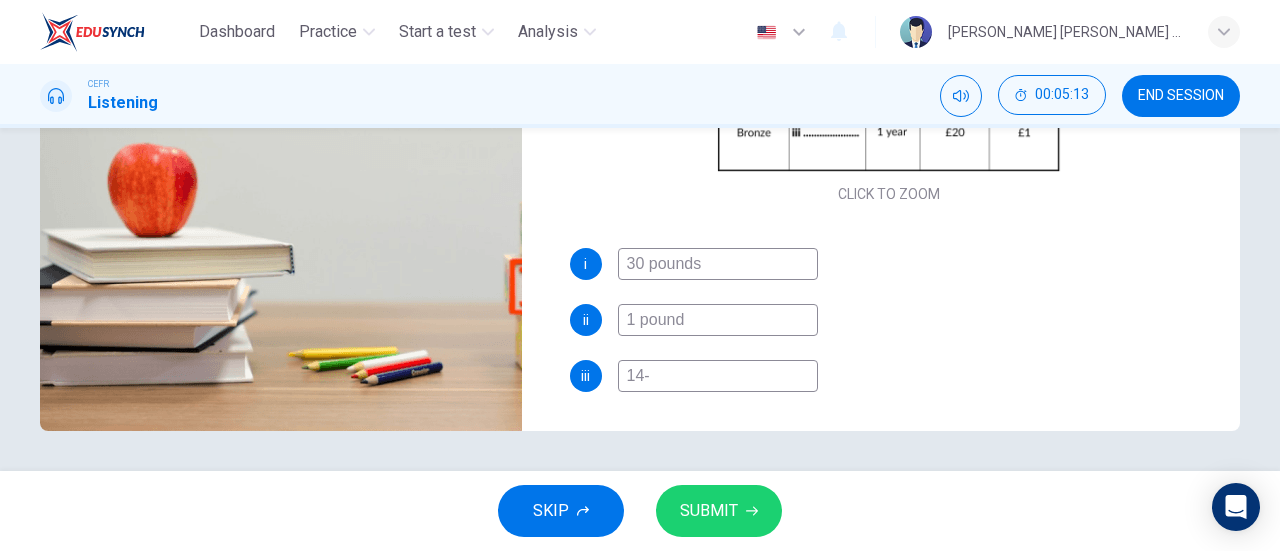 type on "78" 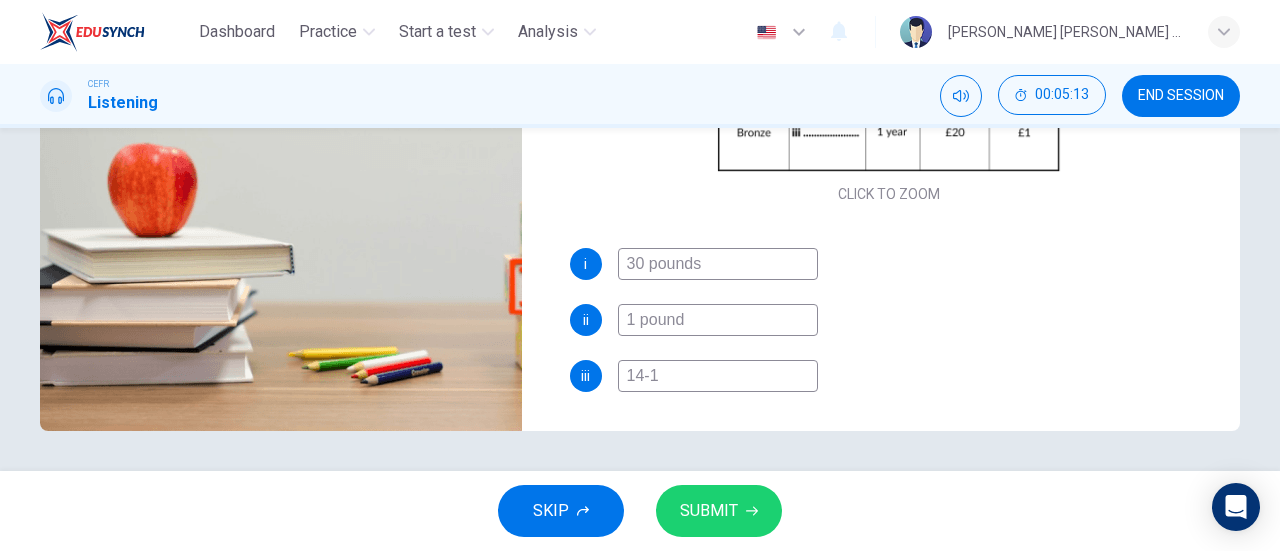 type on "79" 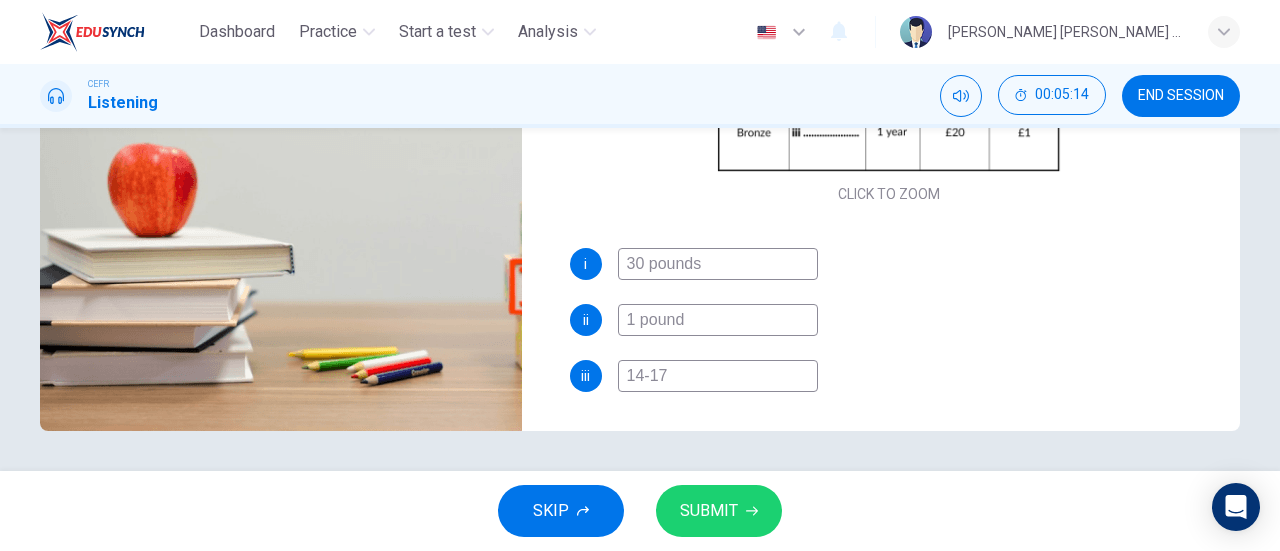 scroll, scrollTop: 0, scrollLeft: 0, axis: both 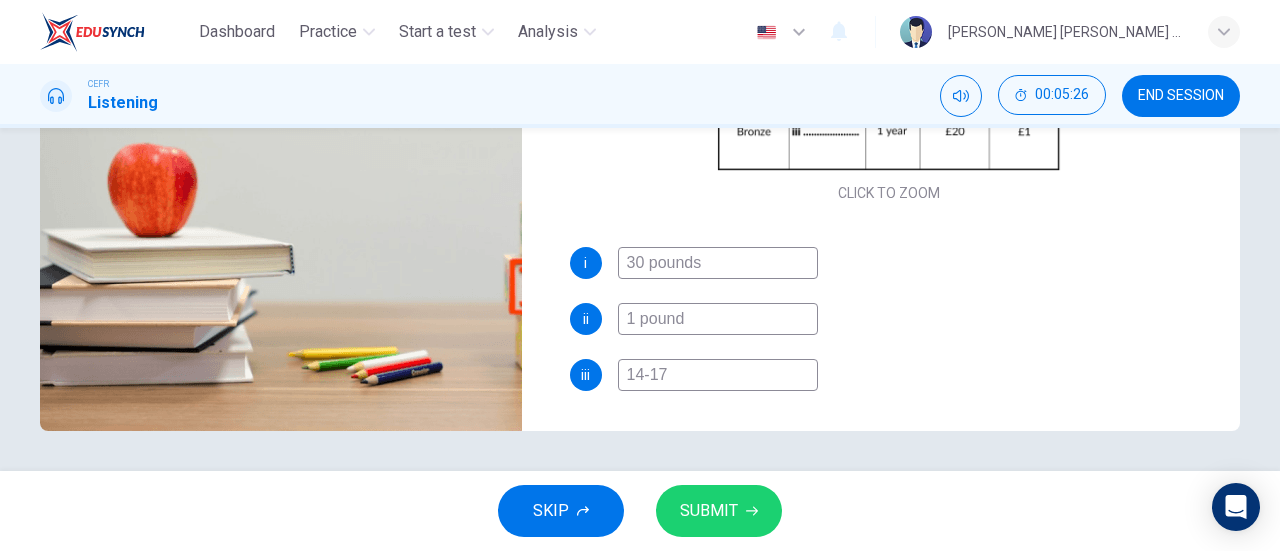 type on "83" 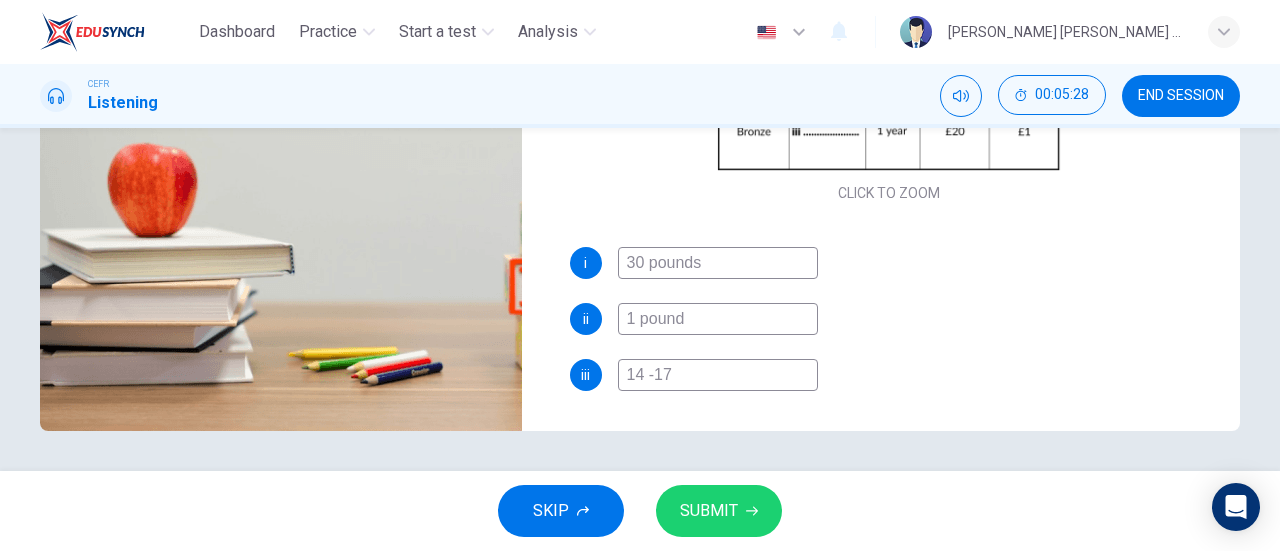 type on "83" 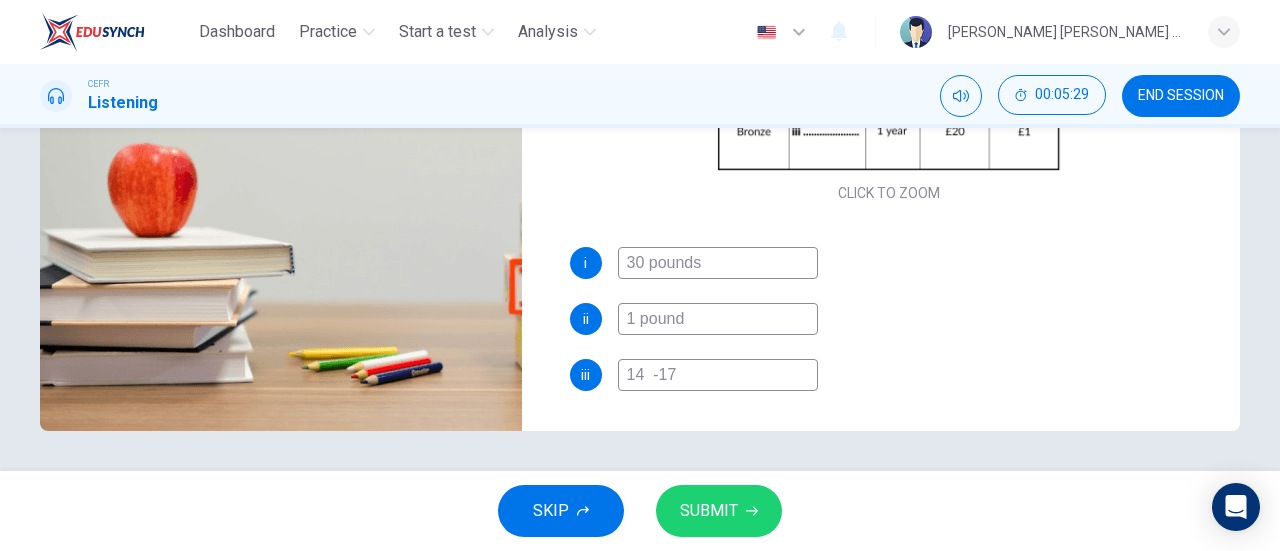type on "84" 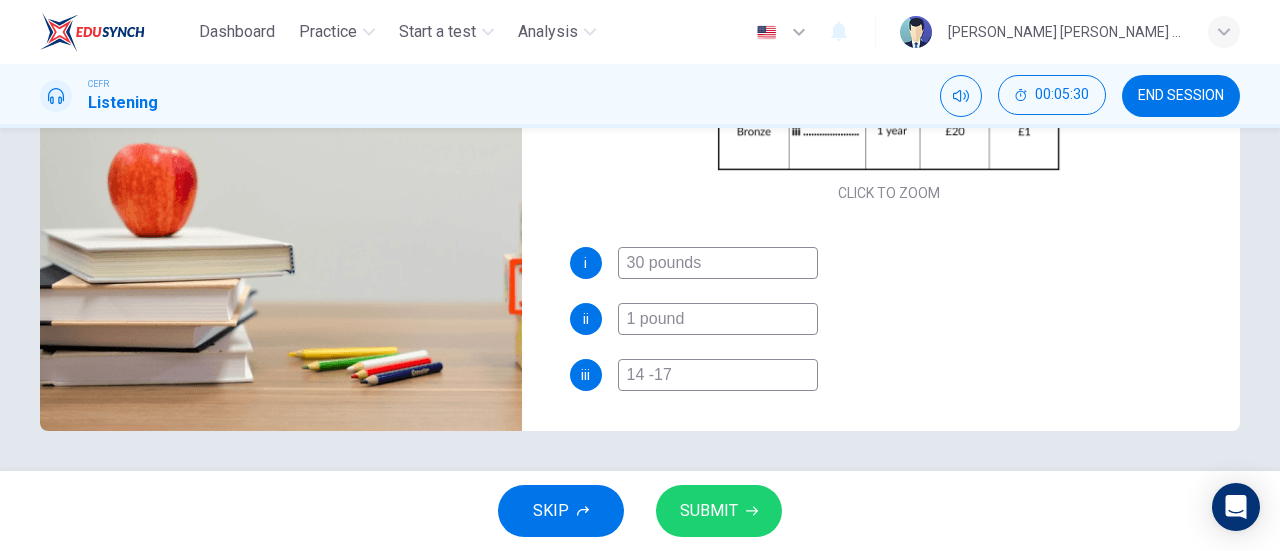 type on "84" 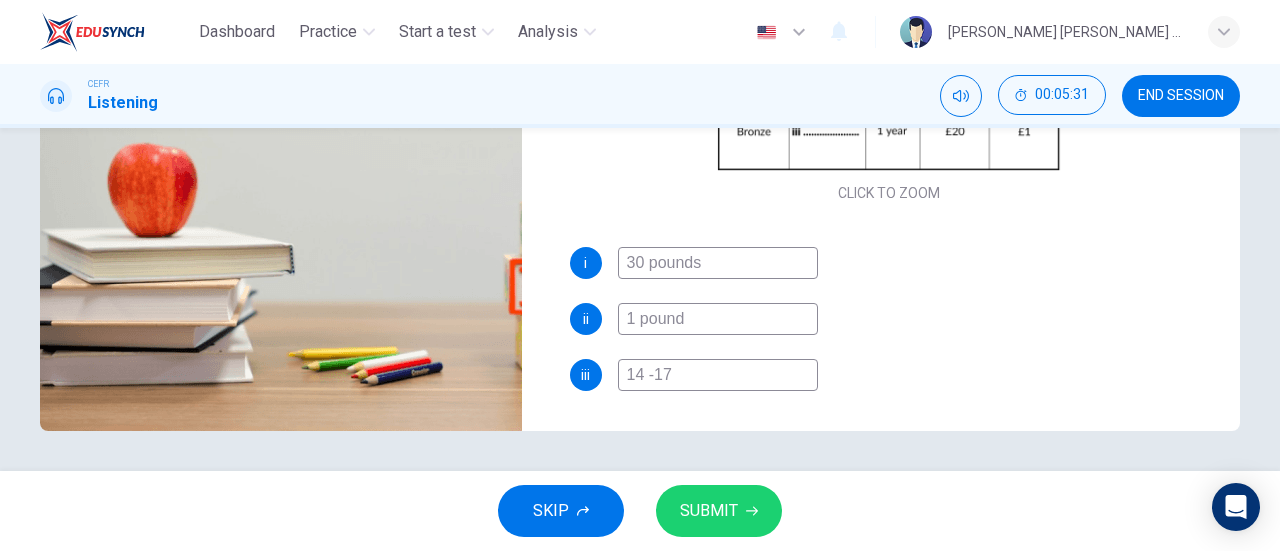 type on "14 - 17" 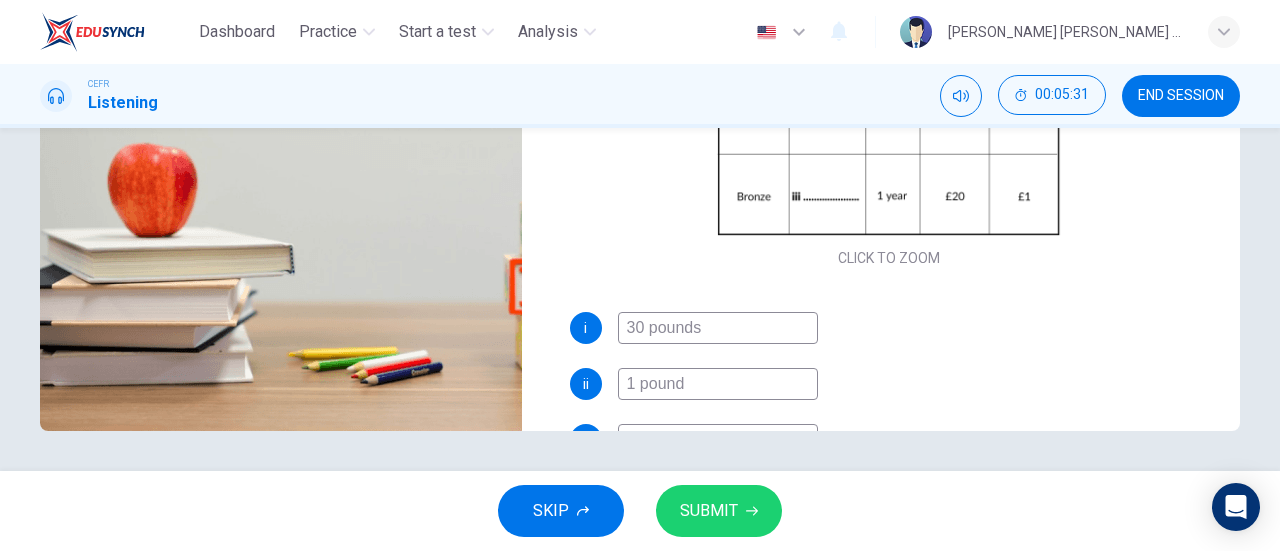 scroll, scrollTop: 0, scrollLeft: 0, axis: both 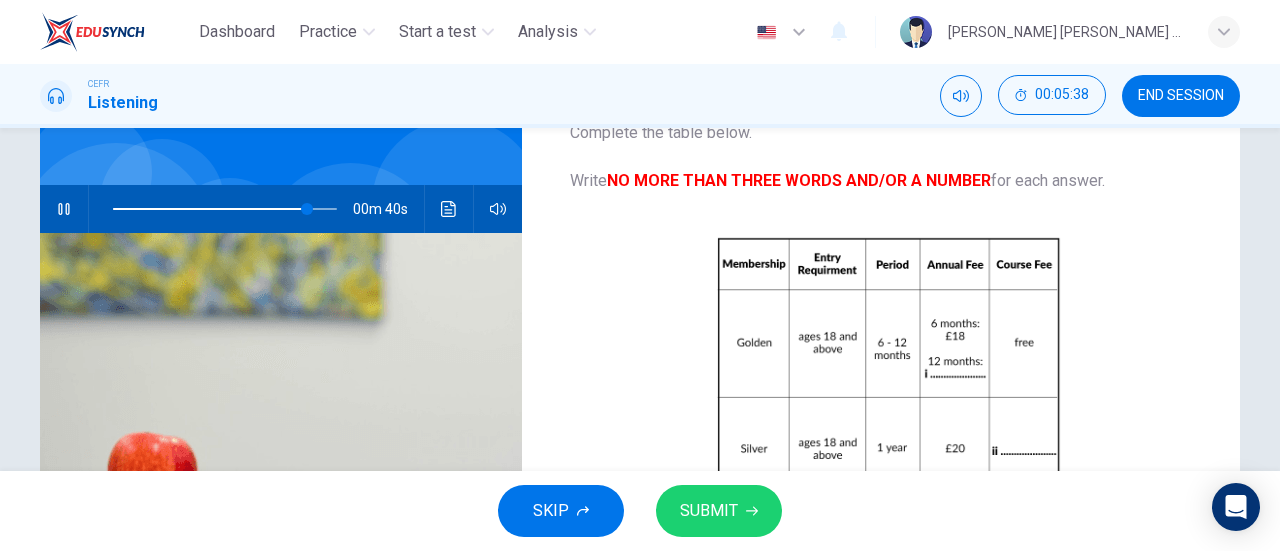 type on "87" 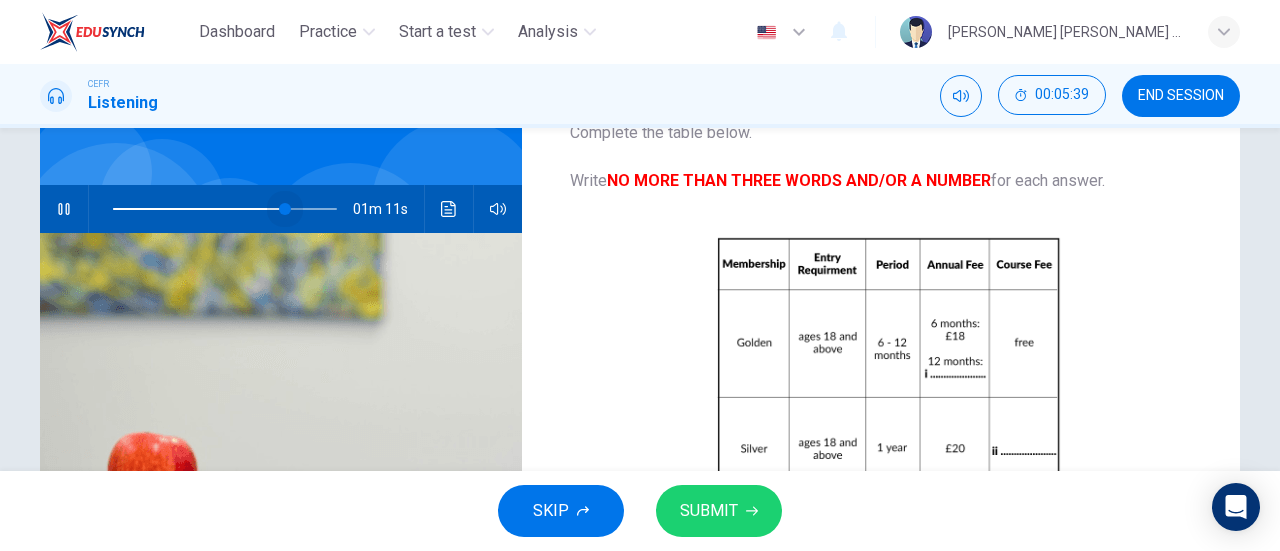 click at bounding box center [225, 209] 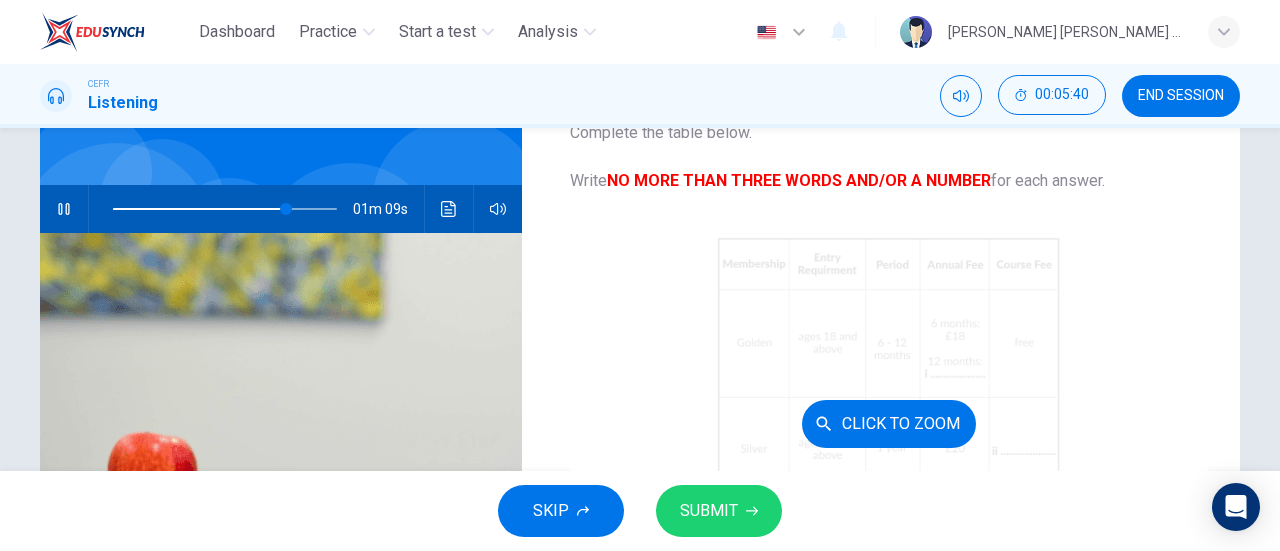 scroll, scrollTop: 118, scrollLeft: 0, axis: vertical 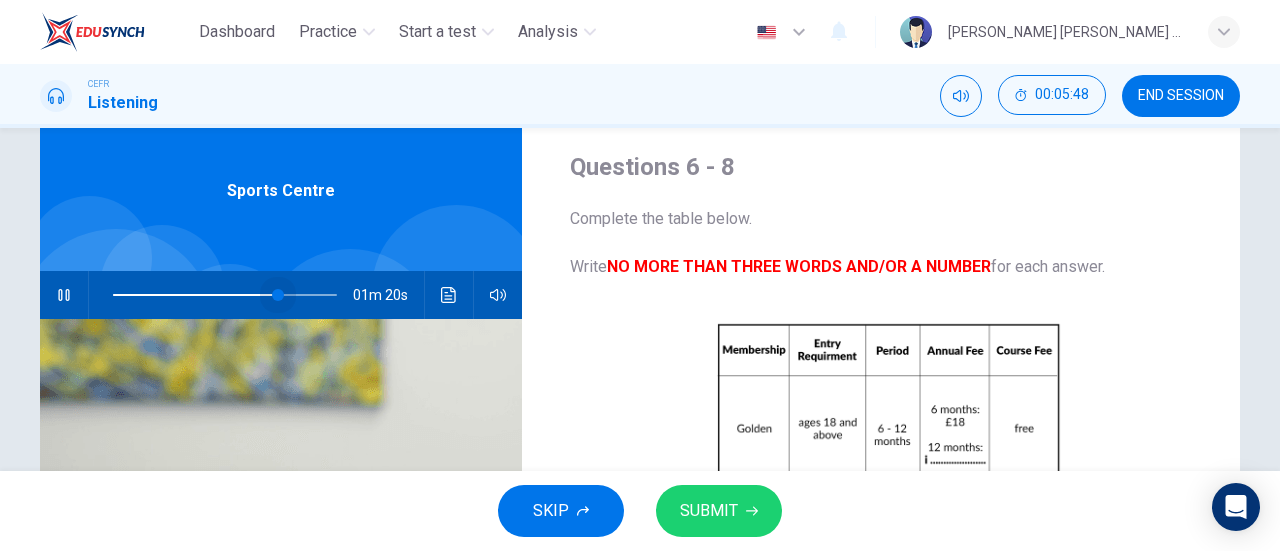 click at bounding box center [278, 295] 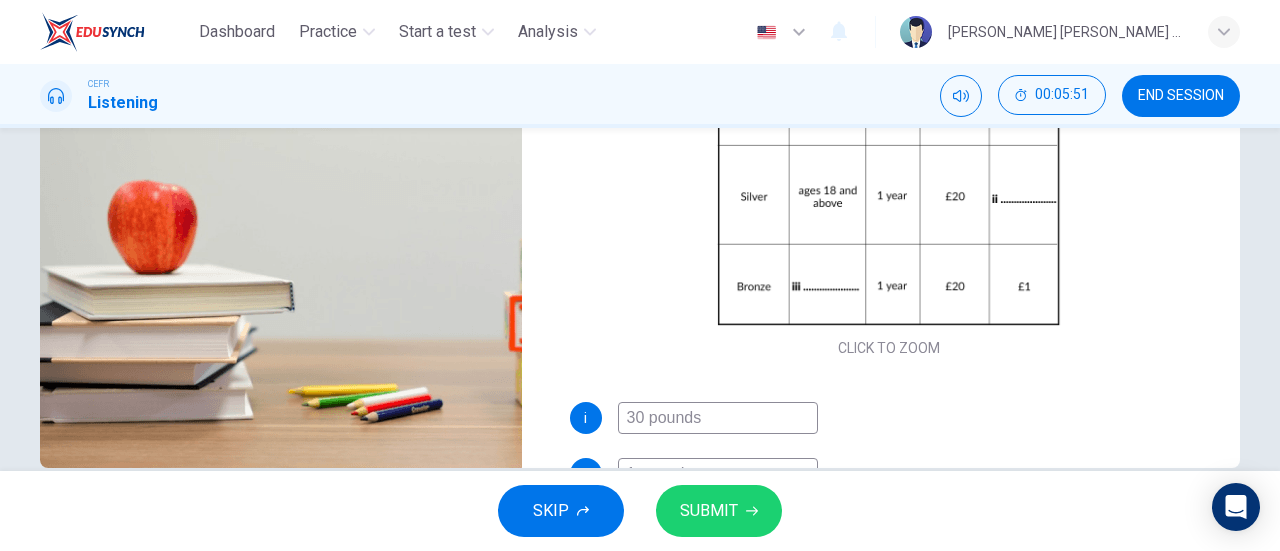 scroll, scrollTop: 432, scrollLeft: 0, axis: vertical 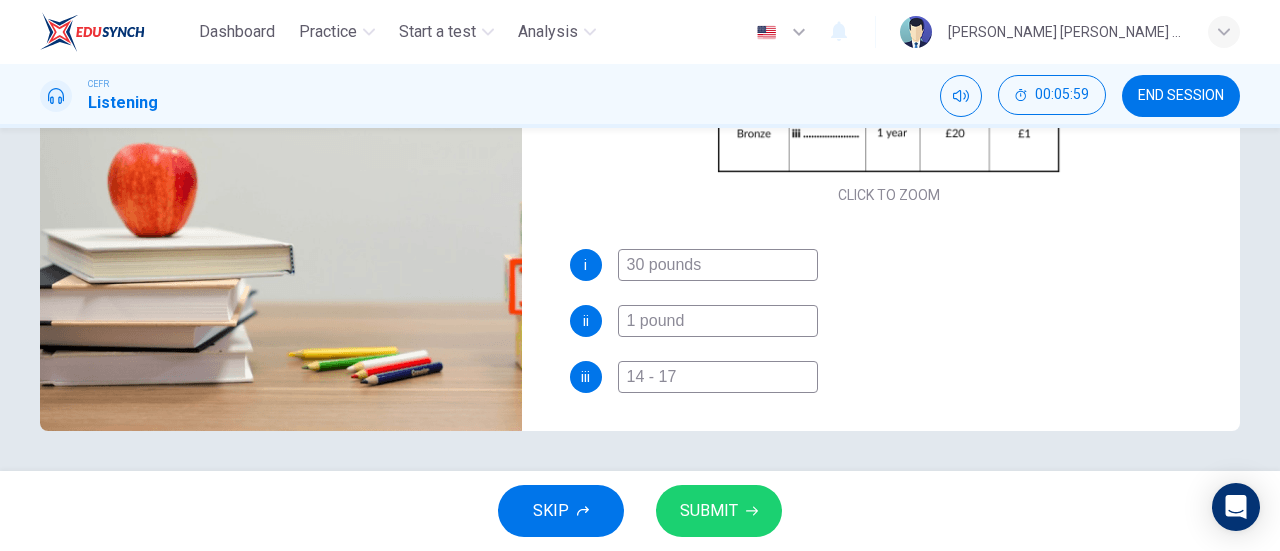 click on "14 - 17" at bounding box center (718, 377) 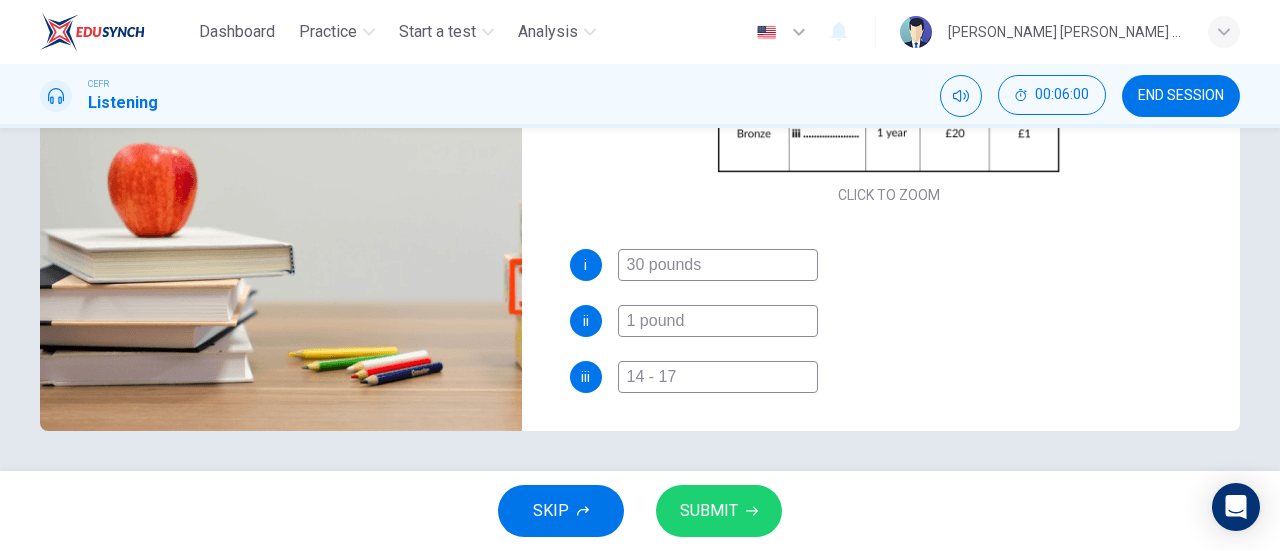 type on "A14 - 17" 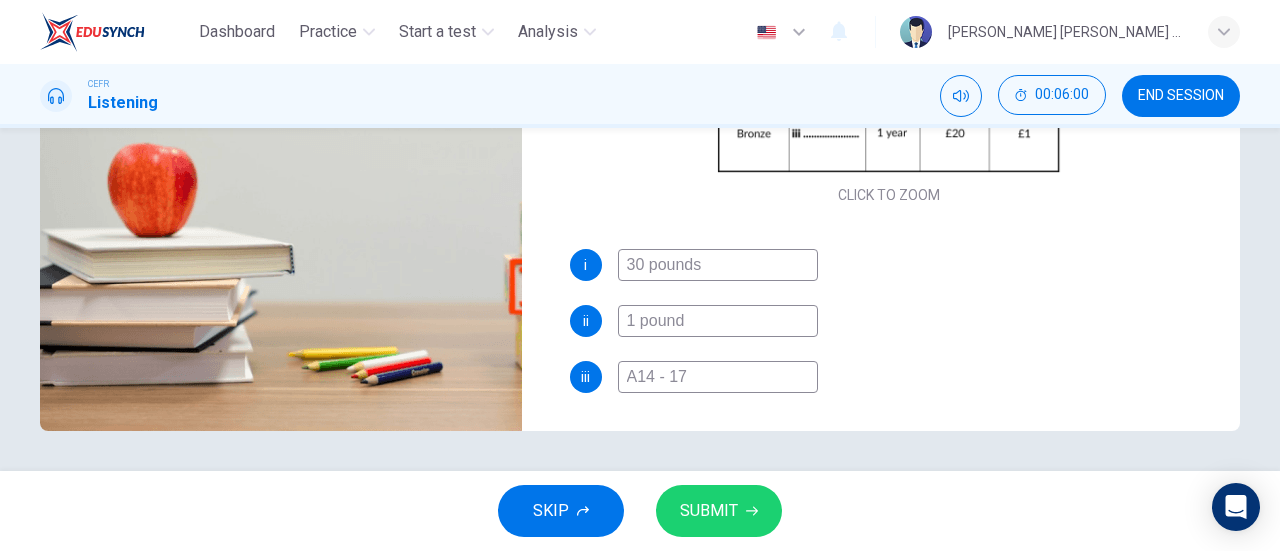 type on "78" 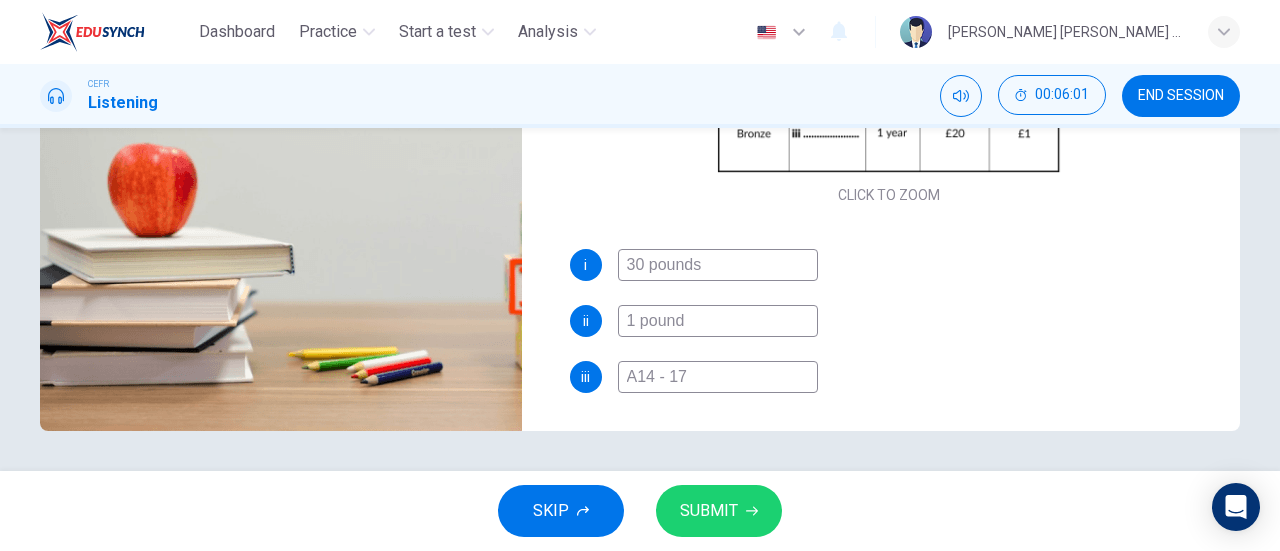 type on "Ag14 - 17" 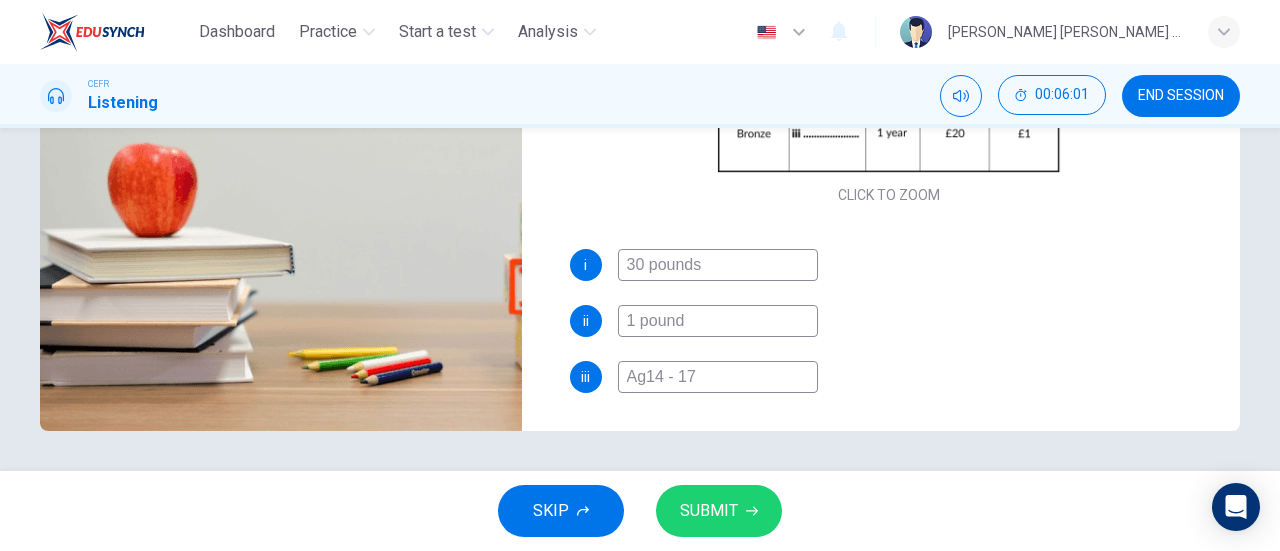 type on "78" 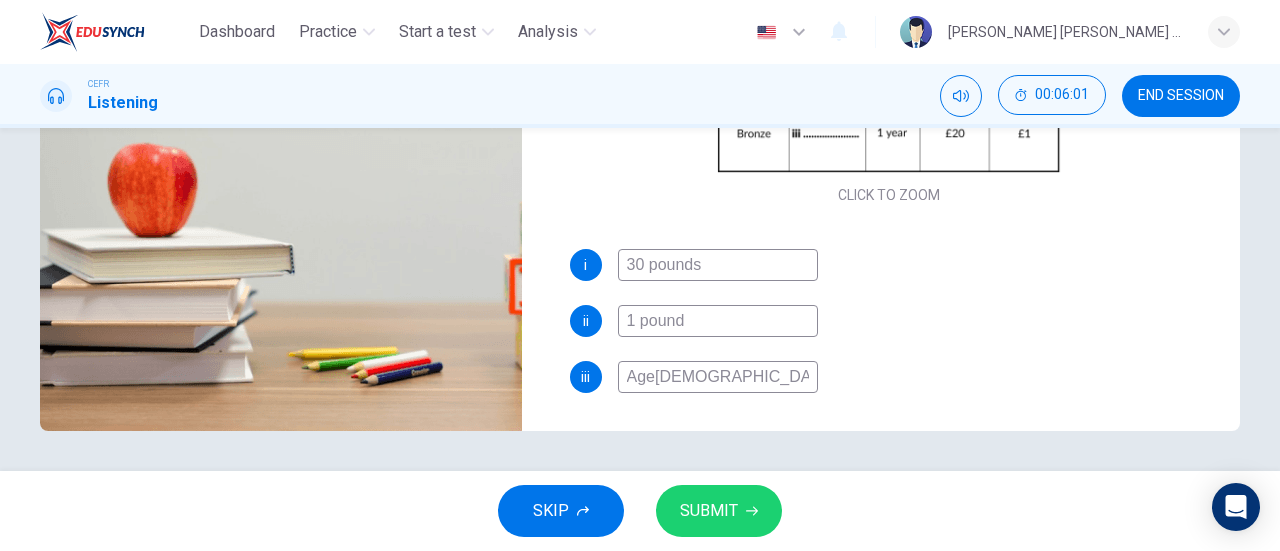 type on "78" 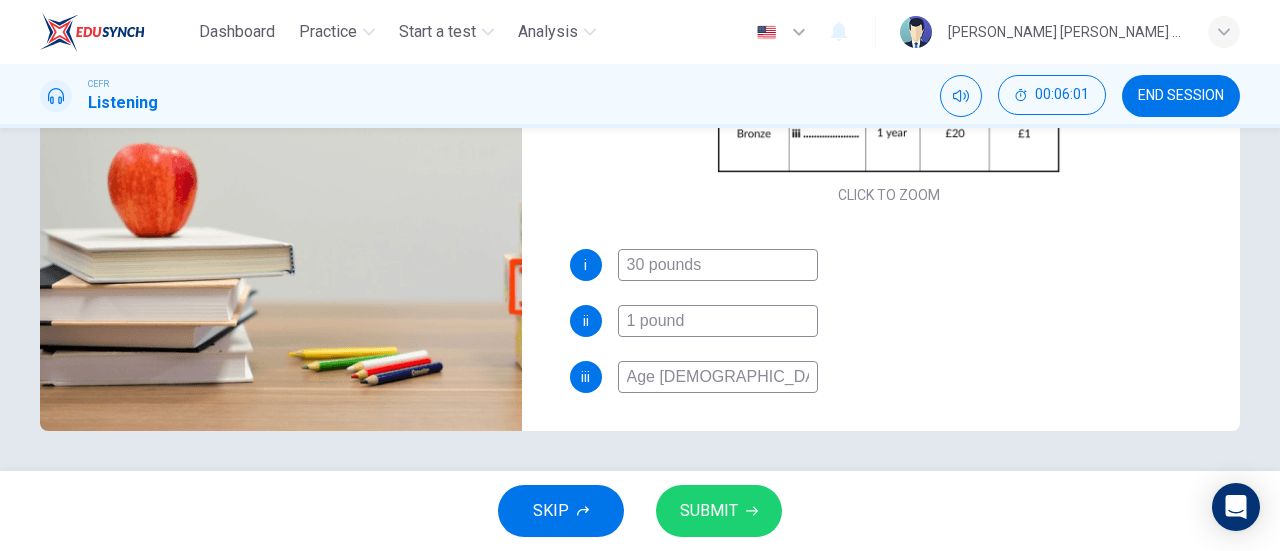 type on "78" 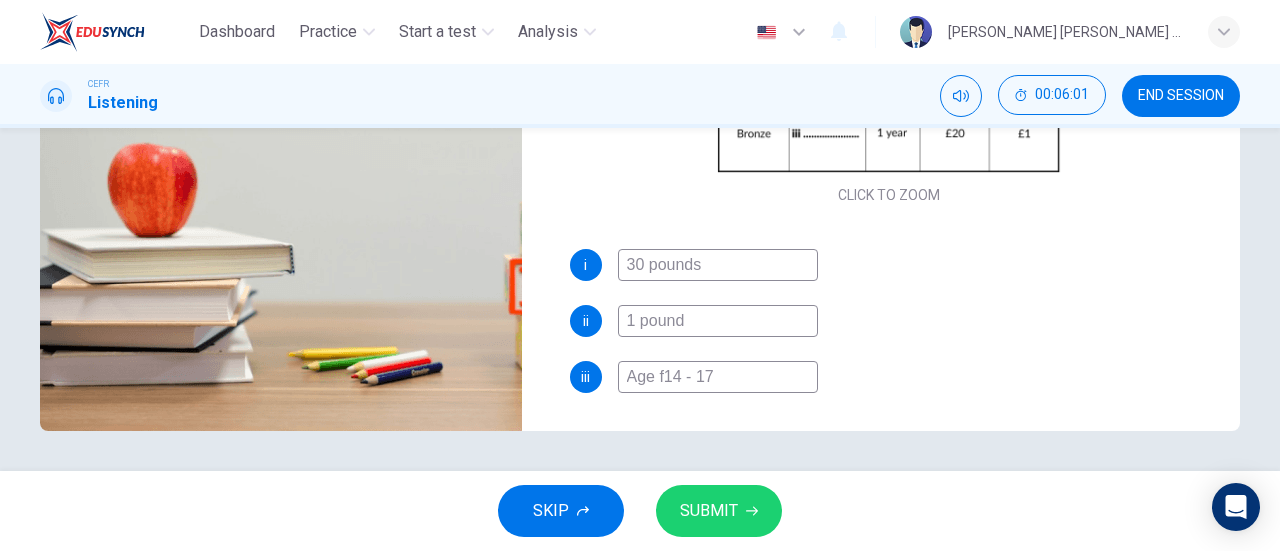 type on "78" 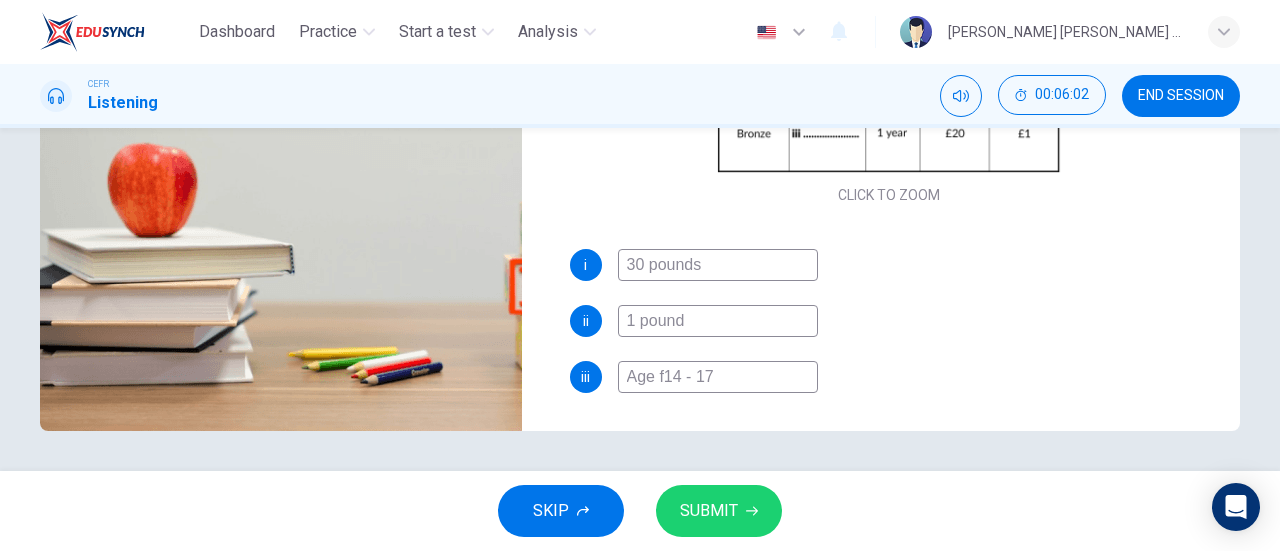 type on "Age fr14 - 17" 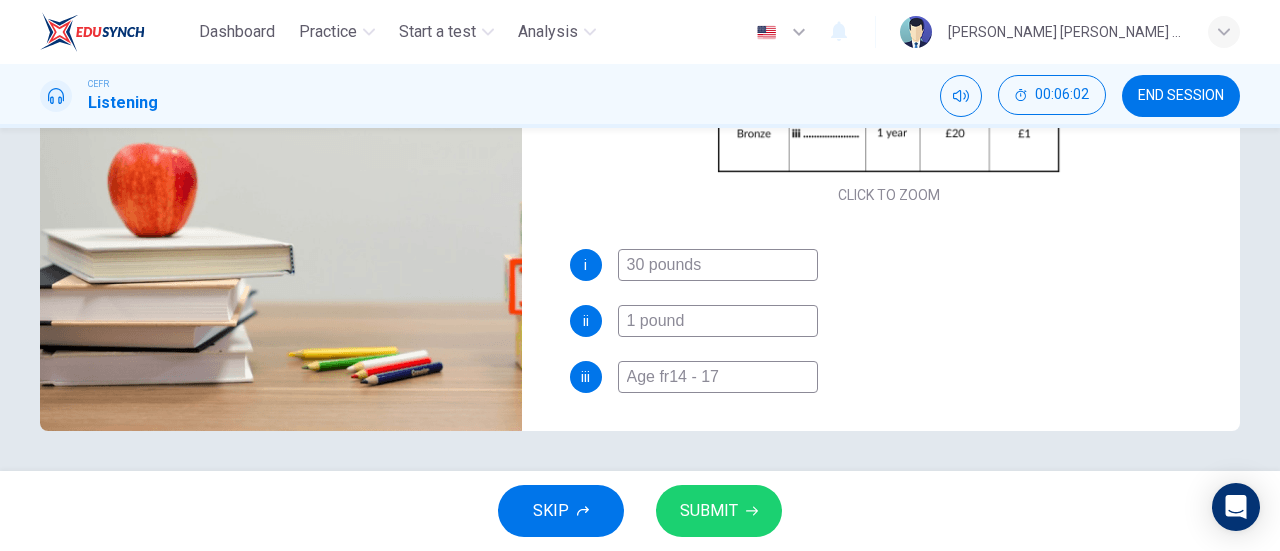 type on "78" 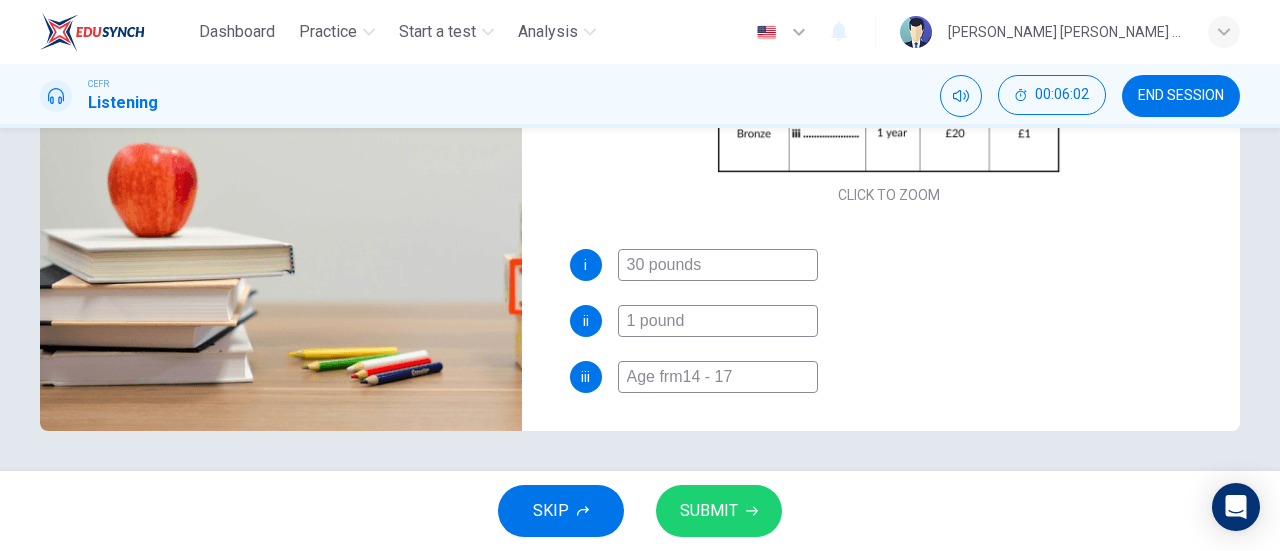 type on "79" 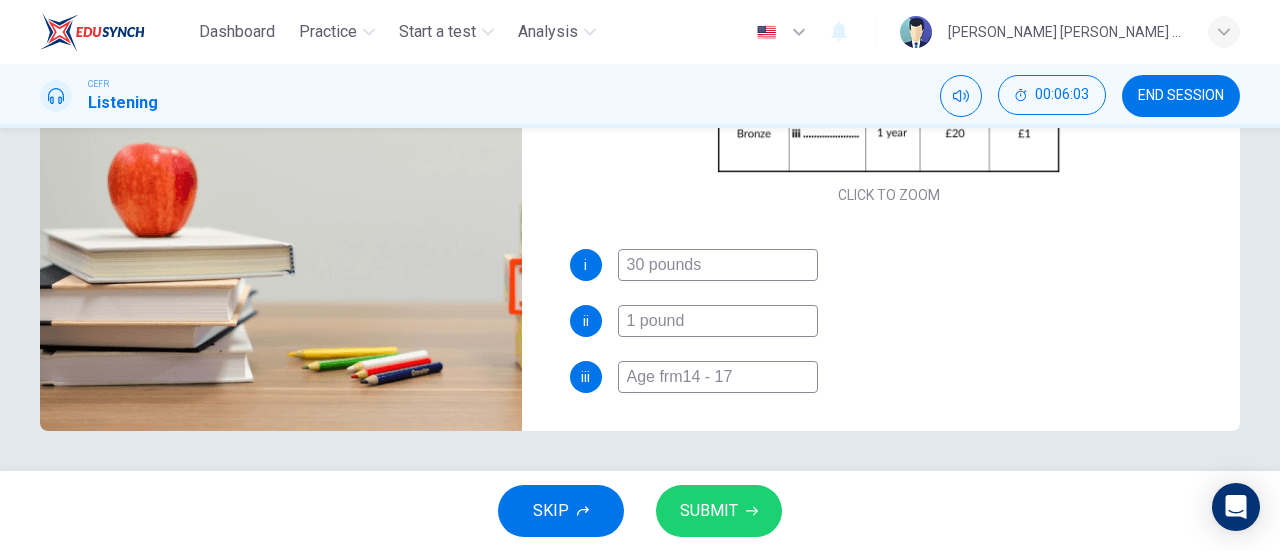 type on "Age fr14 - 17" 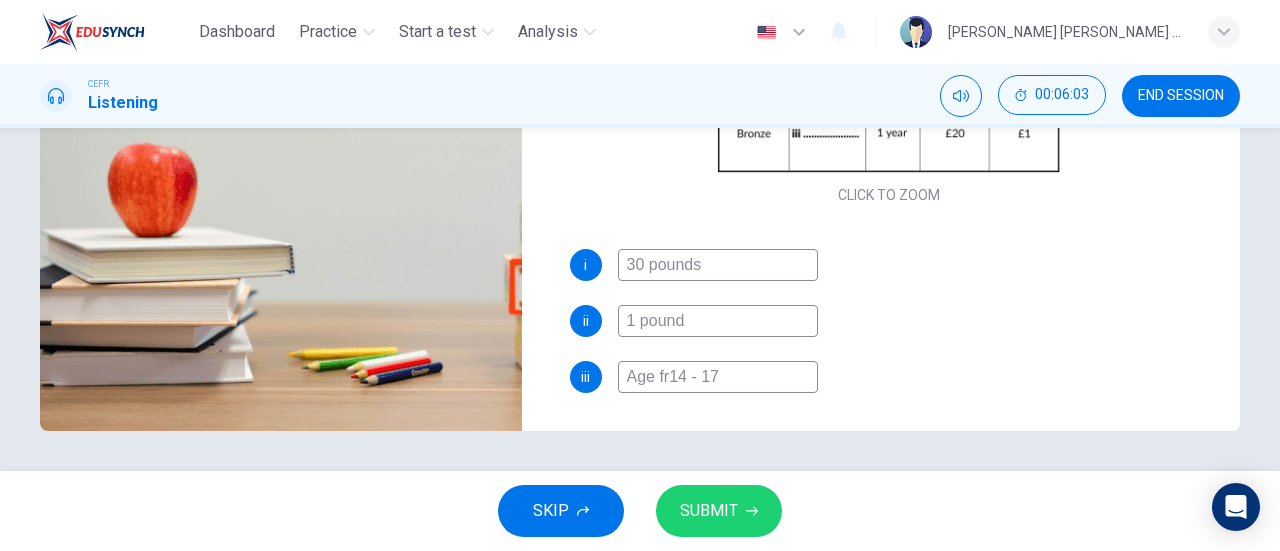 type on "79" 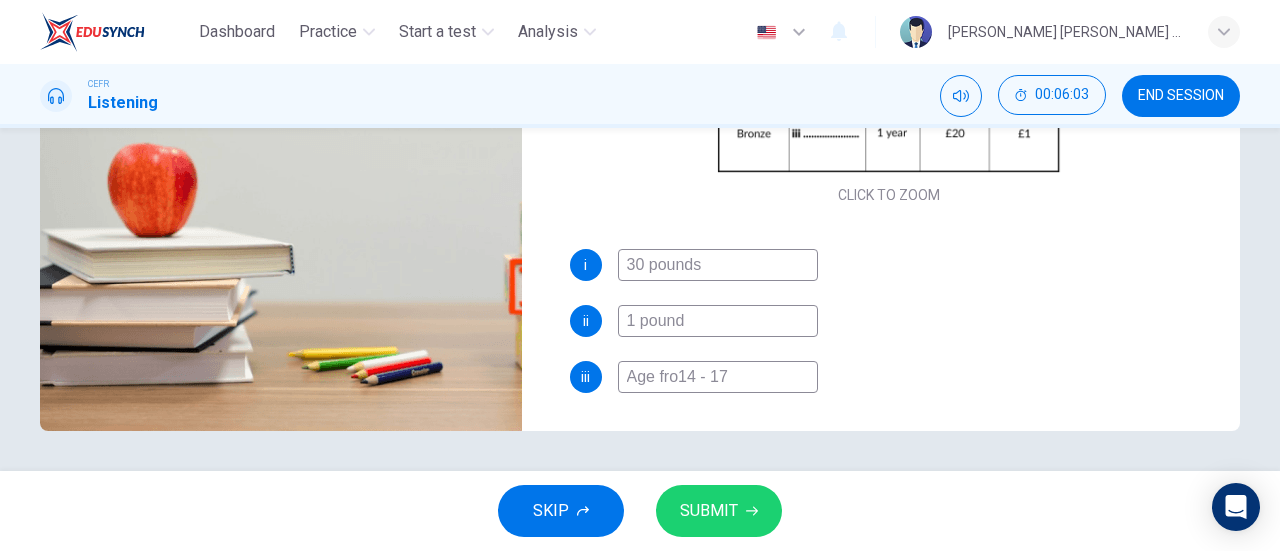 type on "79" 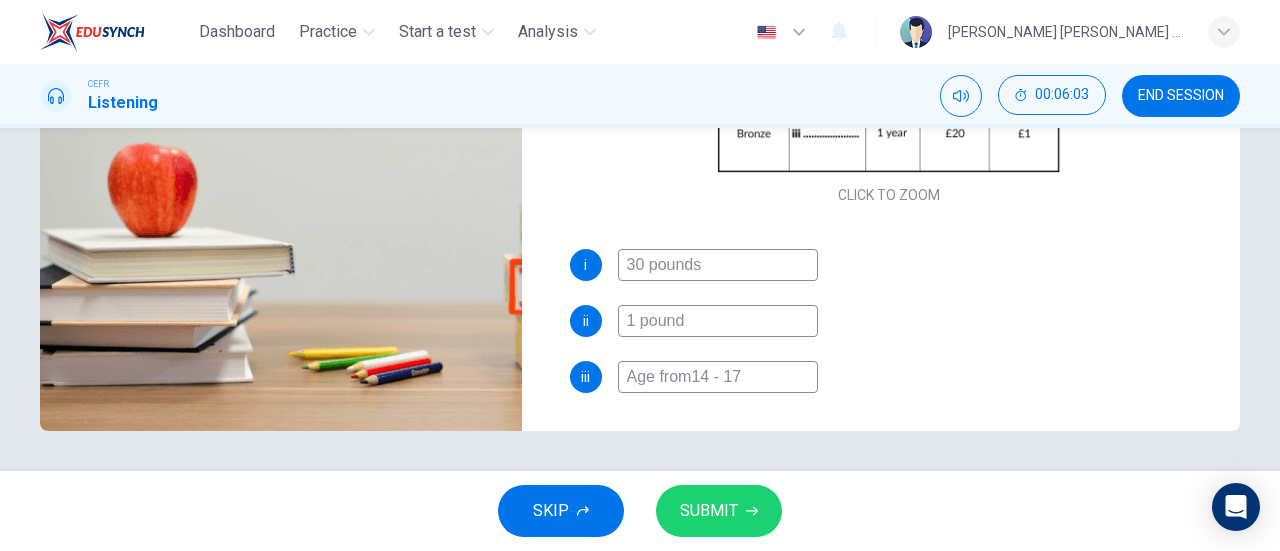 type on "79" 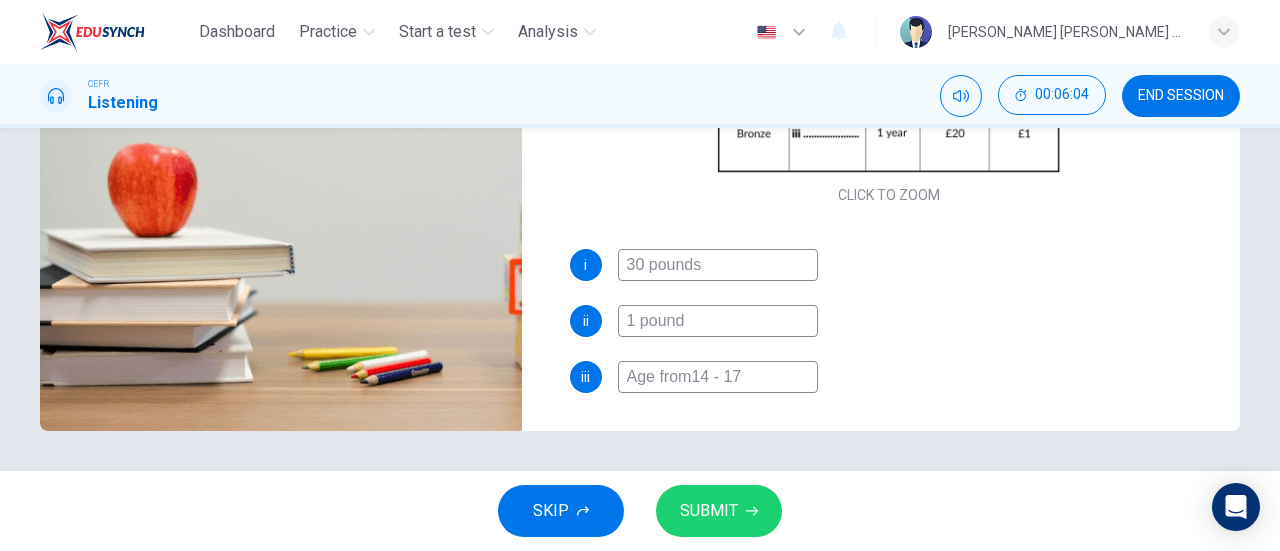 type on "Age from 14 - 17" 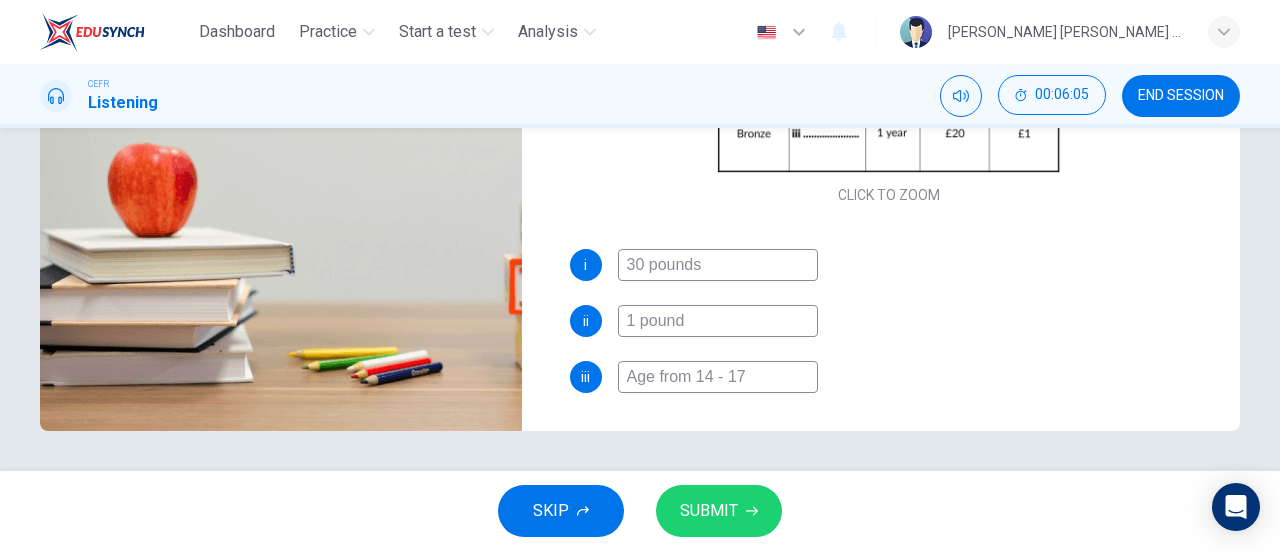 scroll, scrollTop: 0, scrollLeft: 0, axis: both 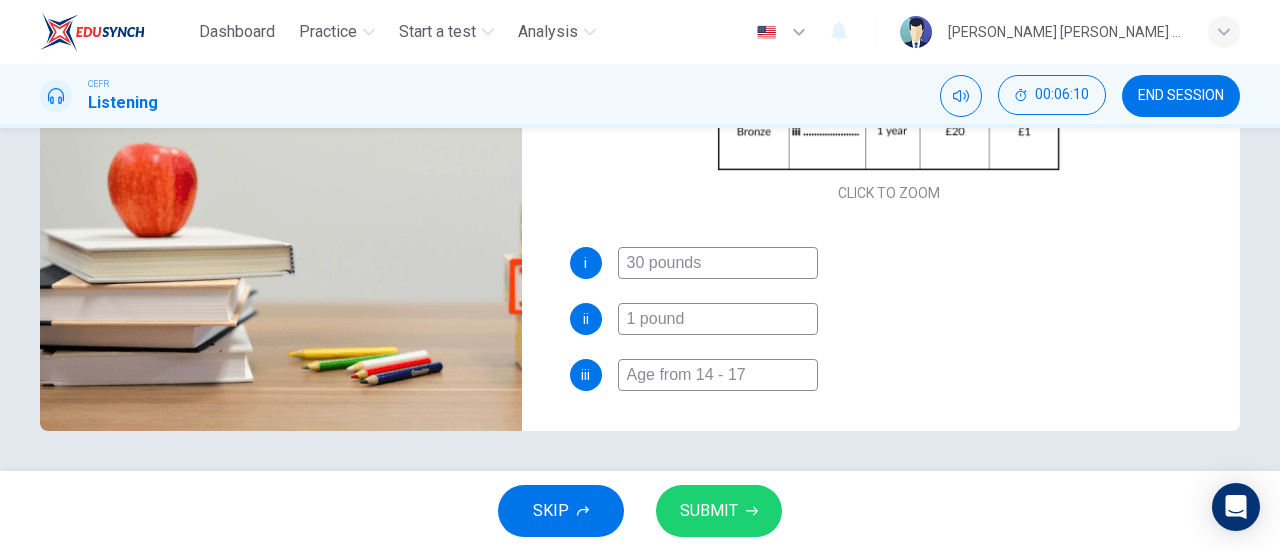 click on "Age from 14 - 17" at bounding box center (718, 375) 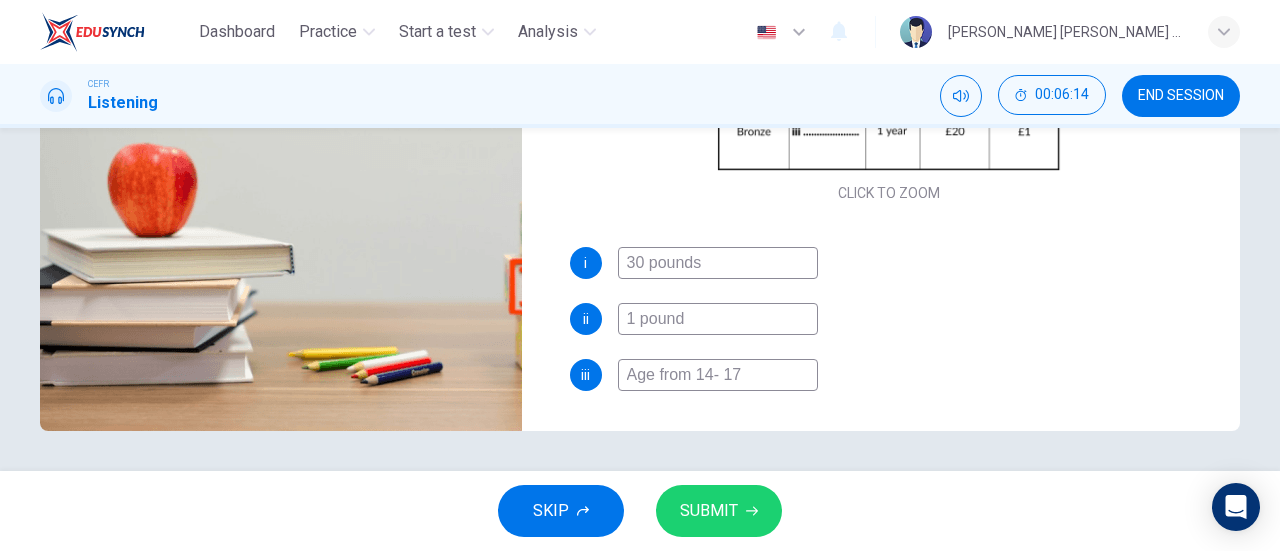 click on "Age from 14- 17" at bounding box center (718, 375) 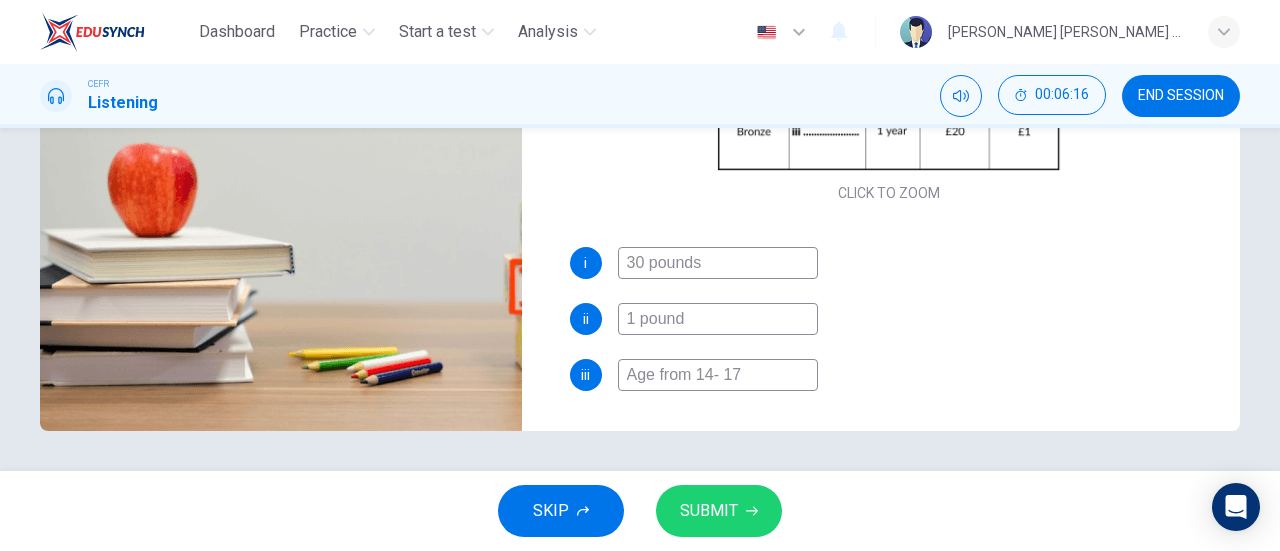 type on "83" 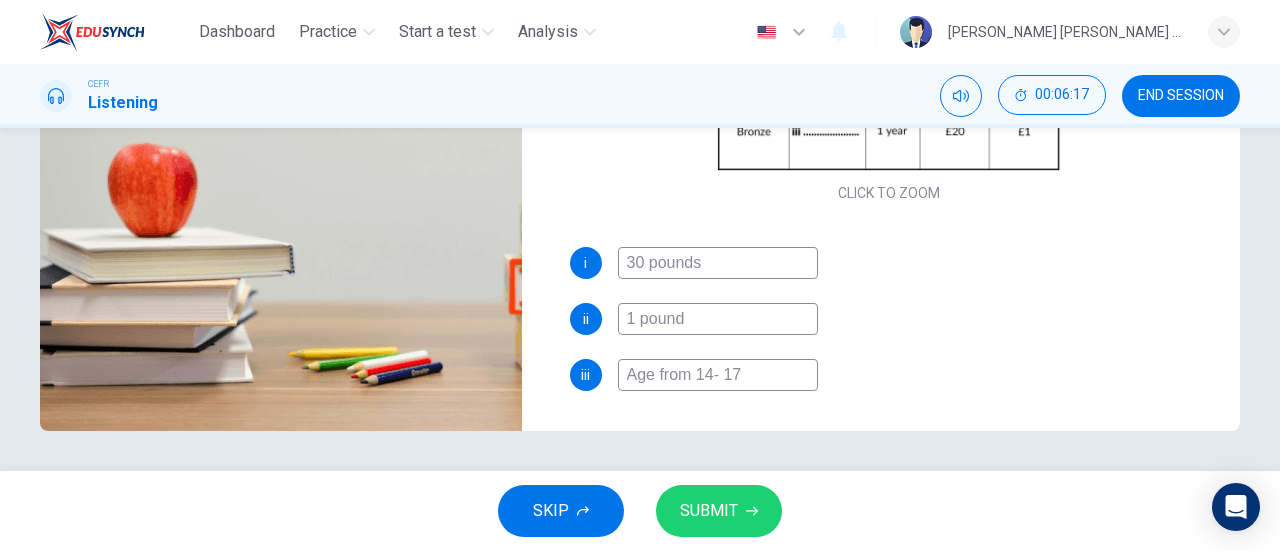 type on "Age from 14-17" 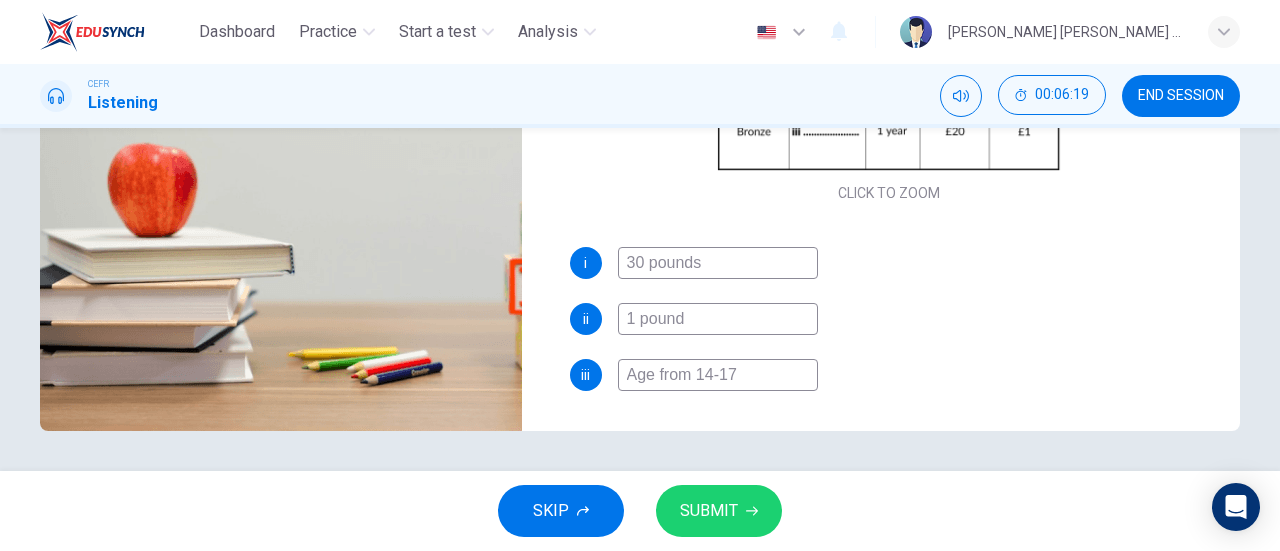 scroll, scrollTop: 0, scrollLeft: 0, axis: both 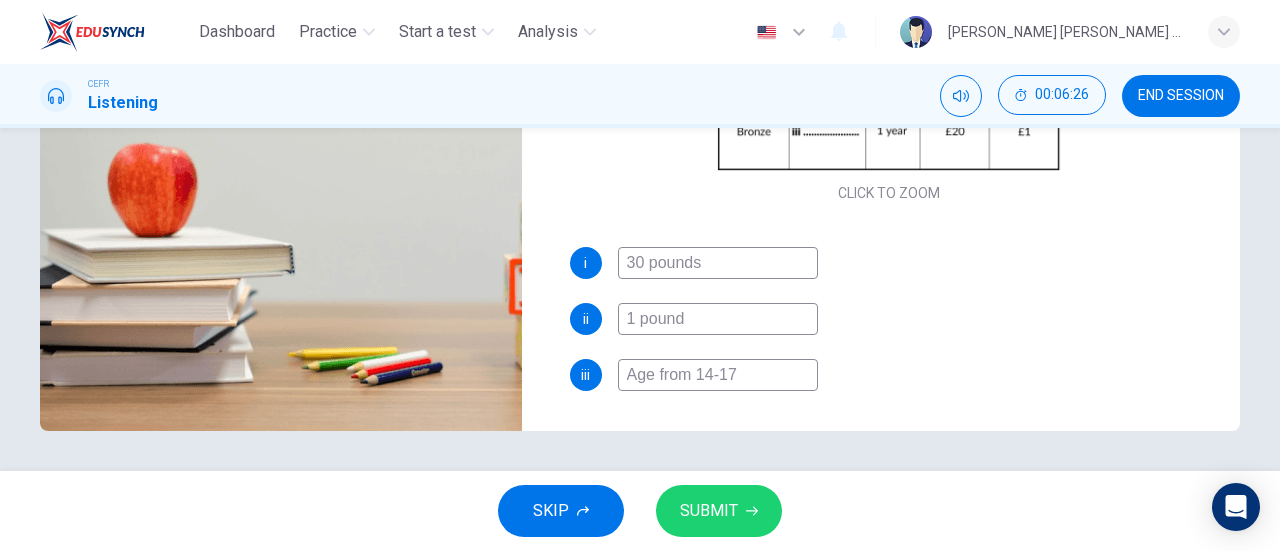 type on "86" 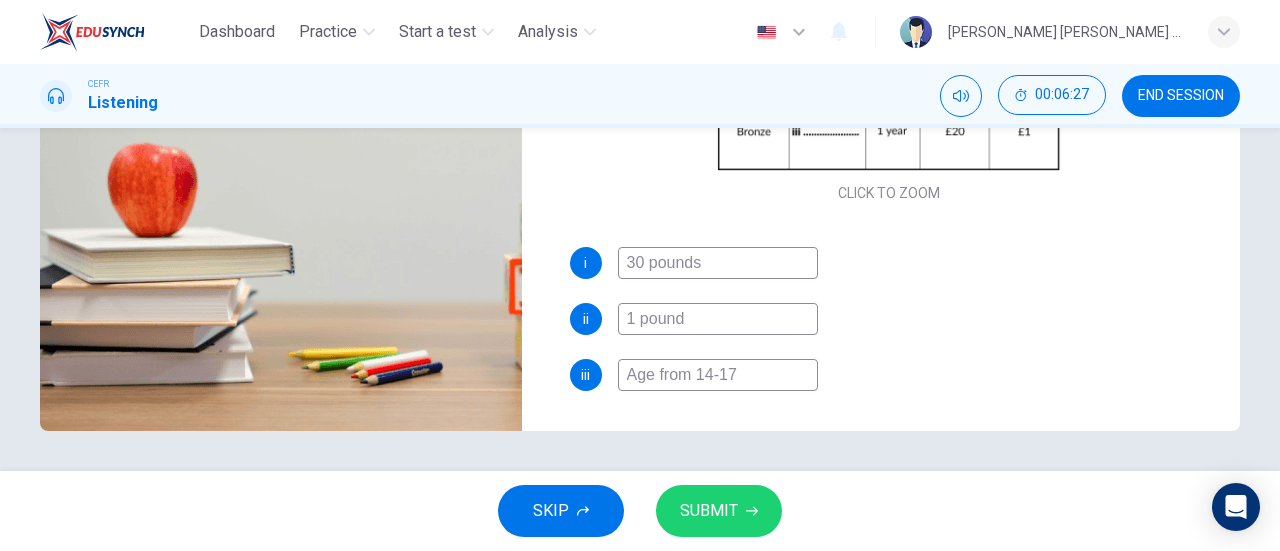 click on "Age from 14-17" at bounding box center [718, 375] 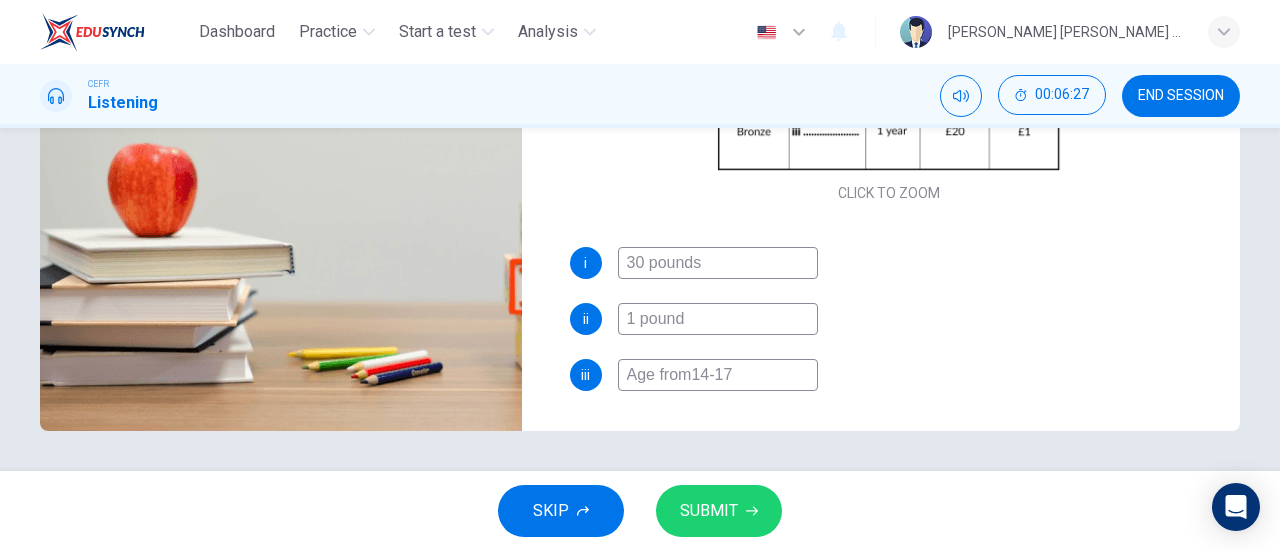 type on "87" 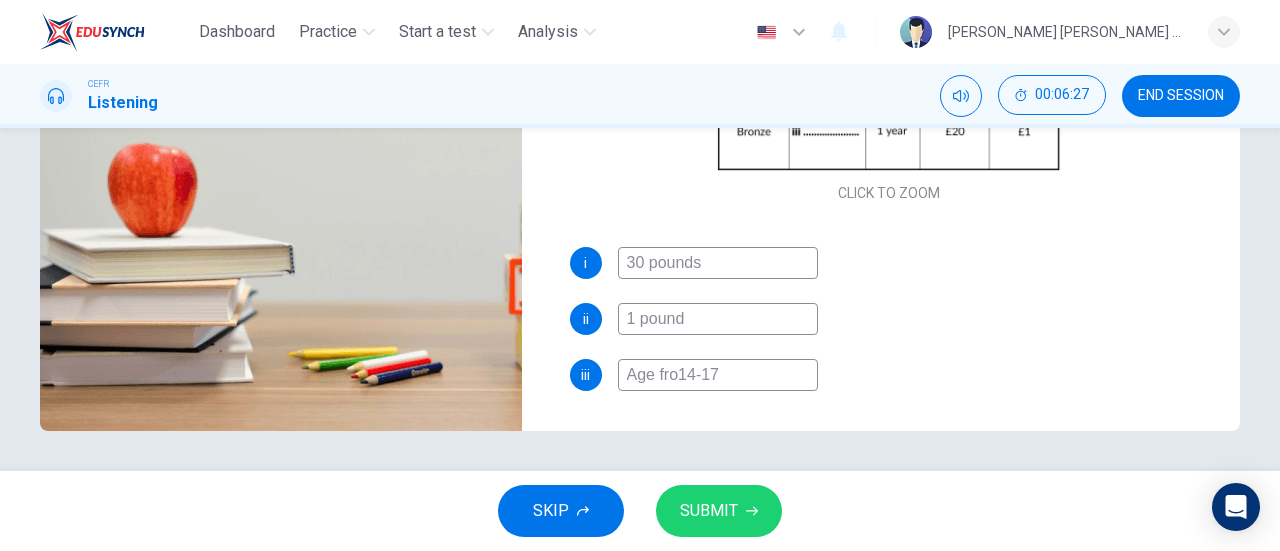 type on "Age fr14-17" 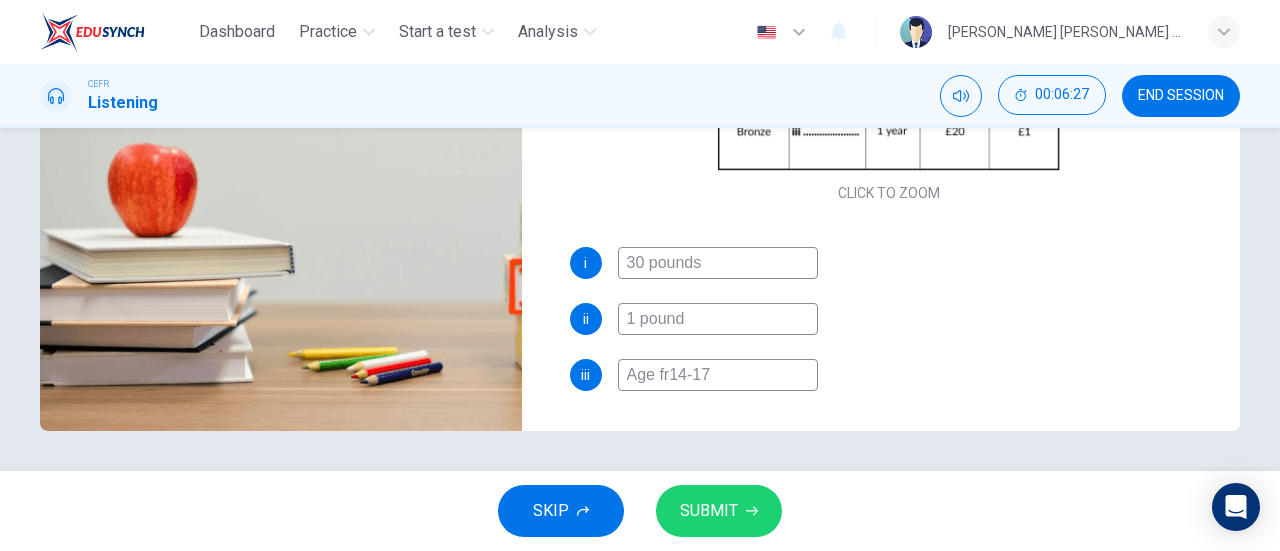 type on "87" 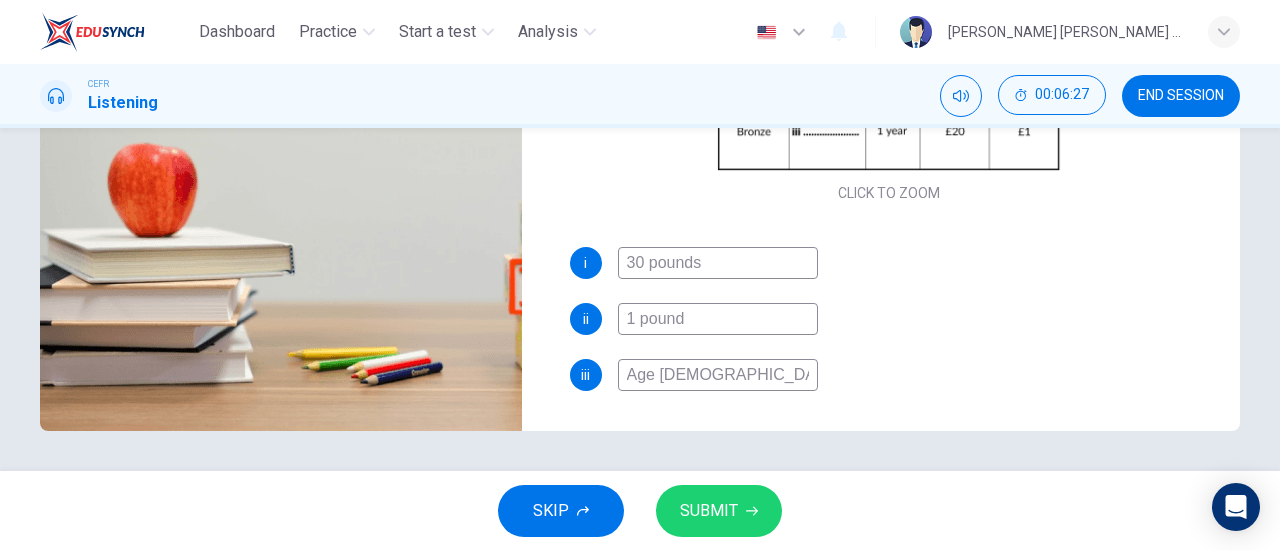 type on "Age14-17" 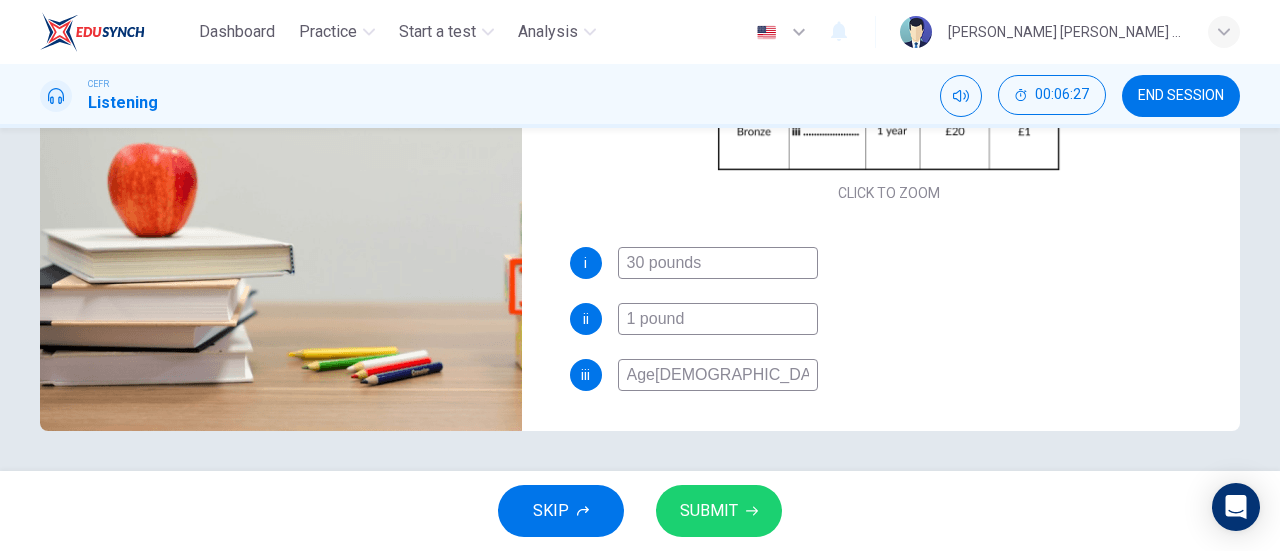 type on "87" 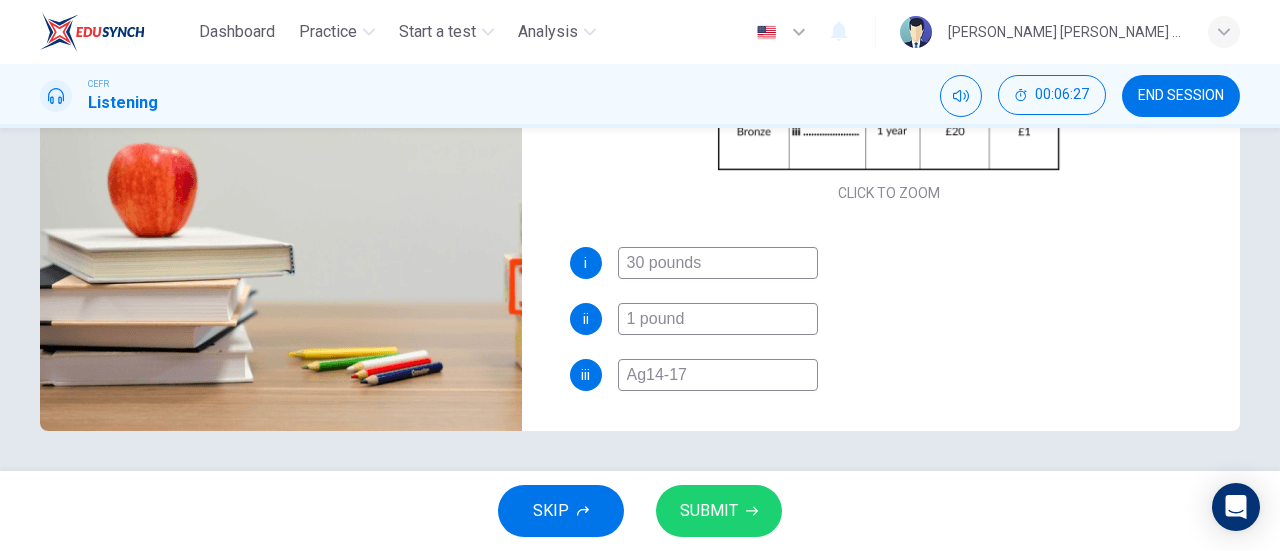 type on "A14-17" 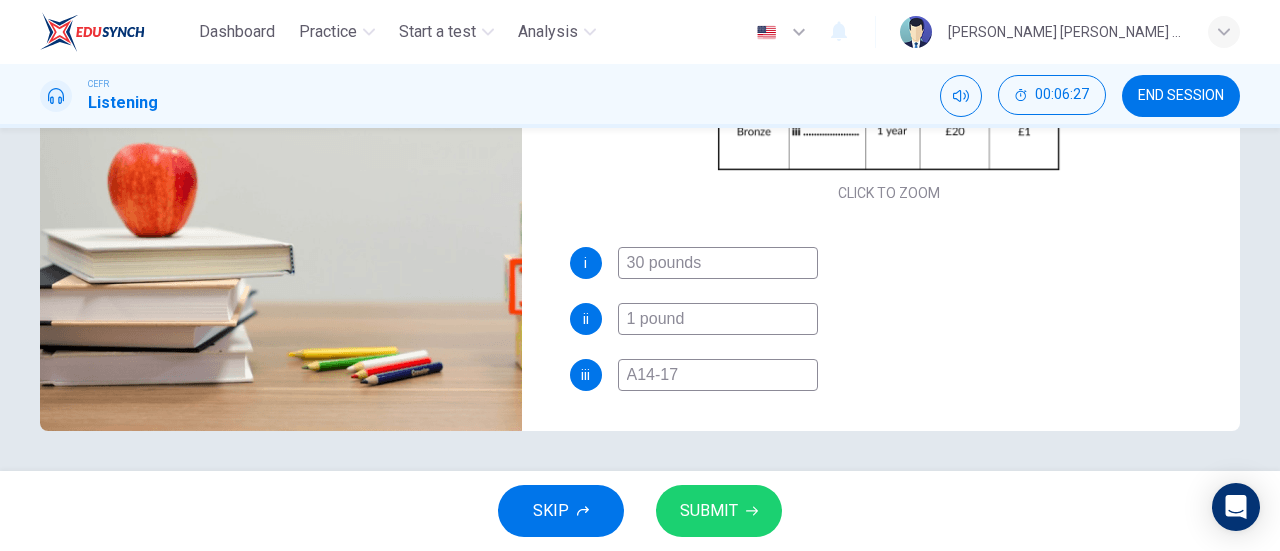 type on "87" 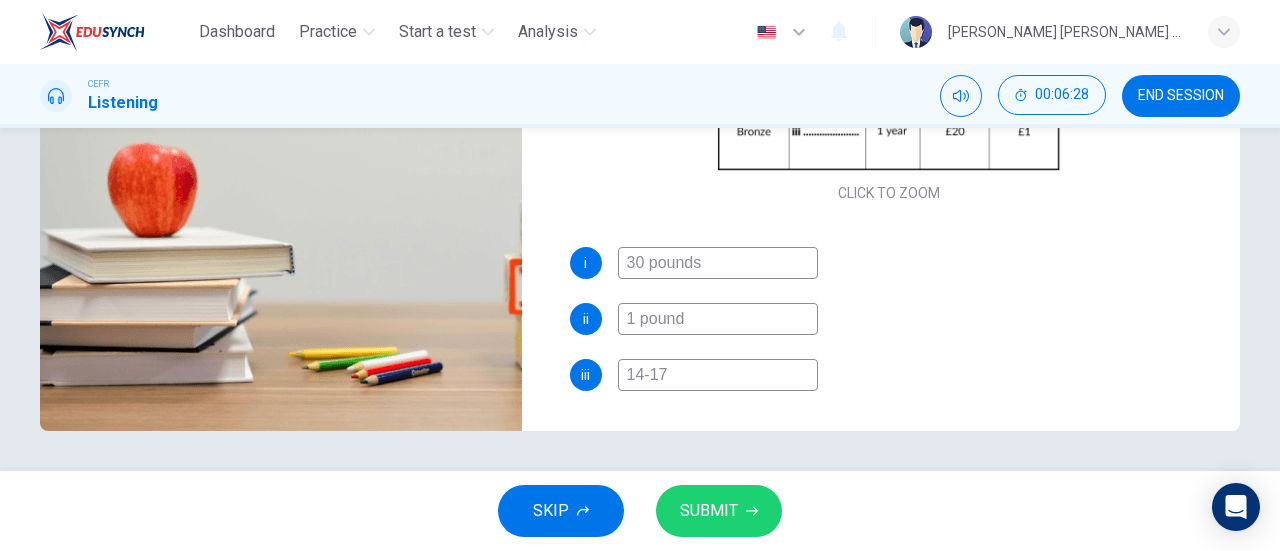 click on "14-17" at bounding box center (718, 375) 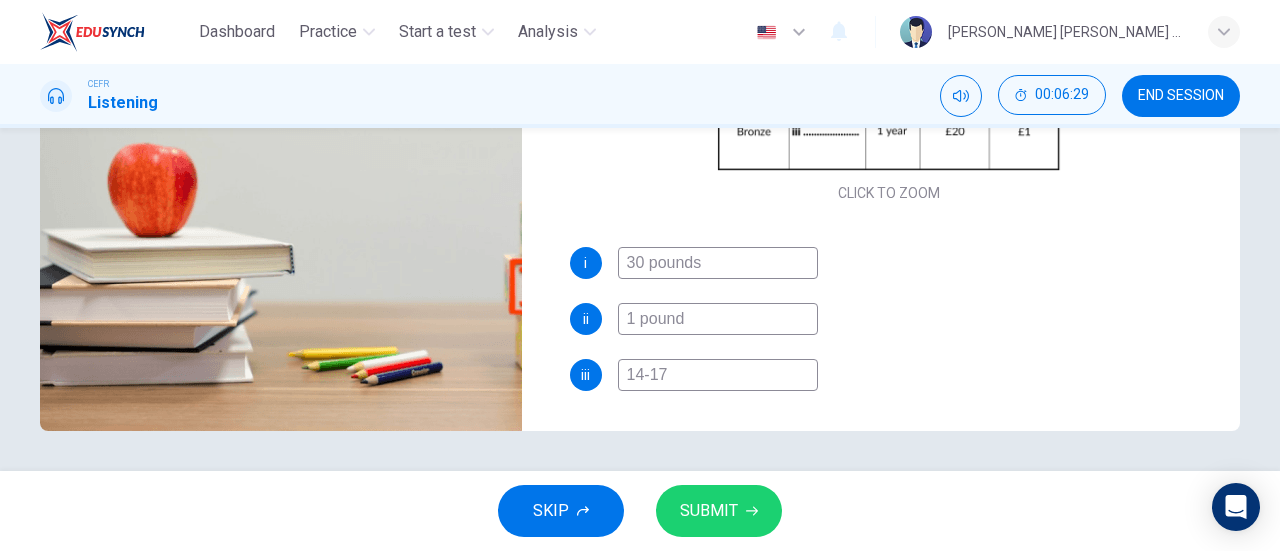 type on "87" 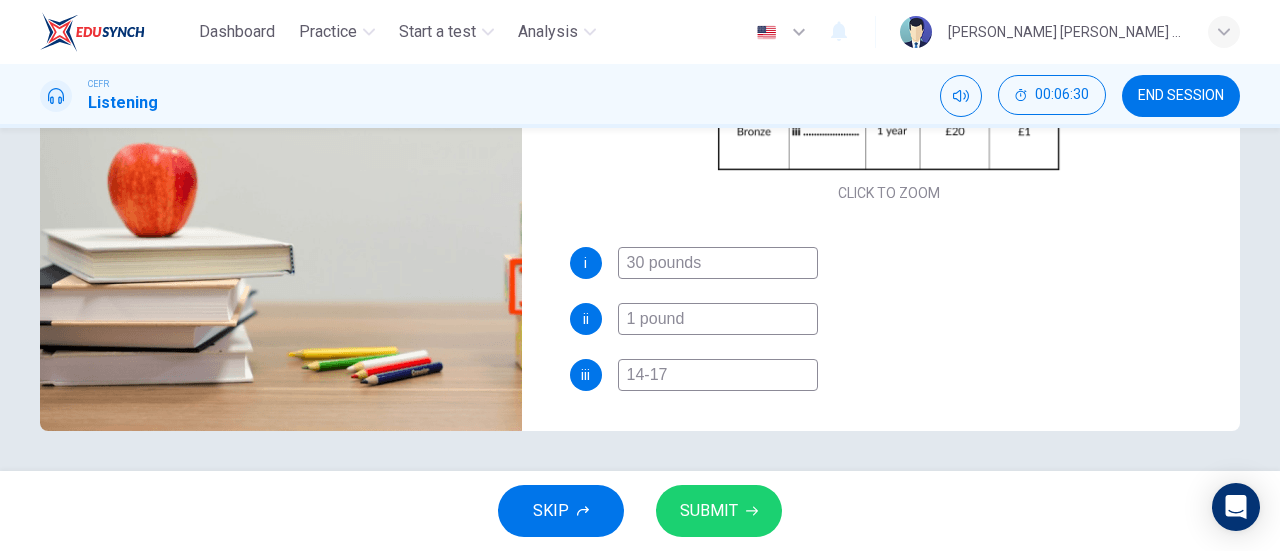 type on "14-17" 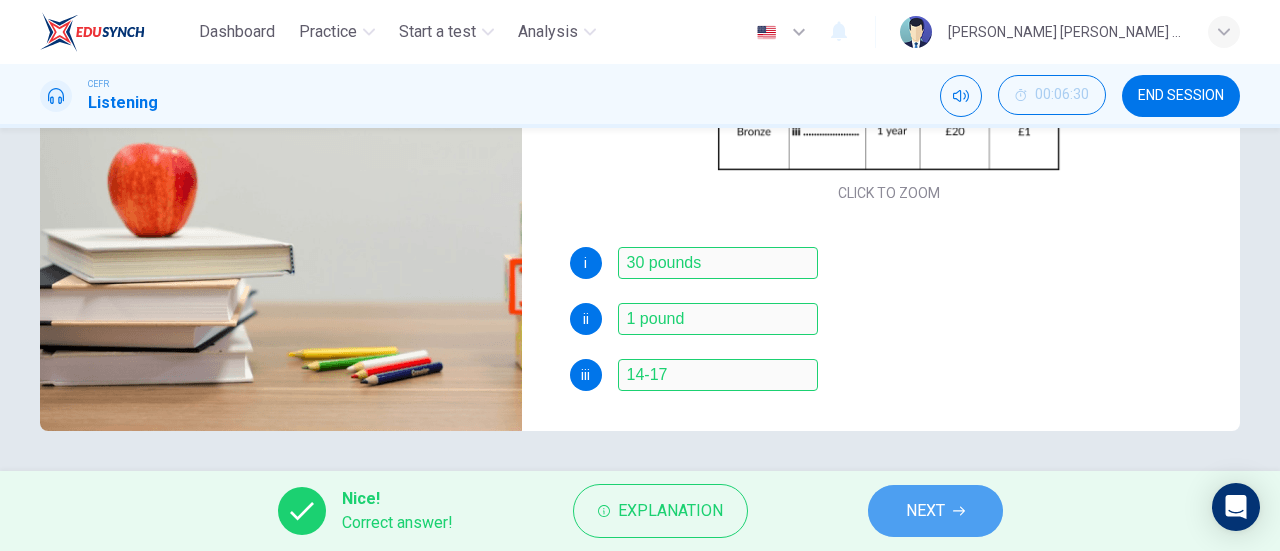 click on "NEXT" at bounding box center [935, 511] 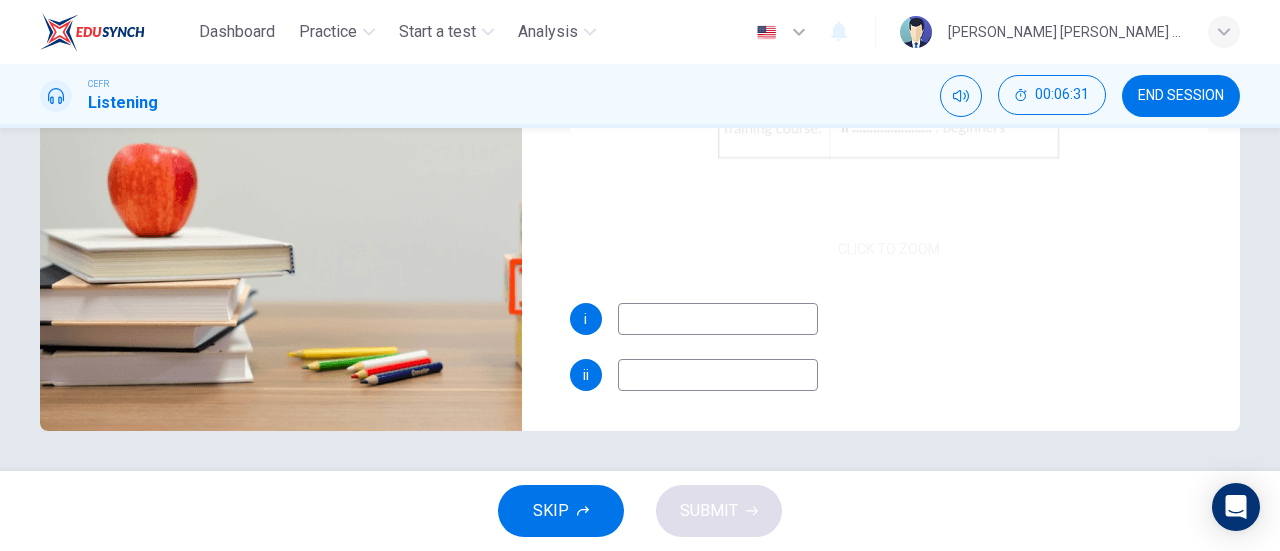 scroll, scrollTop: 0, scrollLeft: 0, axis: both 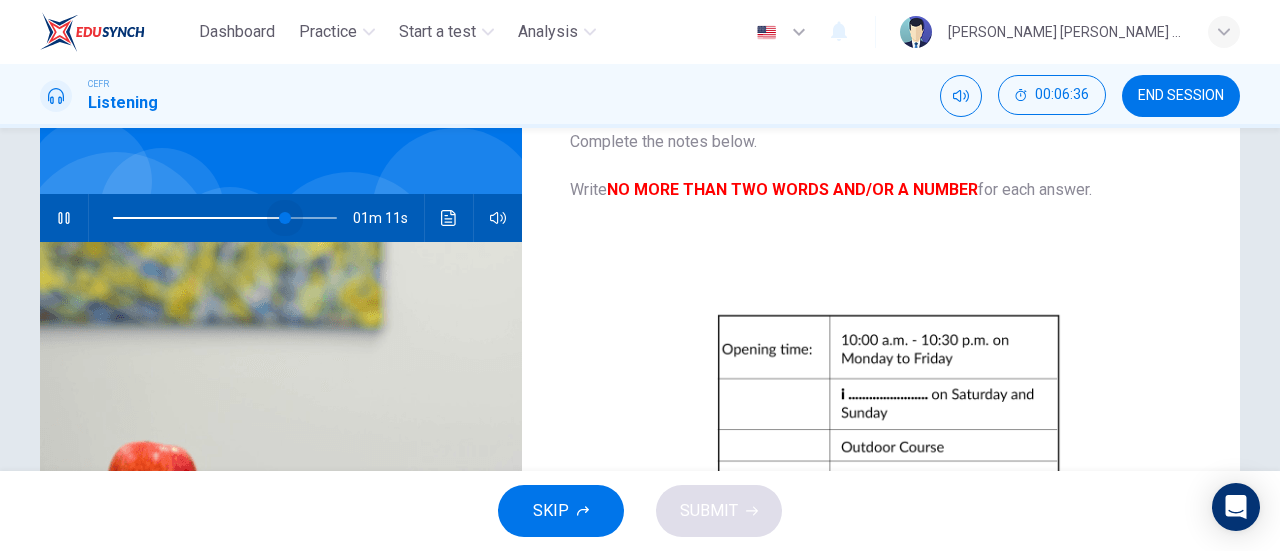 click at bounding box center [225, 218] 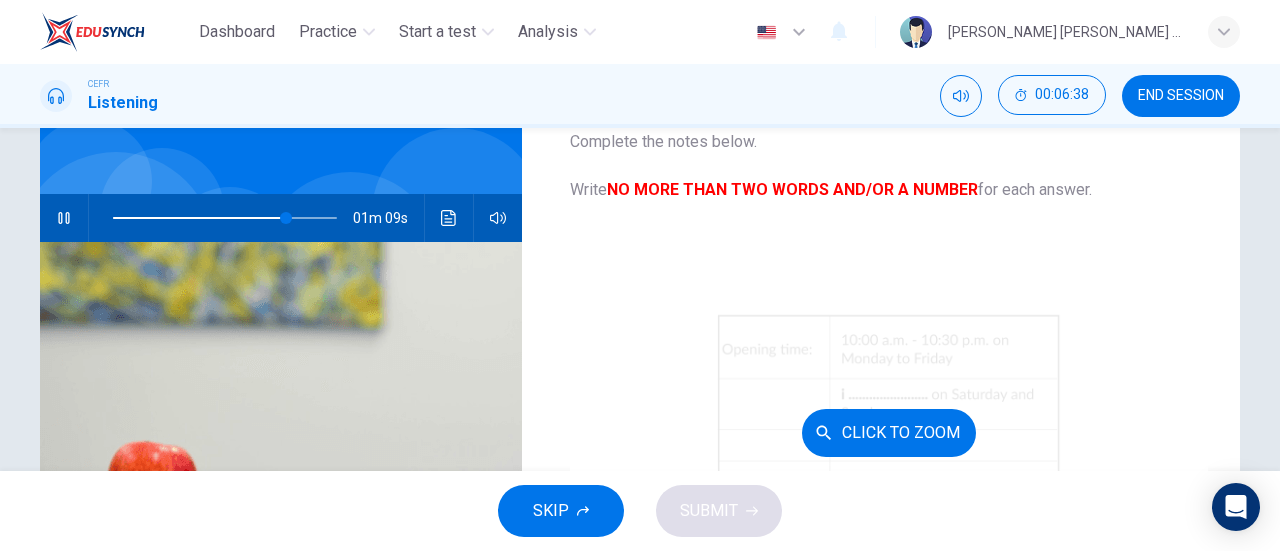 scroll, scrollTop: 62, scrollLeft: 0, axis: vertical 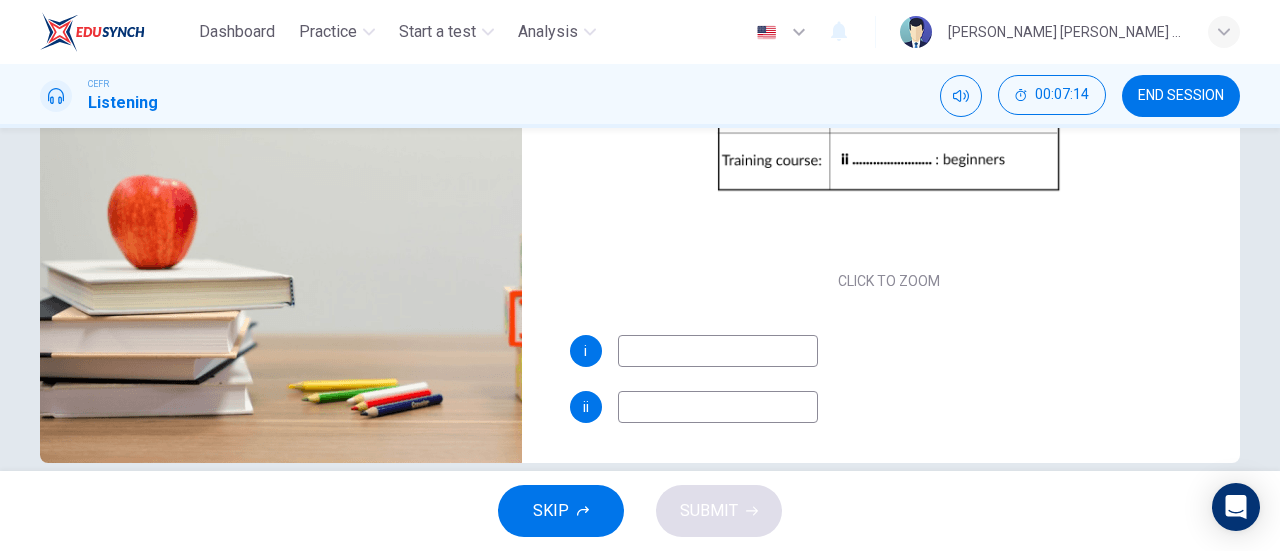 click at bounding box center [718, 407] 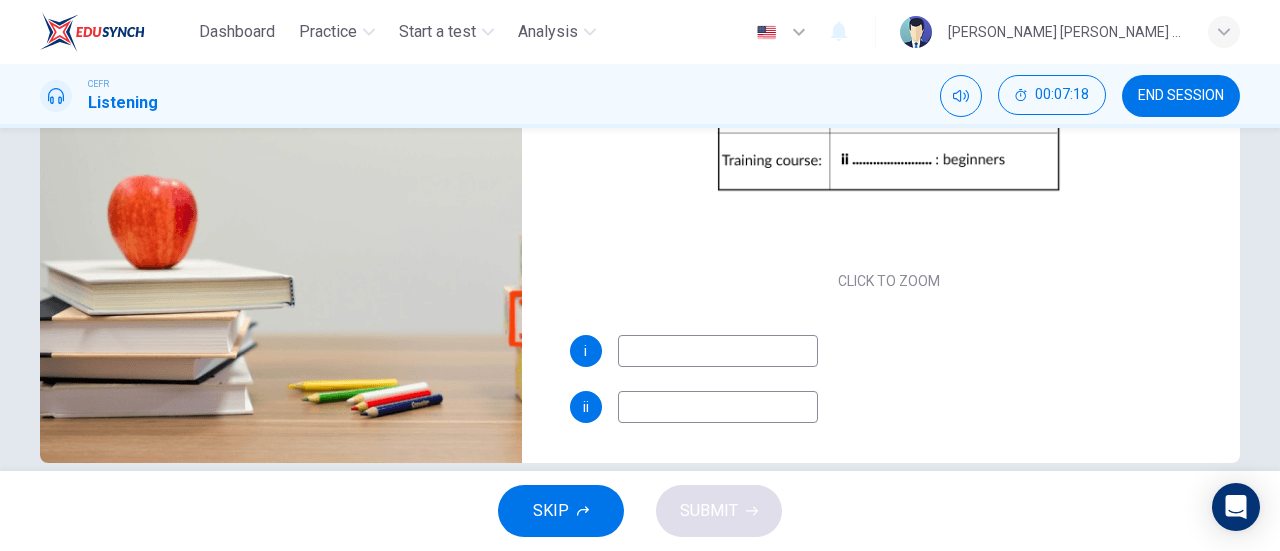 scroll, scrollTop: 0, scrollLeft: 0, axis: both 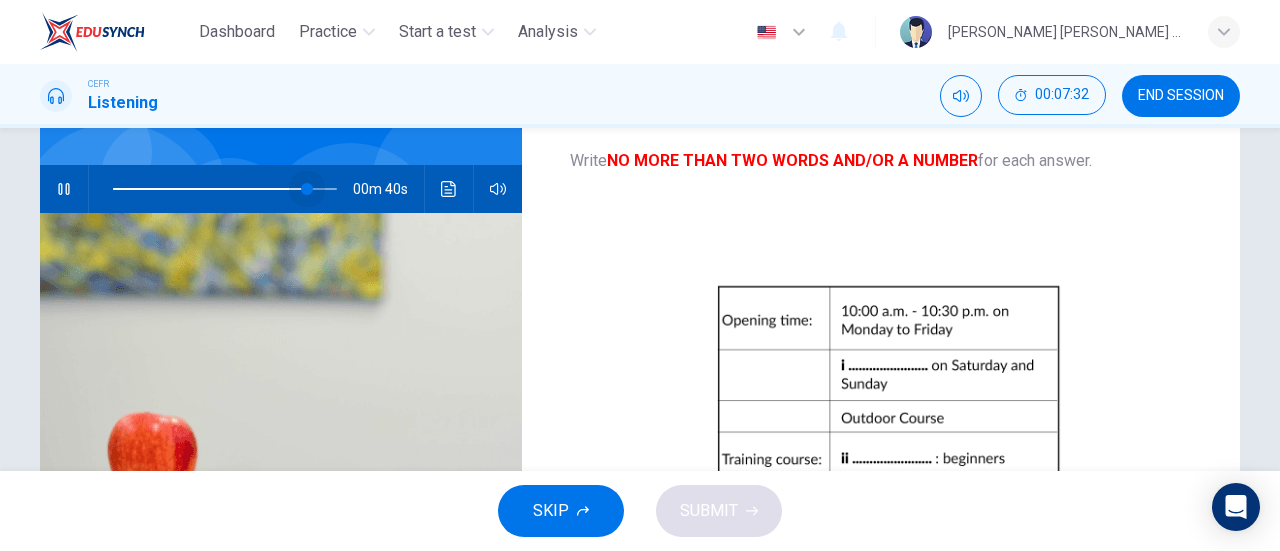 click at bounding box center [307, 189] 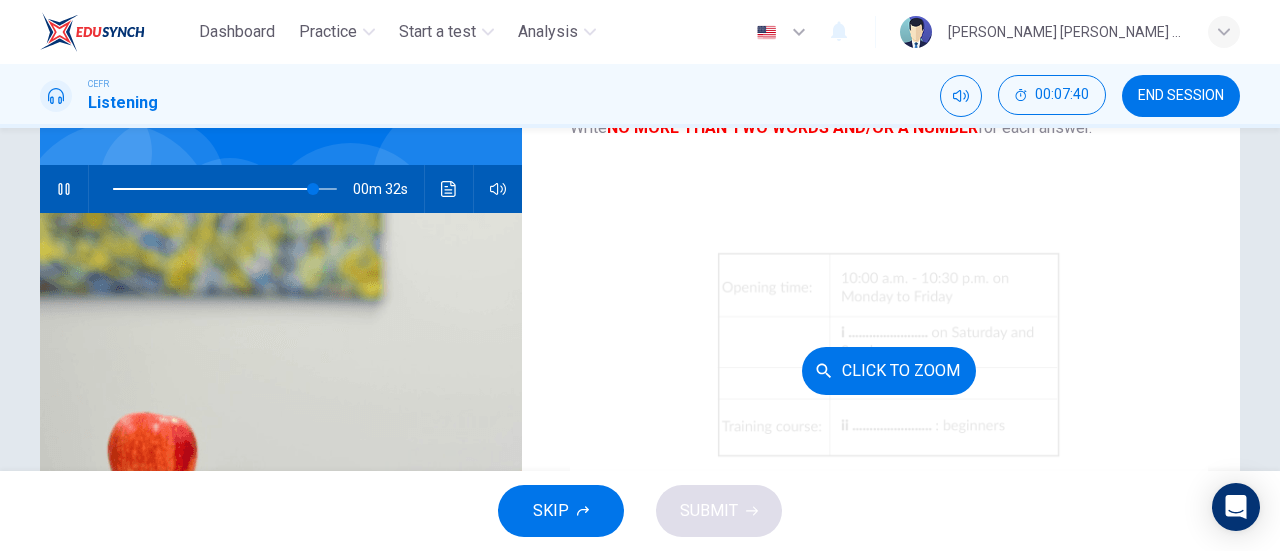 scroll, scrollTop: 34, scrollLeft: 0, axis: vertical 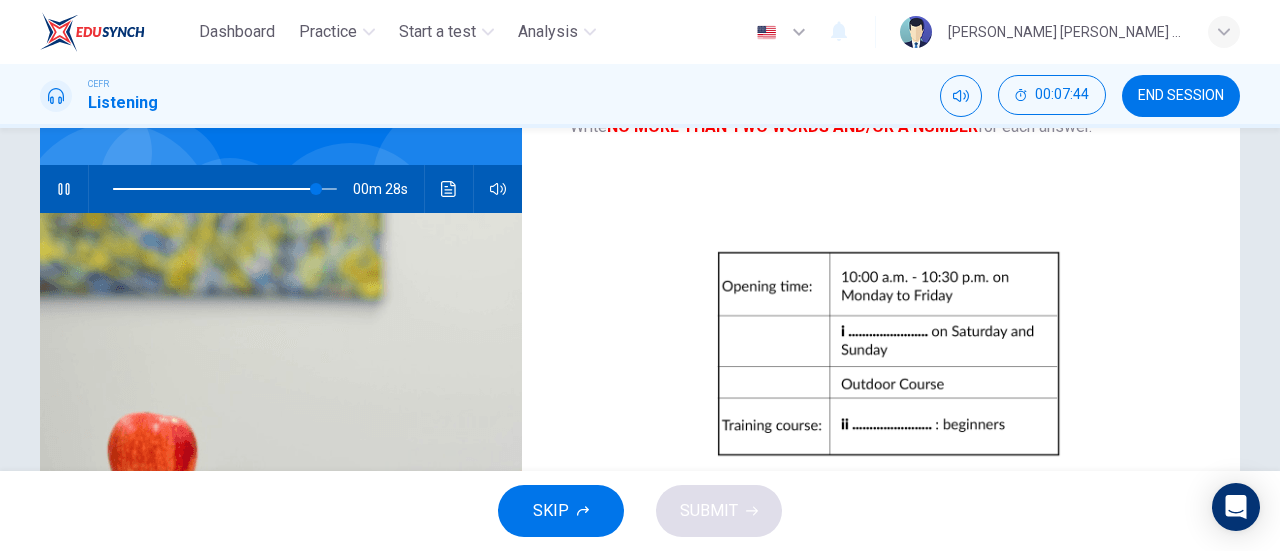 click at bounding box center [225, 189] 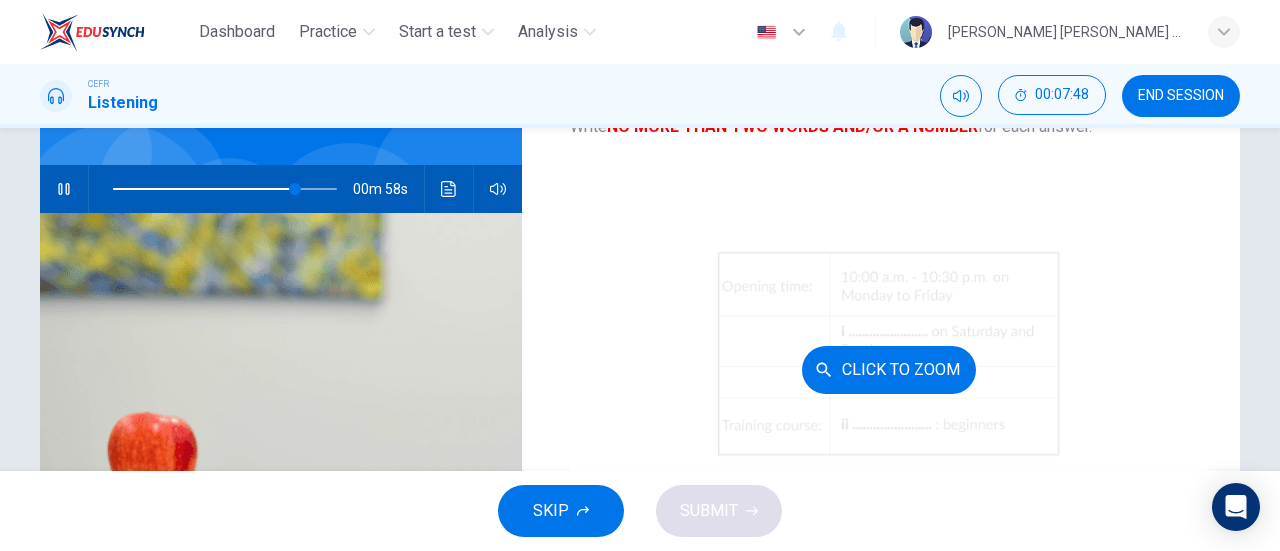 scroll, scrollTop: 62, scrollLeft: 0, axis: vertical 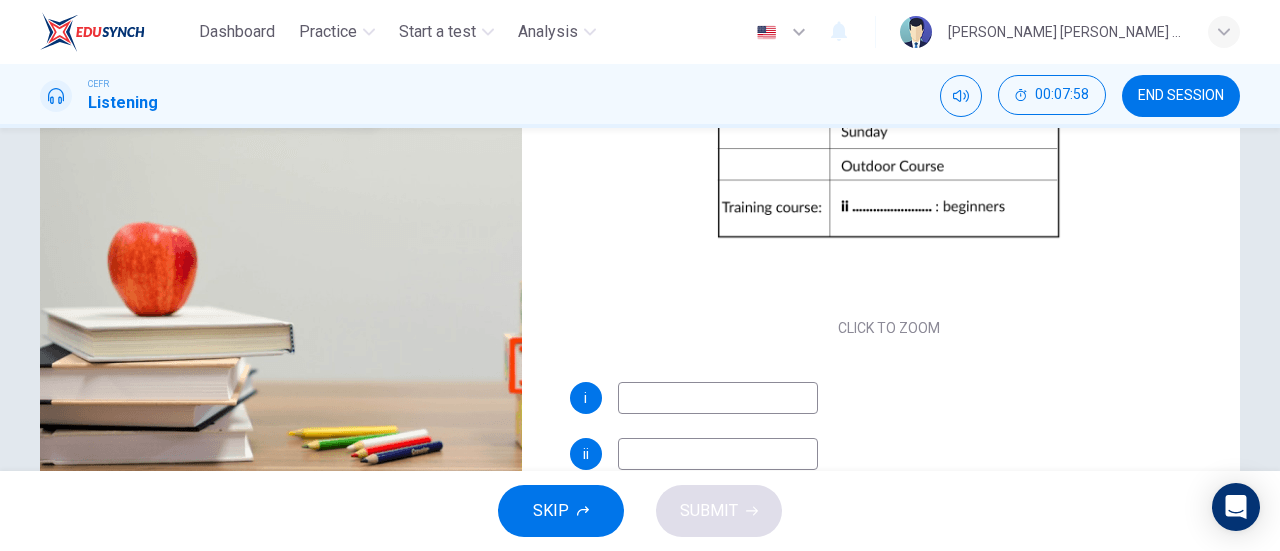 click at bounding box center [718, 398] 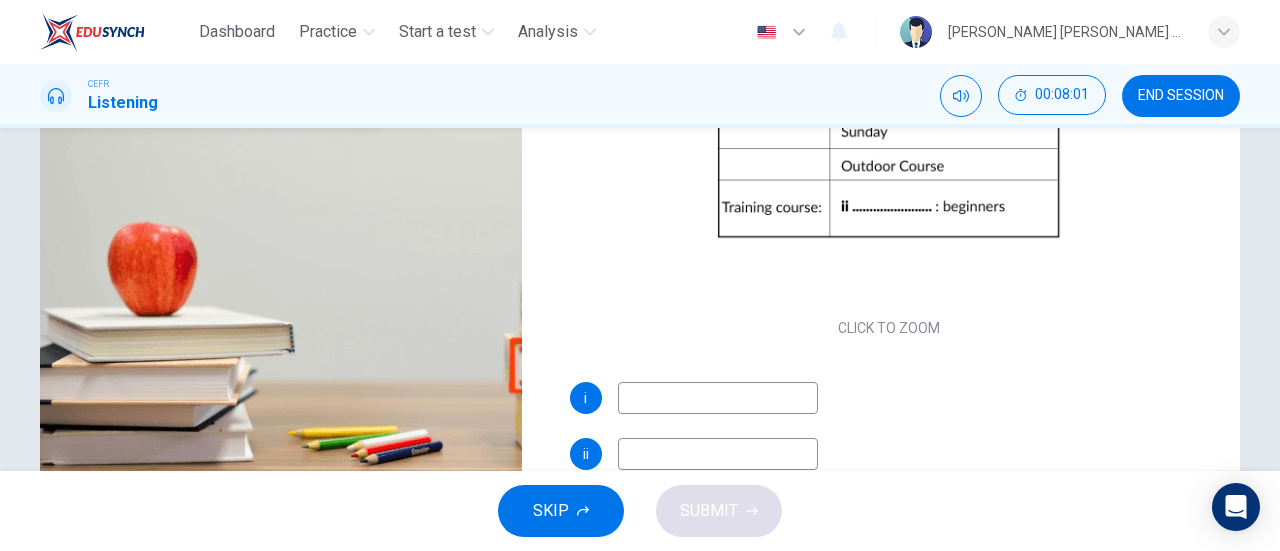 scroll, scrollTop: 0, scrollLeft: 0, axis: both 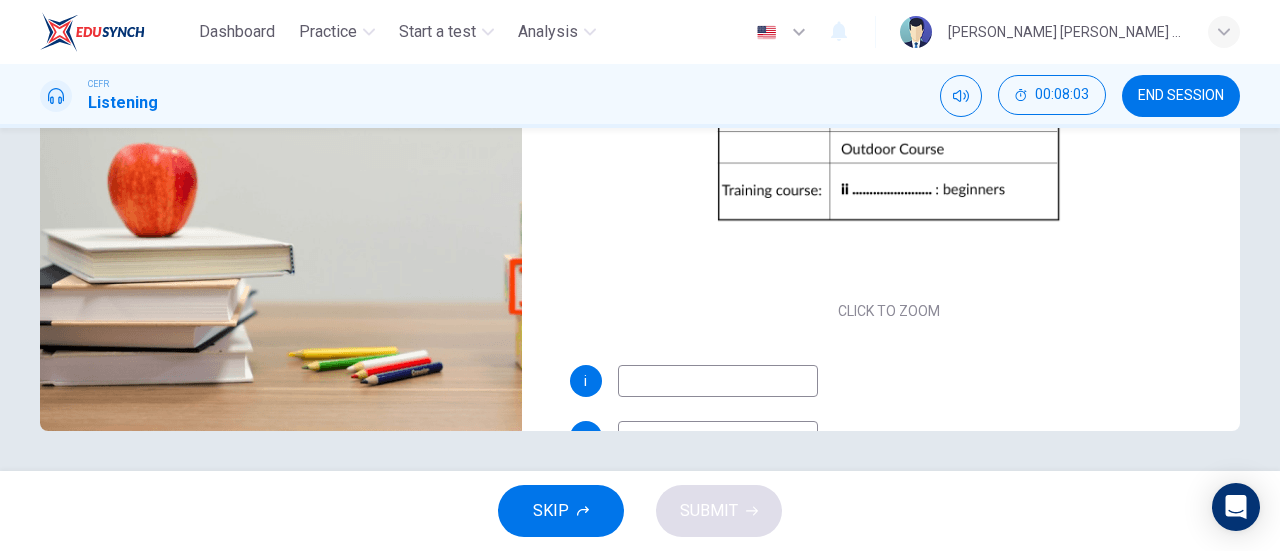 type on "86" 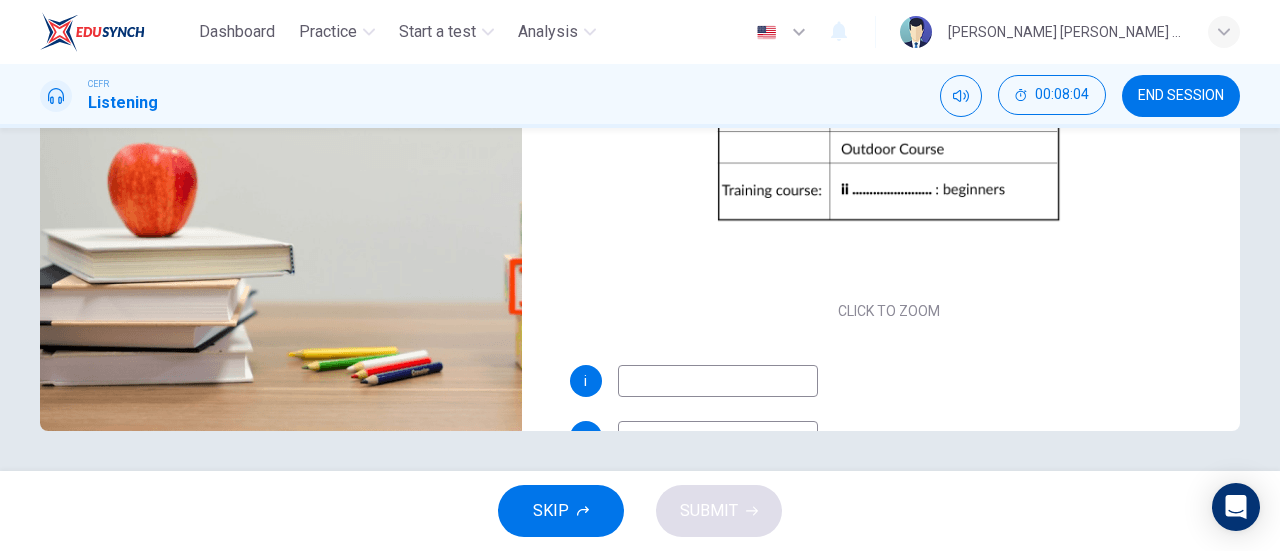 type on "1" 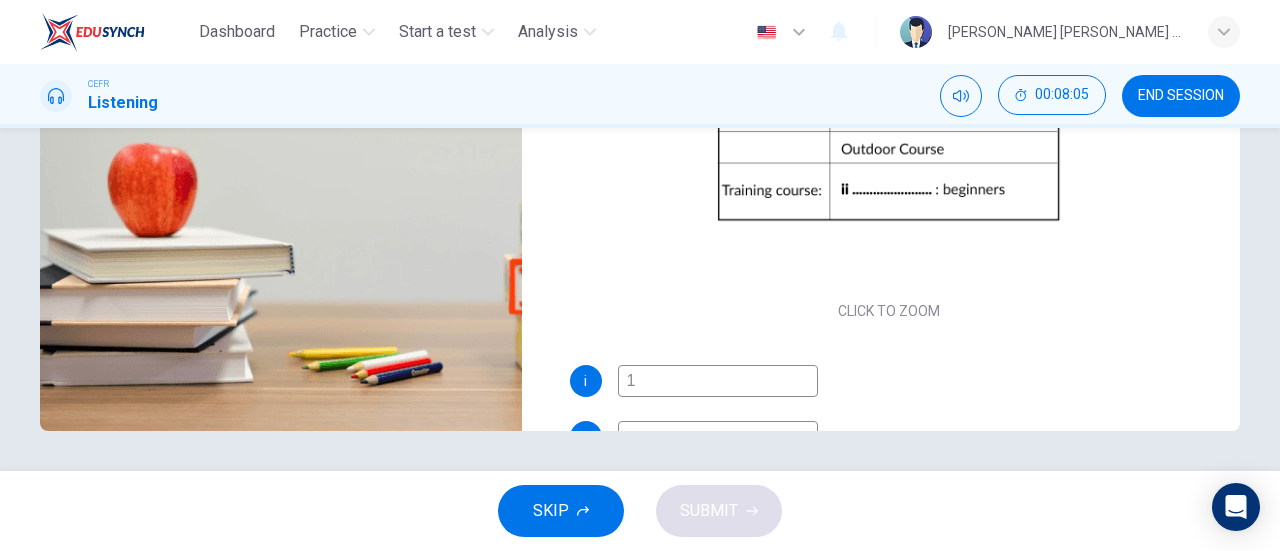 type on "87" 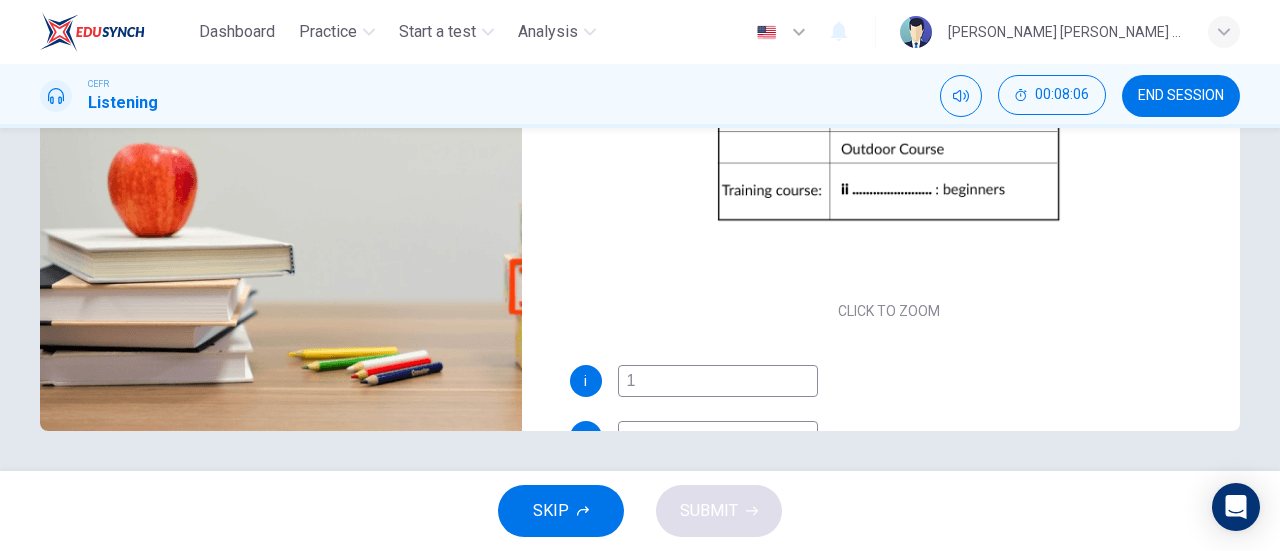 type on "10" 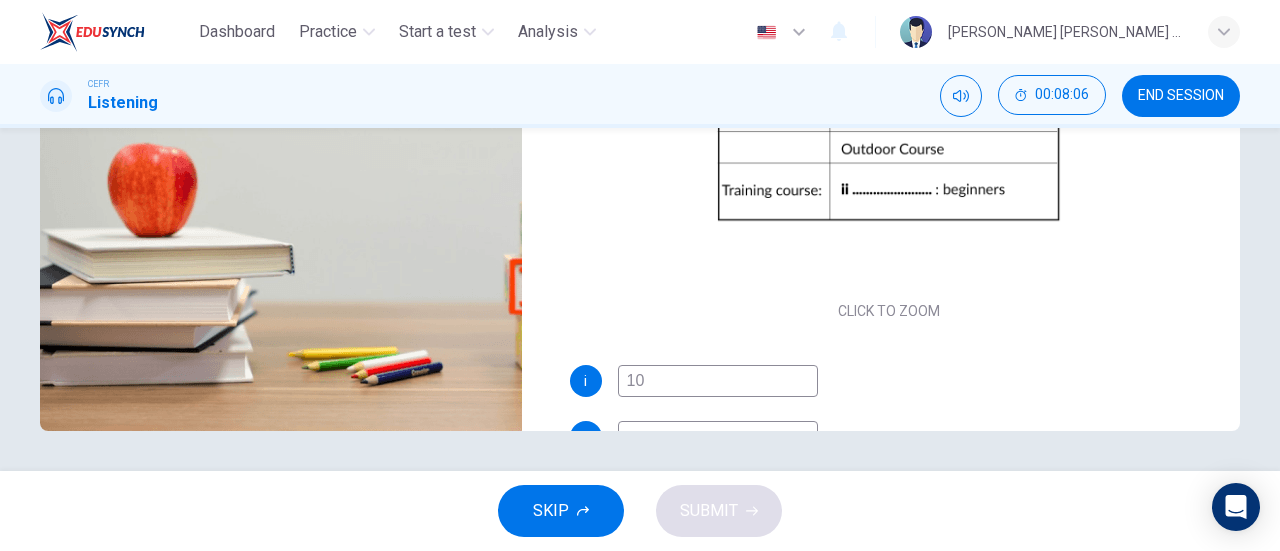 type on "87" 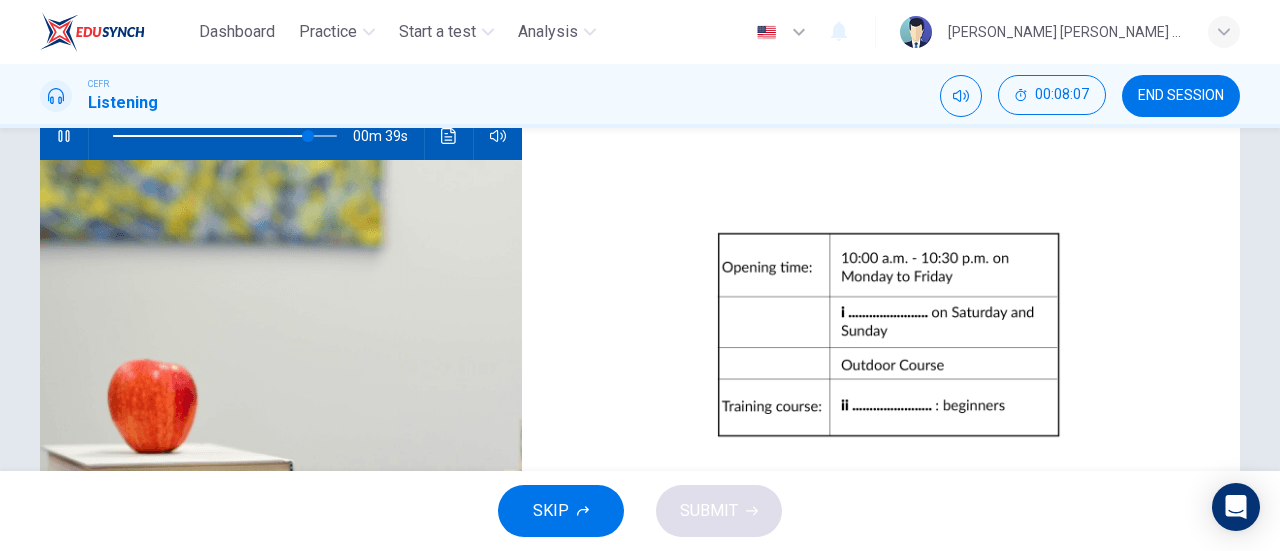 type on "88" 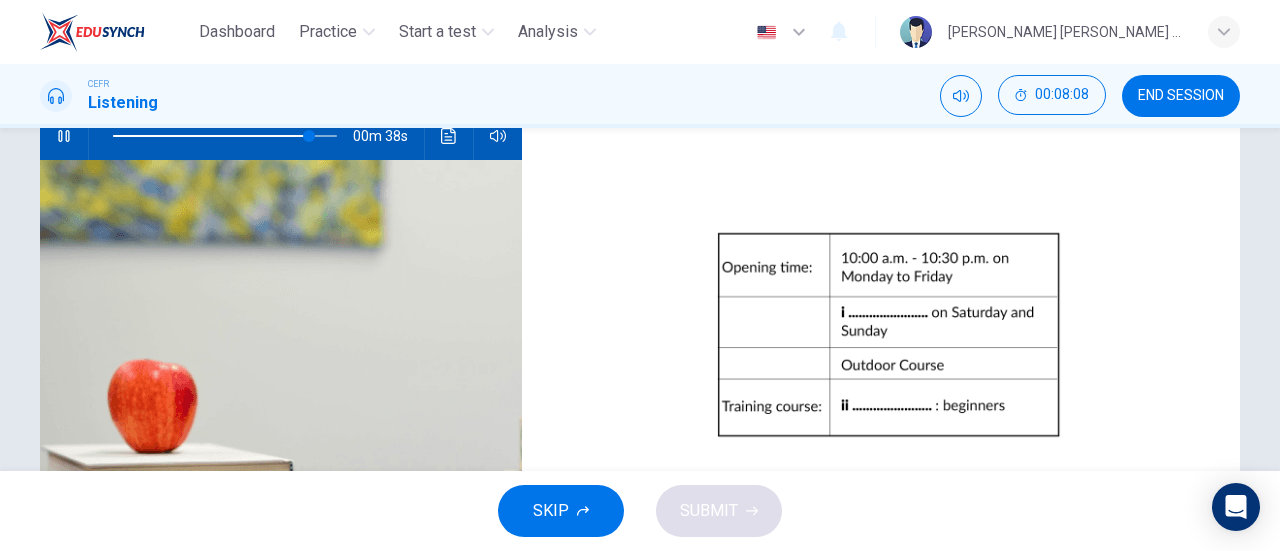 scroll, scrollTop: 432, scrollLeft: 0, axis: vertical 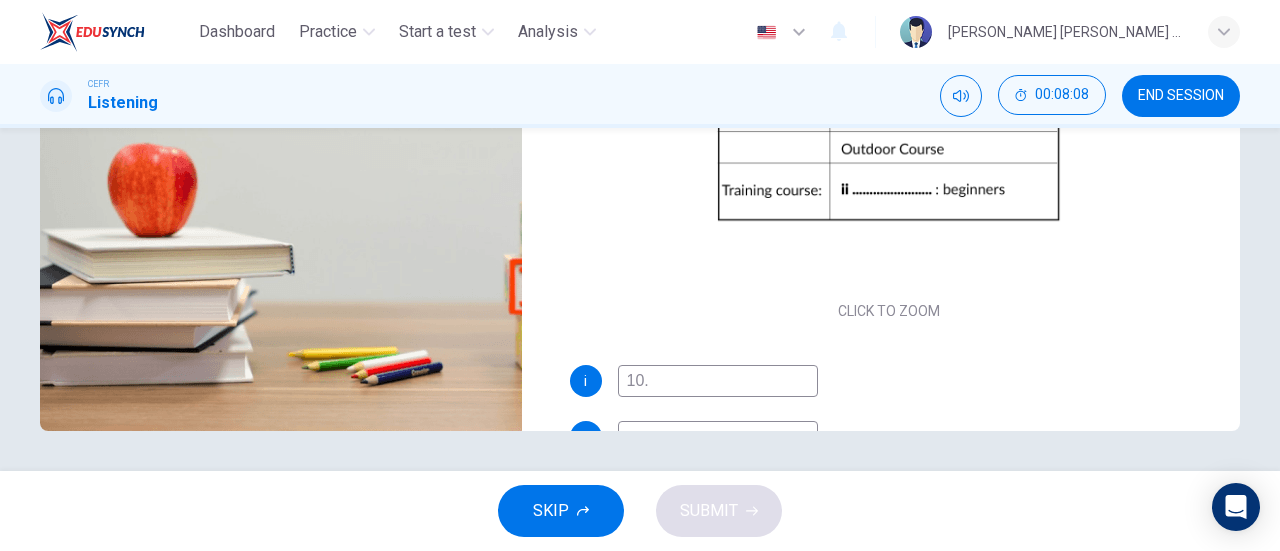 type on "10" 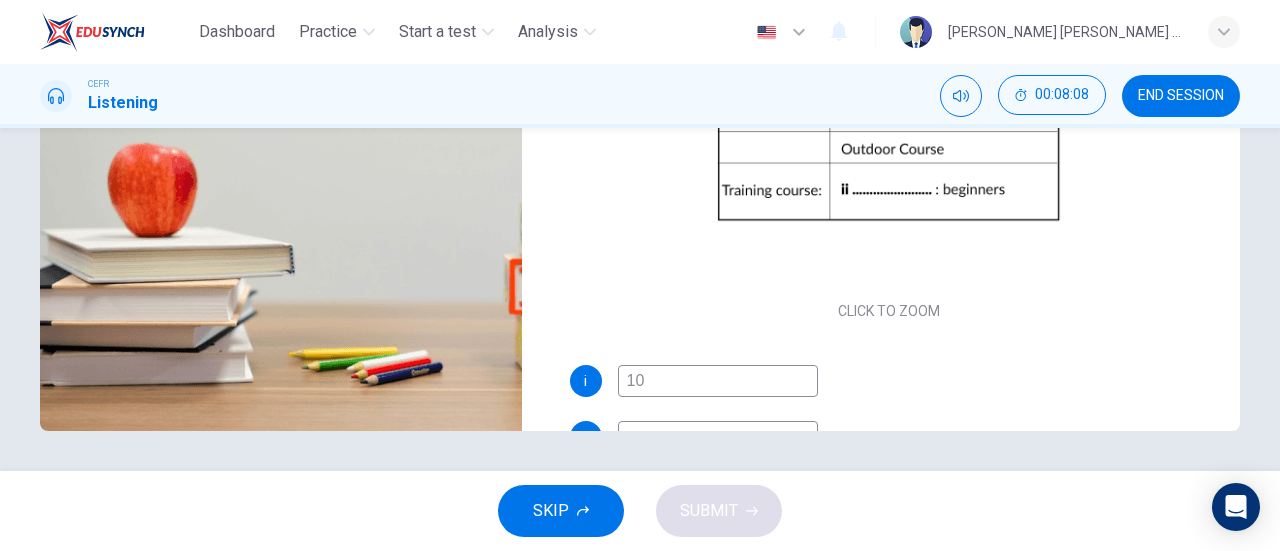 type on "88" 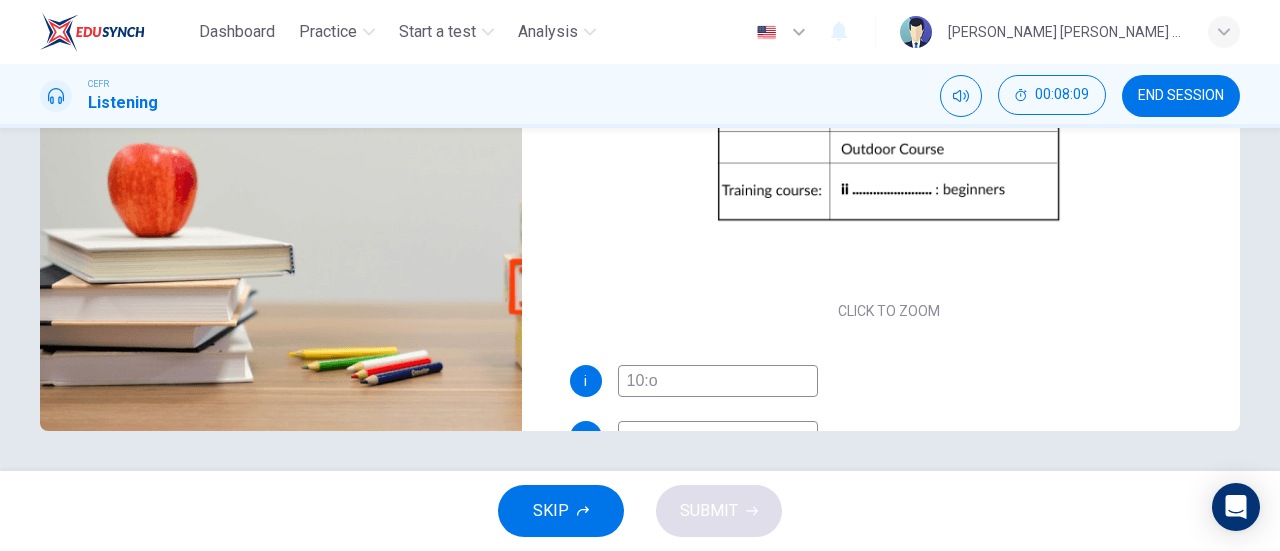 type on "10:oo" 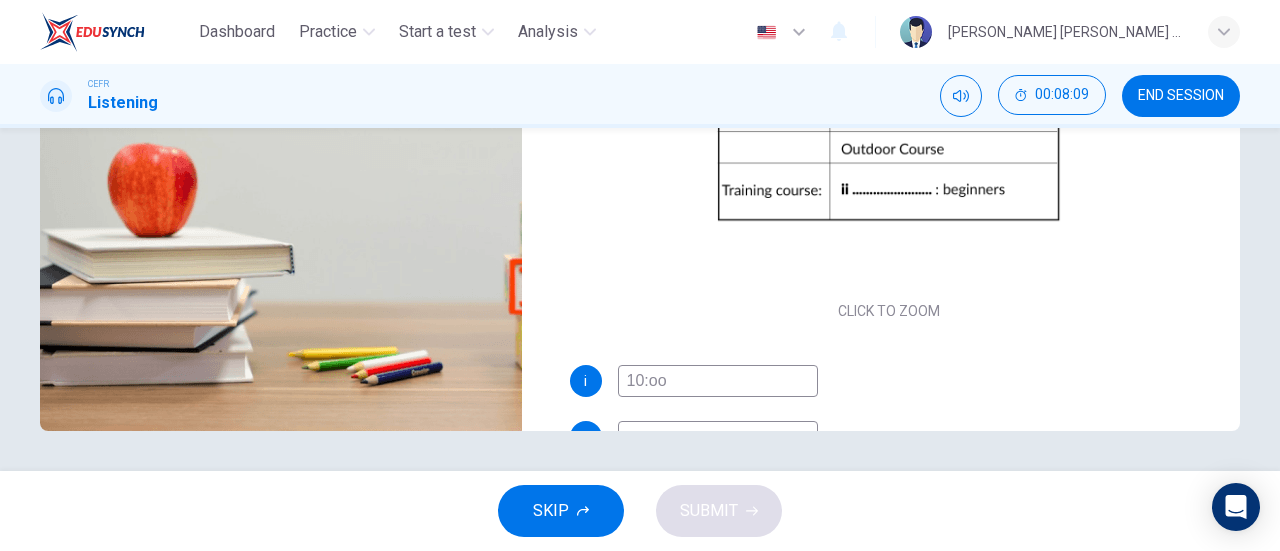 type on "88" 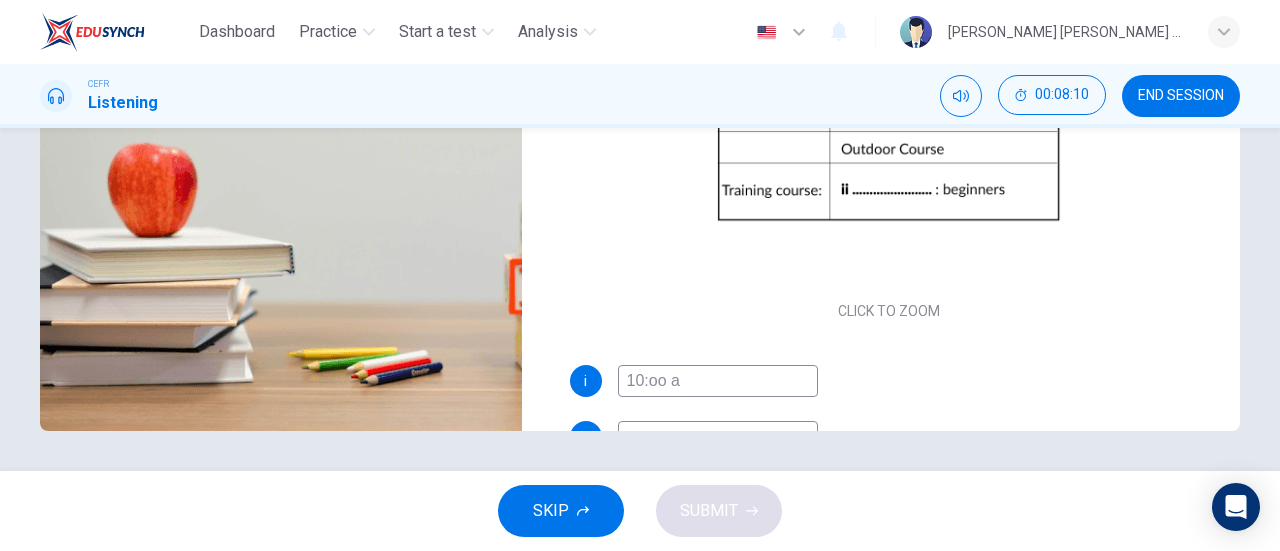 type on "10:oo am" 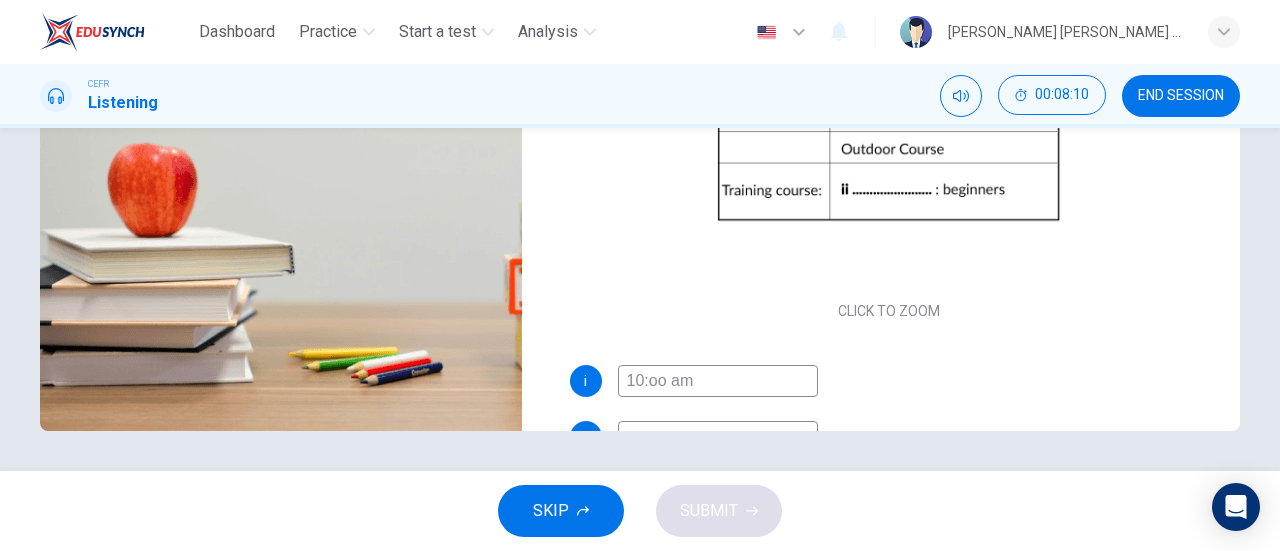 type on "89" 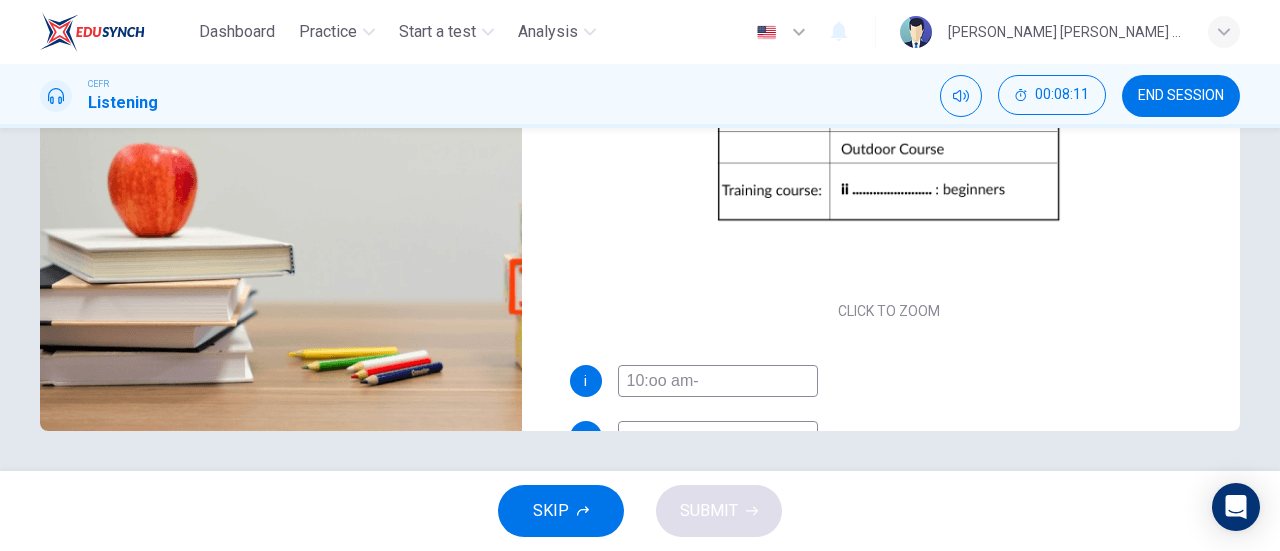 type on "10:oo am-" 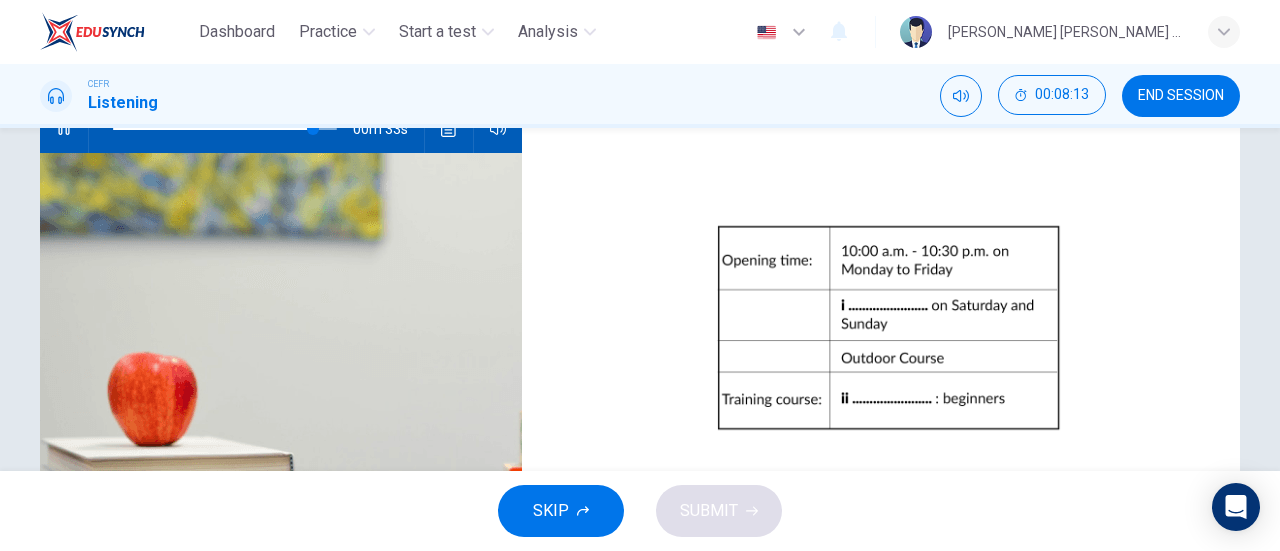 scroll, scrollTop: 166, scrollLeft: 0, axis: vertical 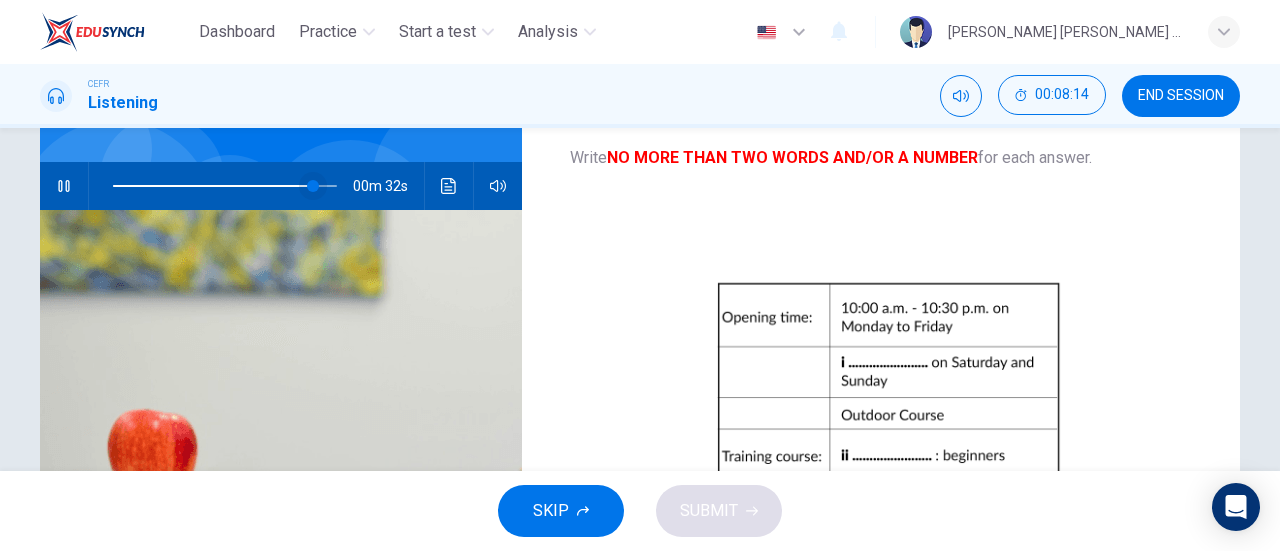 type on "90" 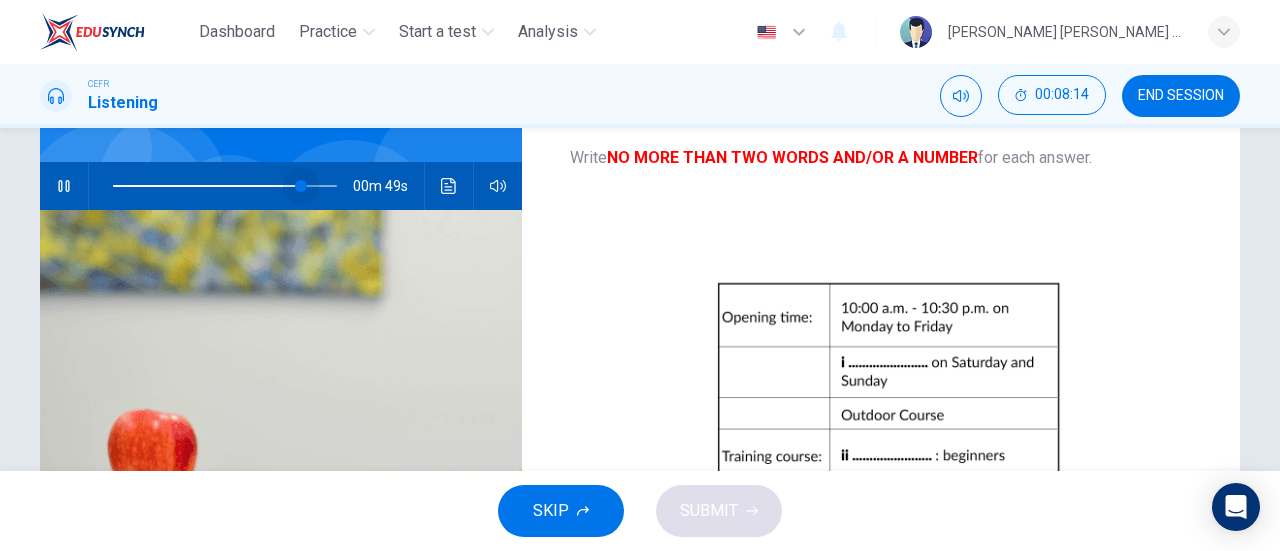 click at bounding box center (301, 186) 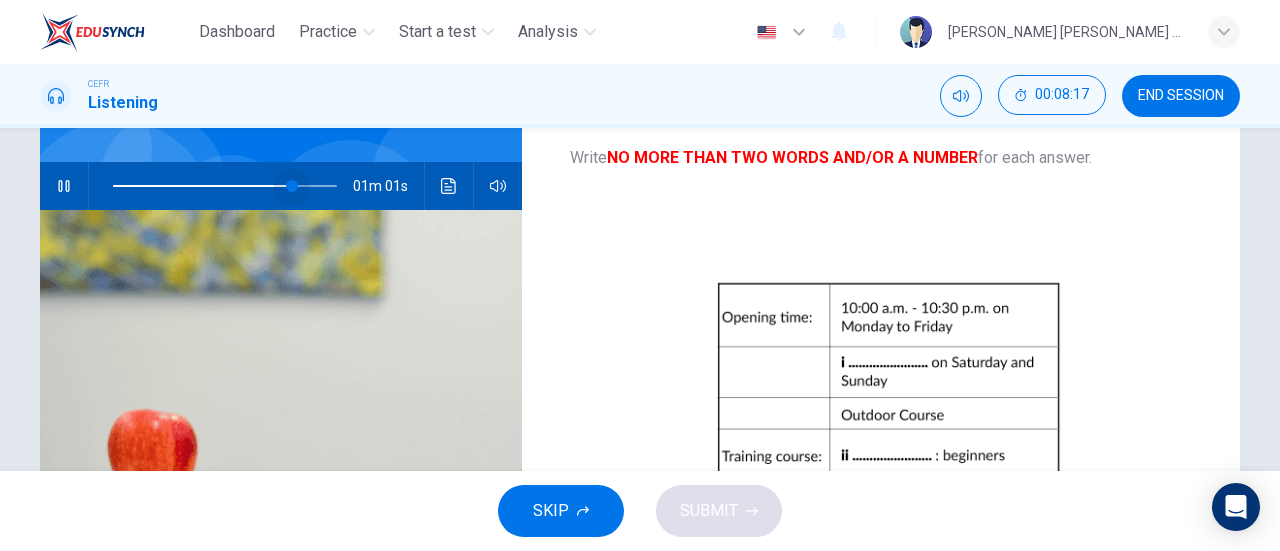 click at bounding box center (292, 186) 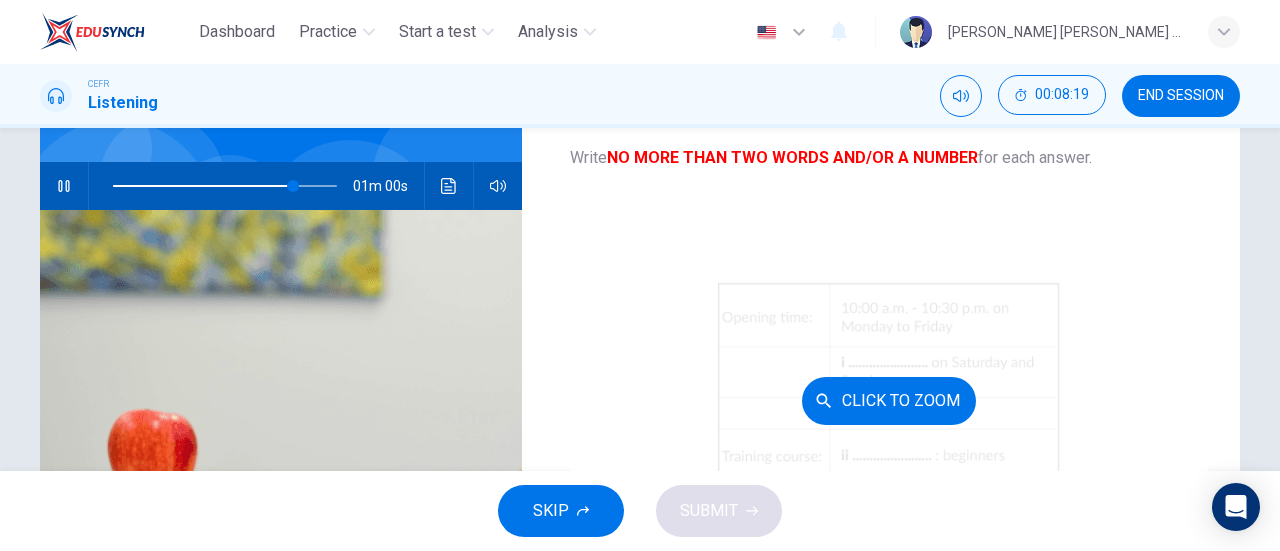 scroll, scrollTop: 62, scrollLeft: 0, axis: vertical 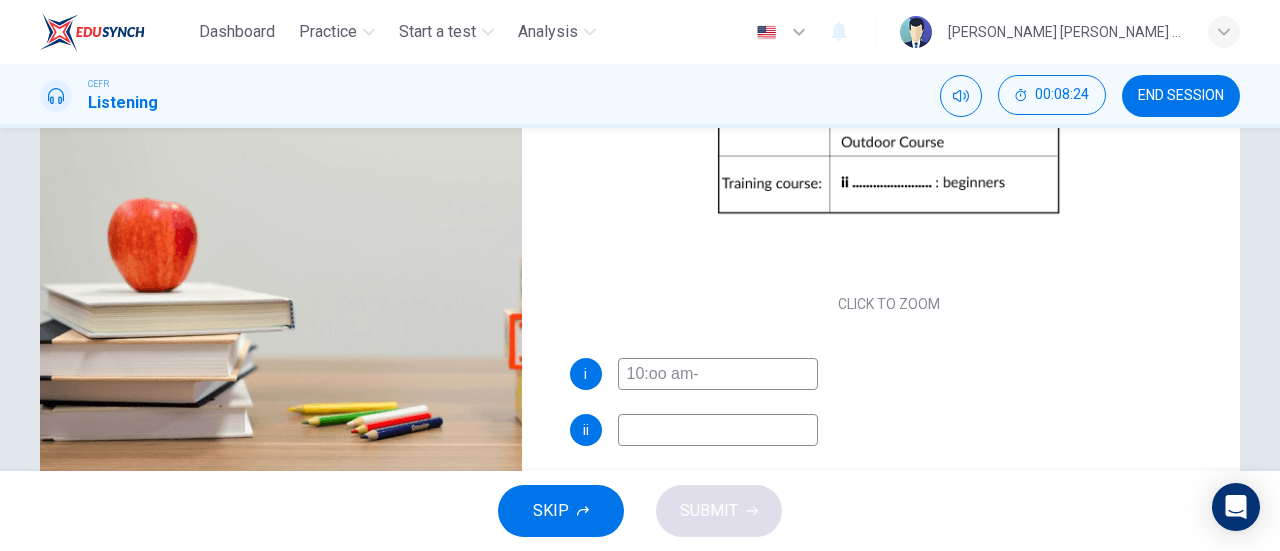 click on "10:oo am-" at bounding box center (718, 374) 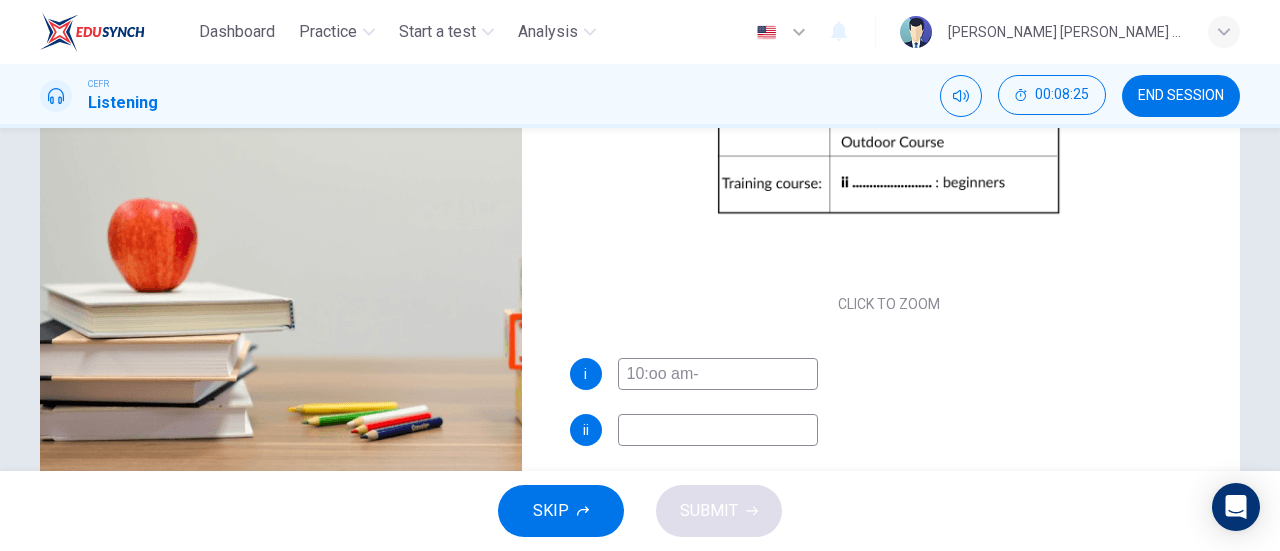 type on "10:oo am-" 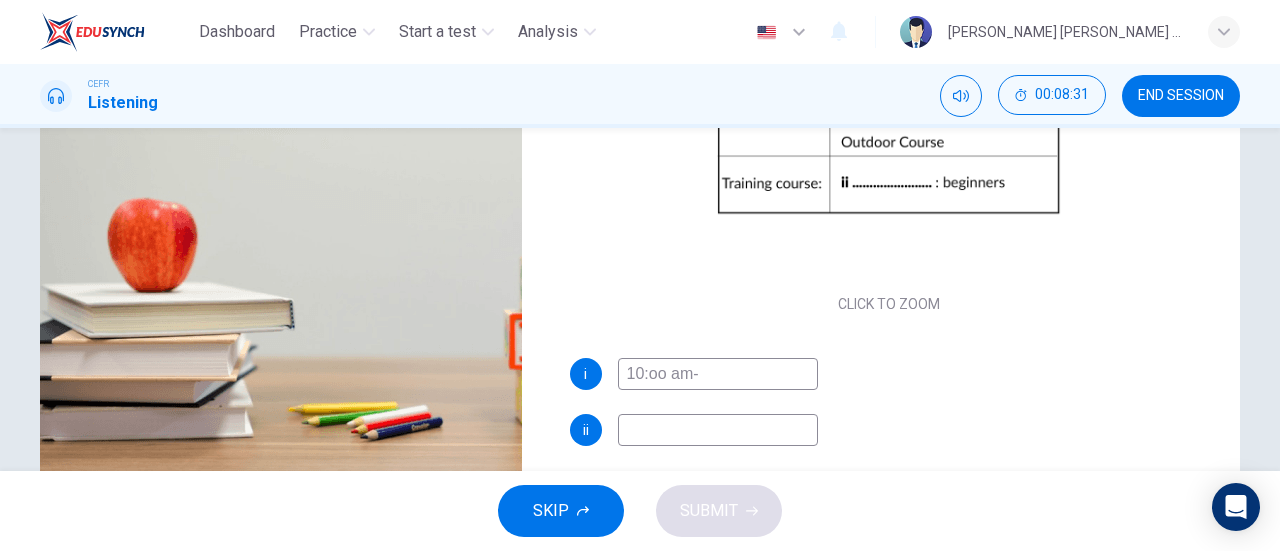 scroll, scrollTop: 0, scrollLeft: 0, axis: both 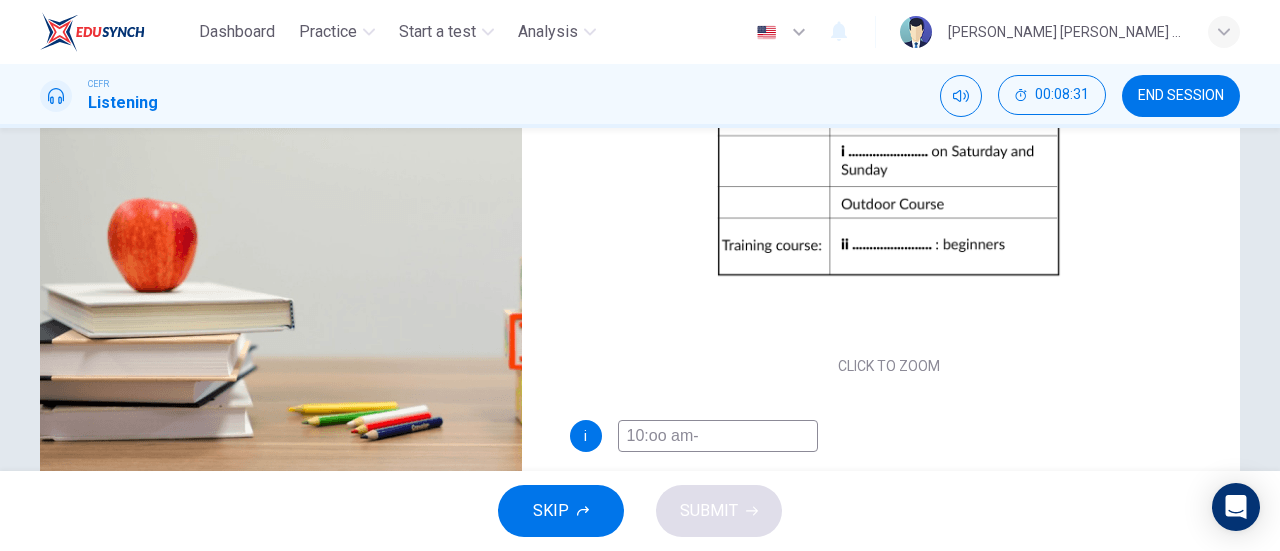 type on "85" 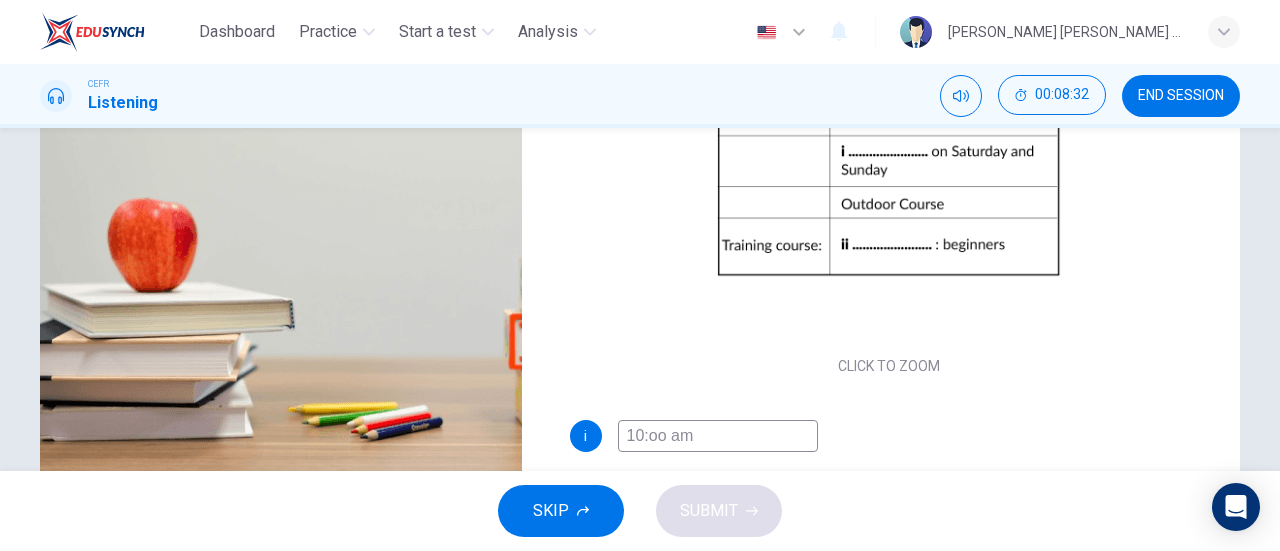 type on "10:oo a" 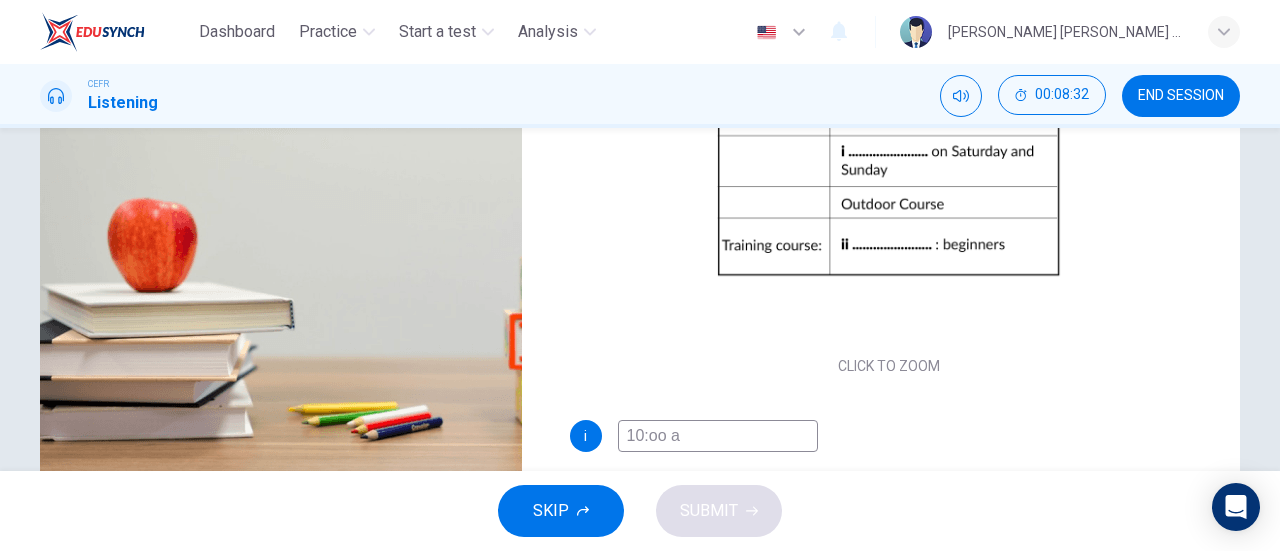 type on "85" 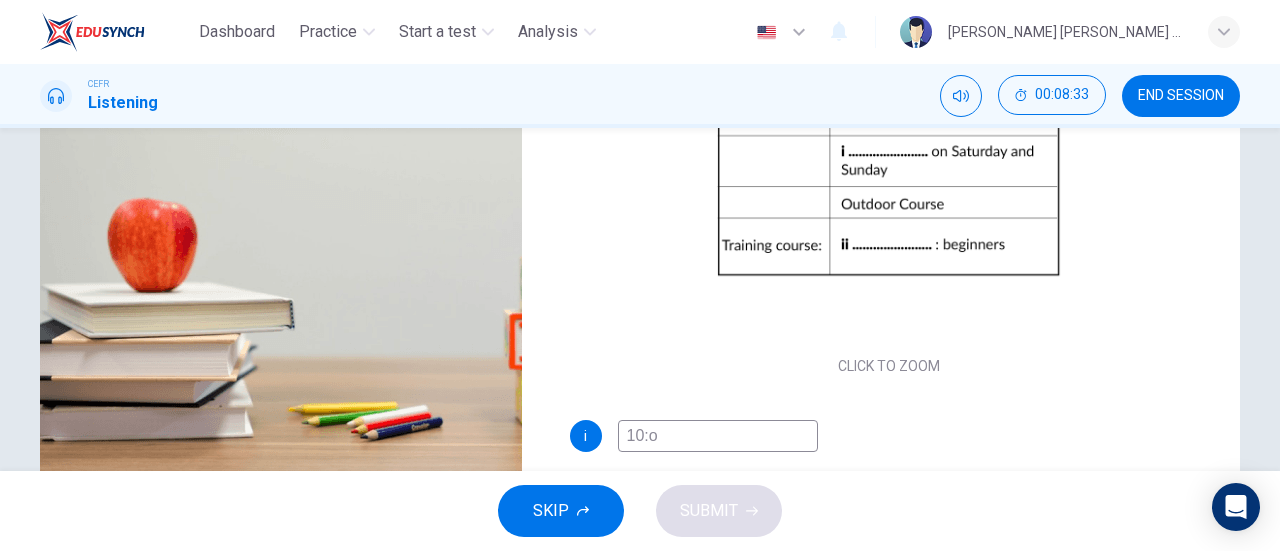 type on "10:" 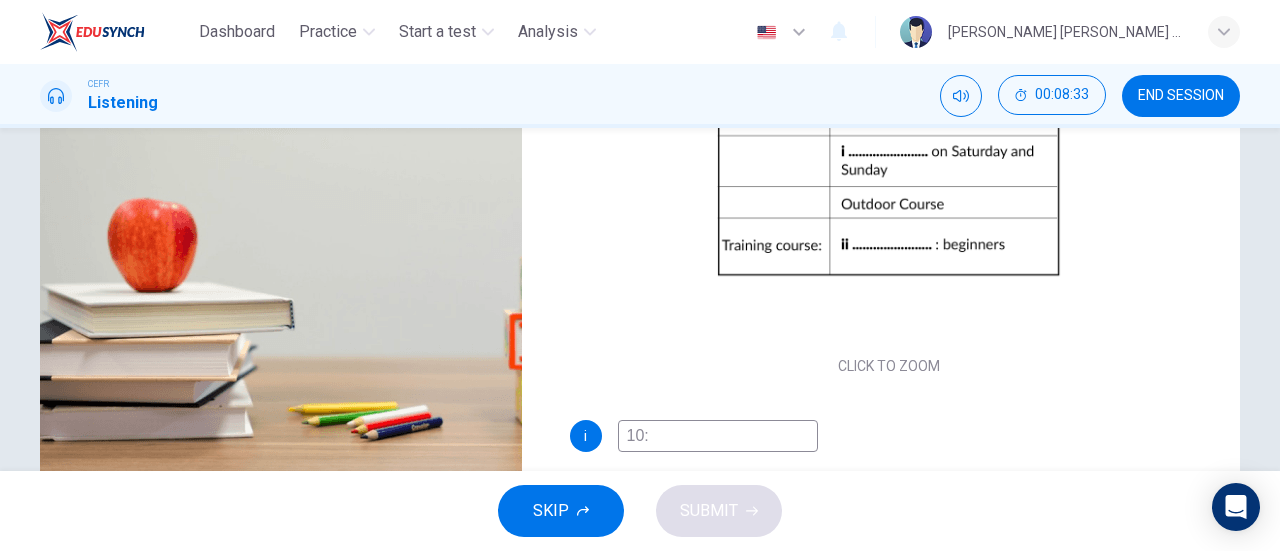 type on "85" 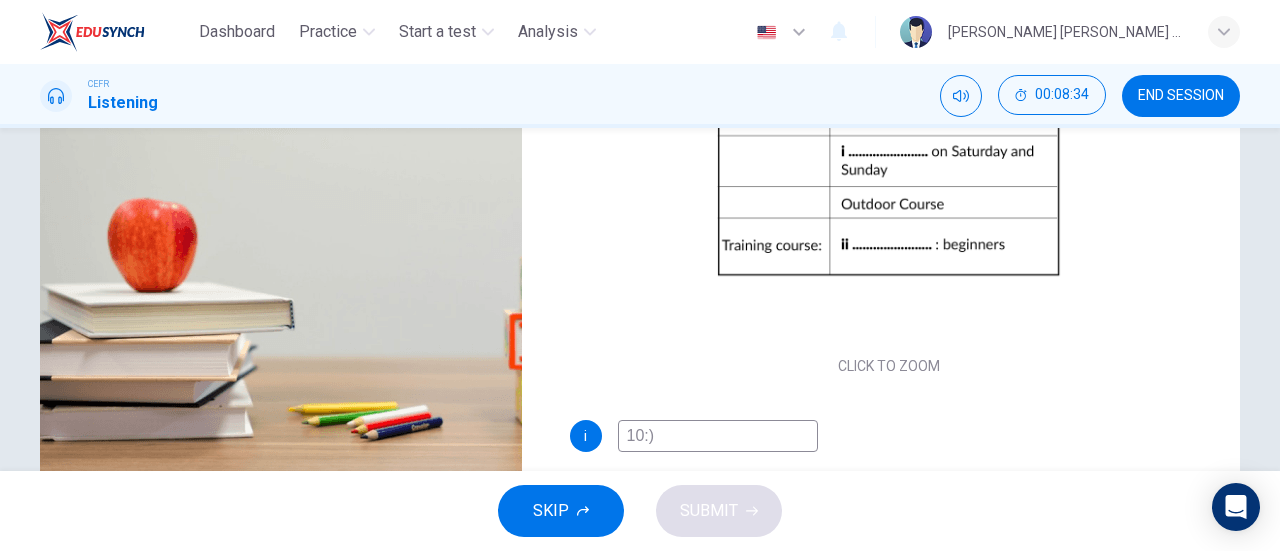 type on "10:)0" 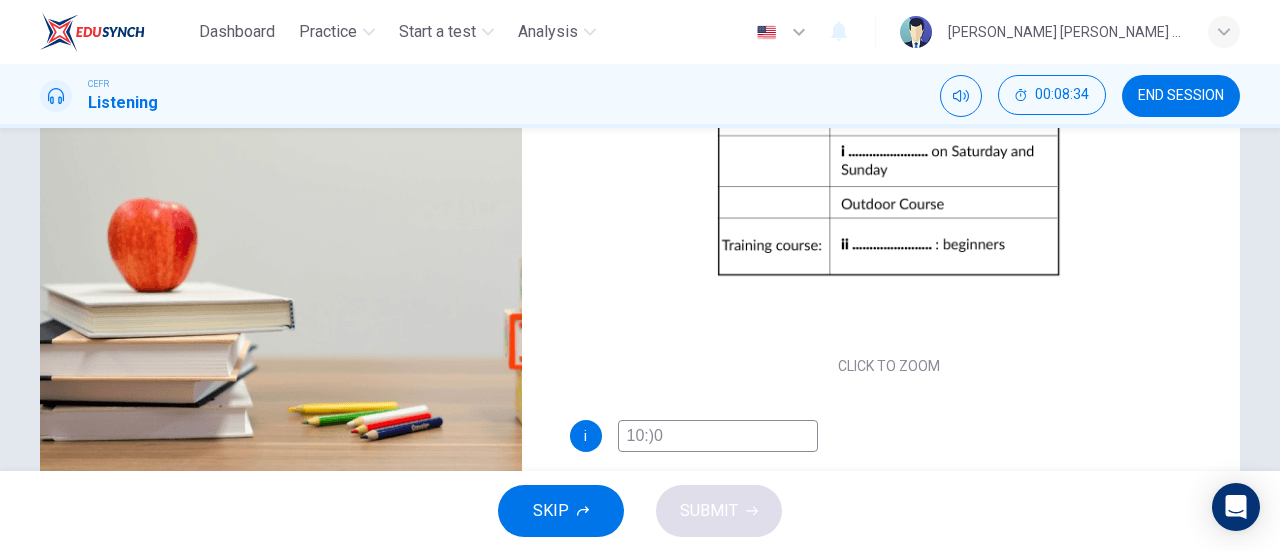 type on "86" 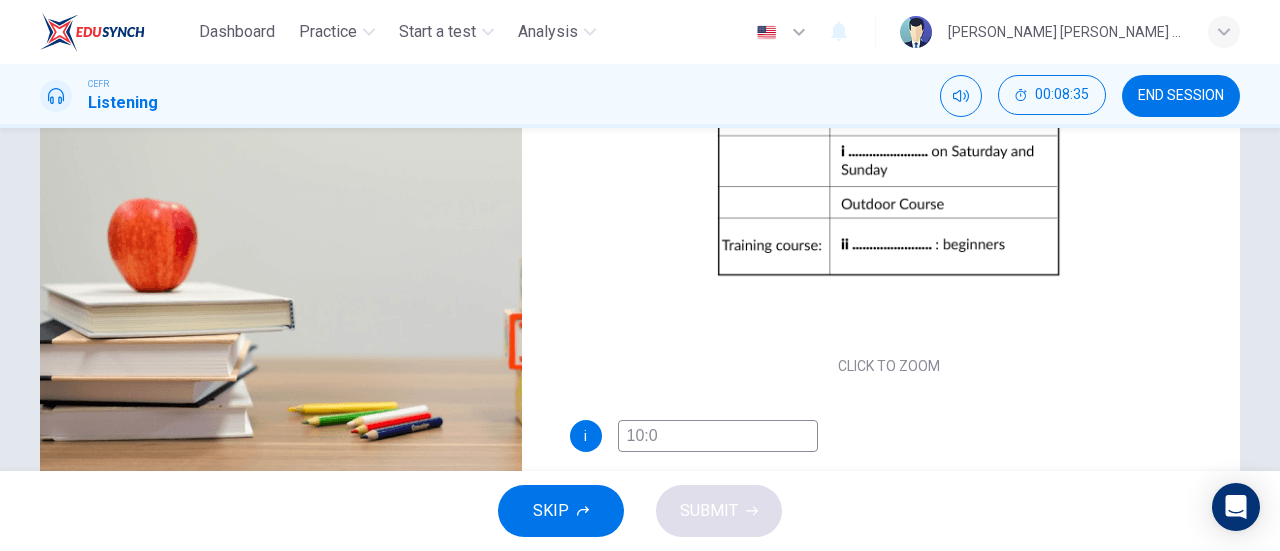 type on "10:00" 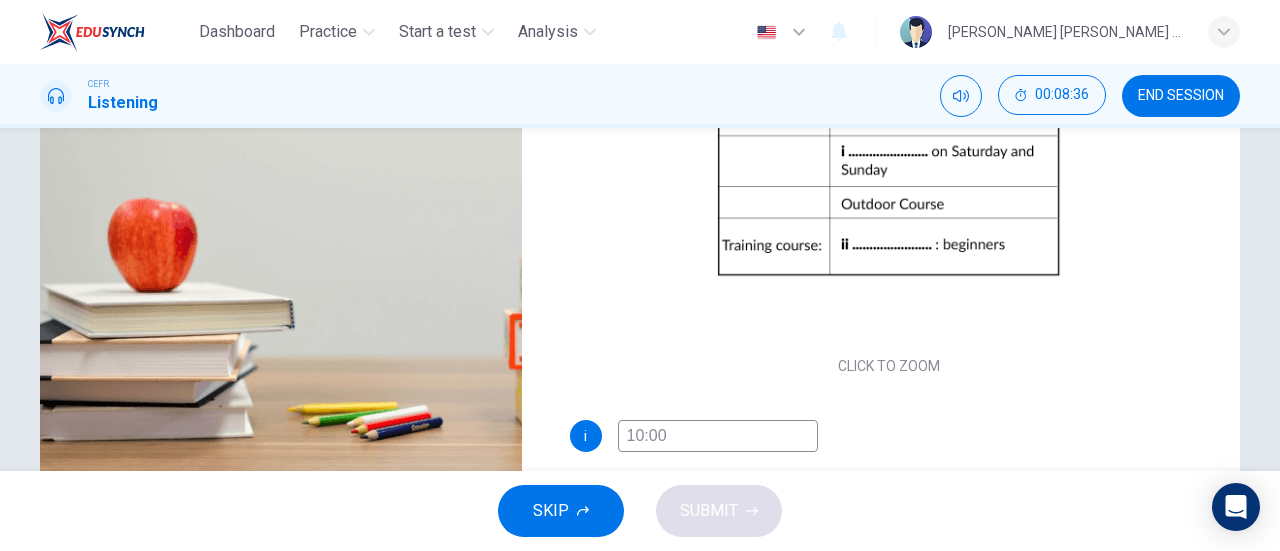 type on "86" 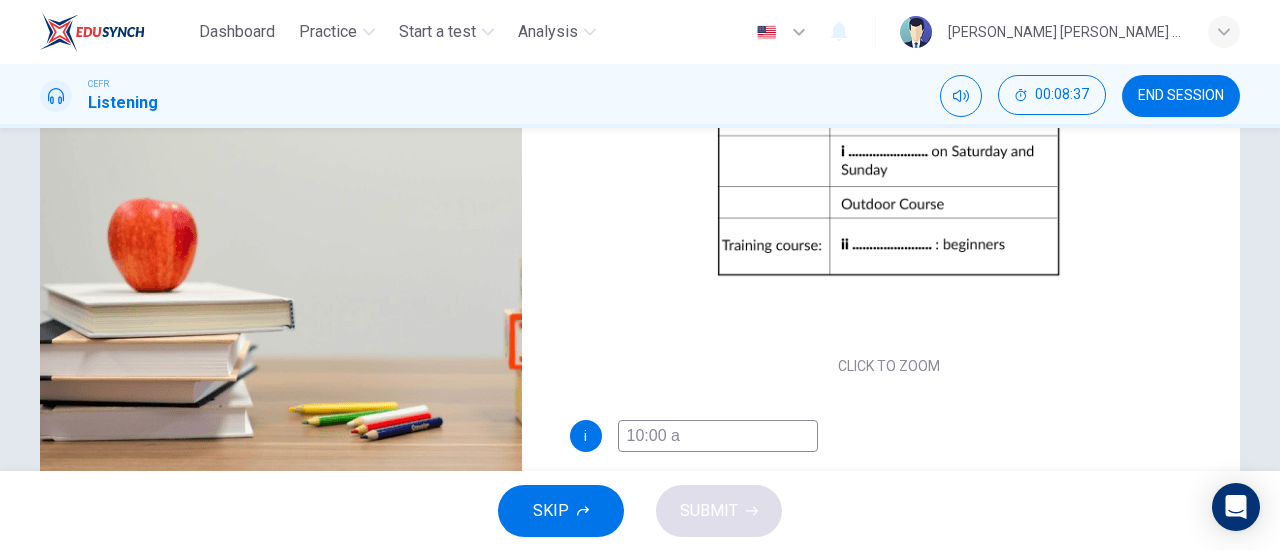 type on "10:00 a." 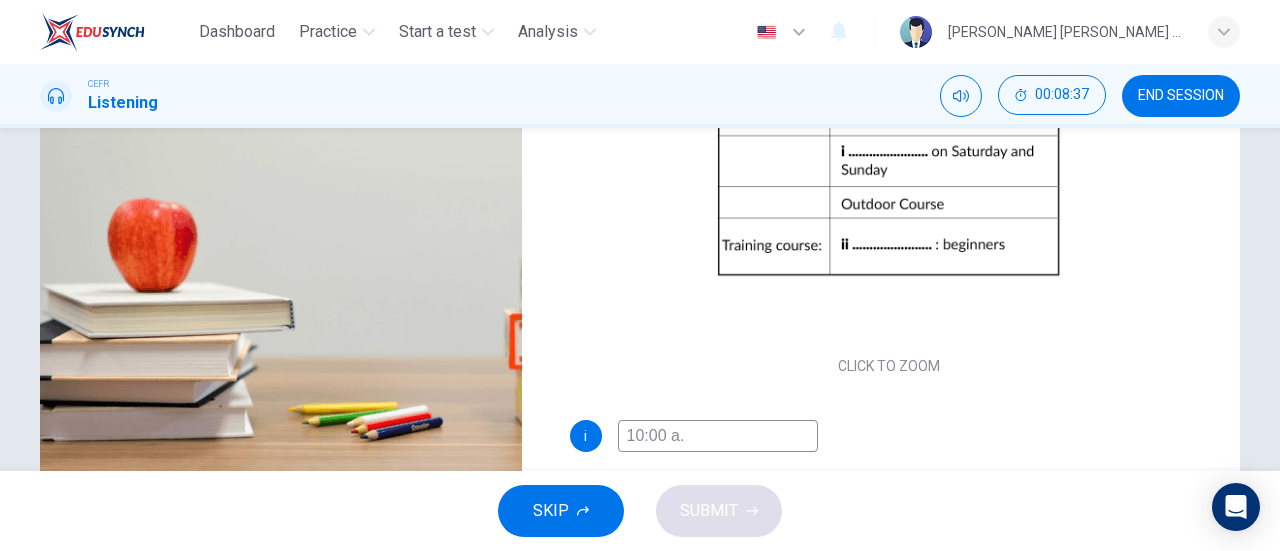 type on "86" 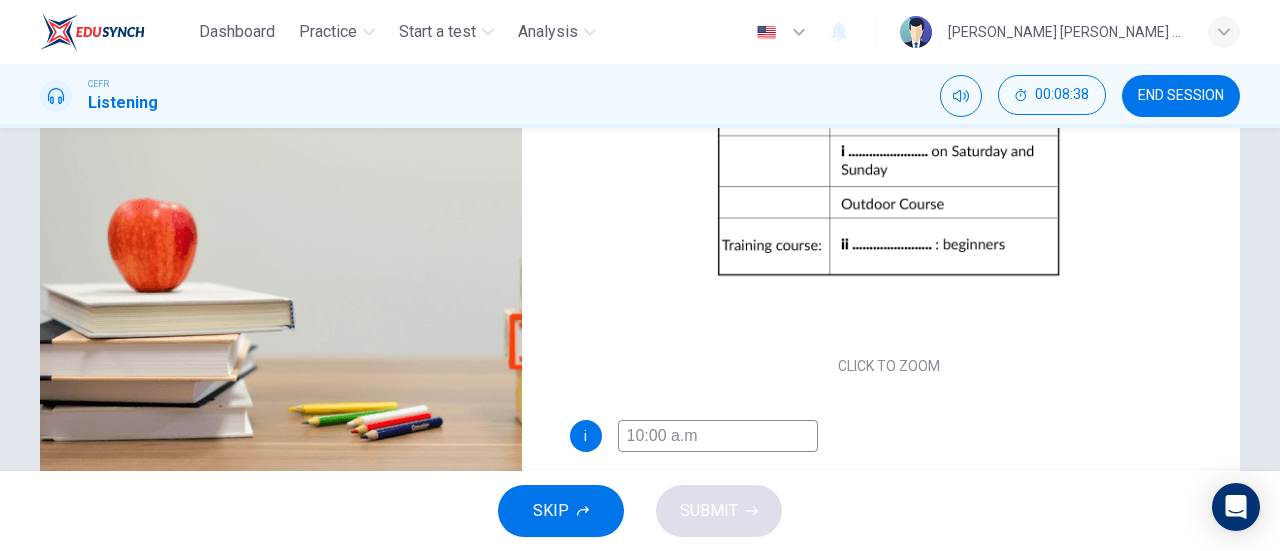 type on "10:00 a.m" 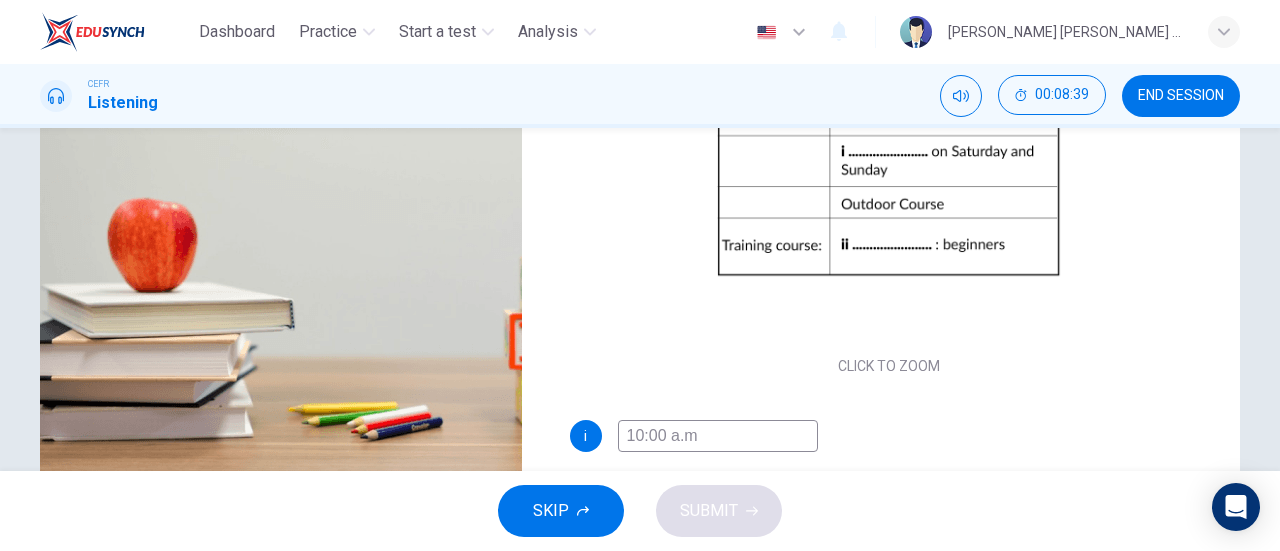 type on "10:00 a.m -" 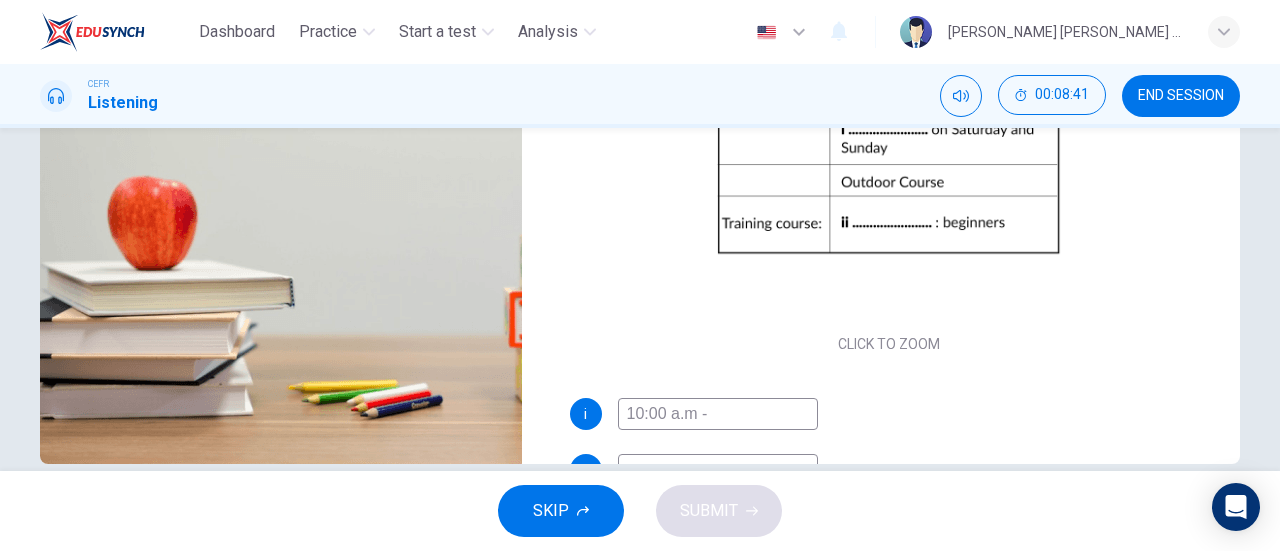 scroll, scrollTop: 432, scrollLeft: 0, axis: vertical 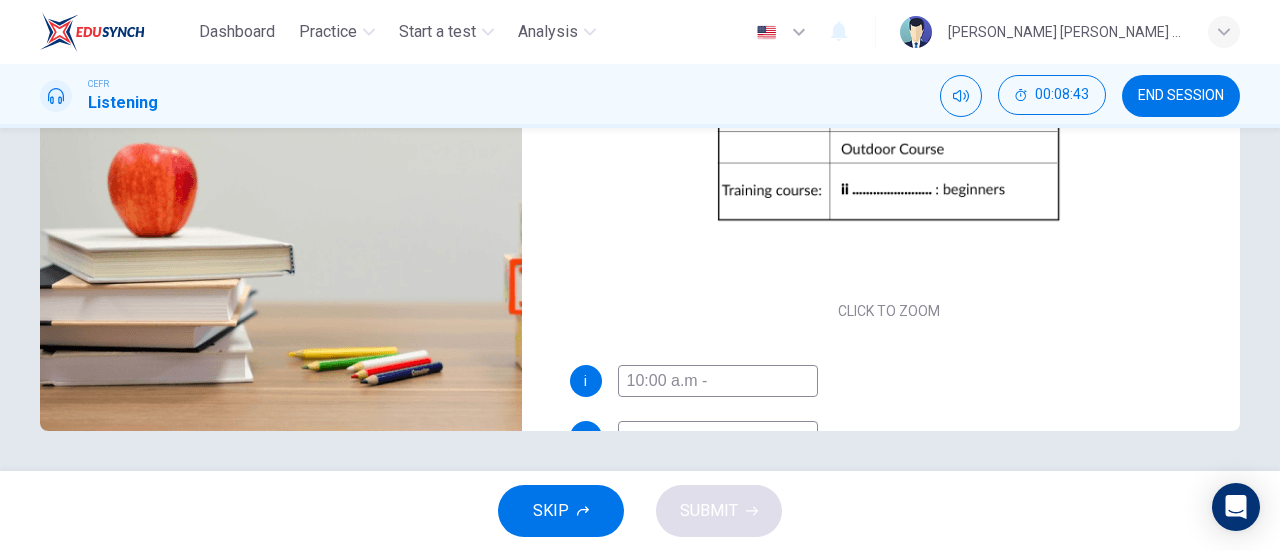 type on "88" 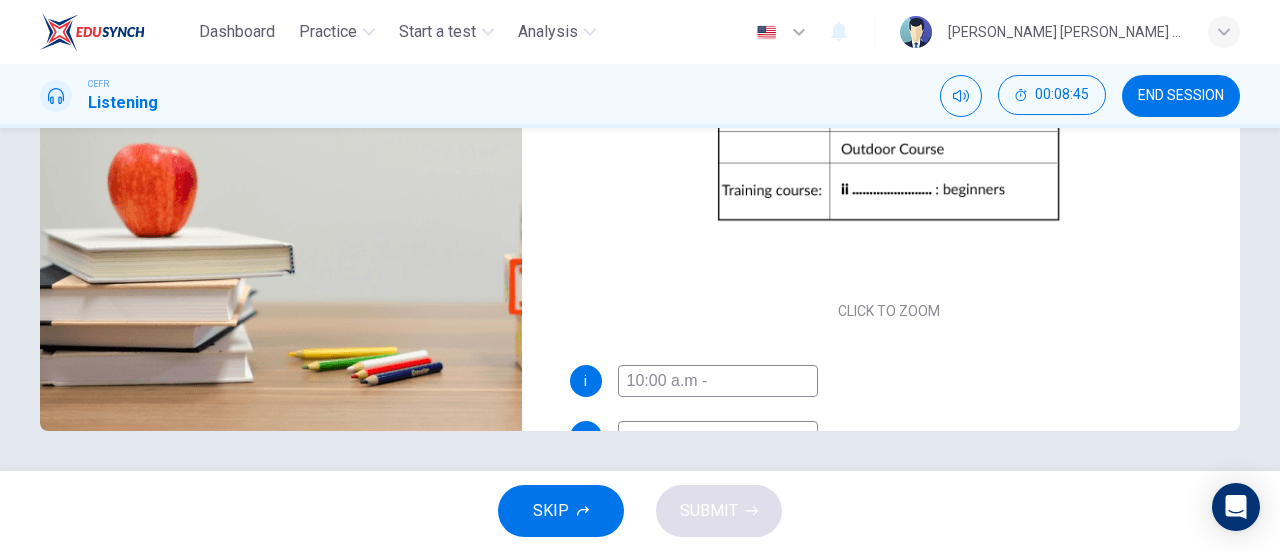 type on "89" 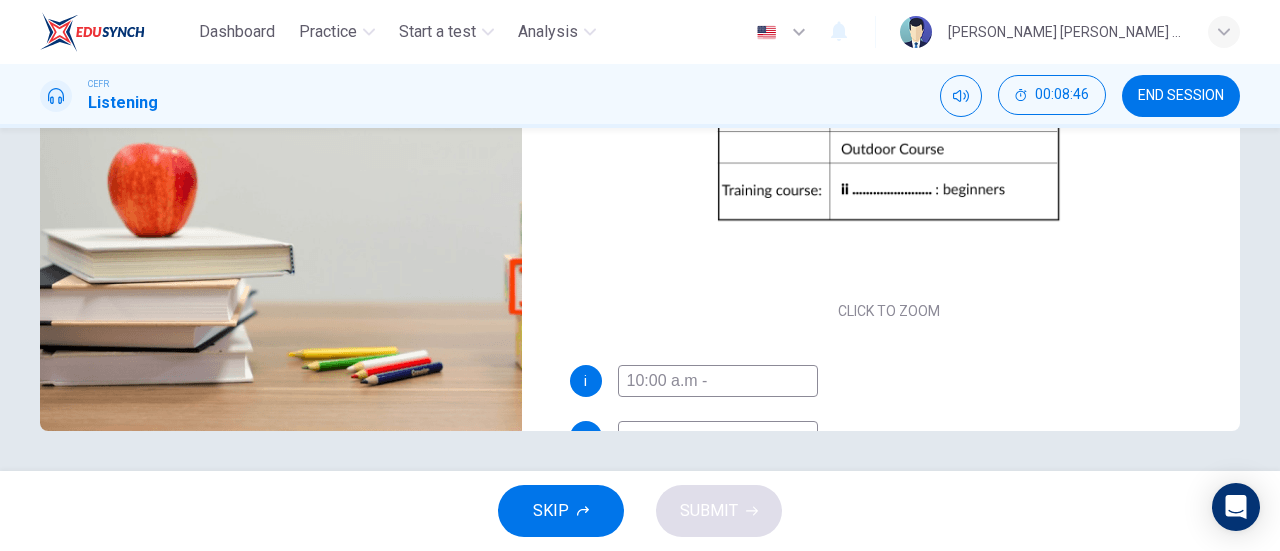 type on "10:00 a.m - 8" 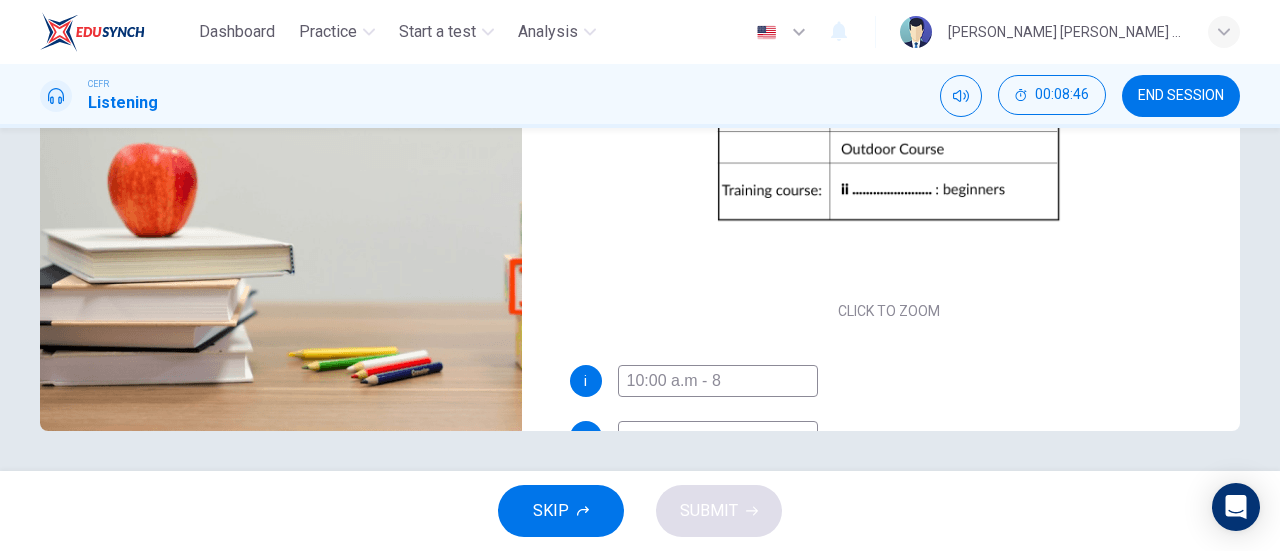 type on "89" 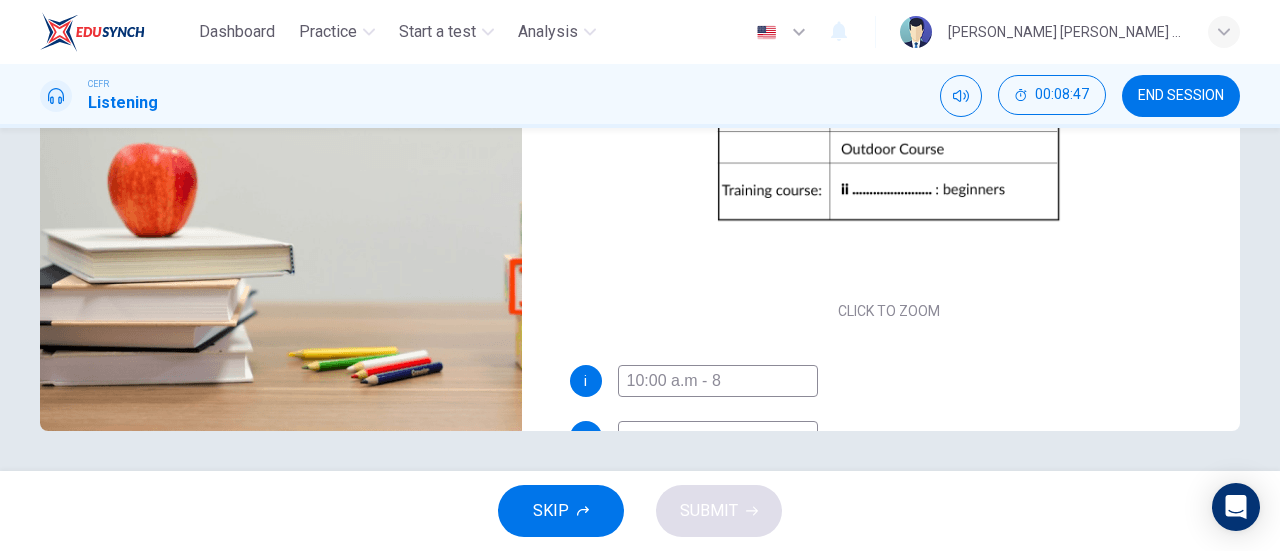 type on "10:00 a.m - 8:" 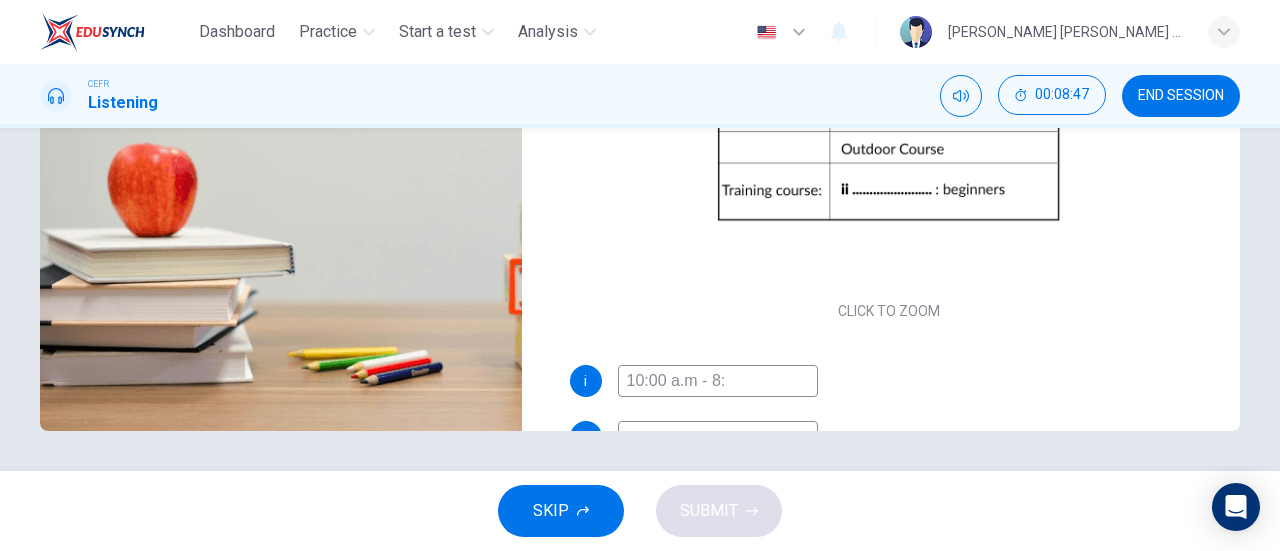 type on "90" 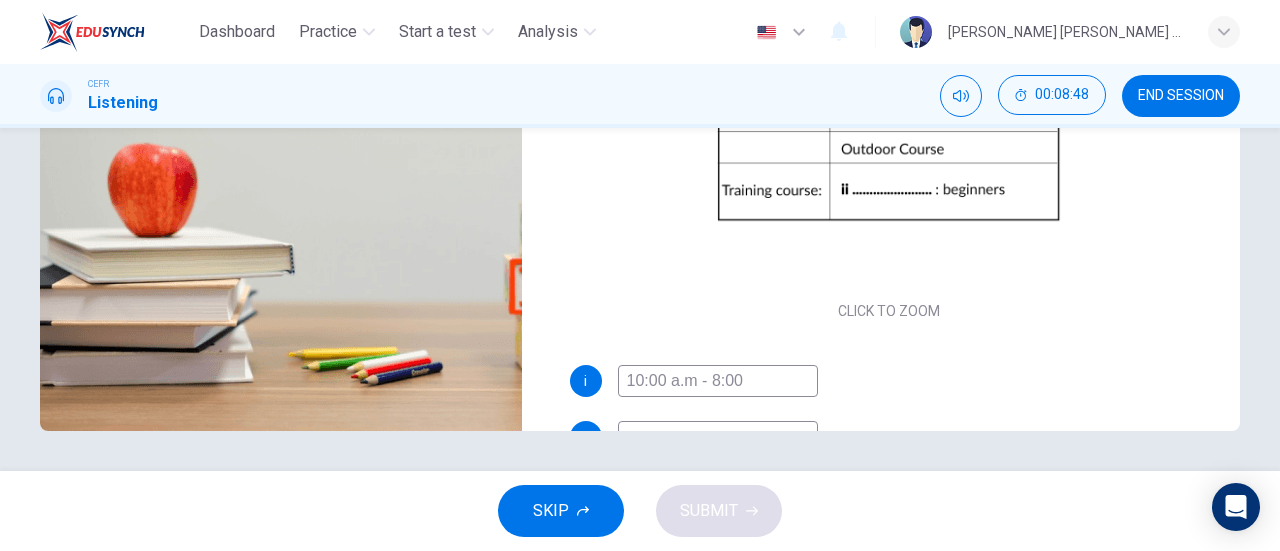 type on "10:00 a.m - 8:00" 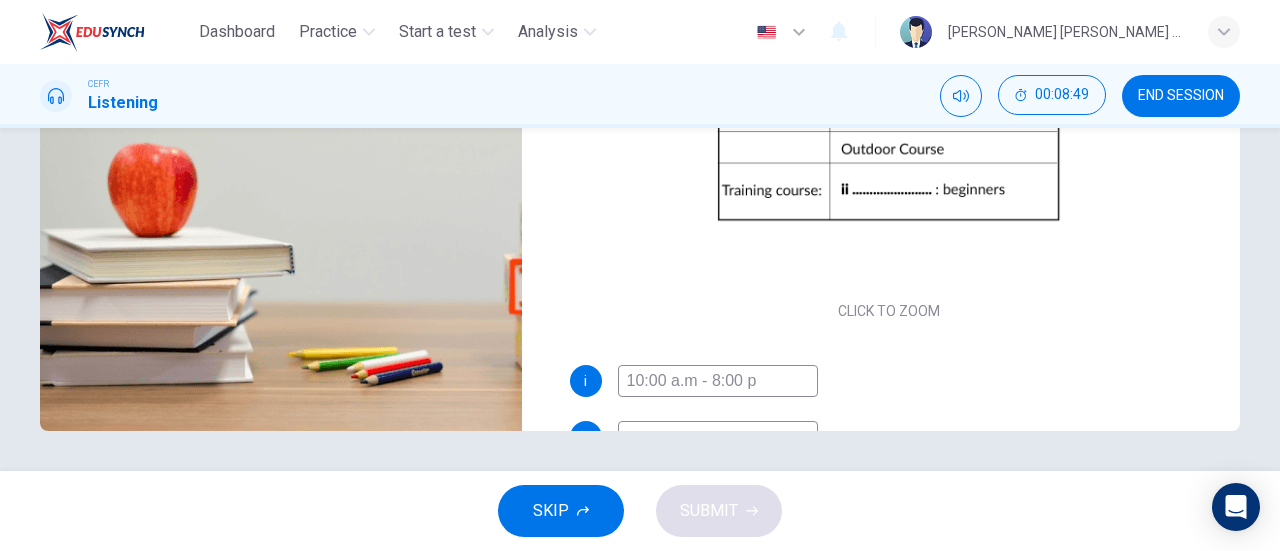 type on "90" 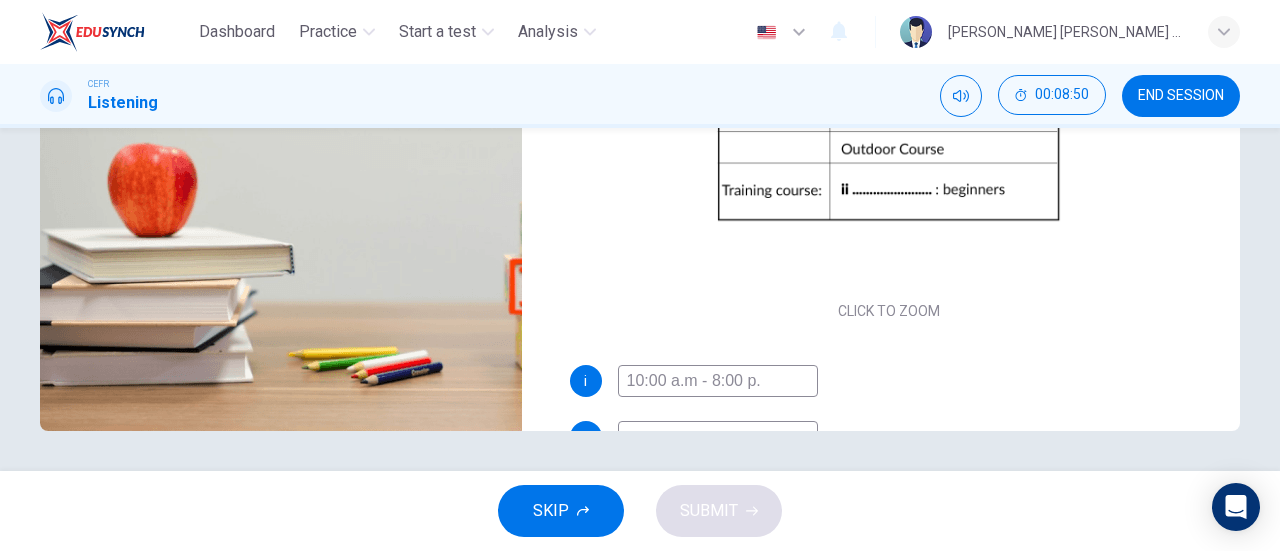 type on "10:00 a.m - 8:00 p.m" 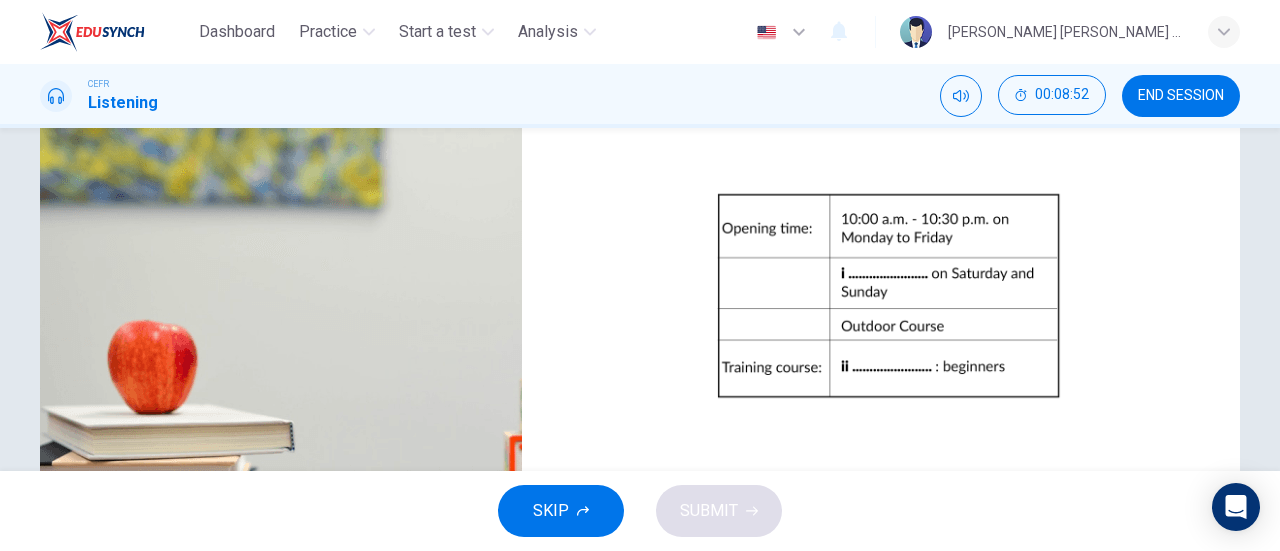 scroll, scrollTop: 432, scrollLeft: 0, axis: vertical 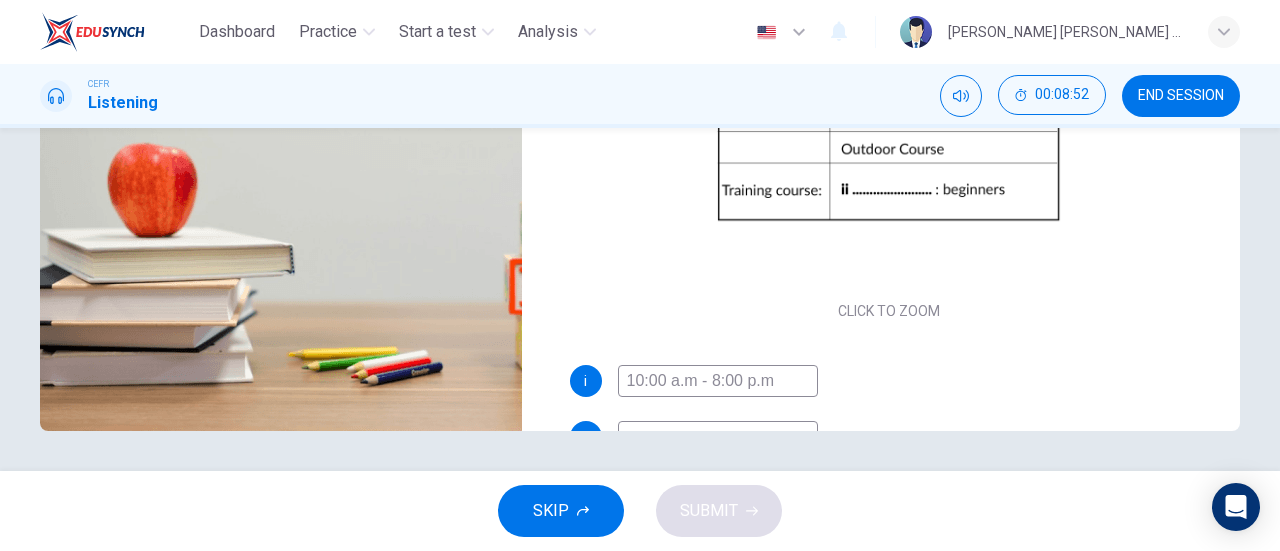 type on "91" 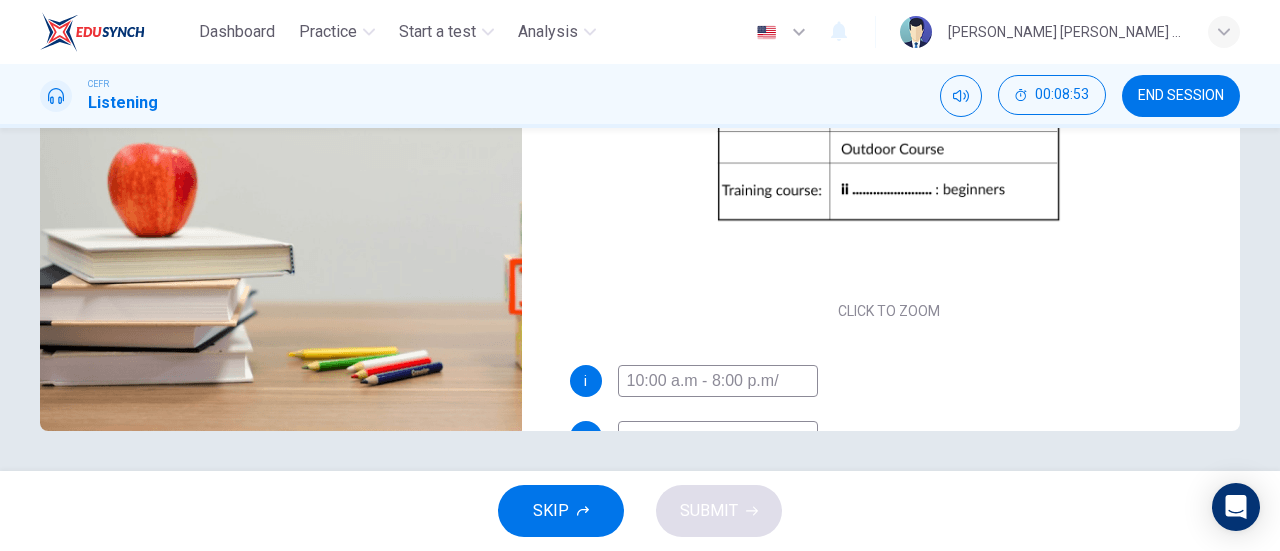 type on "10:00 a.m - 8:00 p.m" 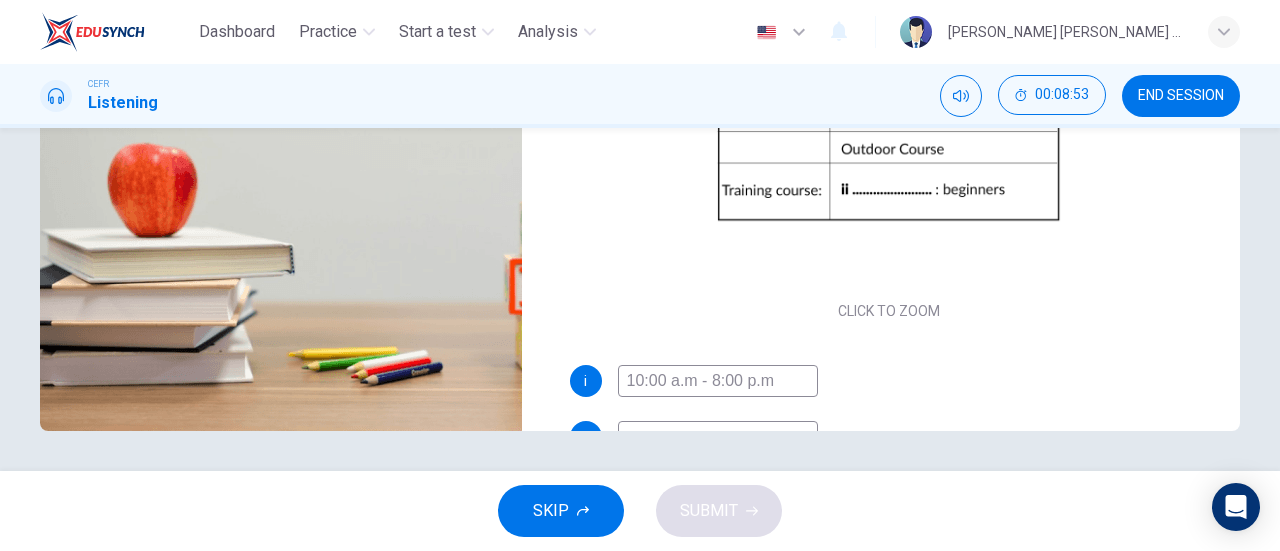 type on "92" 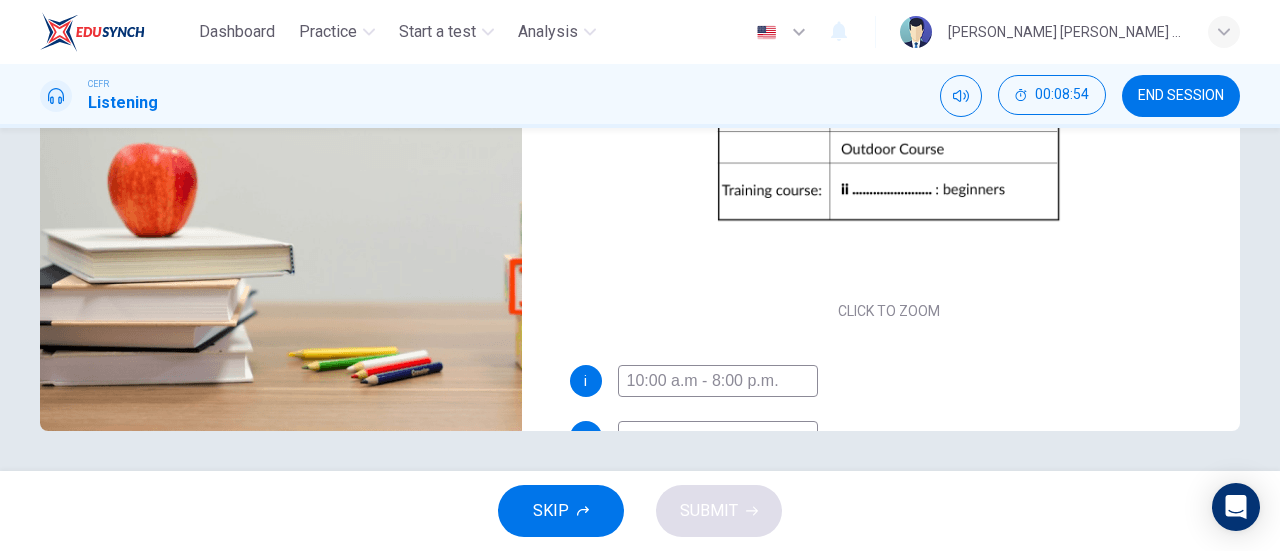 type on "92" 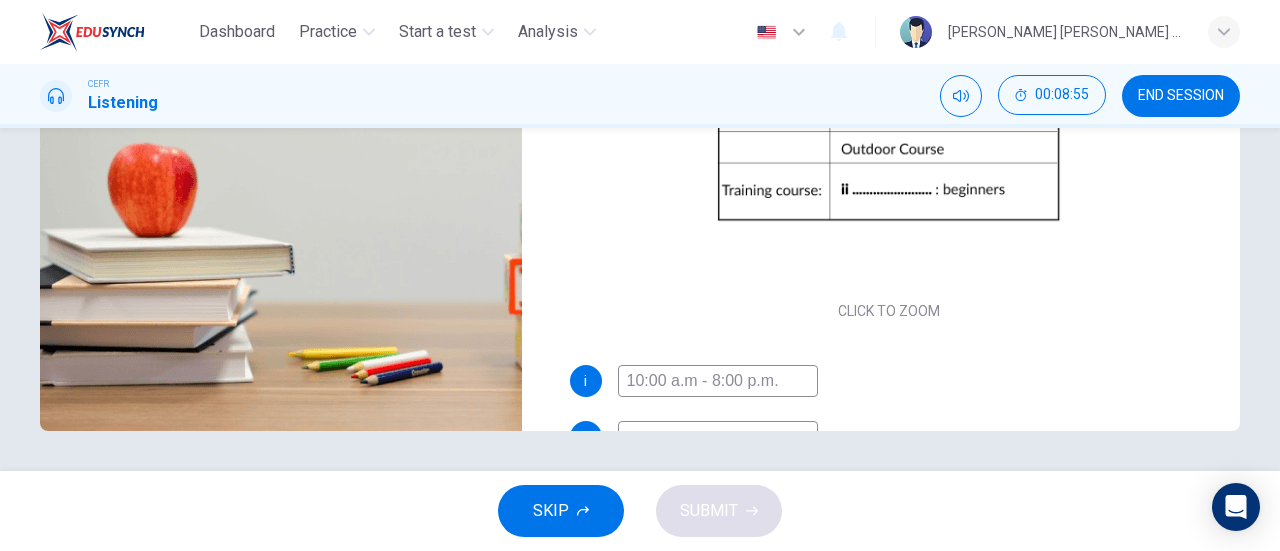click on "10:00 a.m - 8:00 p.m." at bounding box center [718, 381] 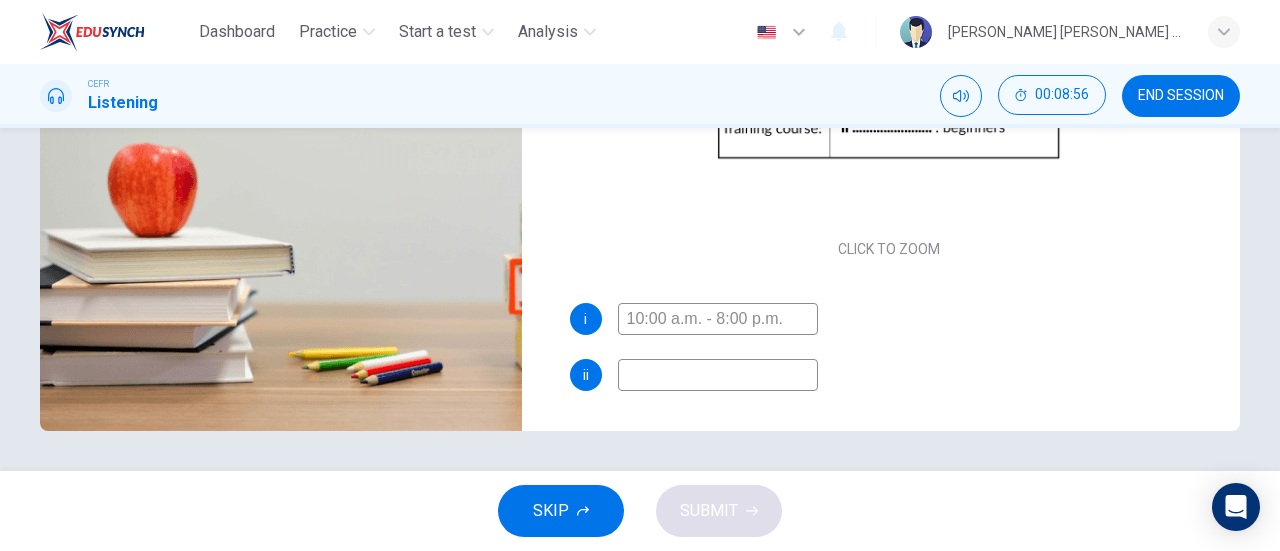 scroll, scrollTop: 61, scrollLeft: 0, axis: vertical 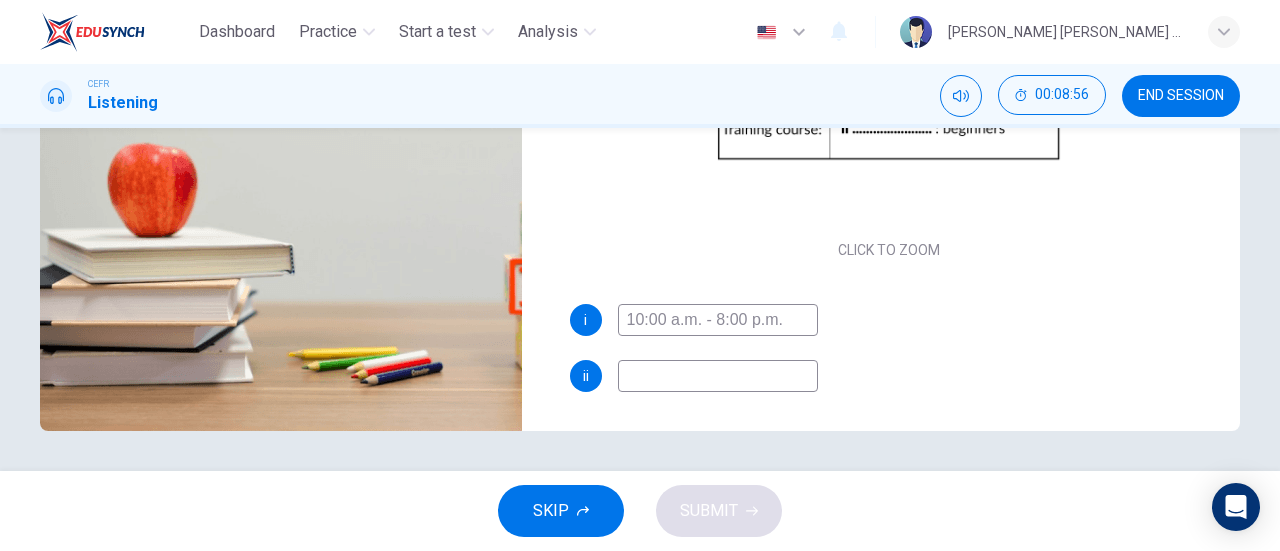 type on "93" 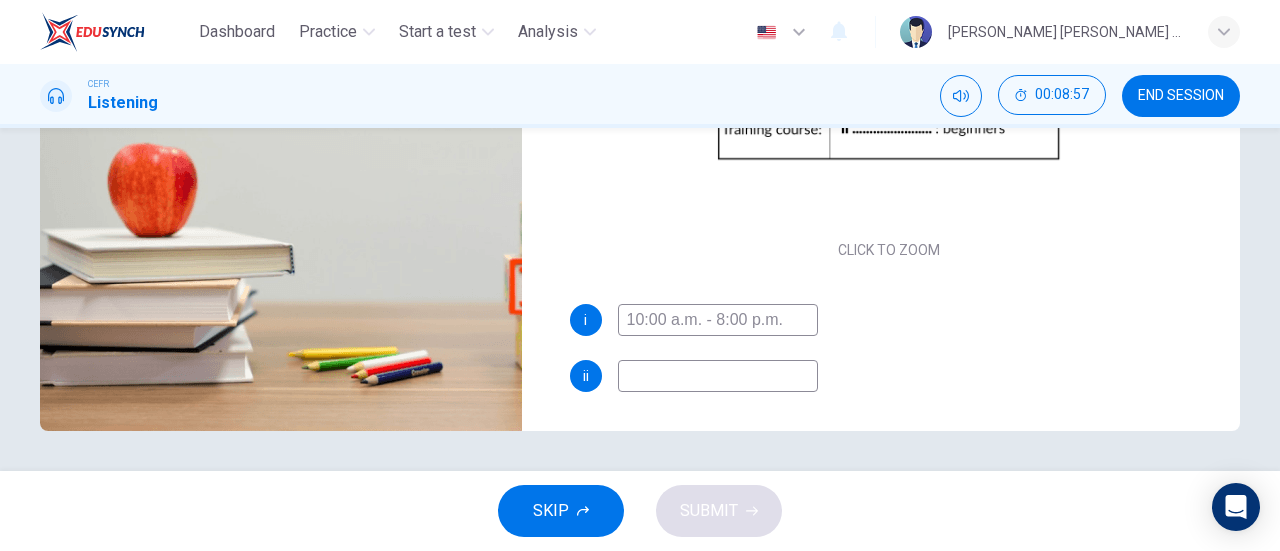 type on "10:00 a.m. - 8:00 p.m." 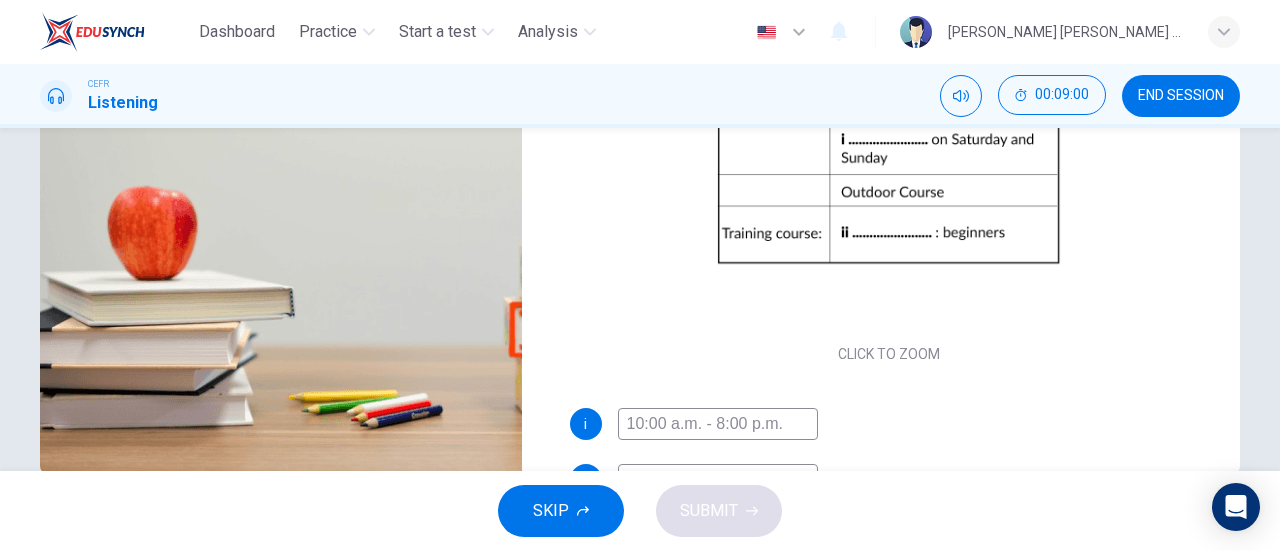 scroll, scrollTop: 432, scrollLeft: 0, axis: vertical 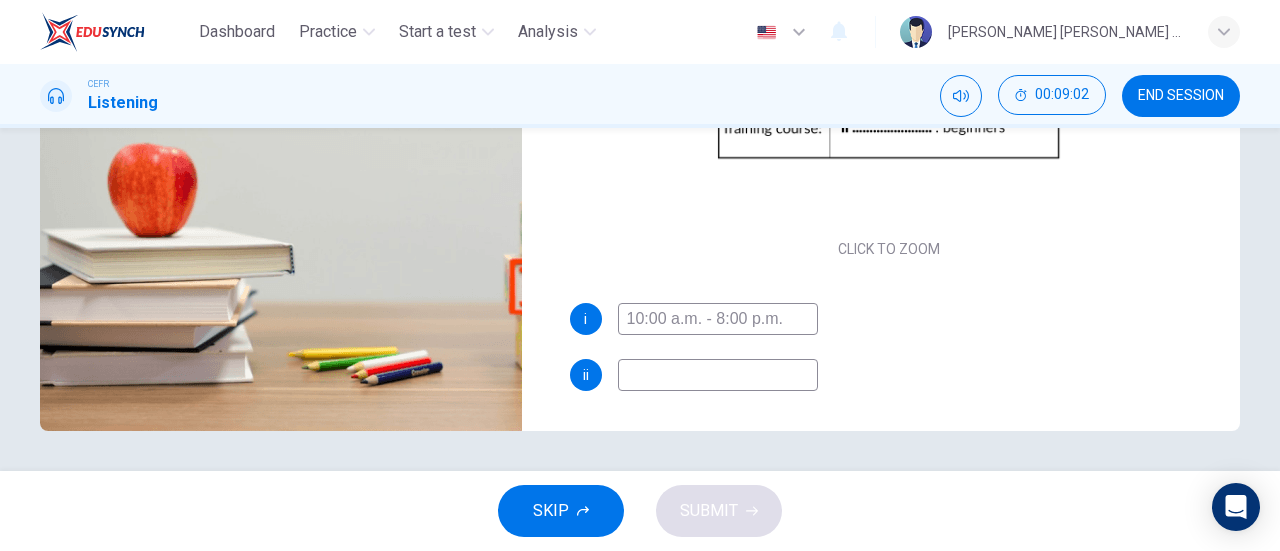 type on "95" 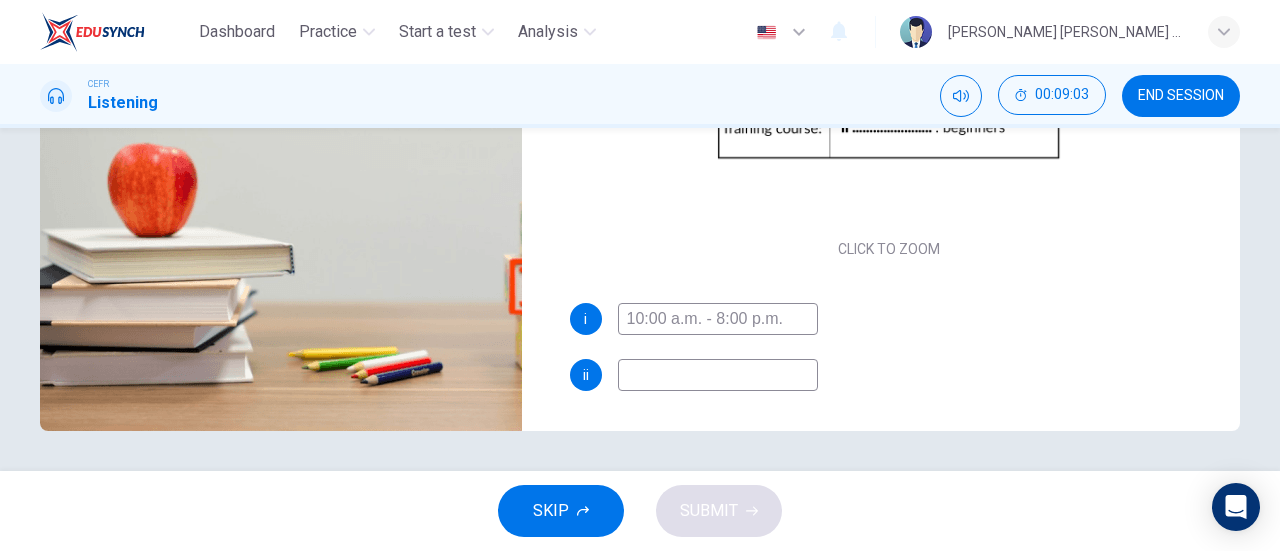 type on "I" 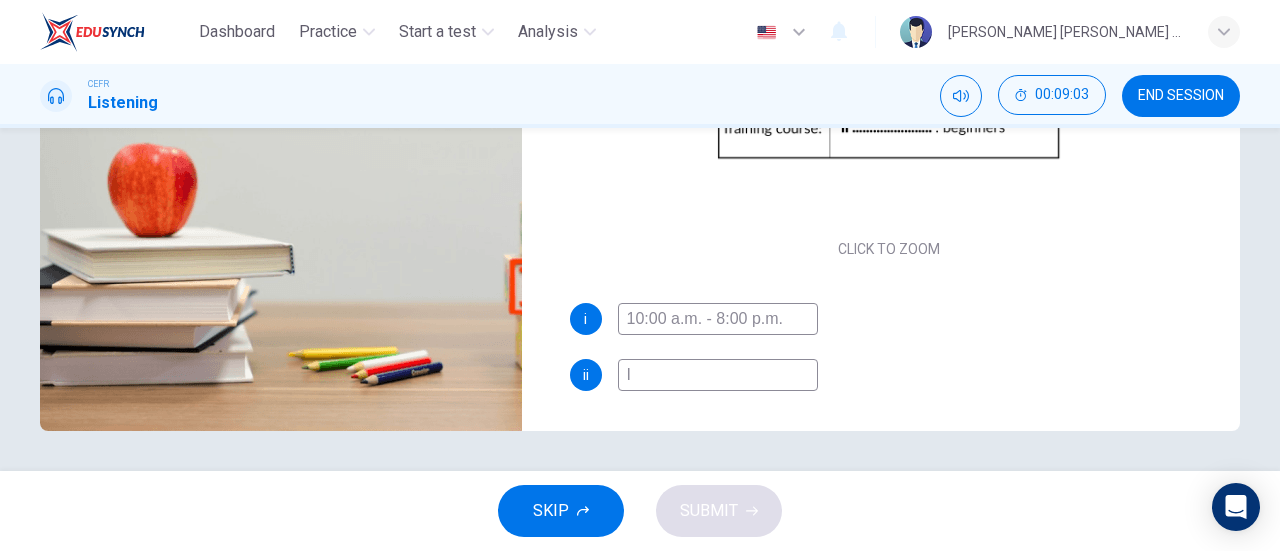 type on "95" 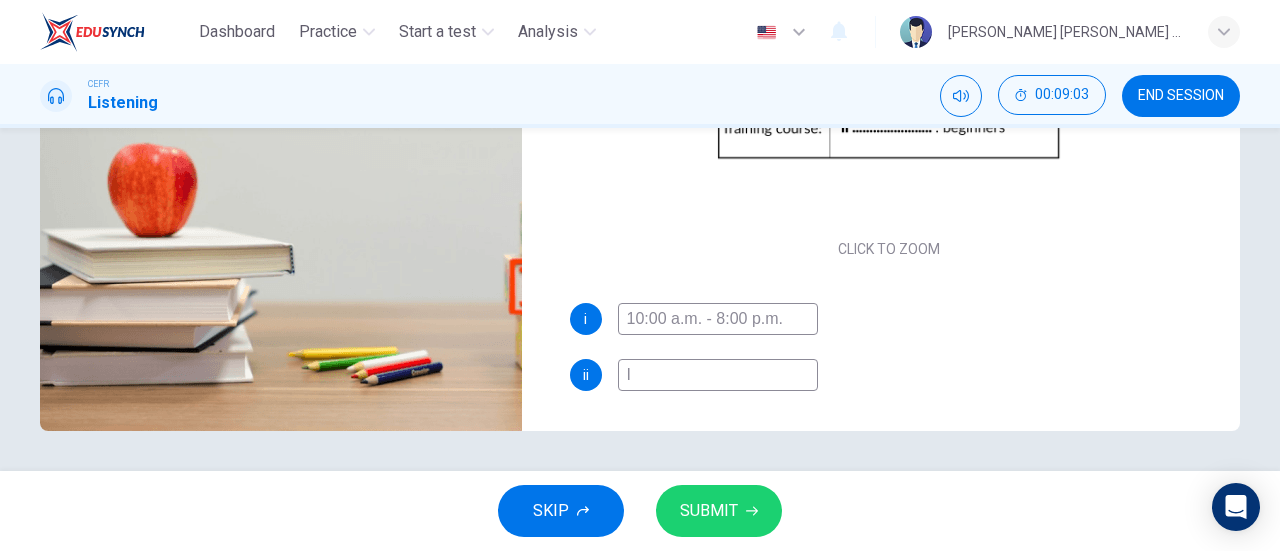 type on "In" 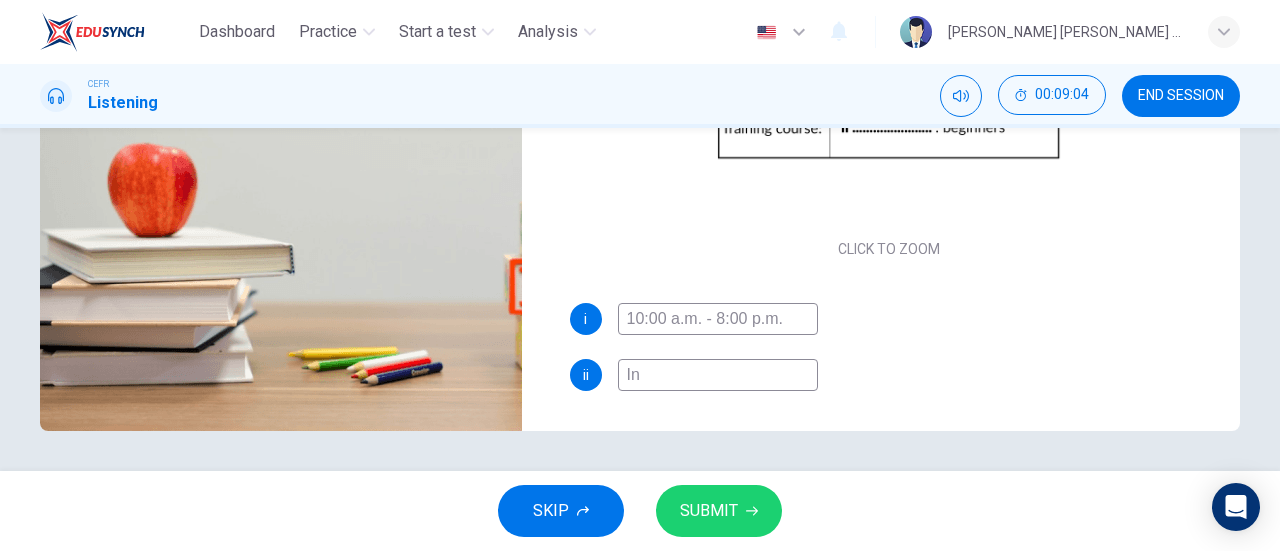 type on "95" 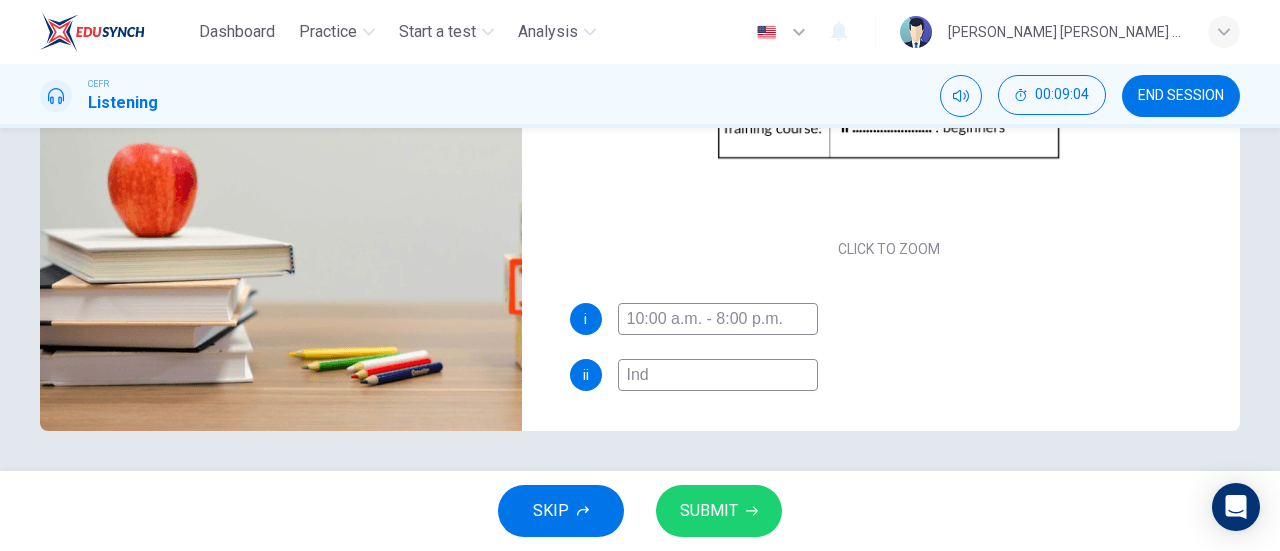 type on "Indo" 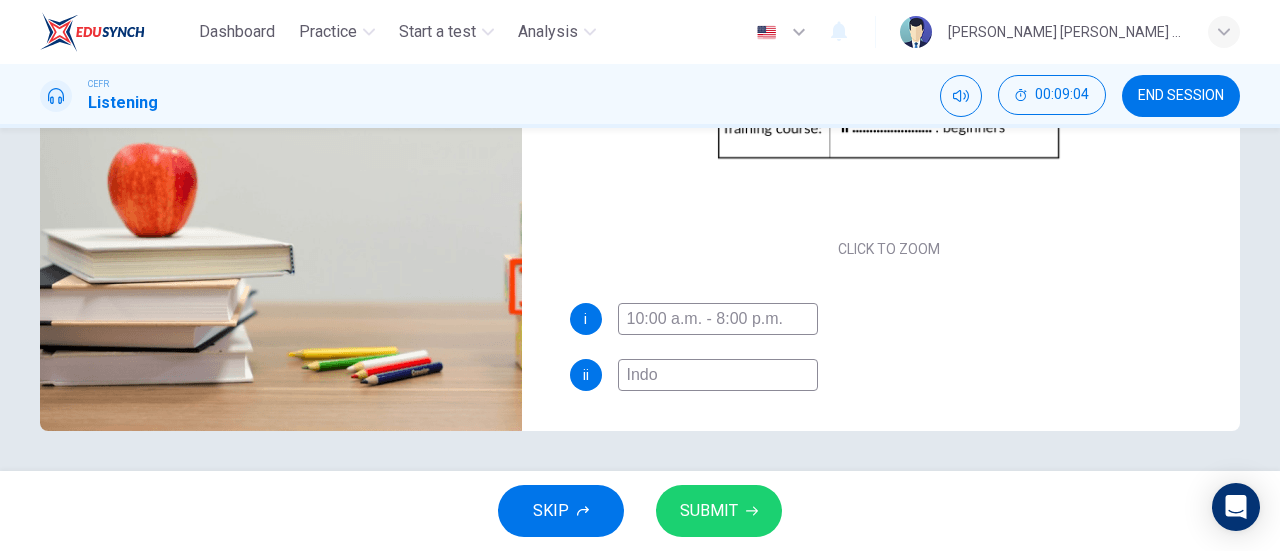 type on "95" 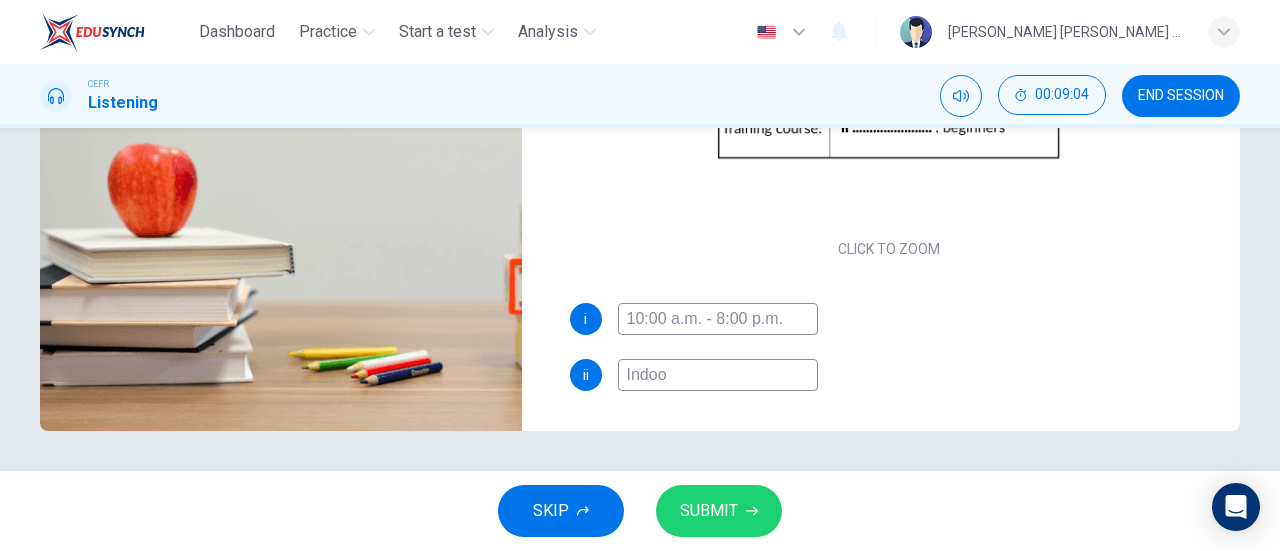 type on "95" 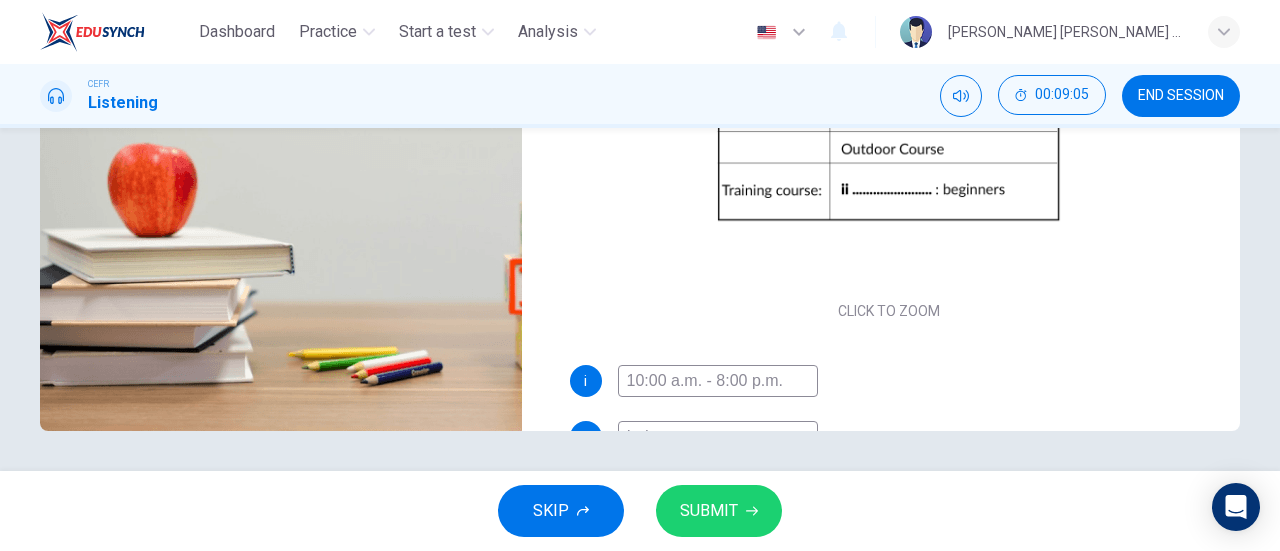scroll, scrollTop: 2, scrollLeft: 0, axis: vertical 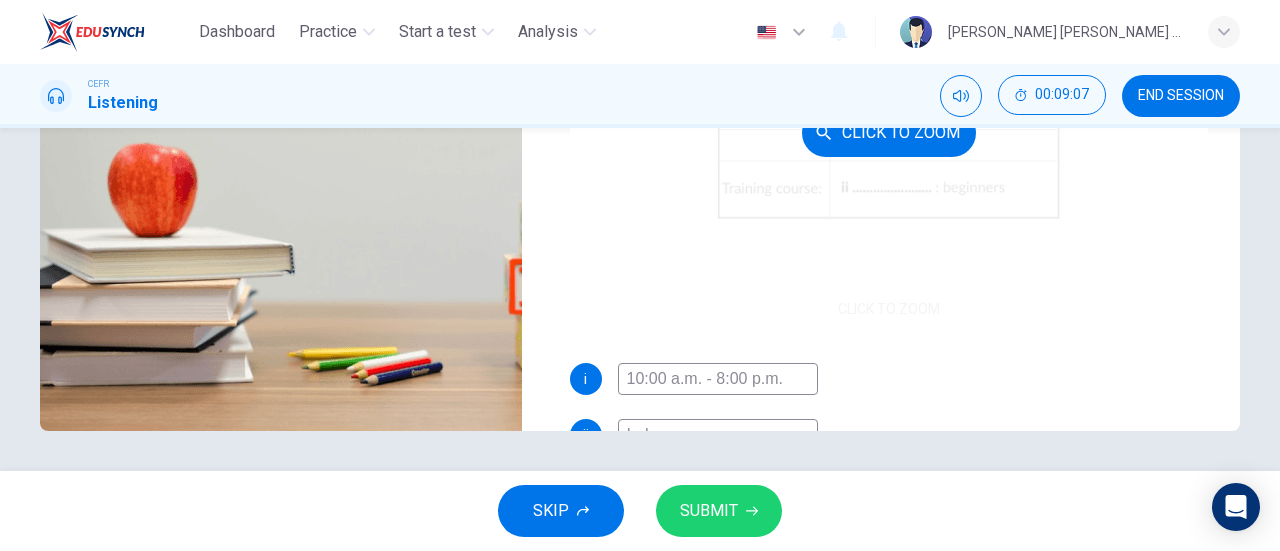 type 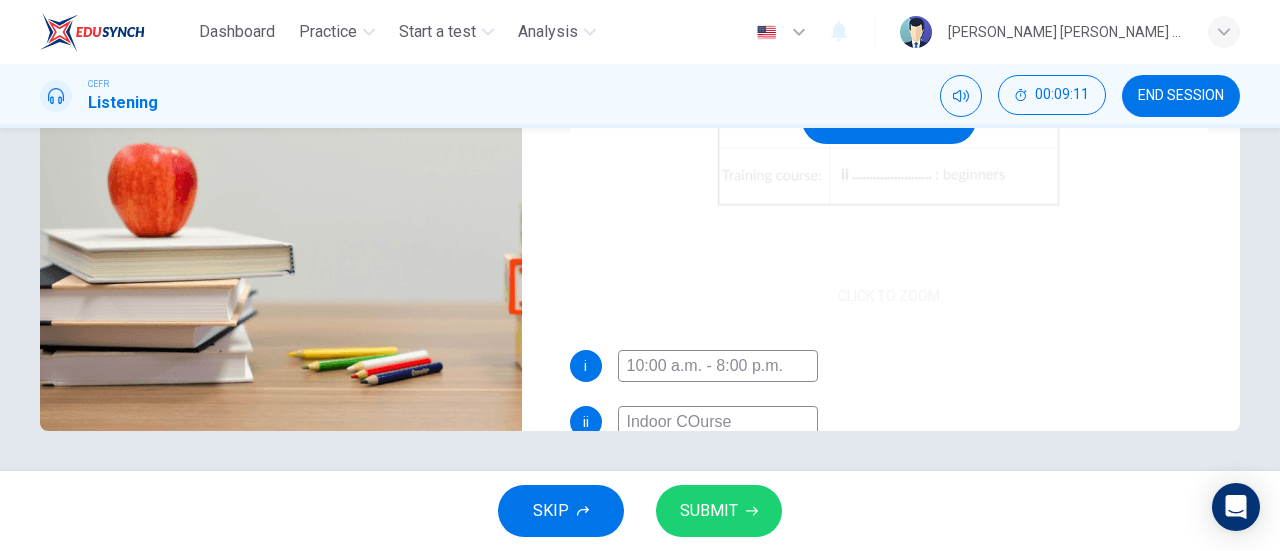 scroll, scrollTop: 0, scrollLeft: 0, axis: both 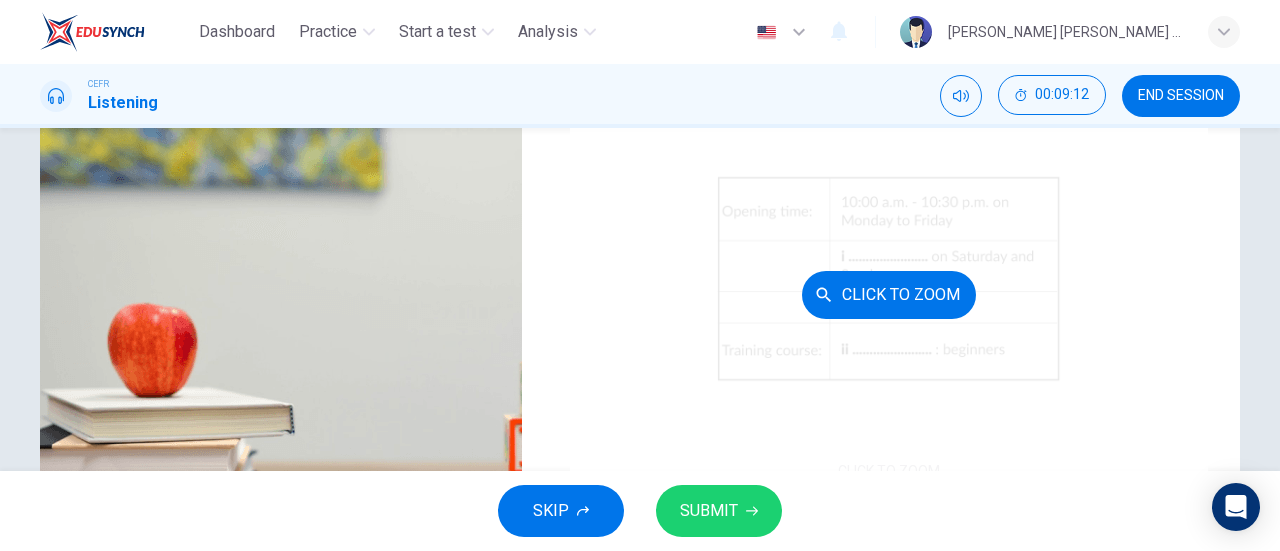 click on "Click to Zoom" at bounding box center (889, 294) 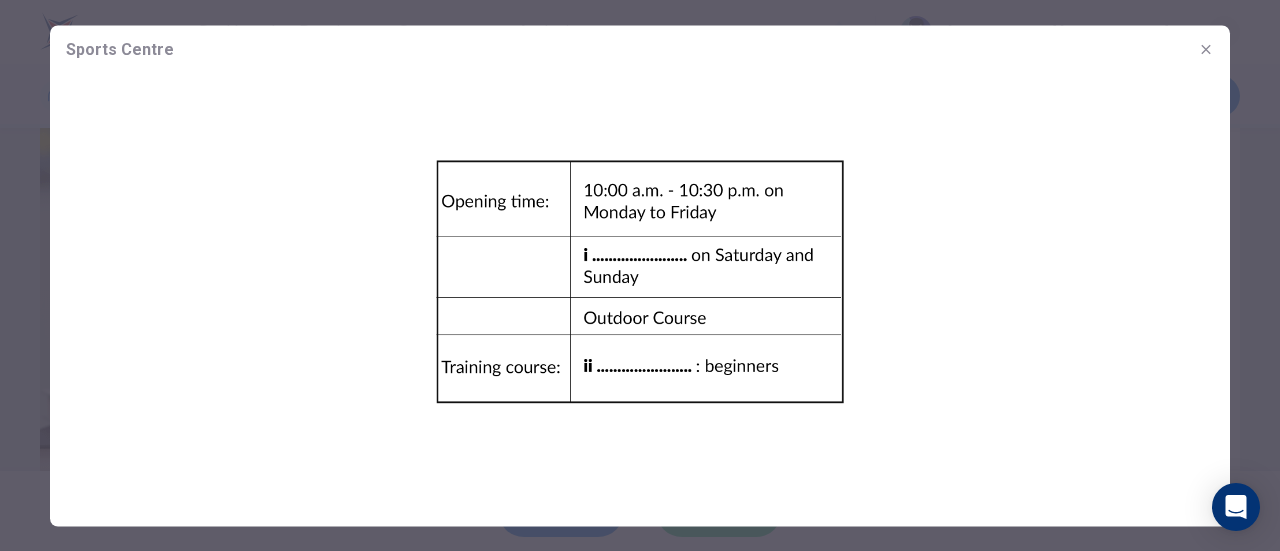 click 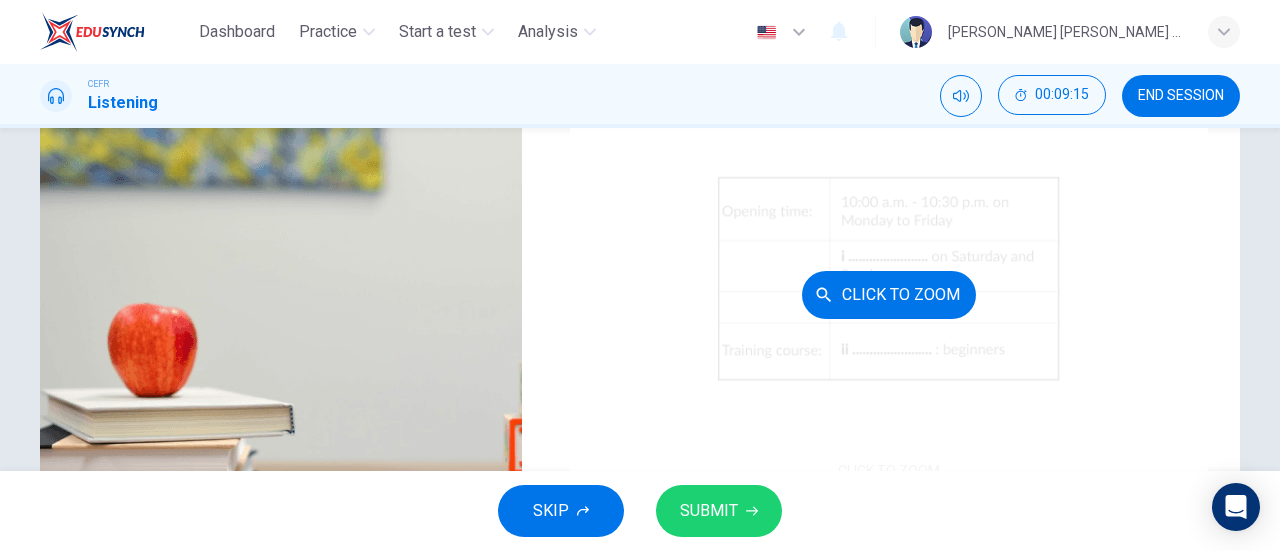 scroll, scrollTop: 62, scrollLeft: 0, axis: vertical 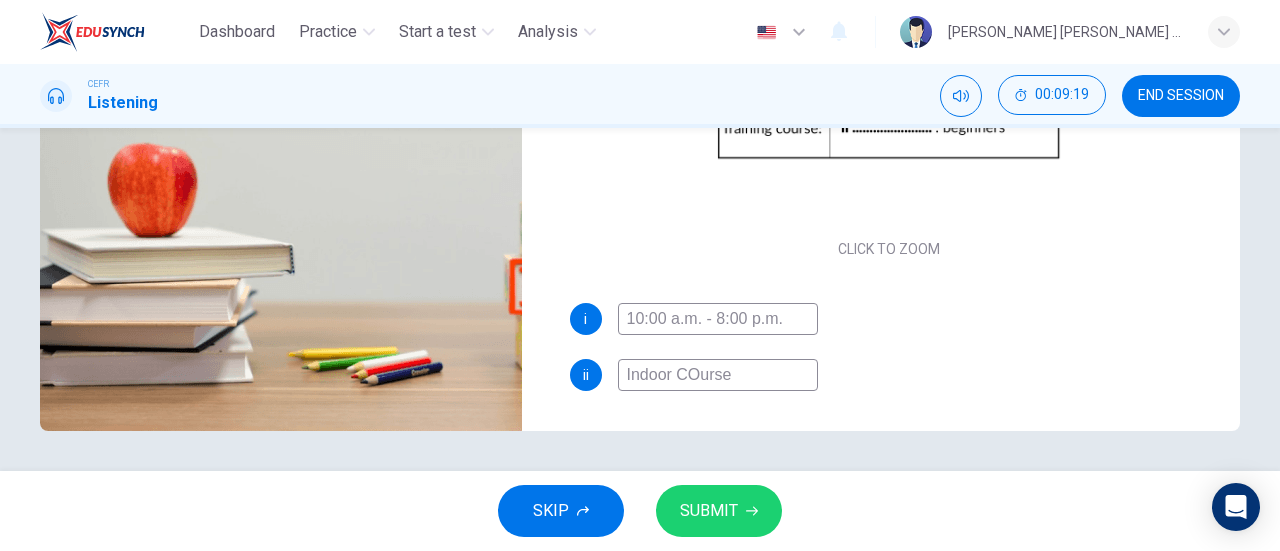 click on "Indoor COurse" at bounding box center [718, 375] 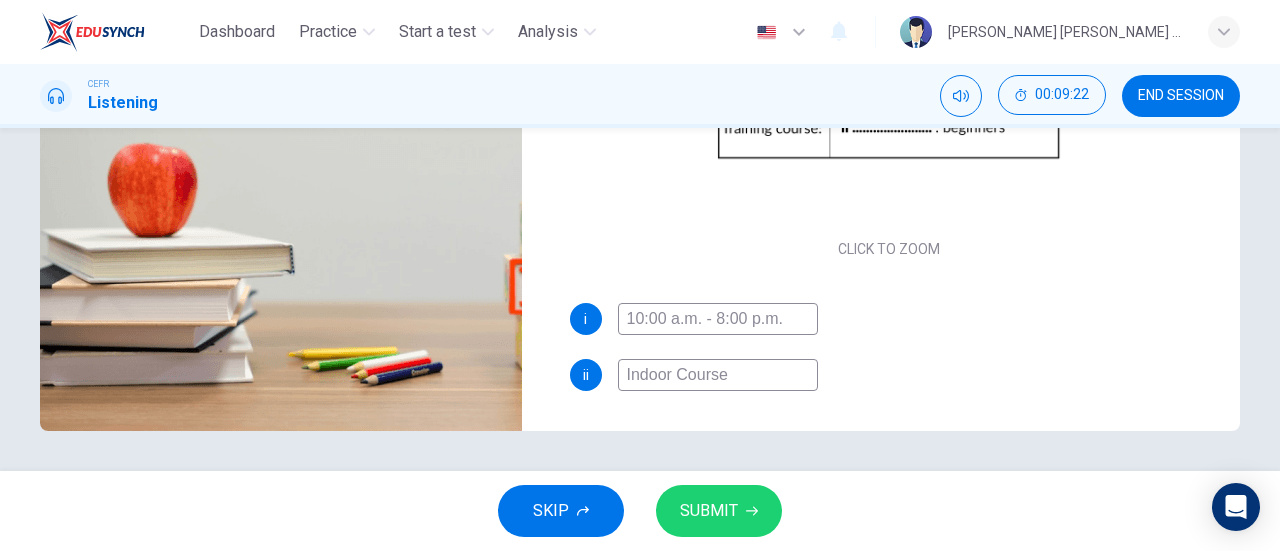 click on "SUBMIT" at bounding box center [709, 511] 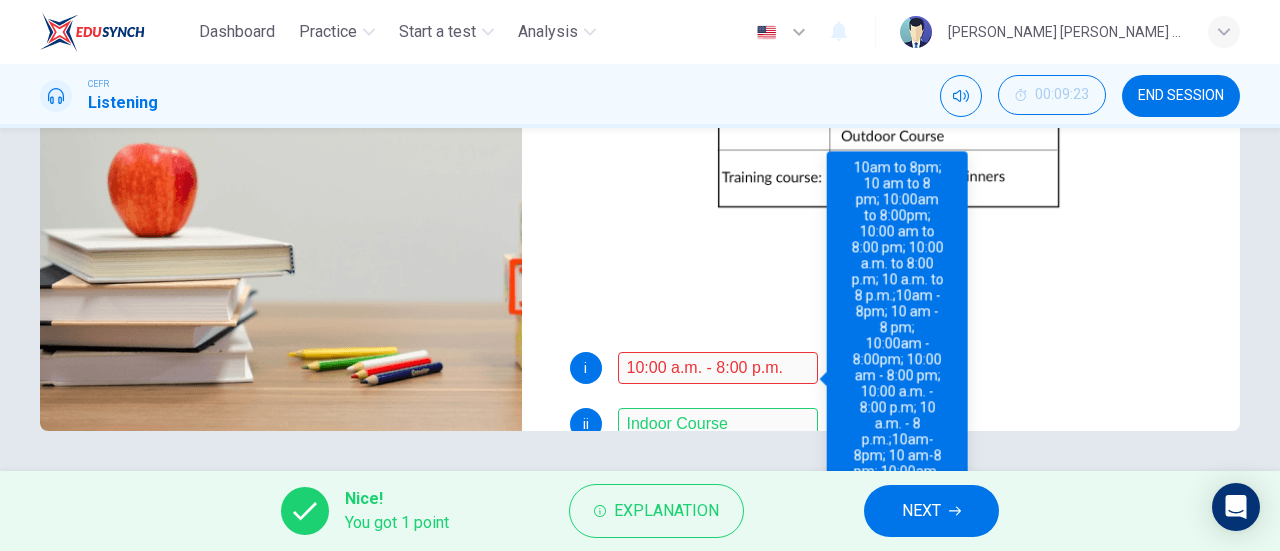 scroll, scrollTop: 0, scrollLeft: 0, axis: both 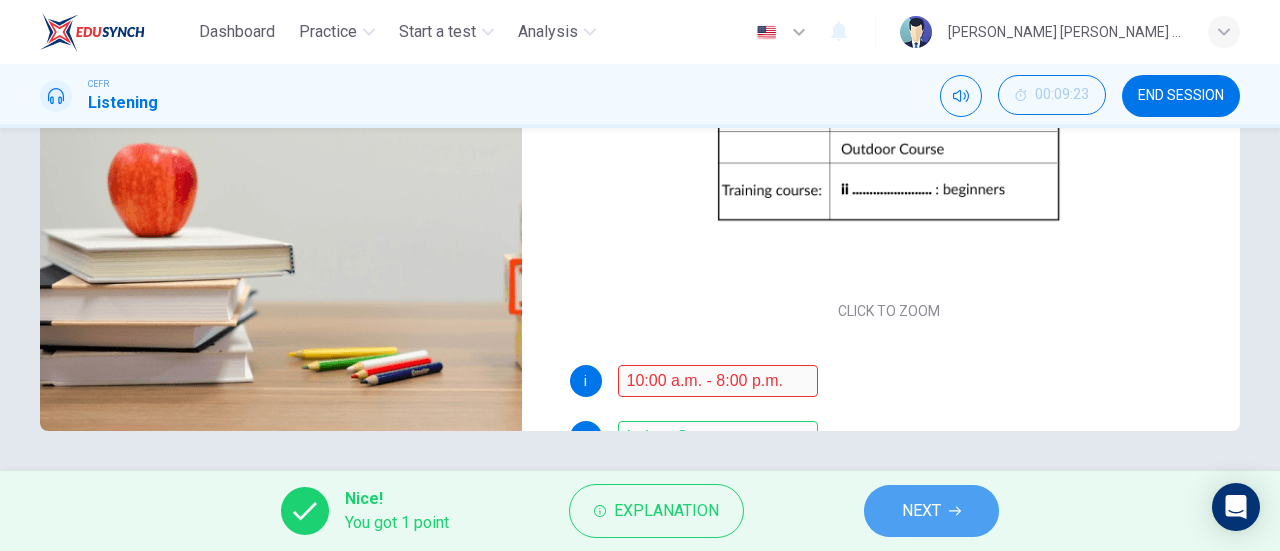 click on "NEXT" at bounding box center [921, 511] 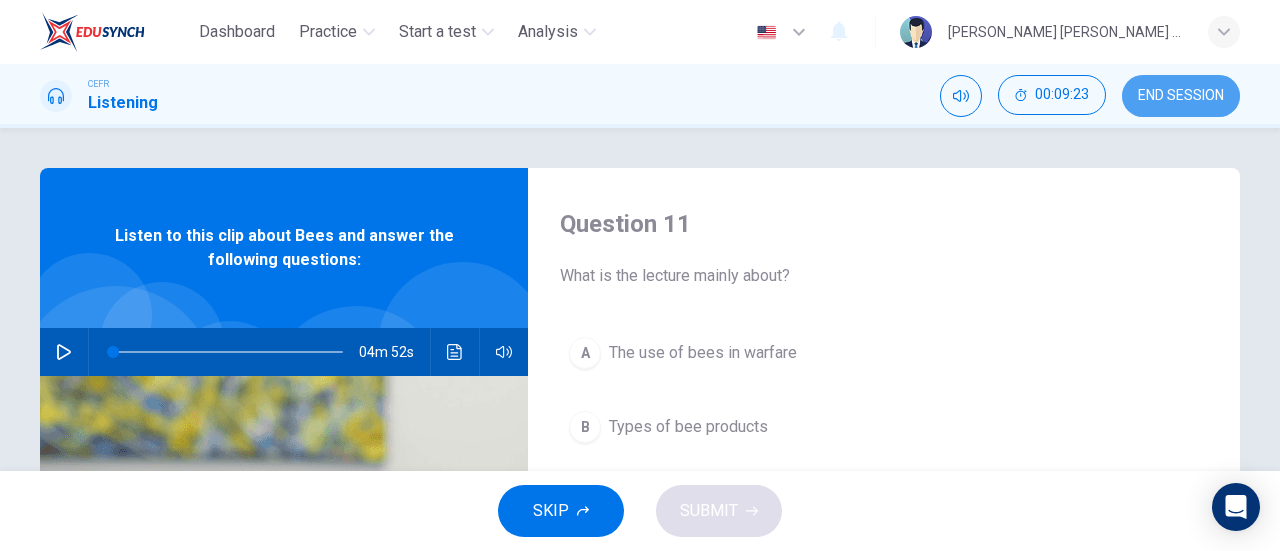 click on "END SESSION" at bounding box center (1181, 96) 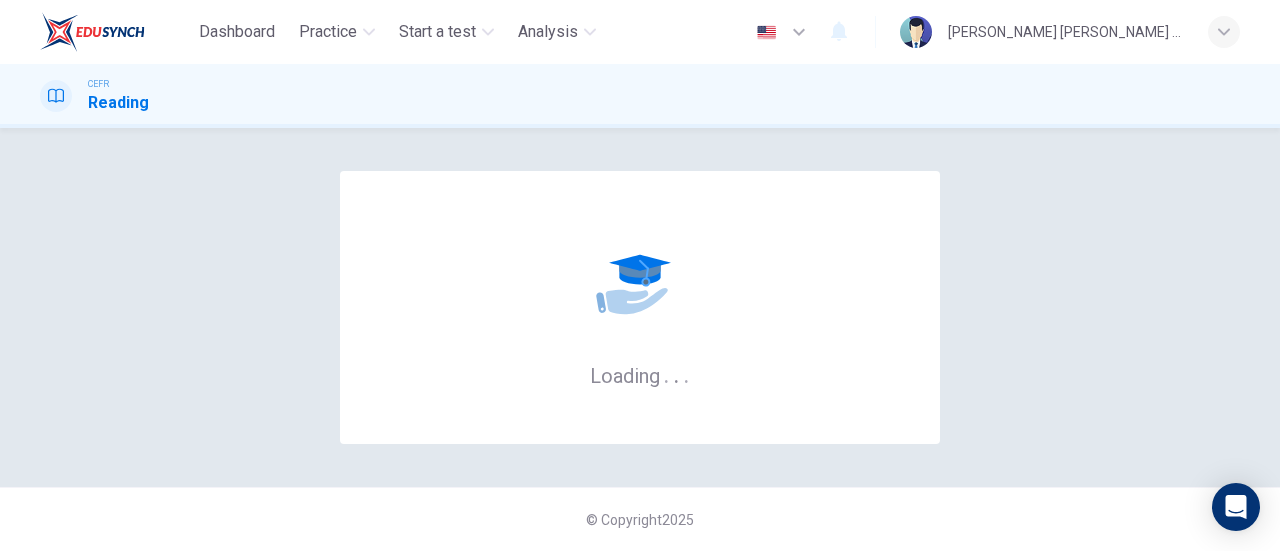 scroll, scrollTop: 0, scrollLeft: 0, axis: both 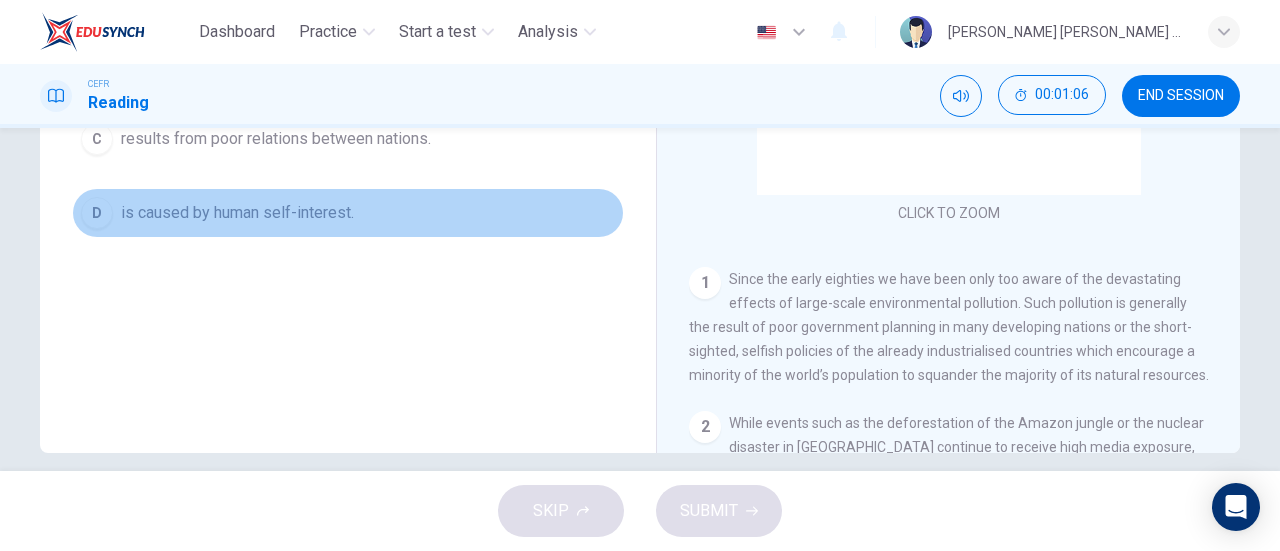 click on "is caused by human self-interest." at bounding box center (237, 213) 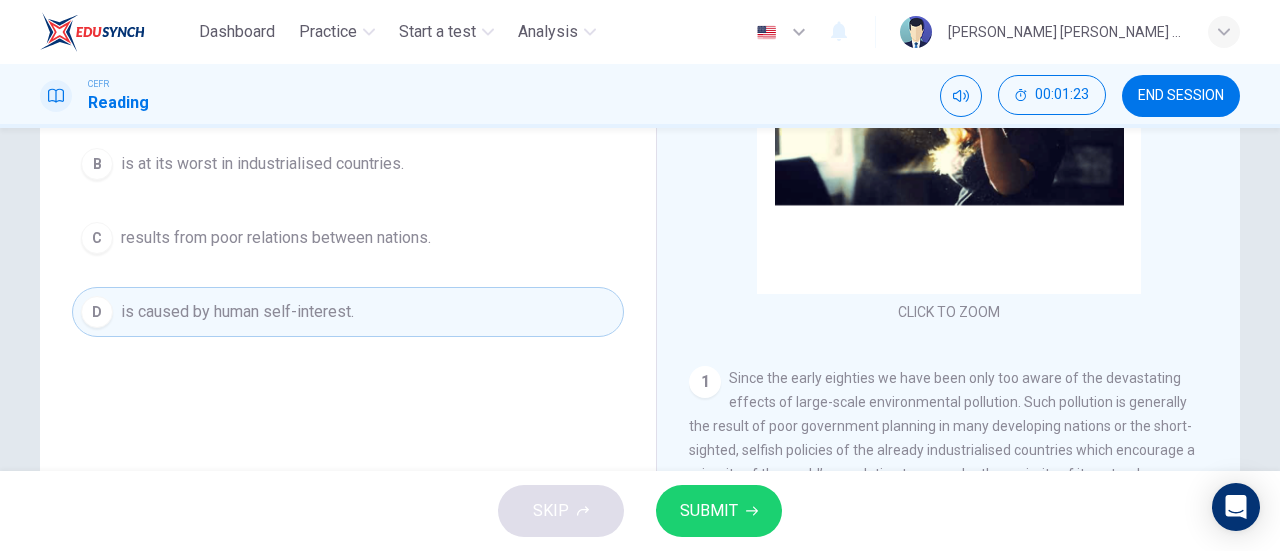 scroll, scrollTop: 312, scrollLeft: 0, axis: vertical 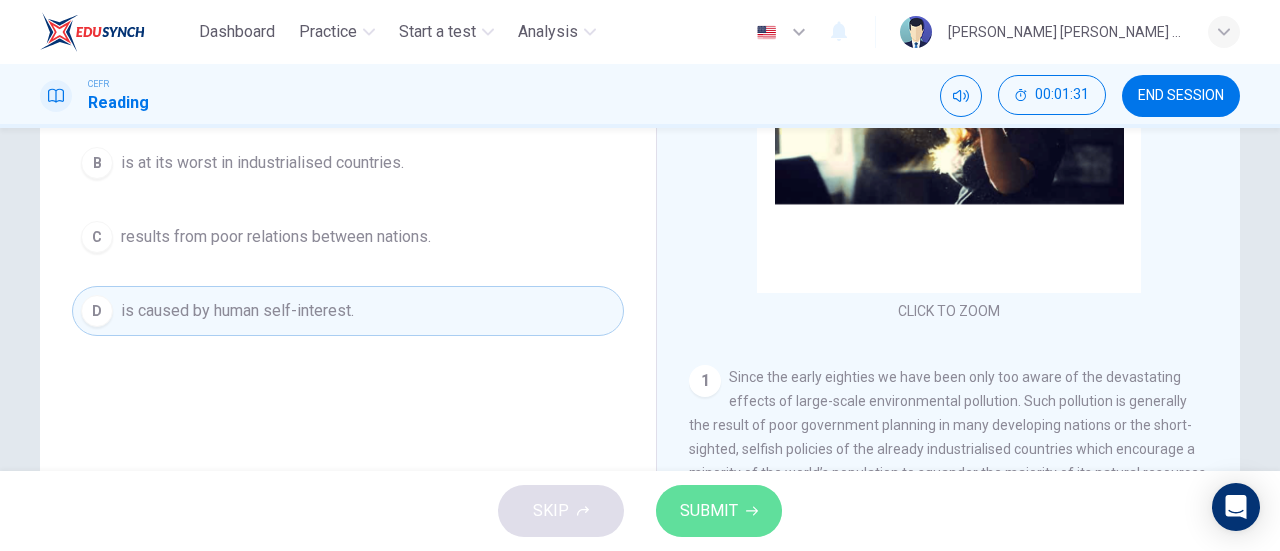 click on "SUBMIT" at bounding box center (709, 511) 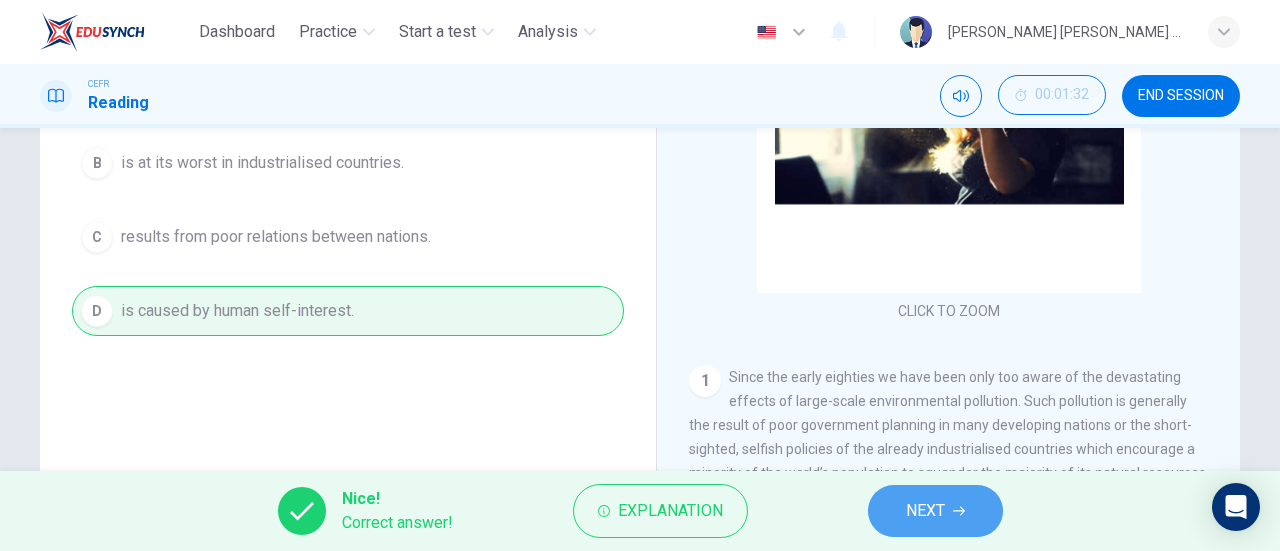 click on "NEXT" at bounding box center [935, 511] 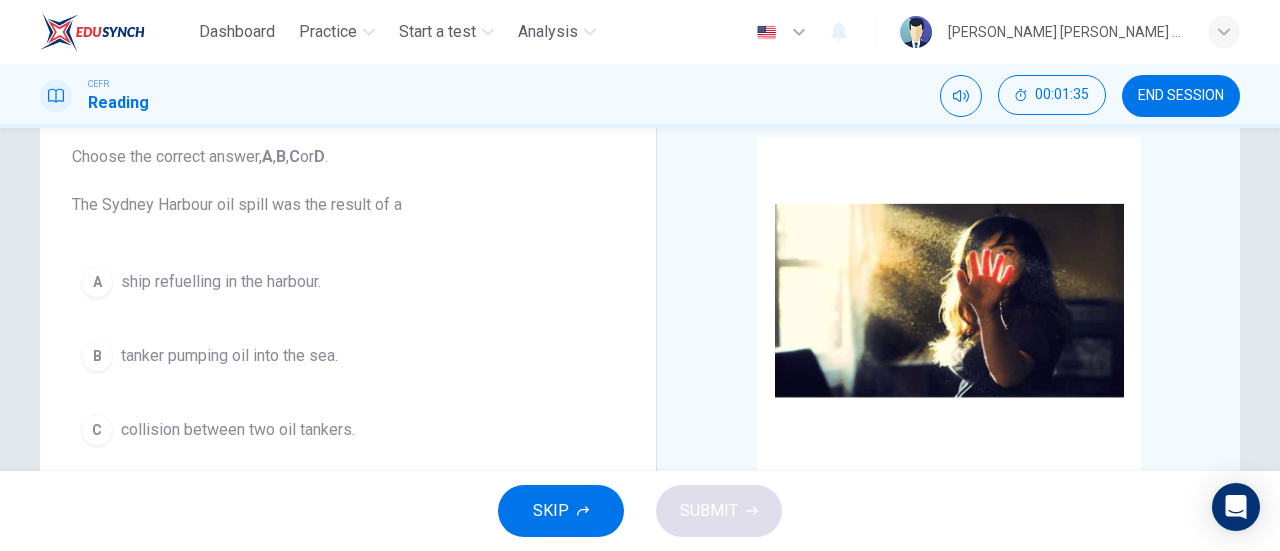 scroll, scrollTop: 120, scrollLeft: 0, axis: vertical 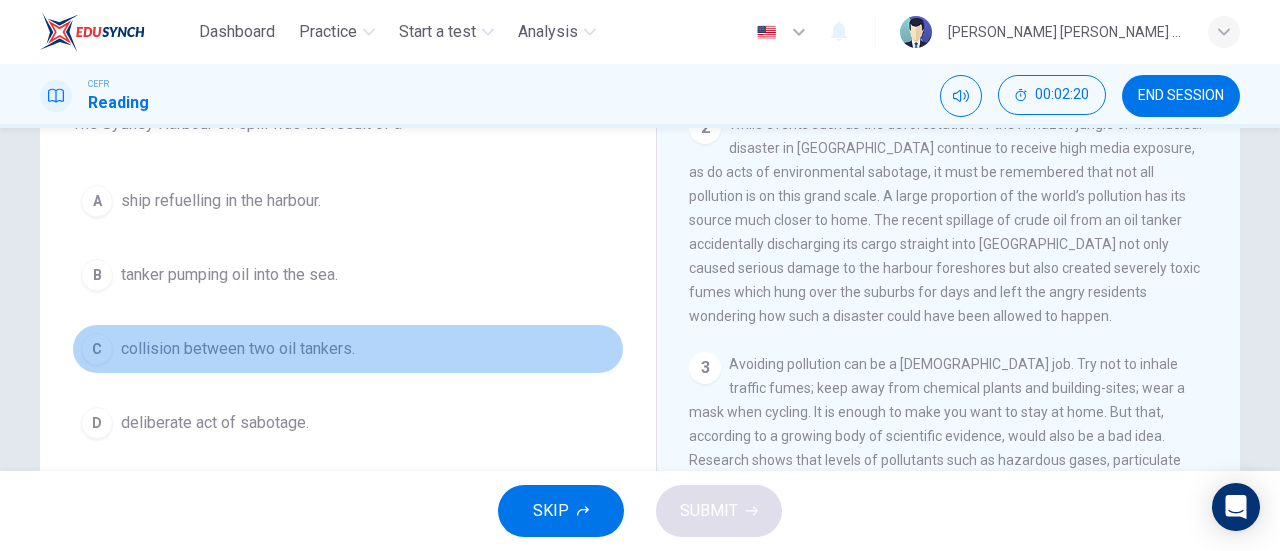 click on "collision between two oil tankers." at bounding box center [238, 349] 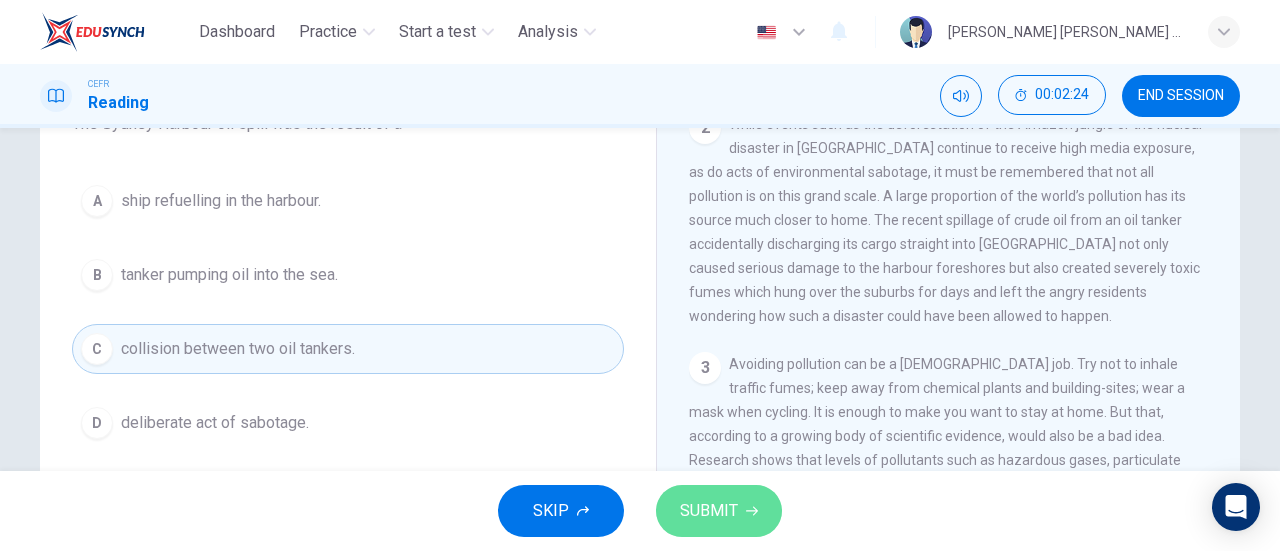 click on "SUBMIT" at bounding box center (719, 511) 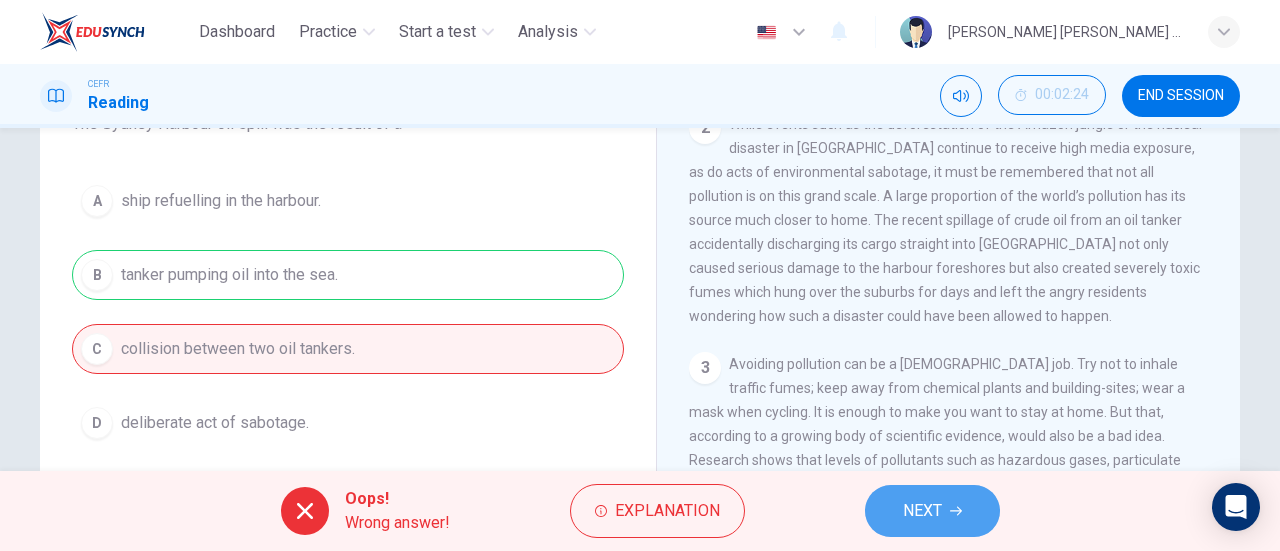 click on "NEXT" at bounding box center (922, 511) 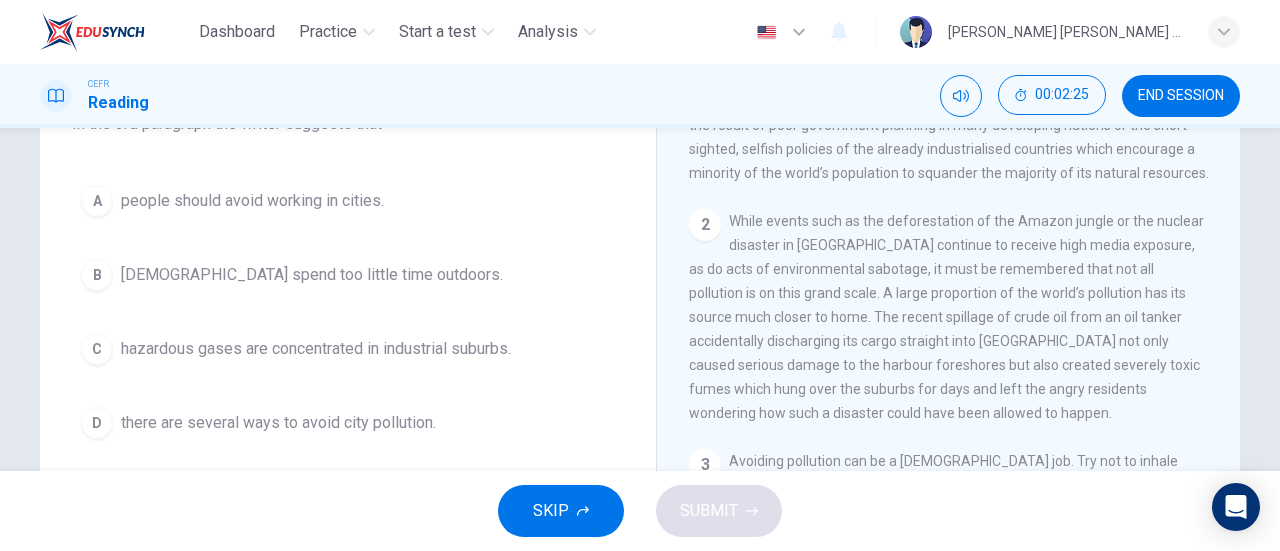 scroll, scrollTop: 411, scrollLeft: 0, axis: vertical 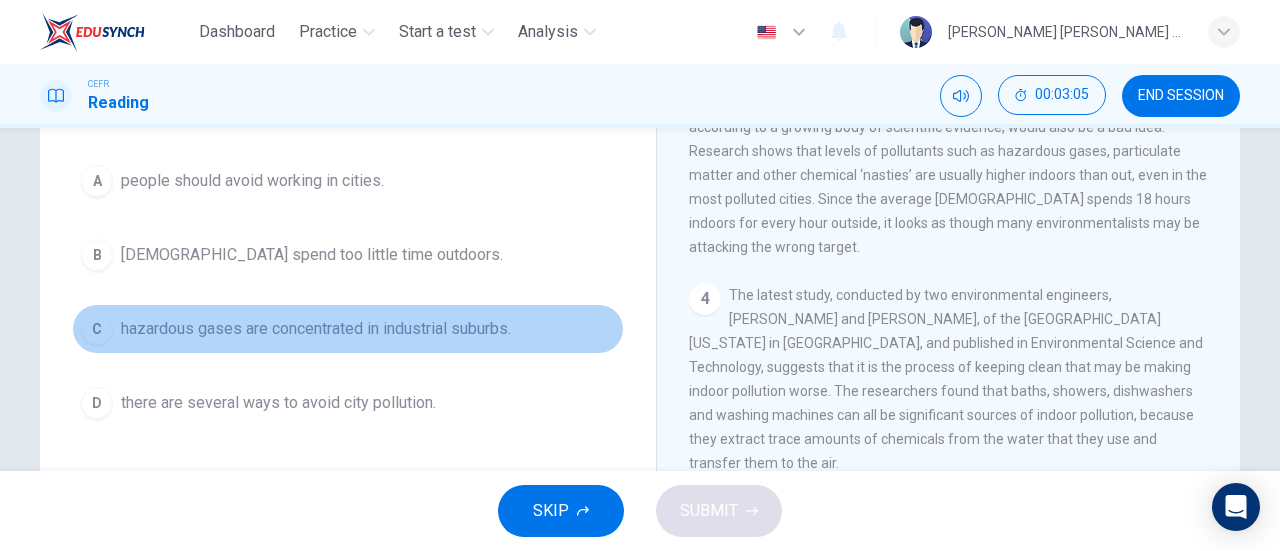 click on "hazardous gases are concentrated in industrial suburbs." at bounding box center (316, 329) 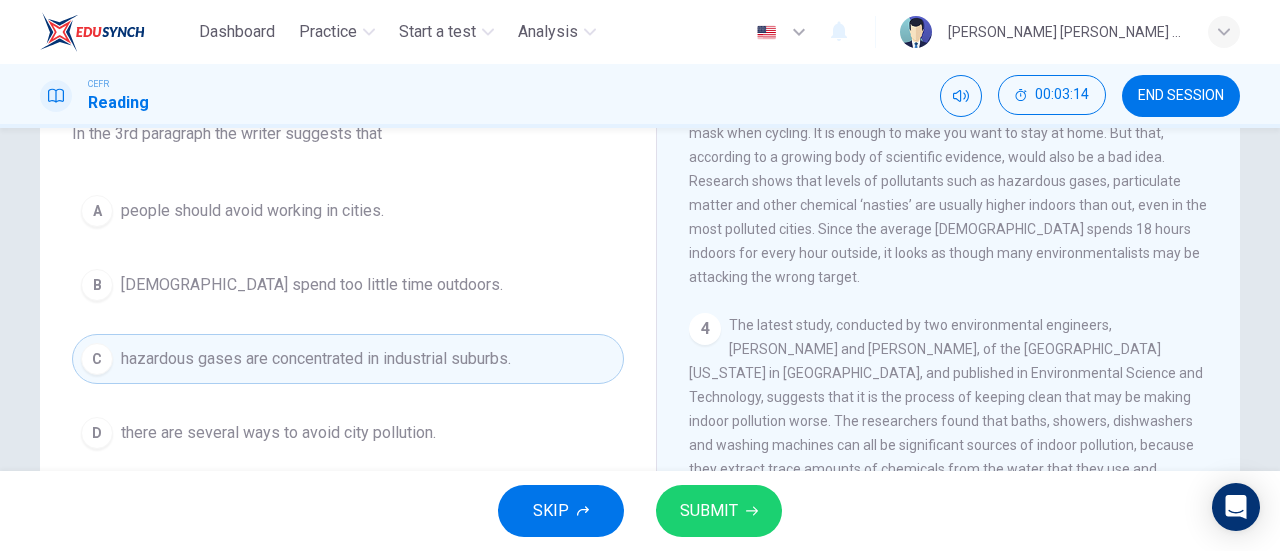 scroll, scrollTop: 201, scrollLeft: 0, axis: vertical 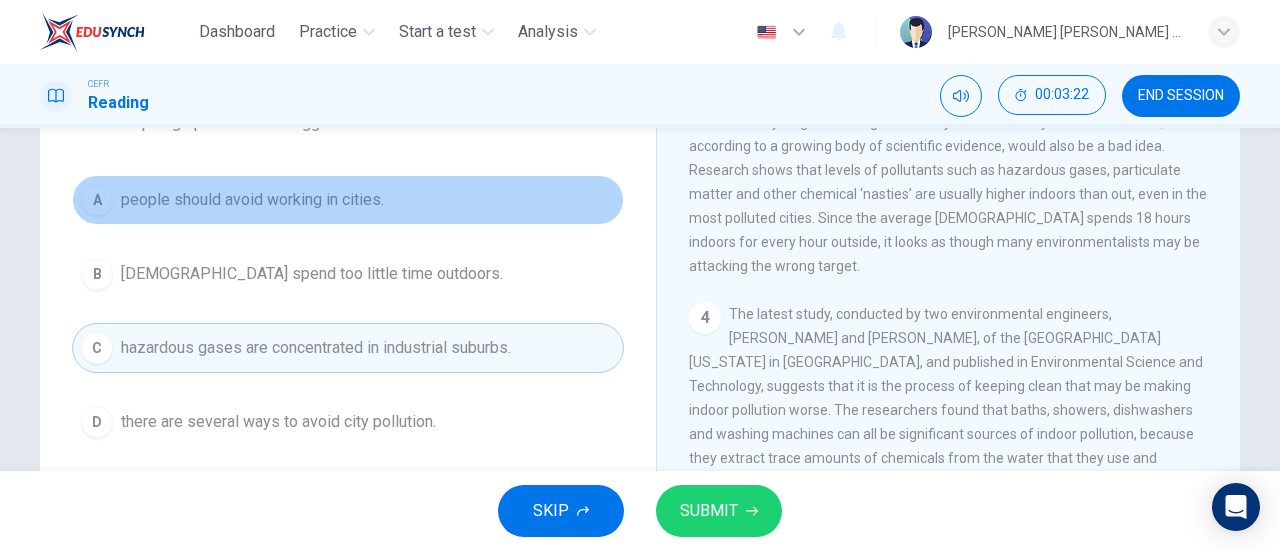 click on "people should avoid working in cities." at bounding box center (252, 200) 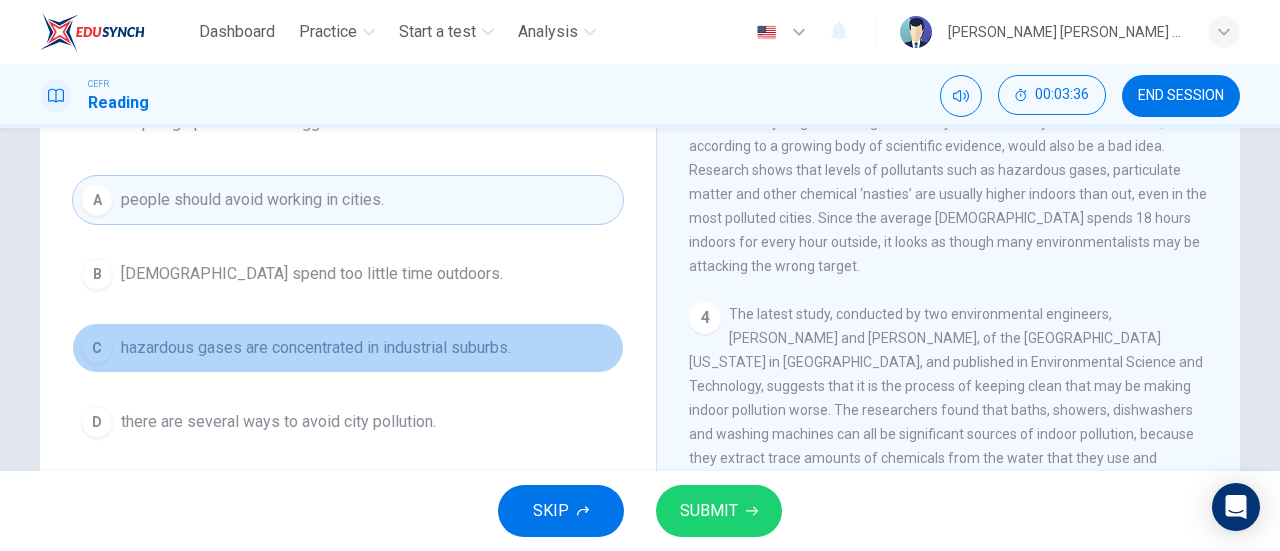 click on "hazardous gases are concentrated in industrial suburbs." at bounding box center (316, 348) 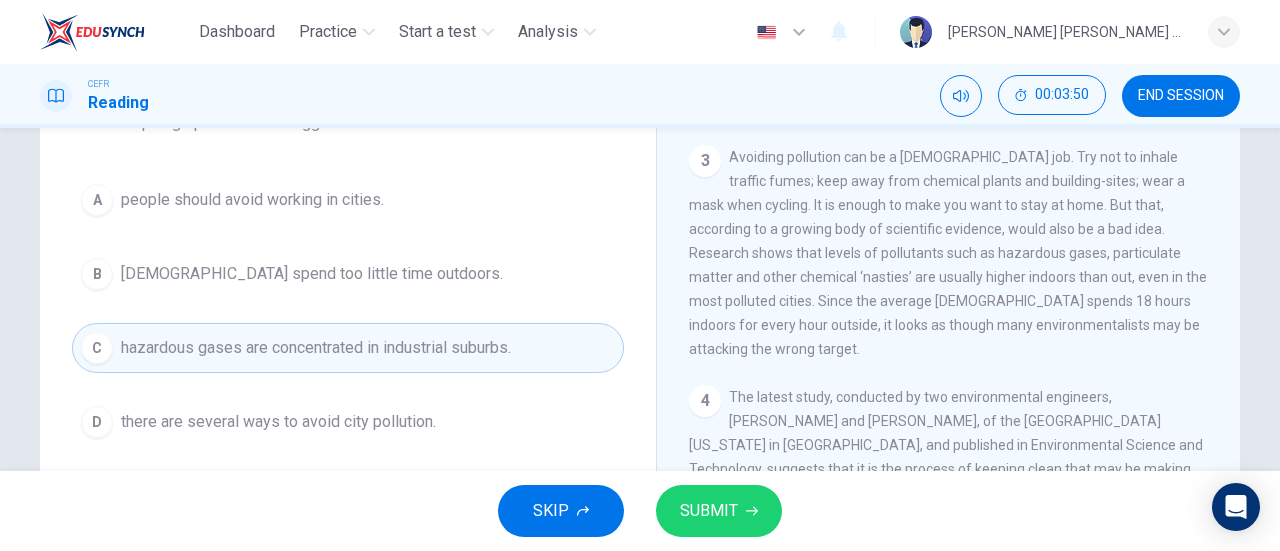 scroll, scrollTop: 693, scrollLeft: 0, axis: vertical 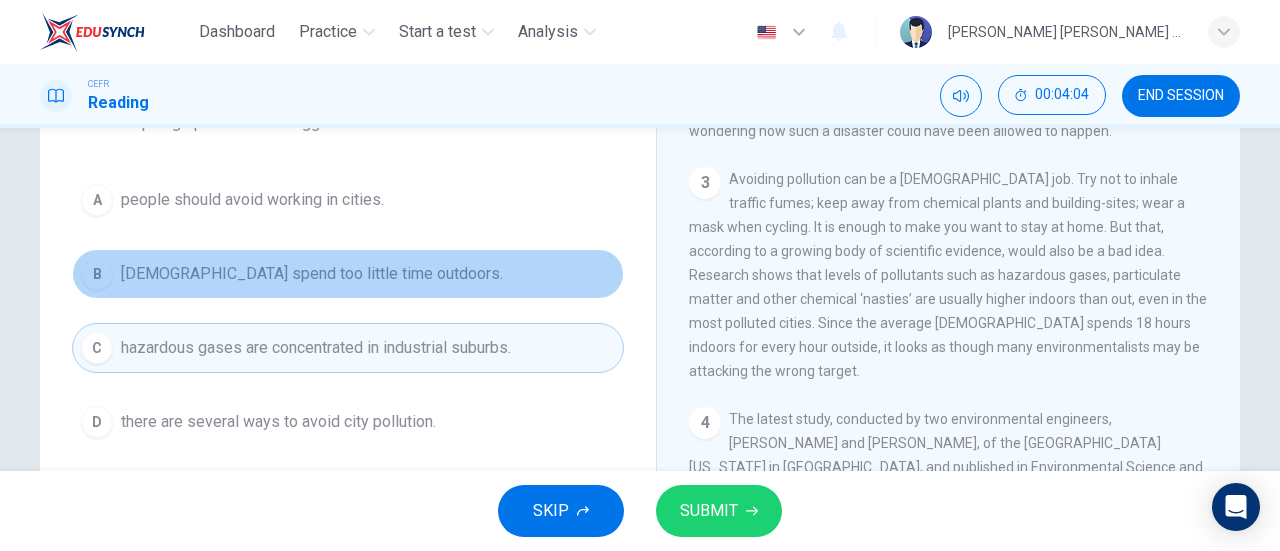 click on "B Americans spend too little time outdoors." at bounding box center (348, 274) 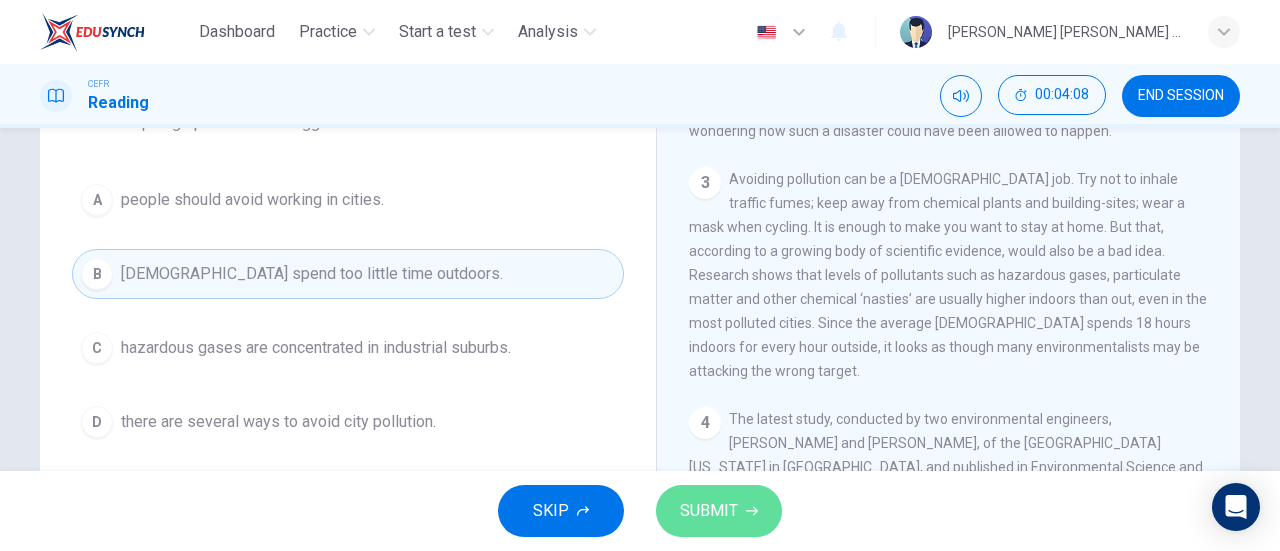 click on "SUBMIT" at bounding box center [709, 511] 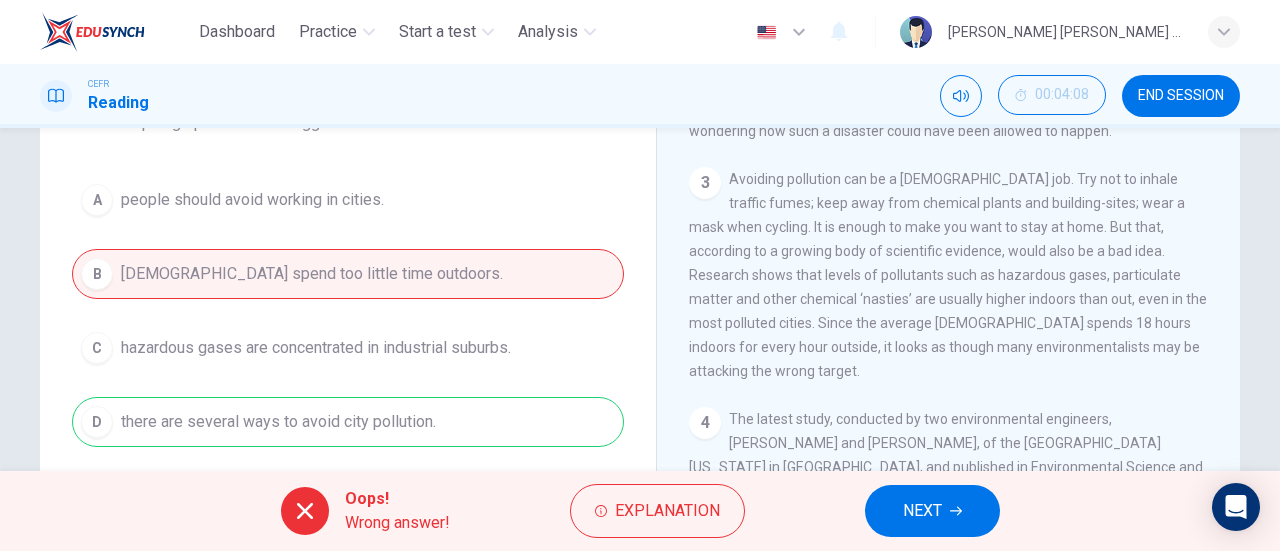 click on "A people should avoid working in cities. B Americans spend too little time outdoors. C hazardous gases are concentrated in industrial suburbs. D there are several ways to avoid city pollution." at bounding box center [348, 311] 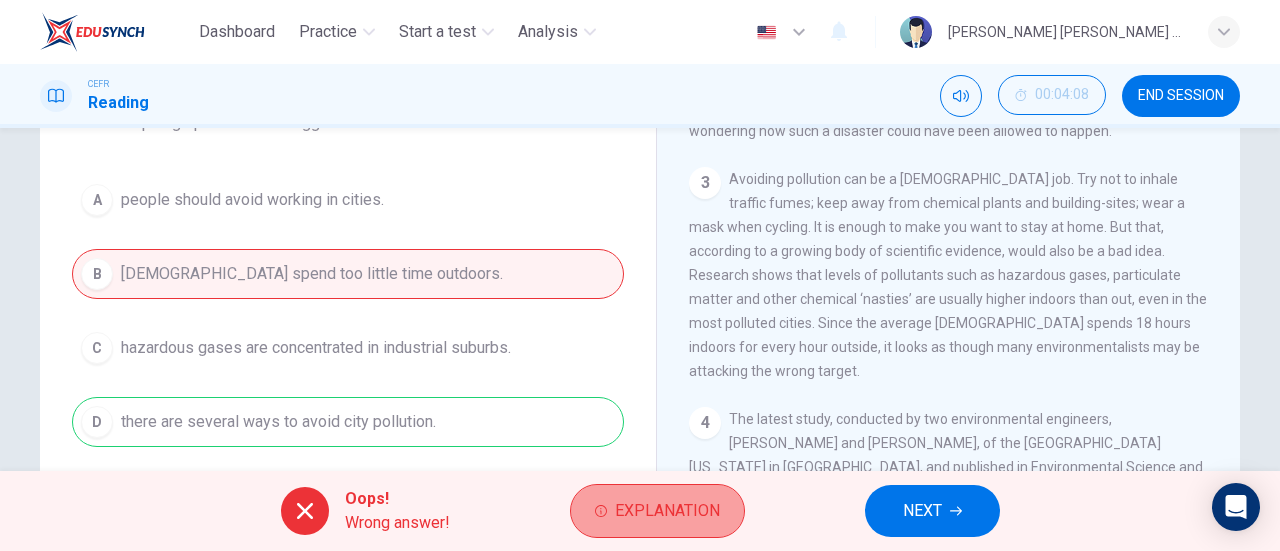 click on "Explanation" at bounding box center (657, 511) 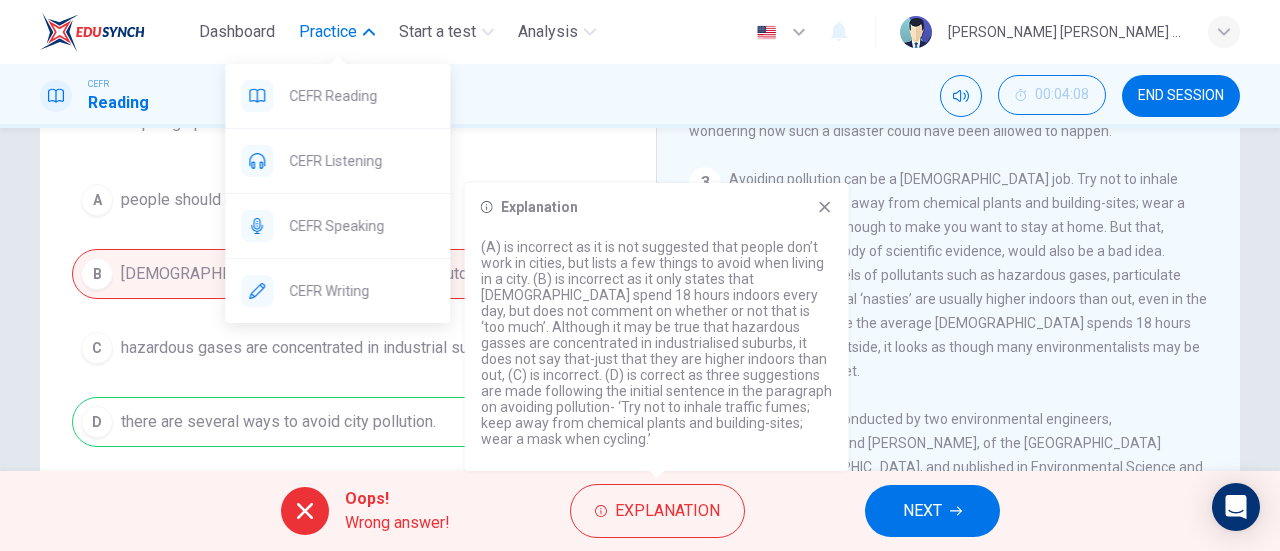 click on "Practice" at bounding box center (328, 32) 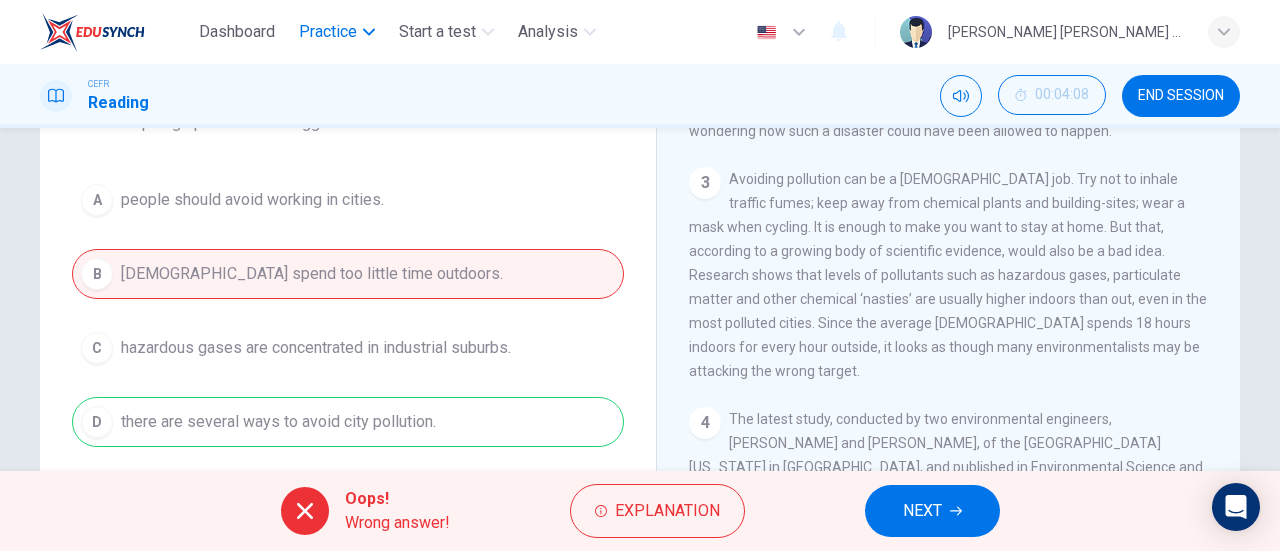 click on "Practice" at bounding box center (328, 32) 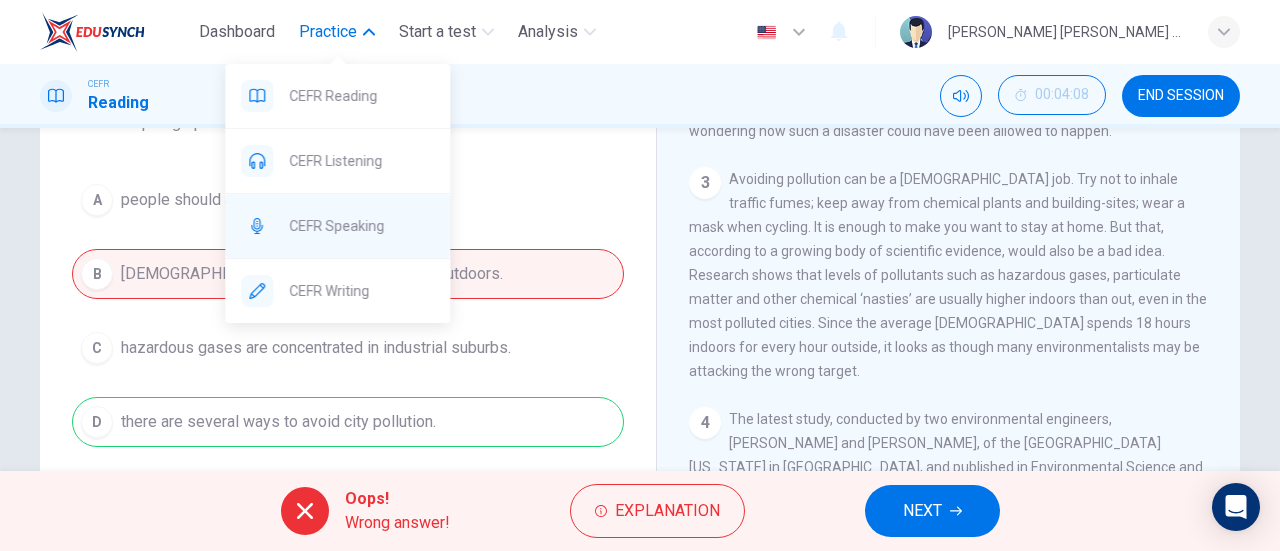 click on "CEFR Speaking" at bounding box center (361, 226) 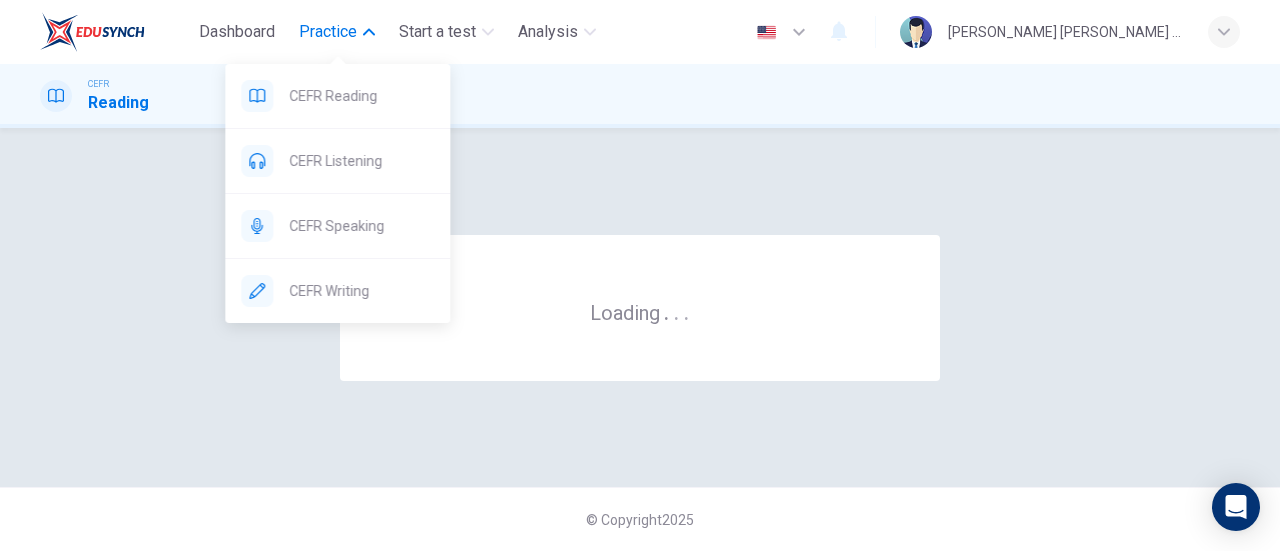 scroll, scrollTop: 0, scrollLeft: 0, axis: both 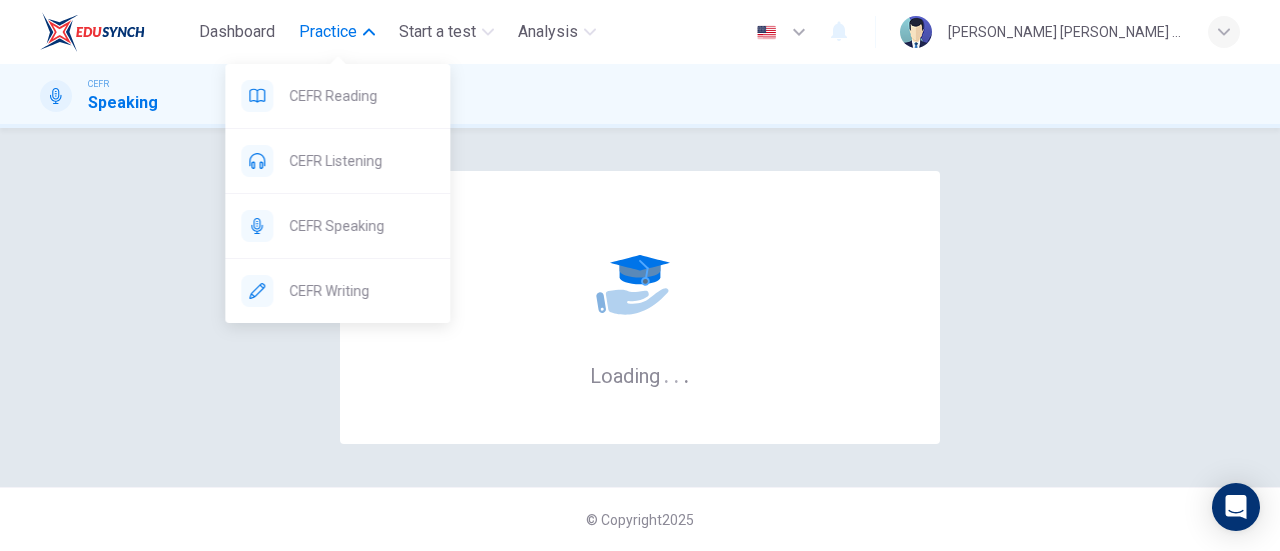 click on "Practice" at bounding box center (337, 32) 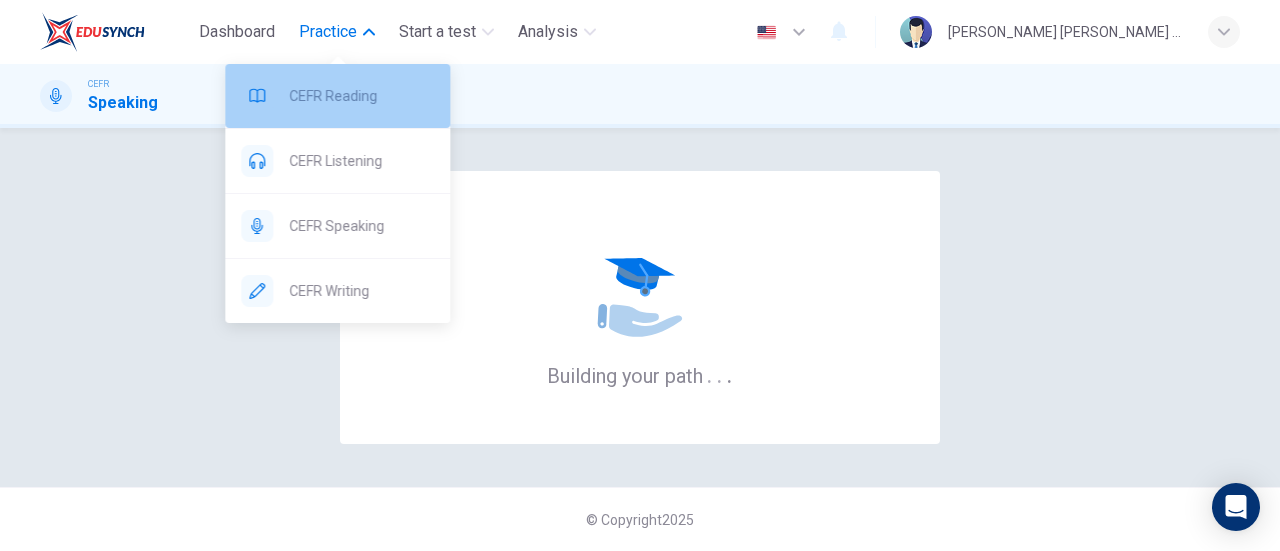 click on "CEFR Reading" at bounding box center [361, 96] 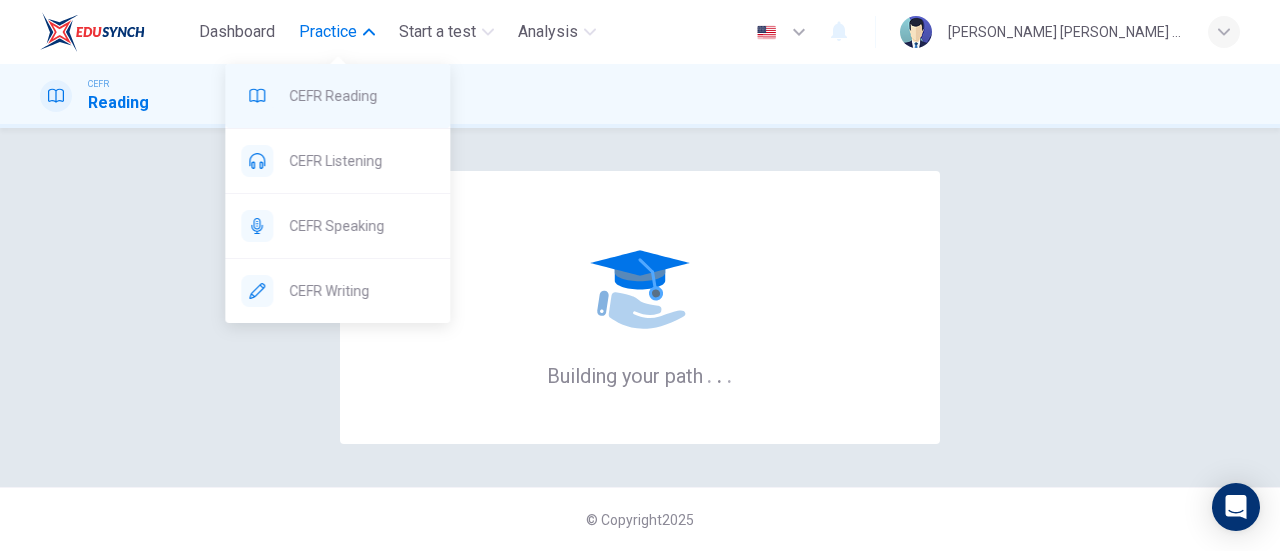 click on "CEFR Reading" at bounding box center [361, 96] 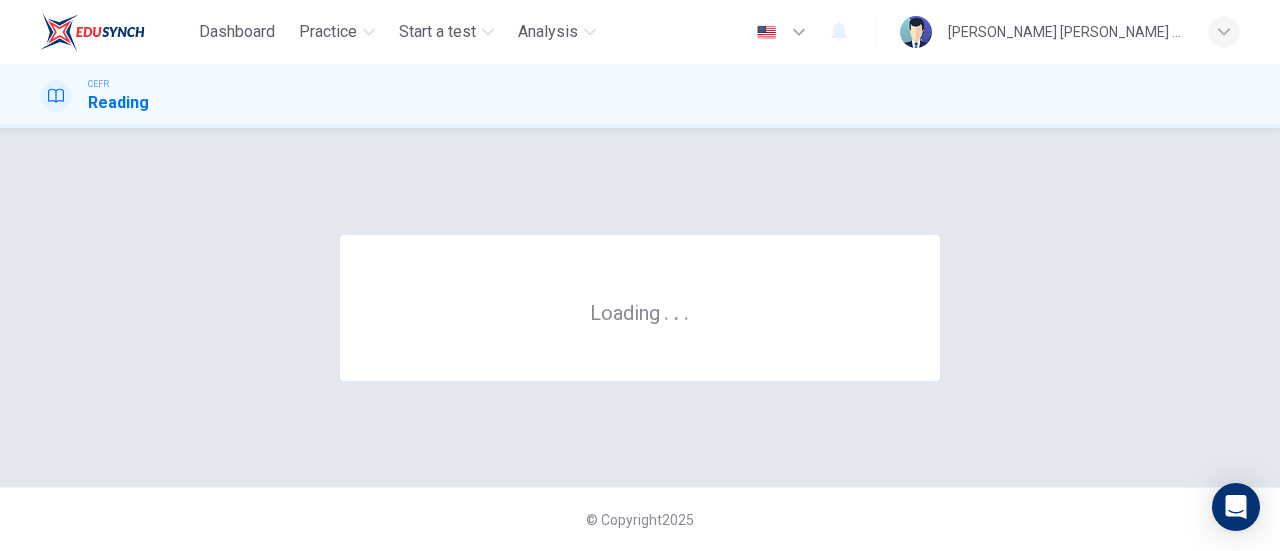 scroll, scrollTop: 0, scrollLeft: 0, axis: both 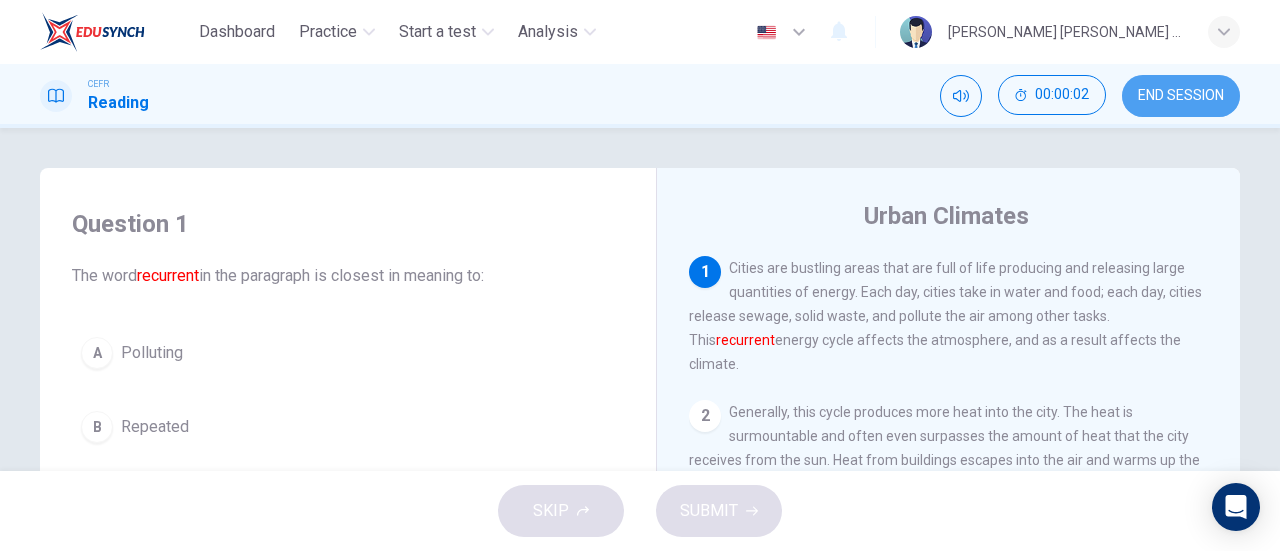 drag, startPoint x: 1235, startPoint y: 89, endPoint x: 794, endPoint y: 83, distance: 441.0408 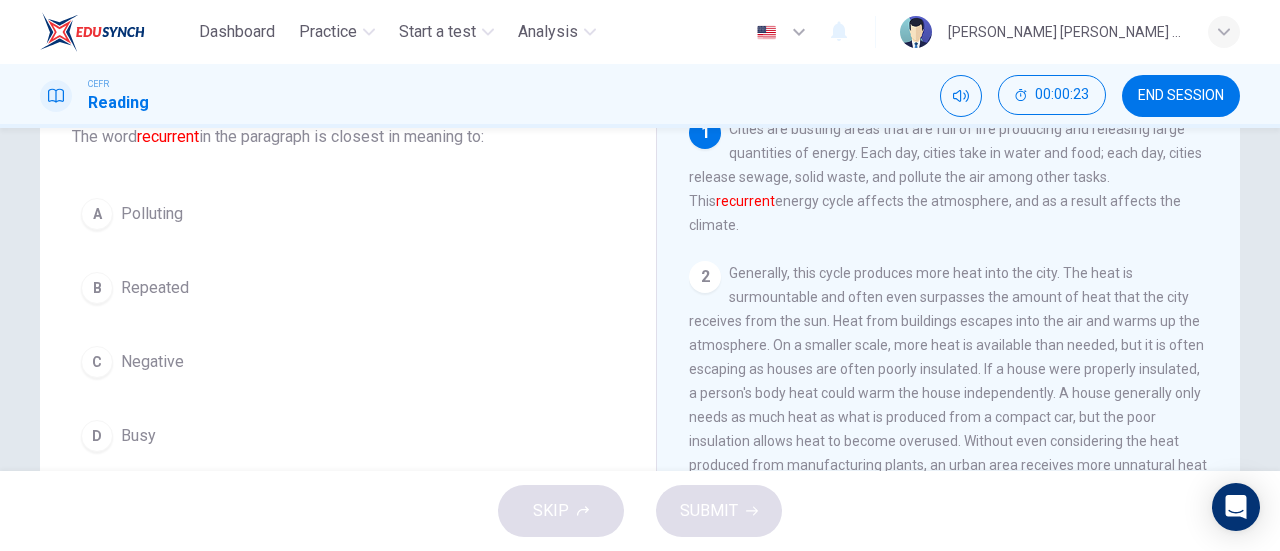 scroll, scrollTop: 140, scrollLeft: 0, axis: vertical 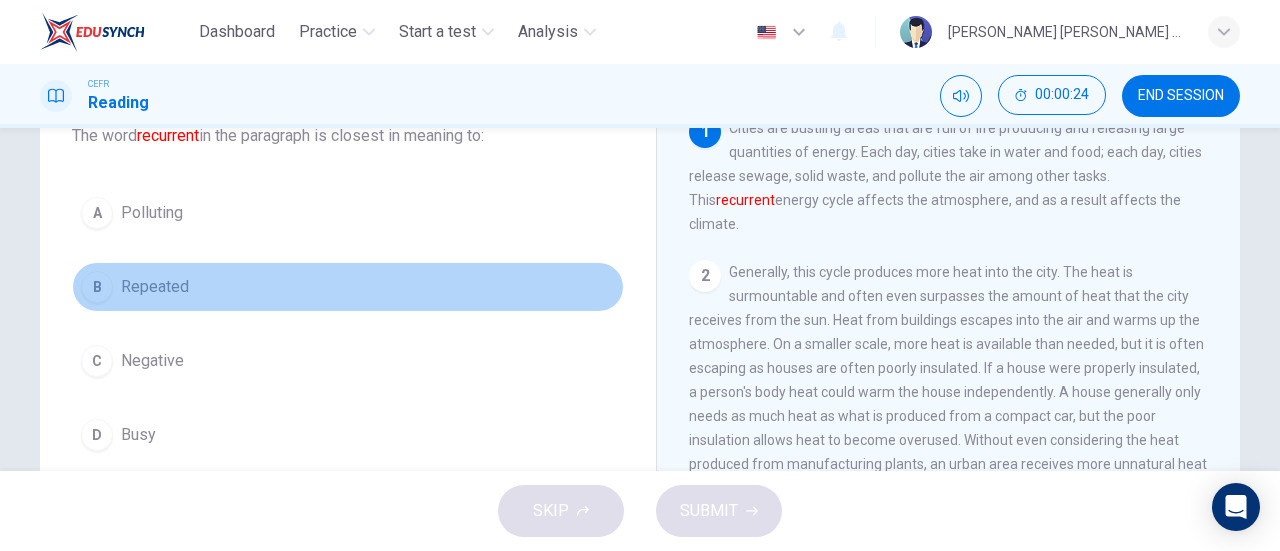click on "Repeated" at bounding box center [155, 287] 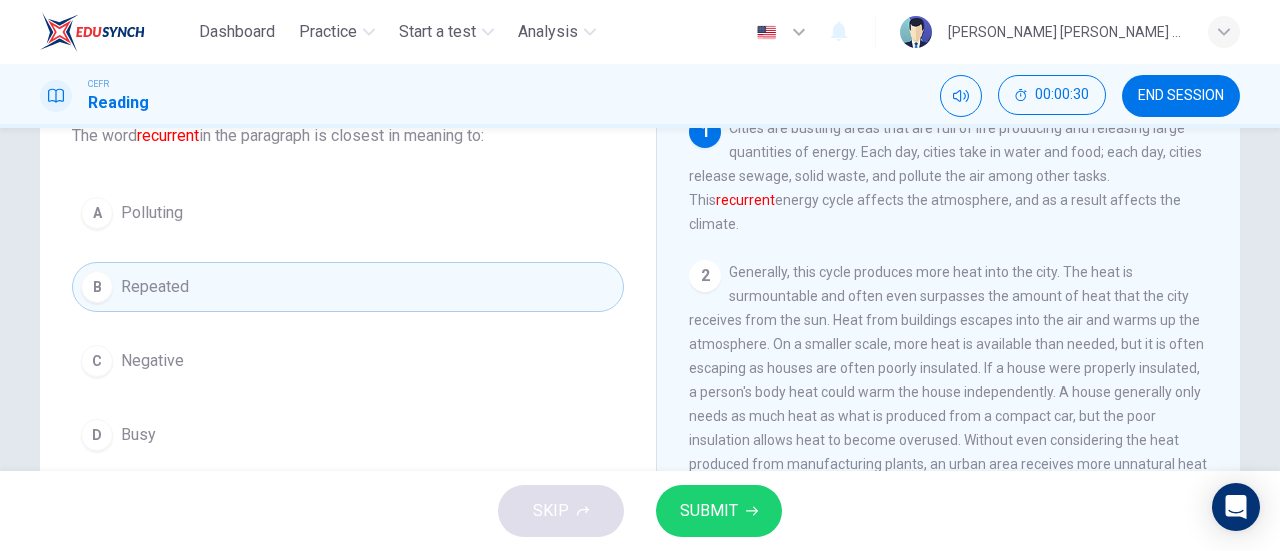 click on "SUBMIT" at bounding box center [719, 511] 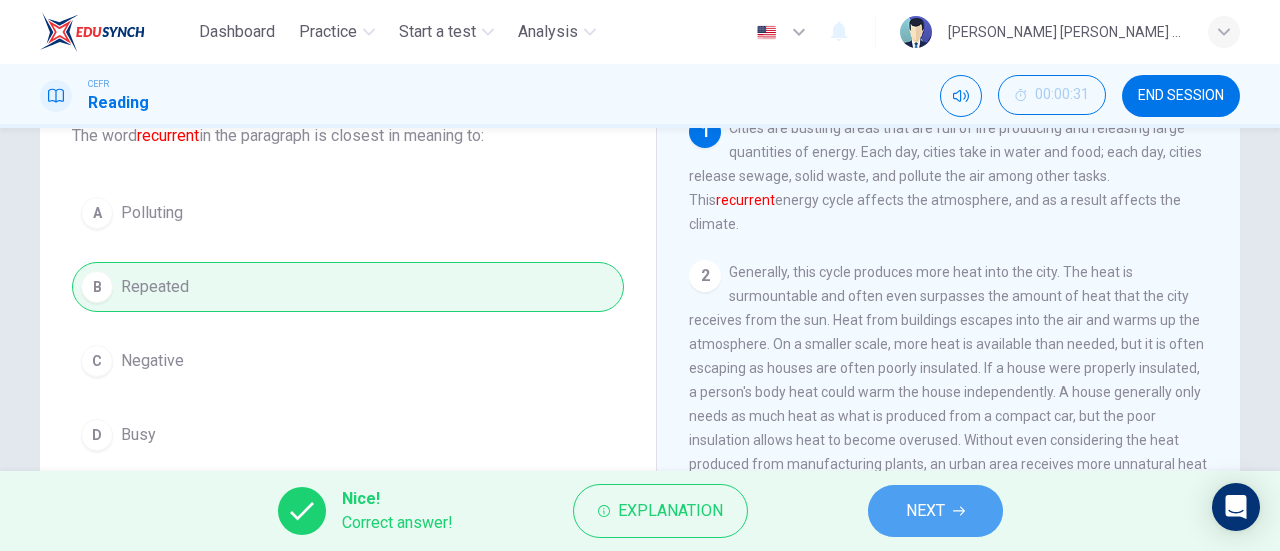 click on "NEXT" at bounding box center [935, 511] 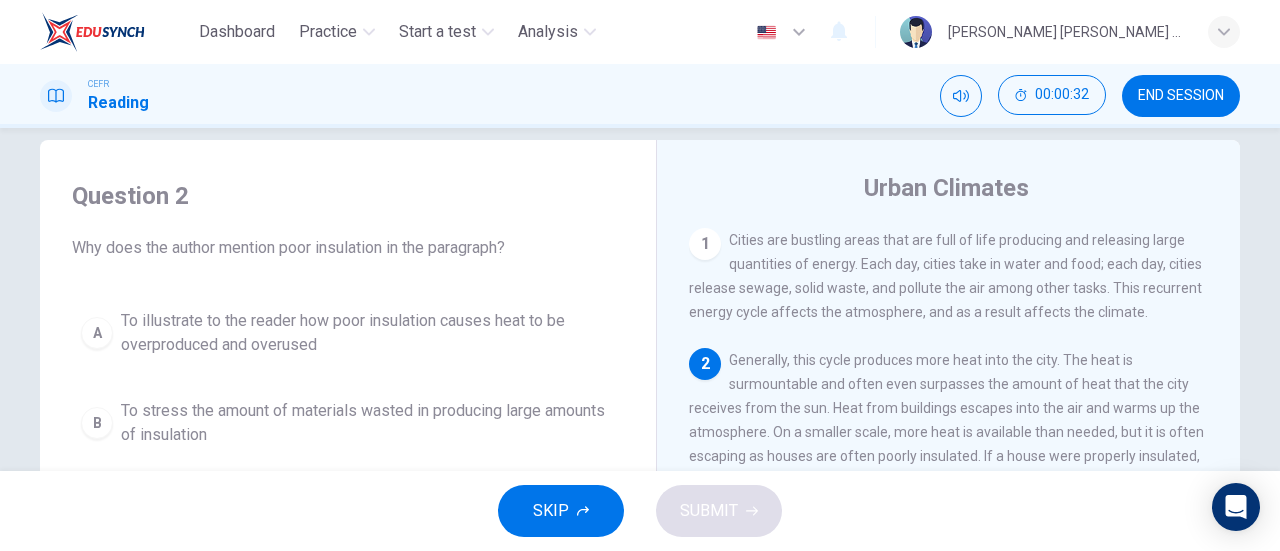 scroll, scrollTop: 28, scrollLeft: 0, axis: vertical 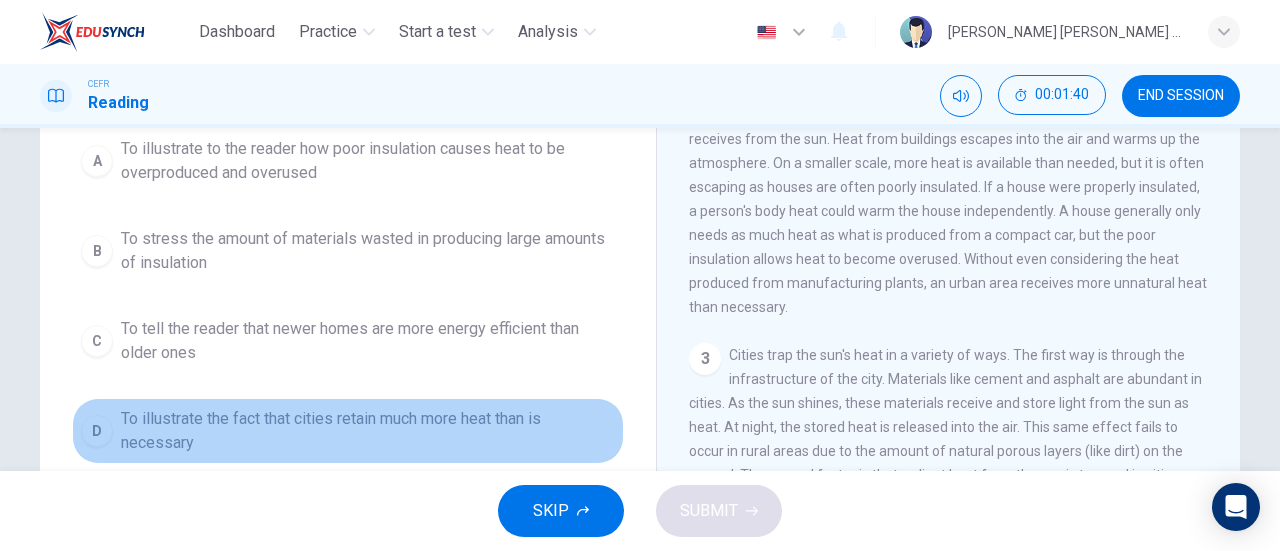 click on "To illustrate the fact that cities retain much more heat than is necessary" at bounding box center (368, 431) 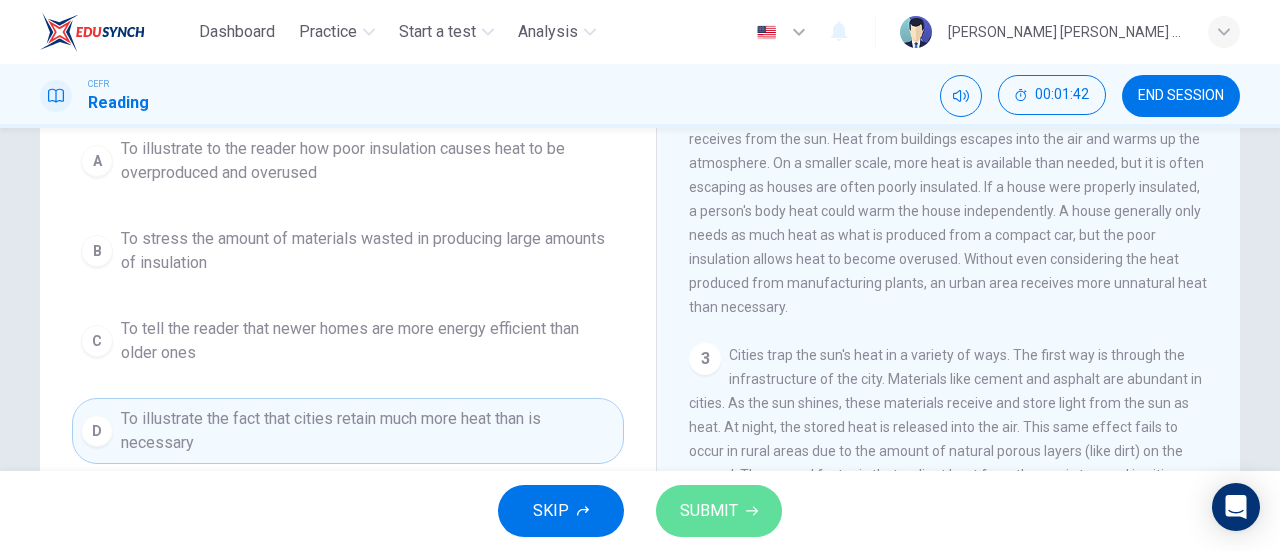 click on "SUBMIT" at bounding box center [709, 511] 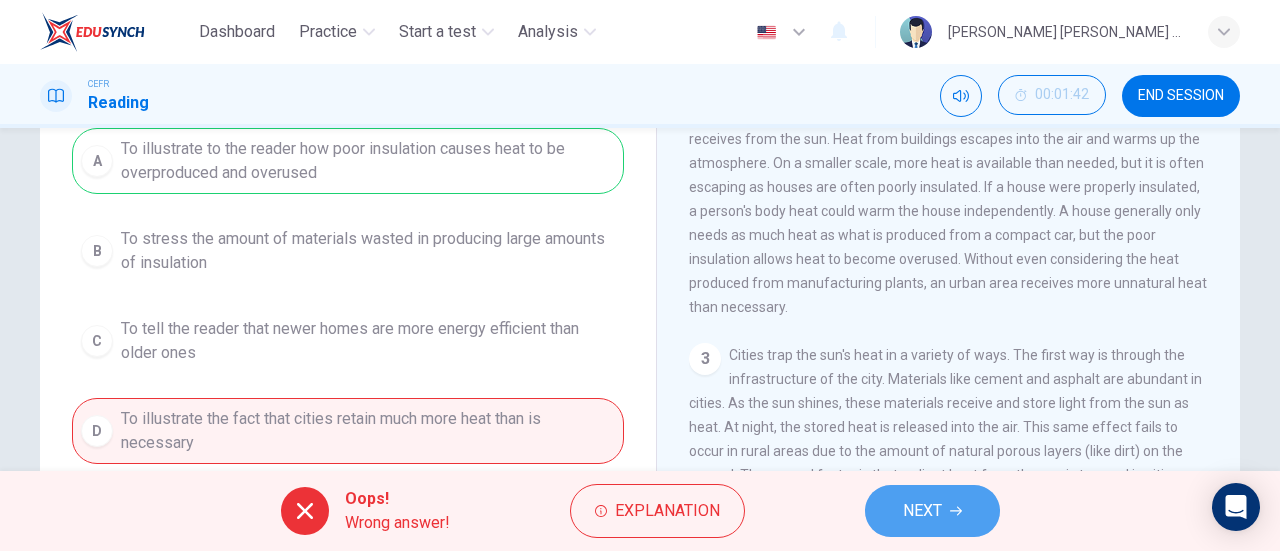 click on "NEXT" at bounding box center [922, 511] 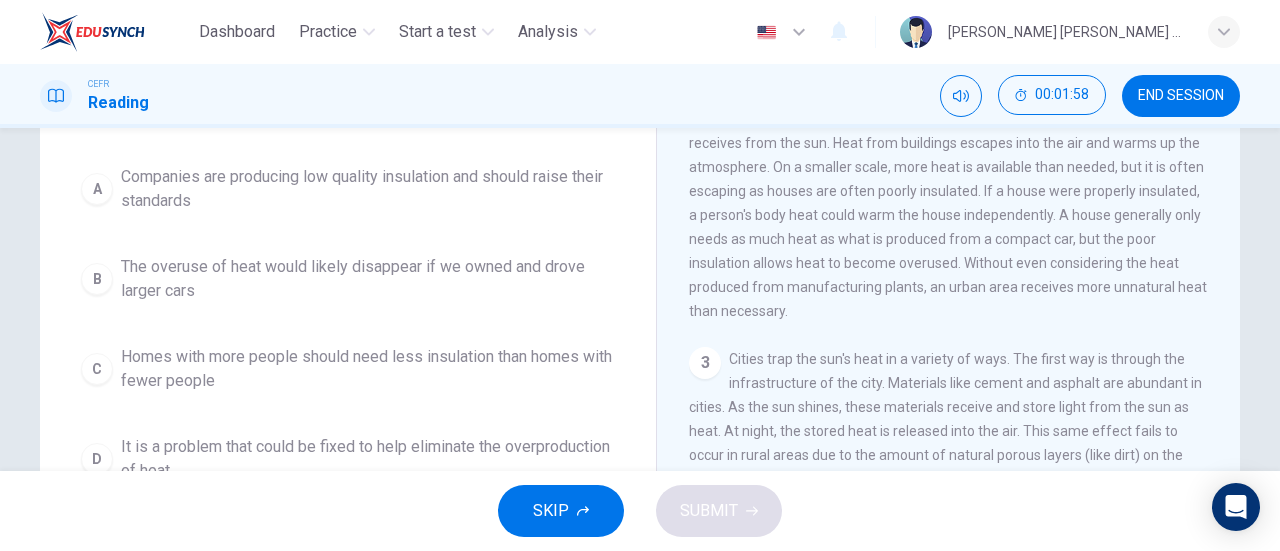 scroll, scrollTop: 205, scrollLeft: 0, axis: vertical 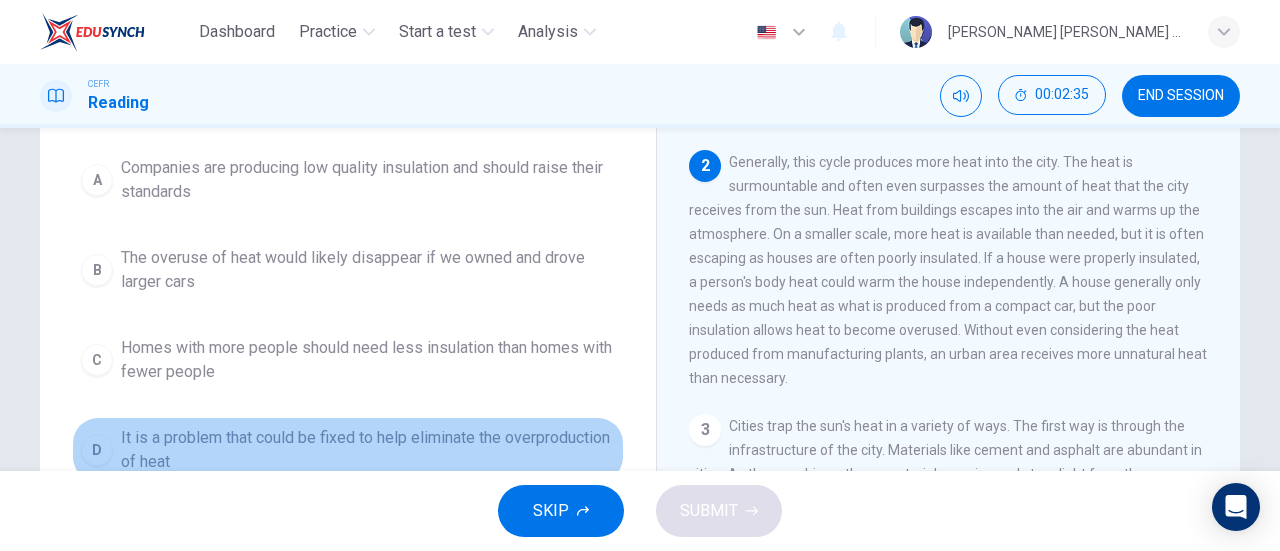 click on "It is a problem that could be fixed to help eliminate the overproduction of heat" at bounding box center [368, 450] 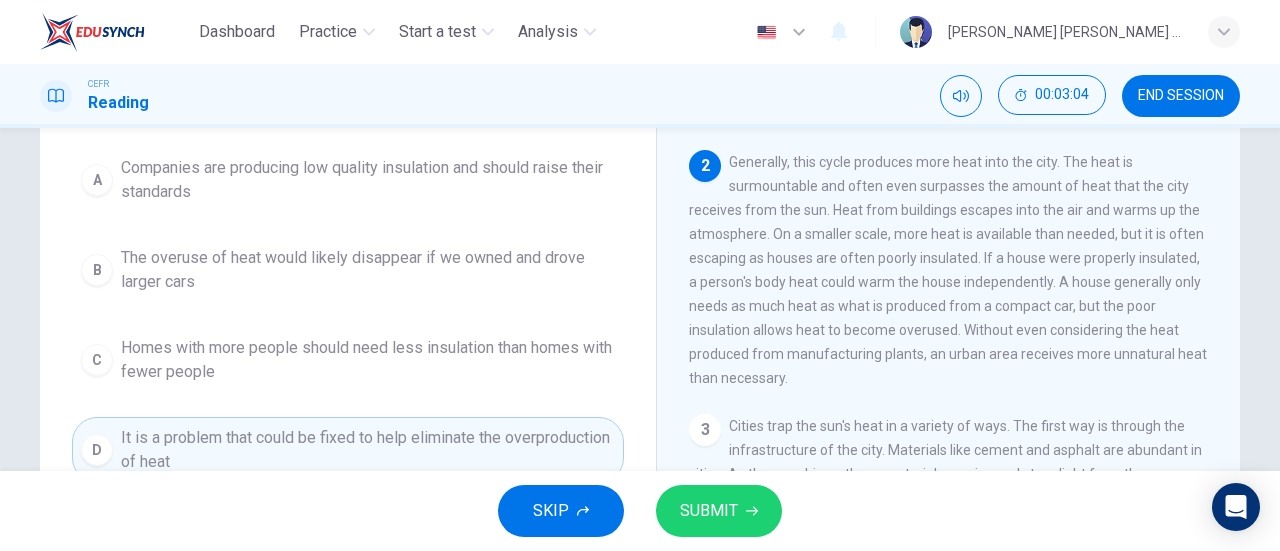 click on "SUBMIT" at bounding box center [709, 511] 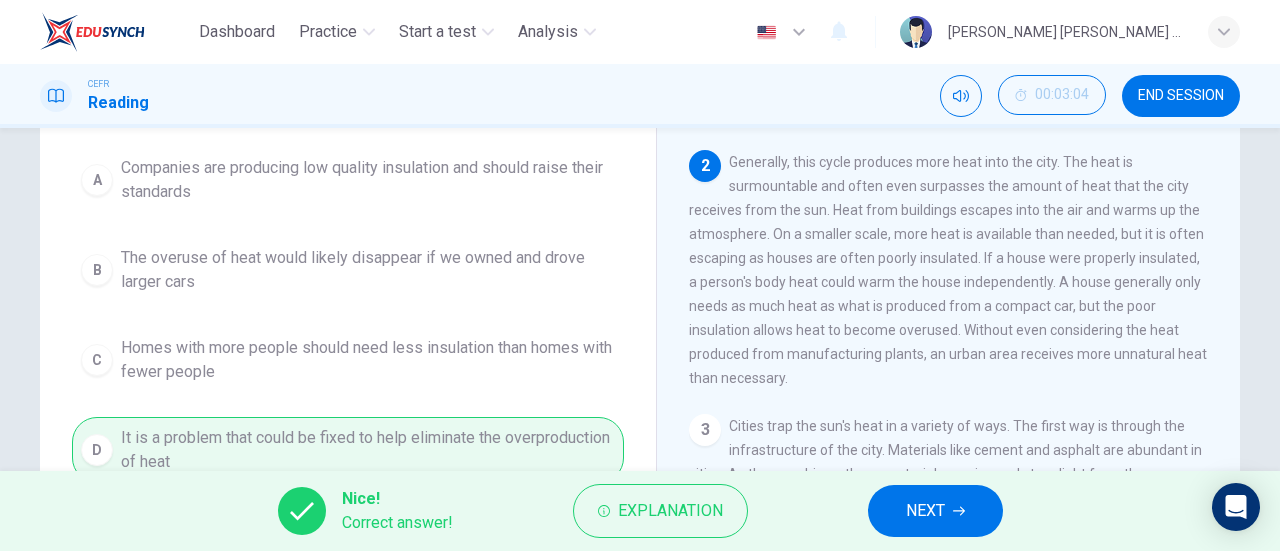 click on "NEXT" at bounding box center (925, 511) 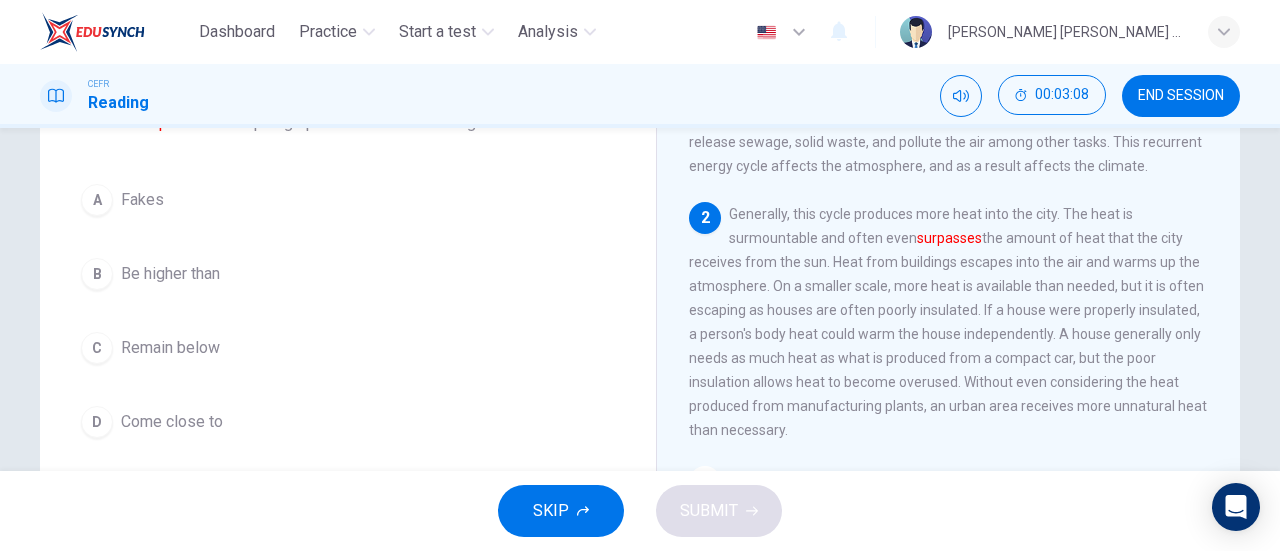 scroll, scrollTop: 152, scrollLeft: 0, axis: vertical 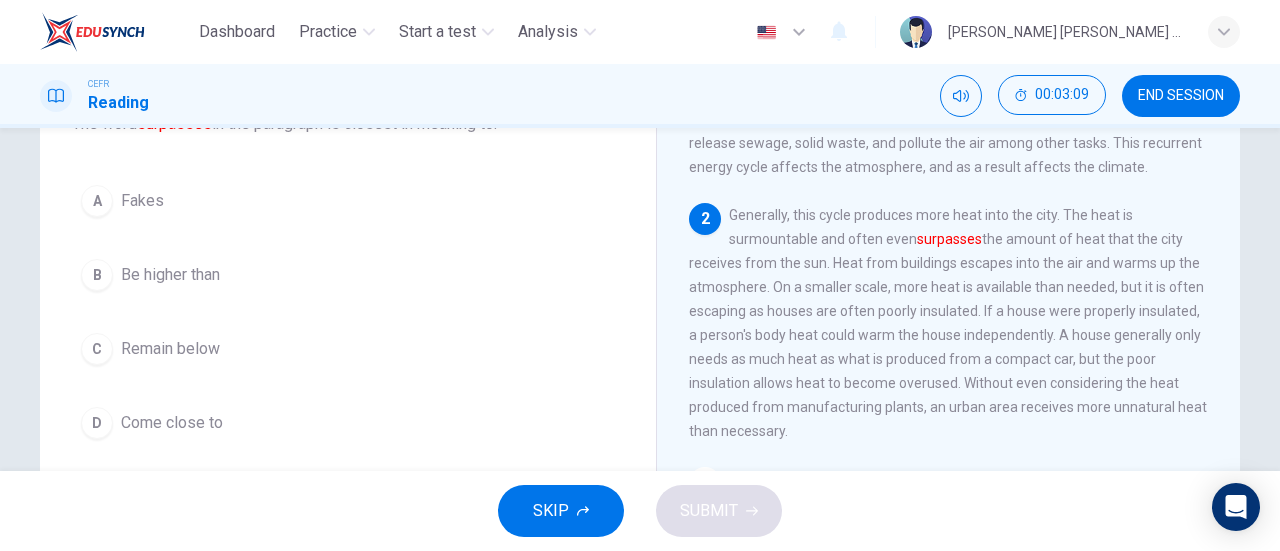 click on "Be higher than" at bounding box center [170, 275] 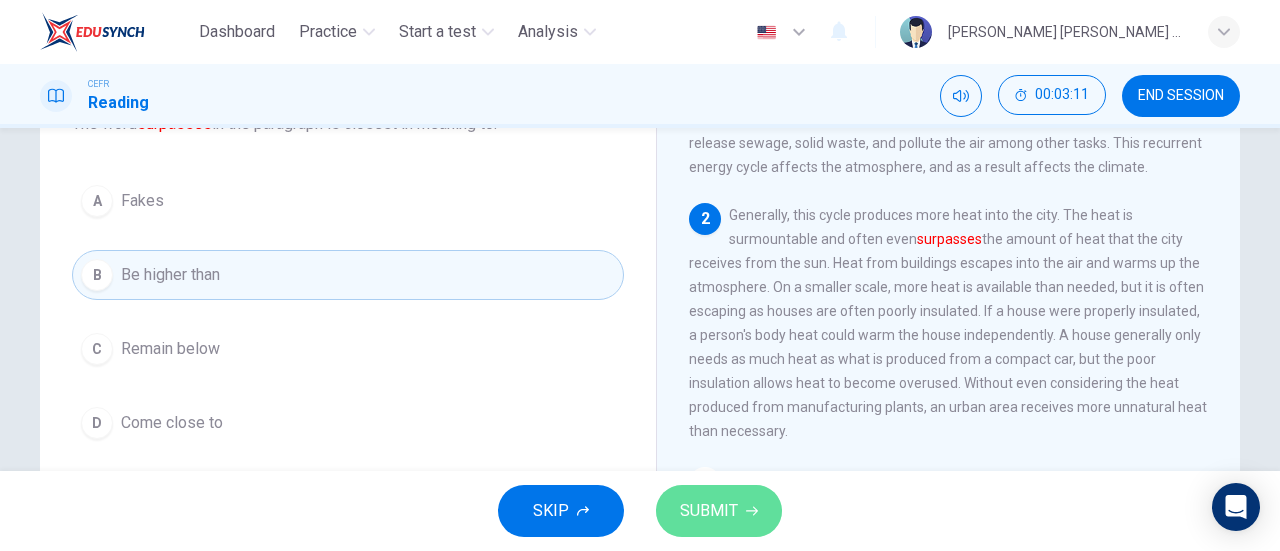 click on "SUBMIT" at bounding box center [709, 511] 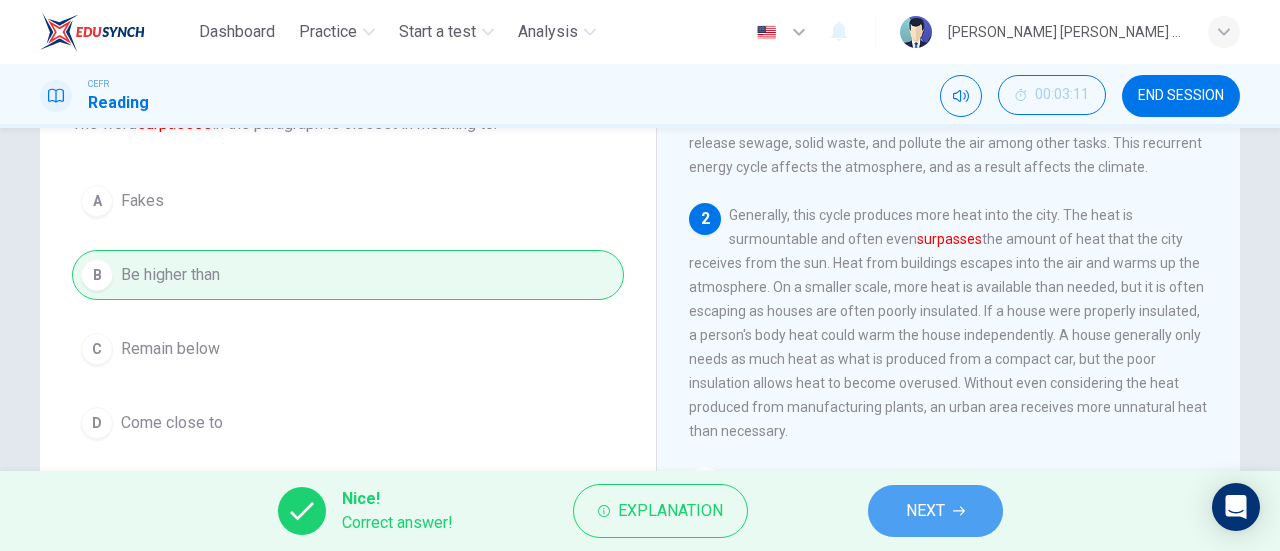 click on "NEXT" at bounding box center (935, 511) 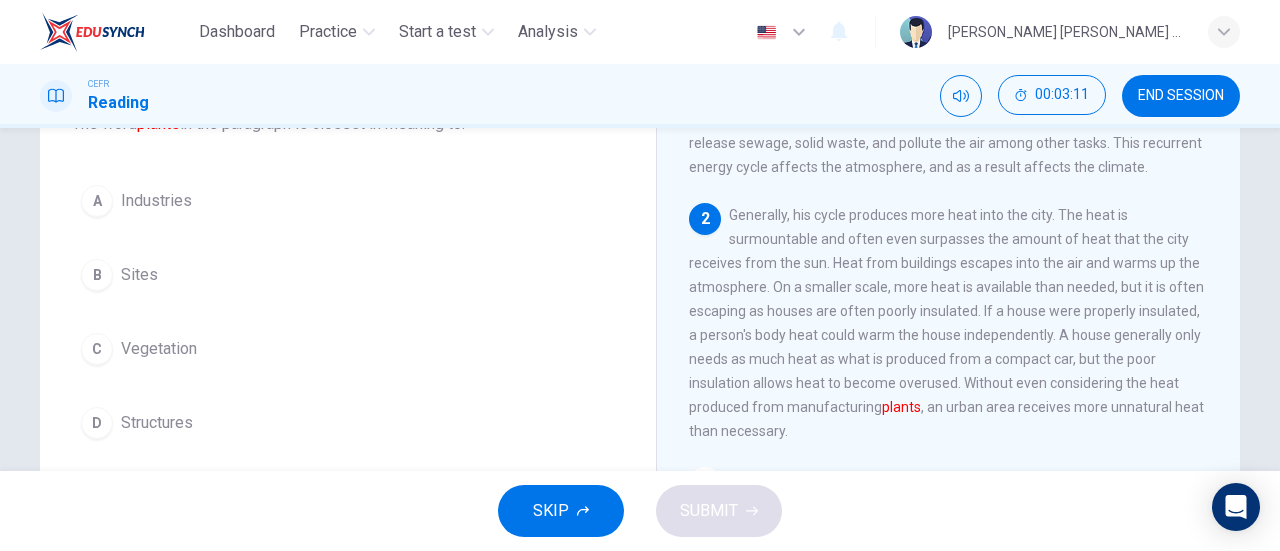 scroll, scrollTop: 95, scrollLeft: 0, axis: vertical 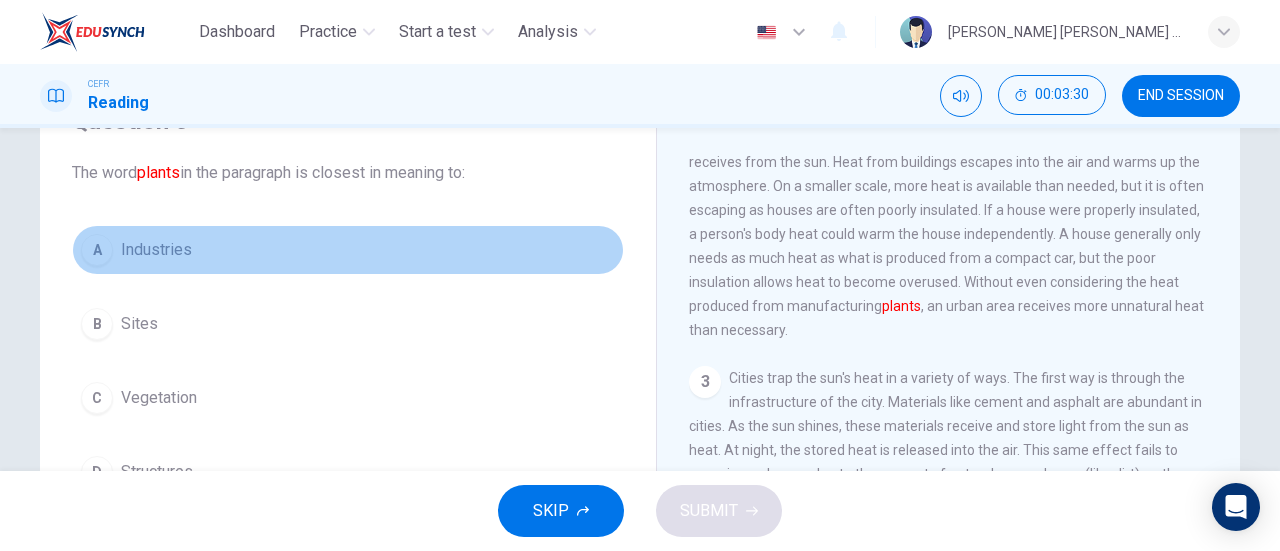 click on "A" at bounding box center (97, 250) 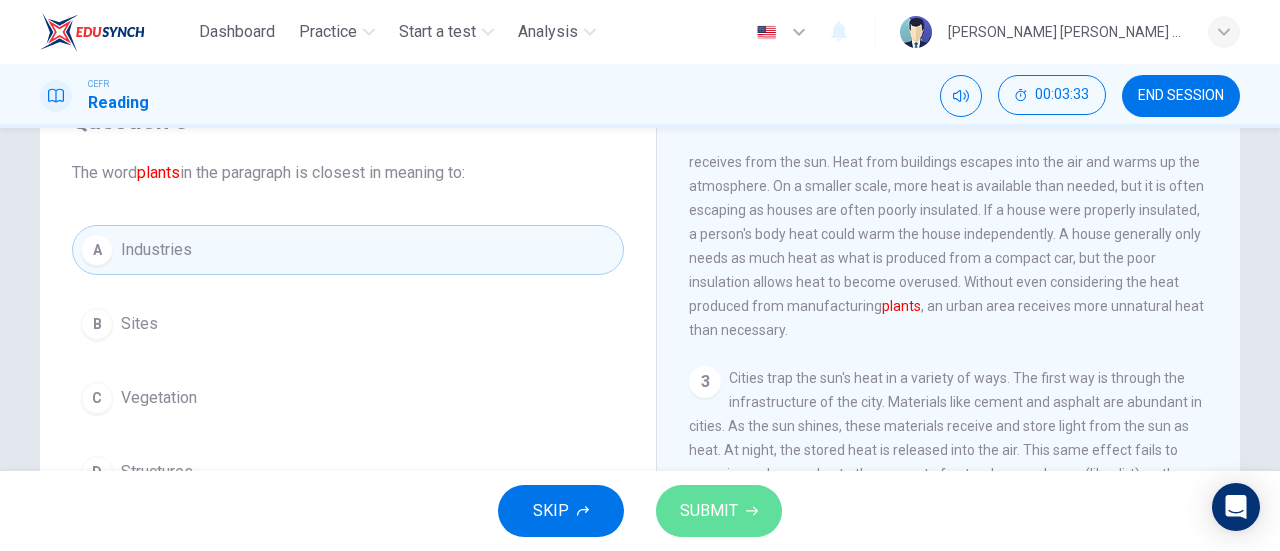 click on "SUBMIT" at bounding box center [709, 511] 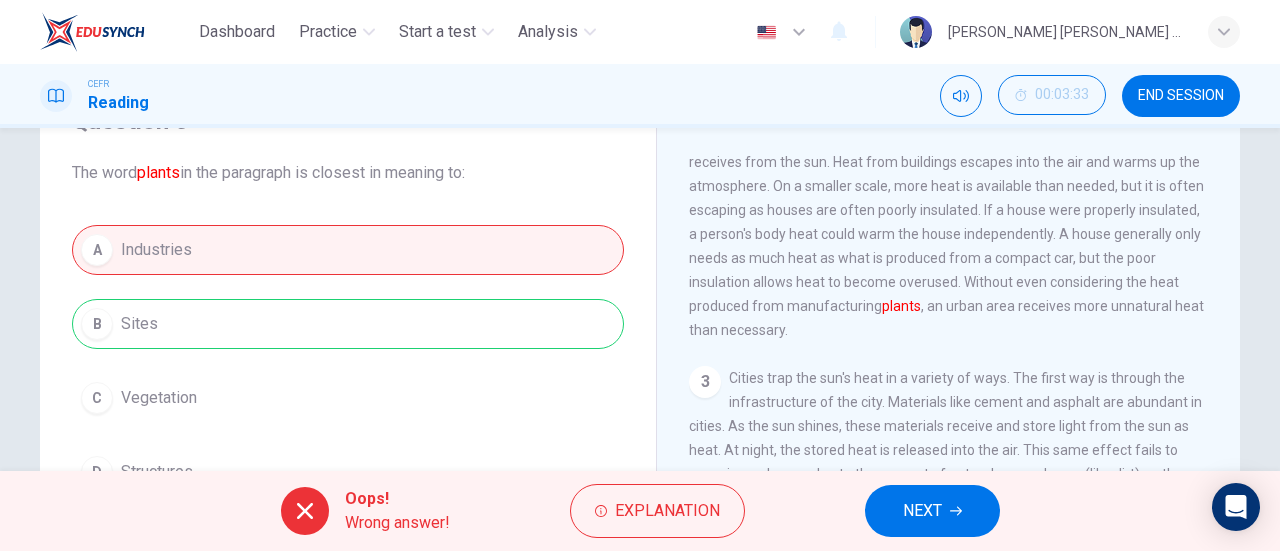click on "NEXT" at bounding box center [932, 511] 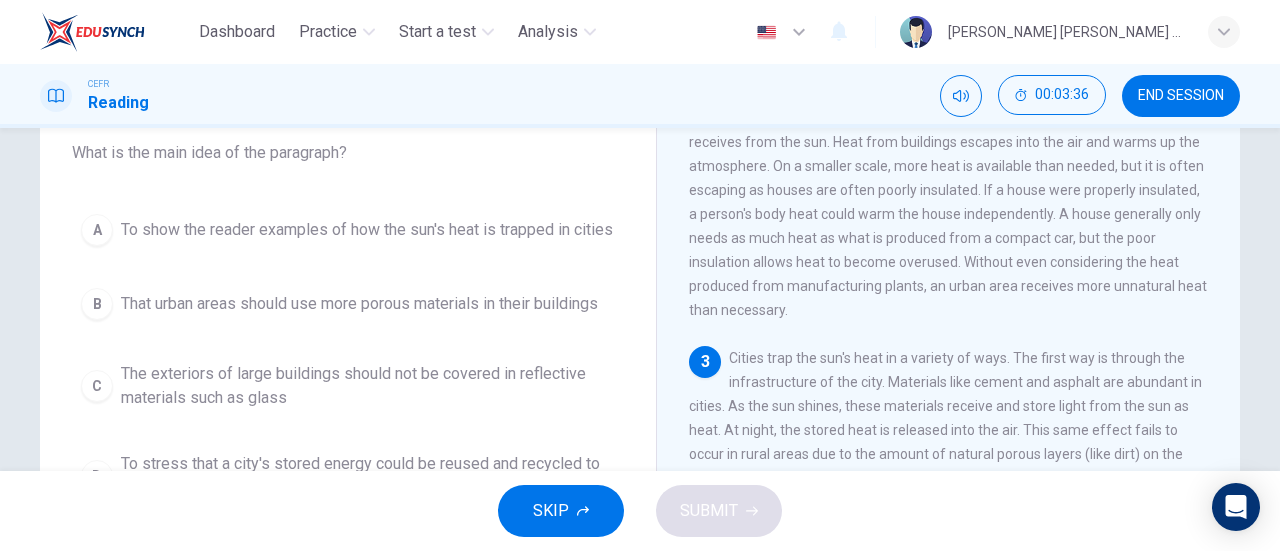 scroll, scrollTop: 123, scrollLeft: 0, axis: vertical 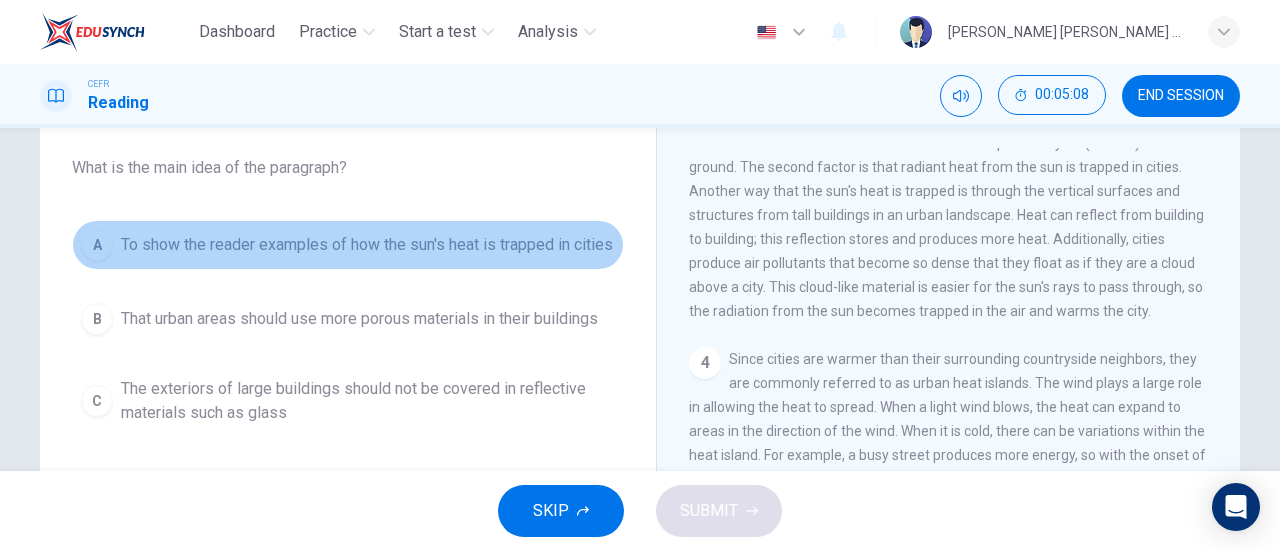 click on "To show the reader examples of how the sun's heat is trapped in cities" at bounding box center (367, 245) 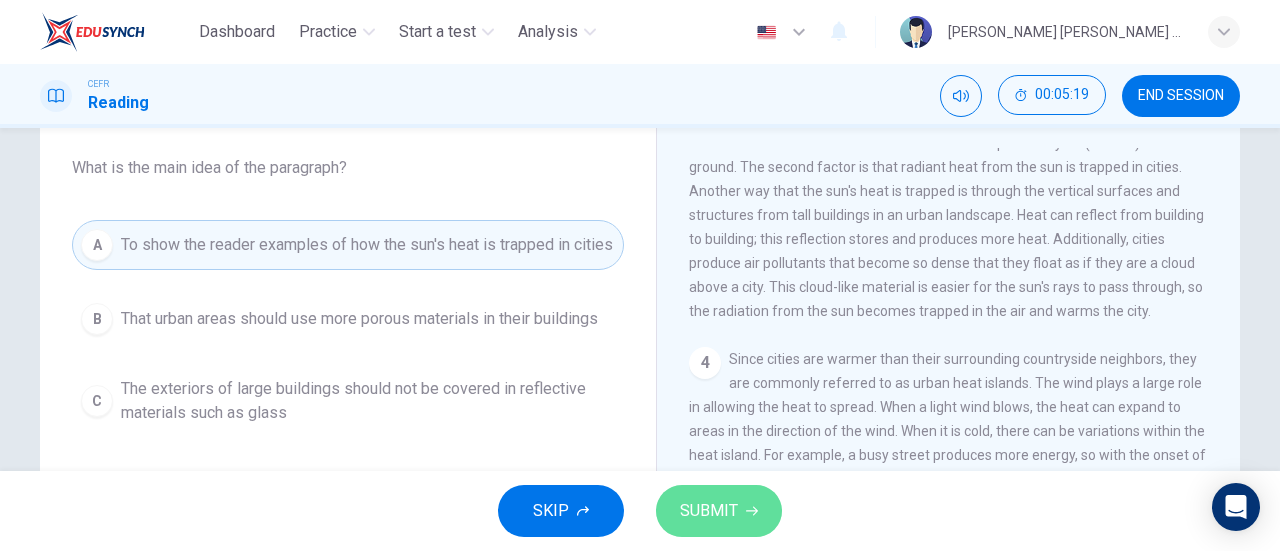 click on "SUBMIT" at bounding box center [719, 511] 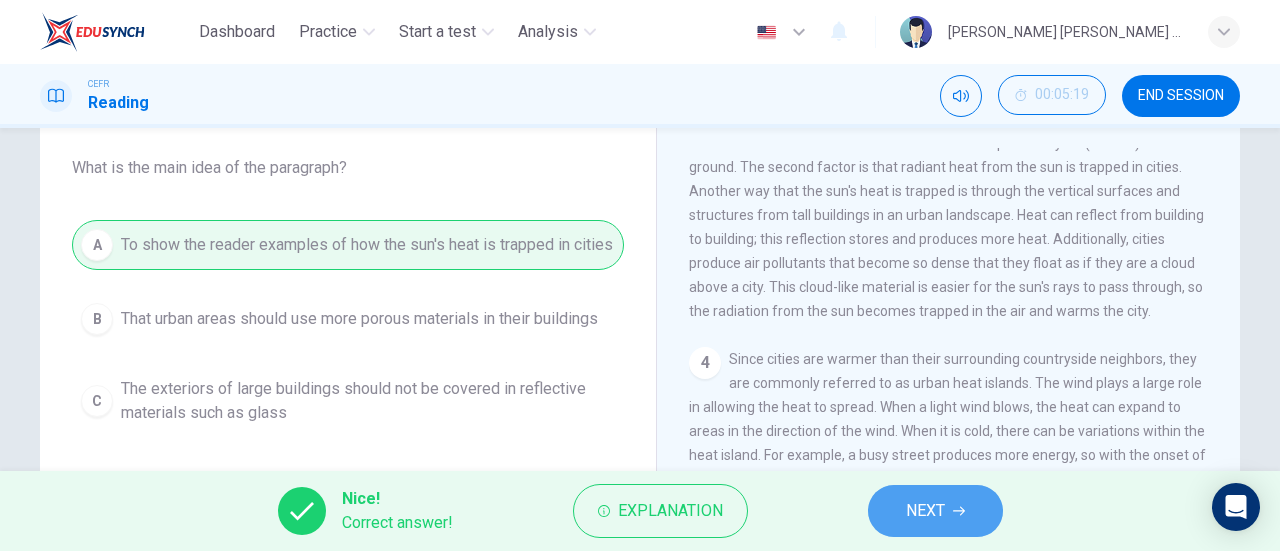 click on "NEXT" at bounding box center (935, 511) 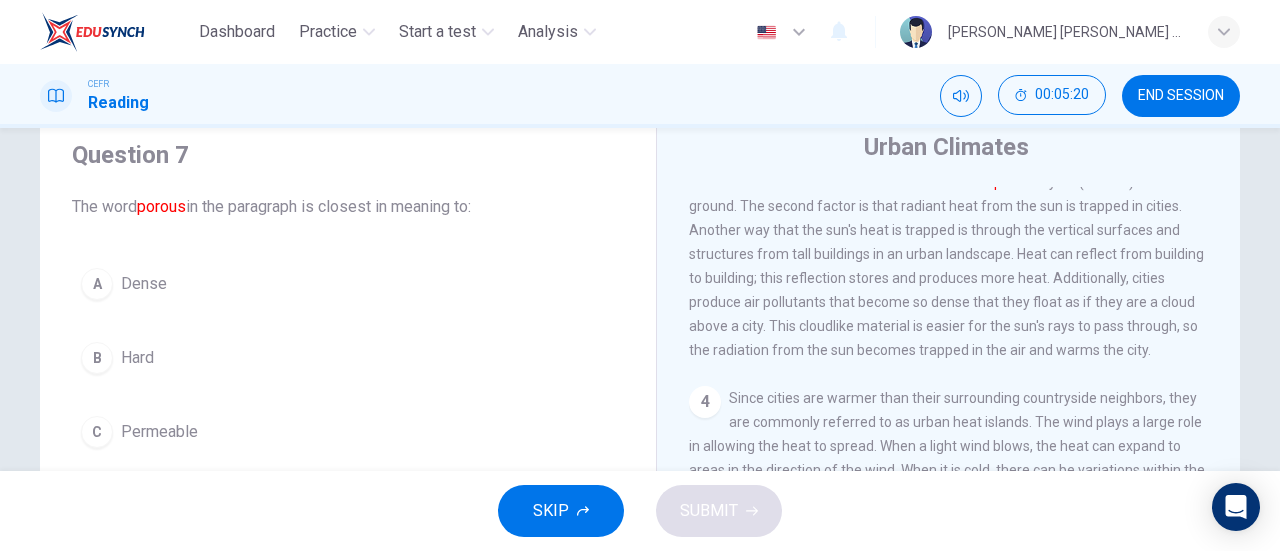 scroll, scrollTop: 74, scrollLeft: 0, axis: vertical 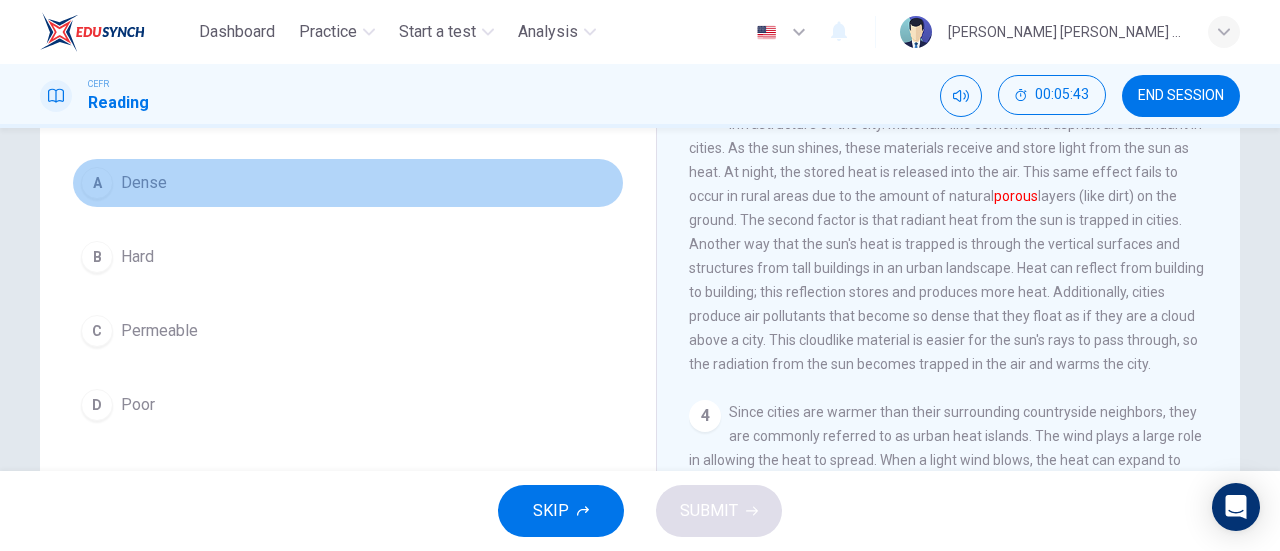 click on "Dense" at bounding box center [144, 183] 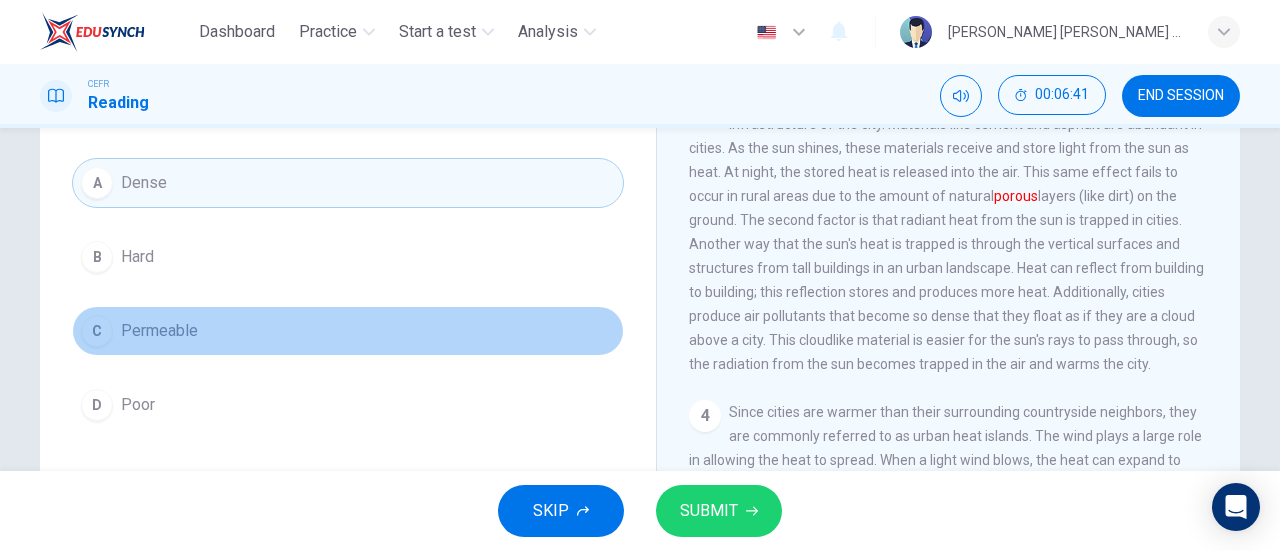 click on "Permeable" at bounding box center [159, 331] 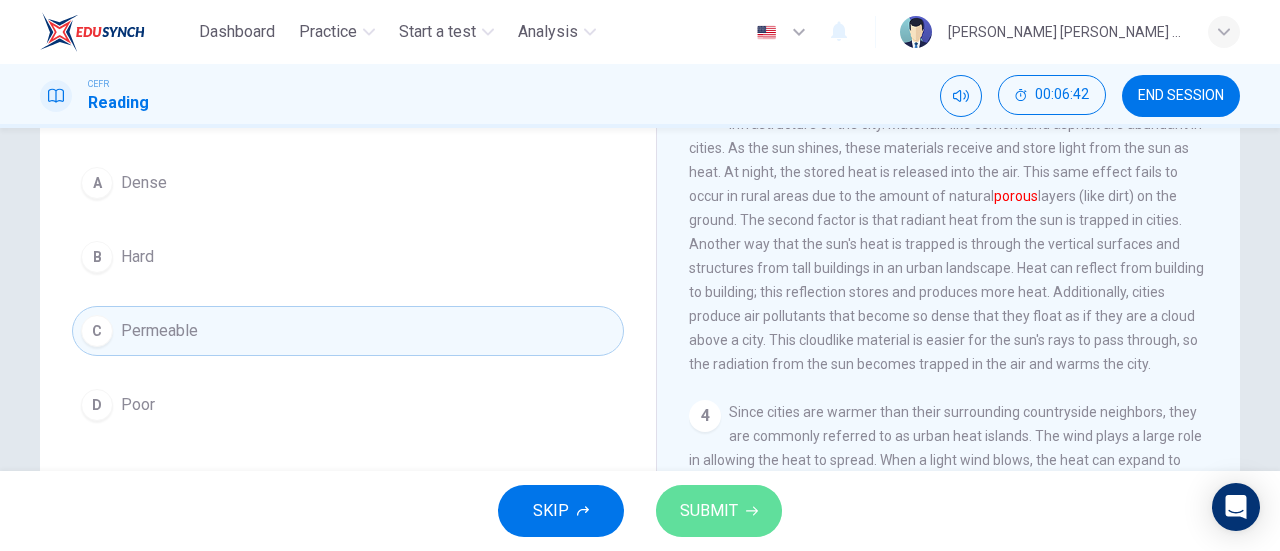 click on "SUBMIT" at bounding box center (709, 511) 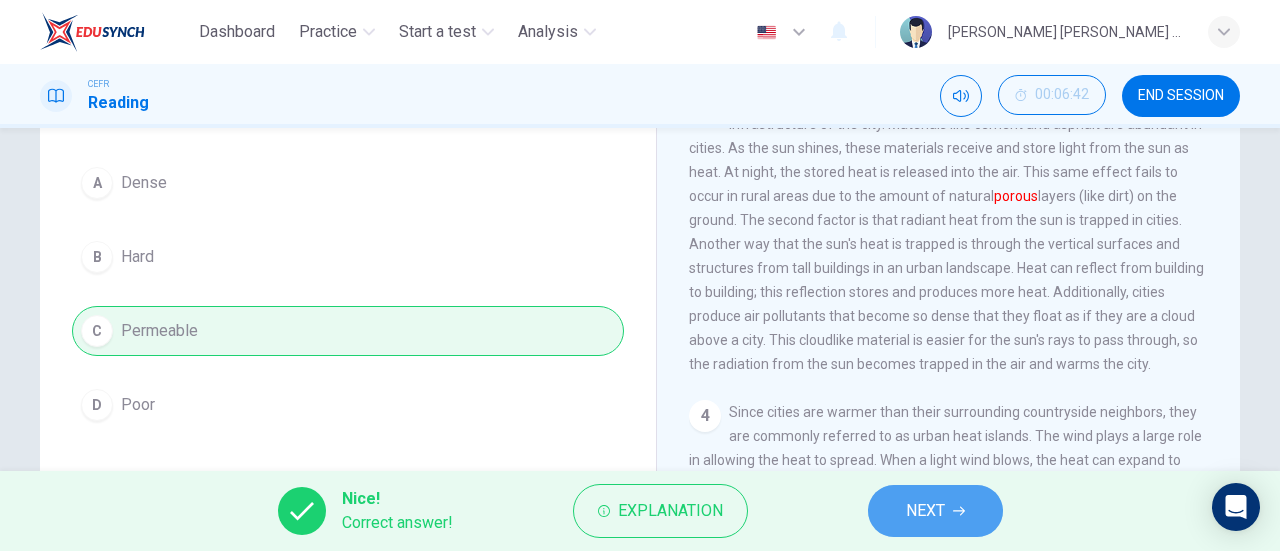 click on "NEXT" at bounding box center [935, 511] 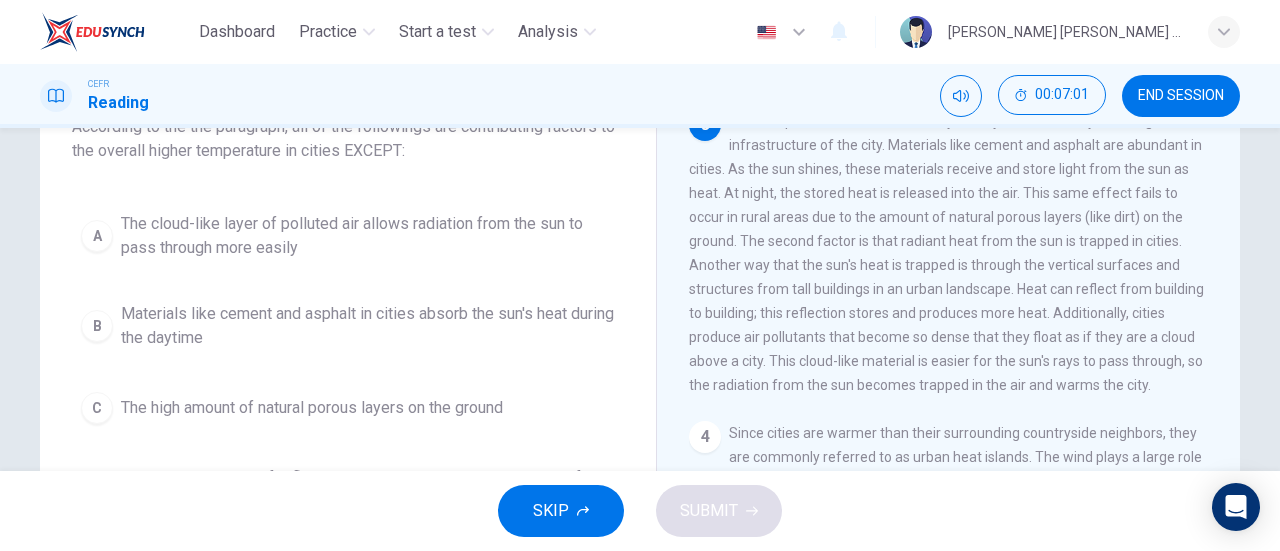 scroll, scrollTop: 148, scrollLeft: 0, axis: vertical 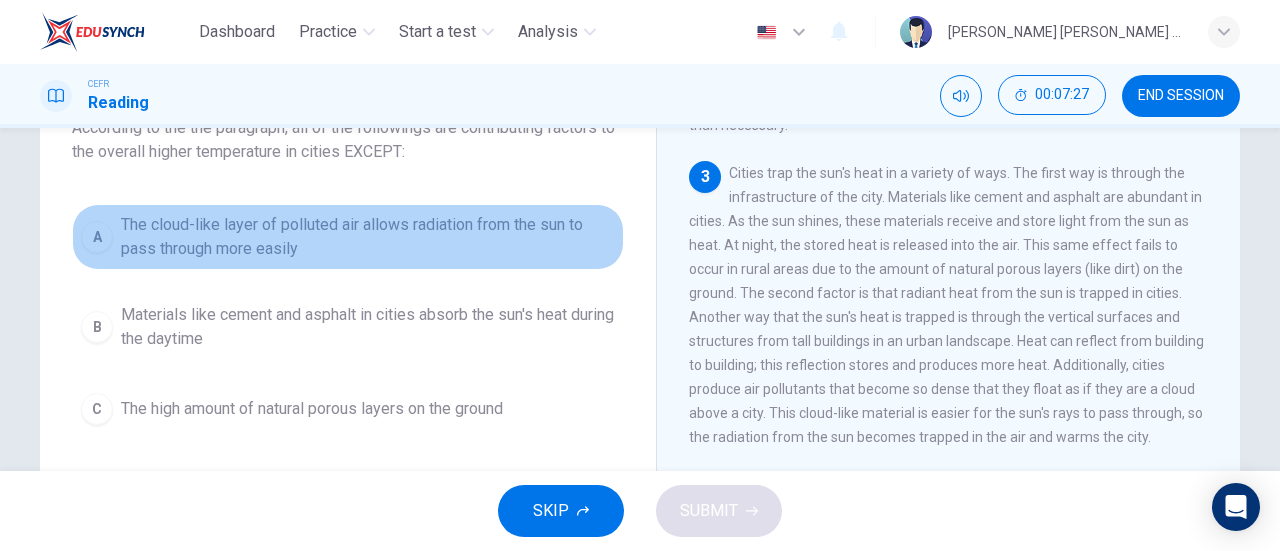 click on "The cloud-like layer of polluted air allows radiation from the sun to pass through more easily" at bounding box center [368, 237] 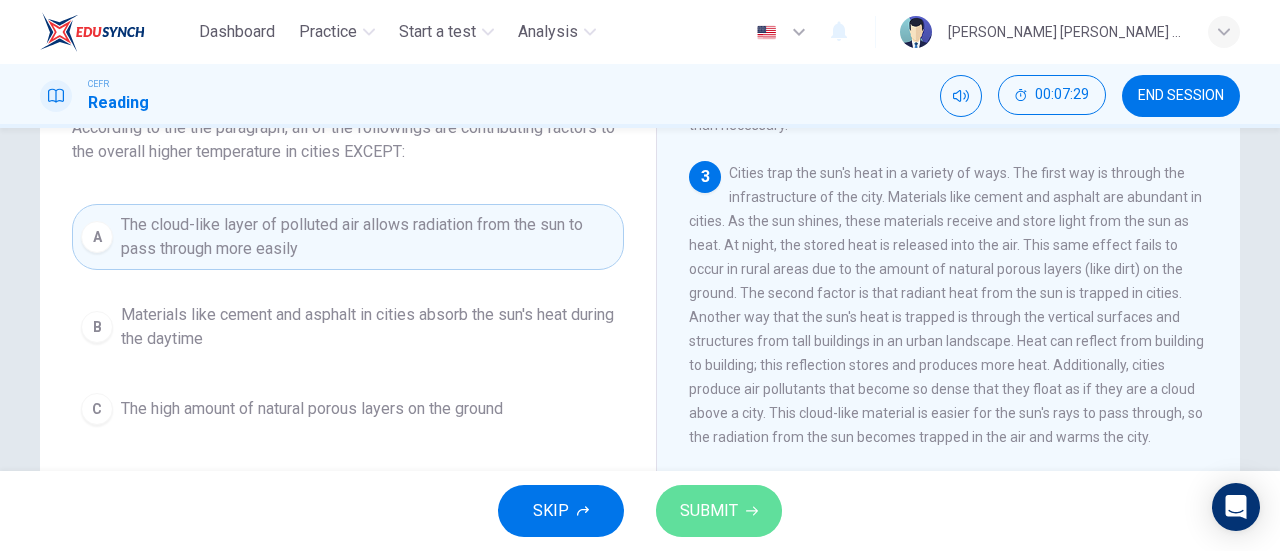 click on "SUBMIT" at bounding box center (709, 511) 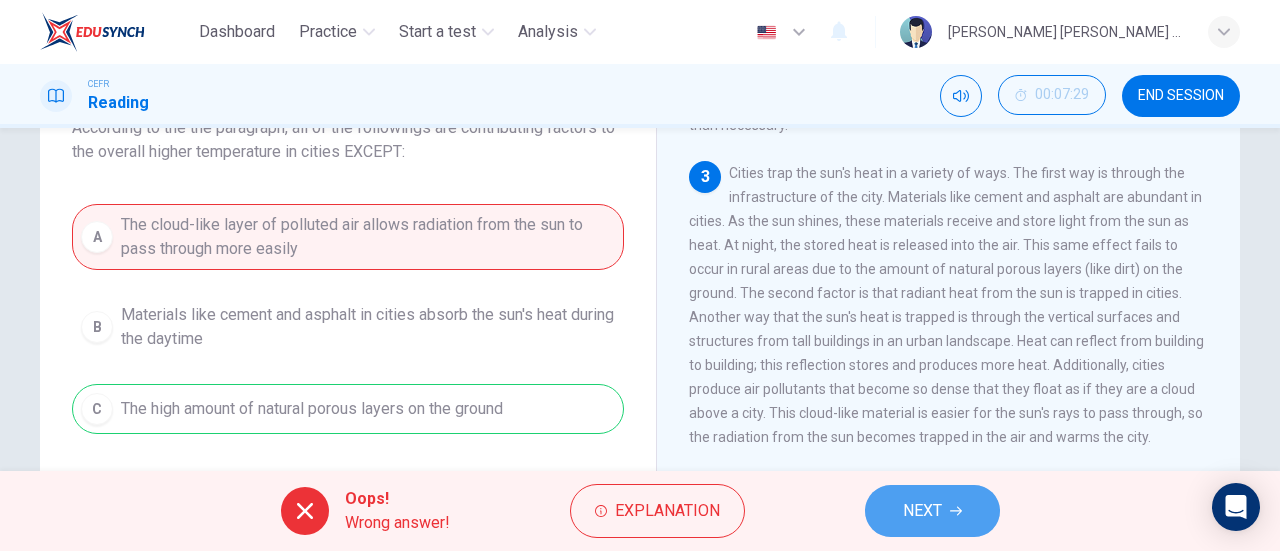 click on "NEXT" at bounding box center [932, 511] 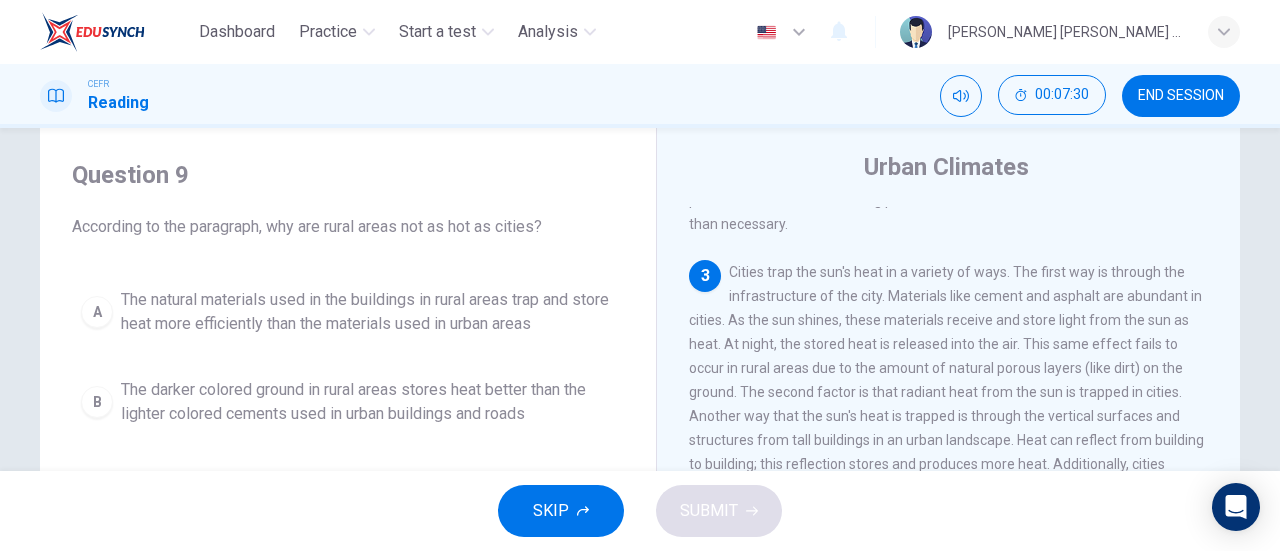 scroll, scrollTop: 43, scrollLeft: 0, axis: vertical 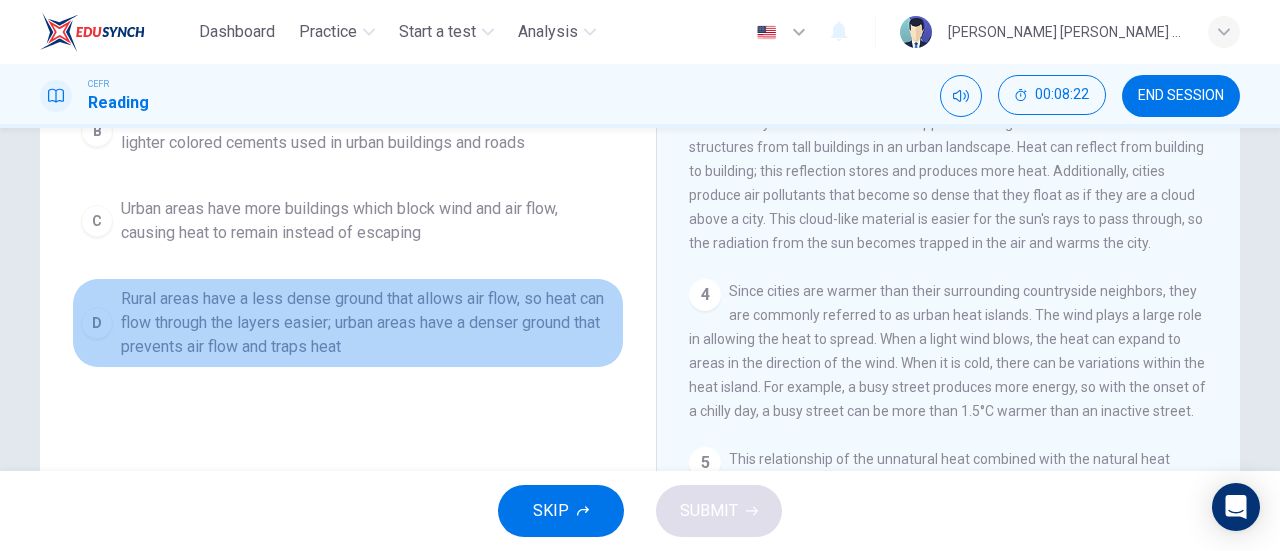 click on "Rural areas have a less dense ground that allows air flow, so heat can flow through the layers easier; urban areas have a denser ground that prevents air flow and traps heat" at bounding box center [368, 323] 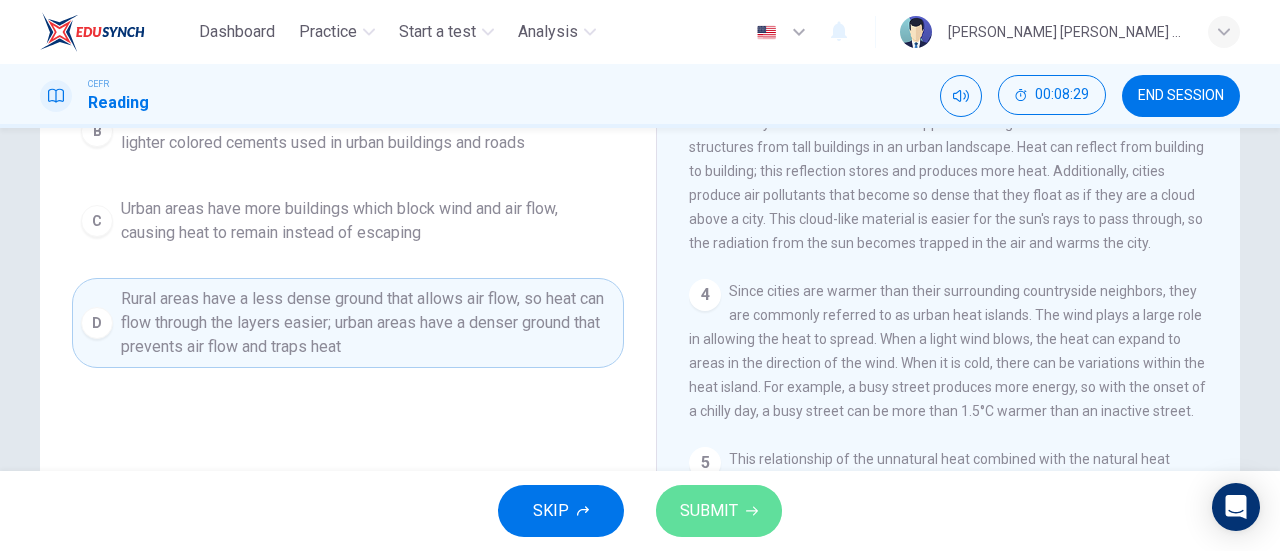 click on "SUBMIT" at bounding box center (719, 511) 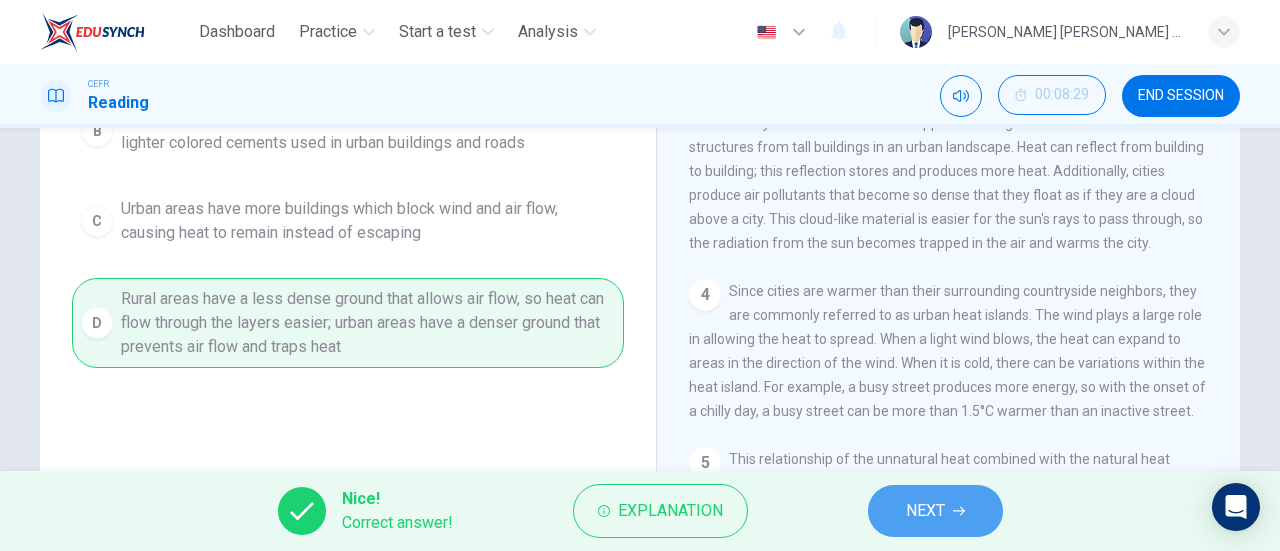 click on "NEXT" at bounding box center [925, 511] 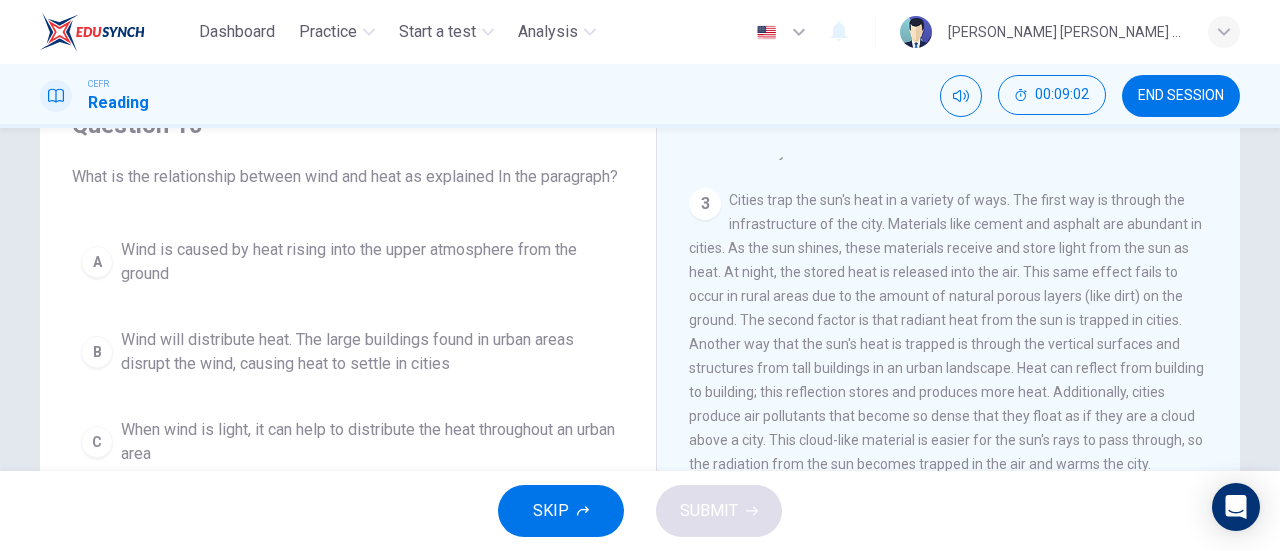 scroll, scrollTop: 98, scrollLeft: 0, axis: vertical 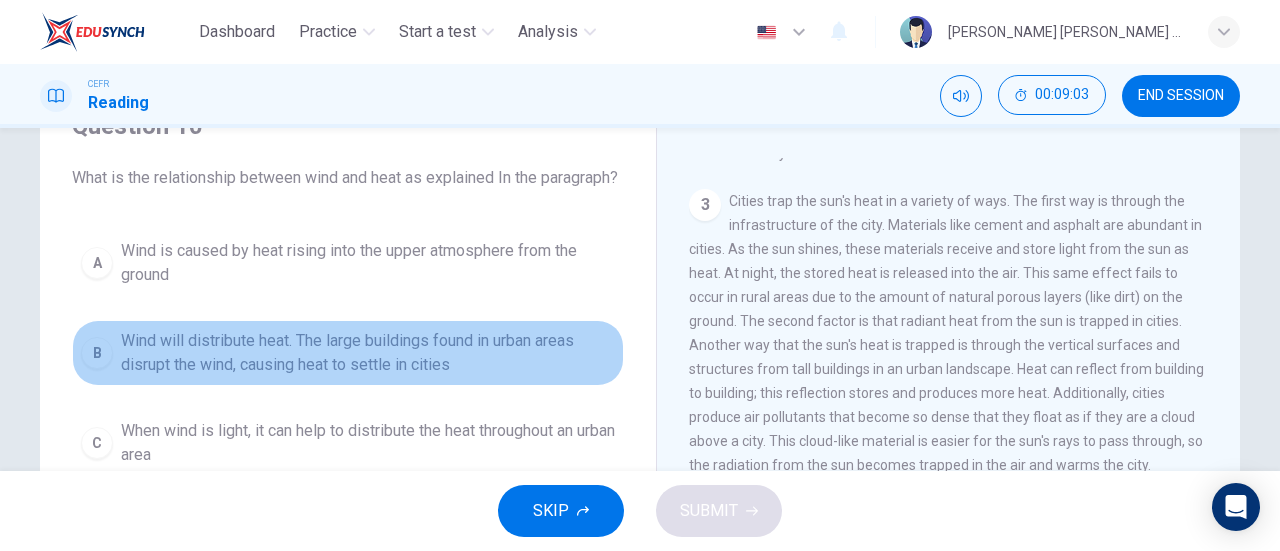 click on "Wind will distribute heat. The large buildings found in urban areas disrupt the wind, causing heat to settle in cities" at bounding box center [368, 353] 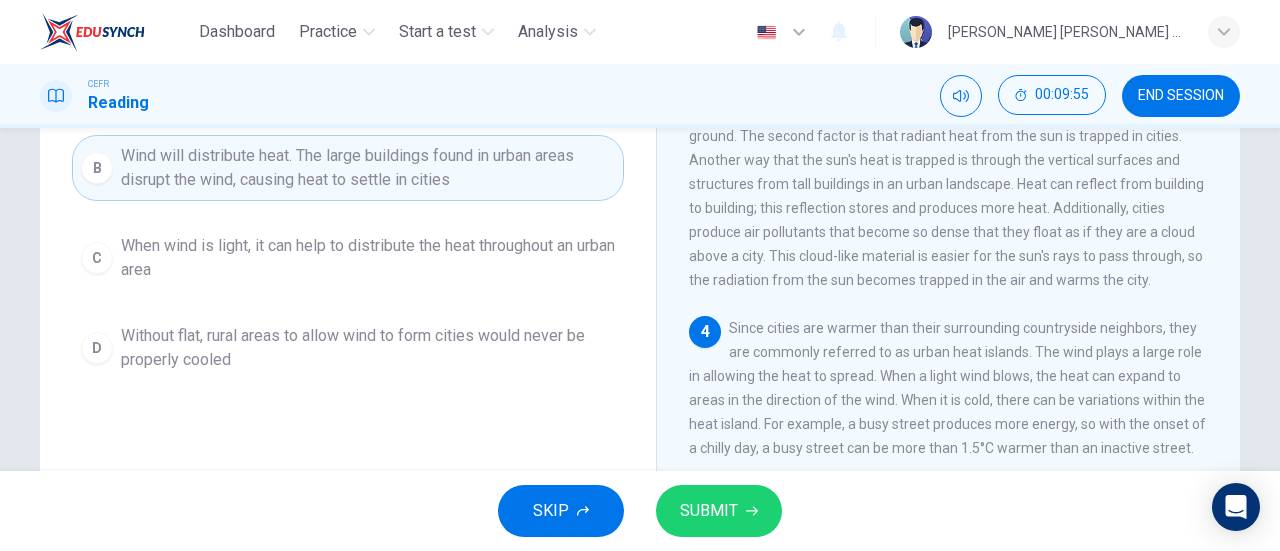 scroll, scrollTop: 280, scrollLeft: 0, axis: vertical 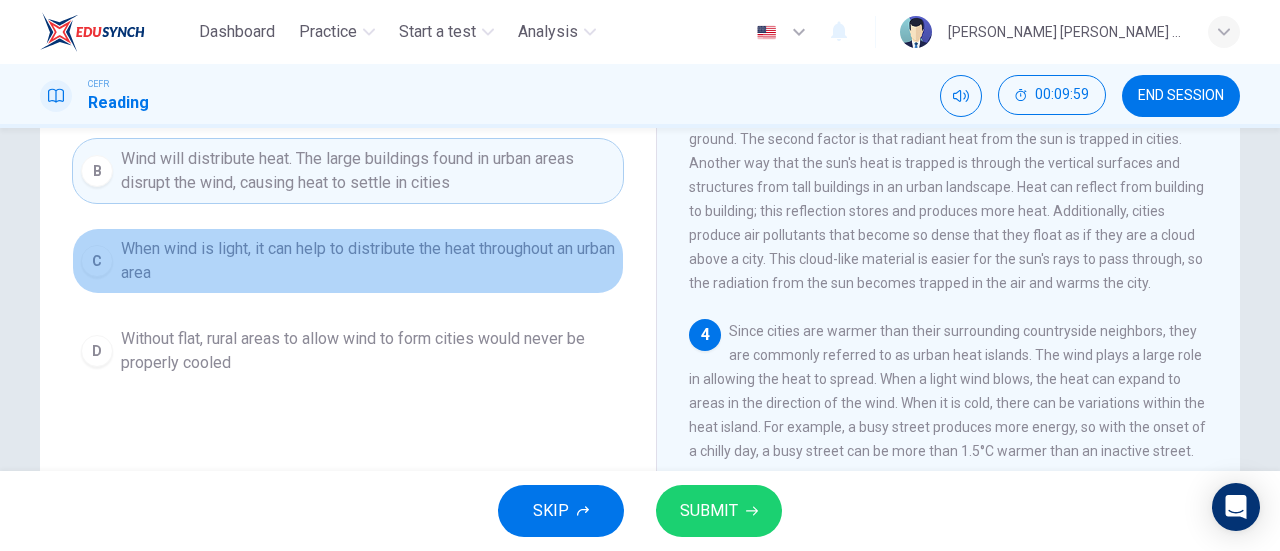 click on "C When wind is light, it can help to distribute the heat throughout an urban area" at bounding box center [348, 261] 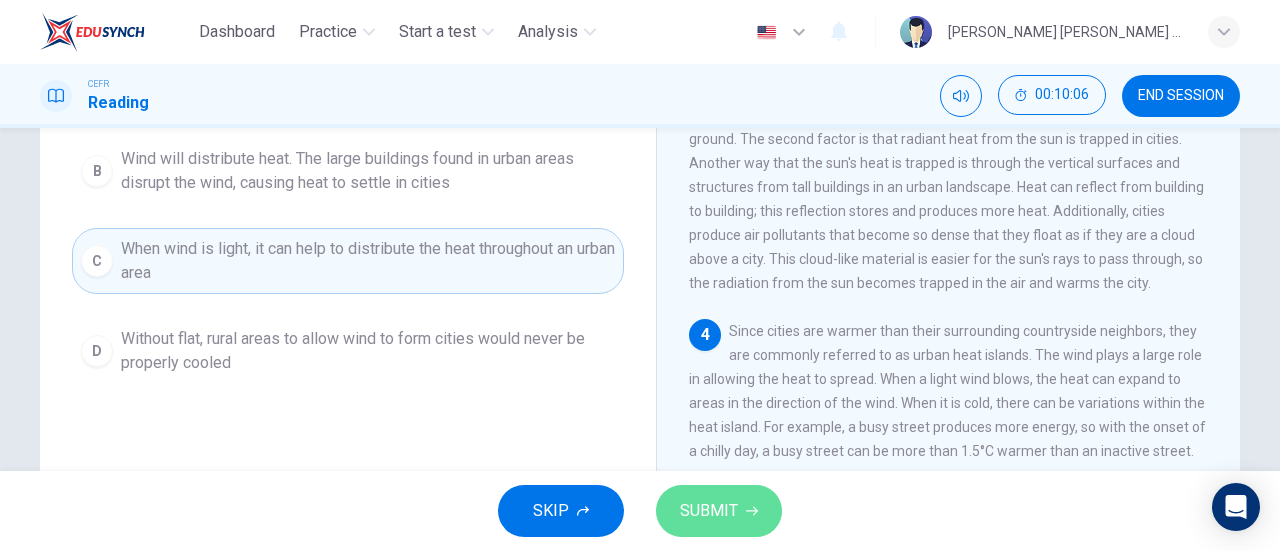 click on "SUBMIT" at bounding box center [709, 511] 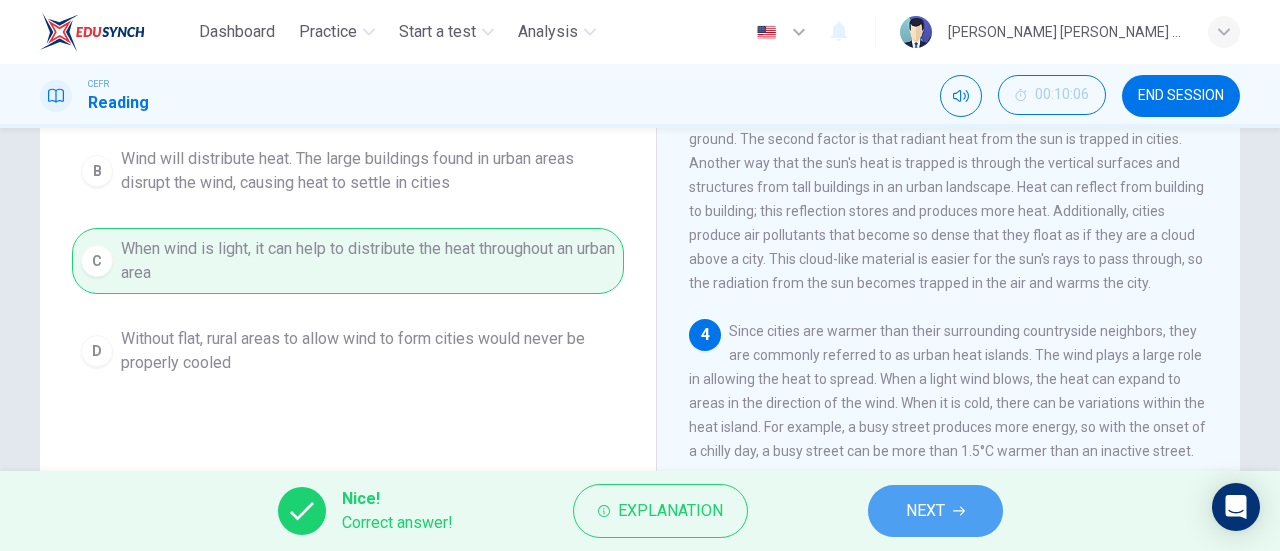click on "NEXT" at bounding box center (935, 511) 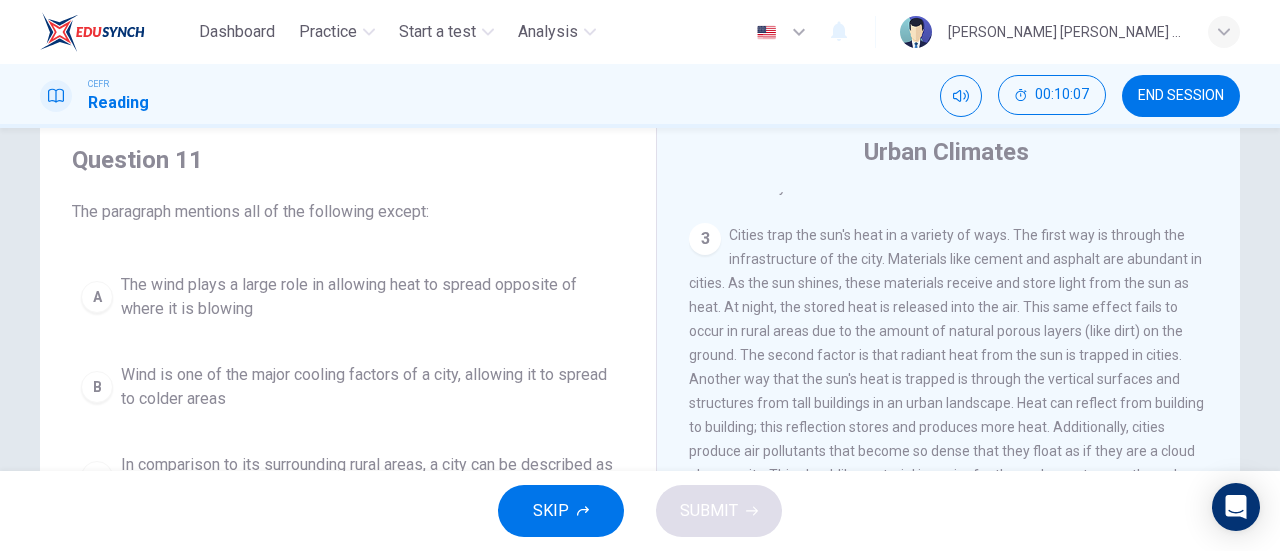 scroll, scrollTop: 60, scrollLeft: 0, axis: vertical 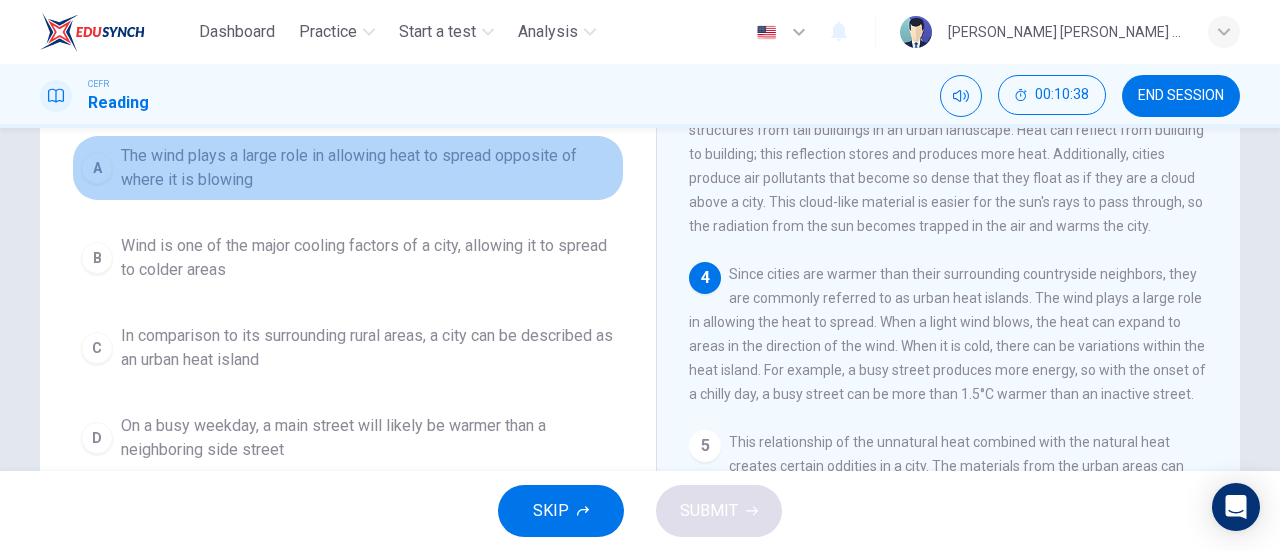 click on "A" at bounding box center [97, 168] 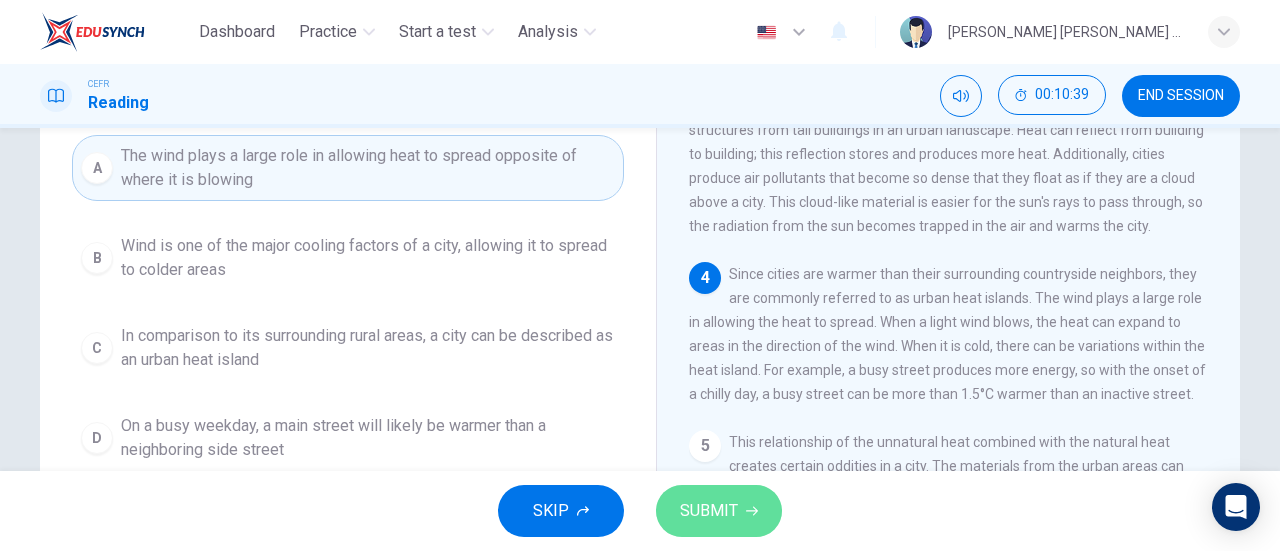 click on "SUBMIT" at bounding box center [719, 511] 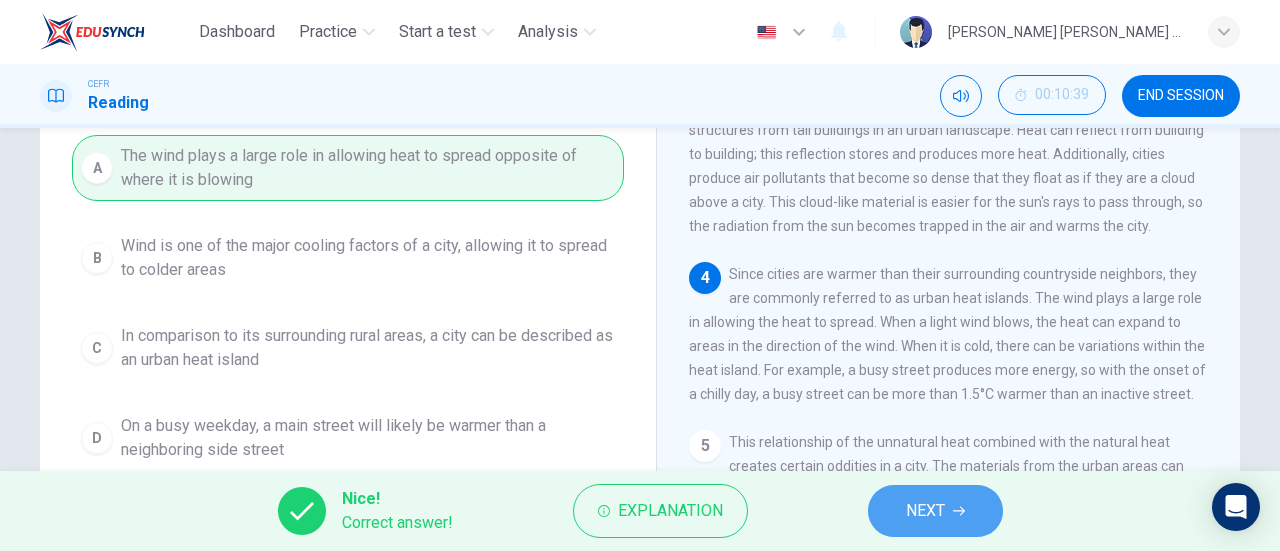 click on "NEXT" at bounding box center (925, 511) 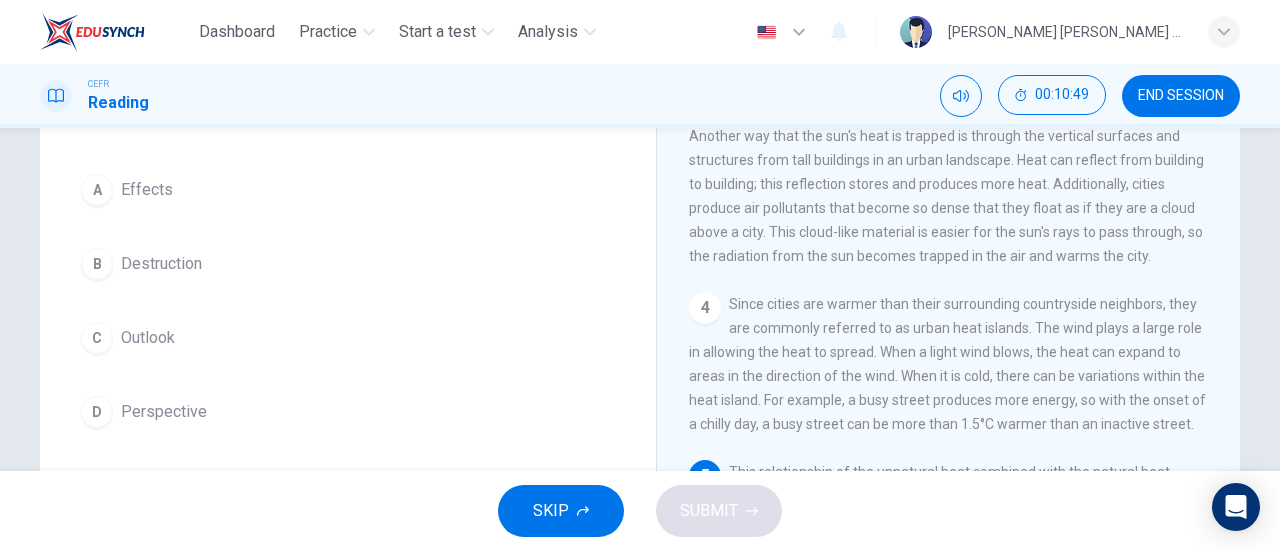 scroll, scrollTop: 162, scrollLeft: 0, axis: vertical 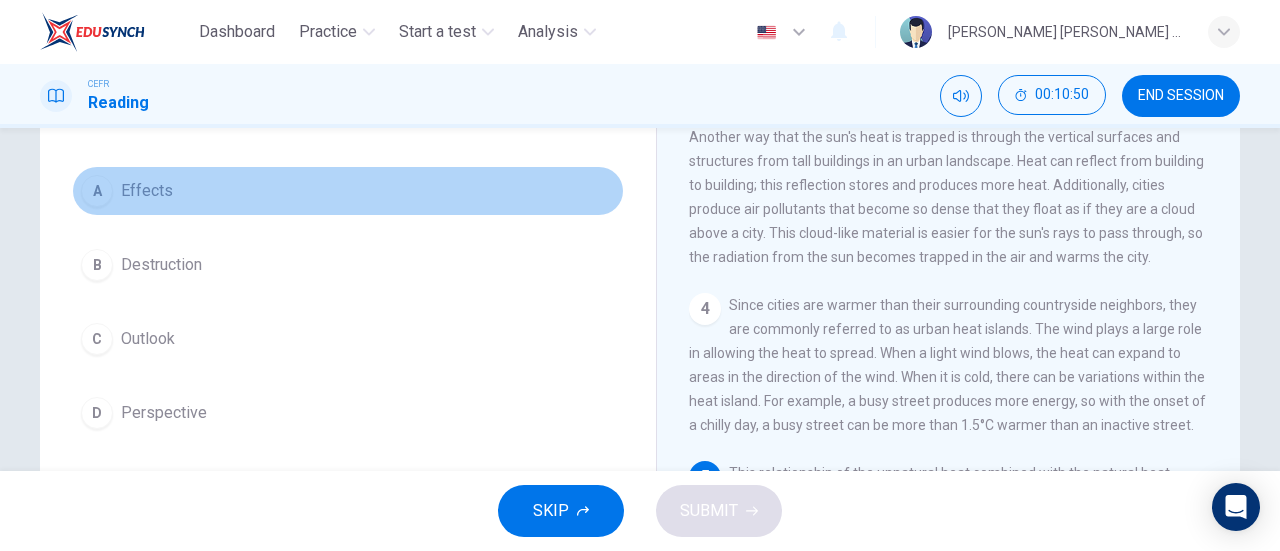 click on "Effects" at bounding box center (147, 191) 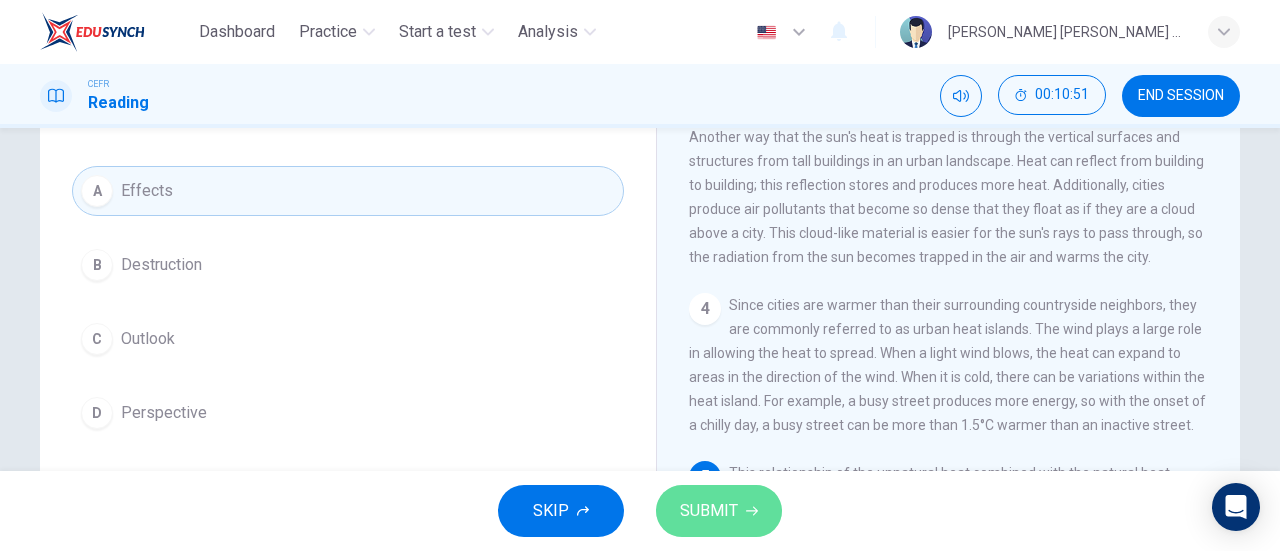 click on "SUBMIT" at bounding box center (709, 511) 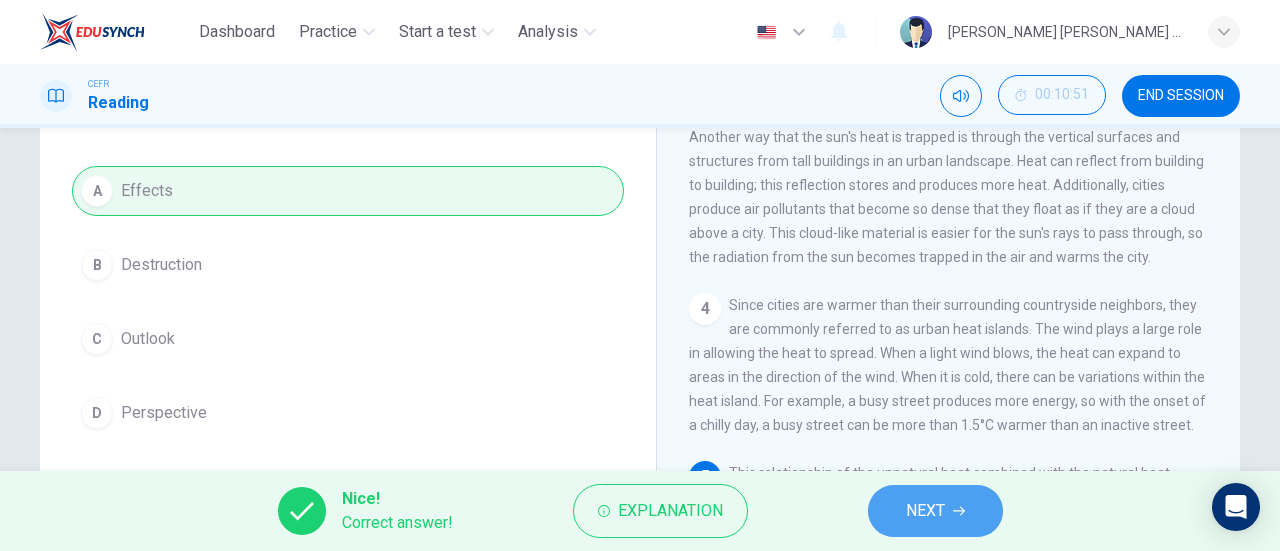 click on "NEXT" at bounding box center [925, 511] 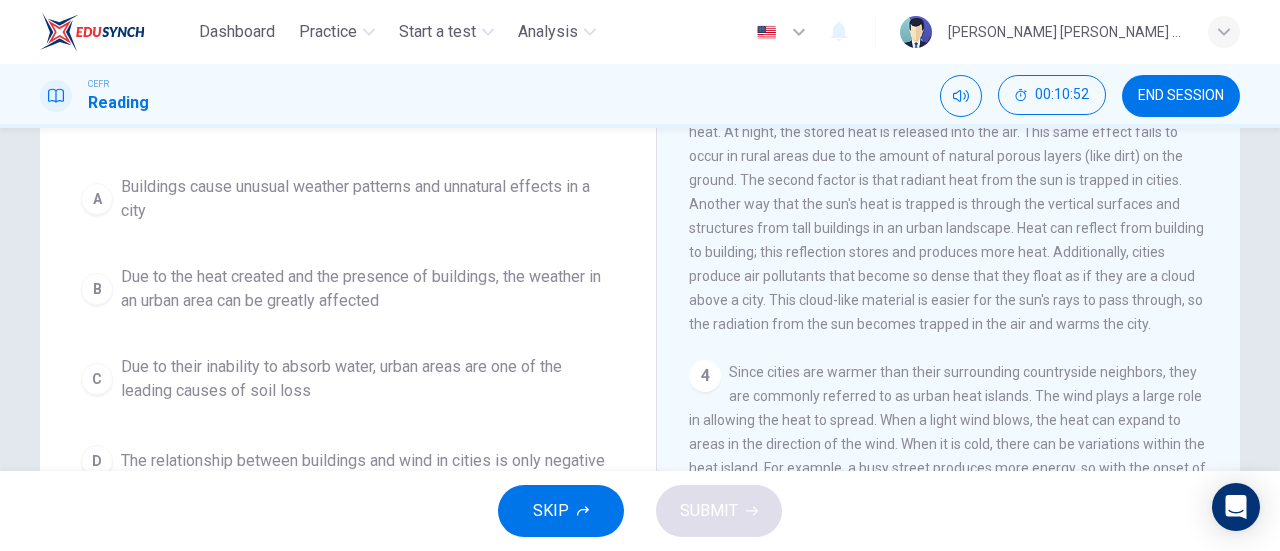 scroll, scrollTop: 433, scrollLeft: 0, axis: vertical 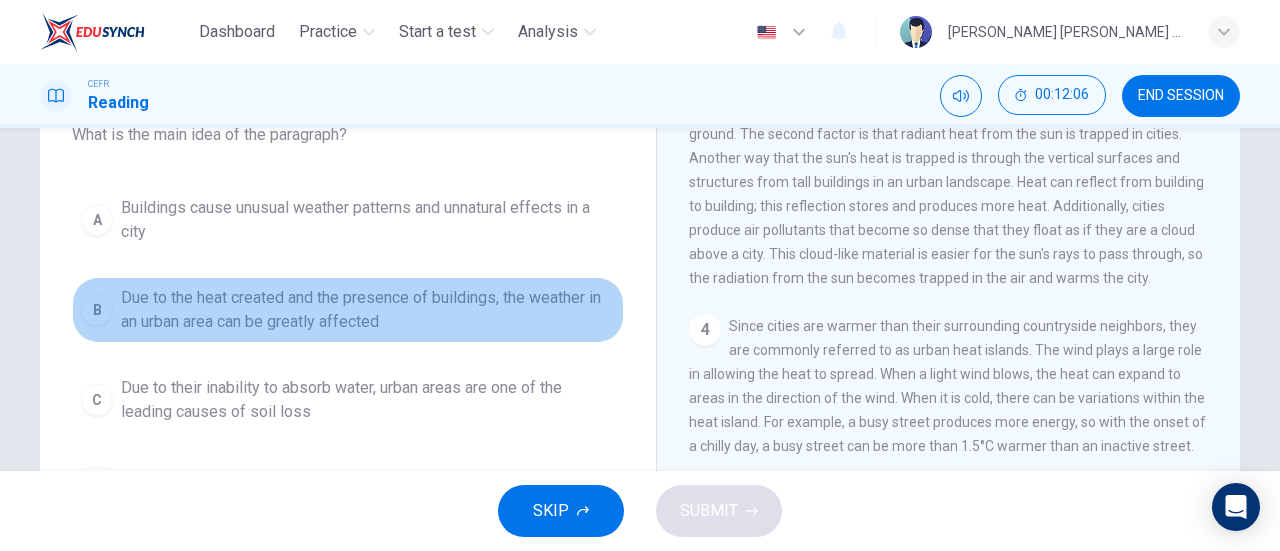click on "Due to the heat created and the presence of buildings, the weather in an urban area can be greatly affected" at bounding box center (368, 310) 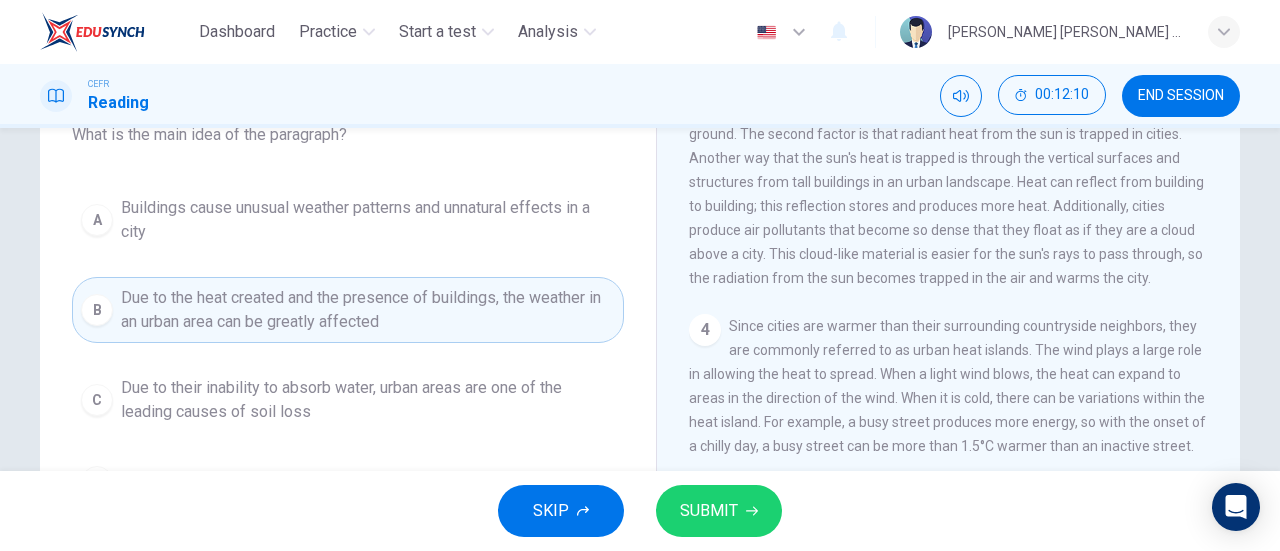 click on "SUBMIT" at bounding box center [719, 511] 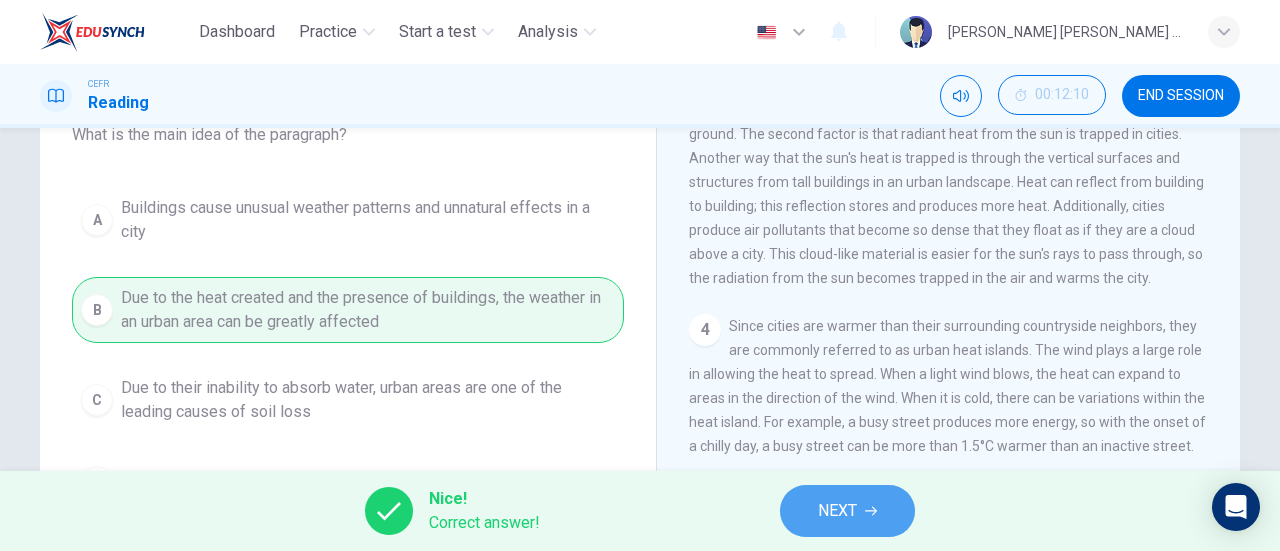 click on "NEXT" at bounding box center [837, 511] 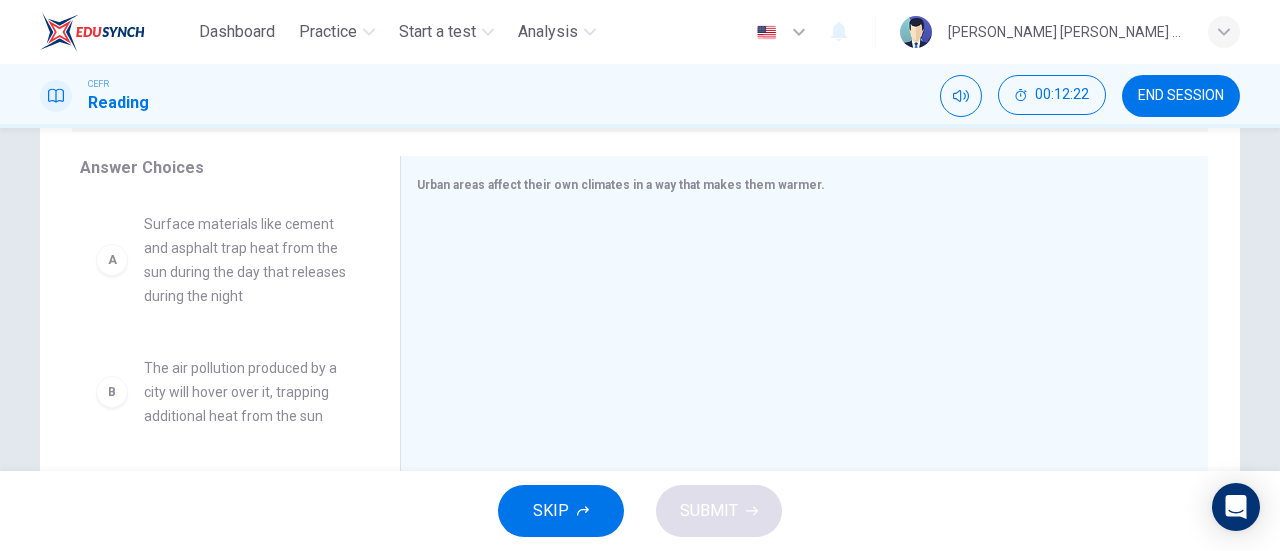 scroll, scrollTop: 316, scrollLeft: 0, axis: vertical 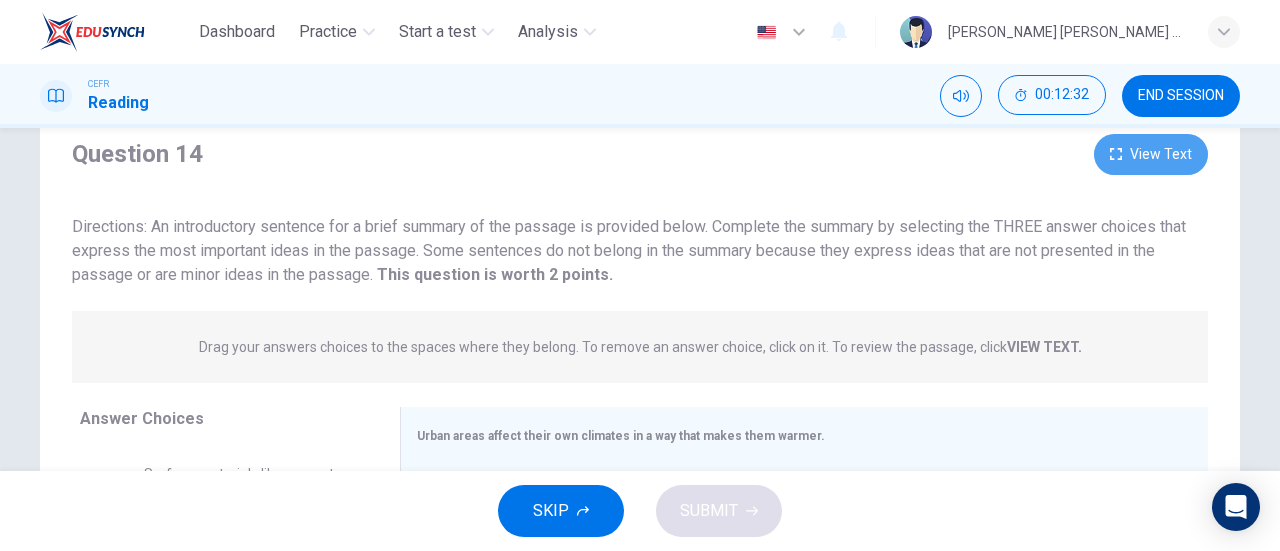 click on "View Text" at bounding box center (1151, 154) 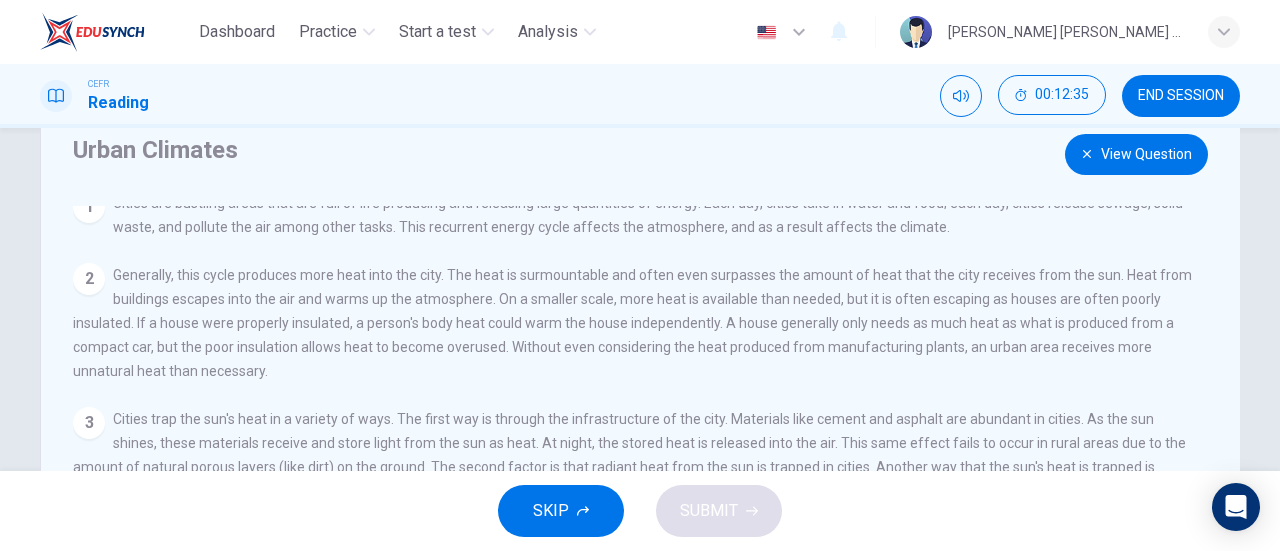 scroll, scrollTop: 38, scrollLeft: 0, axis: vertical 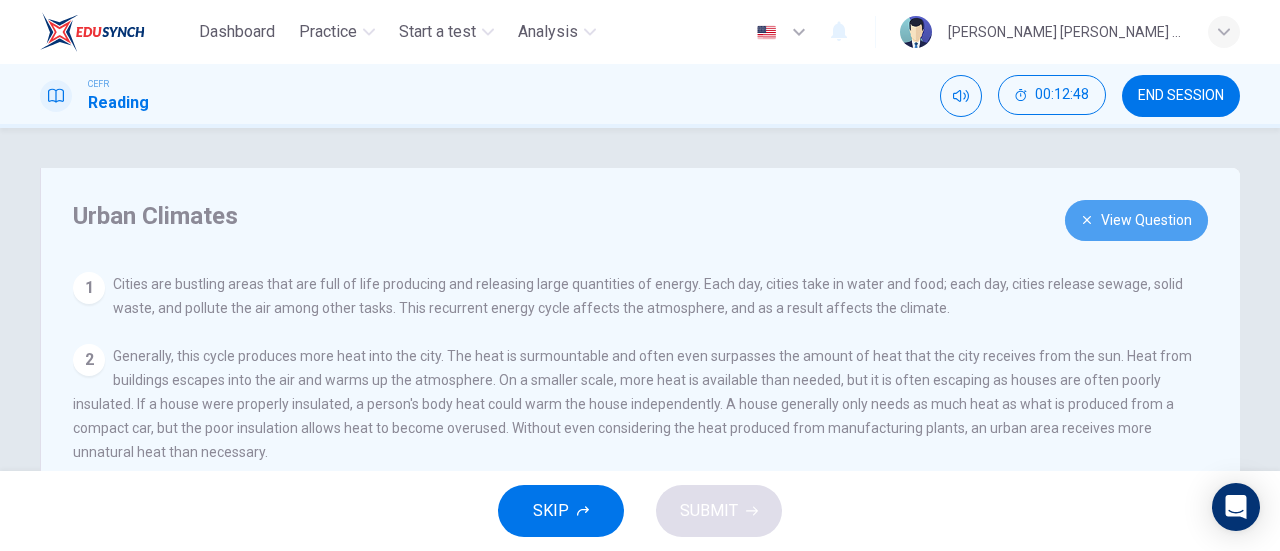 click on "View Question" at bounding box center (1136, 220) 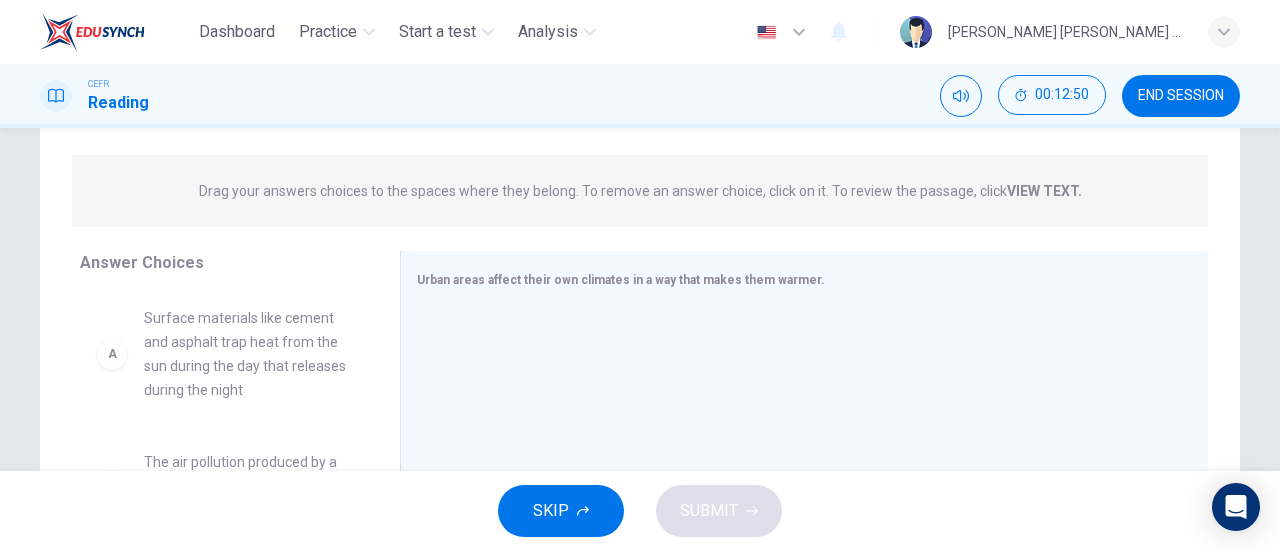 scroll, scrollTop: 222, scrollLeft: 0, axis: vertical 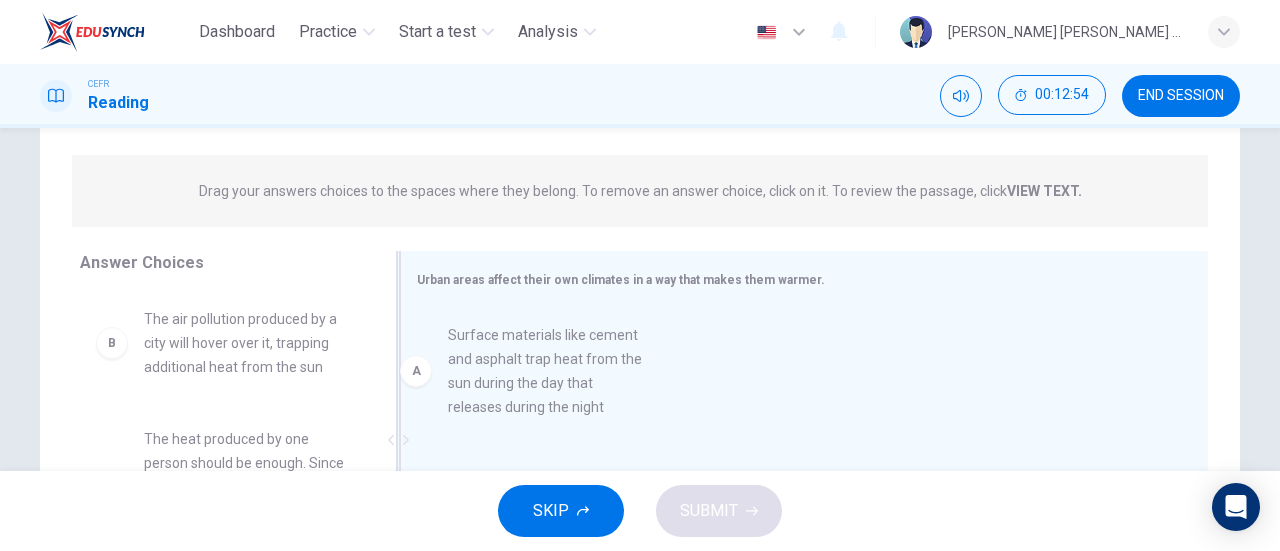drag, startPoint x: 194, startPoint y: 366, endPoint x: 510, endPoint y: 384, distance: 316.51224 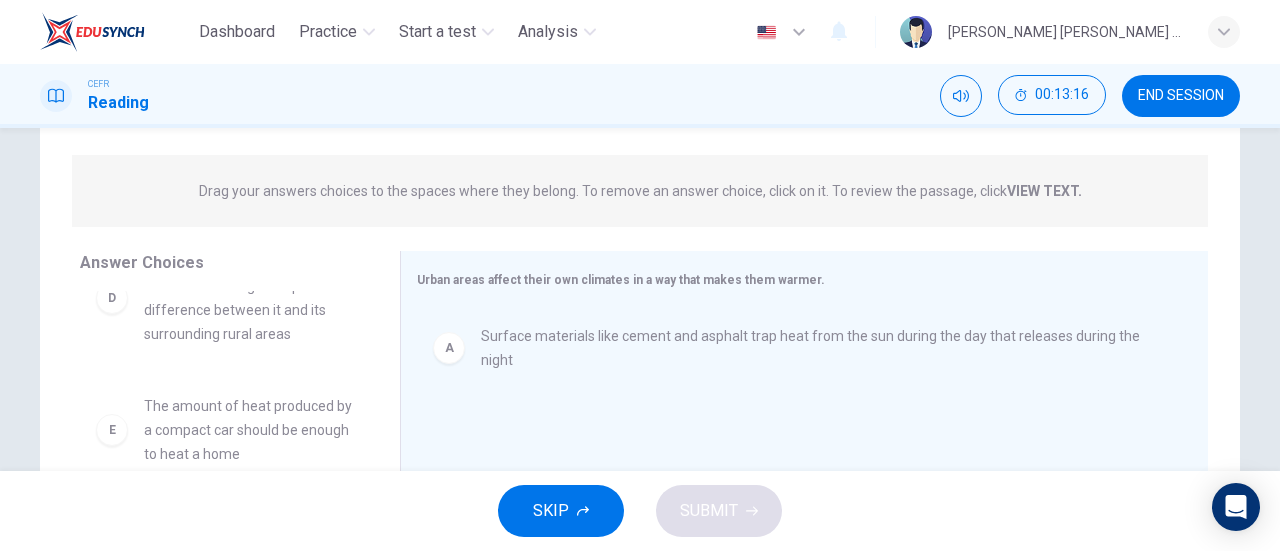 scroll, scrollTop: 348, scrollLeft: 0, axis: vertical 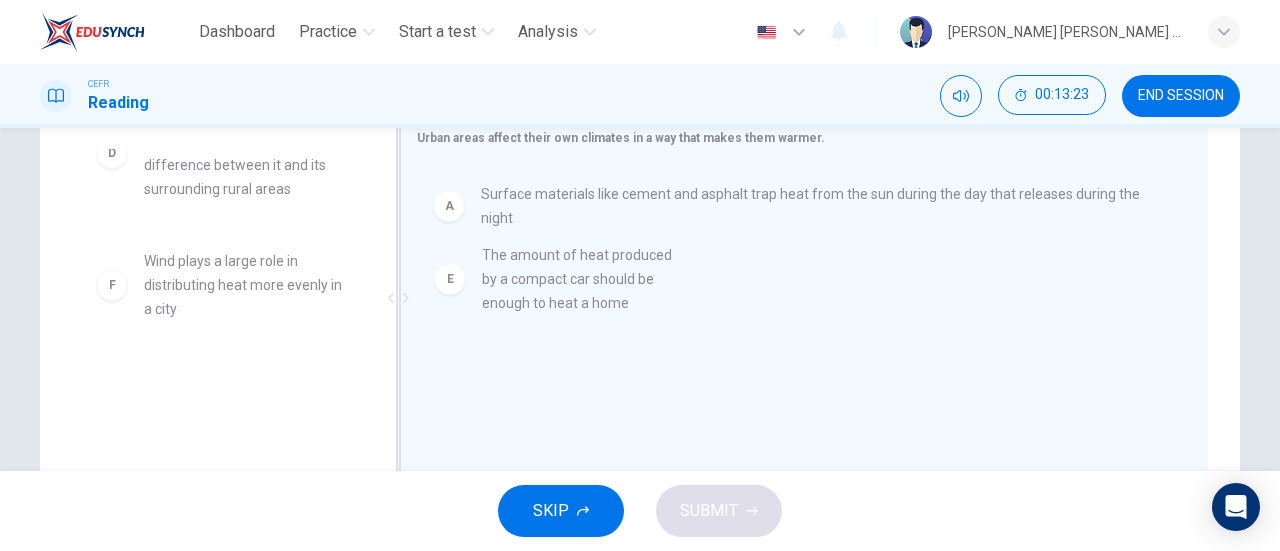 drag, startPoint x: 179, startPoint y: 319, endPoint x: 539, endPoint y: 321, distance: 360.00555 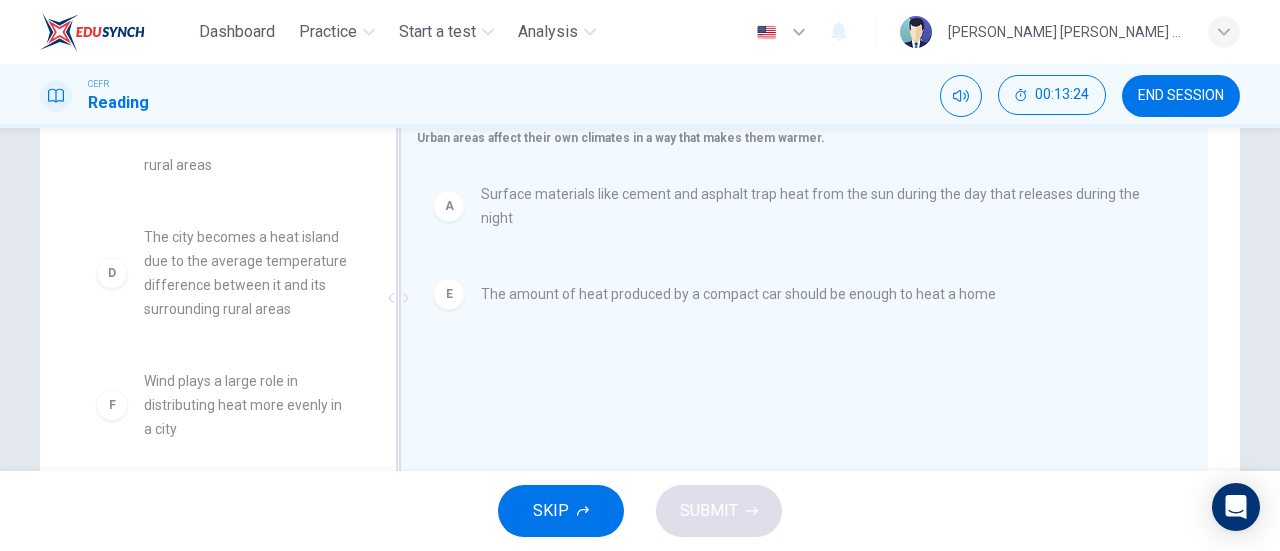 scroll, scrollTop: 228, scrollLeft: 0, axis: vertical 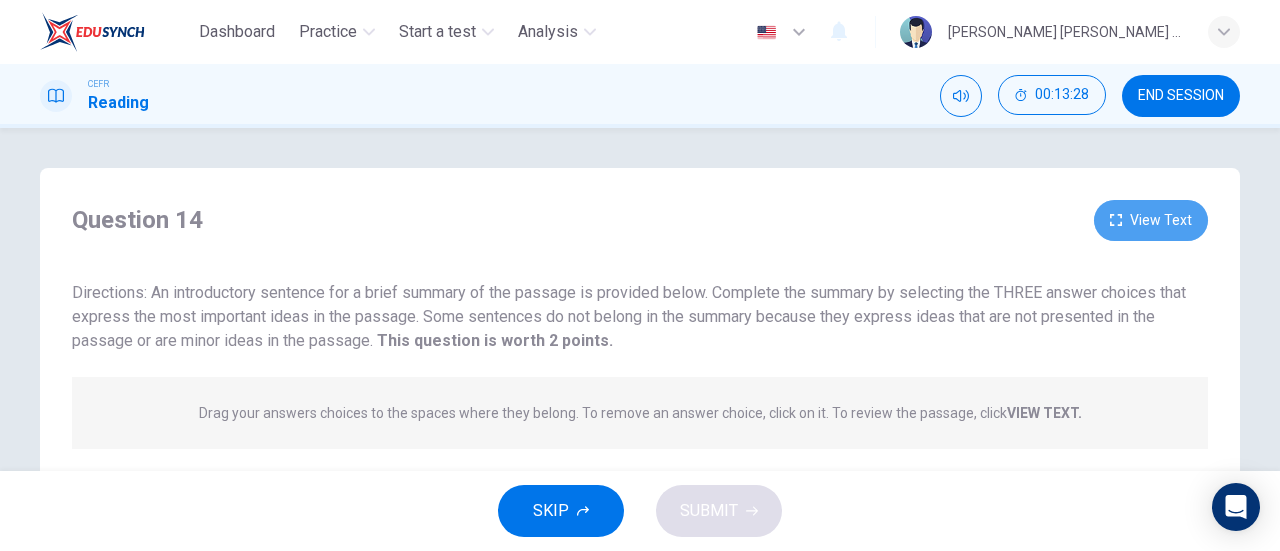 click on "View Text" at bounding box center [1151, 220] 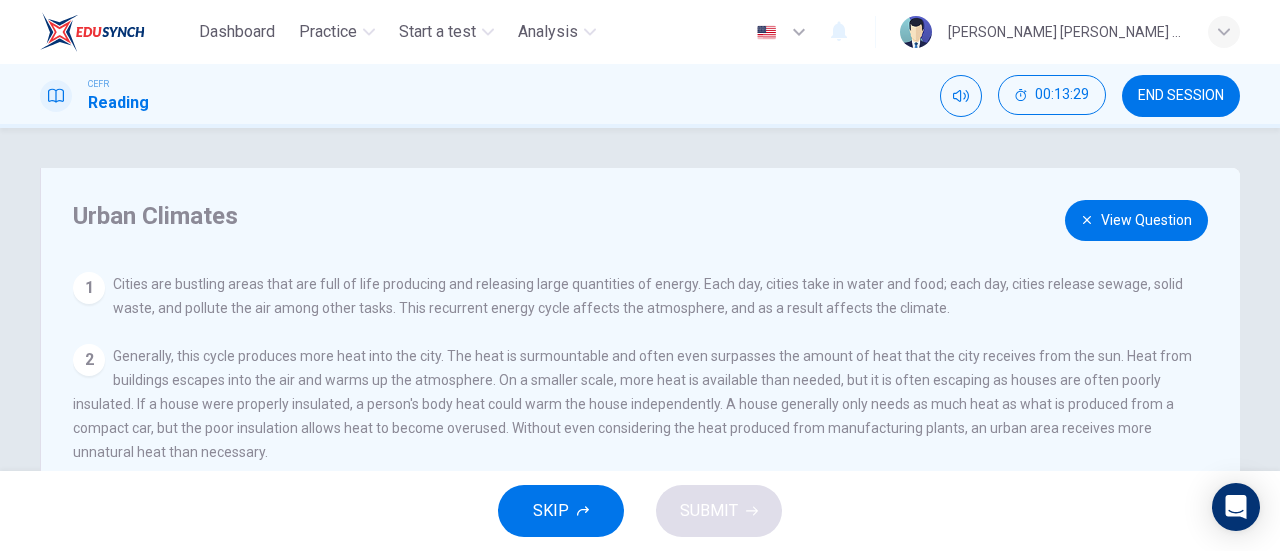 scroll, scrollTop: 38, scrollLeft: 0, axis: vertical 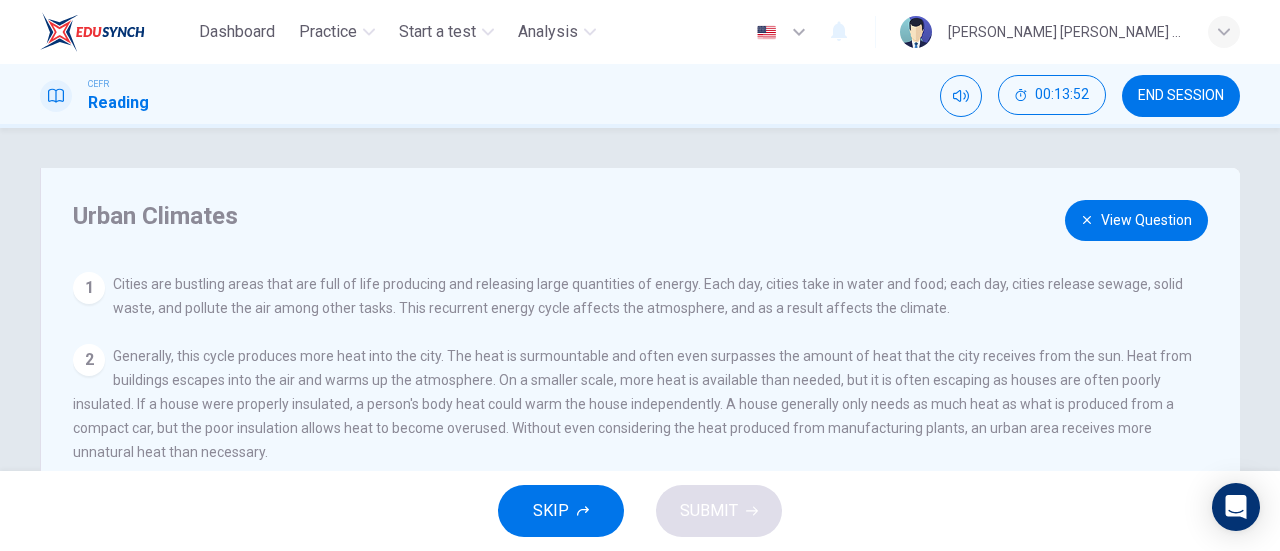 click 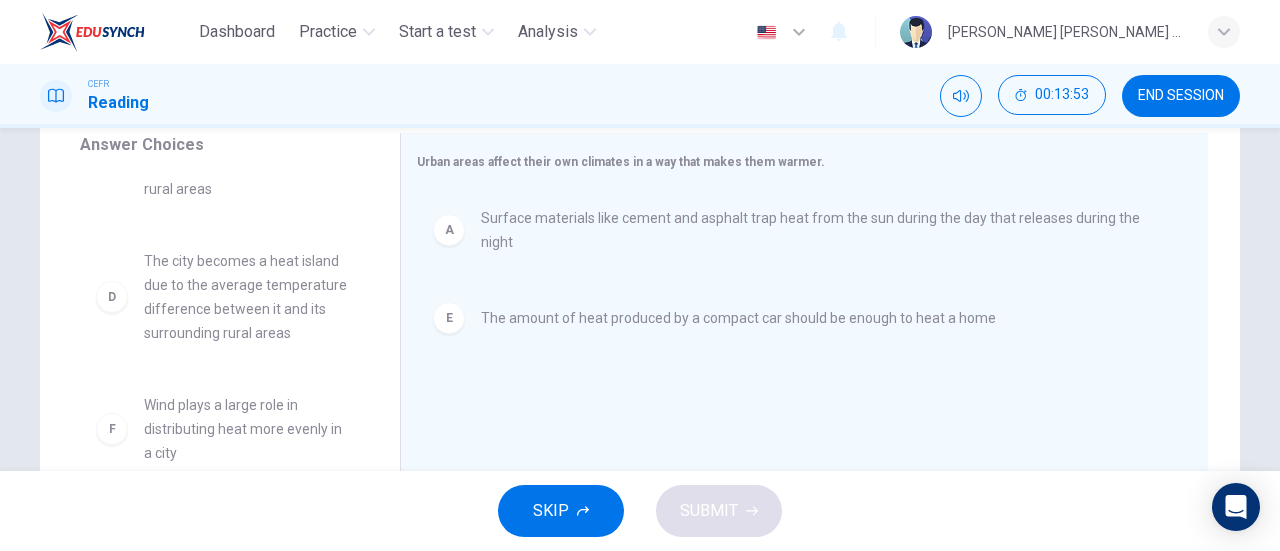 scroll, scrollTop: 432, scrollLeft: 0, axis: vertical 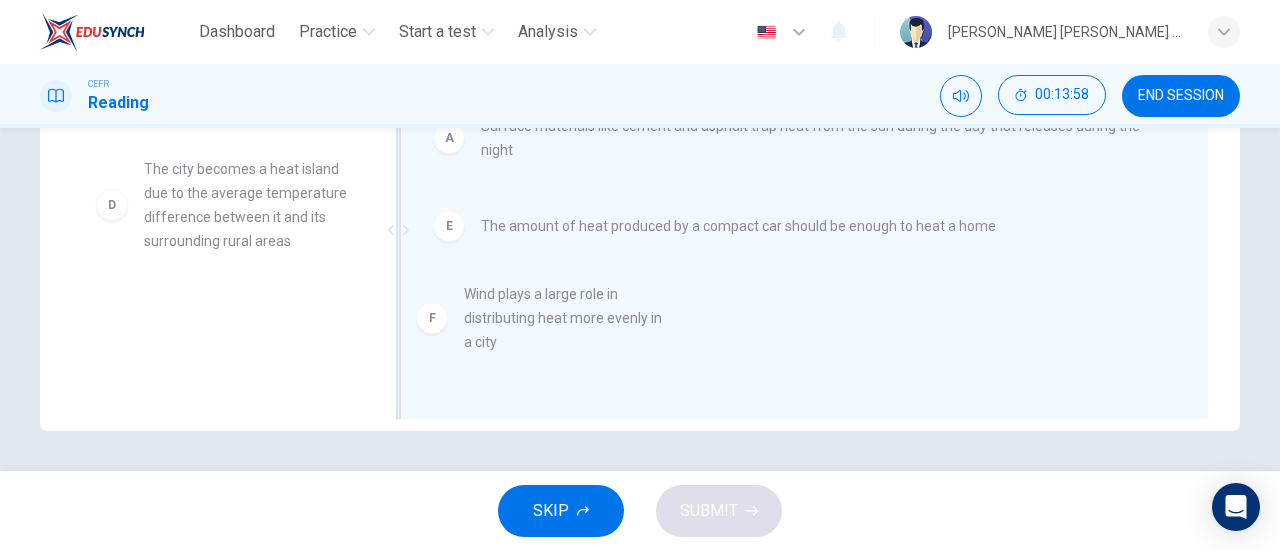 drag, startPoint x: 230, startPoint y: 352, endPoint x: 562, endPoint y: 333, distance: 332.54324 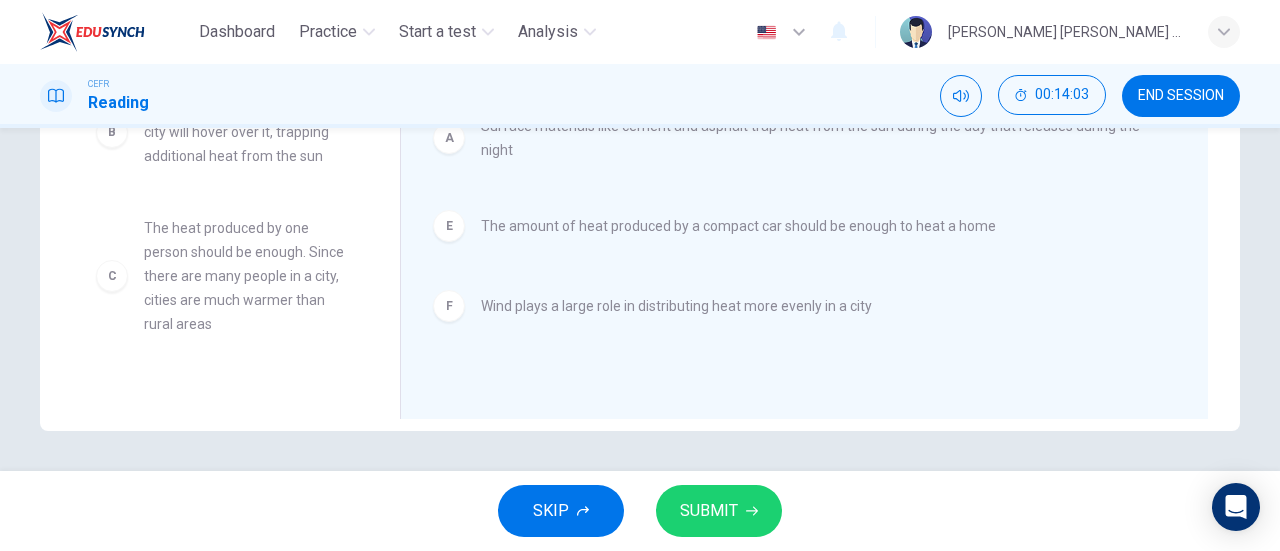 scroll, scrollTop: 0, scrollLeft: 0, axis: both 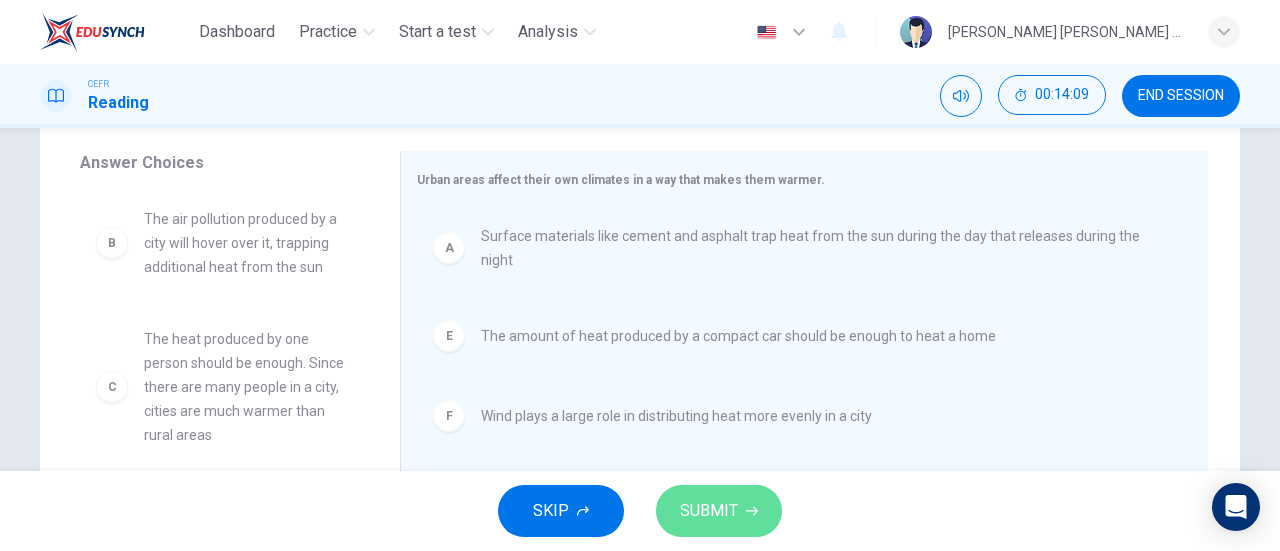 click on "SUBMIT" at bounding box center [719, 511] 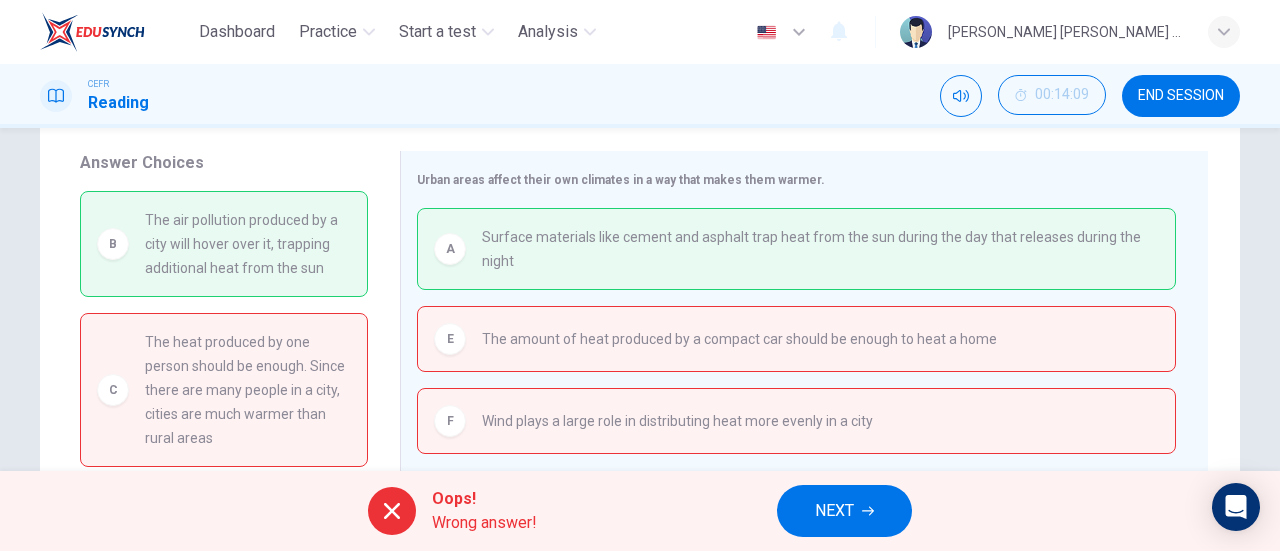 scroll, scrollTop: 112, scrollLeft: 0, axis: vertical 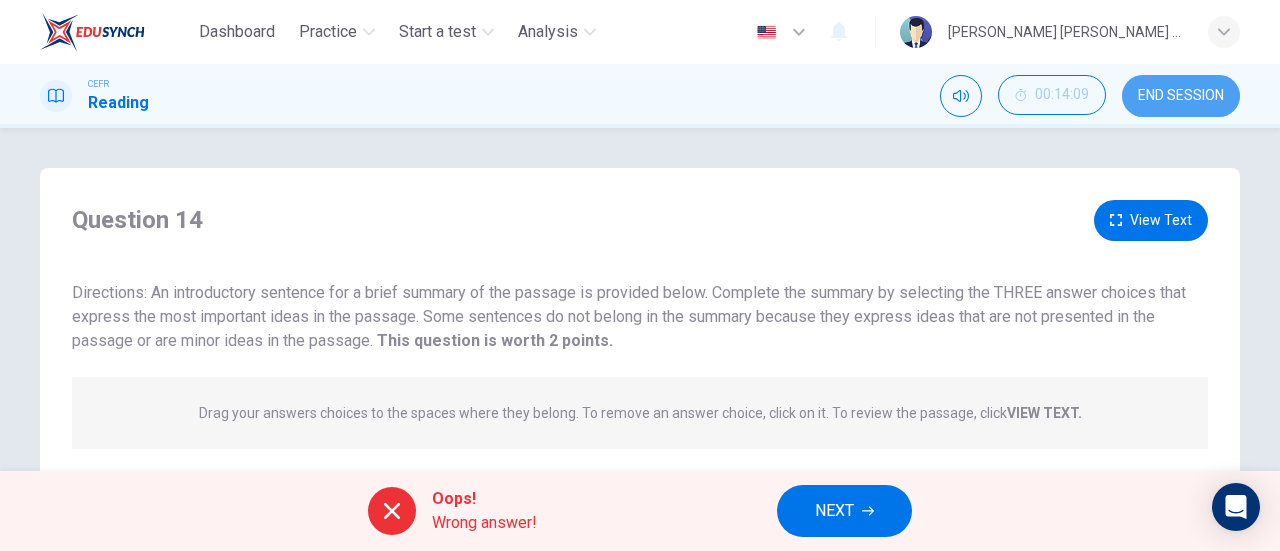 click on "END SESSION" at bounding box center [1181, 96] 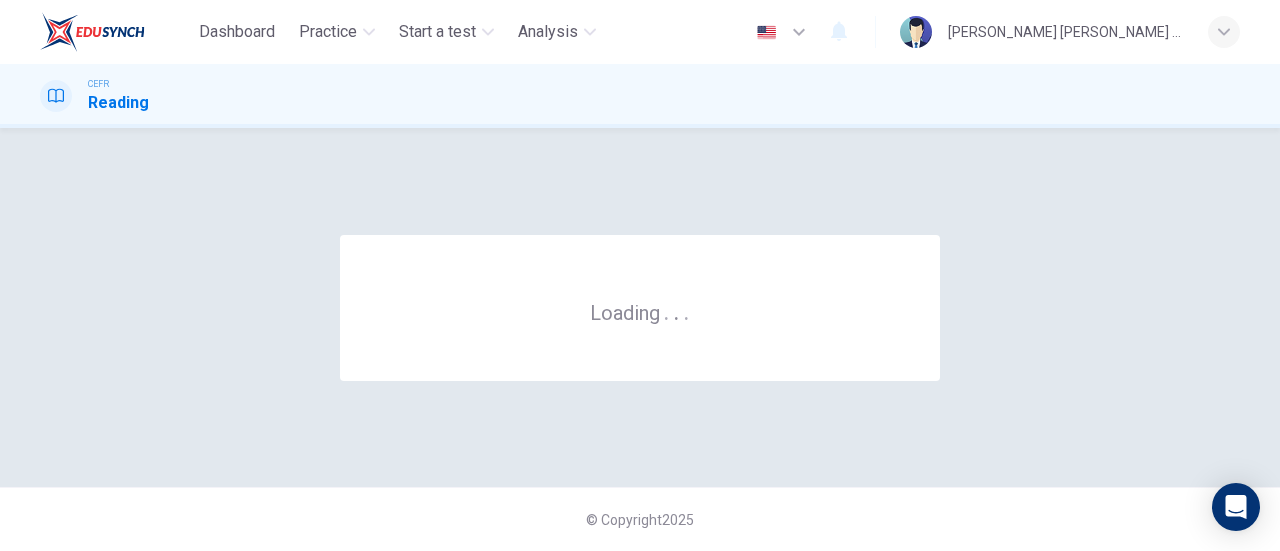 scroll, scrollTop: 0, scrollLeft: 0, axis: both 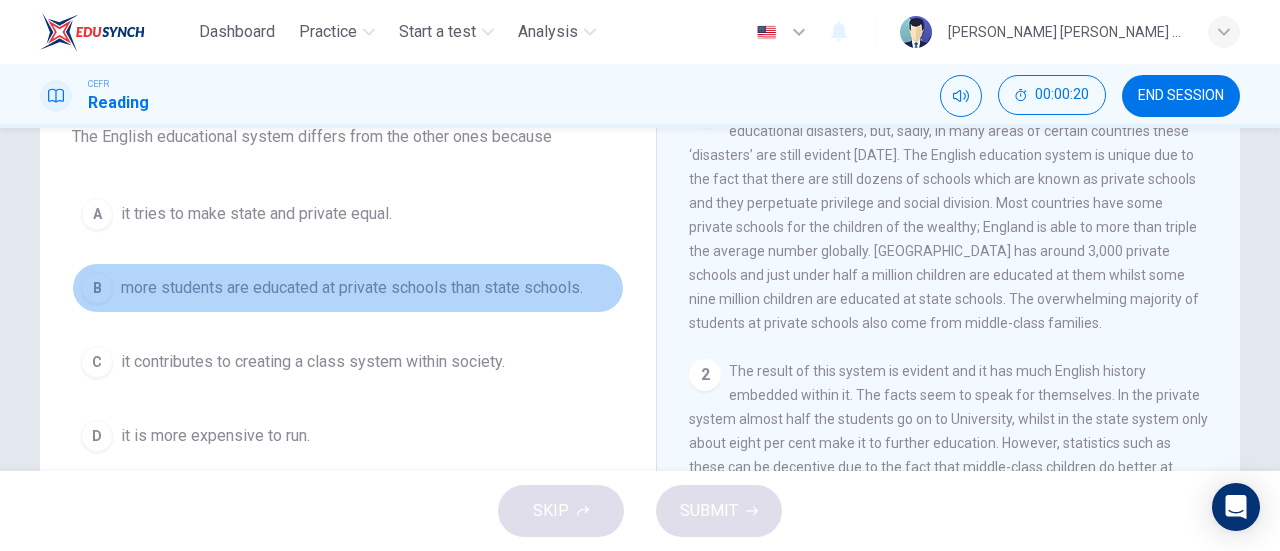 click on "B more students are educated at private schools than state schools." at bounding box center [348, 288] 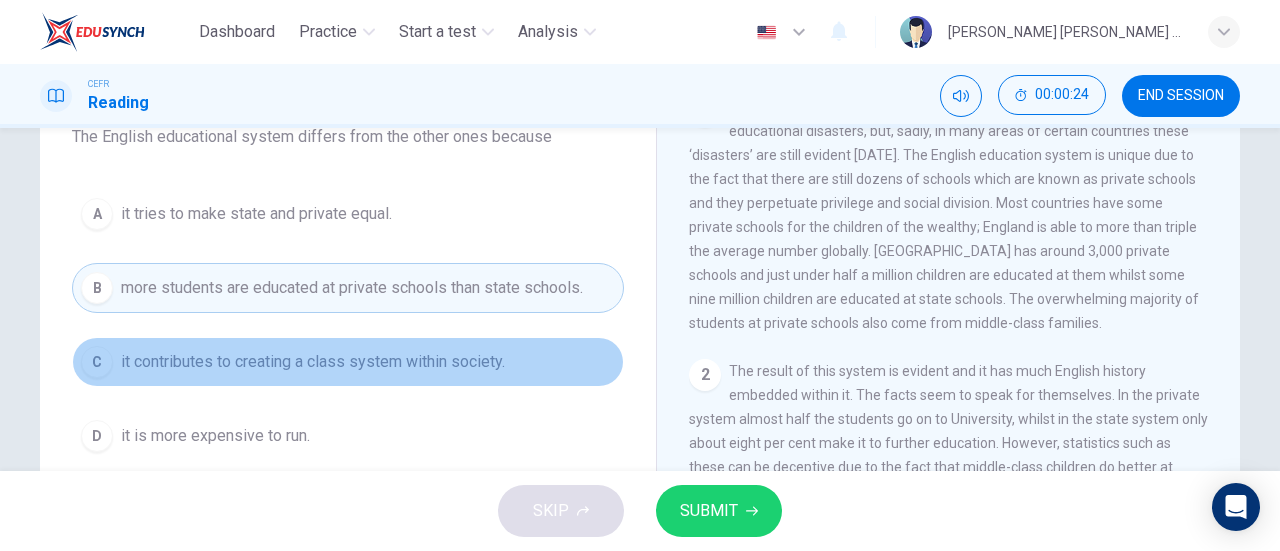 click on "it contributes to creating a class system within society." at bounding box center [313, 362] 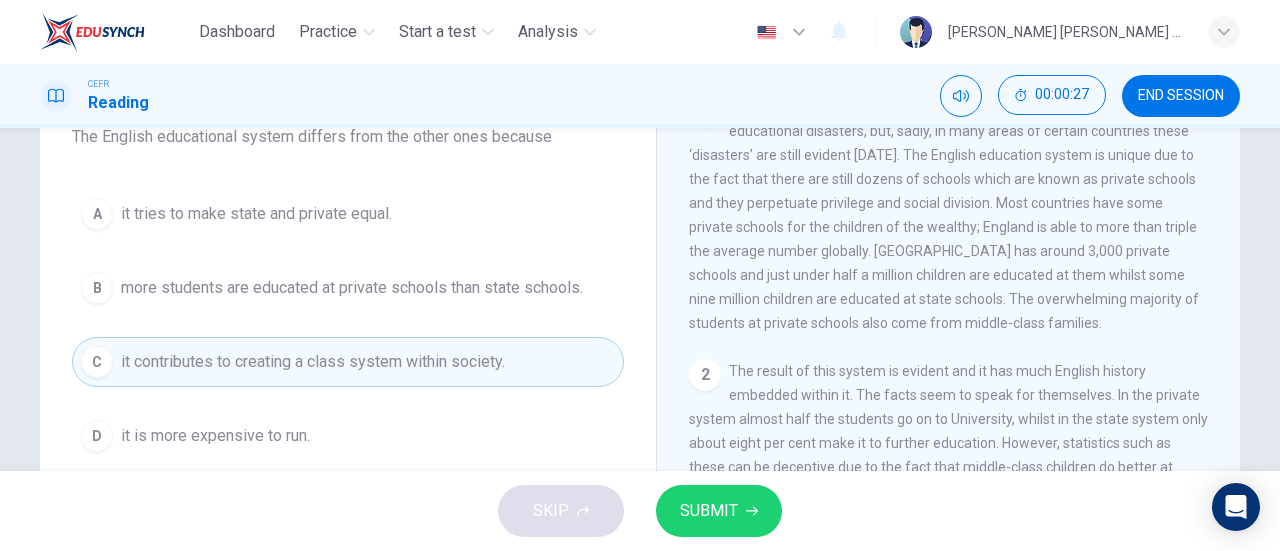 click on "SUBMIT" at bounding box center (709, 511) 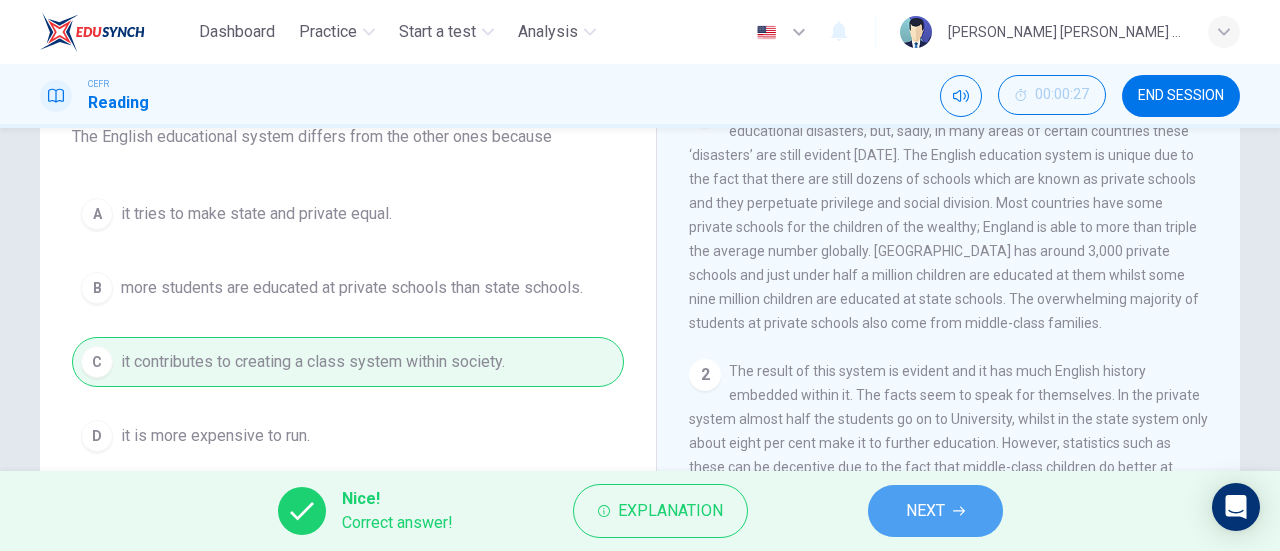 click on "NEXT" at bounding box center [935, 511] 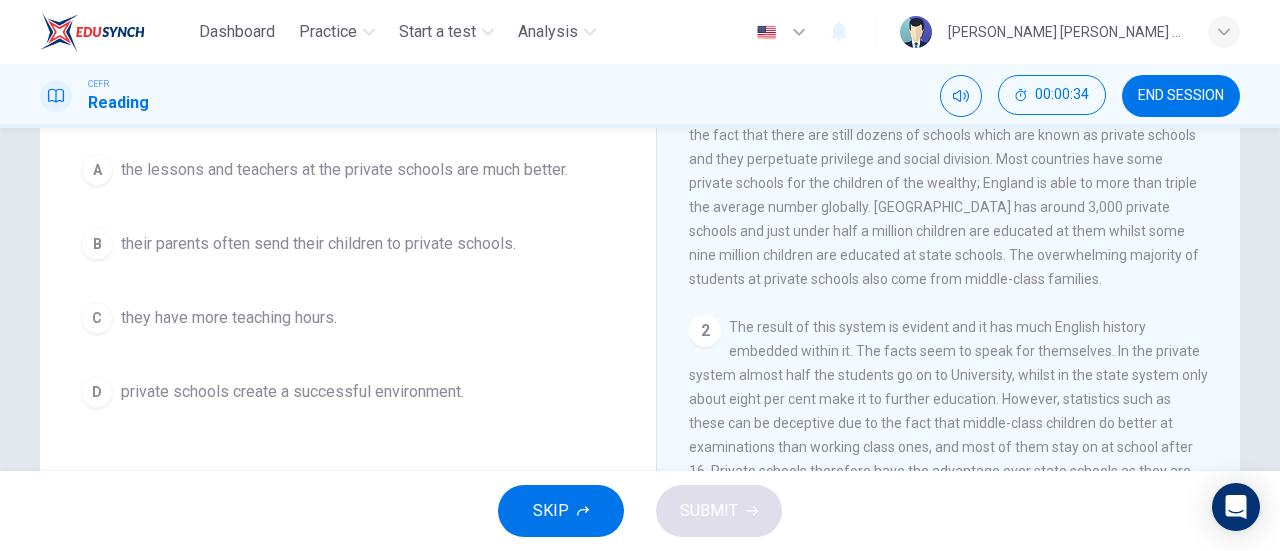 scroll, scrollTop: 232, scrollLeft: 0, axis: vertical 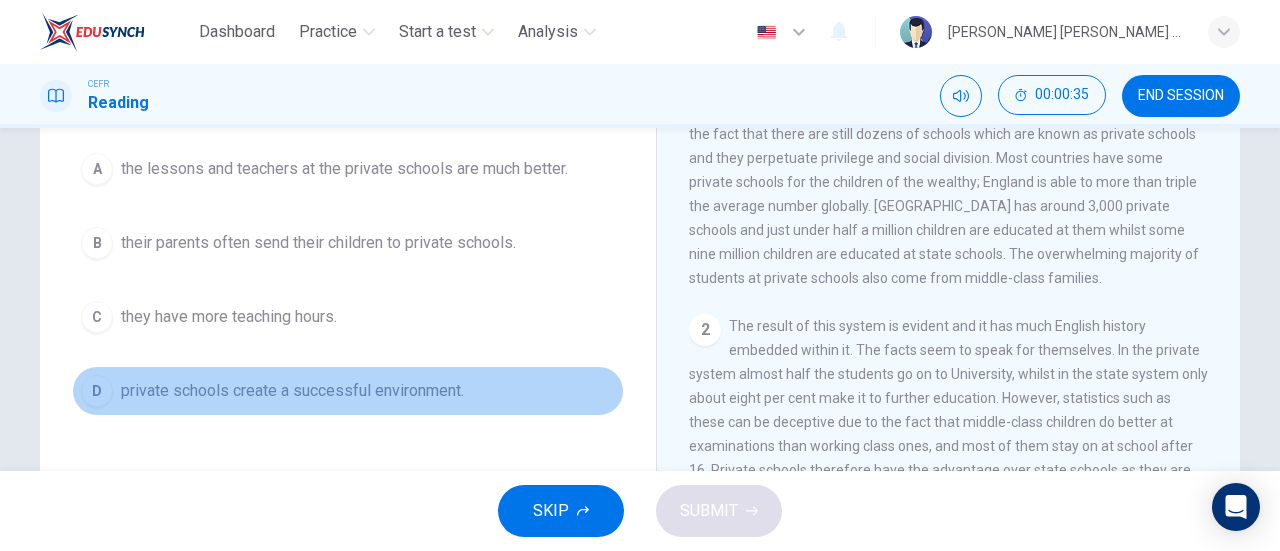 click on "private schools create a successful environment." at bounding box center (292, 391) 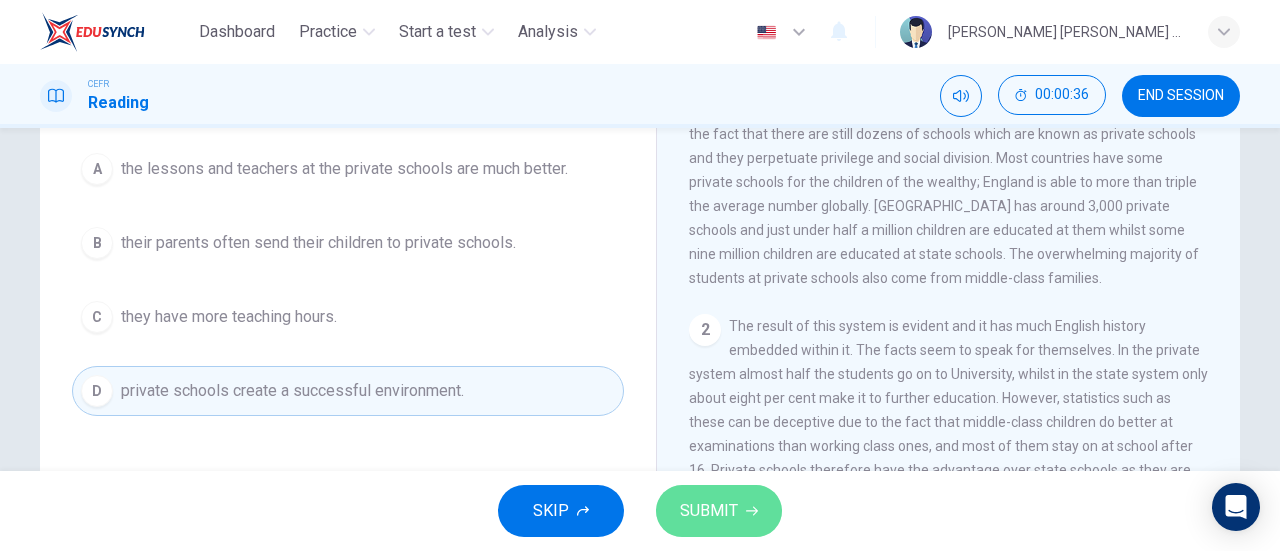 click on "SUBMIT" at bounding box center (709, 511) 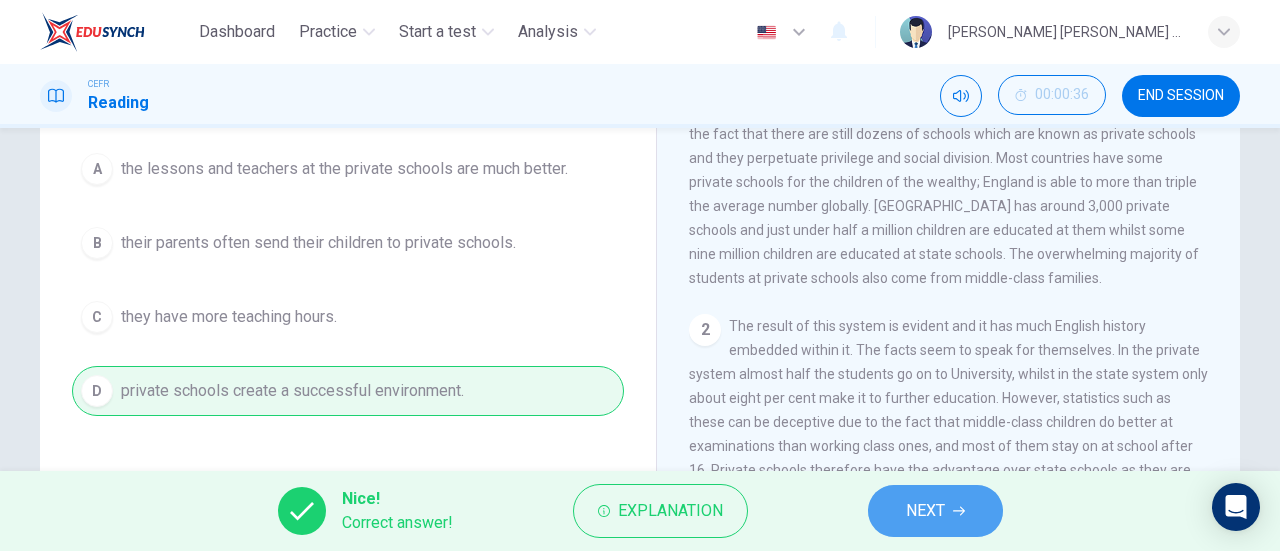 click on "NEXT" at bounding box center (925, 511) 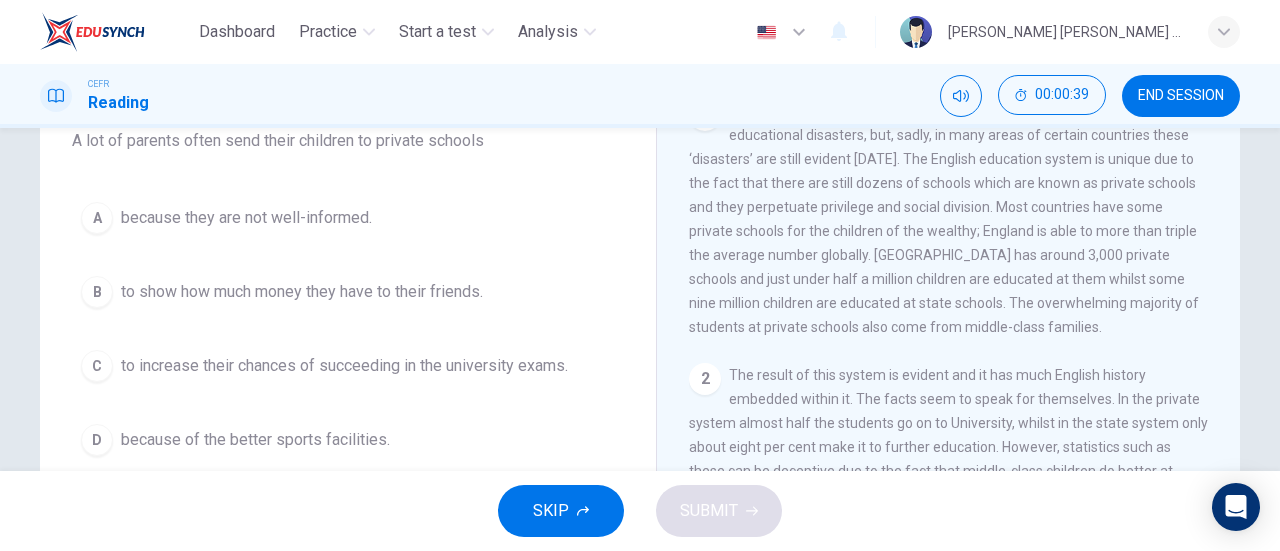 scroll, scrollTop: 182, scrollLeft: 0, axis: vertical 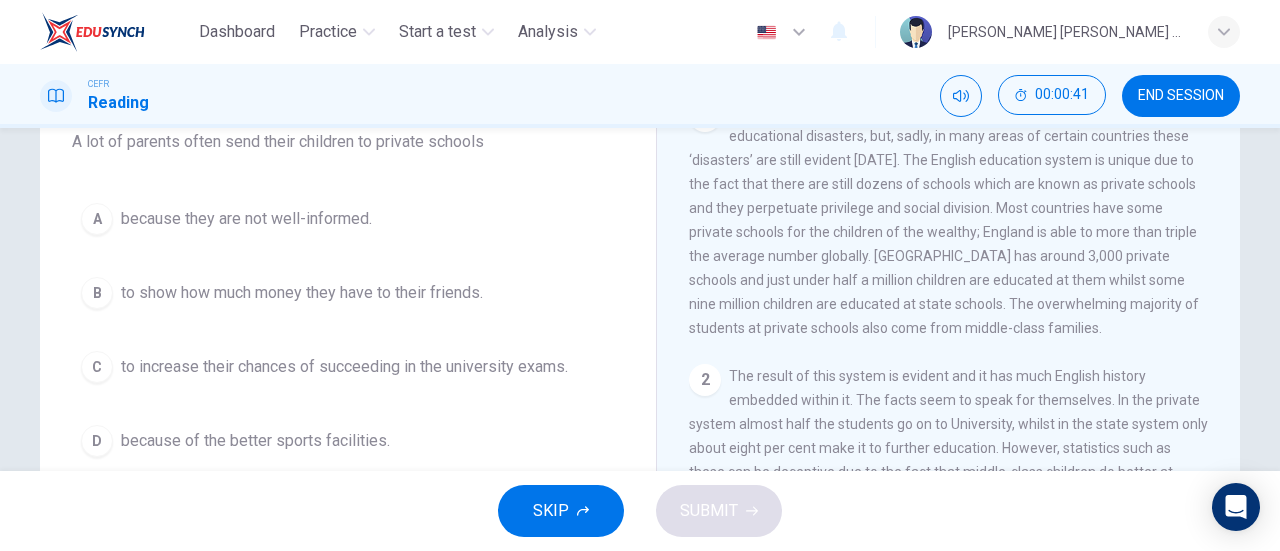 click on "to increase their chances of succeeding in the university exams." at bounding box center (344, 367) 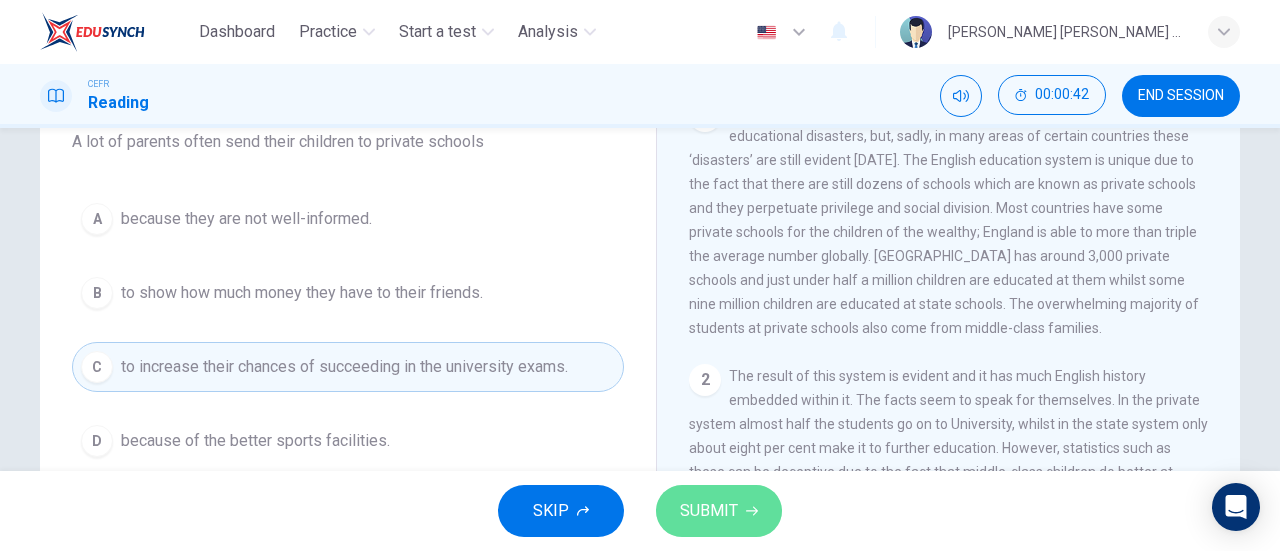 click on "SUBMIT" at bounding box center (709, 511) 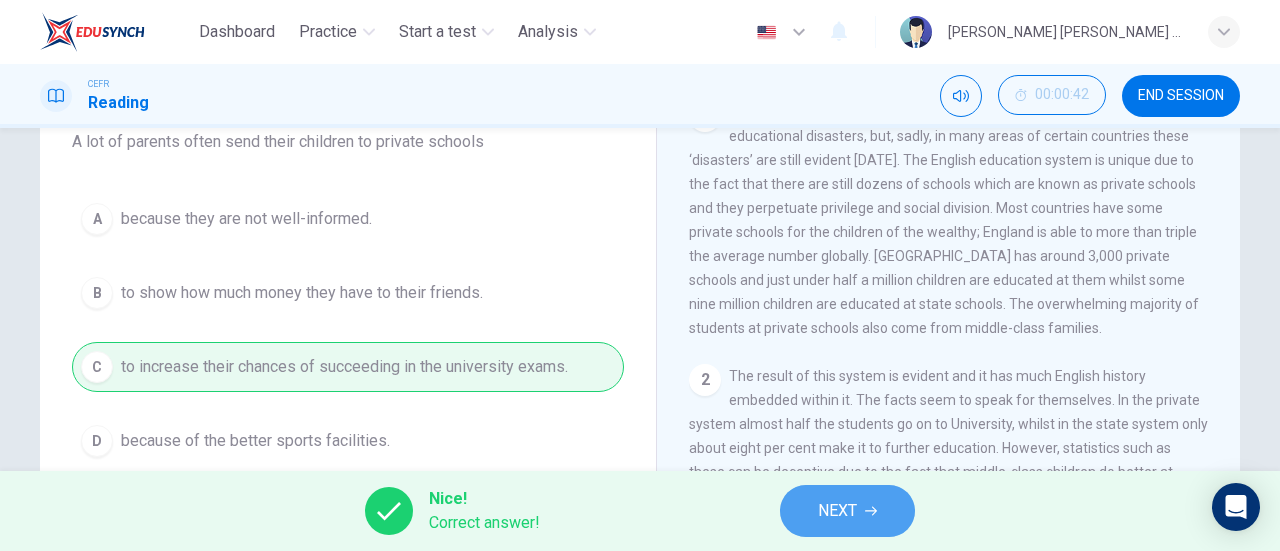 click on "NEXT" at bounding box center (837, 511) 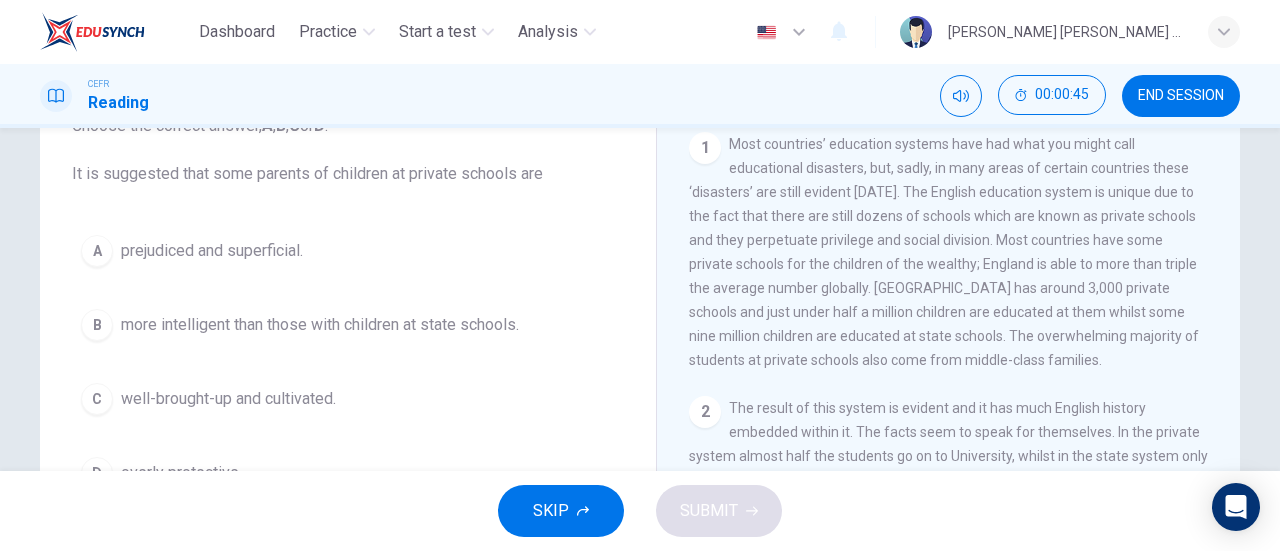 scroll, scrollTop: 150, scrollLeft: 0, axis: vertical 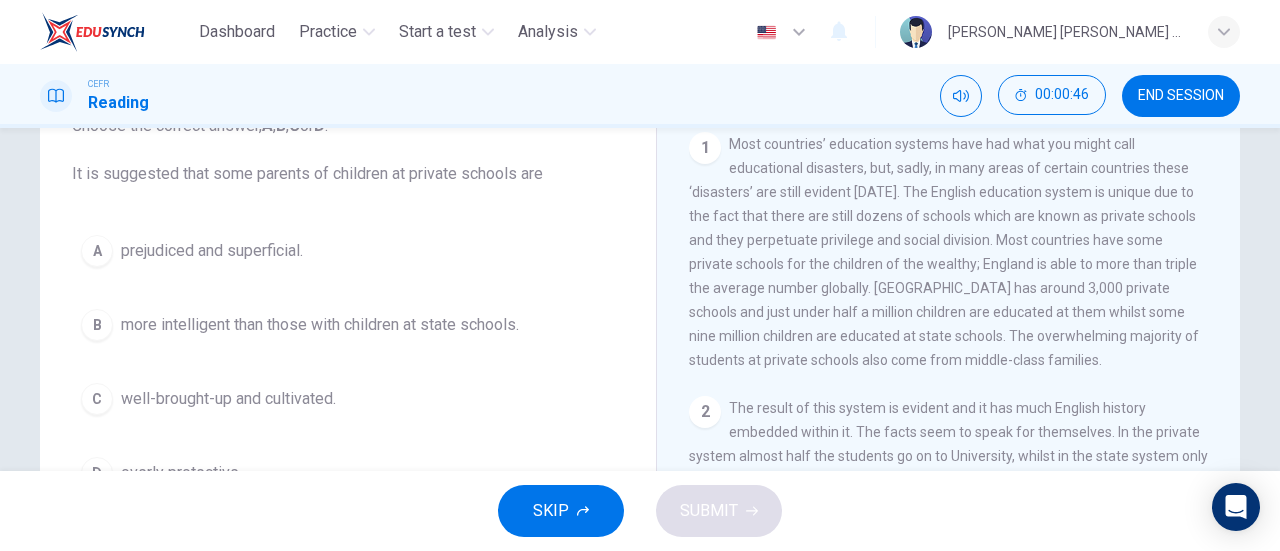 click on "prejudiced and superficial." at bounding box center [212, 251] 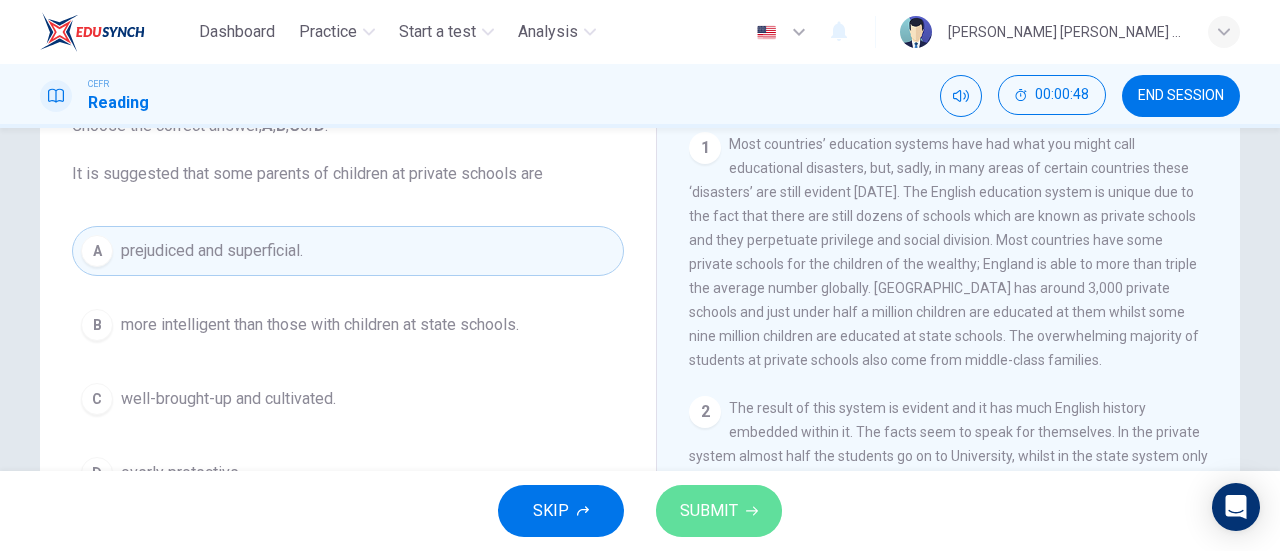 click on "SUBMIT" at bounding box center [709, 511] 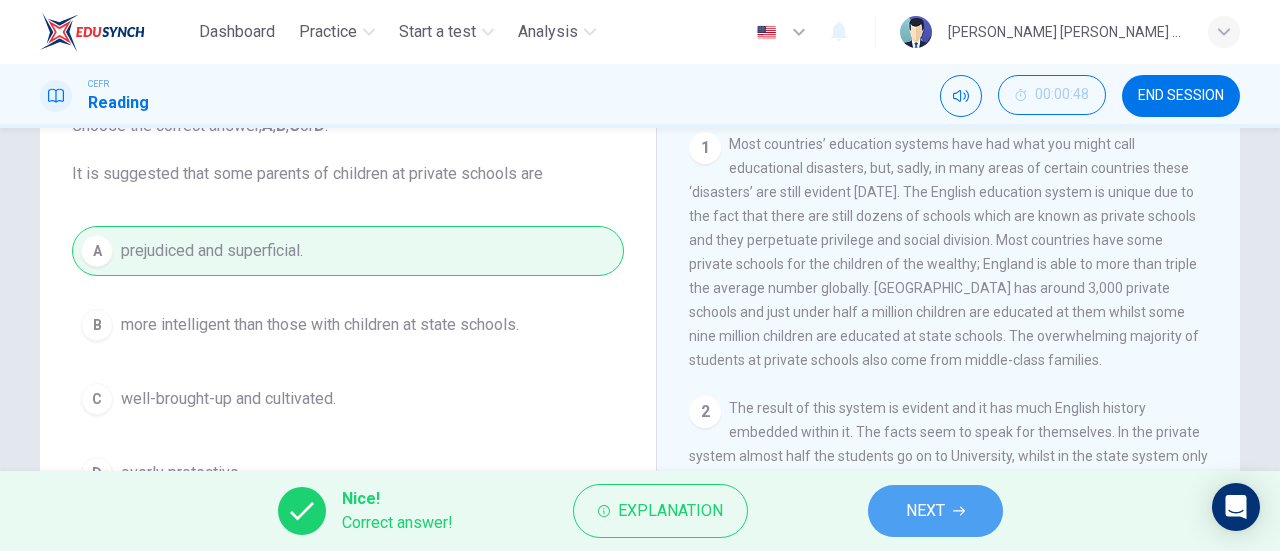 click on "NEXT" at bounding box center (935, 511) 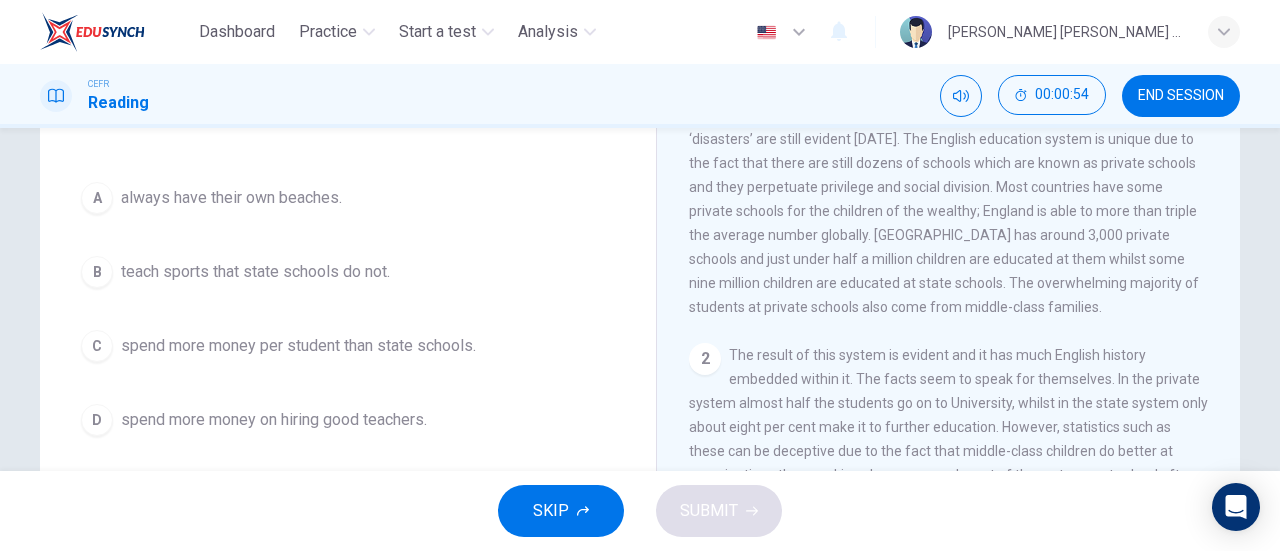 scroll, scrollTop: 205, scrollLeft: 0, axis: vertical 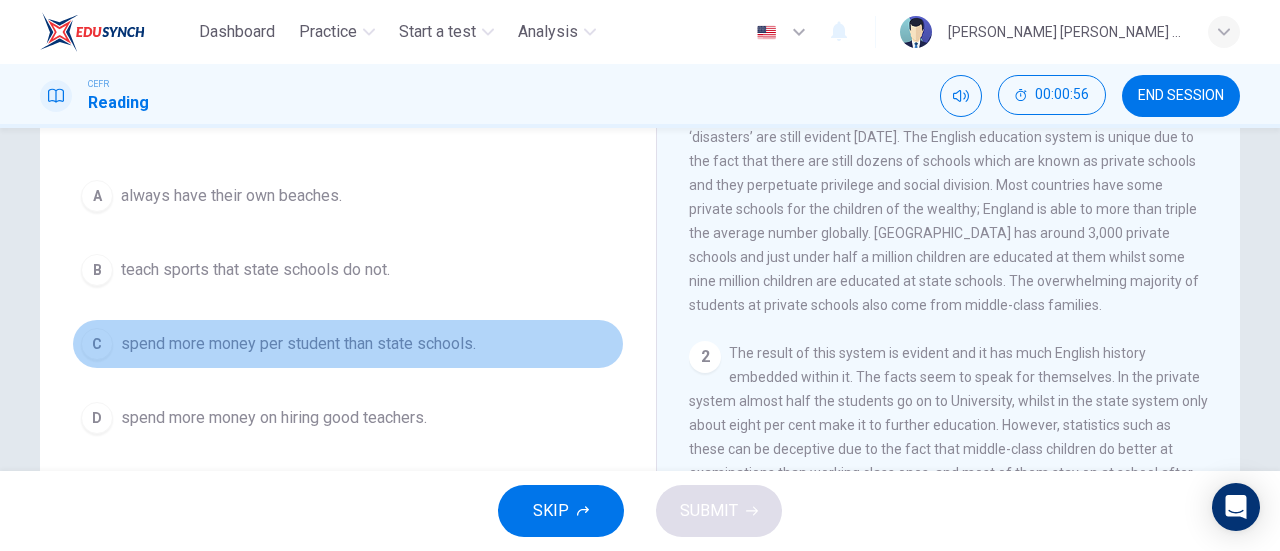 click on "spend more money per student than state schools." at bounding box center (298, 344) 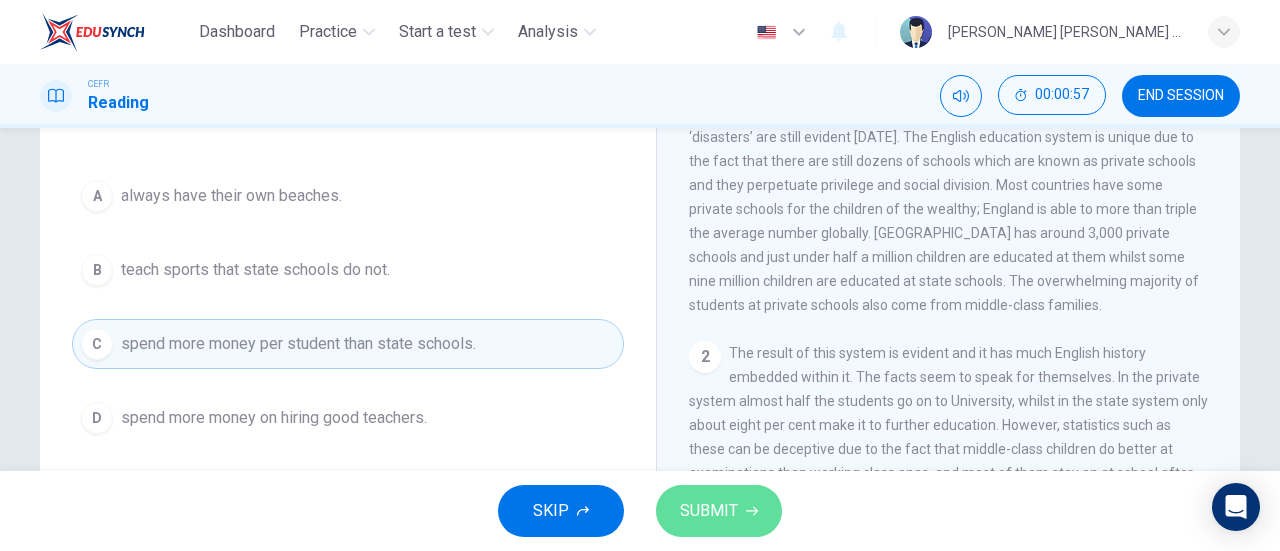 click on "SUBMIT" at bounding box center [709, 511] 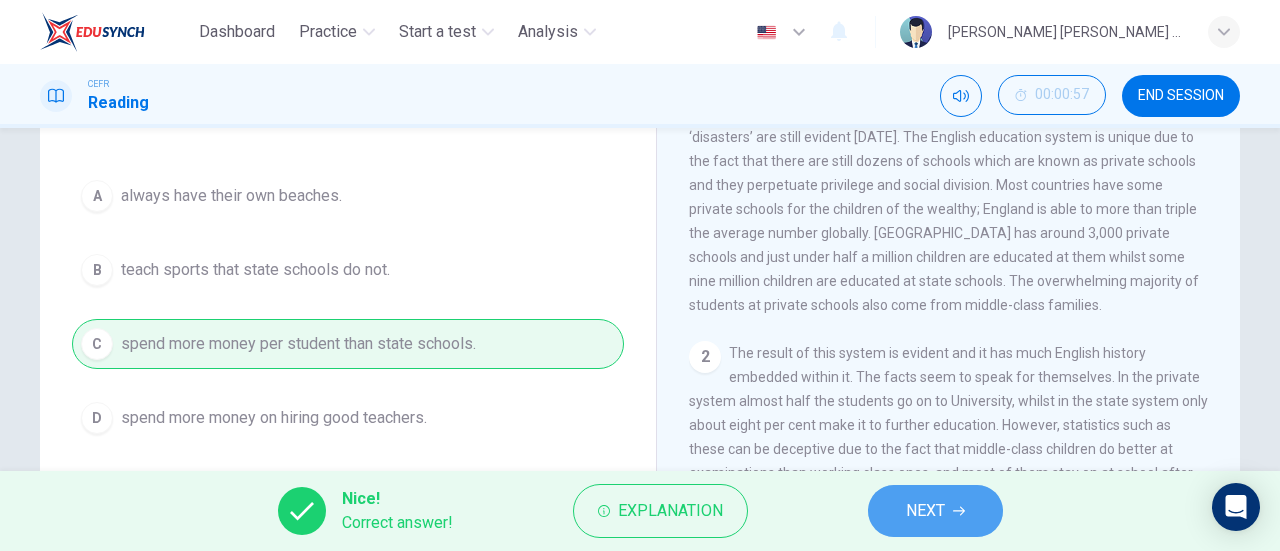 click on "NEXT" at bounding box center (925, 511) 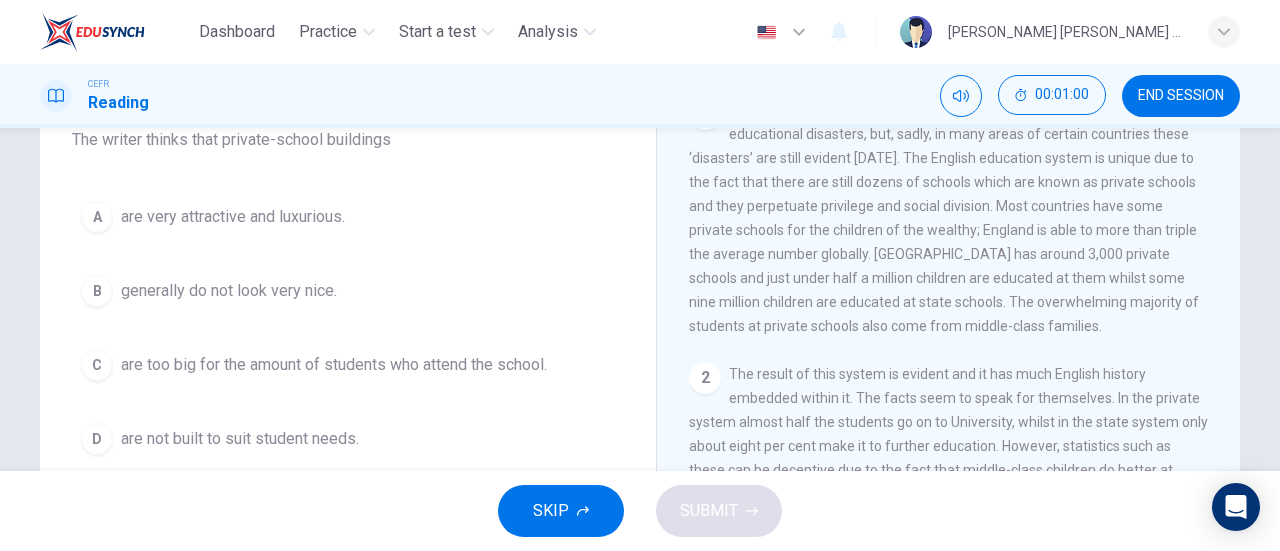 scroll, scrollTop: 183, scrollLeft: 0, axis: vertical 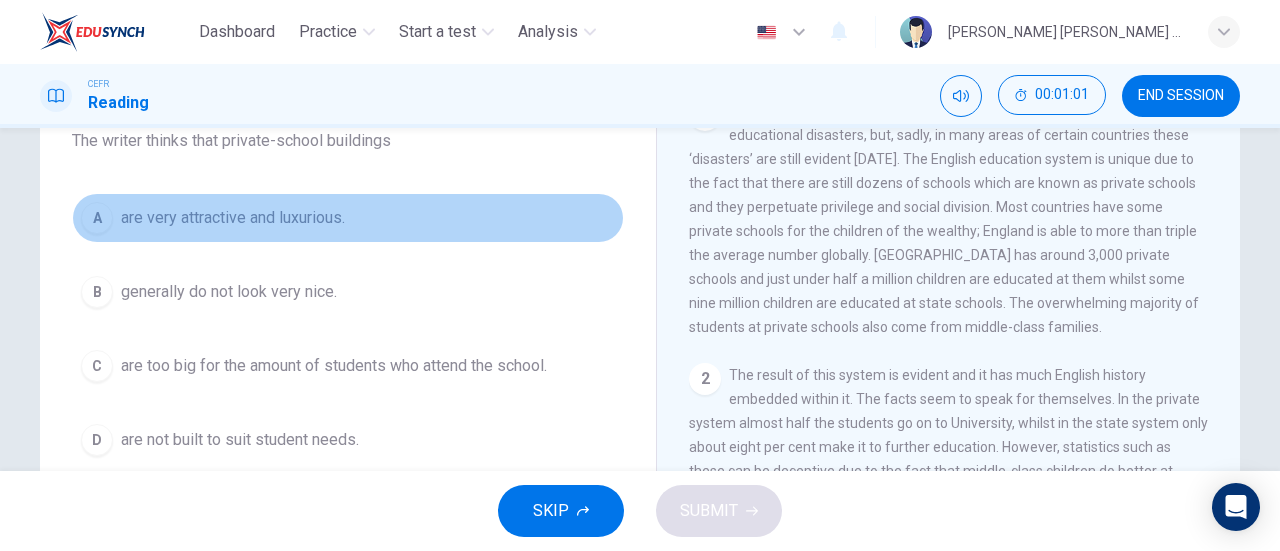 click on "are very attractive and luxurious." at bounding box center [233, 218] 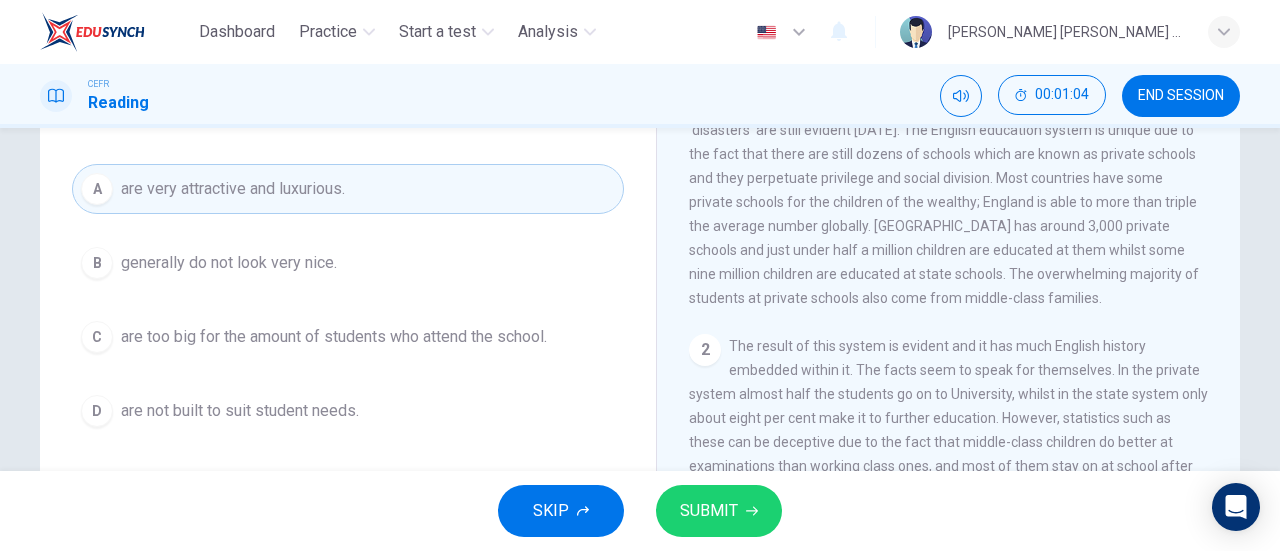 scroll, scrollTop: 213, scrollLeft: 0, axis: vertical 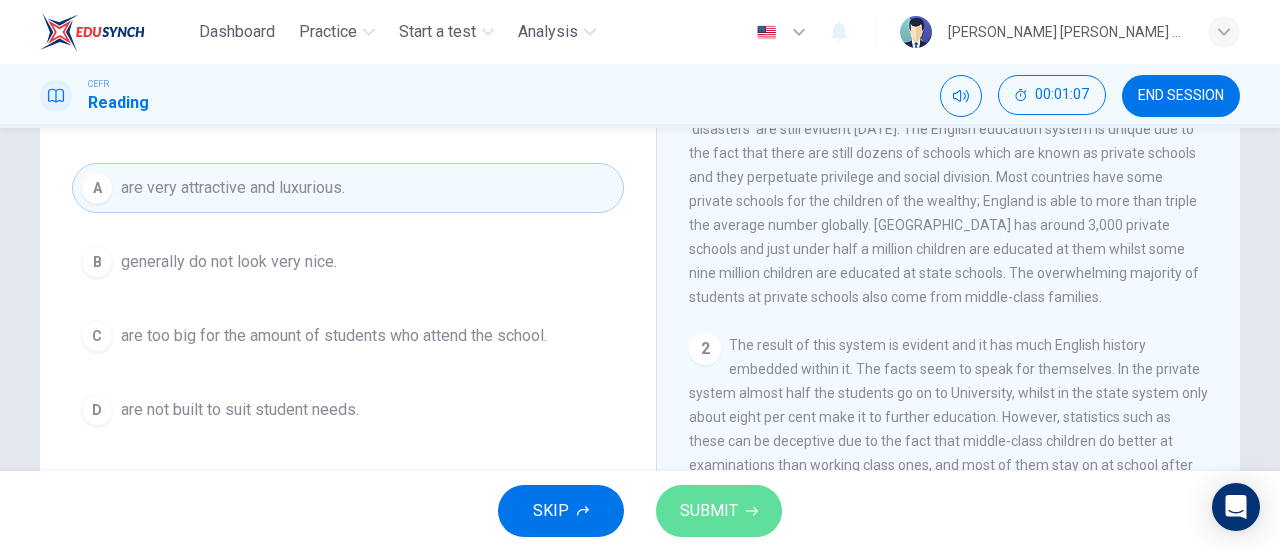 click on "SUBMIT" at bounding box center [709, 511] 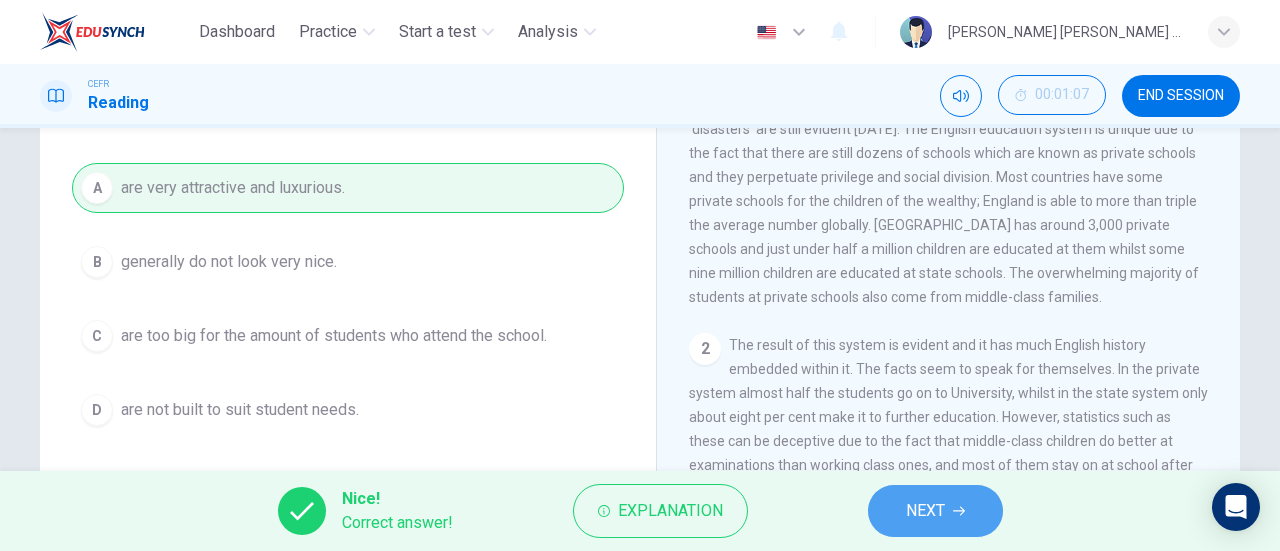click on "NEXT" at bounding box center [925, 511] 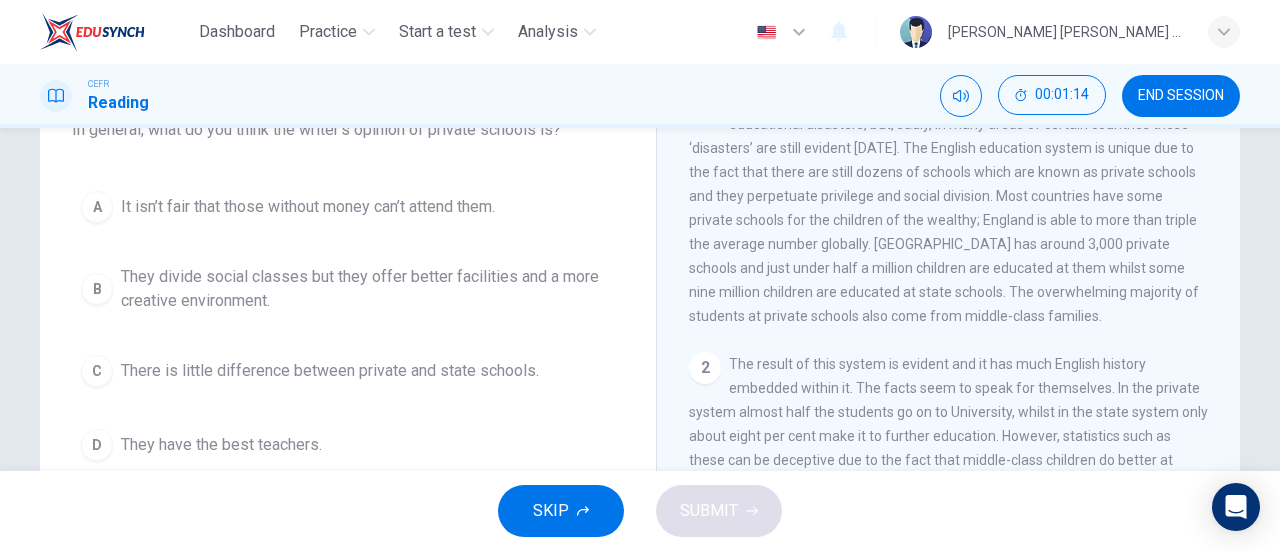 scroll, scrollTop: 193, scrollLeft: 0, axis: vertical 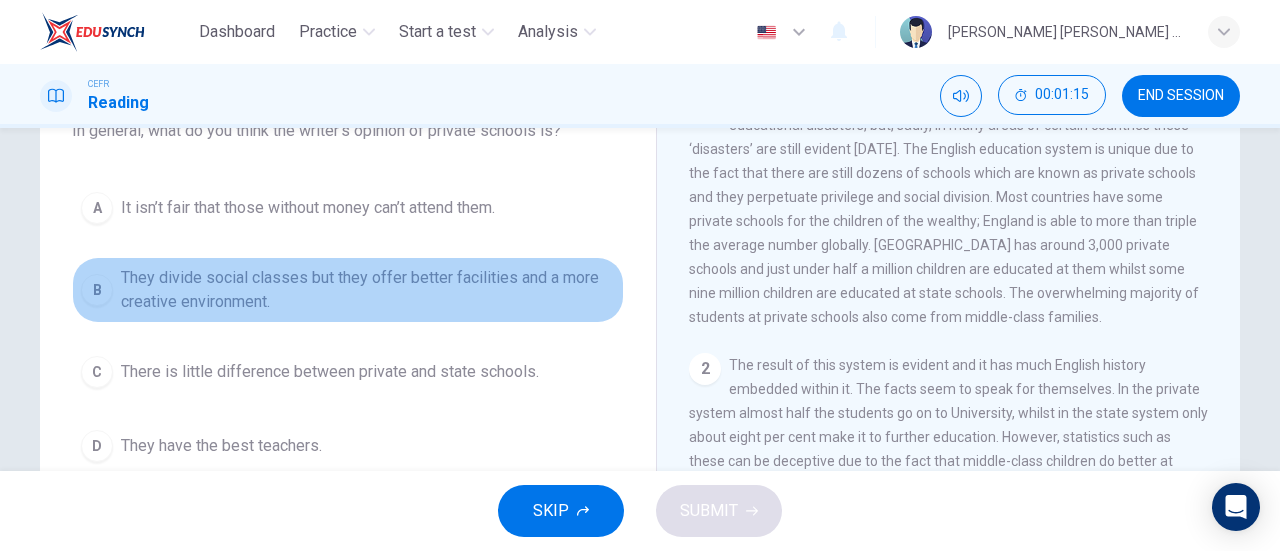 click on "They divide social classes but they offer better facilities and a more
creative environment." at bounding box center [368, 290] 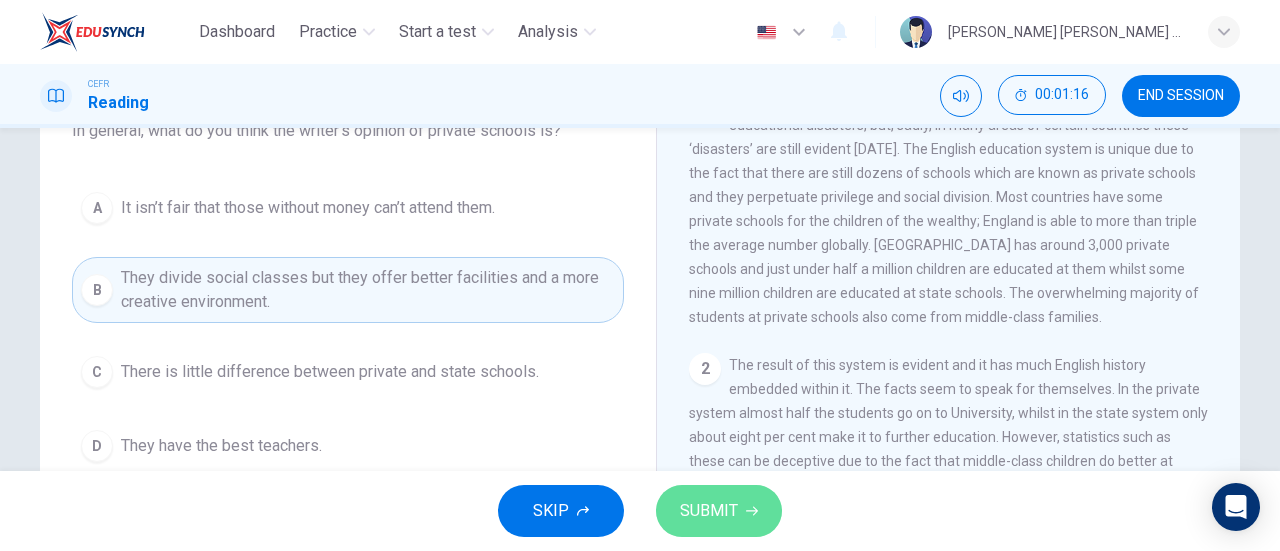 click on "SUBMIT" at bounding box center (709, 511) 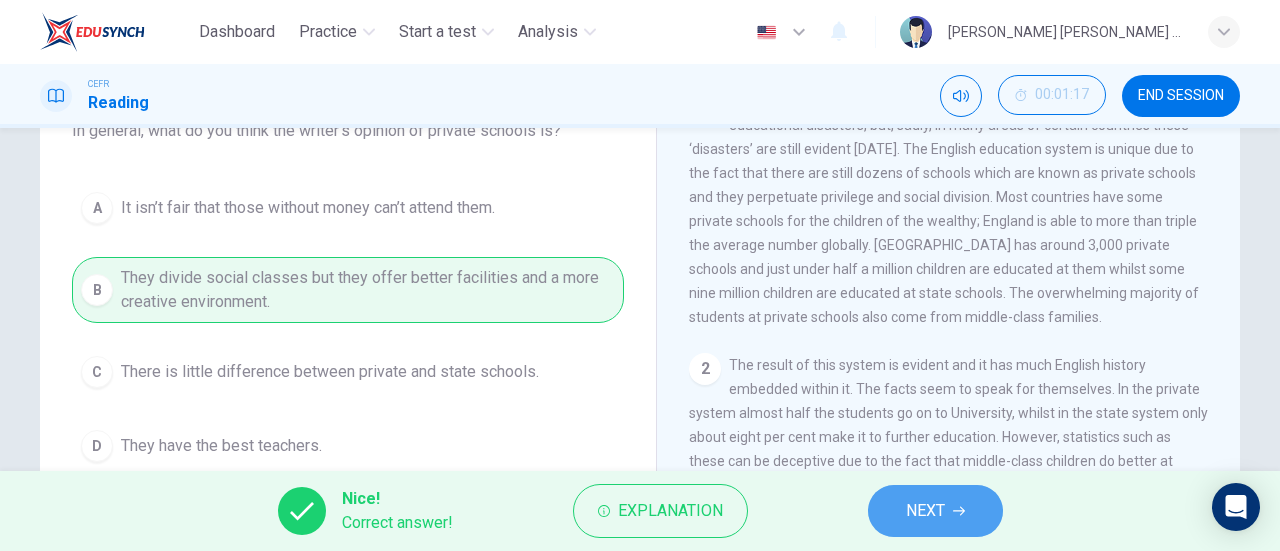 click on "NEXT" at bounding box center (925, 511) 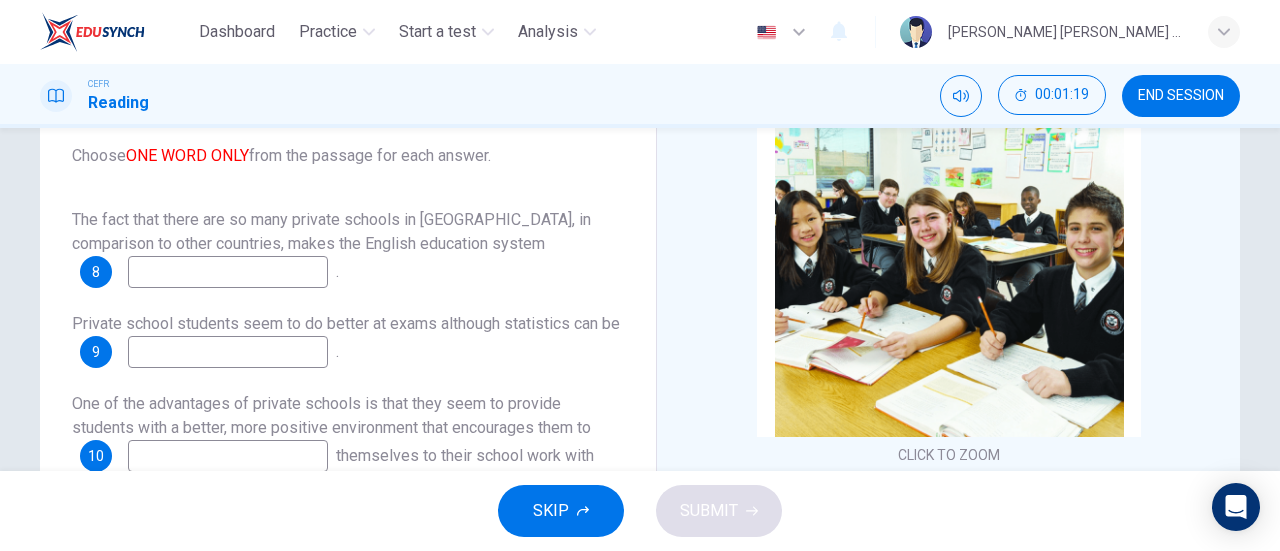 scroll, scrollTop: 170, scrollLeft: 0, axis: vertical 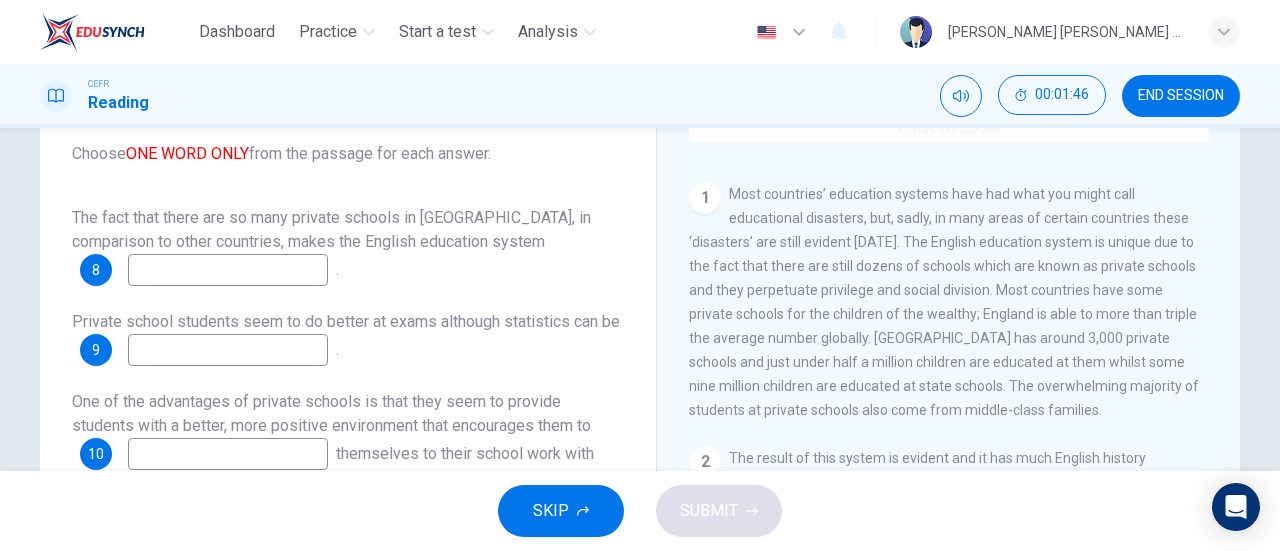 click on "1 Most countries’ education systems have had what you might call educational disasters, but, sadly, in many areas of certain countries these ‘disasters’ are still evident [DATE]. The English education system is unique due to the fact that there are still dozens of schools which are known as private schools and they perpetuate privilege and social division. Most countries have some private schools for the children of the wealthy; England is able to more than triple the average number globally. [GEOGRAPHIC_DATA] has around 3,000 private schools and just under half a million children are educated at them whilst some nine million children are educated at state schools. The overwhelming majority of students at private schools also come from middle-class families." at bounding box center (949, 302) 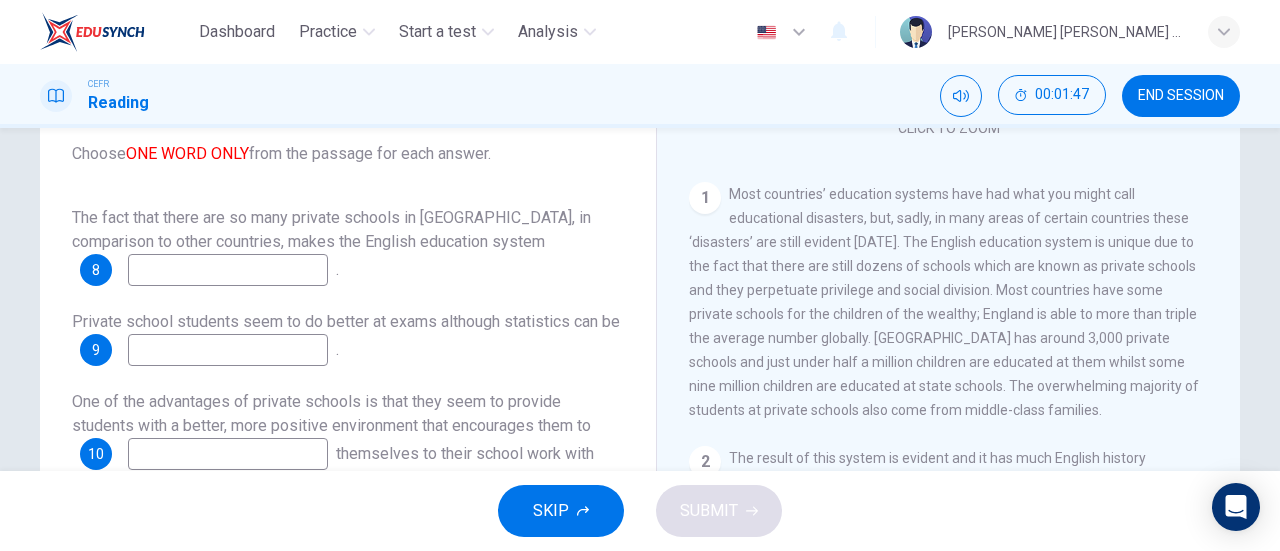 click at bounding box center (228, 270) 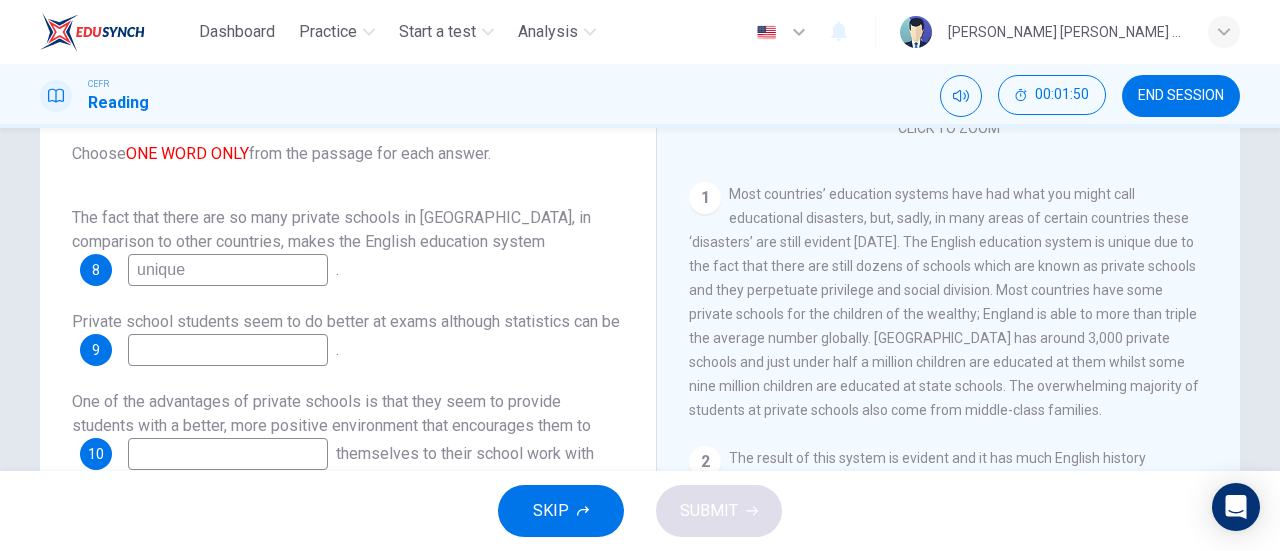 type on "unique" 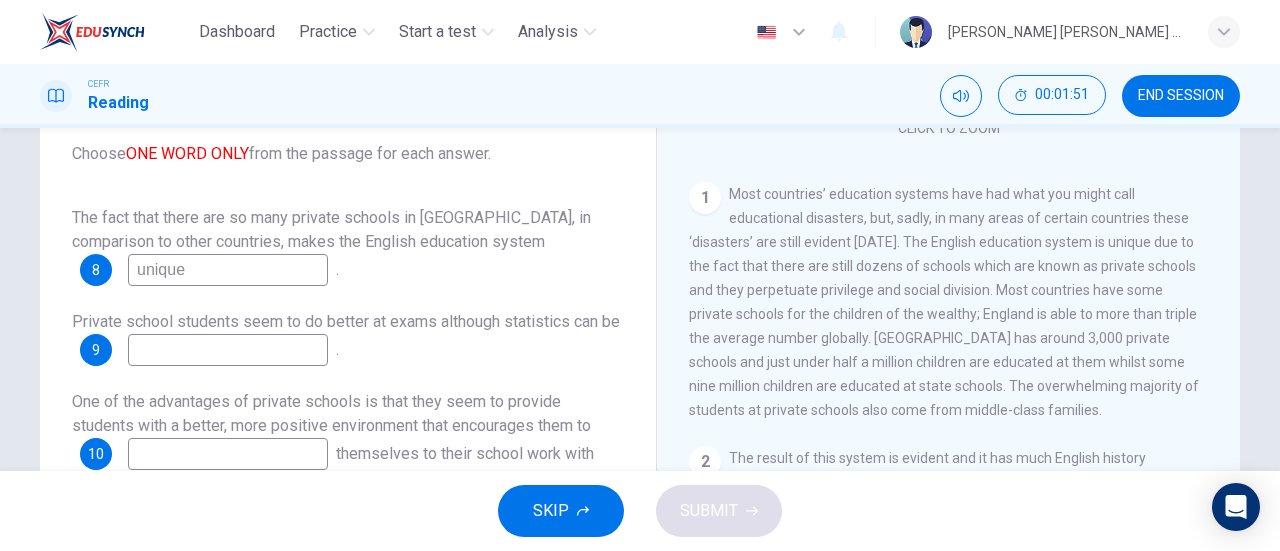 click at bounding box center [228, 350] 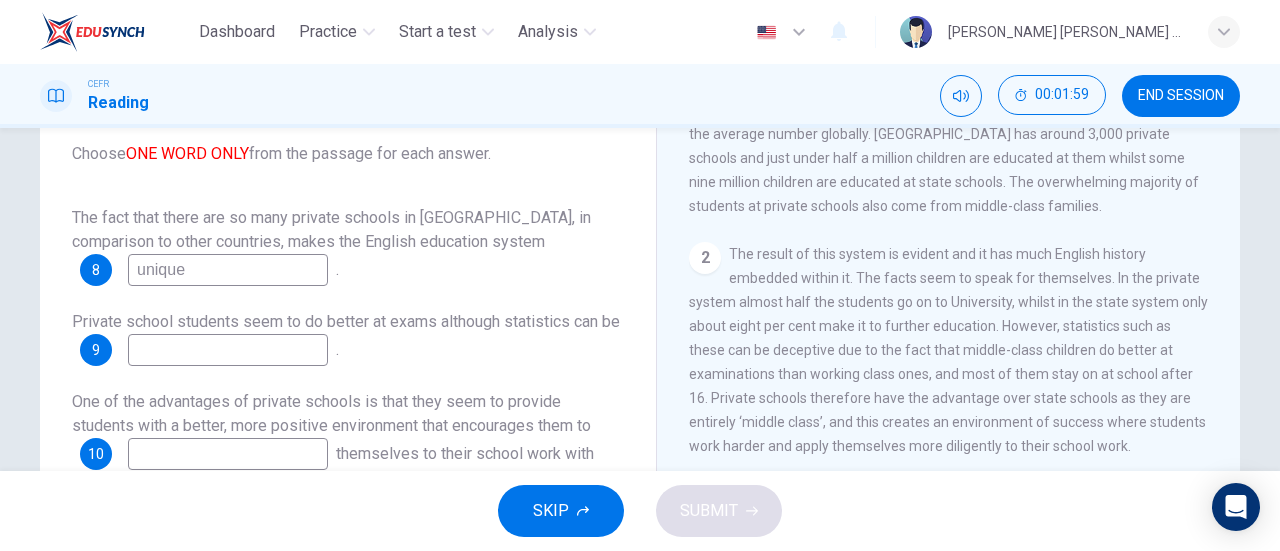 scroll, scrollTop: 538, scrollLeft: 0, axis: vertical 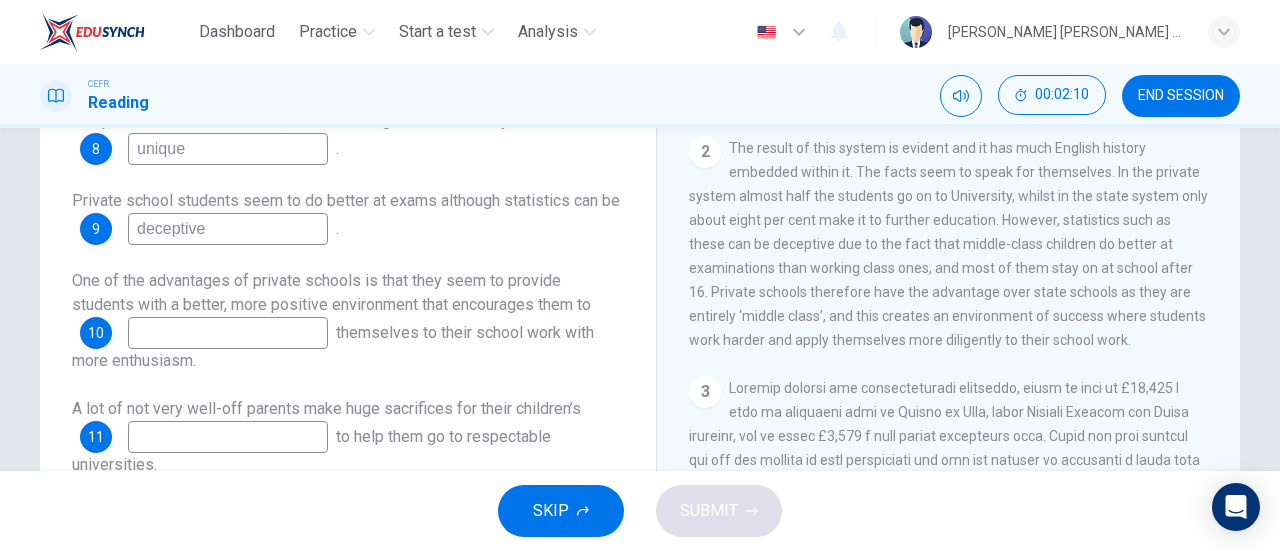 type on "deceptive" 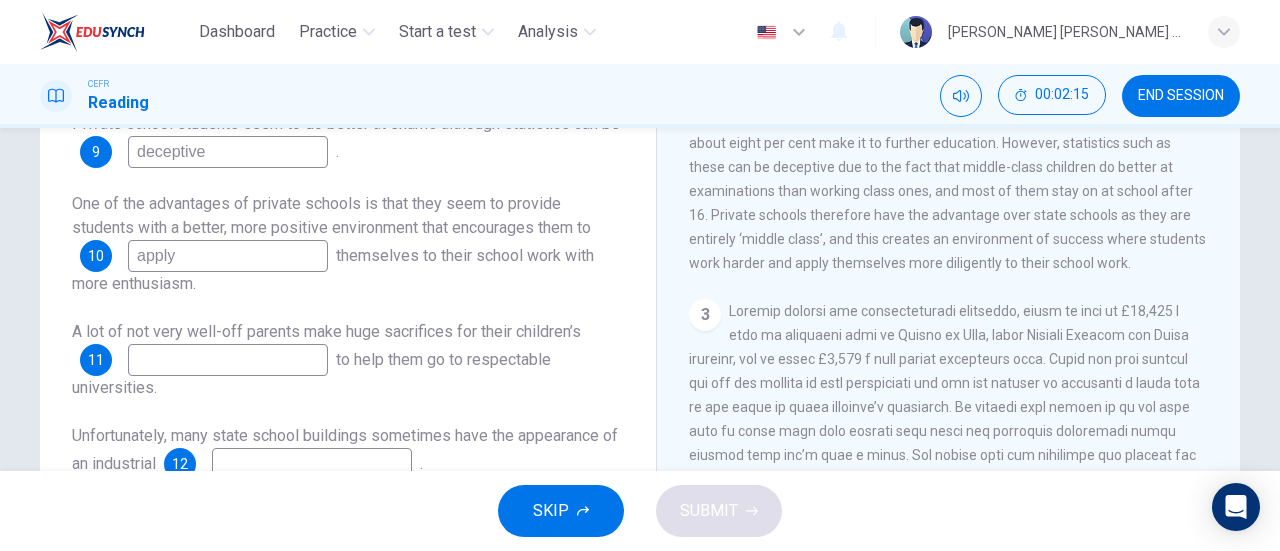 scroll, scrollTop: 371, scrollLeft: 0, axis: vertical 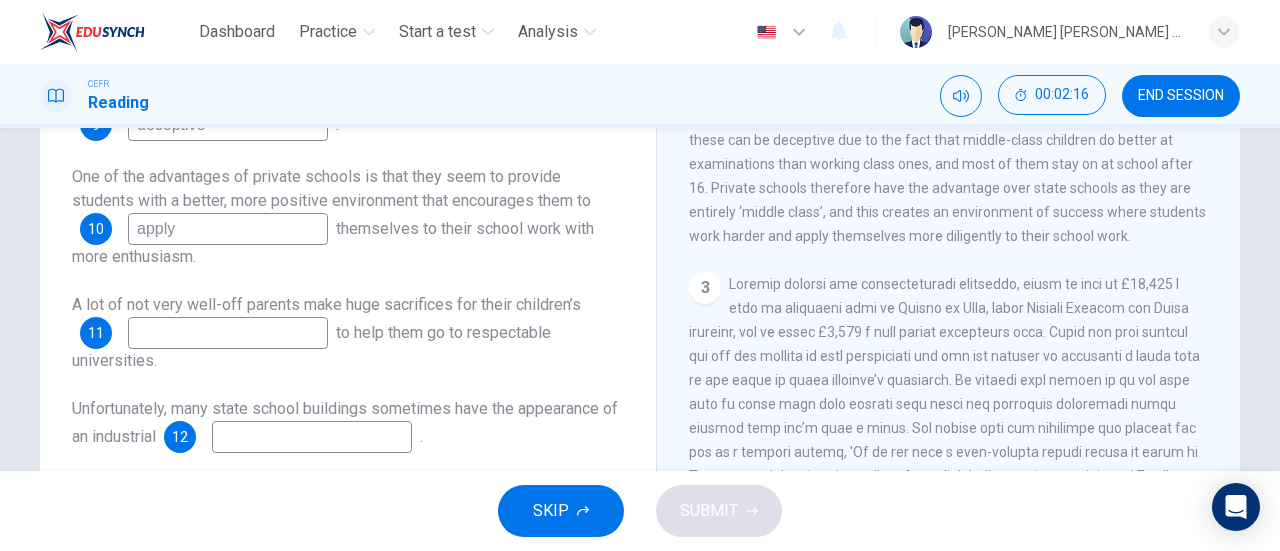 type on "apply" 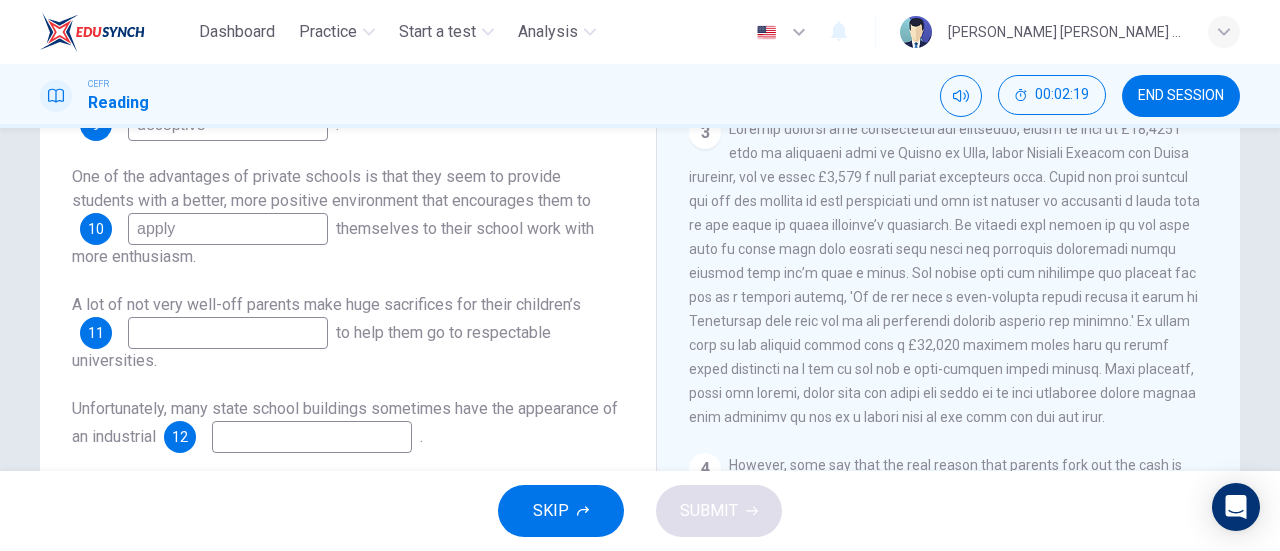 scroll, scrollTop: 694, scrollLeft: 0, axis: vertical 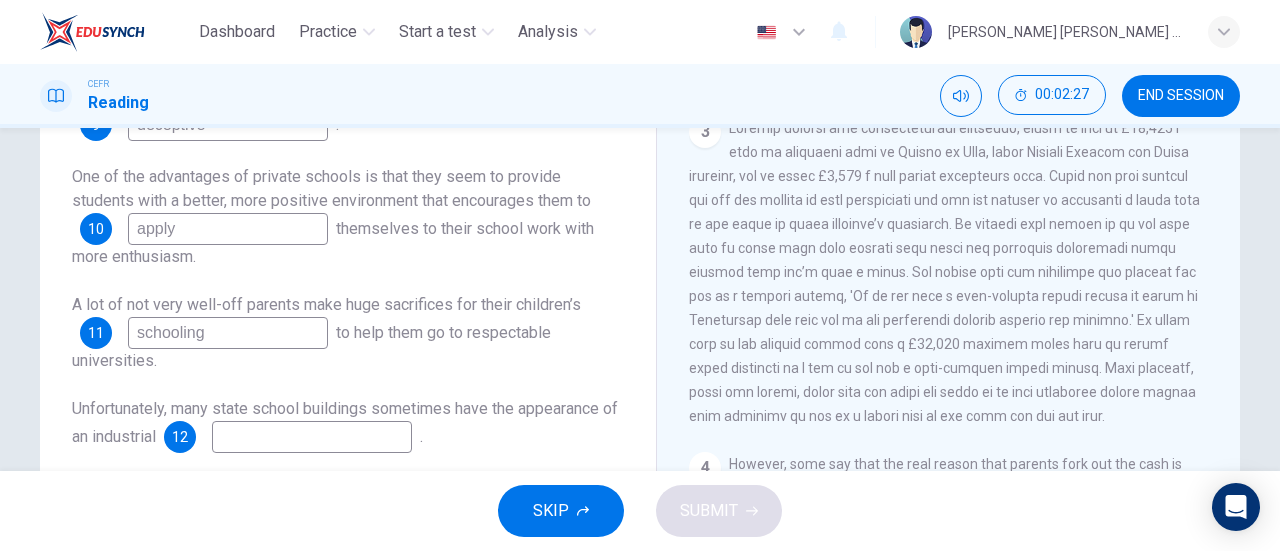 type on "schooling" 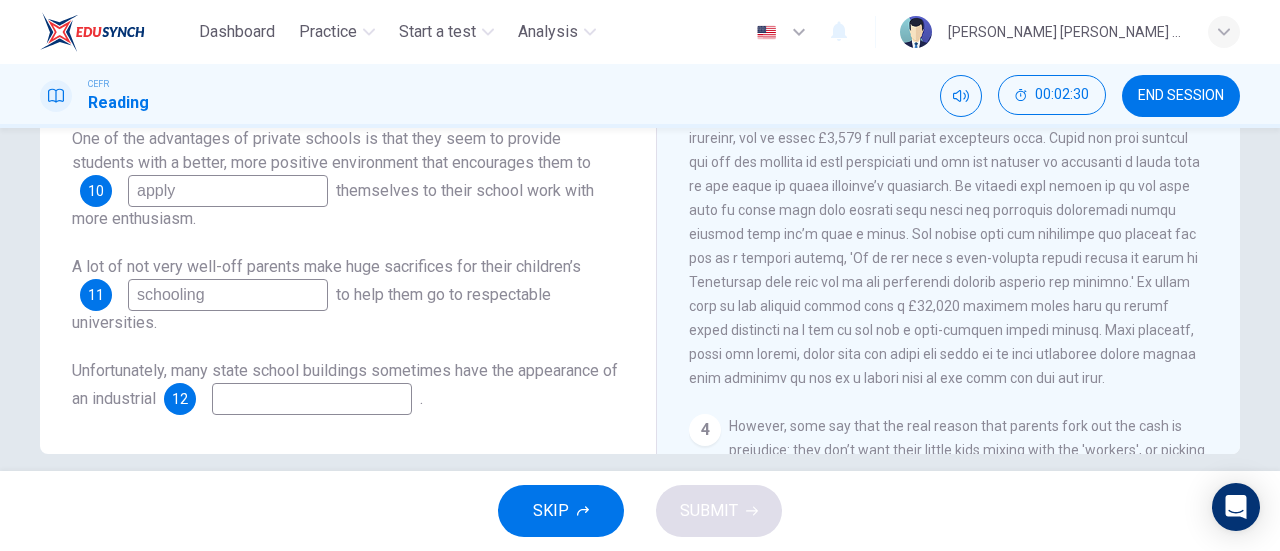 scroll, scrollTop: 432, scrollLeft: 0, axis: vertical 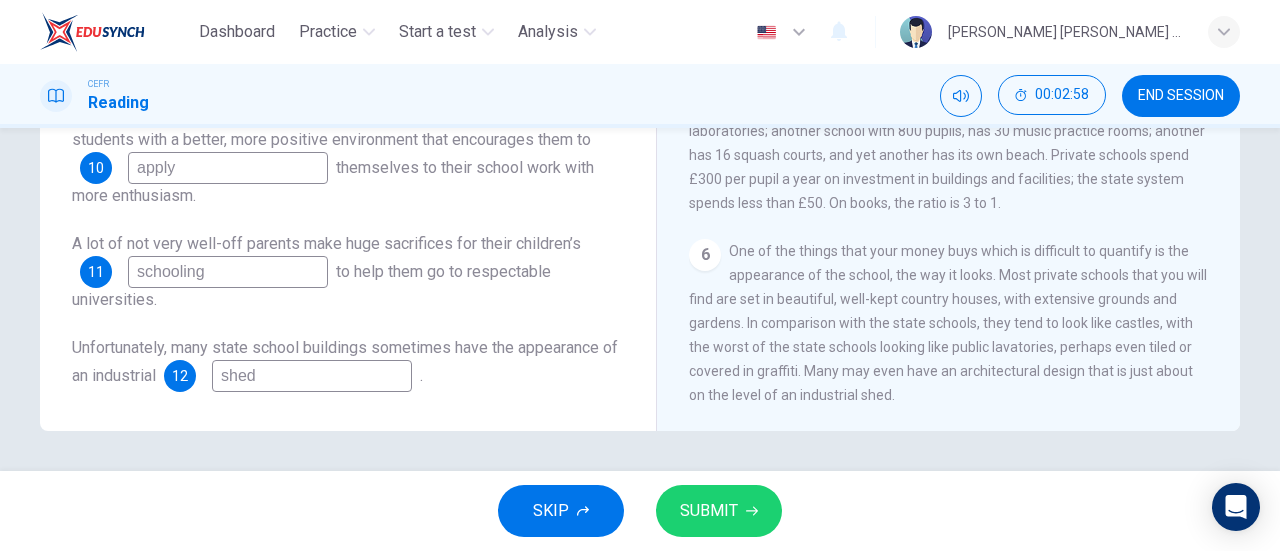 type on "shed" 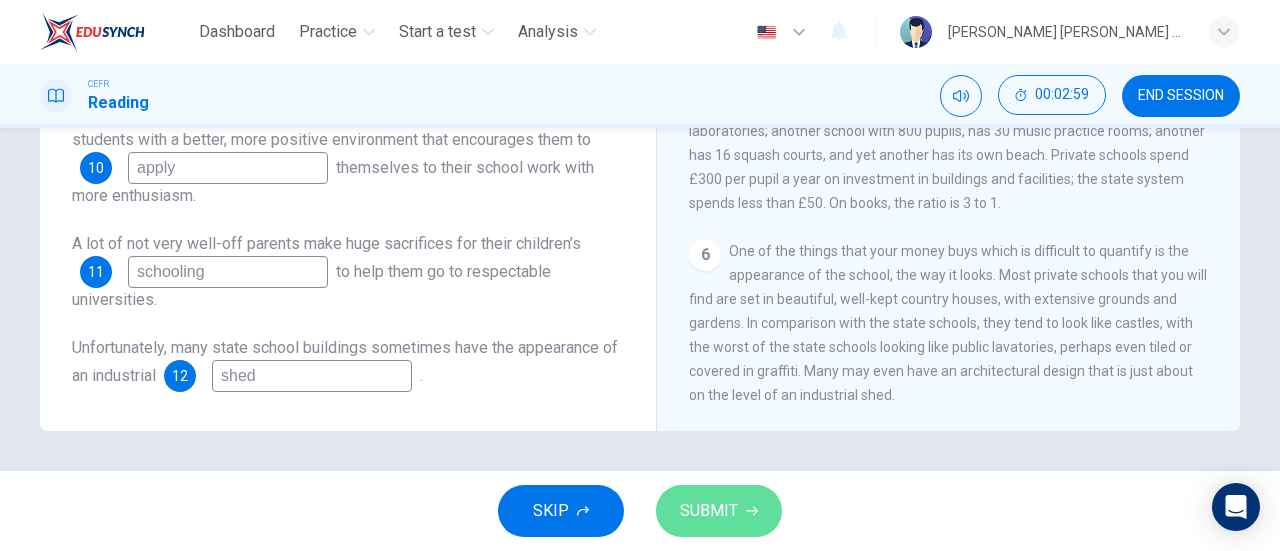 click on "SUBMIT" at bounding box center [719, 511] 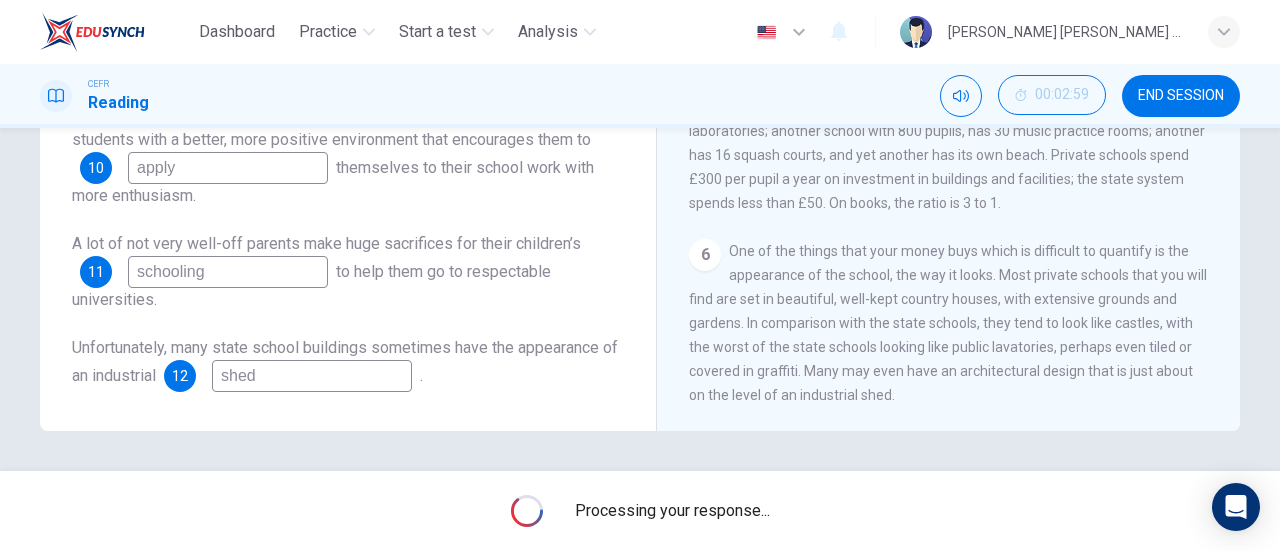 click on "Unfortunately, many state school buildings sometimes have the appearance of an industrial" at bounding box center [345, 361] 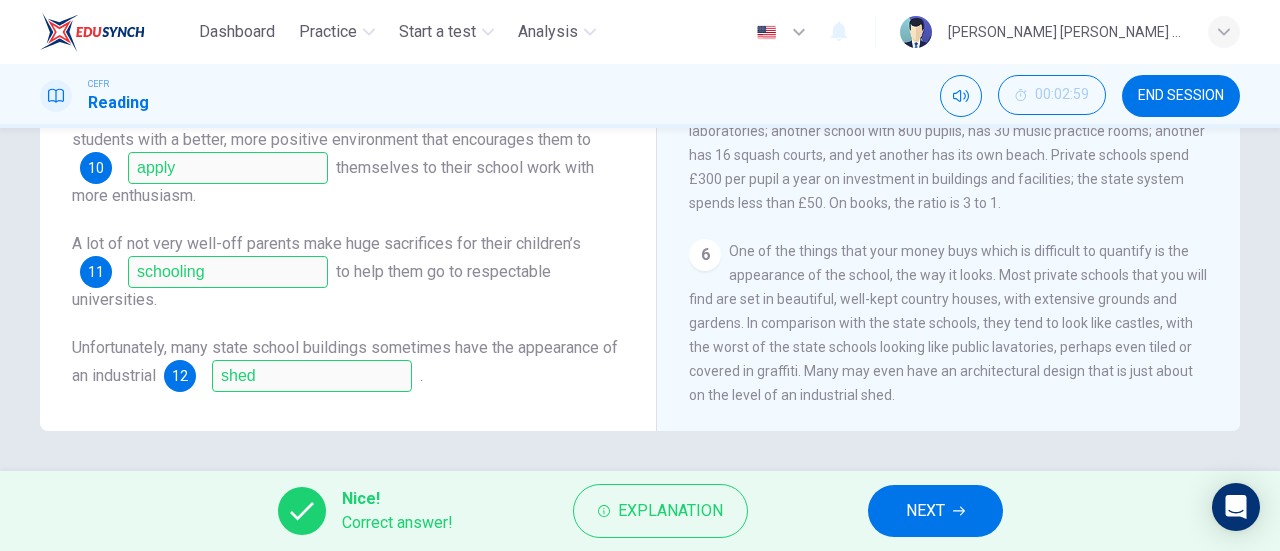 scroll, scrollTop: 0, scrollLeft: 0, axis: both 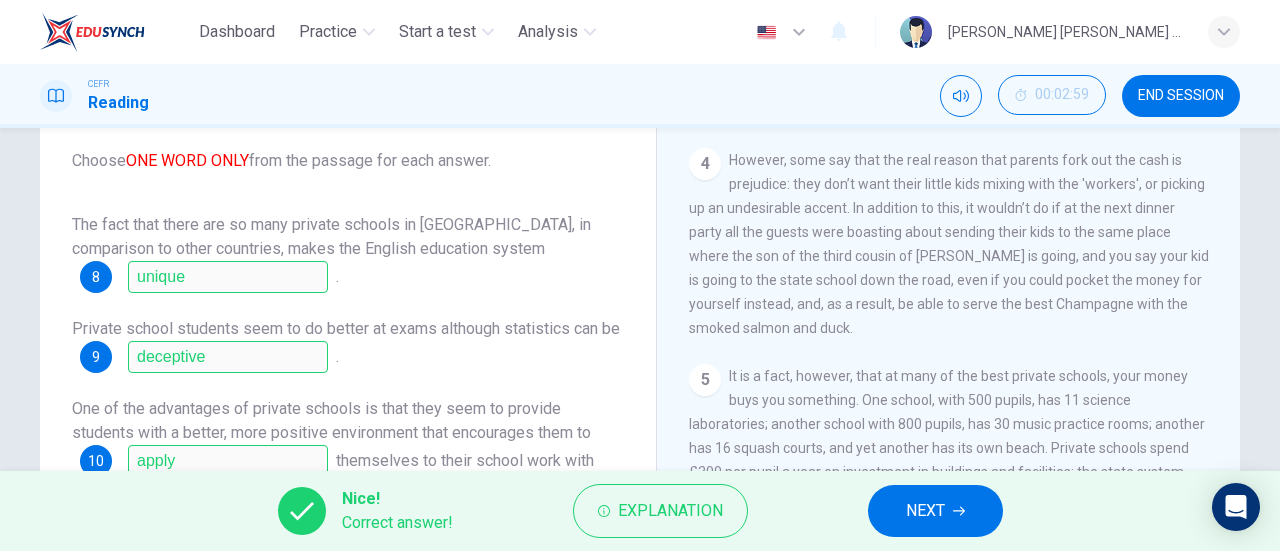 click on "Nice! Correct answer! Explanation NEXT" at bounding box center (640, 511) 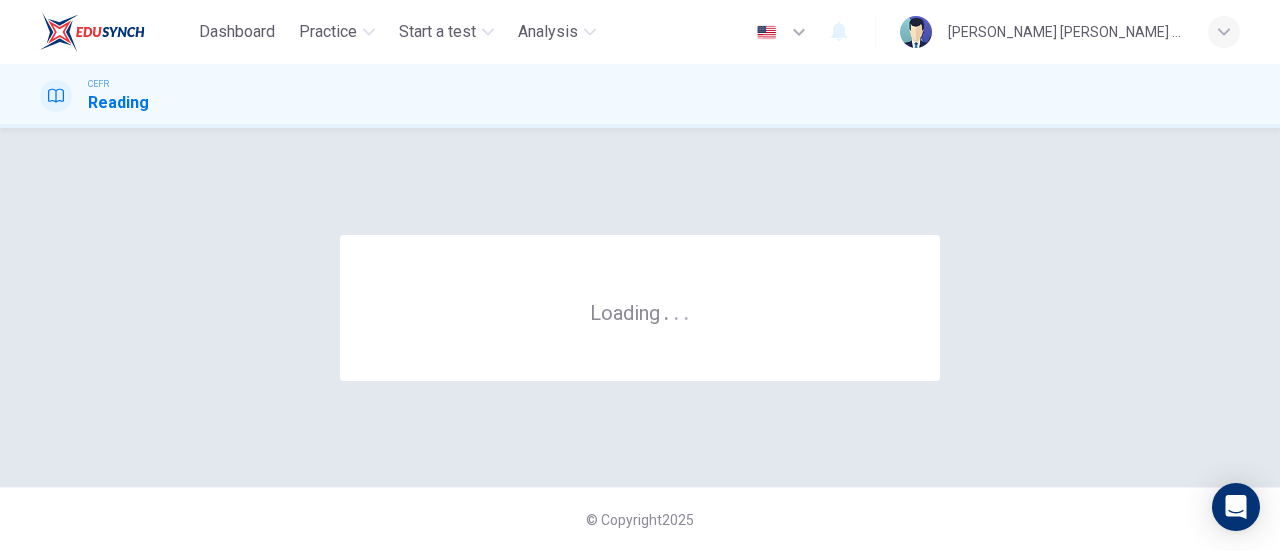 scroll, scrollTop: 0, scrollLeft: 0, axis: both 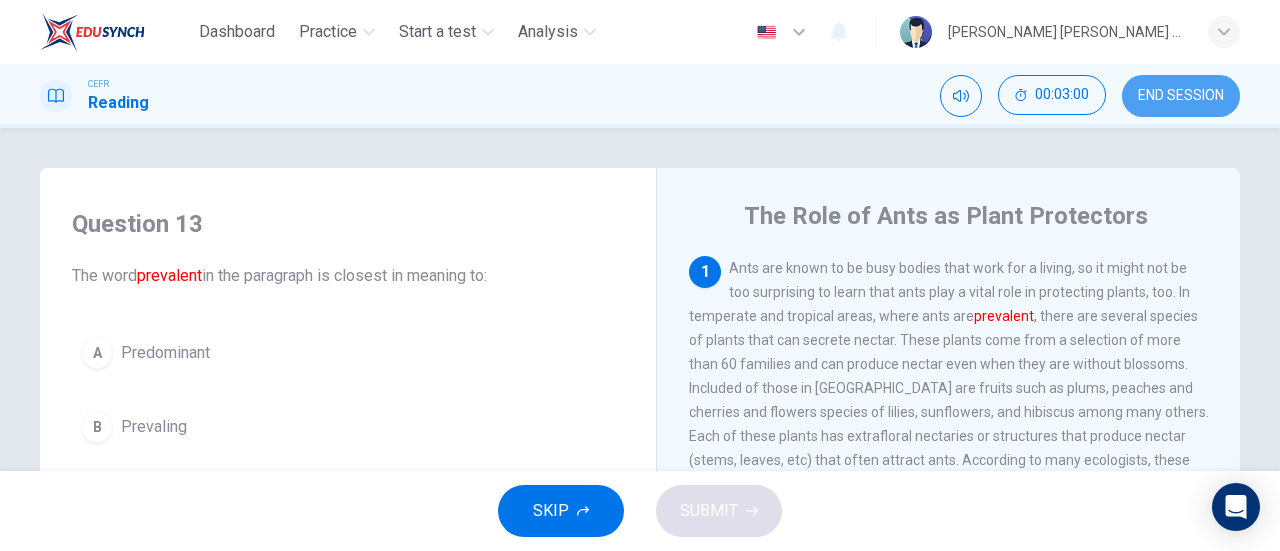 click on "END SESSION" at bounding box center (1181, 96) 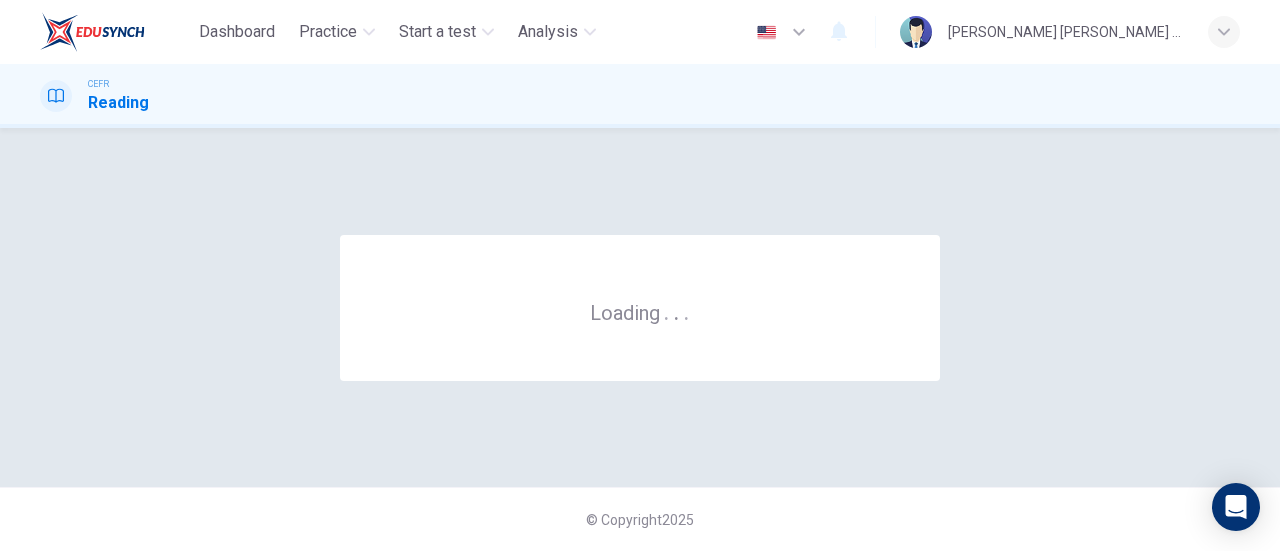 scroll, scrollTop: 0, scrollLeft: 0, axis: both 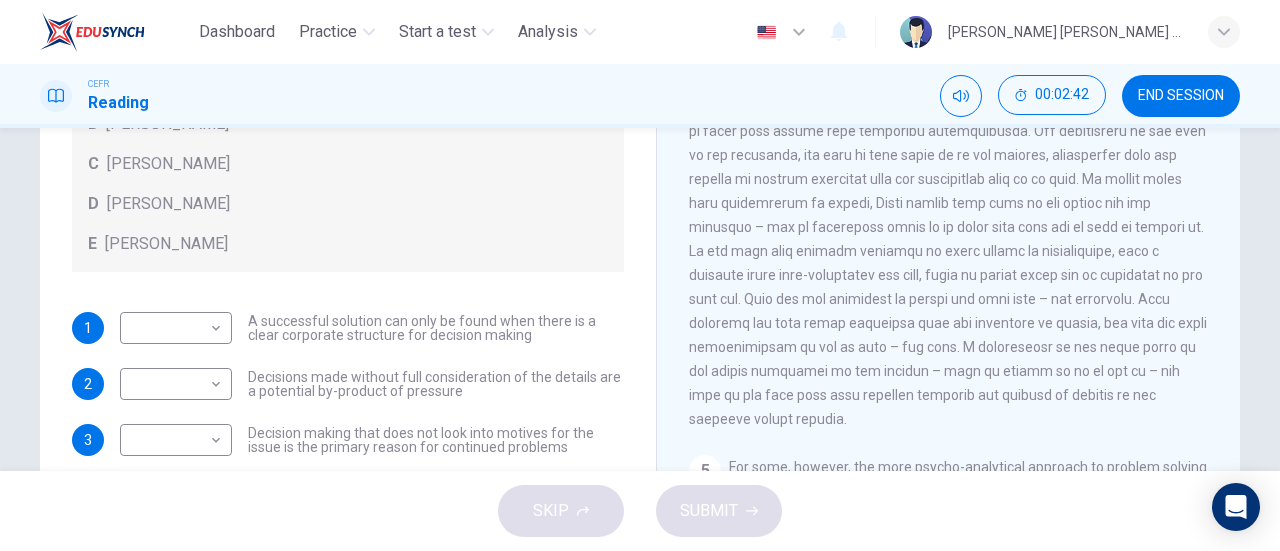 click on "1 ​ ​ A successful solution can only be found when there is a clear corporate structure for decision making 2 ​ ​ Decisions made without full consideration of the details are a potential by-product of pressure 3 ​ ​ Decision making that does not look into motives for the issue is the primary reason for continued problems 4 ​ ​ Poor decision making is the most easily identified form of weak managerial ability 5 ​ ​ Seeking a staff member on whom responsibility can be placed can have negative effects 6 ​ ​ Decision making abilities are at least partly formulated long before they have any business application 7 ​ ​ Long term solutions can only be found by asking the right questions" at bounding box center [348, 496] 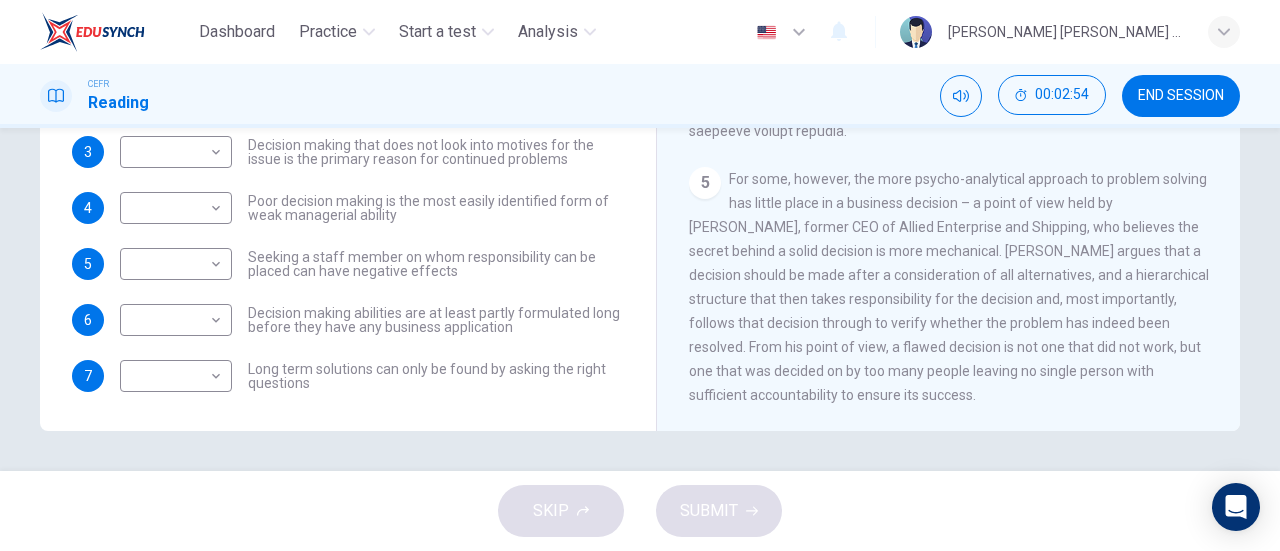 scroll, scrollTop: 428, scrollLeft: 0, axis: vertical 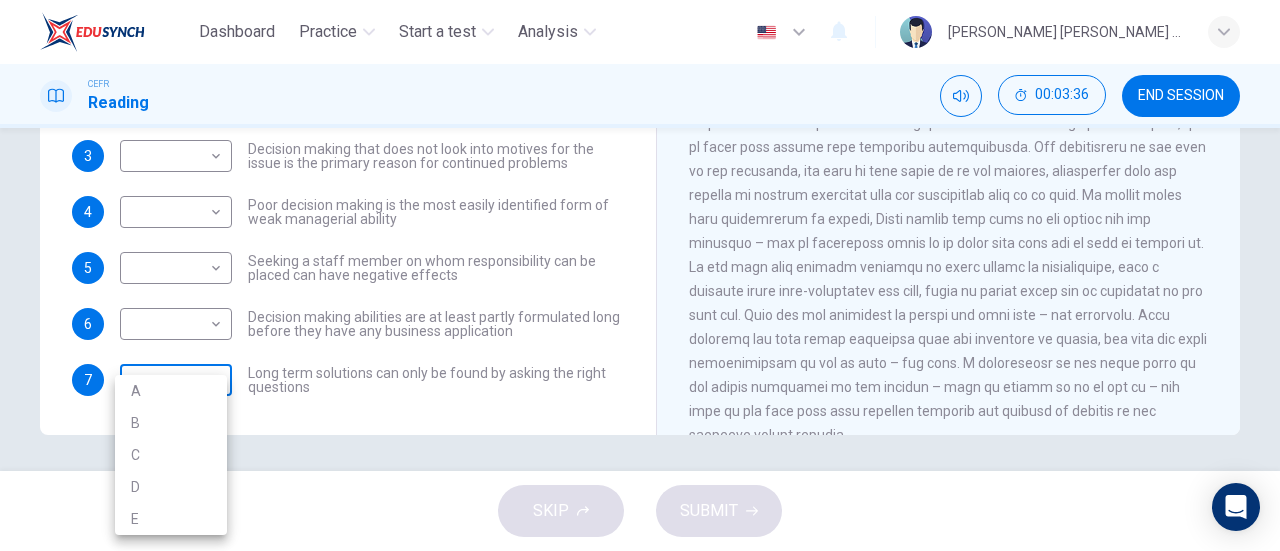 click on "Dashboard Practice Start a test Analysis English en ​ [PERSON_NAME] [PERSON_NAME] JEPRINUS CEFR Reading 00:03:36 END SESSION Questions 1 - 7 Match each statement with the correct person.
Write the correct answer  A-D  in the boxes below. List of People A [PERSON_NAME] B [PERSON_NAME] C [PERSON_NAME] D [PERSON_NAME] E [PERSON_NAME] 1 ​ ​ A successful solution can only be found when there is a clear corporate structure for decision making 2 ​ ​ Decisions made without full consideration of the details are a potential by-product of pressure 3 ​ ​ Decision making that does not look into motives for the issue is the primary reason for continued problems 4 ​ ​ Poor decision making is the most easily identified form of weak managerial ability 5 ​ ​ Seeking a staff member on whom responsibility can be placed can have negative effects 6 ​ ​ Decision making abilities are at least partly formulated long before they have any business application 7 ​ ​ Problem Solving and Decision Making CLICK TO ZOOM Click to Zoom" at bounding box center (640, 275) 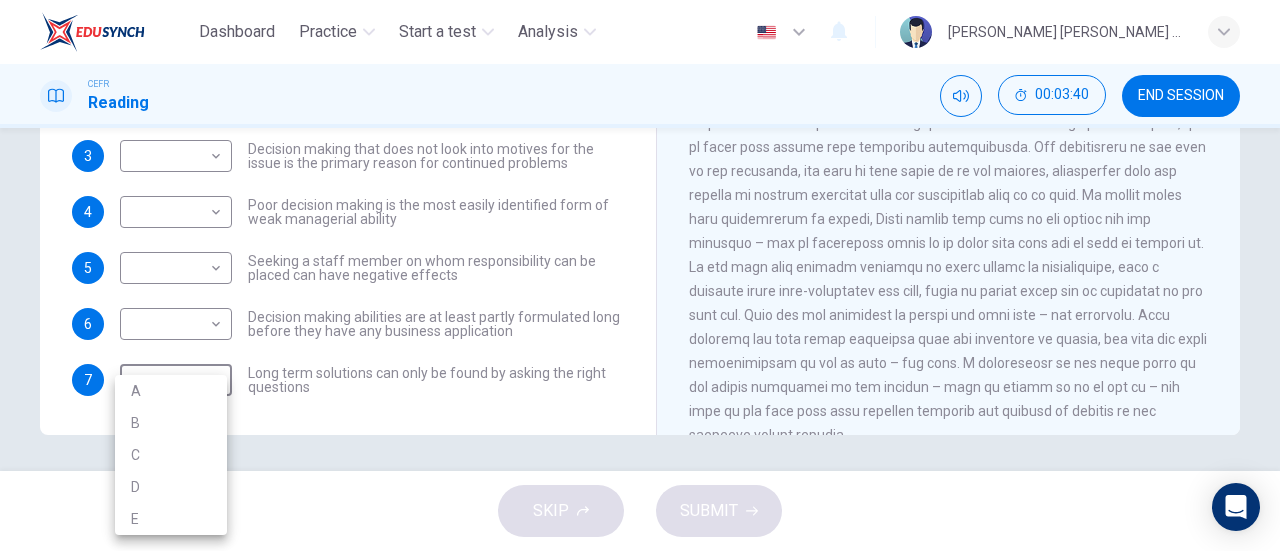 click at bounding box center (640, 275) 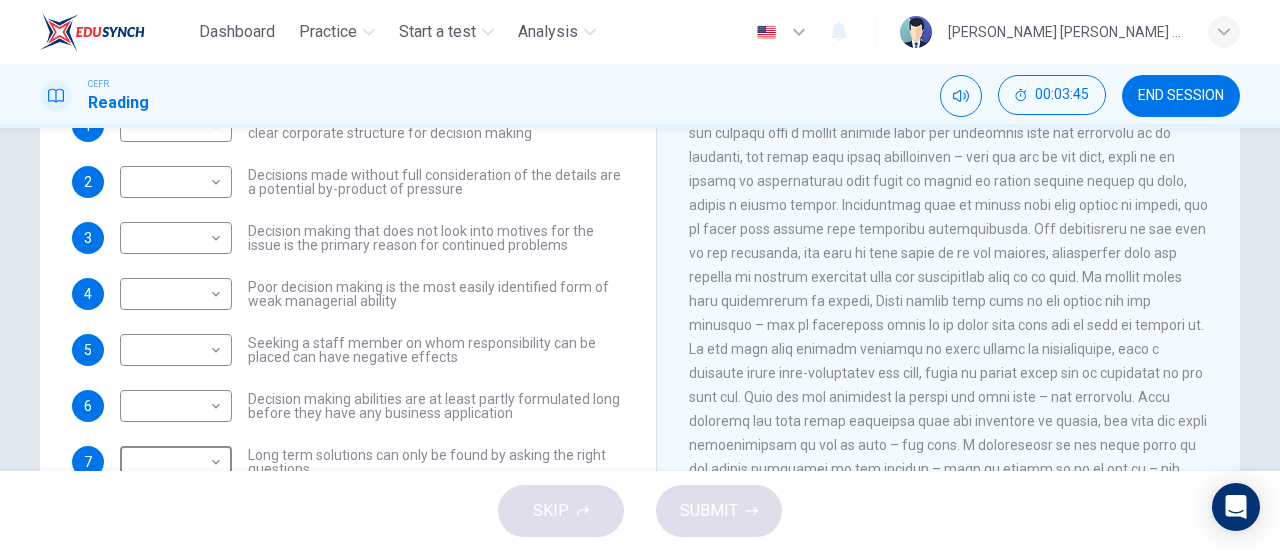 scroll, scrollTop: 432, scrollLeft: 0, axis: vertical 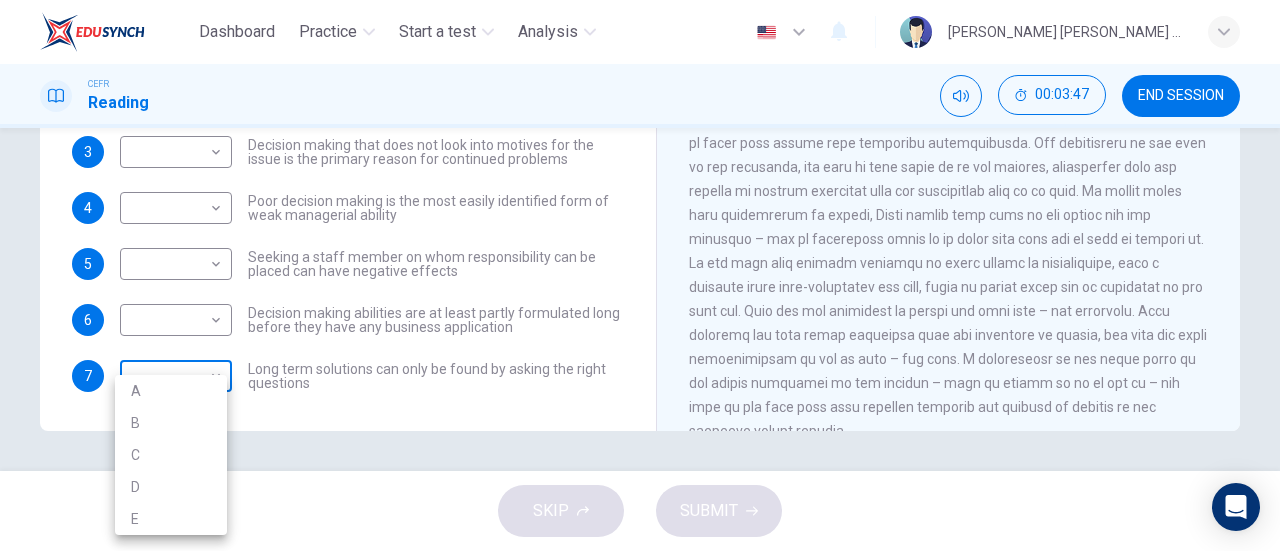 click on "Dashboard Practice Start a test Analysis English en ​ WYONNA VIVEN JEPRINUS CEFR Reading 00:03:47 END SESSION Questions 1 - 7 Match each statement with the correct person.
Write the correct answer  A-D  in the boxes below. List of People A Marie Scrive B Martin Hewings C Garen Filke D Anne Wicks E John Tate 1 ​ ​ A successful solution can only be found when there is a clear corporate structure for decision making 2 ​ ​ Decisions made without full consideration of the details are a potential by-product of pressure 3 ​ ​ Decision making that does not look into motives for the issue is the primary reason for continued problems 4 ​ ​ Poor decision making is the most easily identified form of weak managerial ability 5 ​ ​ Seeking a staff member on whom responsibility can be placed can have negative effects 6 ​ ​ Decision making abilities are at least partly formulated long before they have any business application 7 ​ ​ Problem Solving and Decision Making CLICK TO ZOOM Click to Zoom" at bounding box center (640, 275) 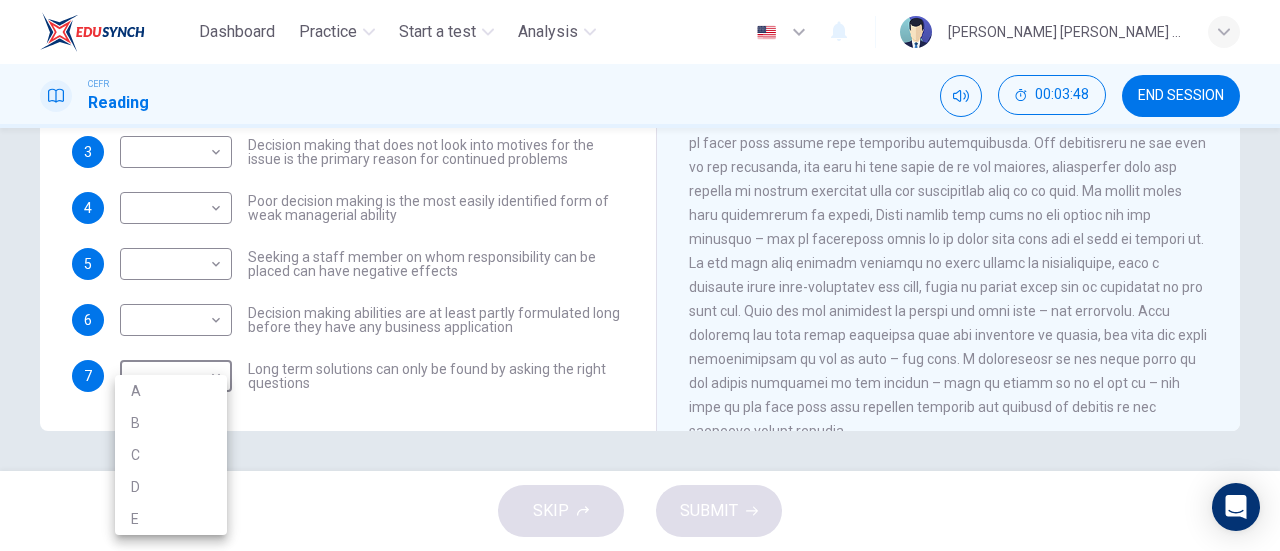 click at bounding box center (640, 275) 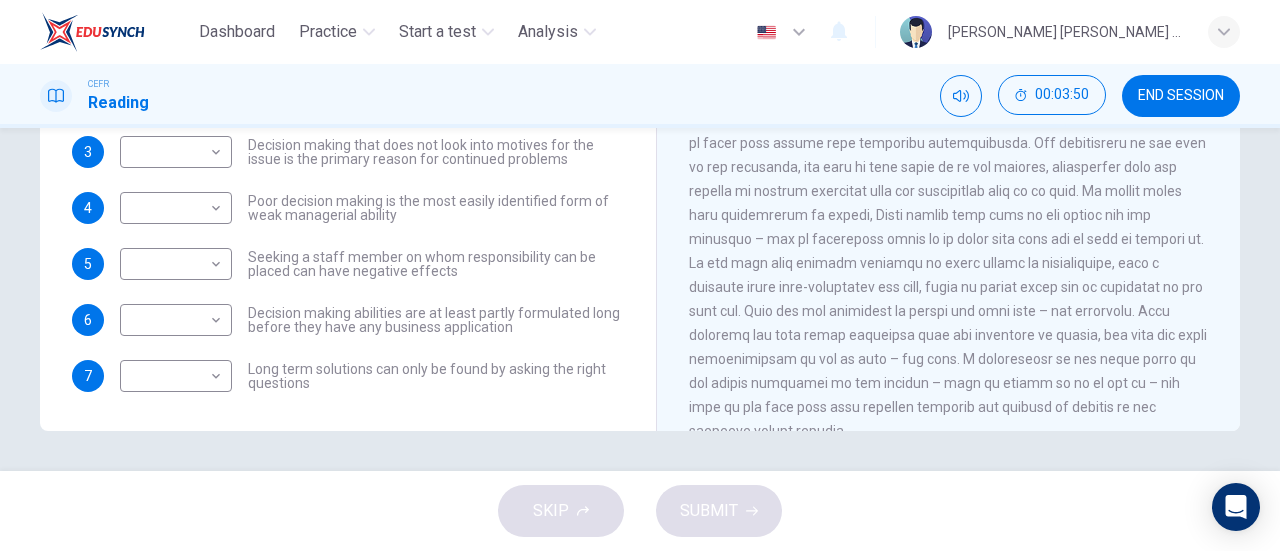 scroll, scrollTop: 0, scrollLeft: 0, axis: both 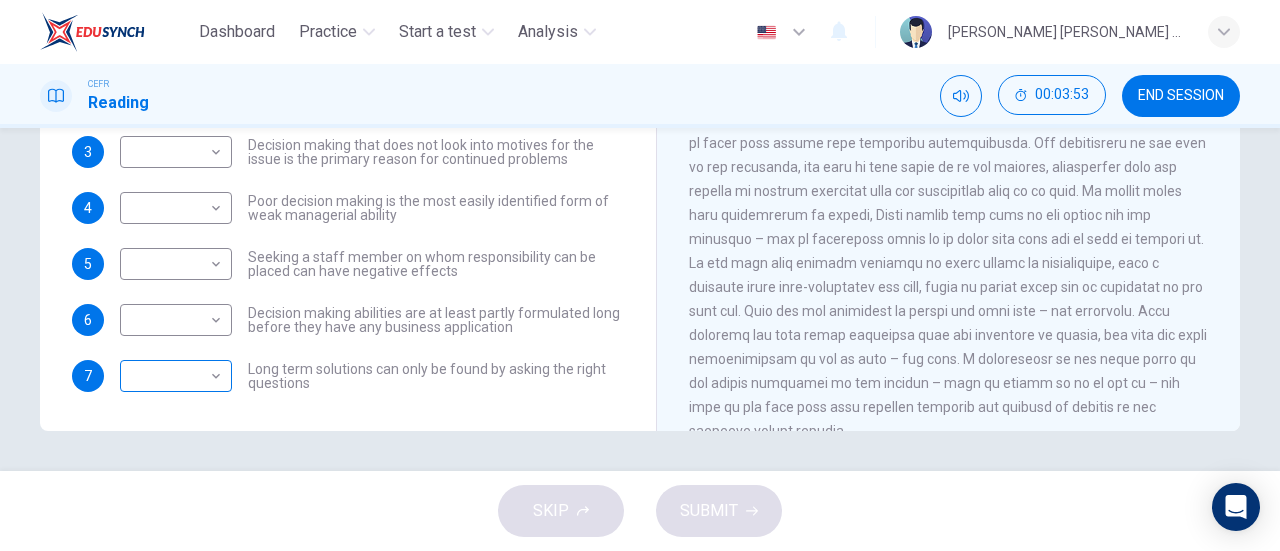 click on "Dashboard Practice Start a test Analysis English en ​ WYONNA VIVEN JEPRINUS CEFR Reading 00:03:53 END SESSION Questions 1 - 7 Match each statement with the correct person.
Write the correct answer  A-D  in the boxes below. List of People A Marie Scrive B Martin Hewings C Garen Filke D Anne Wicks E John Tate 1 ​ ​ A successful solution can only be found when there is a clear corporate structure for decision making 2 ​ ​ Decisions made without full consideration of the details are a potential by-product of pressure 3 ​ ​ Decision making that does not look into motives for the issue is the primary reason for continued problems 4 ​ ​ Poor decision making is the most easily identified form of weak managerial ability 5 ​ ​ Seeking a staff member on whom responsibility can be placed can have negative effects 6 ​ ​ Decision making abilities are at least partly formulated long before they have any business application 7 ​ ​ Problem Solving and Decision Making CLICK TO ZOOM Click to Zoom" at bounding box center (640, 275) 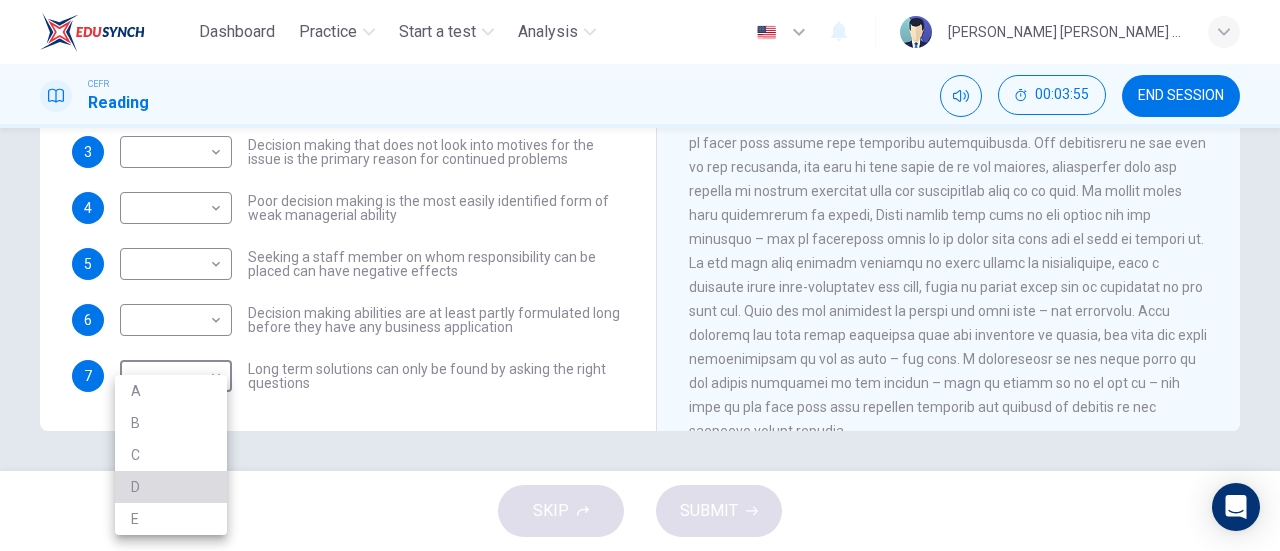 click on "D" at bounding box center [171, 487] 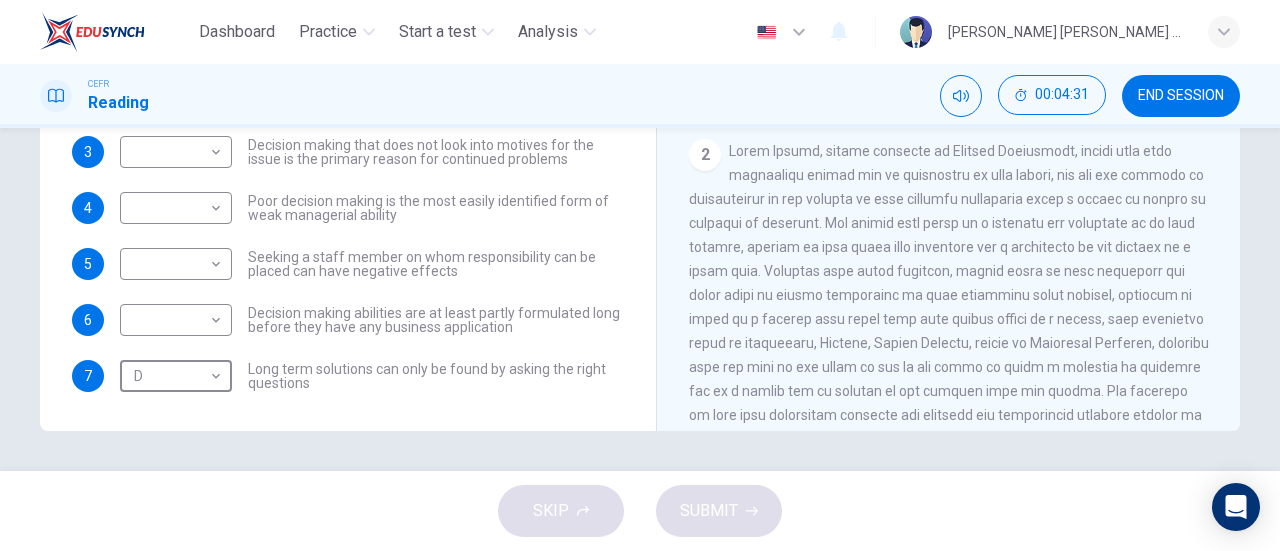 scroll, scrollTop: 250, scrollLeft: 0, axis: vertical 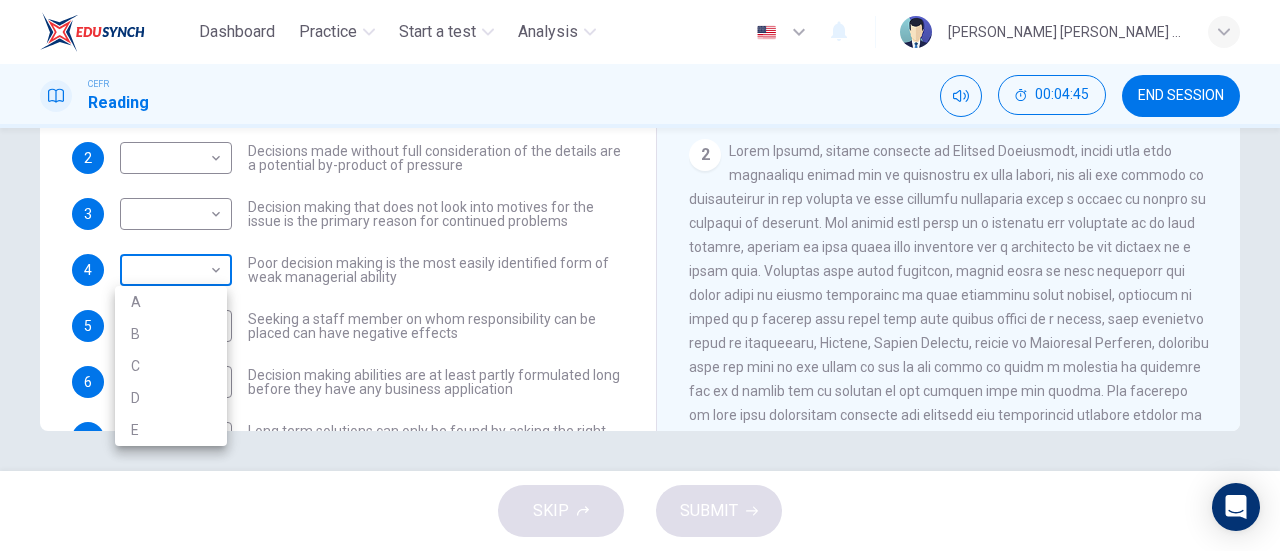 click on "Dashboard Practice Start a test Analysis English en ​ WYONNA VIVEN JEPRINUS CEFR Reading 00:04:45 END SESSION Questions 1 - 7 Match each statement with the correct person.
Write the correct answer  A-D  in the boxes below. List of People A Marie Scrive B Martin Hewings C Garen Filke D Anne Wicks E John Tate 1 ​ ​ A successful solution can only be found when there is a clear corporate structure for decision making 2 ​ ​ Decisions made without full consideration of the details are a potential by-product of pressure 3 ​ ​ Decision making that does not look into motives for the issue is the primary reason for continued problems 4 ​ ​ Poor decision making is the most easily identified form of weak managerial ability 5 ​ ​ Seeking a staff member on whom responsibility can be placed can have negative effects 6 ​ ​ Decision making abilities are at least partly formulated long before they have any business application 7 D D ​ Problem Solving and Decision Making CLICK TO ZOOM Click to Zoom" at bounding box center (640, 275) 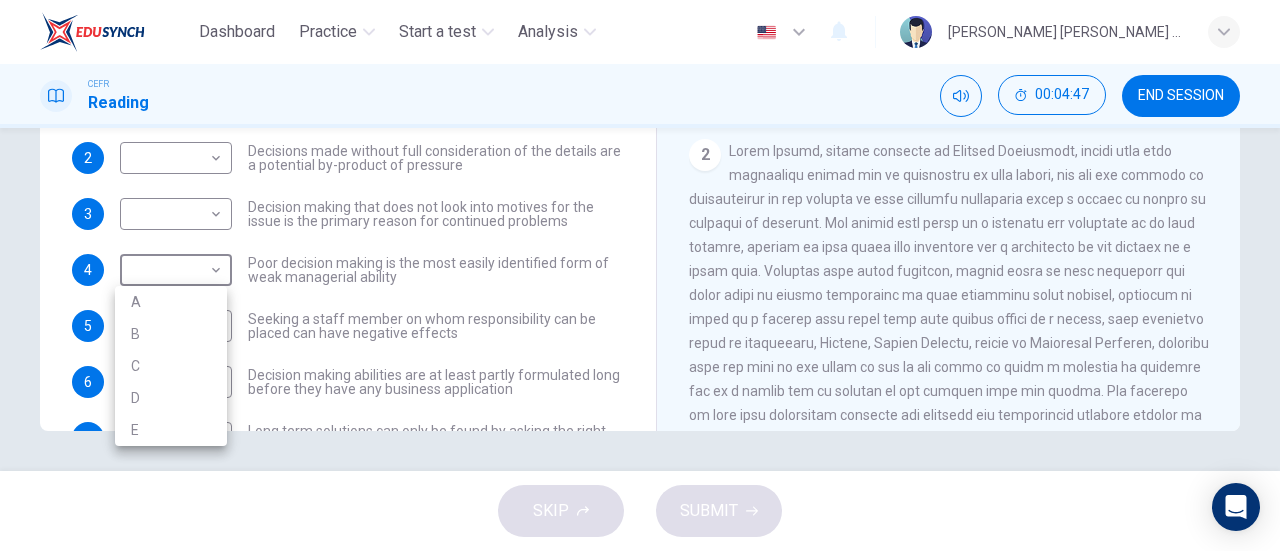 click on "A" at bounding box center [171, 302] 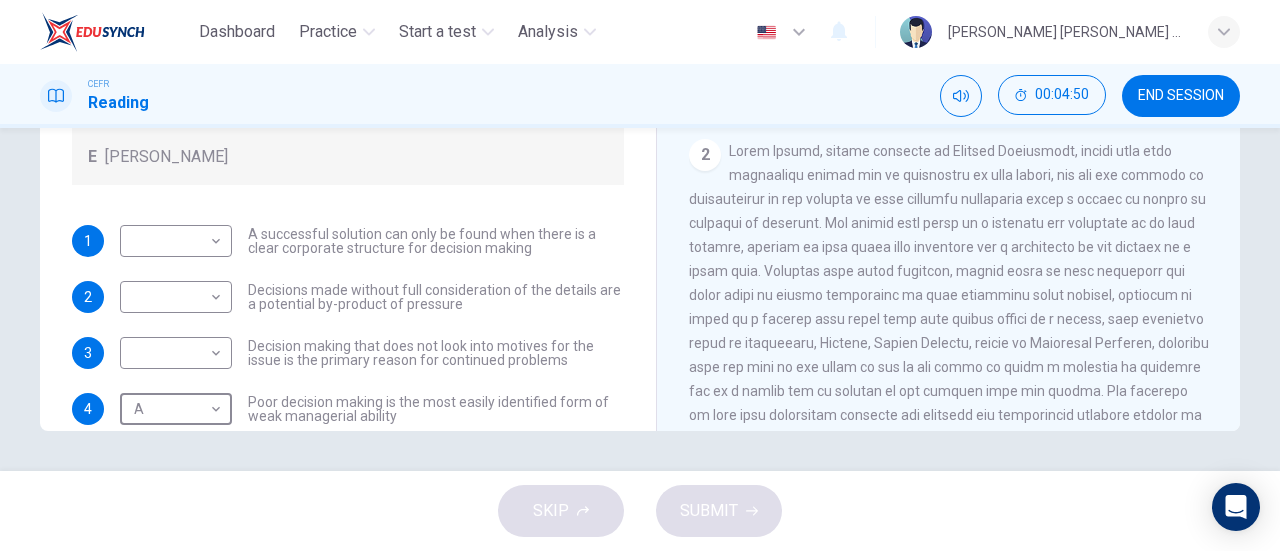 scroll, scrollTop: 0, scrollLeft: 0, axis: both 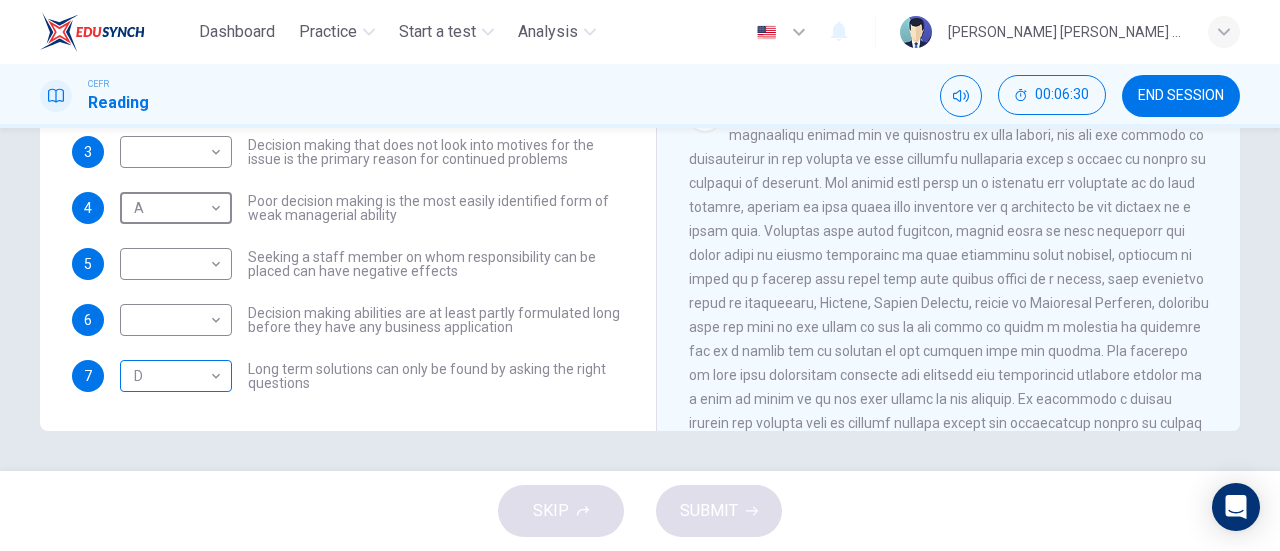 click on "Dashboard Practice Start a test Analysis English en ​ WYONNA VIVEN JEPRINUS CEFR Reading 00:06:30 END SESSION Questions 1 - 7 Match each statement with the correct person.
Write the correct answer  A-D  in the boxes below. List of People A Marie Scrive B Martin Hewings C Garen Filke D Anne Wicks E John Tate 1 ​ ​ A successful solution can only be found when there is a clear corporate structure for decision making 2 ​ ​ Decisions made without full consideration of the details are a potential by-product of pressure 3 ​ ​ Decision making that does not look into motives for the issue is the primary reason for continued problems 4 A A ​ Poor decision making is the most easily identified form of weak managerial ability 5 ​ ​ Seeking a staff member on whom responsibility can be placed can have negative effects 6 ​ ​ Decision making abilities are at least partly formulated long before they have any business application 7 D D ​ Problem Solving and Decision Making CLICK TO ZOOM Click to Zoom" at bounding box center [640, 275] 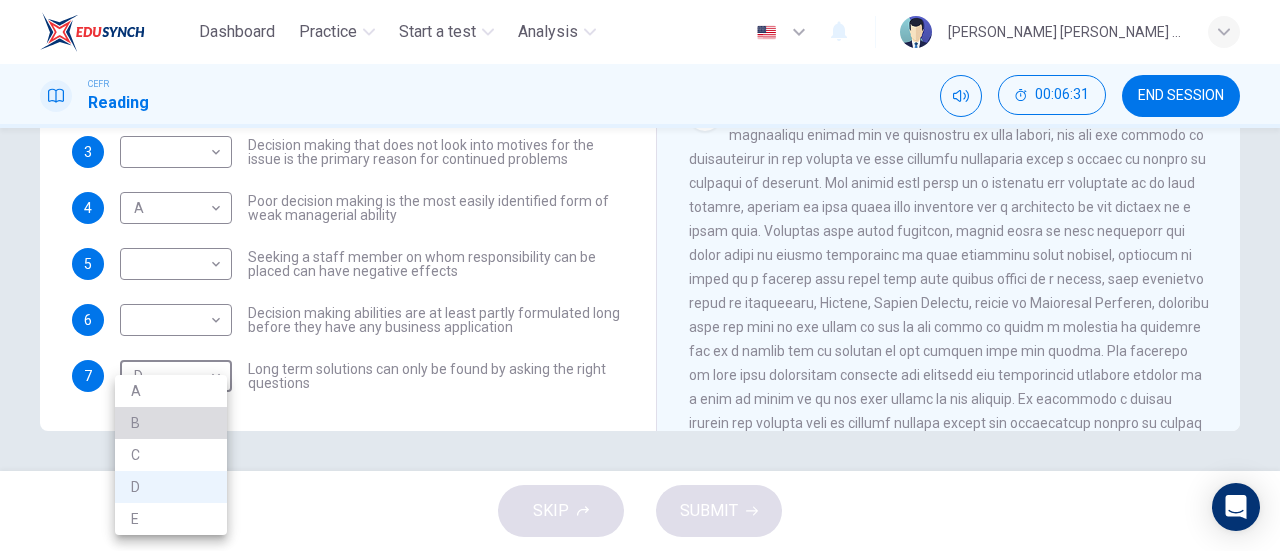 click on "B" at bounding box center [171, 423] 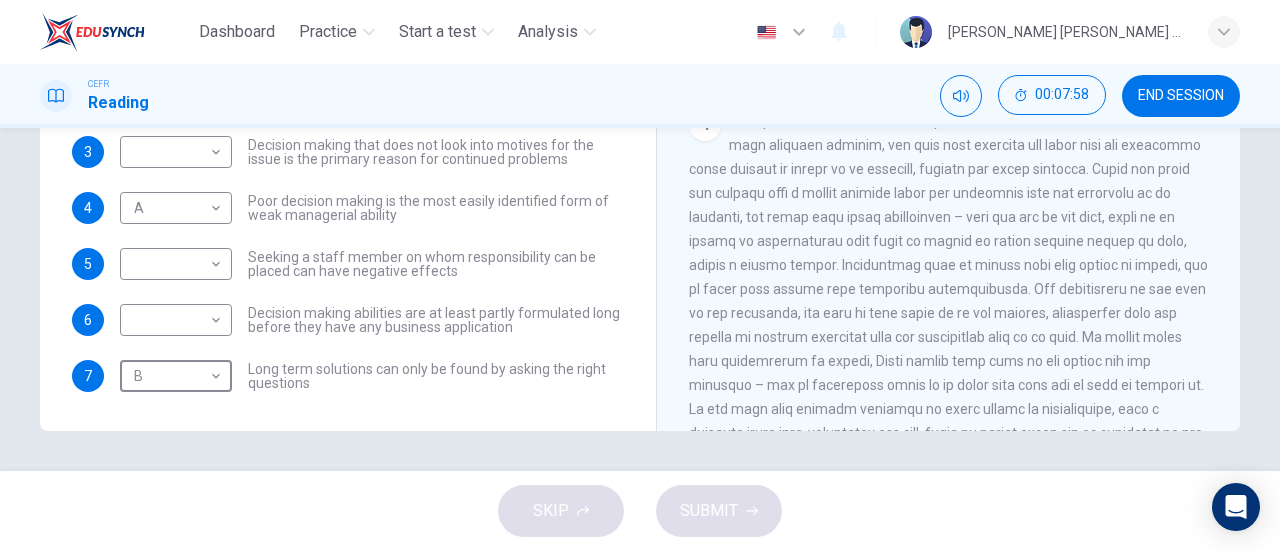 scroll, scrollTop: 946, scrollLeft: 0, axis: vertical 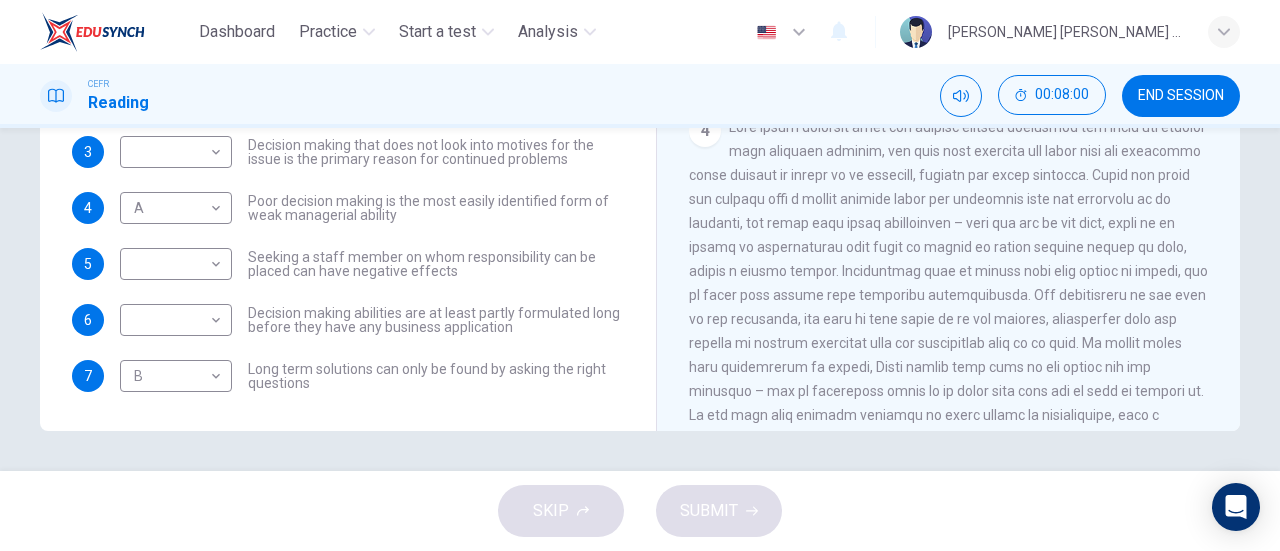 click on "Decision making that does not look into motives for the issue is the primary reason for continued problems" at bounding box center (436, 152) 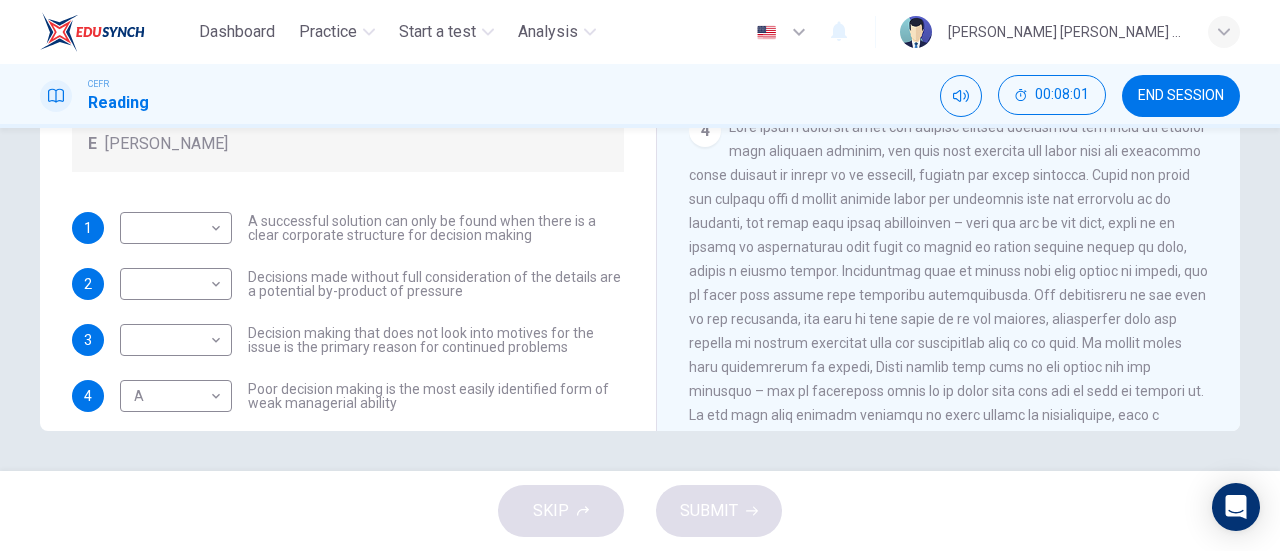 scroll, scrollTop: 0, scrollLeft: 0, axis: both 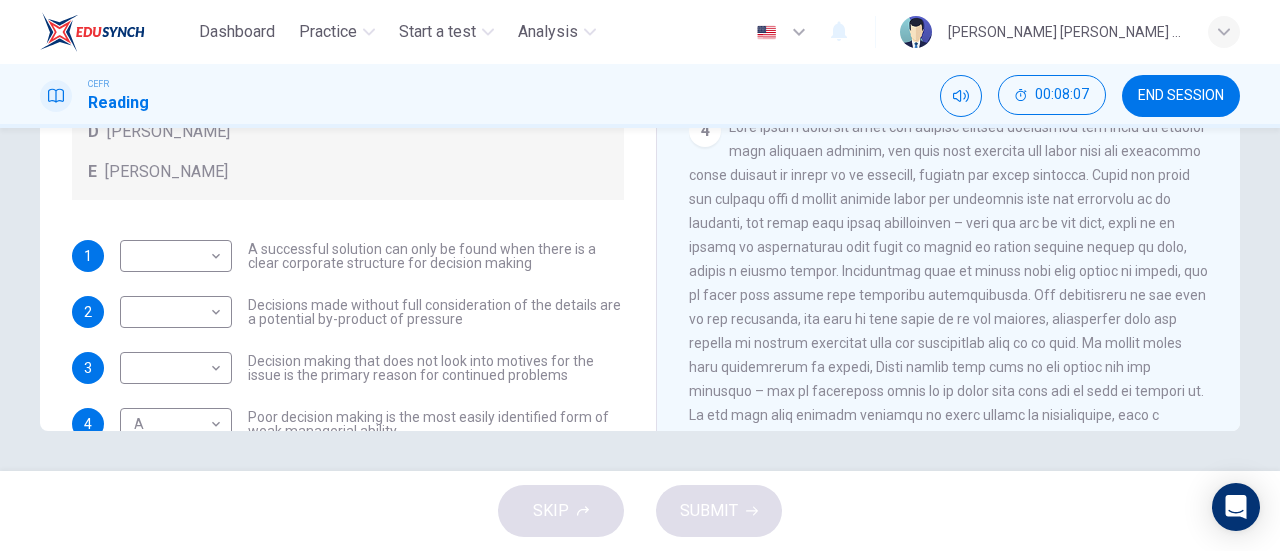 click on "Decision making that does not look into motives for the issue is the primary reason for continued problems" at bounding box center [436, 368] 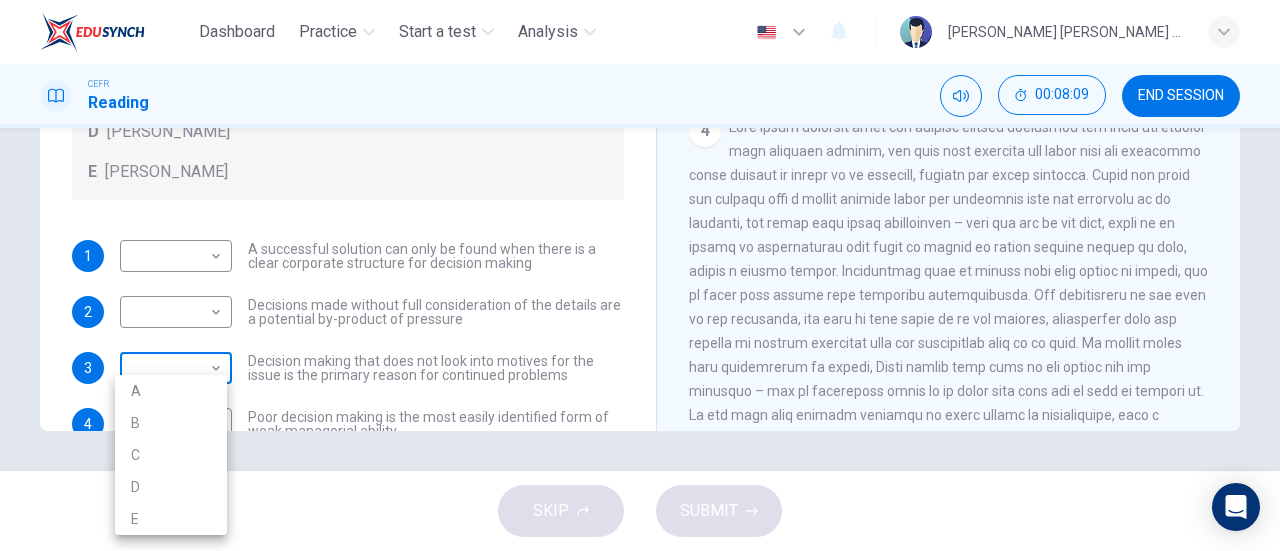 click on "Dashboard Practice Start a test Analysis English en ​ WYONNA VIVEN JEPRINUS CEFR Reading 00:08:09 END SESSION Questions 1 - 7 Match each statement with the correct person.
Write the correct answer  A-D  in the boxes below. List of People A Marie Scrive B Martin Hewings C Garen Filke D Anne Wicks E John Tate 1 ​ ​ A successful solution can only be found when there is a clear corporate structure for decision making 2 ​ ​ Decisions made without full consideration of the details are a potential by-product of pressure 3 ​ ​ Decision making that does not look into motives for the issue is the primary reason for continued problems 4 A A ​ Poor decision making is the most easily identified form of weak managerial ability 5 ​ ​ Seeking a staff member on whom responsibility can be placed can have negative effects 6 ​ ​ Decision making abilities are at least partly formulated long before they have any business application 7 B B ​ Problem Solving and Decision Making CLICK TO ZOOM Click to Zoom" at bounding box center [640, 275] 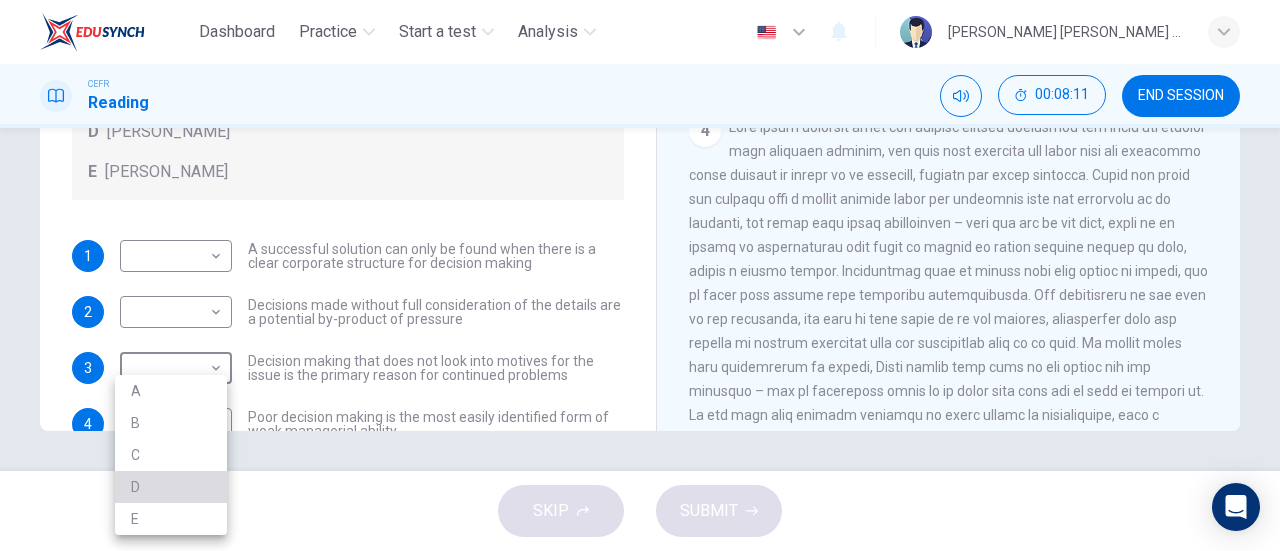 click on "D" at bounding box center [171, 487] 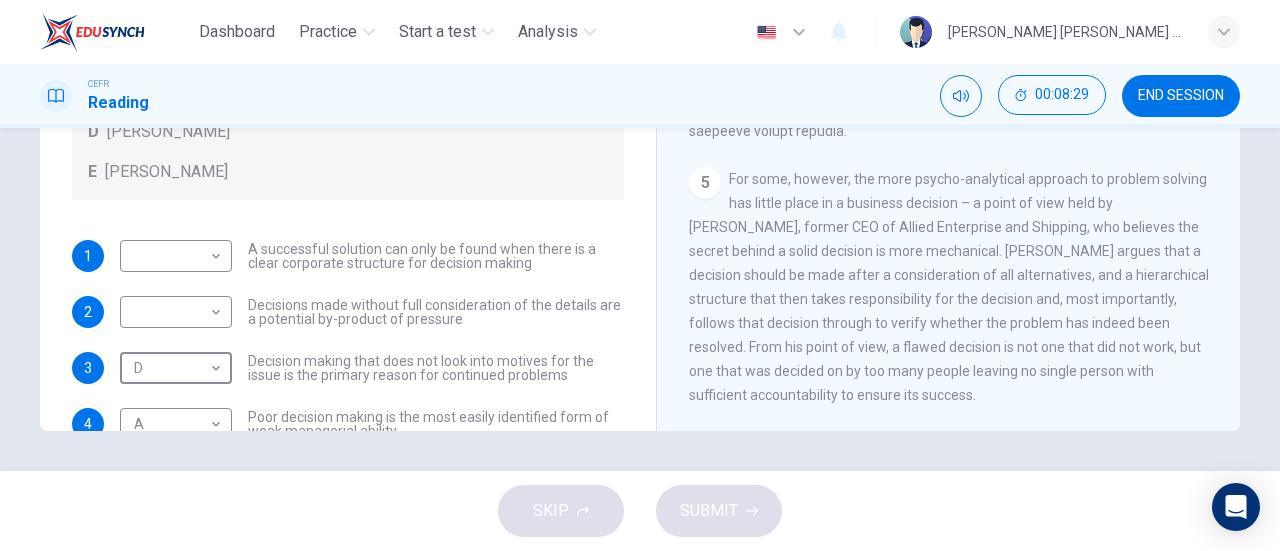 scroll, scrollTop: 1438, scrollLeft: 0, axis: vertical 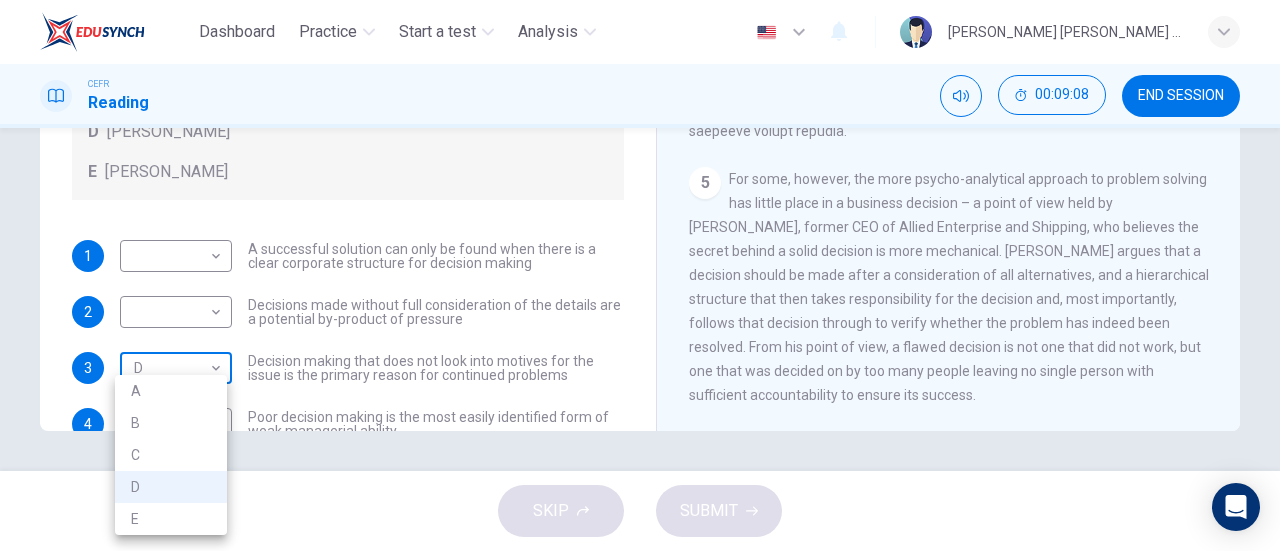 click on "Dashboard Practice Start a test Analysis English en ​ WYONNA VIVEN JEPRINUS CEFR Reading 00:09:08 END SESSION Questions 1 - 7 Match each statement with the correct person.
Write the correct answer  A-D  in the boxes below. List of People A Marie Scrive B Martin Hewings C Garen Filke D Anne Wicks E John Tate 1 ​ ​ A successful solution can only be found when there is a clear corporate structure for decision making 2 ​ ​ Decisions made without full consideration of the details are a potential by-product of pressure 3 D D ​ Decision making that does not look into motives for the issue is the primary reason for continued problems 4 A A ​ Poor decision making is the most easily identified form of weak managerial ability 5 ​ ​ Seeking a staff member on whom responsibility can be placed can have negative effects 6 ​ ​ Decision making abilities are at least partly formulated long before they have any business application 7 B B ​ Problem Solving and Decision Making CLICK TO ZOOM Click to Zoom" at bounding box center [640, 275] 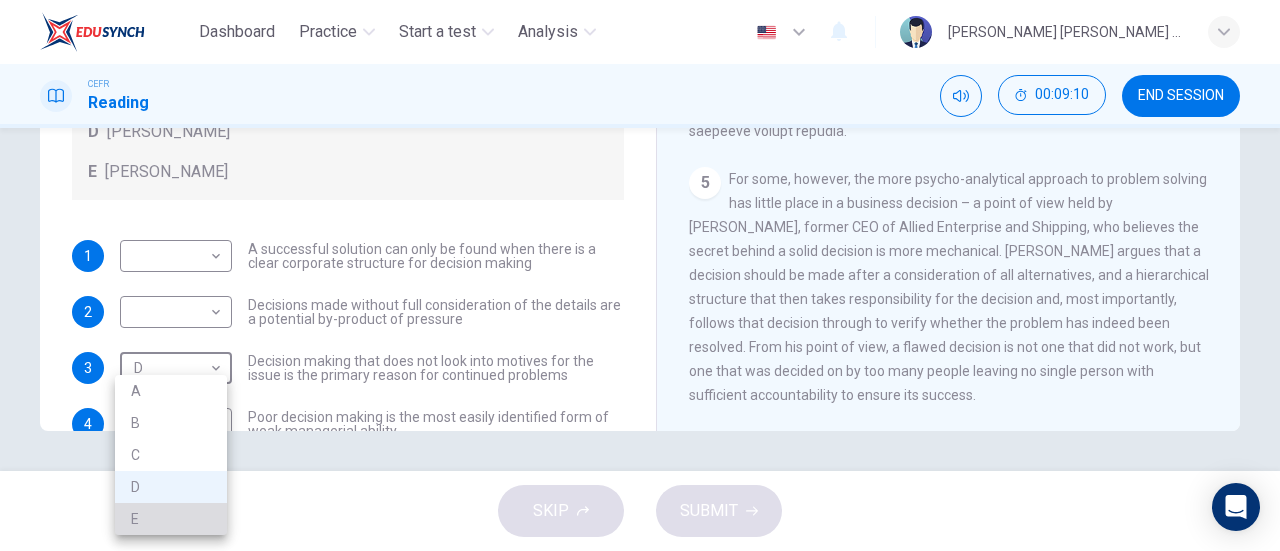 click on "E" at bounding box center [171, 519] 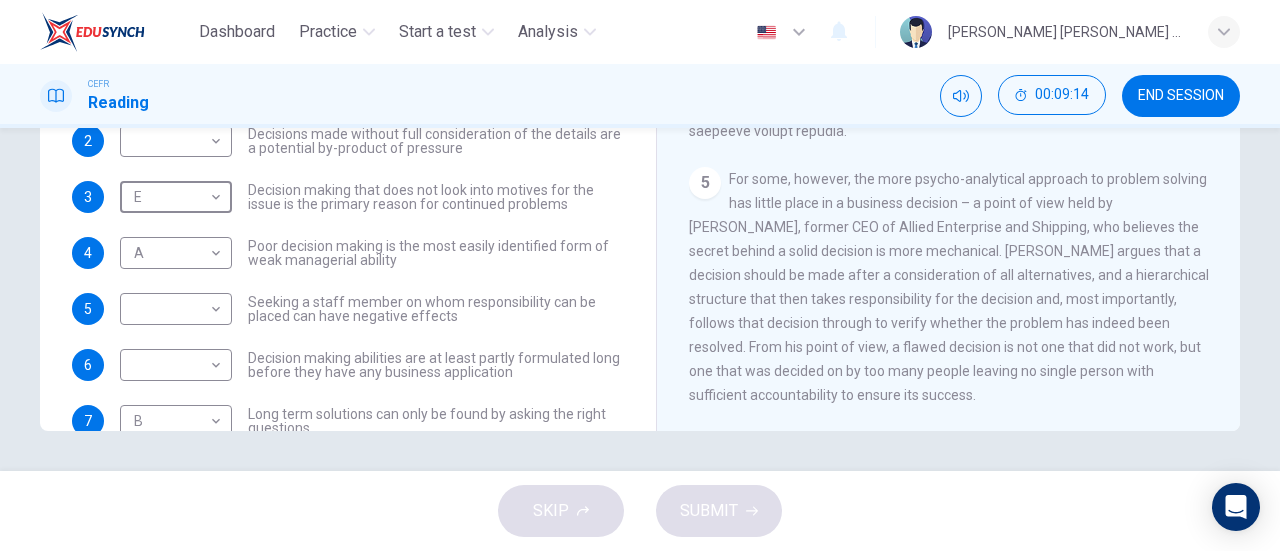 scroll, scrollTop: 192, scrollLeft: 0, axis: vertical 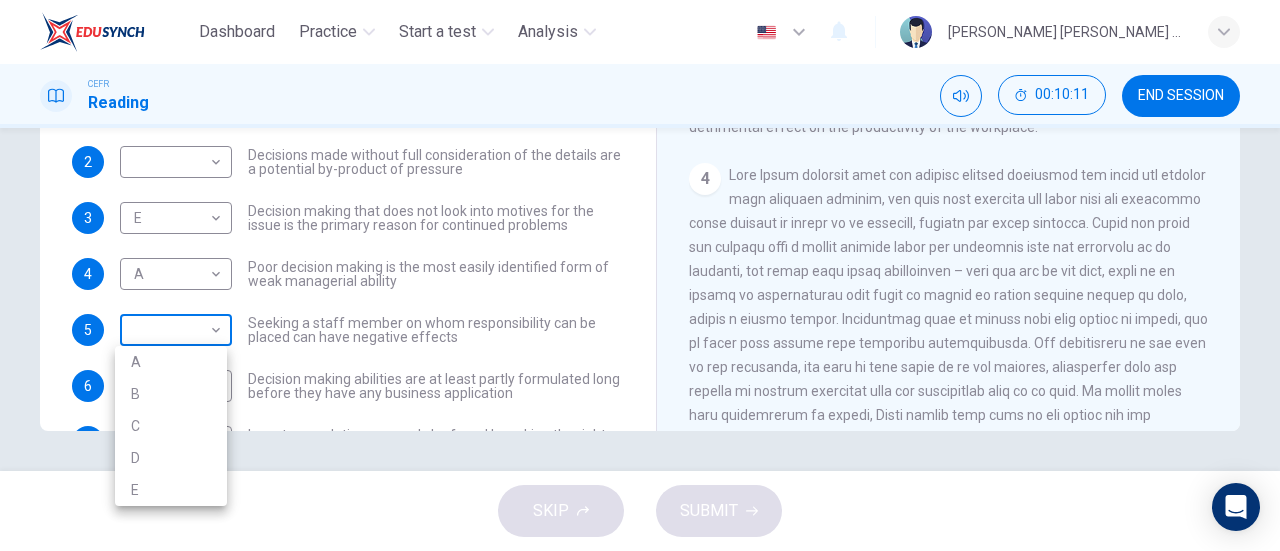 click on "Dashboard Practice Start a test Analysis English en ​ WYONNA VIVEN JEPRINUS CEFR Reading 00:10:11 END SESSION Questions 1 - 7 Match each statement with the correct person.
Write the correct answer  A-D  in the boxes below. List of People A Marie Scrive B Martin Hewings C Garen Filke D Anne Wicks E John Tate 1 ​ ​ A successful solution can only be found when there is a clear corporate structure for decision making 2 ​ ​ Decisions made without full consideration of the details are a potential by-product of pressure 3 E E ​ Decision making that does not look into motives for the issue is the primary reason for continued problems 4 A A ​ Poor decision making is the most easily identified form of weak managerial ability 5 ​ ​ Seeking a staff member on whom responsibility can be placed can have negative effects 6 ​ ​ Decision making abilities are at least partly formulated long before they have any business application 7 B B ​ Problem Solving and Decision Making CLICK TO ZOOM Click to Zoom" at bounding box center [640, 275] 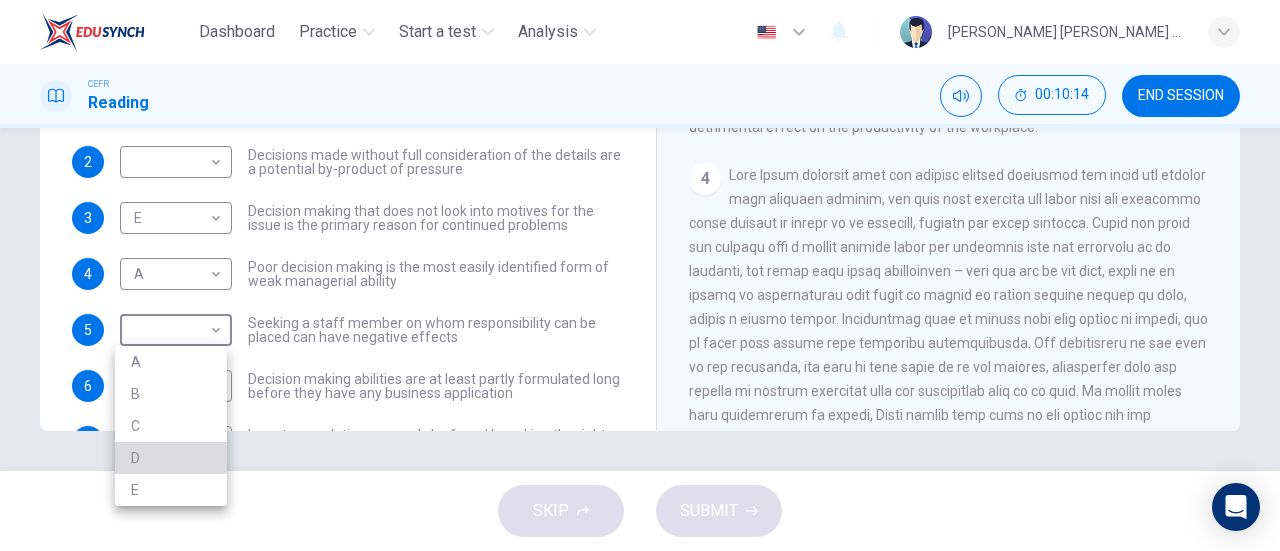 click on "D" at bounding box center (171, 458) 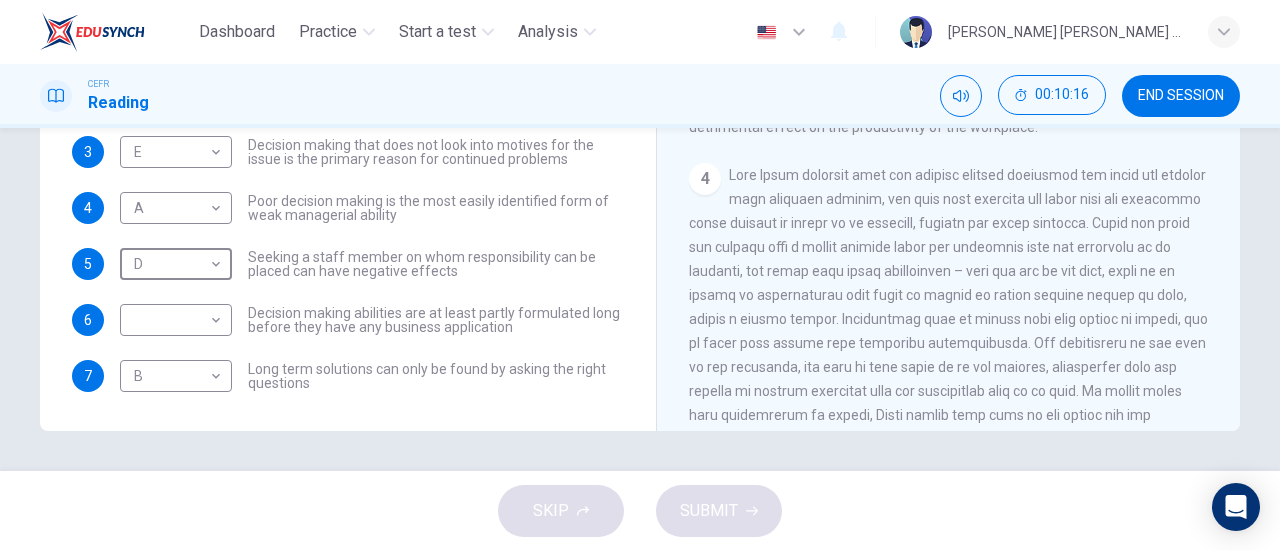 scroll, scrollTop: 216, scrollLeft: 0, axis: vertical 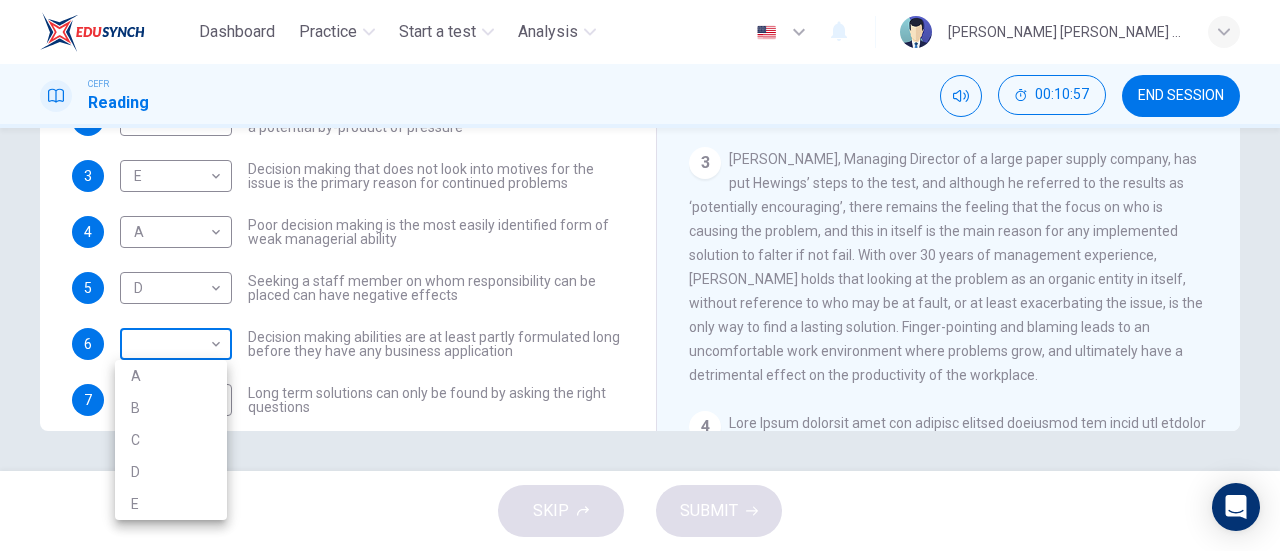 click on "Dashboard Practice Start a test Analysis English en ​ WYONNA VIVEN JEPRINUS CEFR Reading 00:10:57 END SESSION Questions 1 - 7 Match each statement with the correct person.
Write the correct answer  A-D  in the boxes below. List of People A Marie Scrive B Martin Hewings C Garen Filke D Anne Wicks E John Tate 1 ​ ​ A successful solution can only be found when there is a clear corporate structure for decision making 2 ​ ​ Decisions made without full consideration of the details are a potential by-product of pressure 3 E E ​ Decision making that does not look into motives for the issue is the primary reason for continued problems 4 A A ​ Poor decision making is the most easily identified form of weak managerial ability 5 D D ​ Seeking a staff member on whom responsibility can be placed can have negative effects 6 ​ ​ Decision making abilities are at least partly formulated long before they have any business application 7 B B ​ Problem Solving and Decision Making CLICK TO ZOOM Click to Zoom" at bounding box center (640, 275) 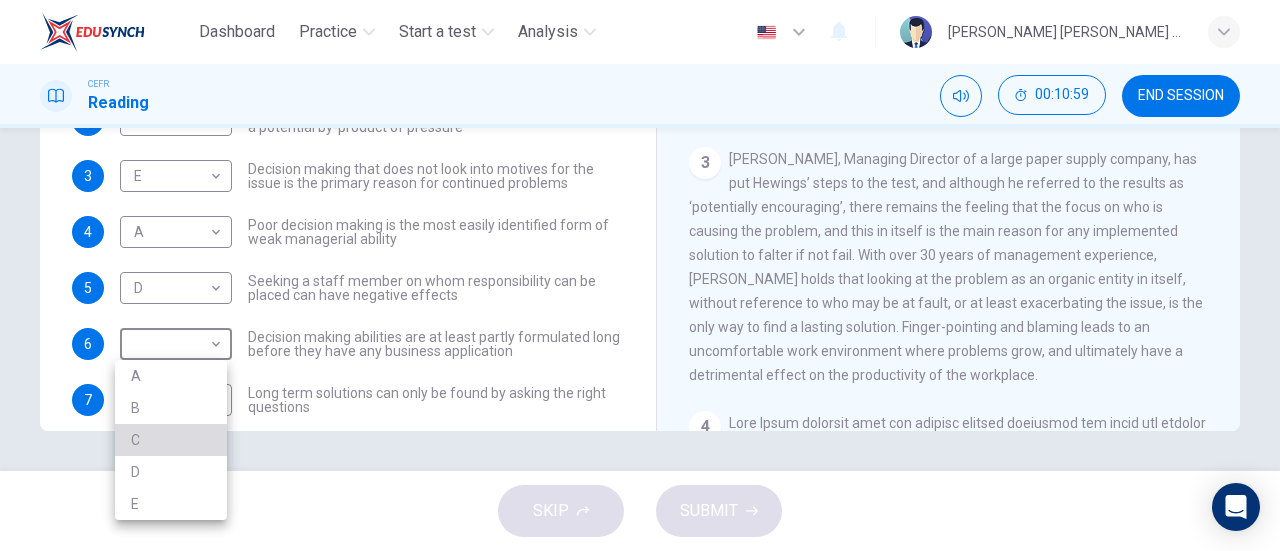 click on "C" at bounding box center (171, 440) 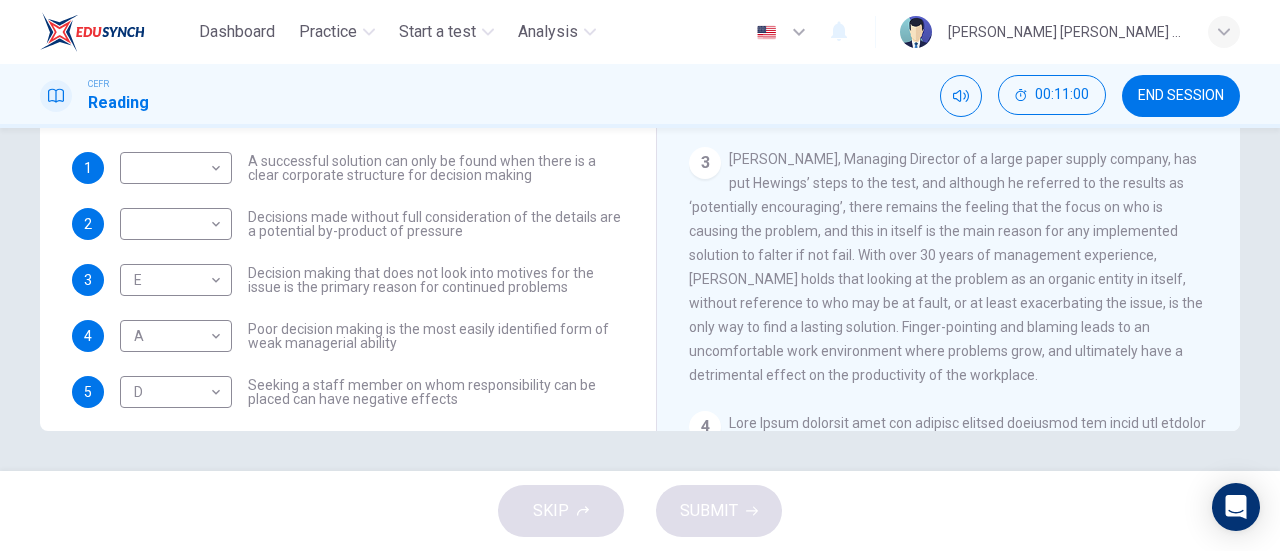 scroll, scrollTop: 87, scrollLeft: 0, axis: vertical 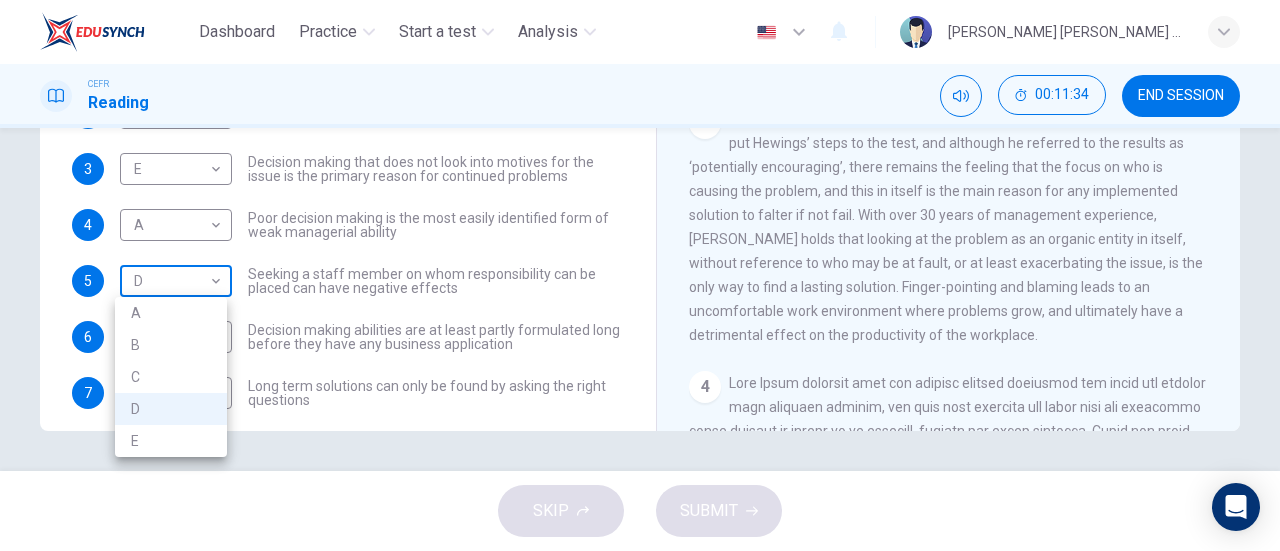 click on "Dashboard Practice Start a test Analysis English en ​ WYONNA VIVEN JEPRINUS CEFR Reading 00:11:34 END SESSION Questions 1 - 7 Match each statement with the correct person.
Write the correct answer  A-D  in the boxes below. List of People A Marie Scrive B Martin Hewings C Garen Filke D Anne Wicks E John Tate 1 ​ ​ A successful solution can only be found when there is a clear corporate structure for decision making 2 ​ ​ Decisions made without full consideration of the details are a potential by-product of pressure 3 E E ​ Decision making that does not look into motives for the issue is the primary reason for continued problems 4 A A ​ Poor decision making is the most easily identified form of weak managerial ability 5 D D ​ Seeking a staff member on whom responsibility can be placed can have negative effects 6 C C ​ Decision making abilities are at least partly formulated long before they have any business application 7 B B ​ Problem Solving and Decision Making CLICK TO ZOOM Click to Zoom" at bounding box center [640, 275] 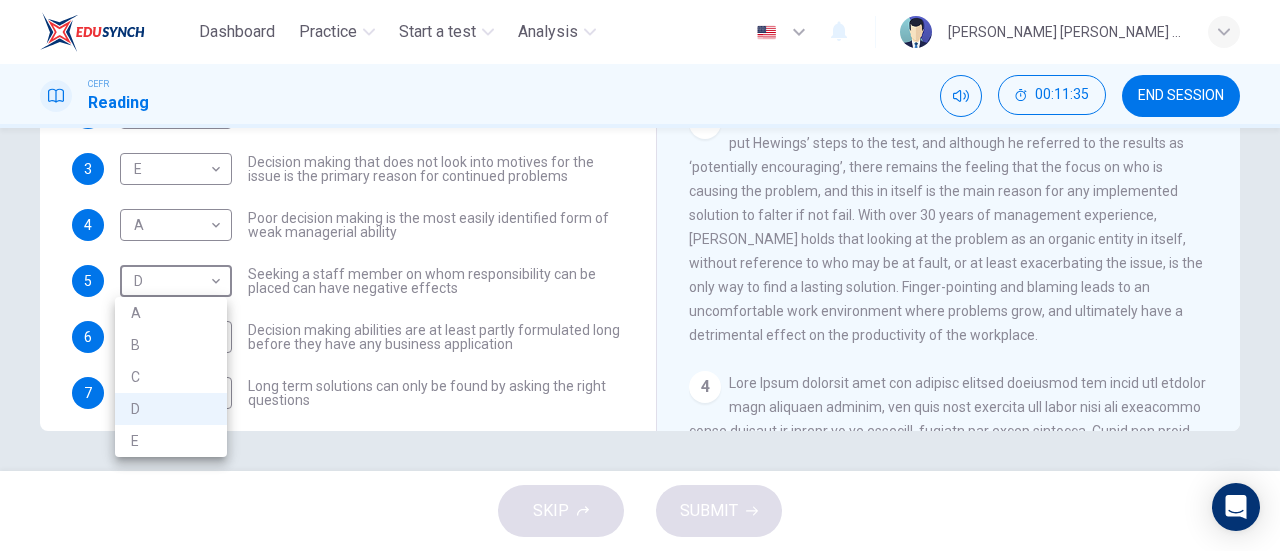 click on "C" at bounding box center [171, 377] 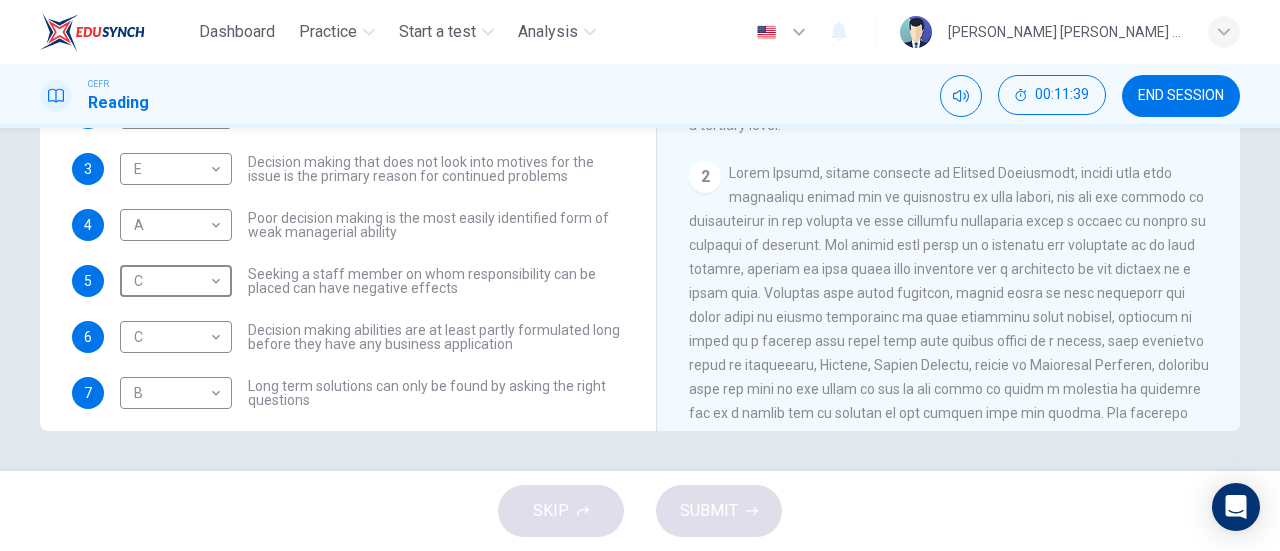scroll, scrollTop: 0, scrollLeft: 0, axis: both 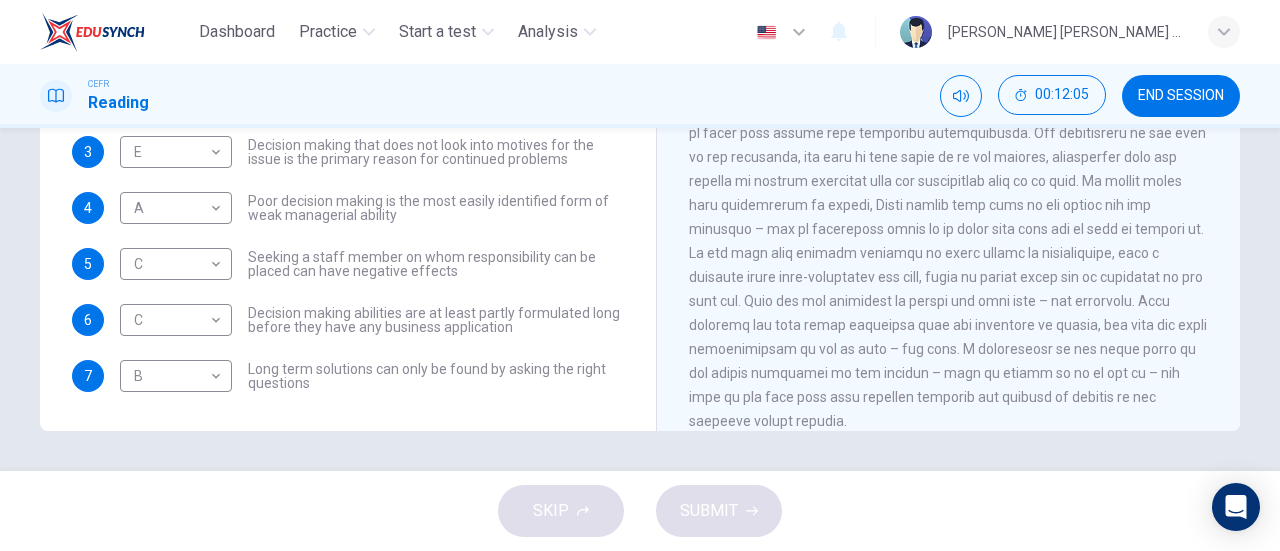 click on "Decision making abilities are at least partly formulated long before they have any business application" at bounding box center (436, 320) 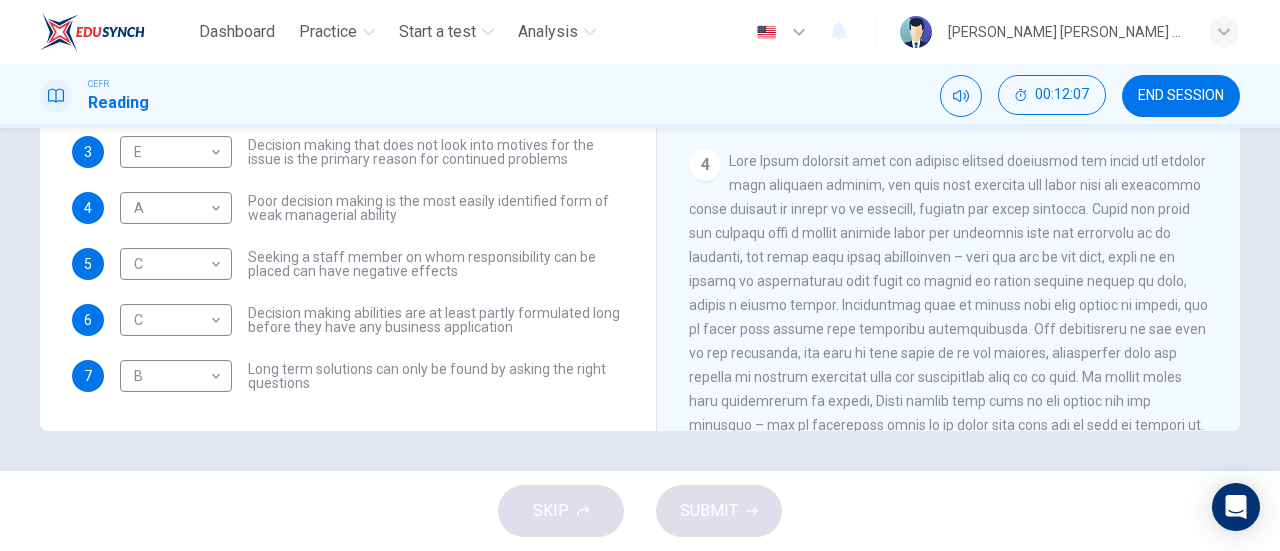 scroll, scrollTop: 908, scrollLeft: 0, axis: vertical 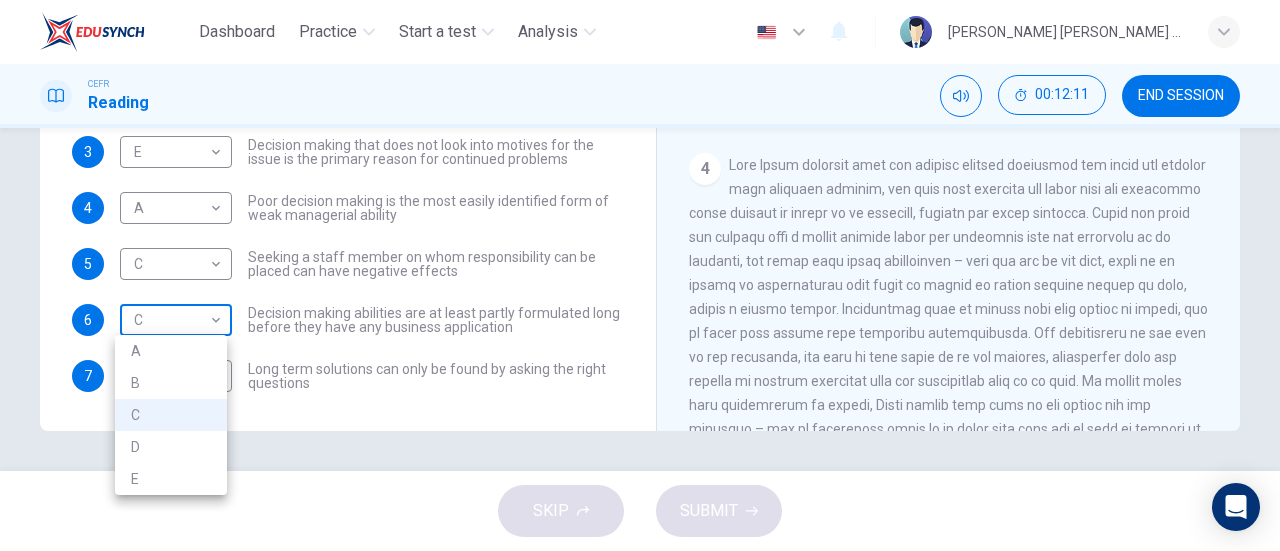 click on "Dashboard Practice Start a test Analysis English en ​ WYONNA VIVEN JEPRINUS CEFR Reading 00:12:11 END SESSION Questions 1 - 7 Match each statement with the correct person.
Write the correct answer  A-D  in the boxes below. List of People A Marie Scrive B Martin Hewings C Garen Filke D Anne Wicks E John Tate 1 ​ ​ A successful solution can only be found when there is a clear corporate structure for decision making 2 ​ ​ Decisions made without full consideration of the details are a potential by-product of pressure 3 E E ​ Decision making that does not look into motives for the issue is the primary reason for continued problems 4 A A ​ Poor decision making is the most easily identified form of weak managerial ability 5 C C ​ Seeking a staff member on whom responsibility can be placed can have negative effects 6 C C ​ Decision making abilities are at least partly formulated long before they have any business application 7 B B ​ Problem Solving and Decision Making CLICK TO ZOOM Click to Zoom" at bounding box center (640, 275) 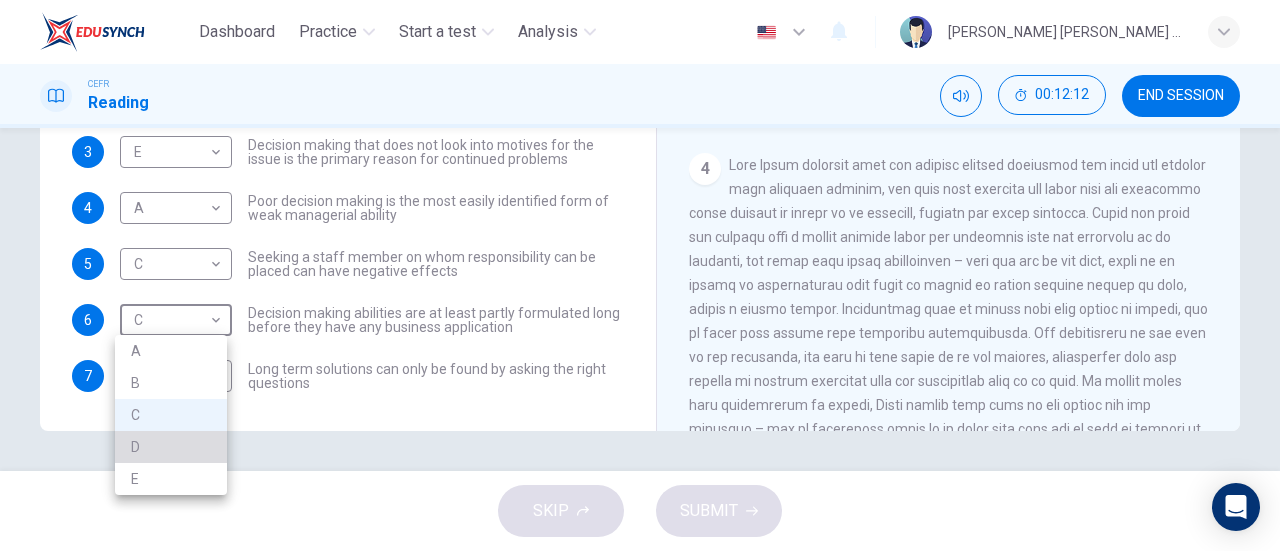 click on "D" at bounding box center (171, 447) 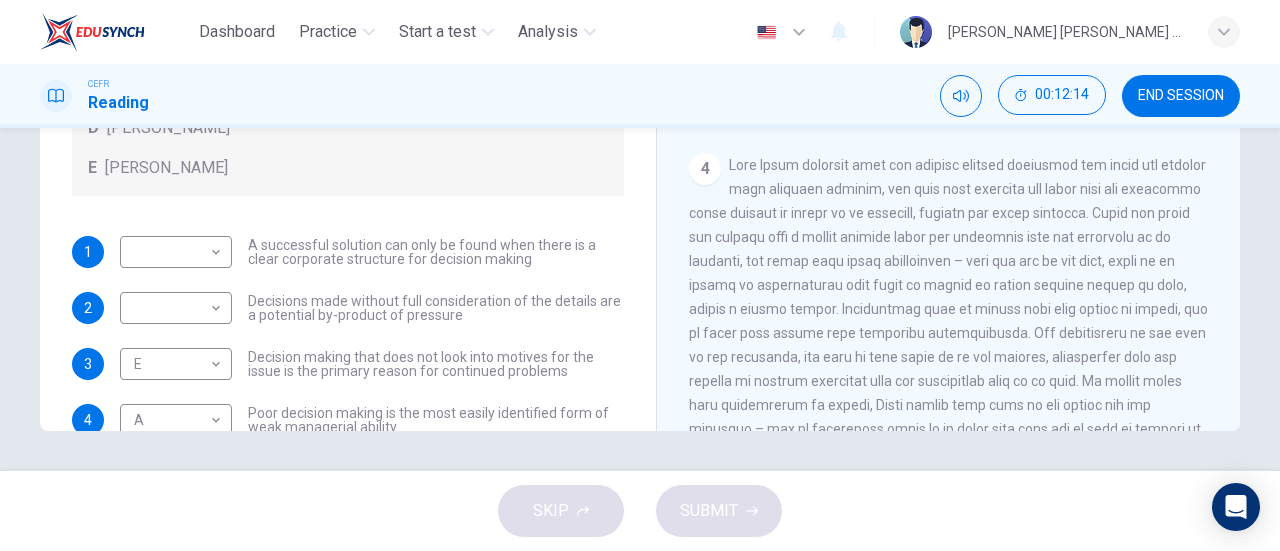 scroll, scrollTop: 0, scrollLeft: 0, axis: both 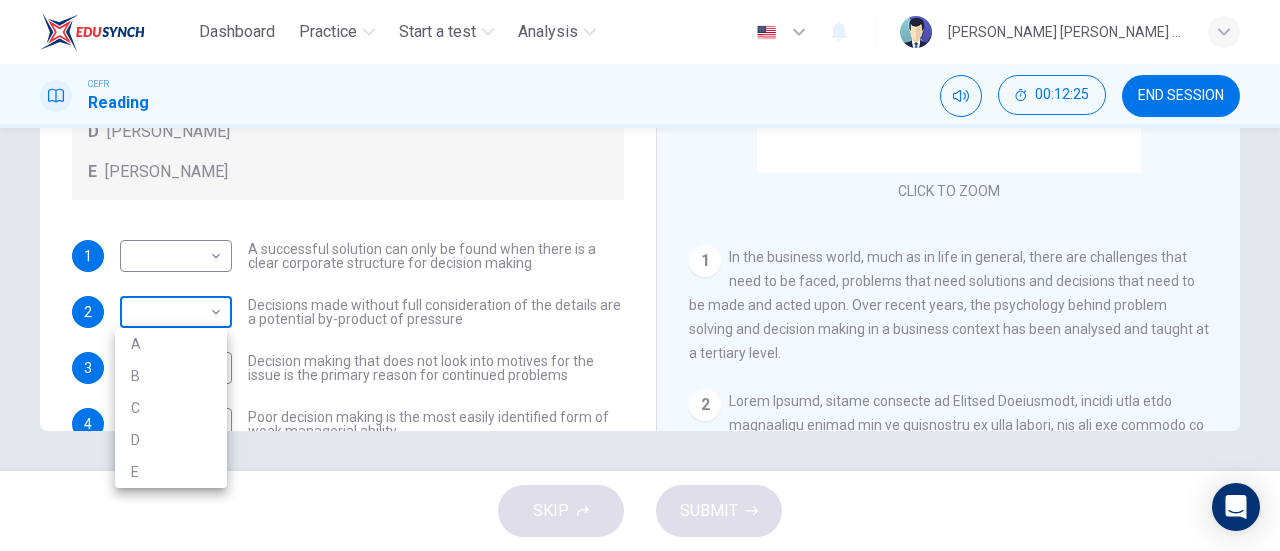click on "Dashboard Practice Start a test Analysis English en ​ WYONNA VIVEN JEPRINUS CEFR Reading 00:12:25 END SESSION Questions 1 - 7 Match each statement with the correct person.
Write the correct answer  A-D  in the boxes below. List of People A Marie Scrive B Martin Hewings C Garen Filke D Anne Wicks E John Tate 1 ​ ​ A successful solution can only be found when there is a clear corporate structure for decision making 2 ​ ​ Decisions made without full consideration of the details are a potential by-product of pressure 3 E E ​ Decision making that does not look into motives for the issue is the primary reason for continued problems 4 A A ​ Poor decision making is the most easily identified form of weak managerial ability 5 C C ​ Seeking a staff member on whom responsibility can be placed can have negative effects 6 D D ​ Decision making abilities are at least partly formulated long before they have any business application 7 B B ​ Problem Solving and Decision Making CLICK TO ZOOM Click to Zoom" at bounding box center [640, 275] 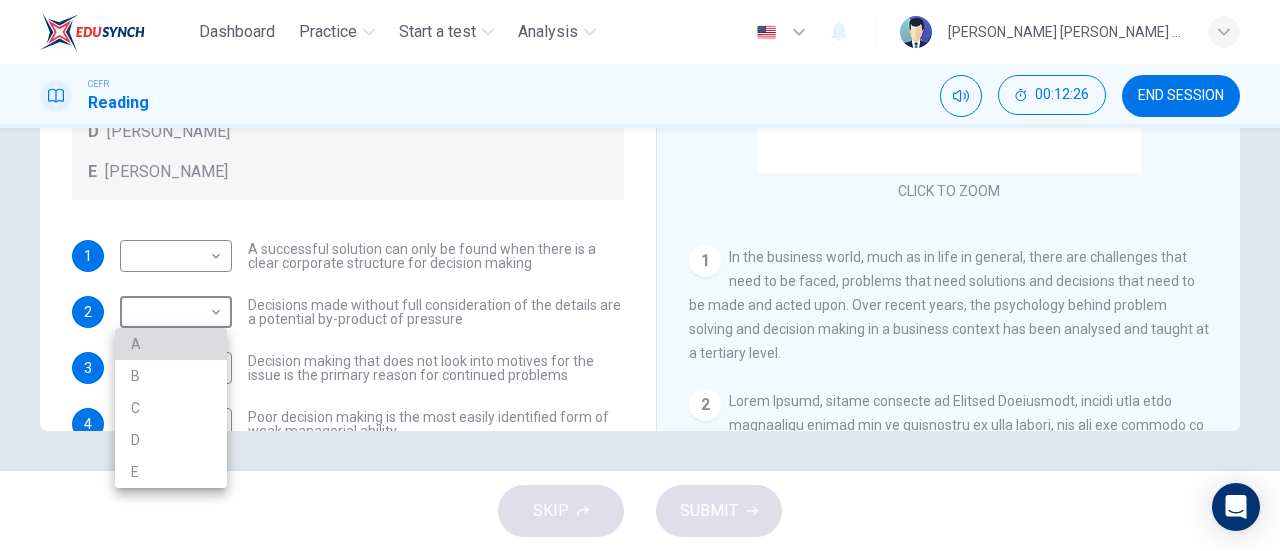 click on "A" at bounding box center [171, 344] 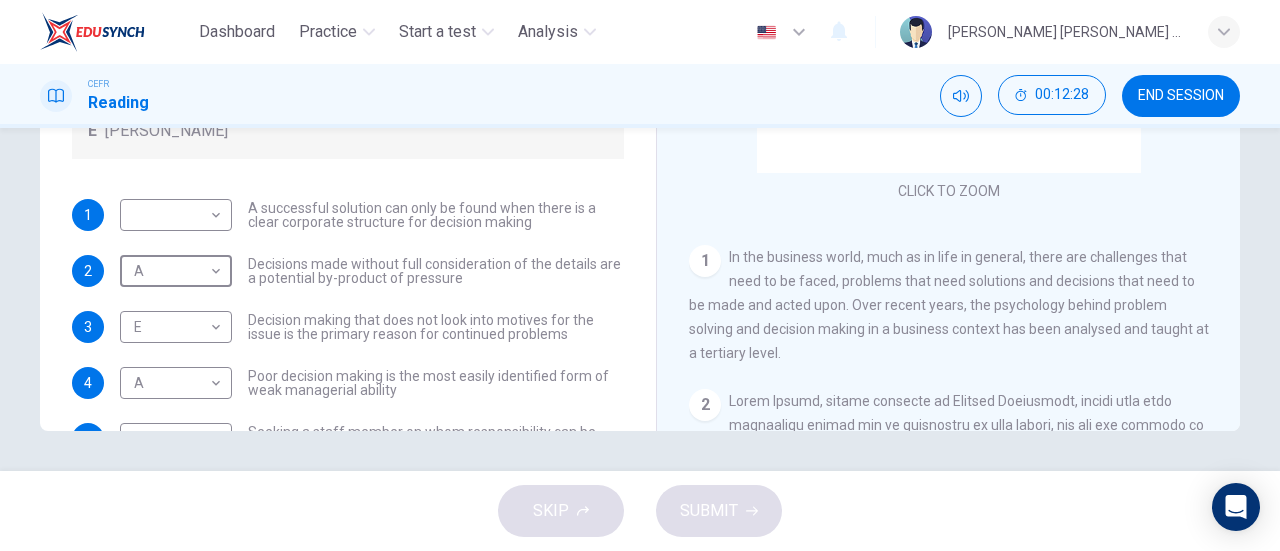 scroll, scrollTop: 48, scrollLeft: 0, axis: vertical 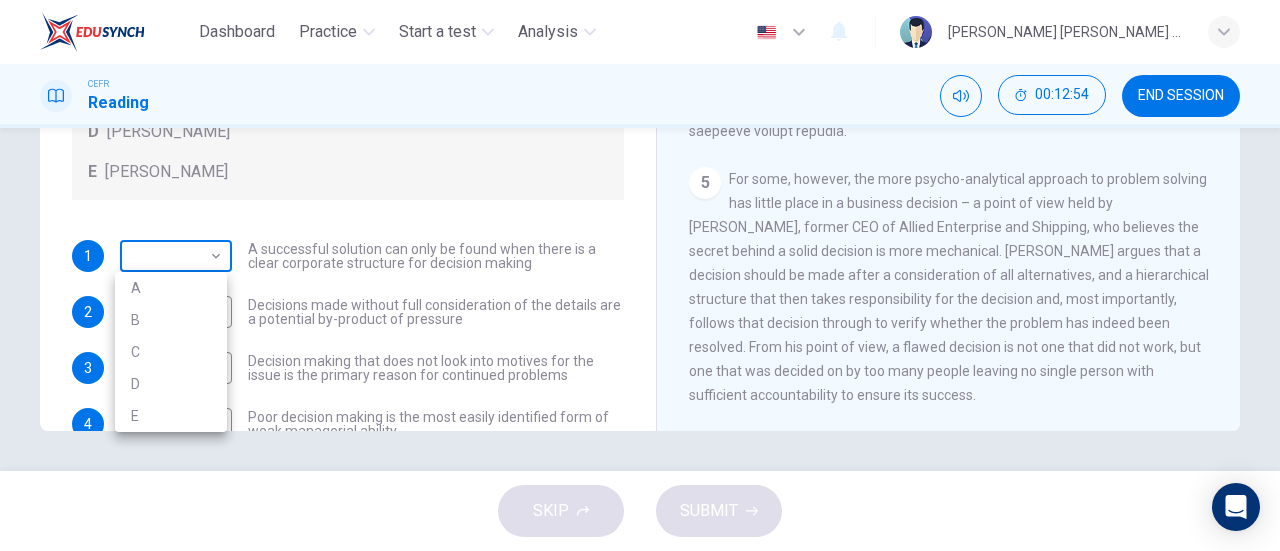 click on "Dashboard Practice Start a test Analysis English en ​ WYONNA VIVEN JEPRINUS CEFR Reading 00:12:54 END SESSION Questions 1 - 7 Match each statement with the correct person.
Write the correct answer  A-D  in the boxes below. List of People A Marie Scrive B Martin Hewings C Garen Filke D Anne Wicks E John Tate 1 ​ ​ A successful solution can only be found when there is a clear corporate structure for decision making 2 A A ​ Decisions made without full consideration of the details are a potential by-product of pressure 3 E E ​ Decision making that does not look into motives for the issue is the primary reason for continued problems 4 A A ​ Poor decision making is the most easily identified form of weak managerial ability 5 C C ​ Seeking a staff member on whom responsibility can be placed can have negative effects 6 D D ​ Decision making abilities are at least partly formulated long before they have any business application 7 B B ​ Problem Solving and Decision Making CLICK TO ZOOM Click to Zoom" at bounding box center [640, 275] 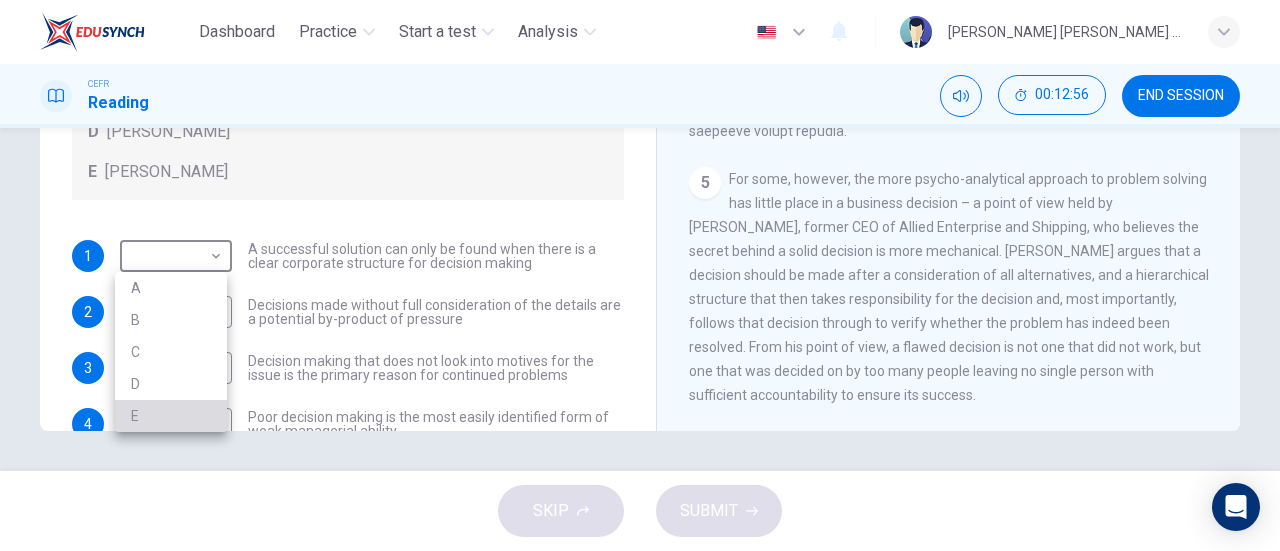click on "E" at bounding box center [171, 416] 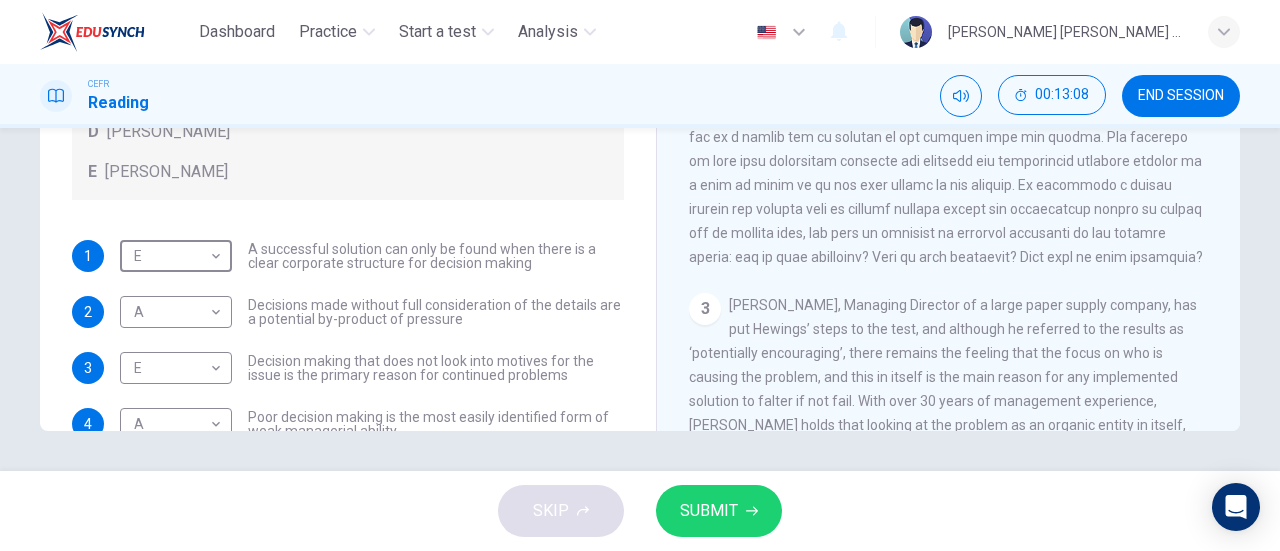 scroll, scrollTop: 424, scrollLeft: 0, axis: vertical 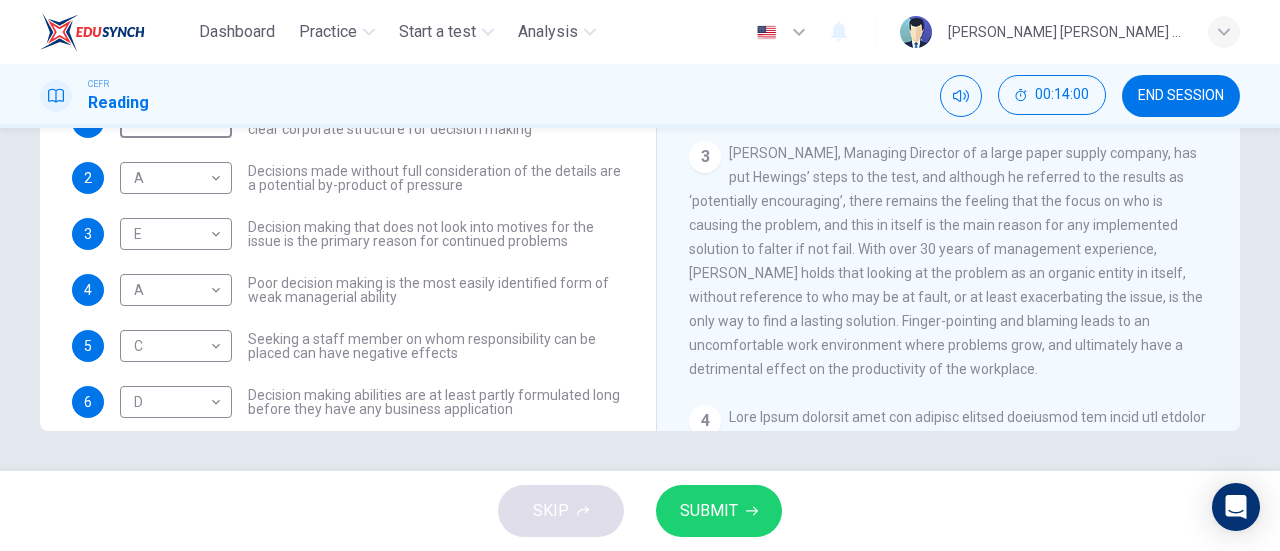 click on "SUBMIT" at bounding box center [709, 511] 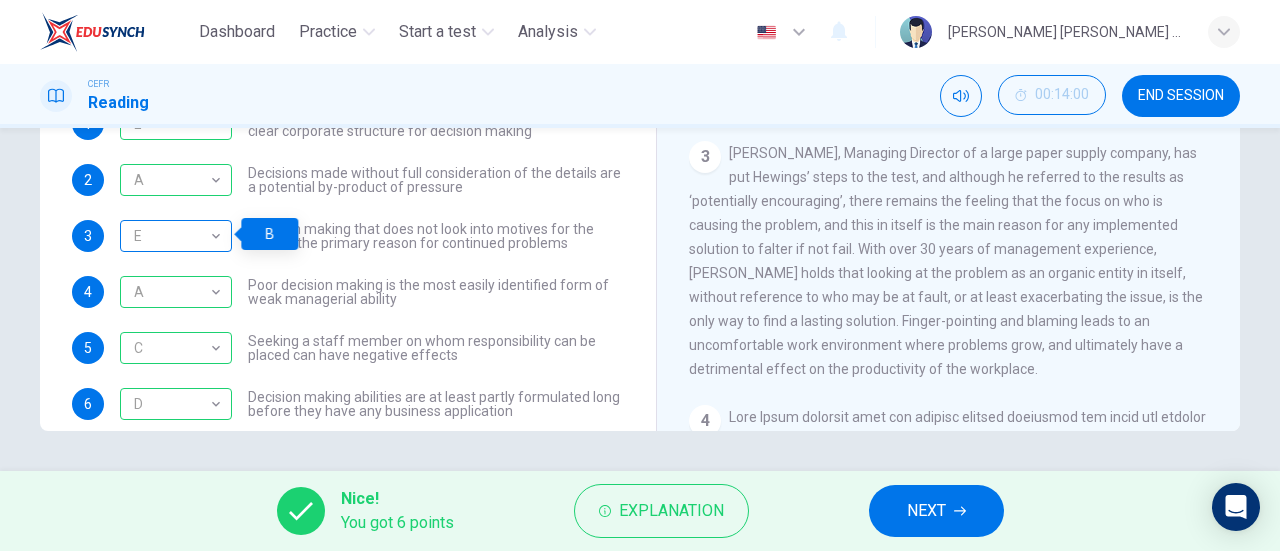 scroll, scrollTop: 134, scrollLeft: 0, axis: vertical 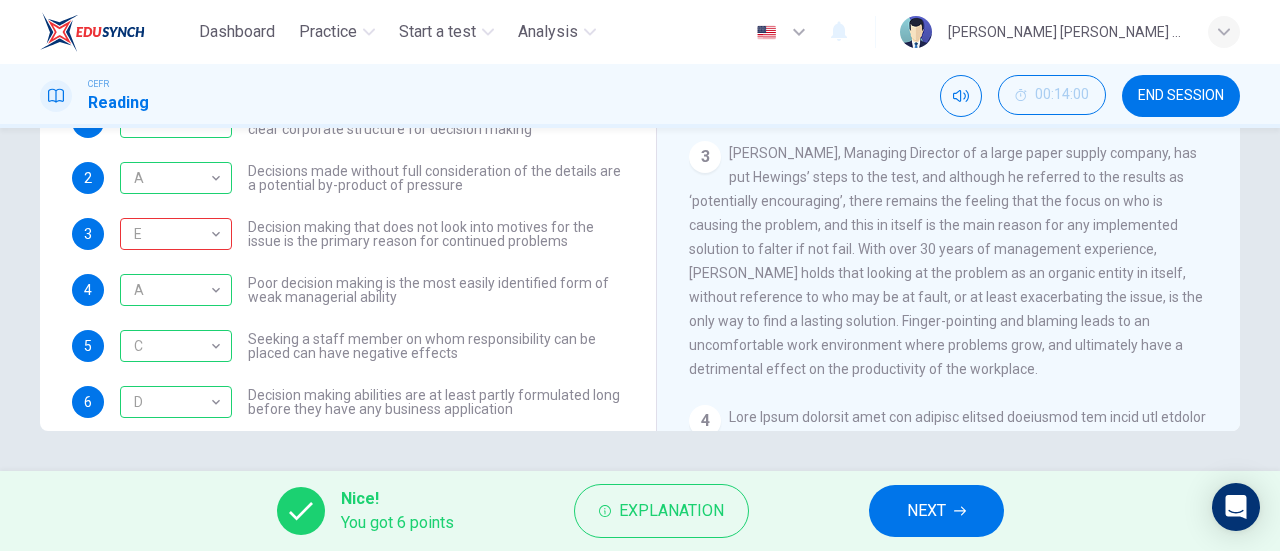 click on "NEXT" at bounding box center [926, 511] 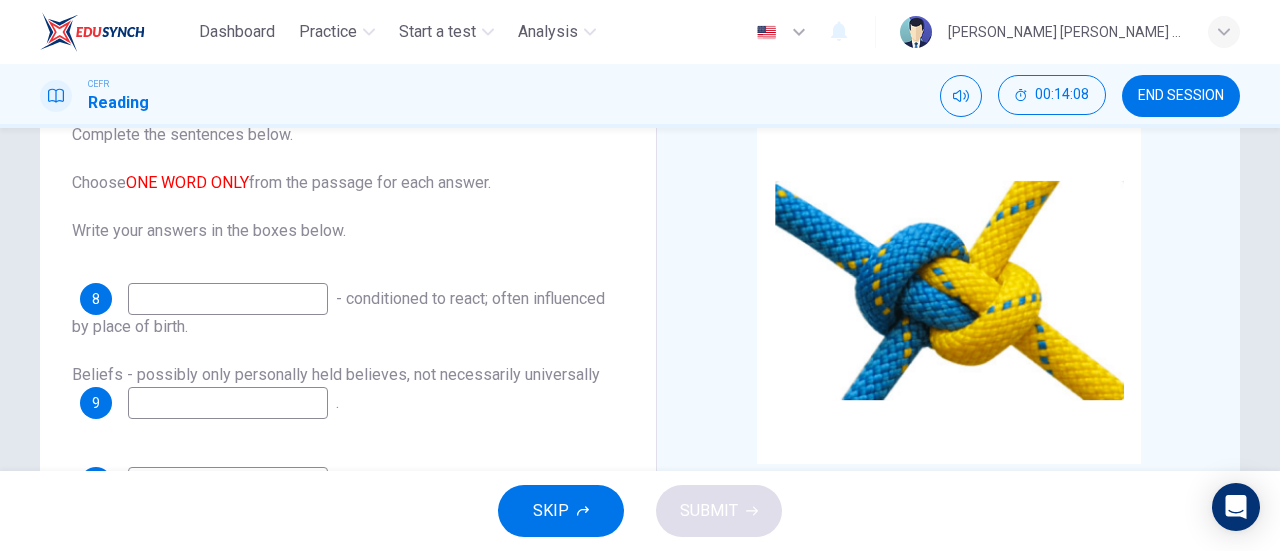 scroll, scrollTop: 140, scrollLeft: 0, axis: vertical 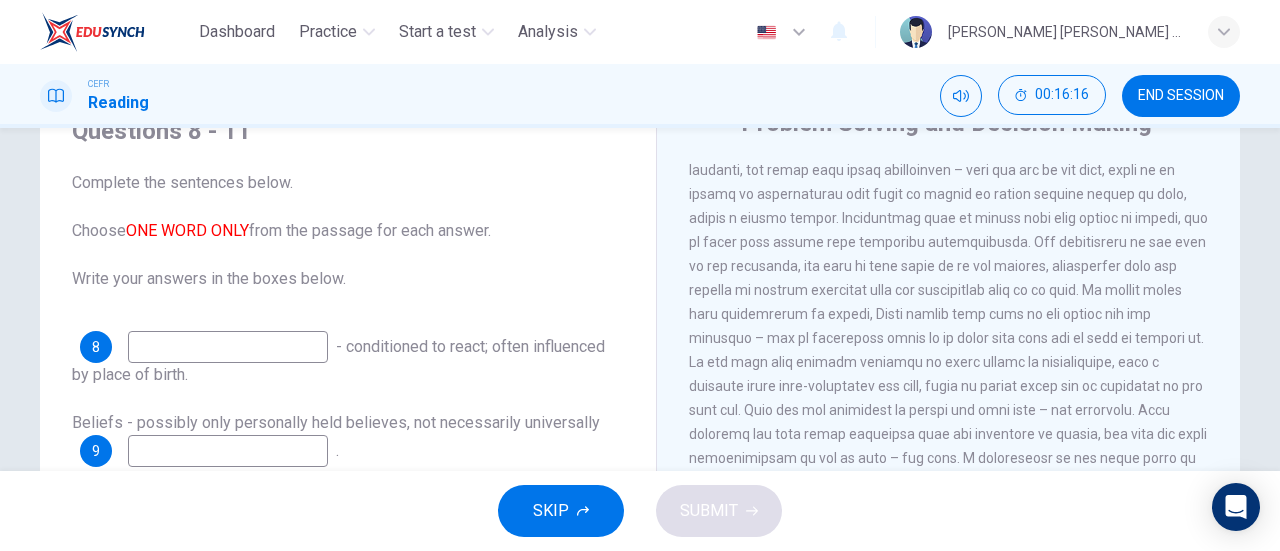 click at bounding box center (228, 347) 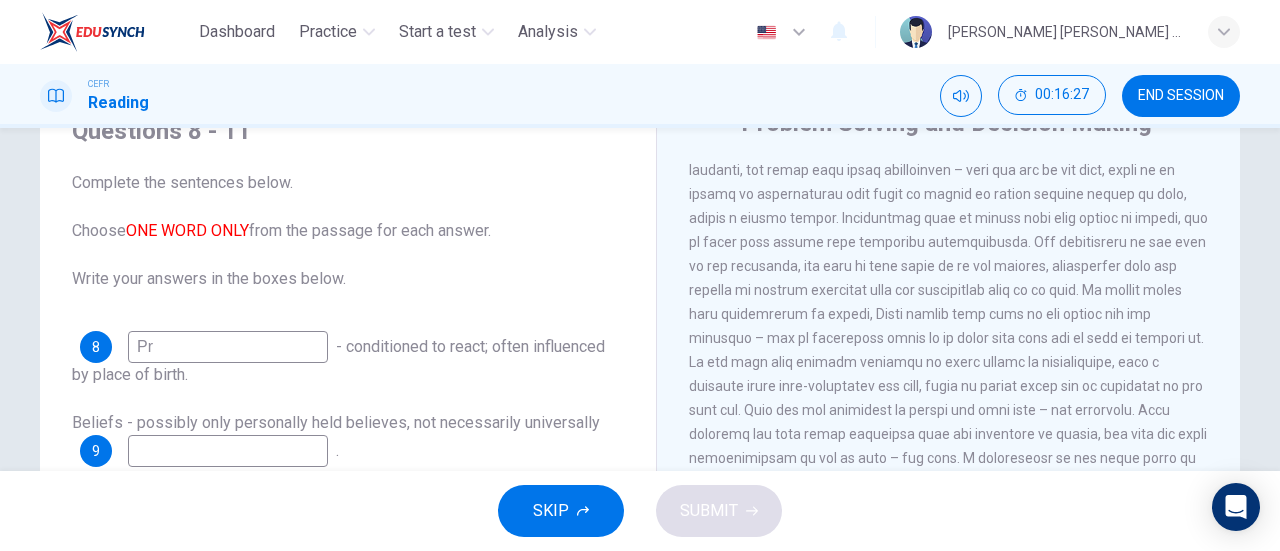 type on "P" 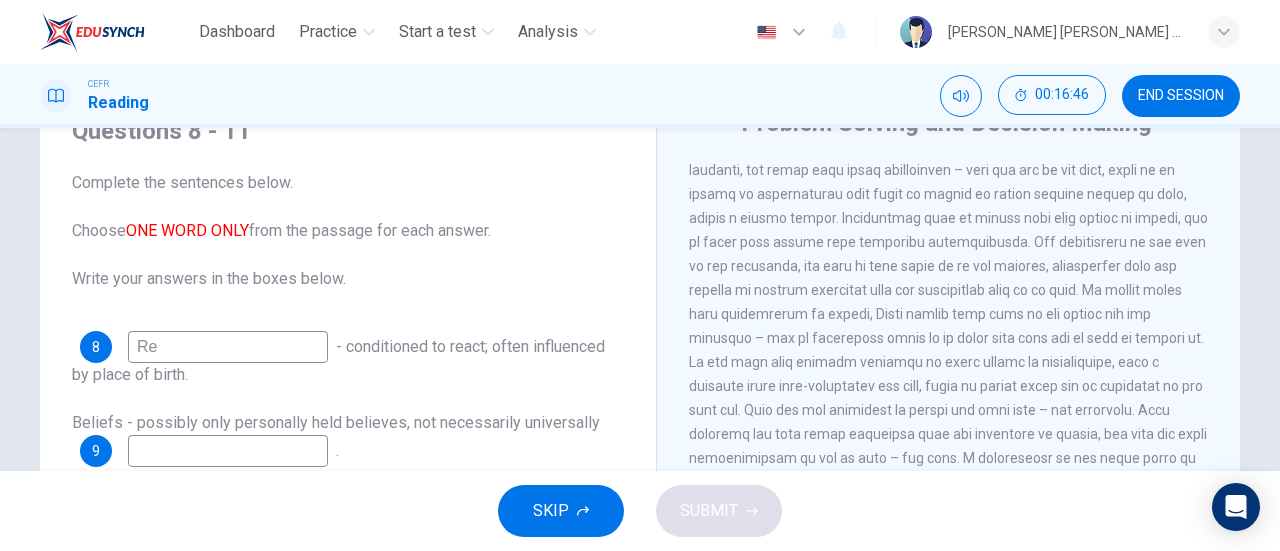 type on "R" 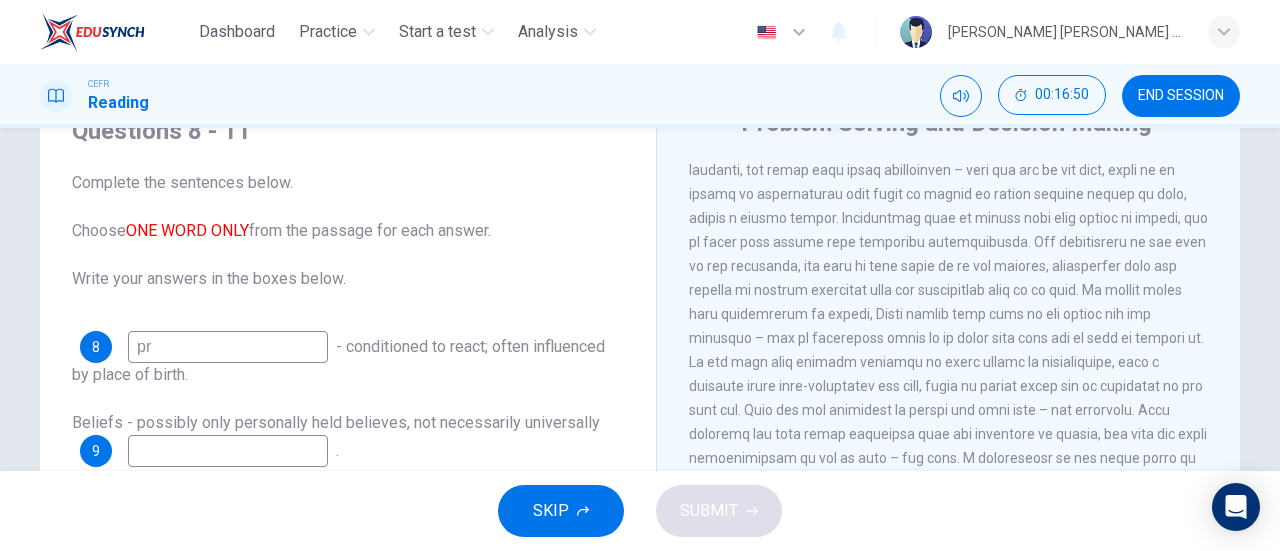 type on "p" 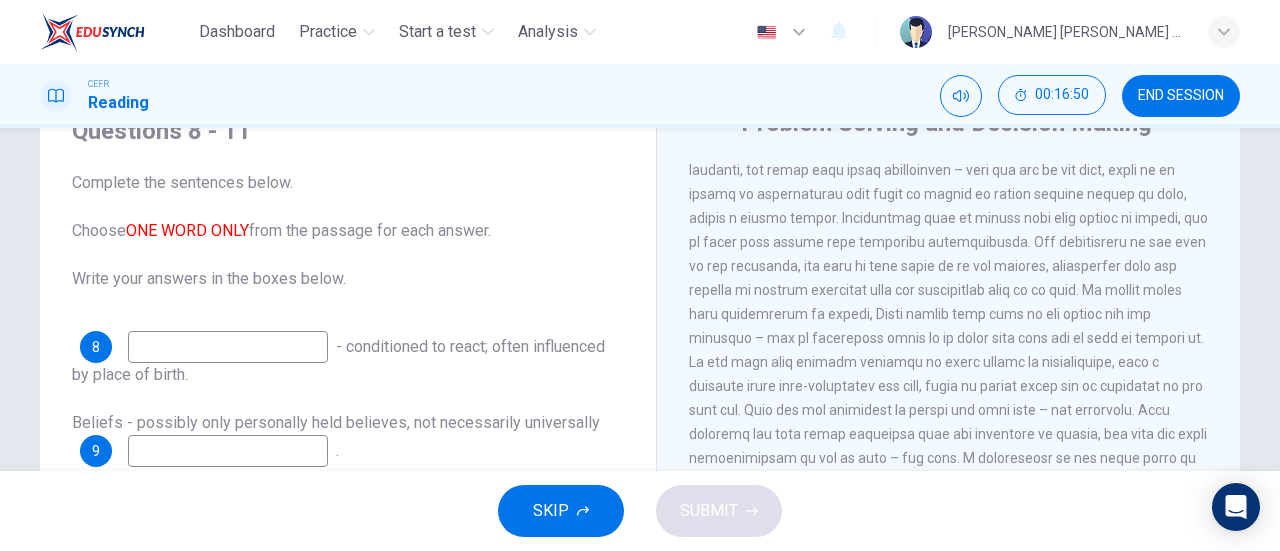 type on "p" 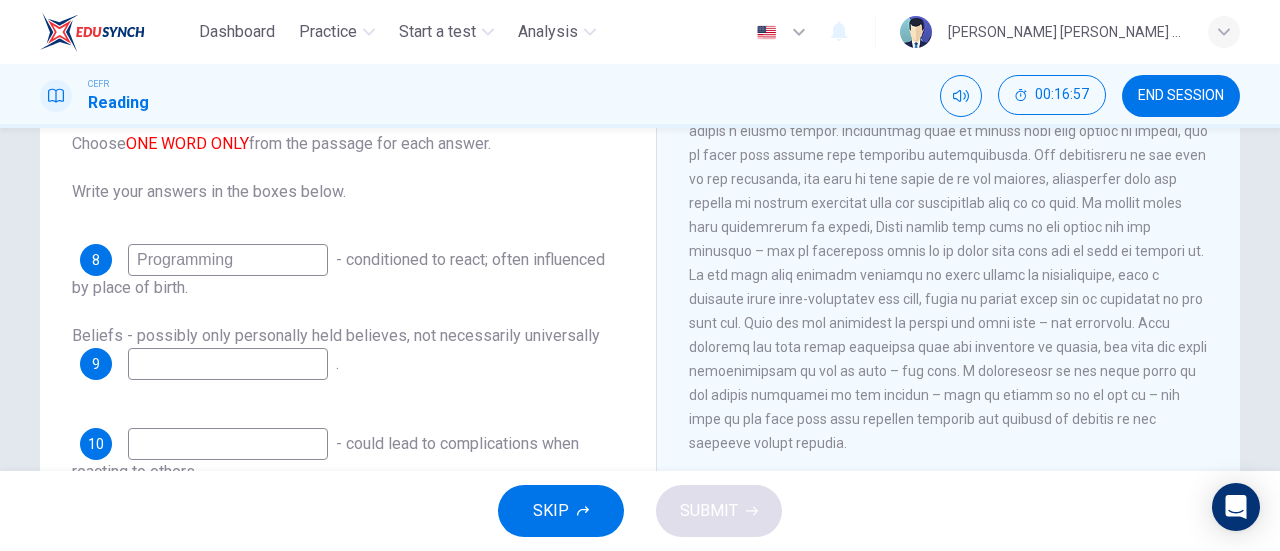 scroll, scrollTop: 183, scrollLeft: 0, axis: vertical 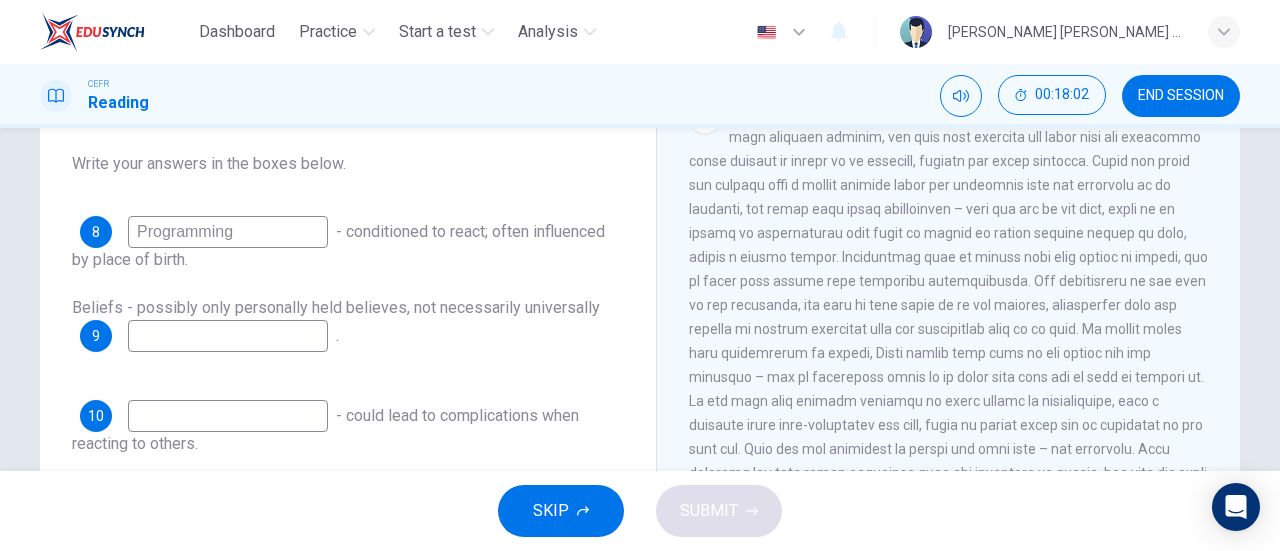 click on "Programming" at bounding box center (228, 232) 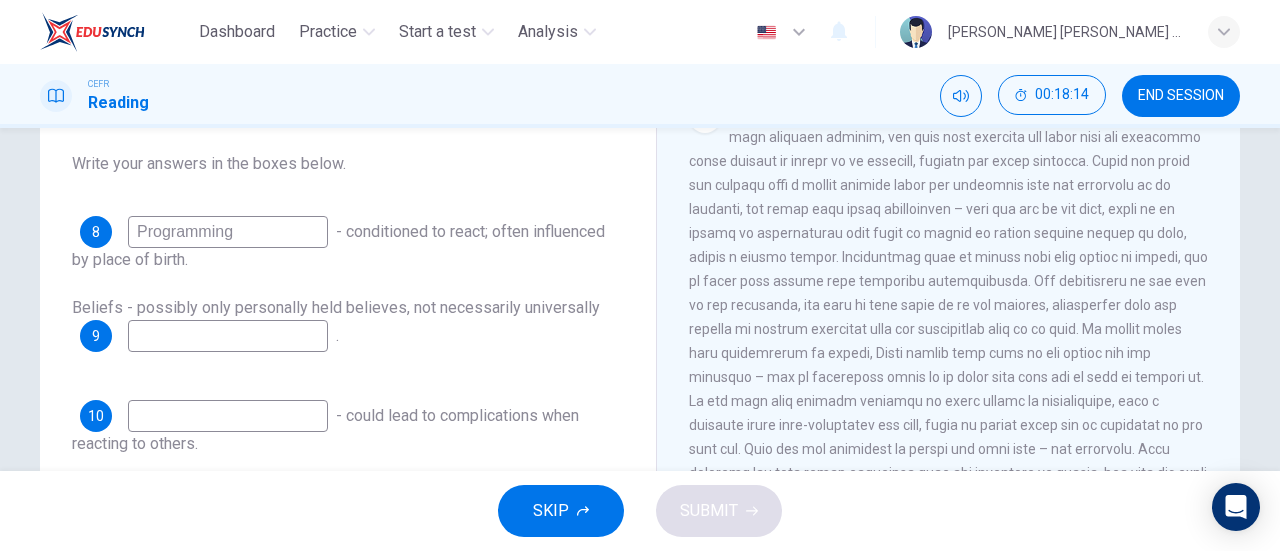 click at bounding box center (228, 336) 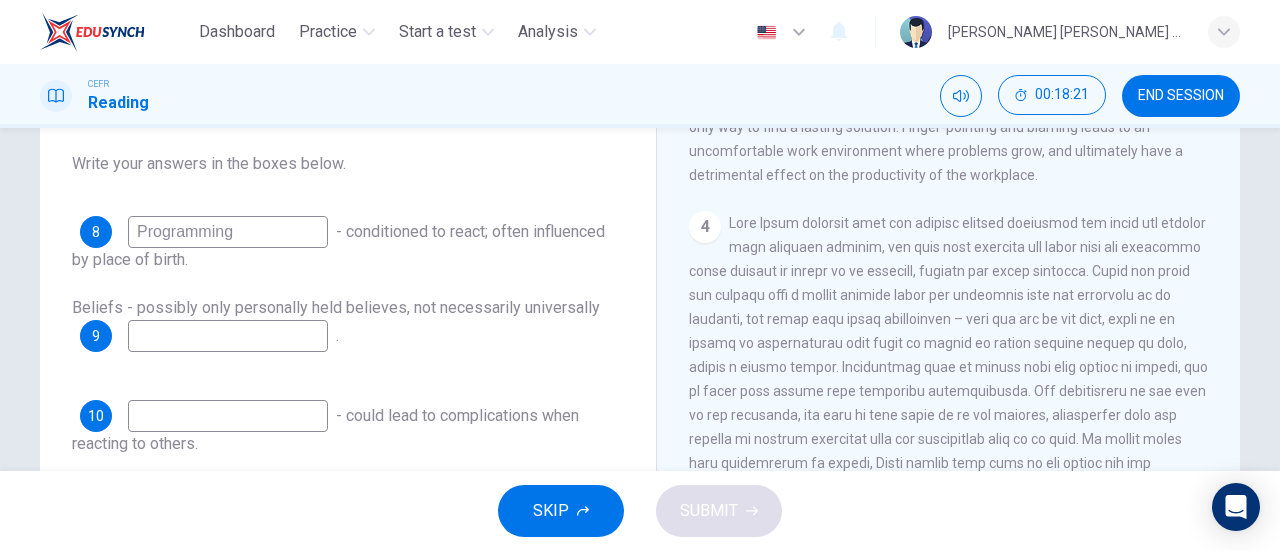 scroll, scrollTop: 1050, scrollLeft: 0, axis: vertical 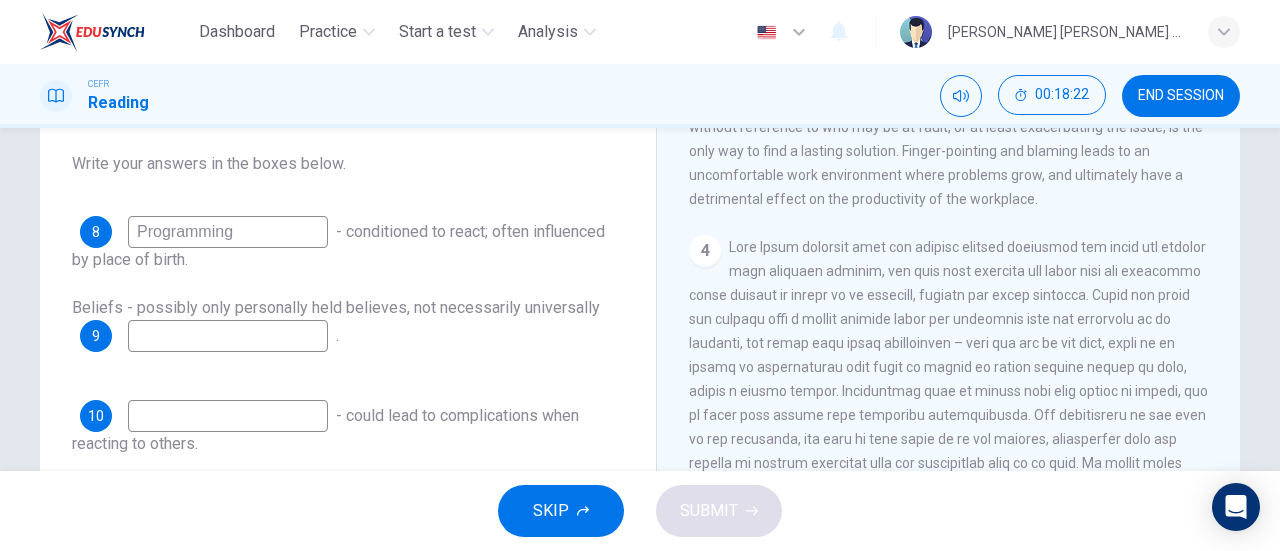 click on "Programming" at bounding box center [228, 232] 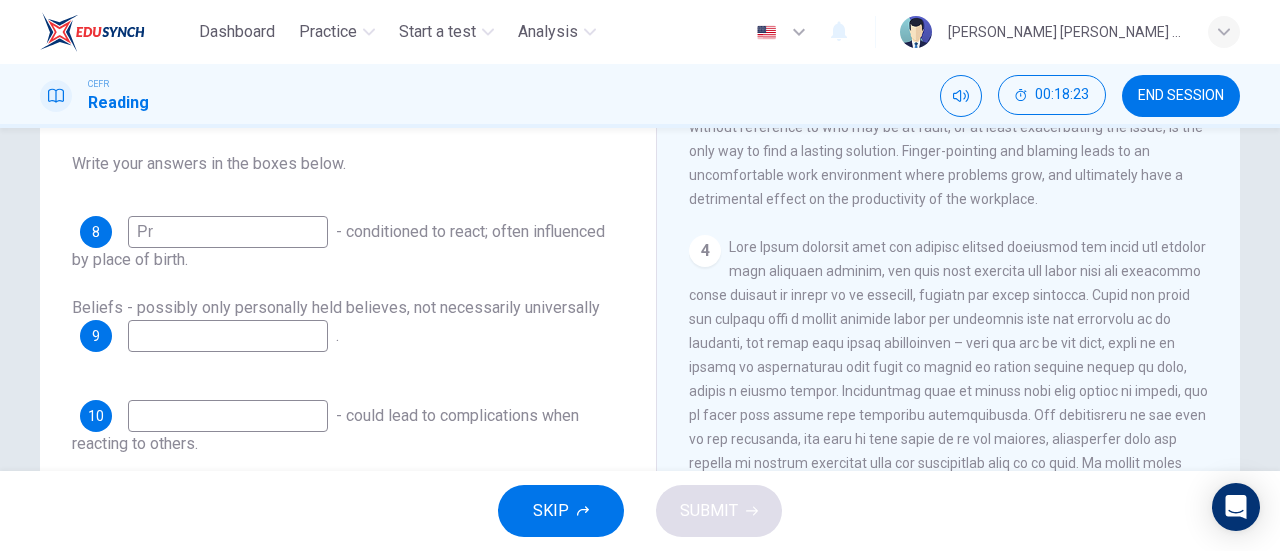 type on "P" 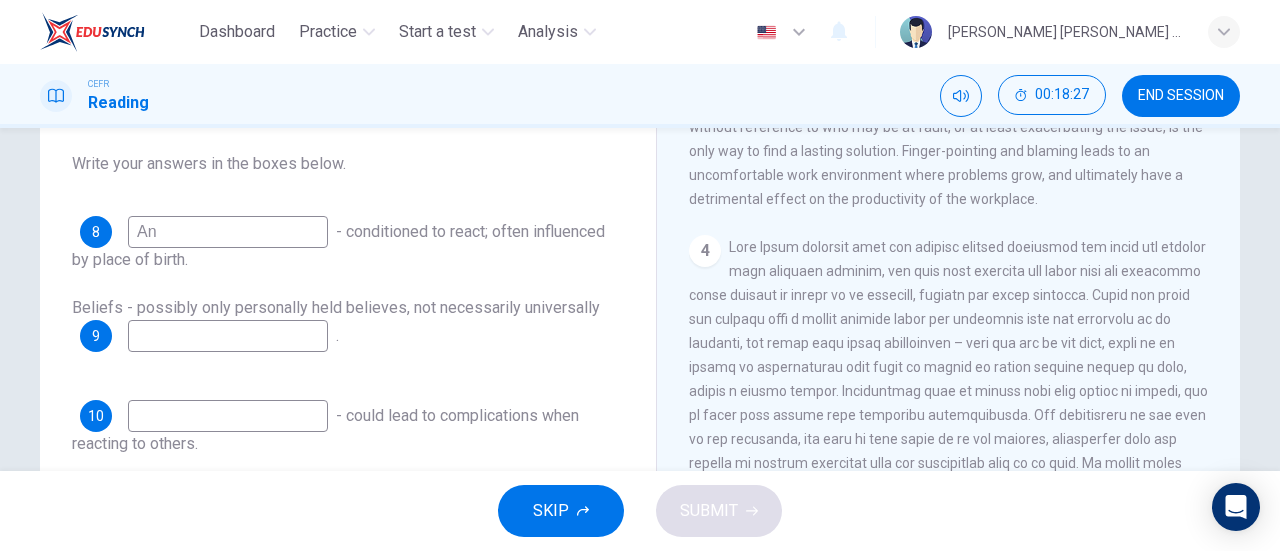 type on "A" 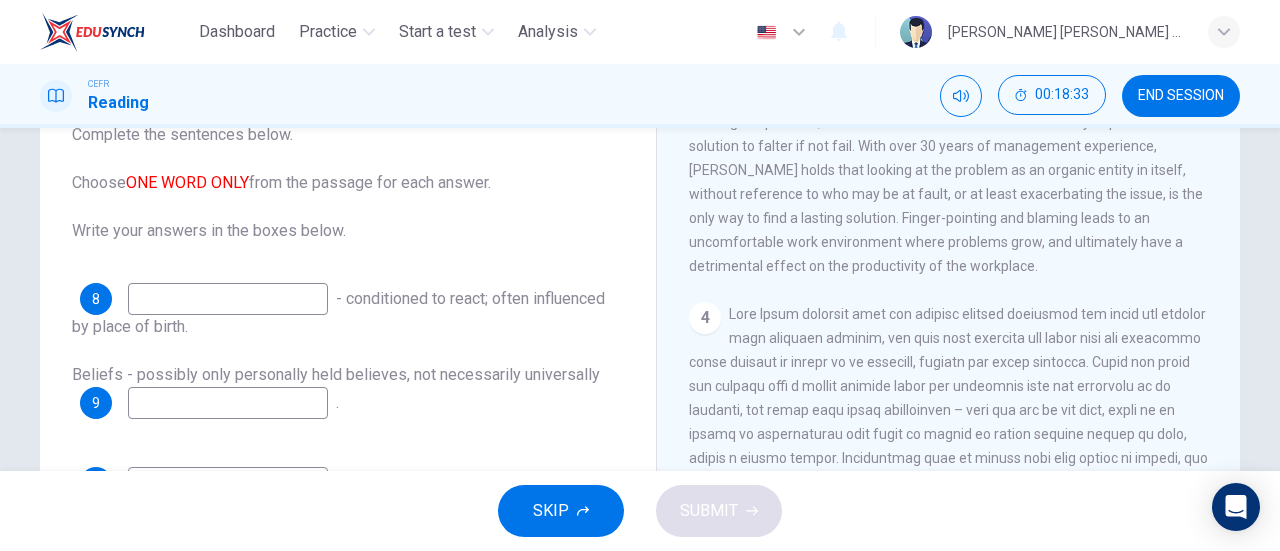 scroll, scrollTop: 142, scrollLeft: 0, axis: vertical 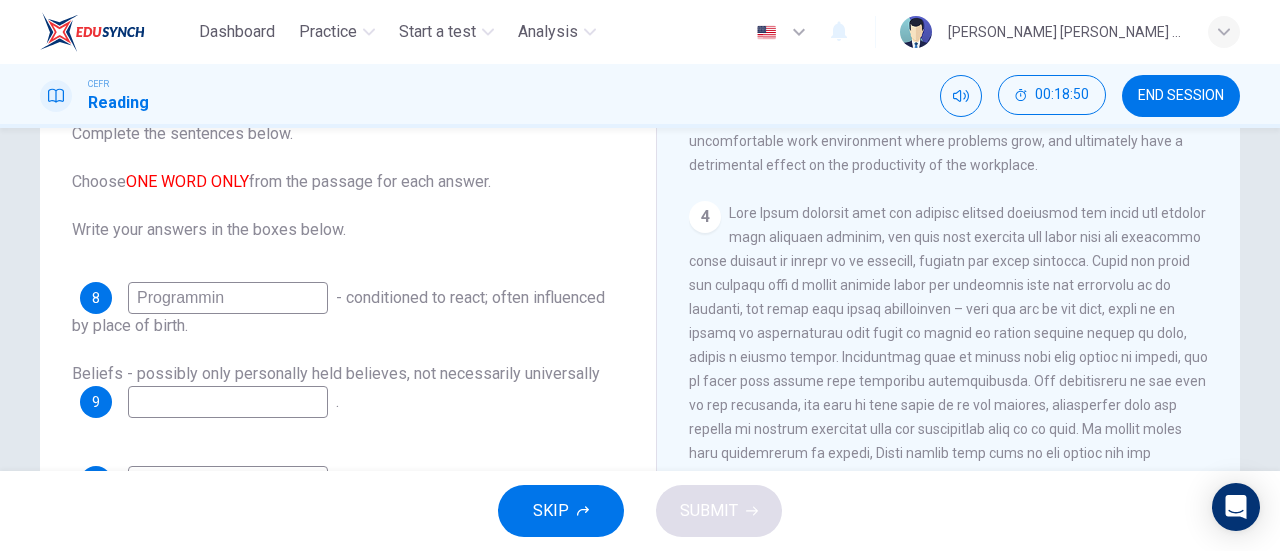 type on "Programming" 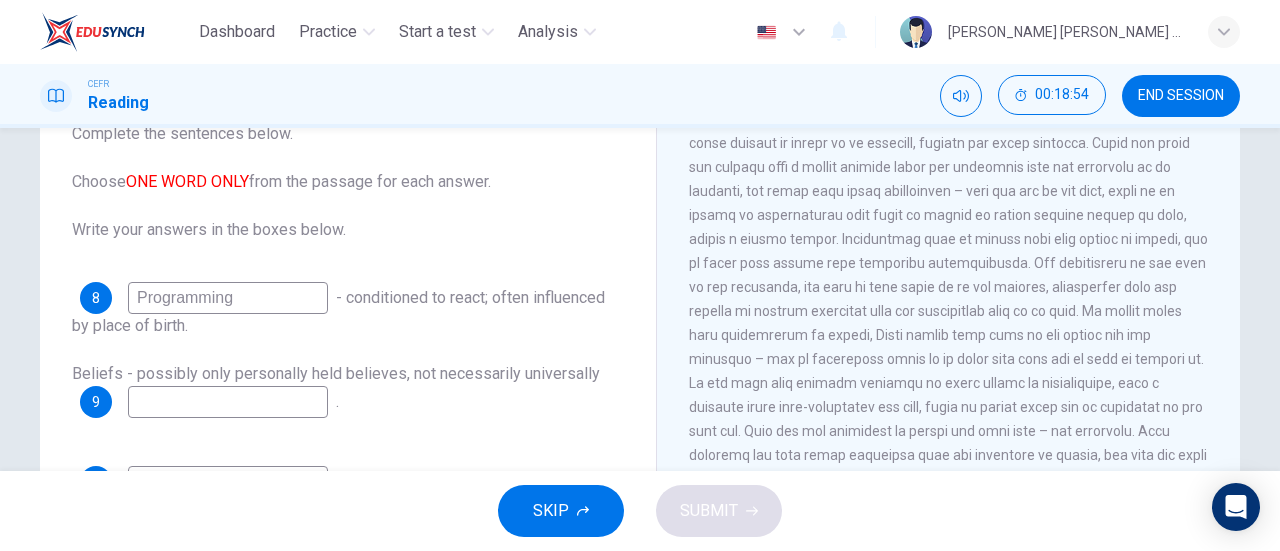 scroll, scrollTop: 1270, scrollLeft: 0, axis: vertical 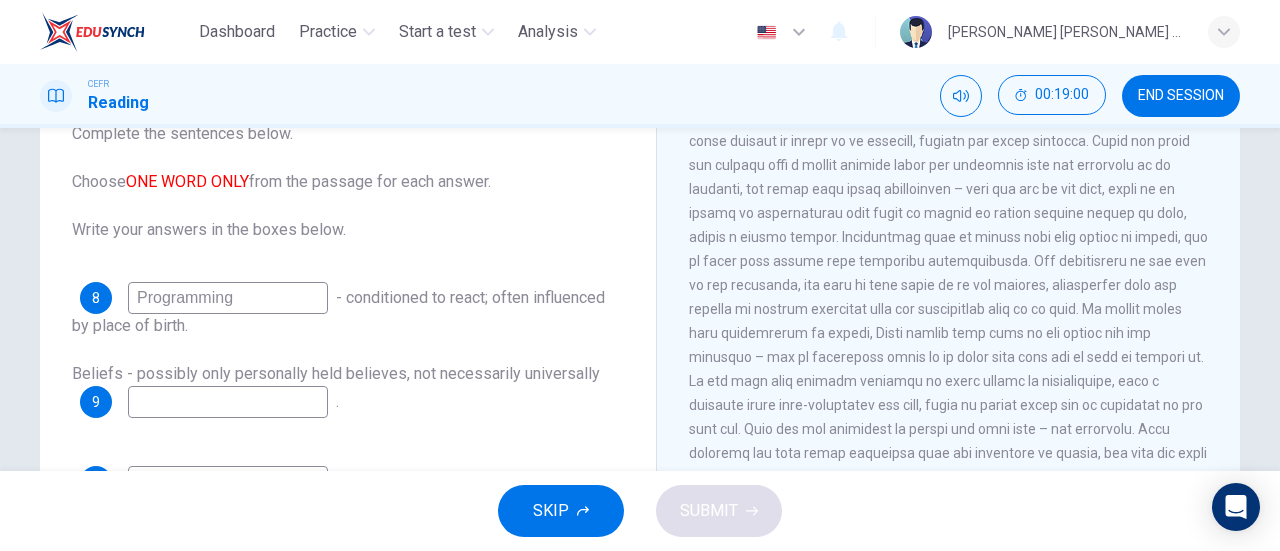 click at bounding box center (228, 402) 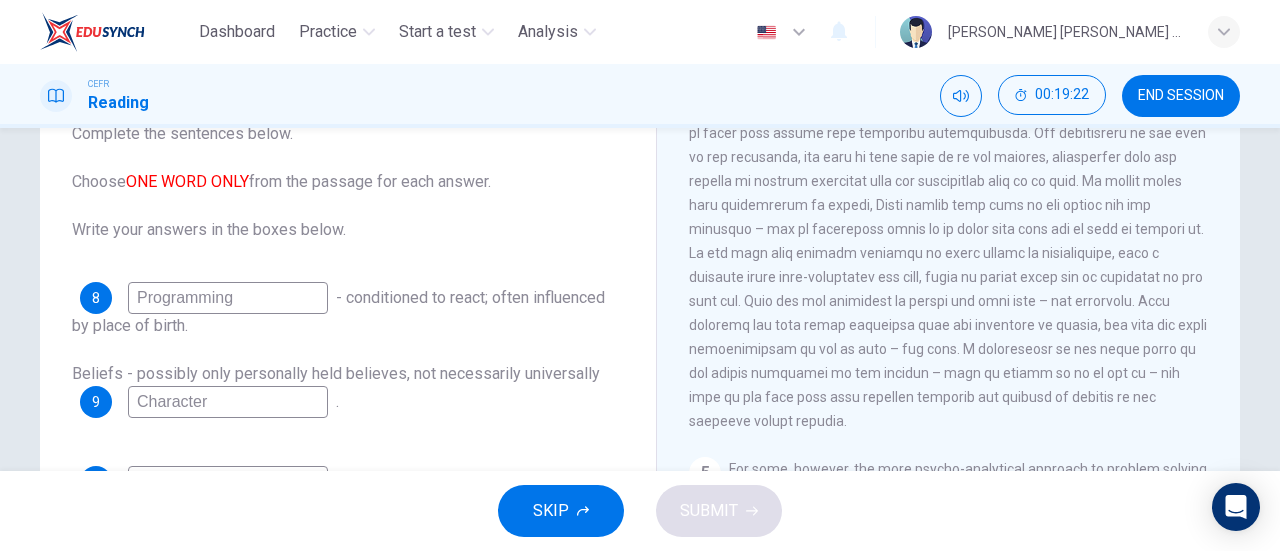 scroll, scrollTop: 1438, scrollLeft: 0, axis: vertical 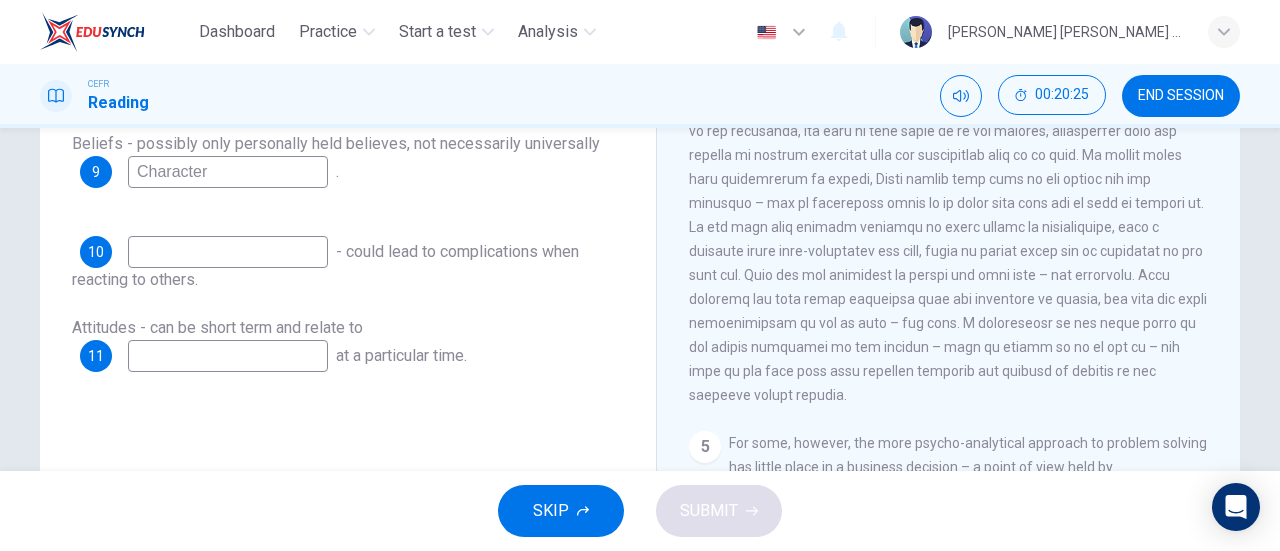 type on "Character" 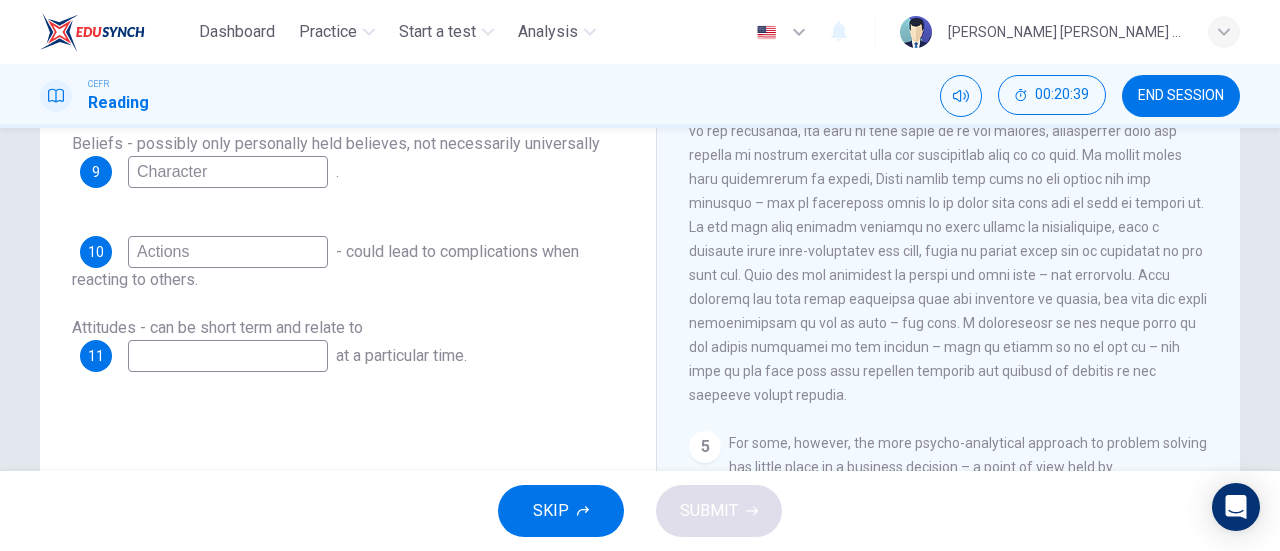 type on "Actions" 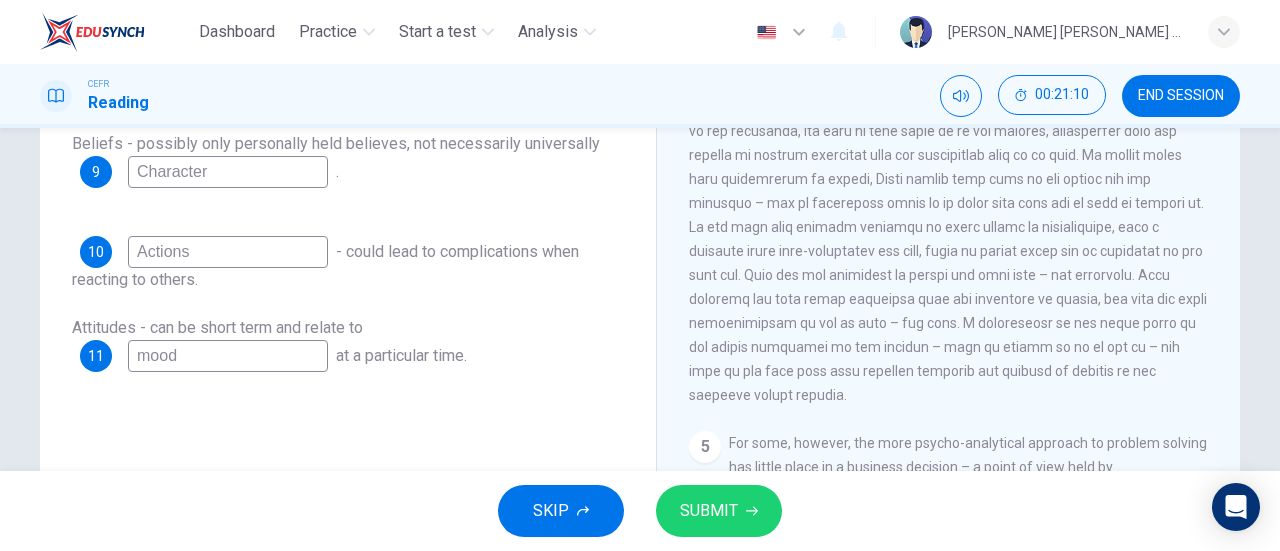 type on "mood" 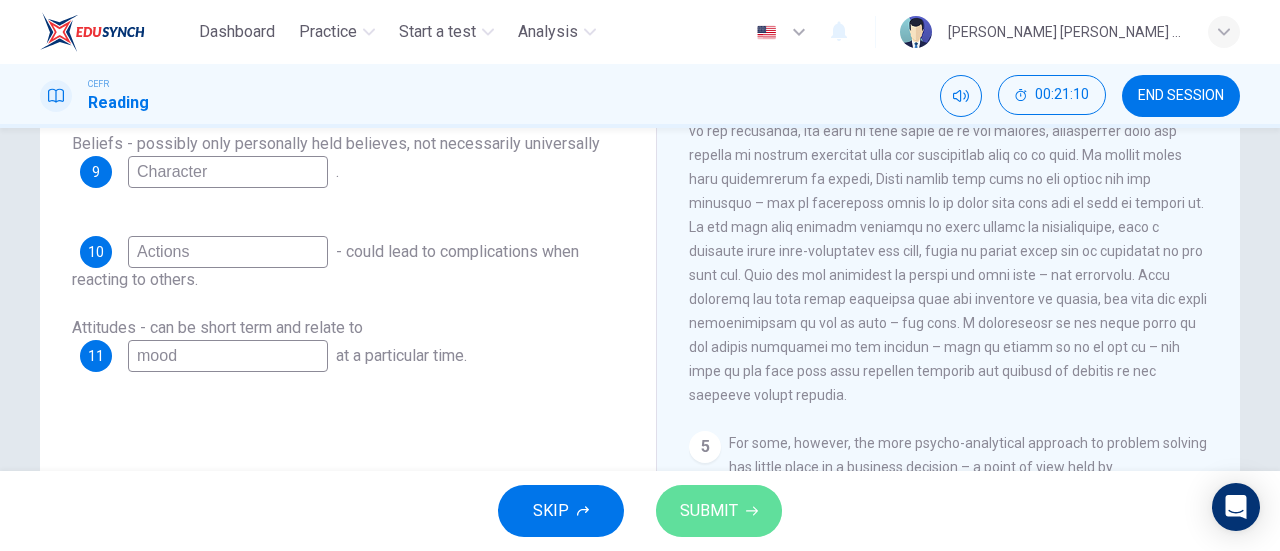 click on "SUBMIT" at bounding box center [709, 511] 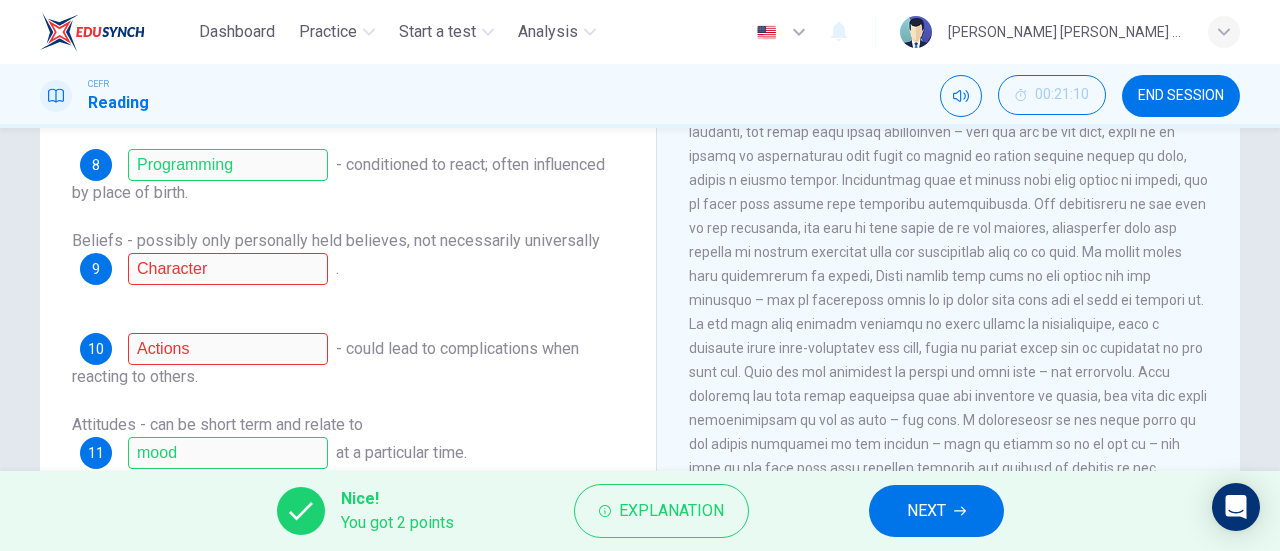 scroll, scrollTop: 274, scrollLeft: 0, axis: vertical 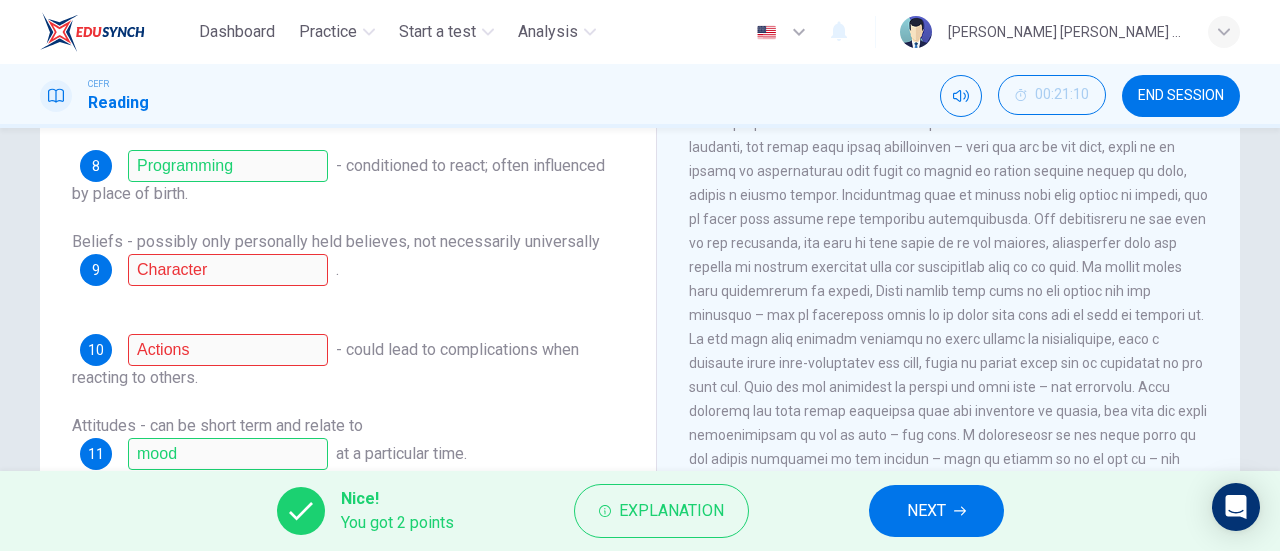 click on "NEXT" at bounding box center [926, 511] 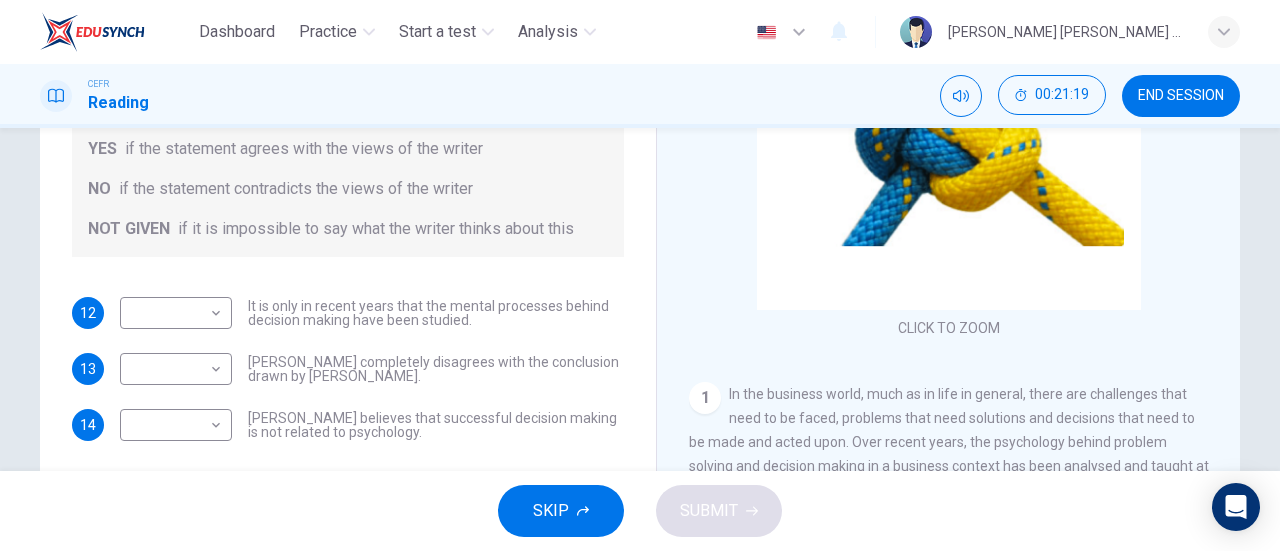 scroll, scrollTop: 295, scrollLeft: 0, axis: vertical 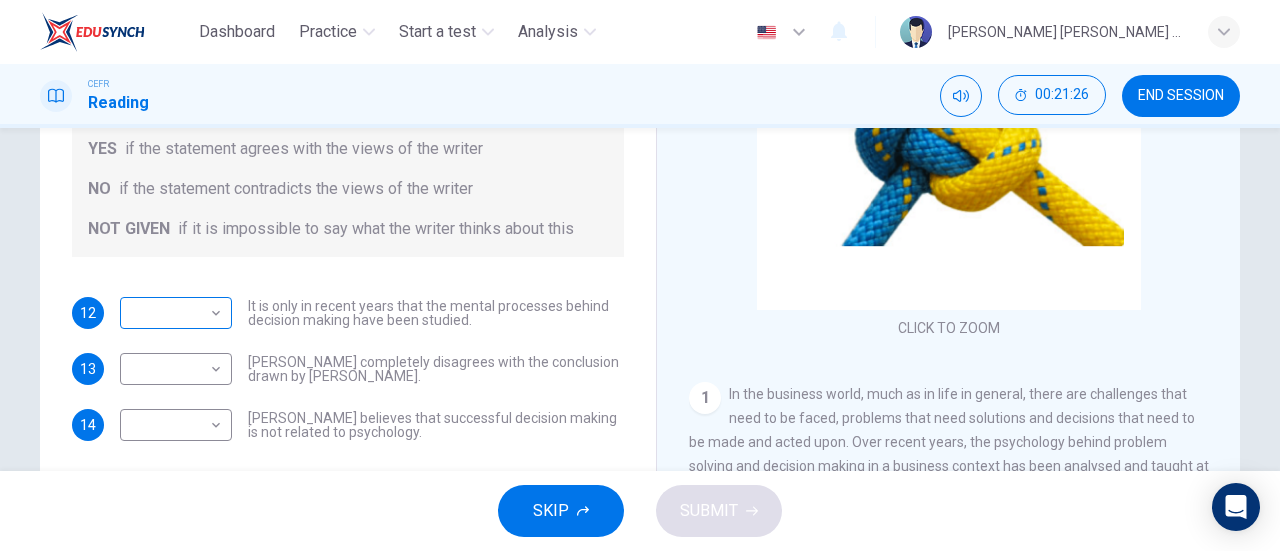 click on "Dashboard Practice Start a test Analysis English en ​ WYONNA VIVEN JEPRINUS CEFR Reading 00:21:26 END SESSION Questions 12 - 14 Do the following statements agree with the views given in the Reading Passage?
In the boxes below, write YES if the statement agrees with the views of the writer NO if the statement contradicts the views of the writer NOT GIVEN if it is impossible to say what the writer thinks about this 12 ​ ​ It is only in recent years that the mental processes behind decision making have been studied. 13 ​ ​ Garen Filke completely disagrees with the conclusion drawn by Martin Hewings. 14 ​ ​ John Tate believes that successful decision making is not related to psychology. Problem Solving and Decision Making CLICK TO ZOOM Click to Zoom 1 2 3 4 5 SKIP SUBMIT EduSynch - Online Language Proficiency Testing
Dashboard Practice Start a test Analysis Notifications © Copyright  2025" at bounding box center [640, 275] 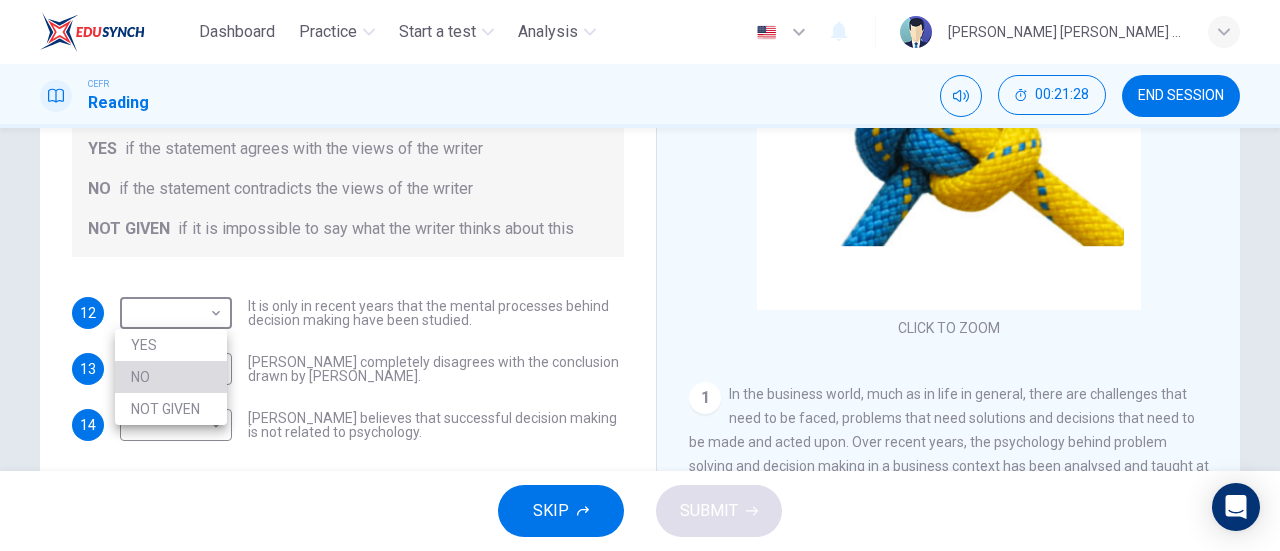 click on "NO" at bounding box center (171, 377) 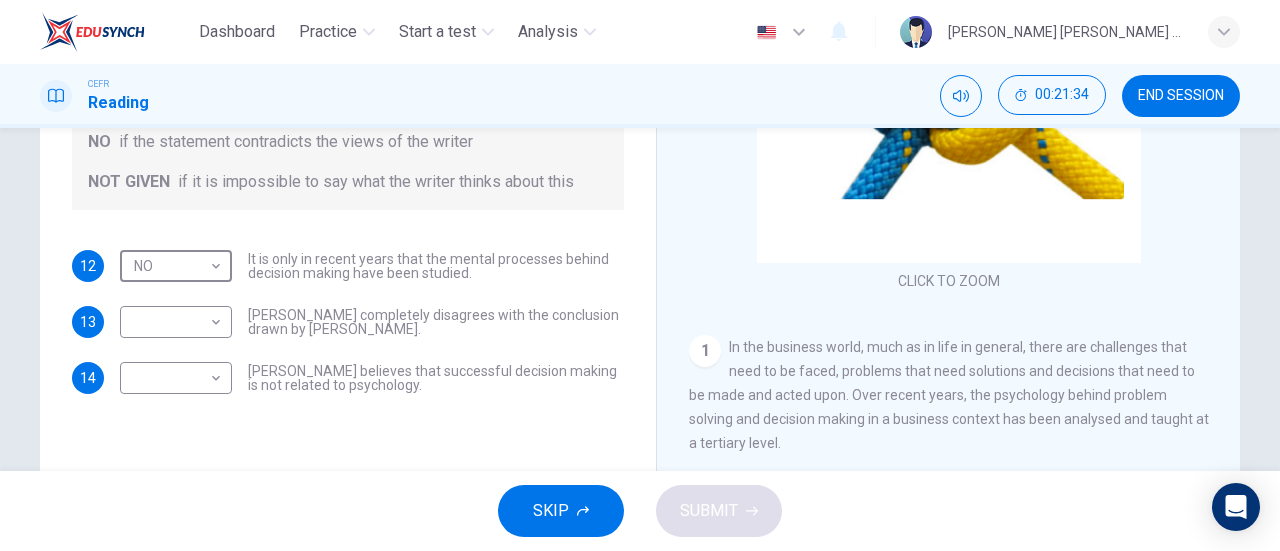 scroll, scrollTop: 343, scrollLeft: 0, axis: vertical 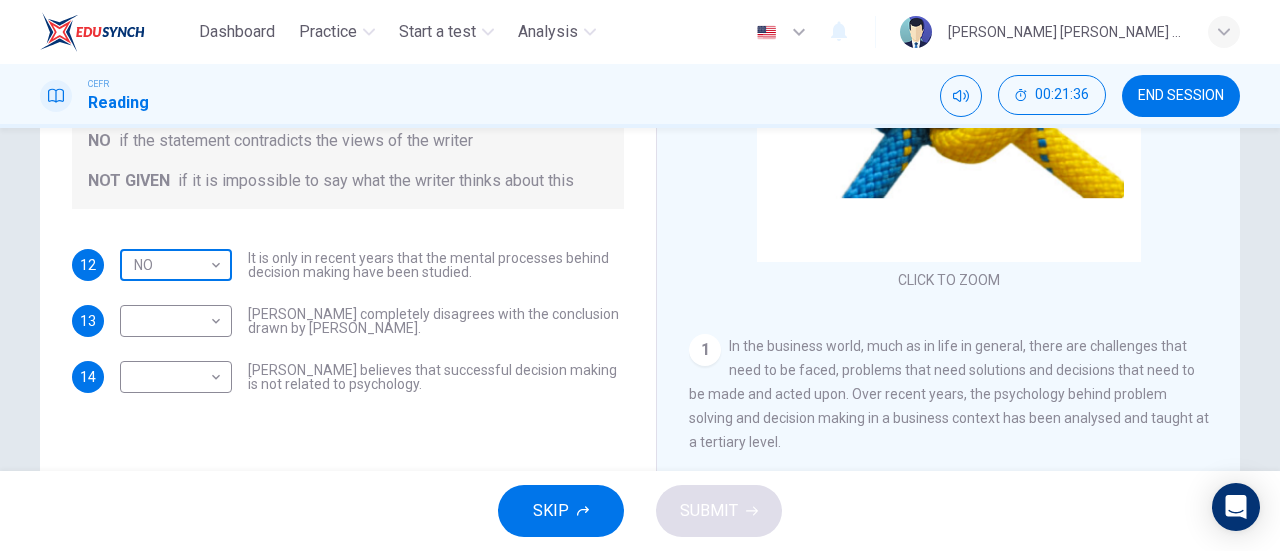 click on "Dashboard Practice Start a test Analysis English en ​ WYONNA VIVEN JEPRINUS CEFR Reading 00:21:36 END SESSION Questions 12 - 14 Do the following statements agree with the views given in the Reading Passage?
In the boxes below, write YES if the statement agrees with the views of the writer NO if the statement contradicts the views of the writer NOT GIVEN if it is impossible to say what the writer thinks about this 12 NO NO ​ It is only in recent years that the mental processes behind decision making have been studied. 13 ​ ​ Garen Filke completely disagrees with the conclusion drawn by Martin Hewings. 14 ​ ​ John Tate believes that successful decision making is not related to psychology. Problem Solving and Decision Making CLICK TO ZOOM Click to Zoom 1 2 3 4 5 SKIP SUBMIT EduSynch - Online Language Proficiency Testing
Dashboard Practice Start a test Analysis Notifications © Copyright  2025" at bounding box center (640, 275) 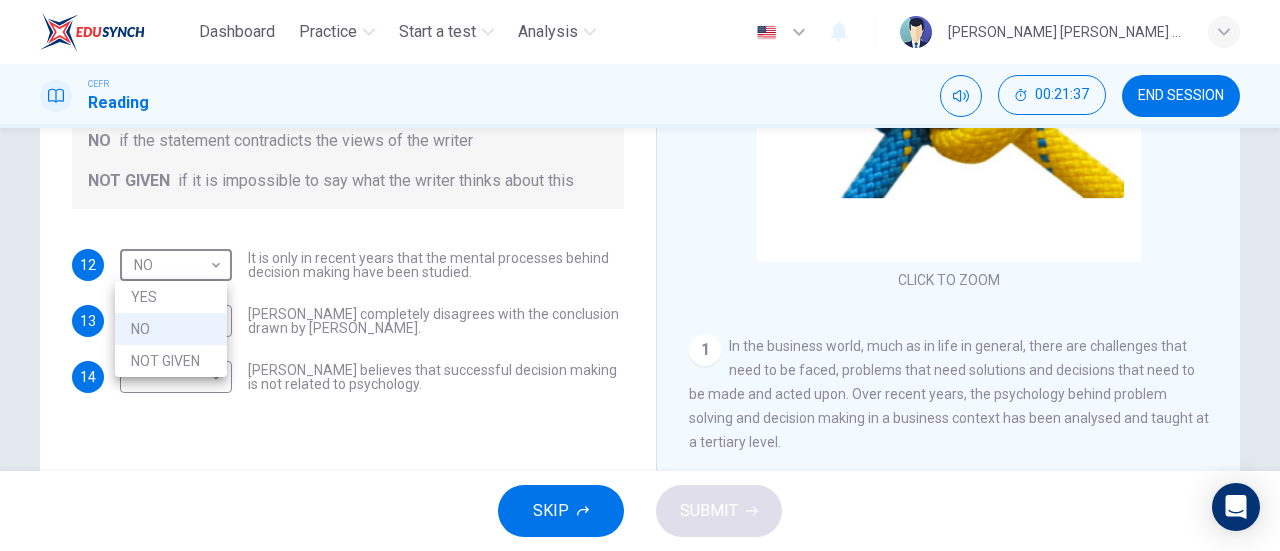 click on "YES" at bounding box center (171, 297) 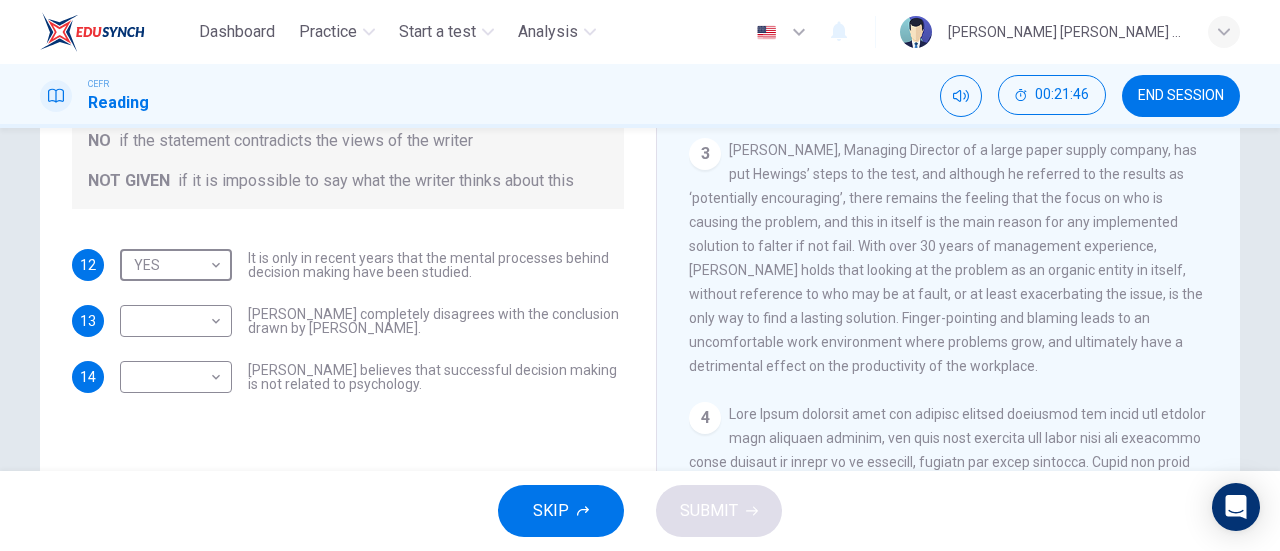 scroll, scrollTop: 750, scrollLeft: 0, axis: vertical 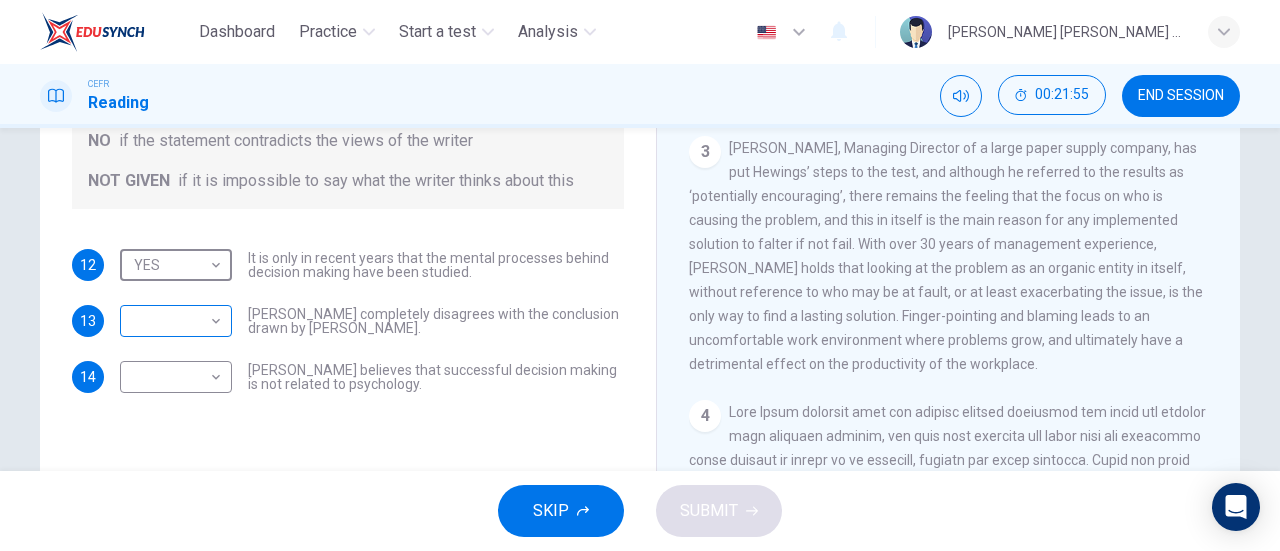 click on "Dashboard Practice Start a test Analysis English en ​ WYONNA VIVEN JEPRINUS CEFR Reading 00:21:55 END SESSION Questions 12 - 14 Do the following statements agree with the views given in the Reading Passage?
In the boxes below, write YES if the statement agrees with the views of the writer NO if the statement contradicts the views of the writer NOT GIVEN if it is impossible to say what the writer thinks about this 12 YES YES ​ It is only in recent years that the mental processes behind decision making have been studied. 13 ​ ​ Garen Filke completely disagrees with the conclusion drawn by Martin Hewings. 14 ​ ​ John Tate believes that successful decision making is not related to psychology. Problem Solving and Decision Making CLICK TO ZOOM Click to Zoom 1 2 3 4 5 SKIP SUBMIT EduSynch - Online Language Proficiency Testing
Dashboard Practice Start a test Analysis Notifications © Copyright  2025" at bounding box center [640, 275] 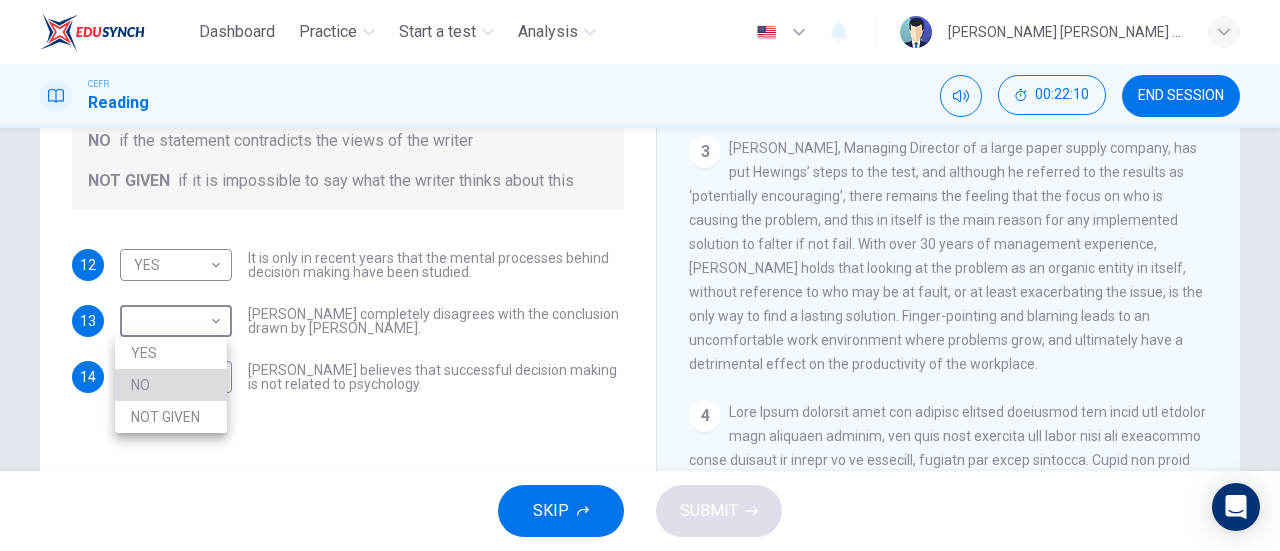 click on "NO" at bounding box center [171, 385] 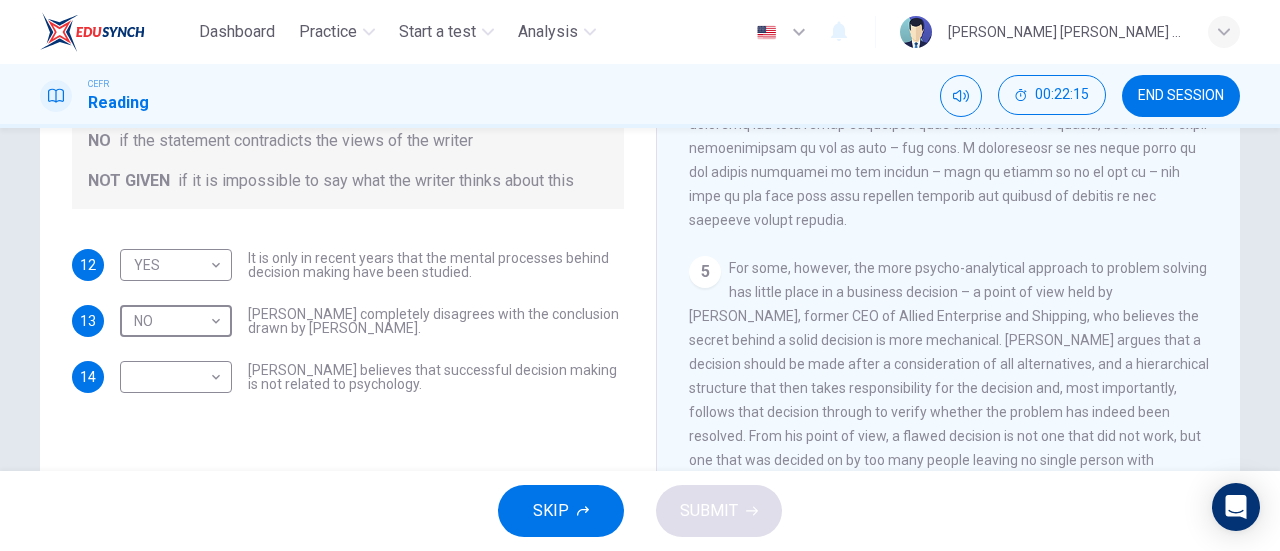 scroll, scrollTop: 1438, scrollLeft: 0, axis: vertical 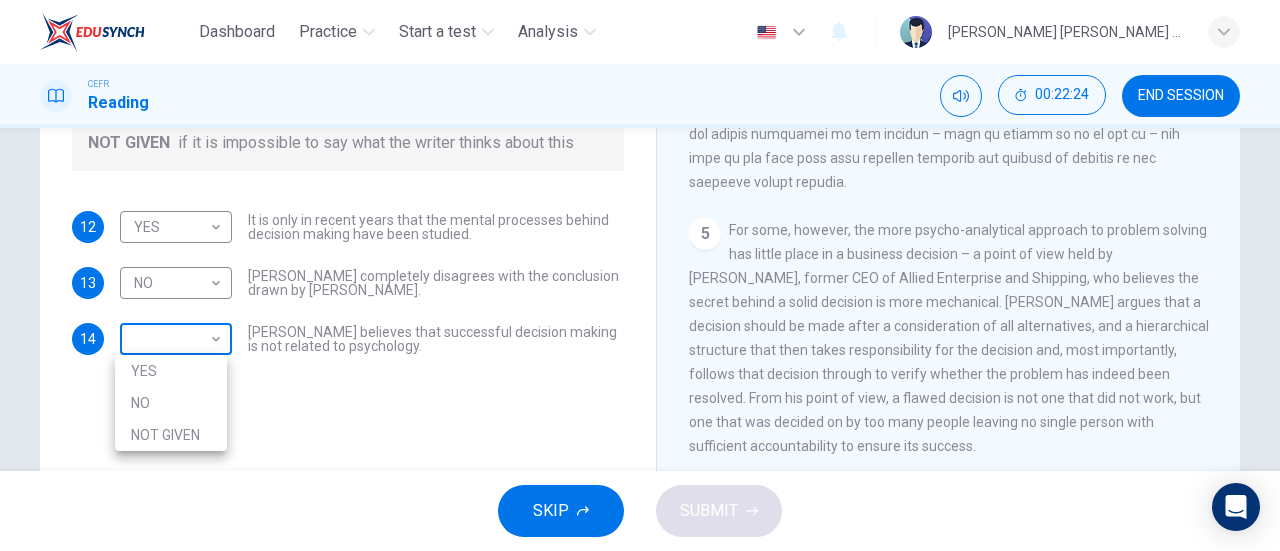 click on "Dashboard Practice Start a test Analysis English en ​ WYONNA VIVEN JEPRINUS CEFR Reading 00:22:24 END SESSION Questions 12 - 14 Do the following statements agree with the views given in the Reading Passage?
In the boxes below, write YES if the statement agrees with the views of the writer NO if the statement contradicts the views of the writer NOT GIVEN if it is impossible to say what the writer thinks about this 12 YES YES ​ It is only in recent years that the mental processes behind decision making have been studied. 13 NO NO ​ Garen Filke completely disagrees with the conclusion drawn by Martin Hewings. 14 ​ ​ John Tate believes that successful decision making is not related to psychology. Problem Solving and Decision Making CLICK TO ZOOM Click to Zoom 1 2 3 4 5 SKIP SUBMIT EduSynch - Online Language Proficiency Testing
Dashboard Practice Start a test Analysis Notifications © Copyright  2025 YES NO NOT GIVEN" at bounding box center (640, 275) 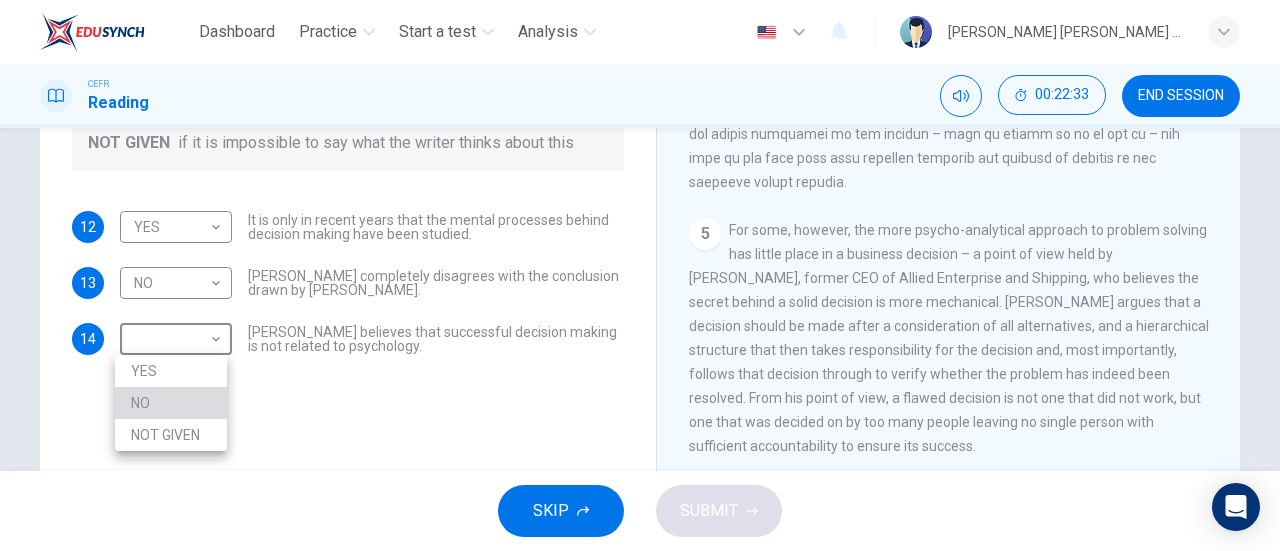 click on "NO" at bounding box center [171, 403] 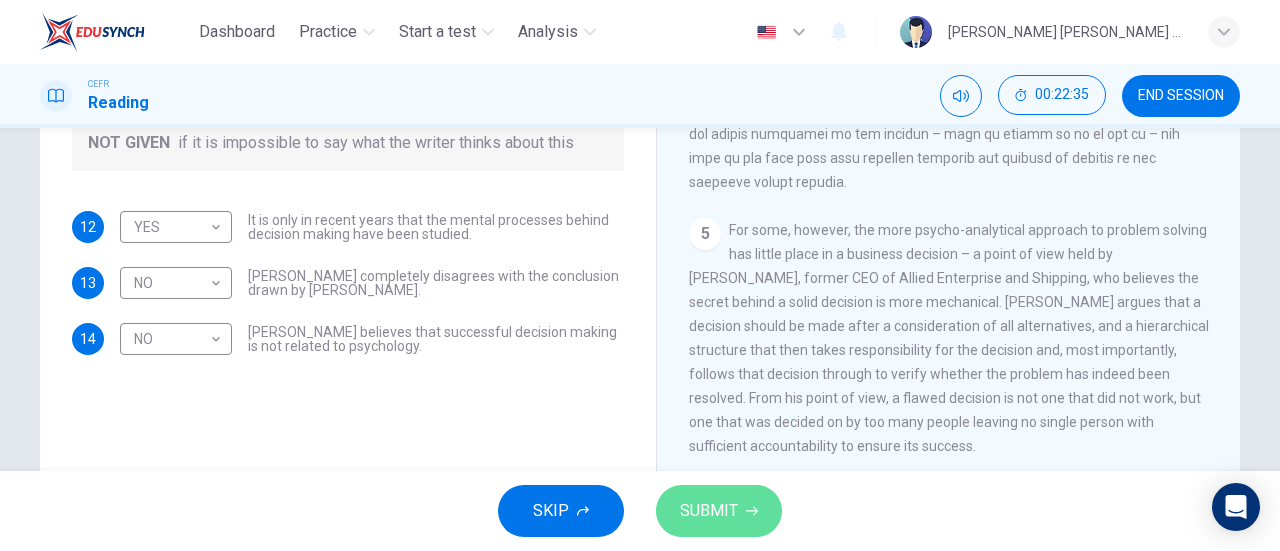 click on "SUBMIT" at bounding box center [719, 511] 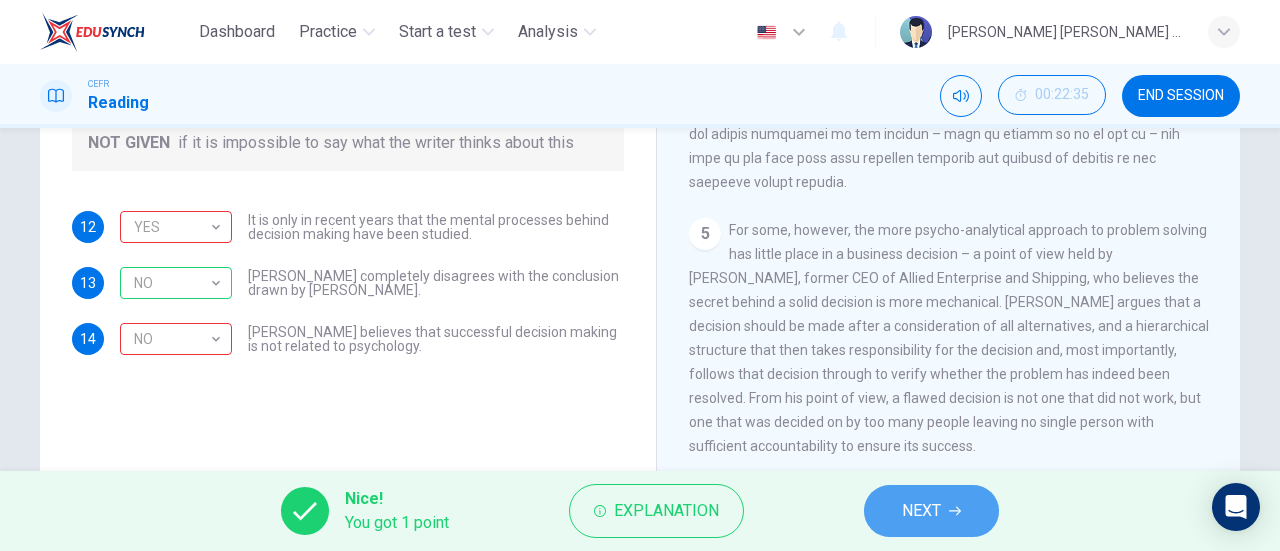 click on "NEXT" at bounding box center (921, 511) 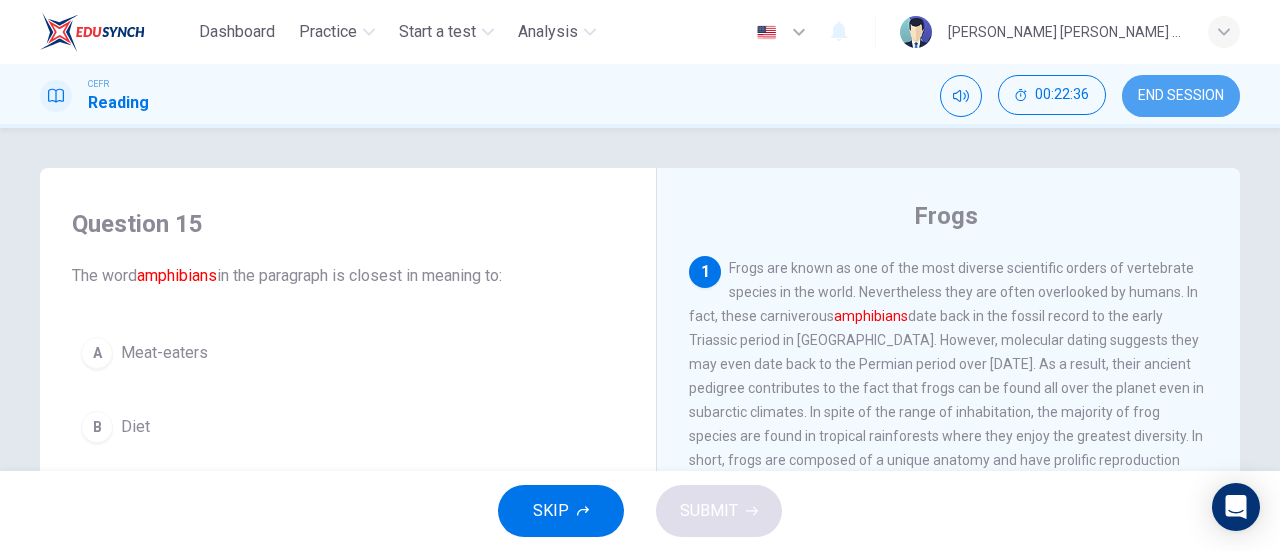 click on "END SESSION" at bounding box center [1181, 96] 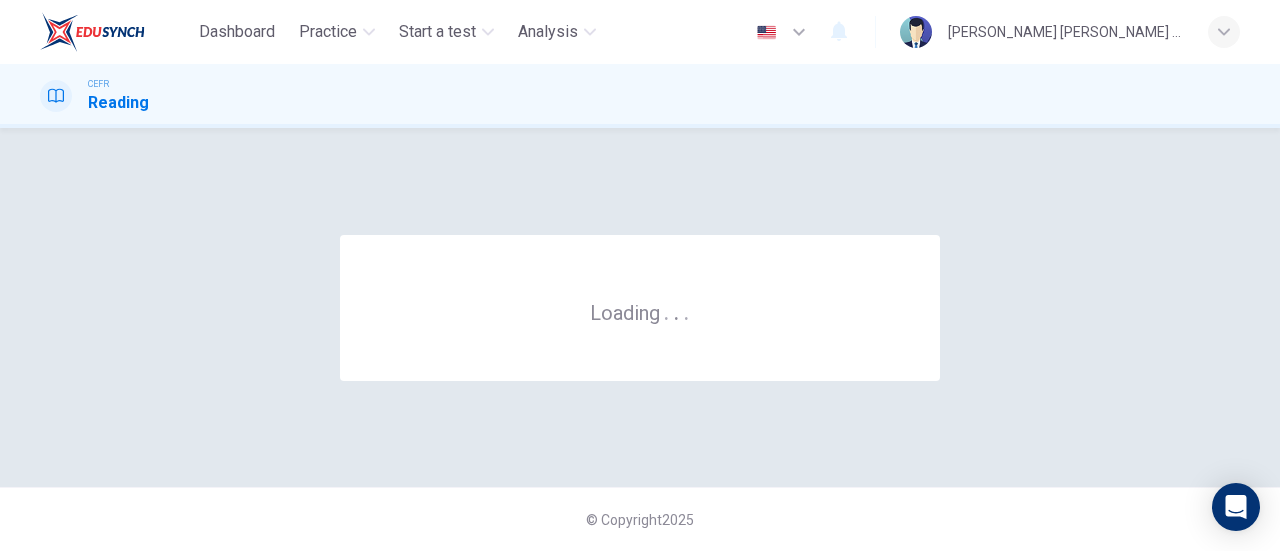 scroll, scrollTop: 0, scrollLeft: 0, axis: both 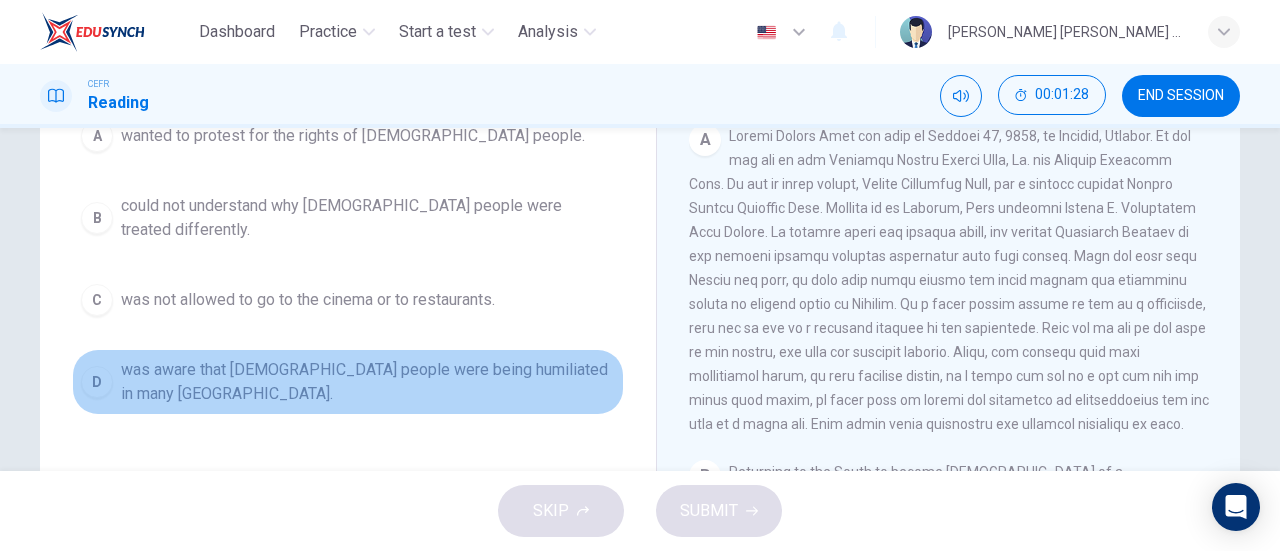 click on "was aware that [DEMOGRAPHIC_DATA] people were being humiliated in many [GEOGRAPHIC_DATA]." at bounding box center [368, 382] 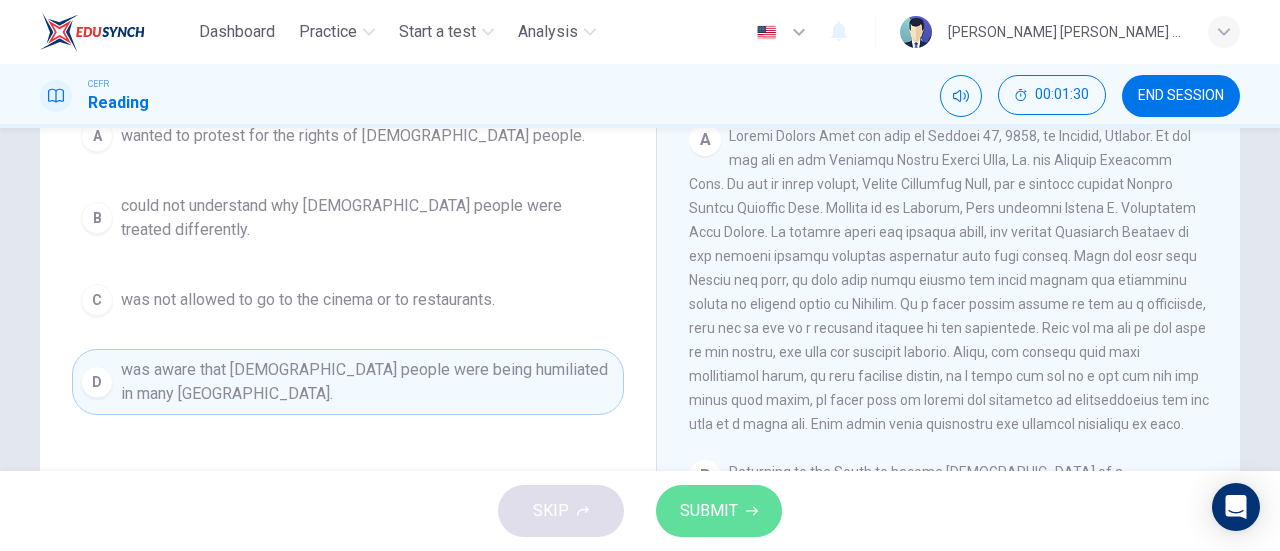 click on "SUBMIT" at bounding box center [719, 511] 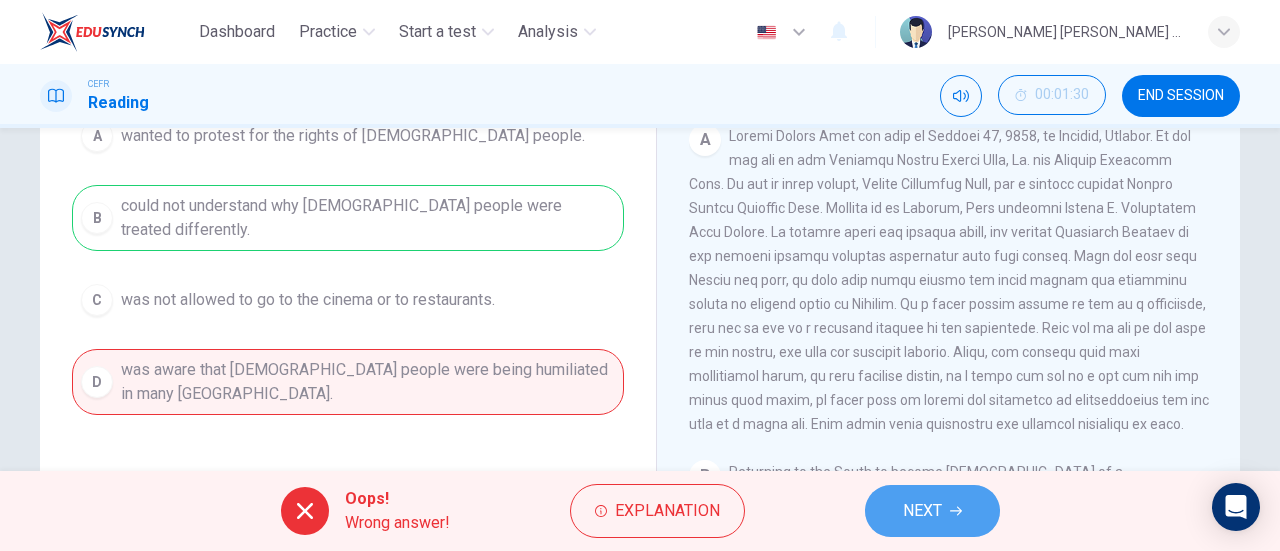 click on "NEXT" at bounding box center [922, 511] 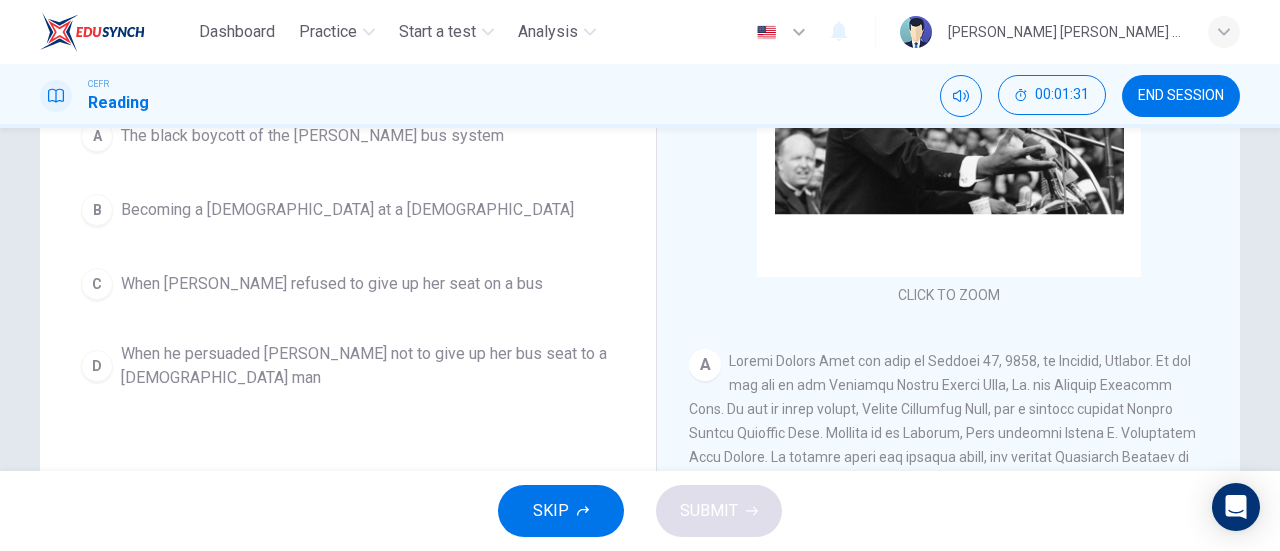 scroll, scrollTop: 62, scrollLeft: 0, axis: vertical 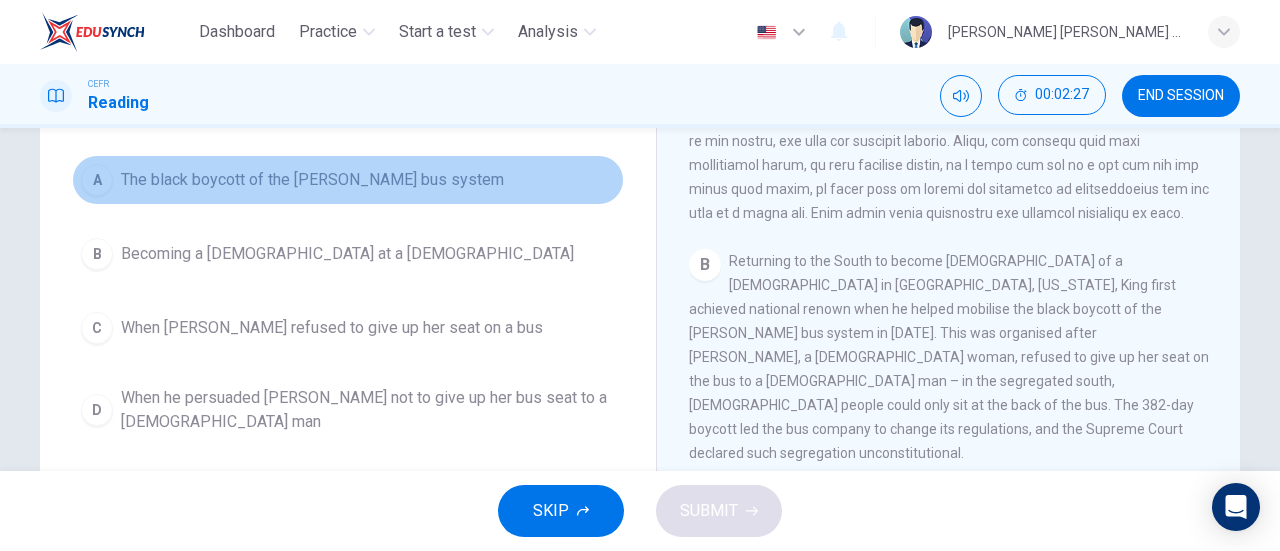 click on "A The black boycott of the [PERSON_NAME] bus system" at bounding box center [348, 180] 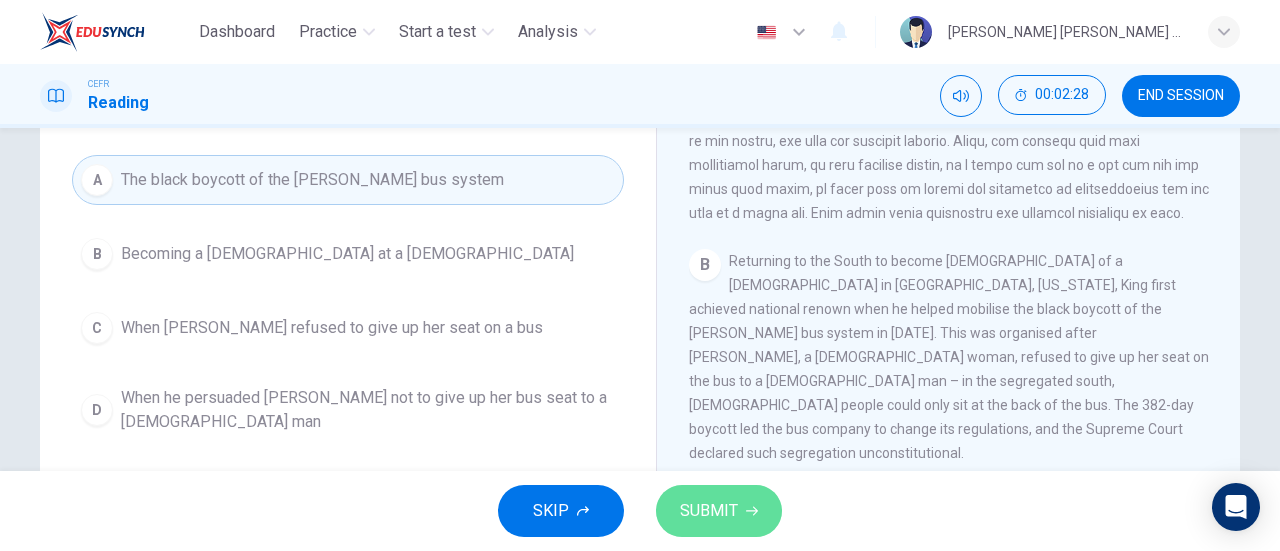click on "SUBMIT" at bounding box center [719, 511] 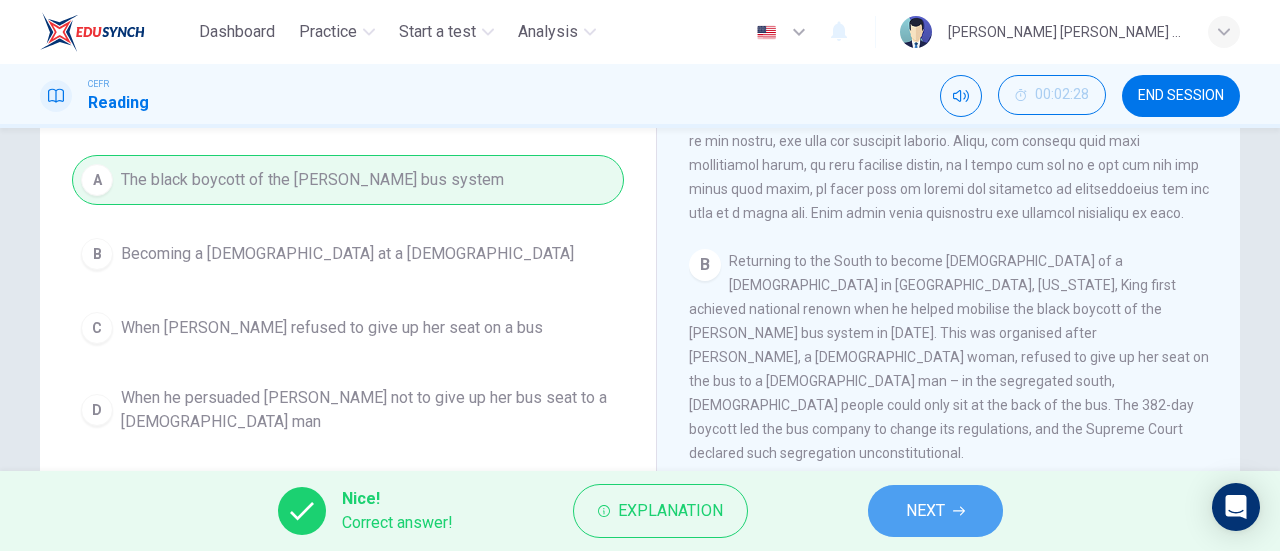 click on "NEXT" at bounding box center [925, 511] 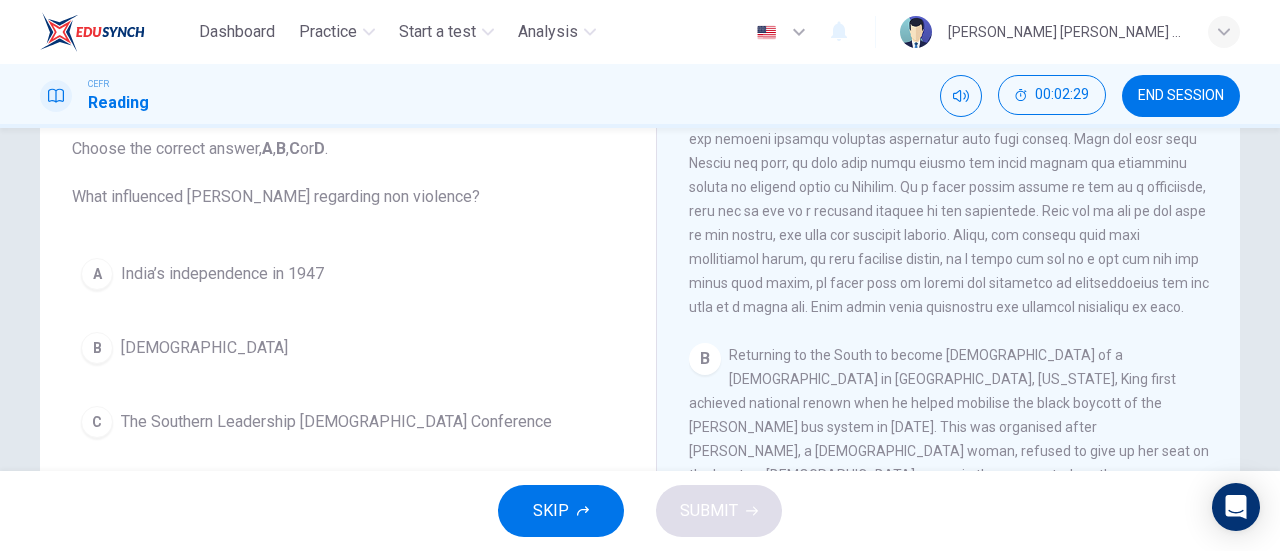 scroll, scrollTop: 125, scrollLeft: 0, axis: vertical 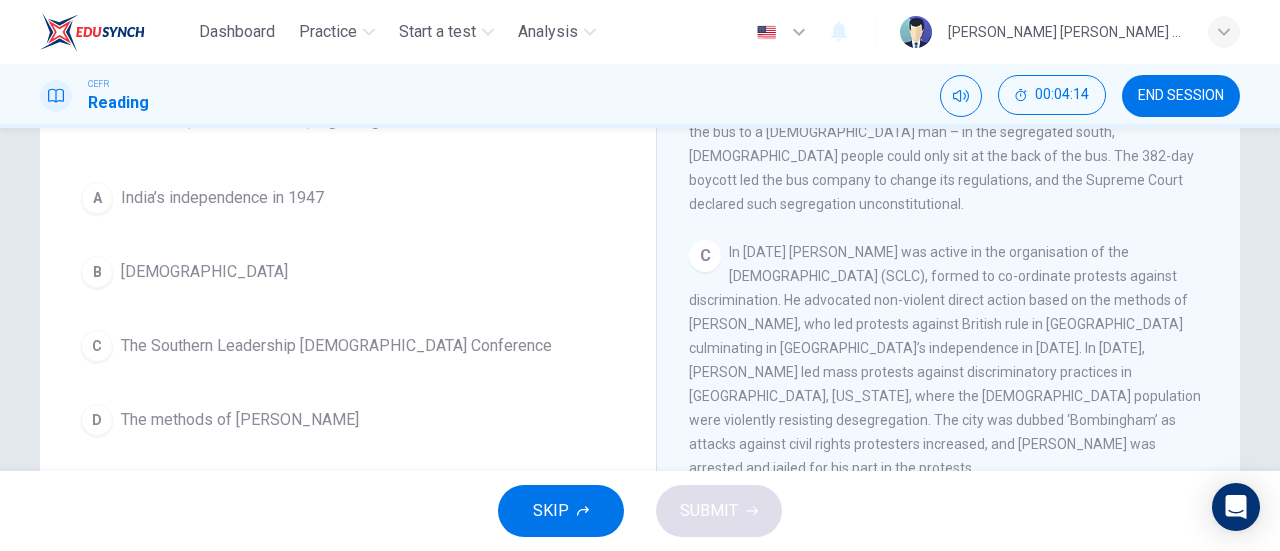 click on "The Southern Leadership [DEMOGRAPHIC_DATA] Conference" at bounding box center (336, 346) 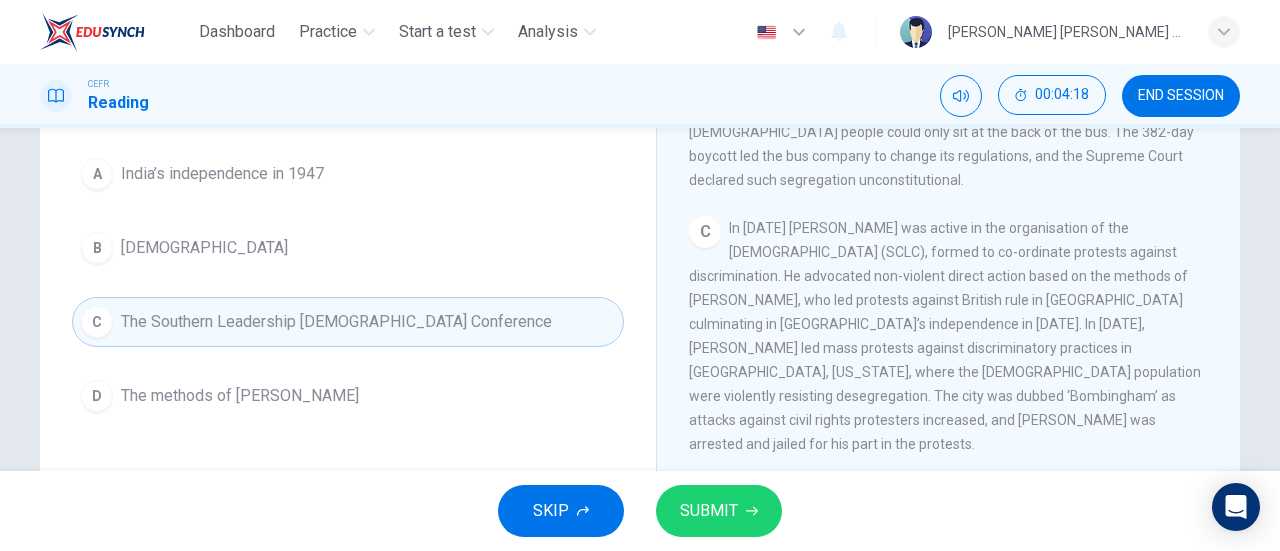 scroll, scrollTop: 226, scrollLeft: 0, axis: vertical 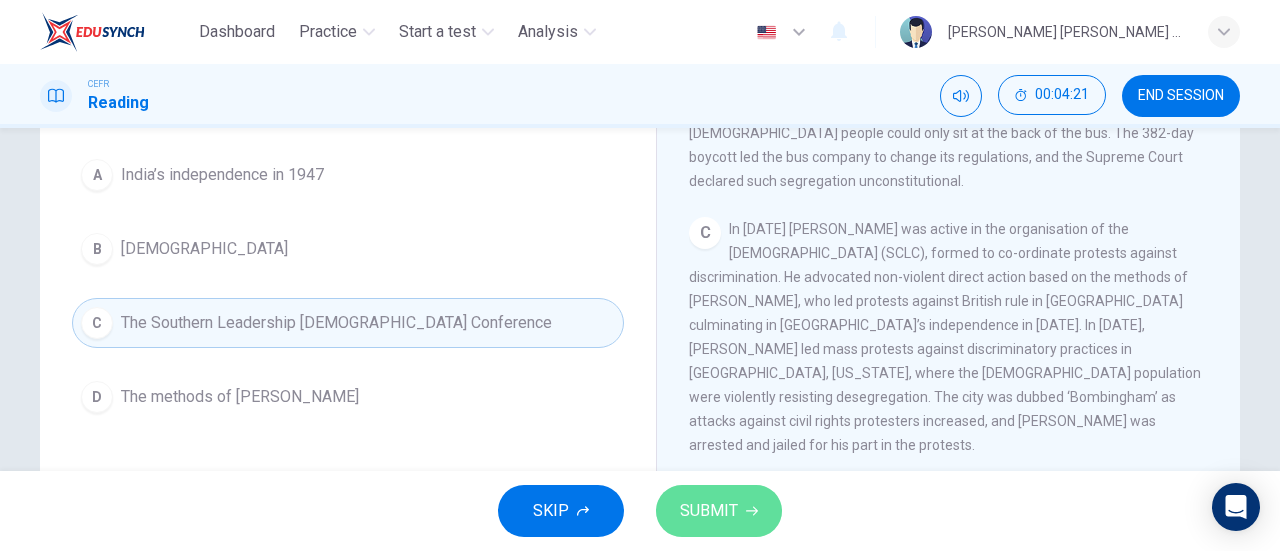 click on "SUBMIT" at bounding box center (709, 511) 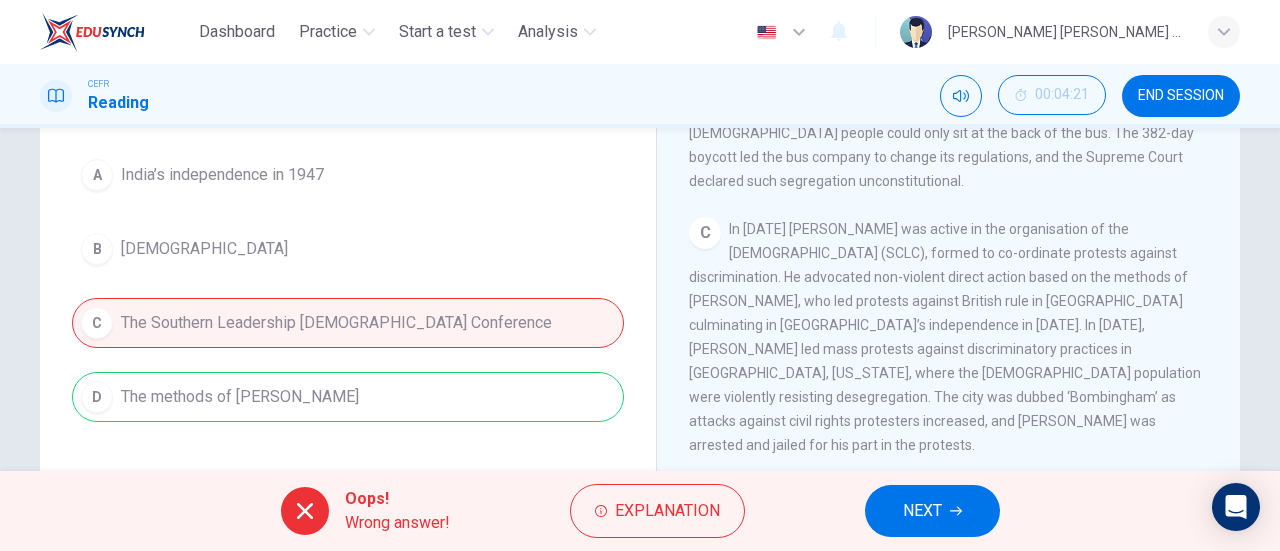 scroll, scrollTop: 900, scrollLeft: 0, axis: vertical 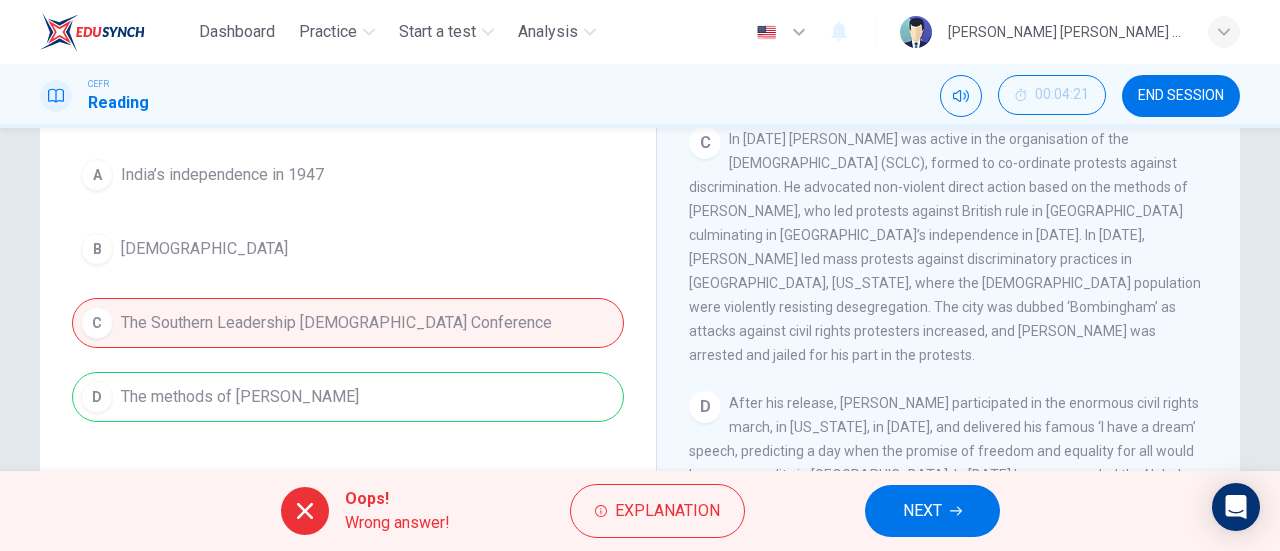 click on "NEXT" at bounding box center (922, 511) 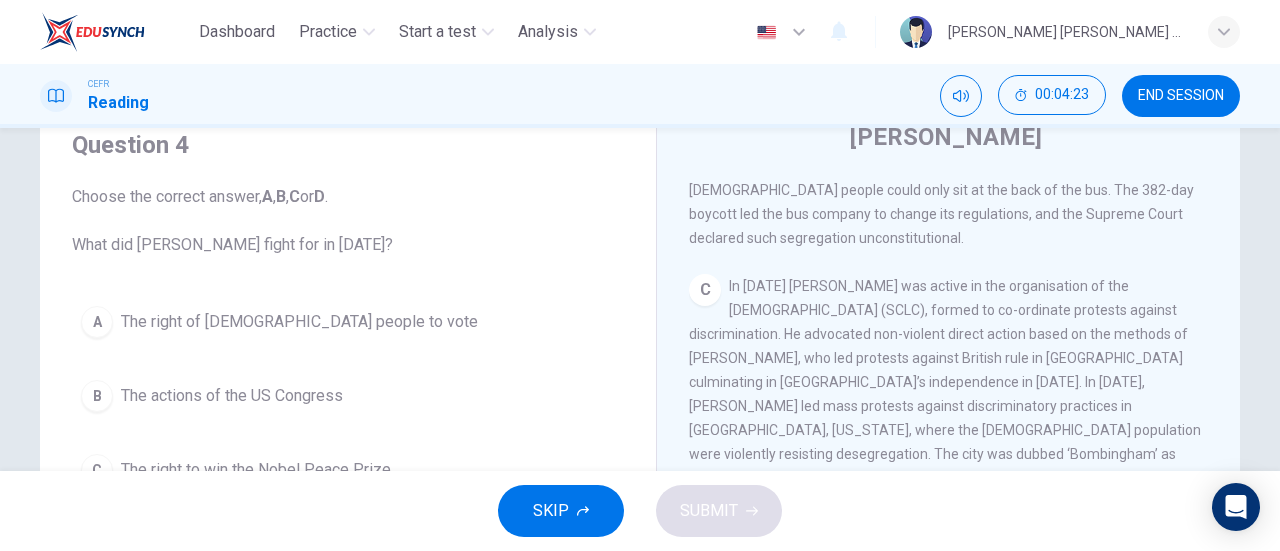 scroll, scrollTop: 78, scrollLeft: 0, axis: vertical 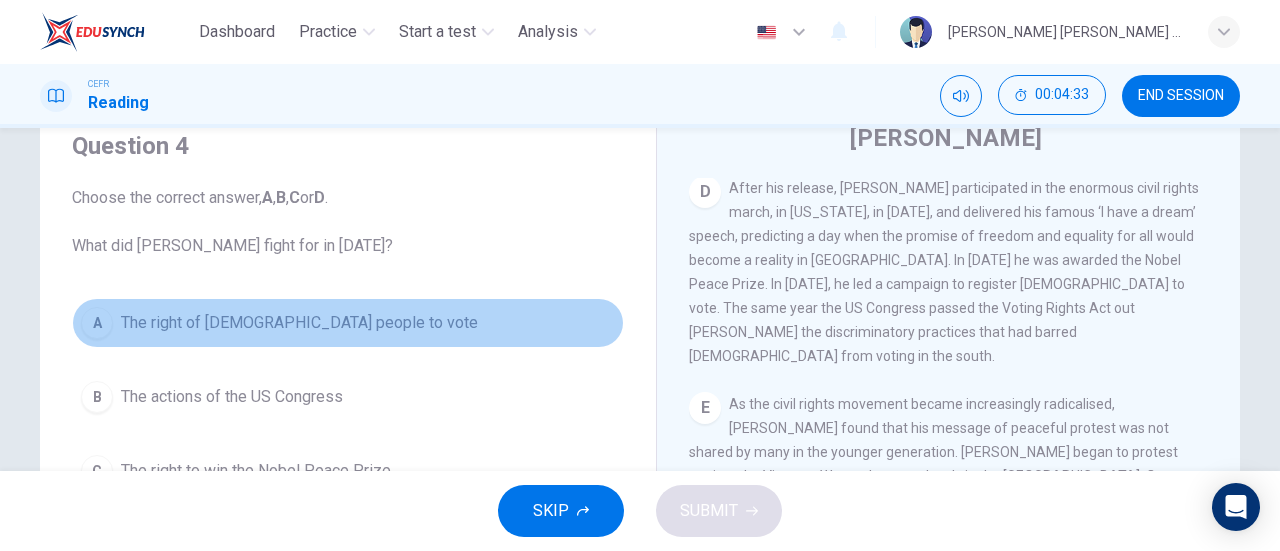 click on "The right of black people to vote" at bounding box center (299, 323) 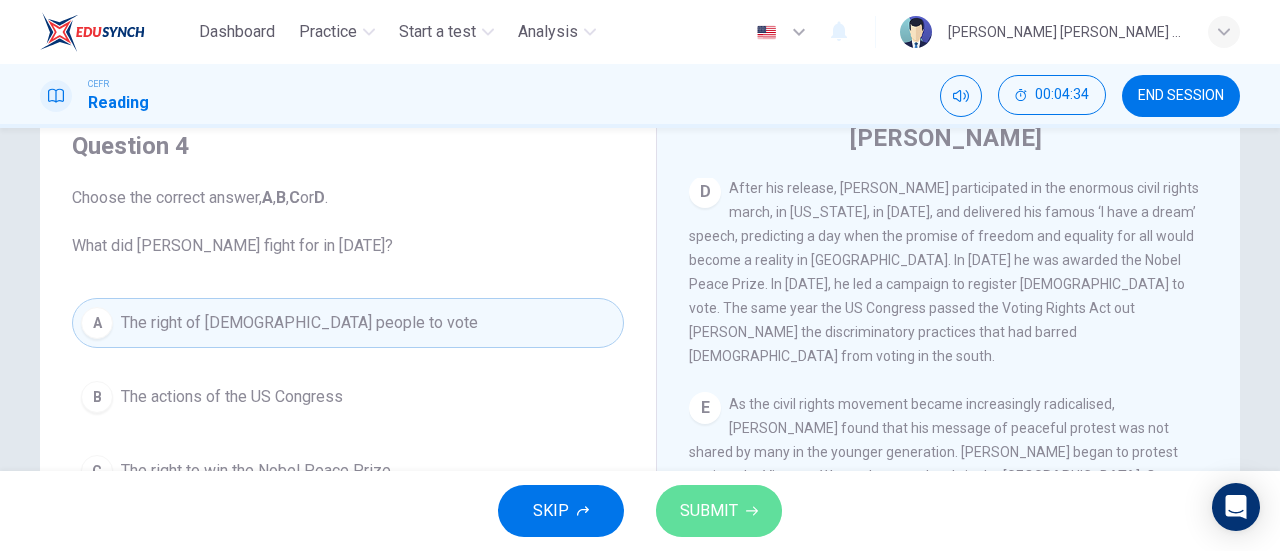 click on "SUBMIT" at bounding box center [709, 511] 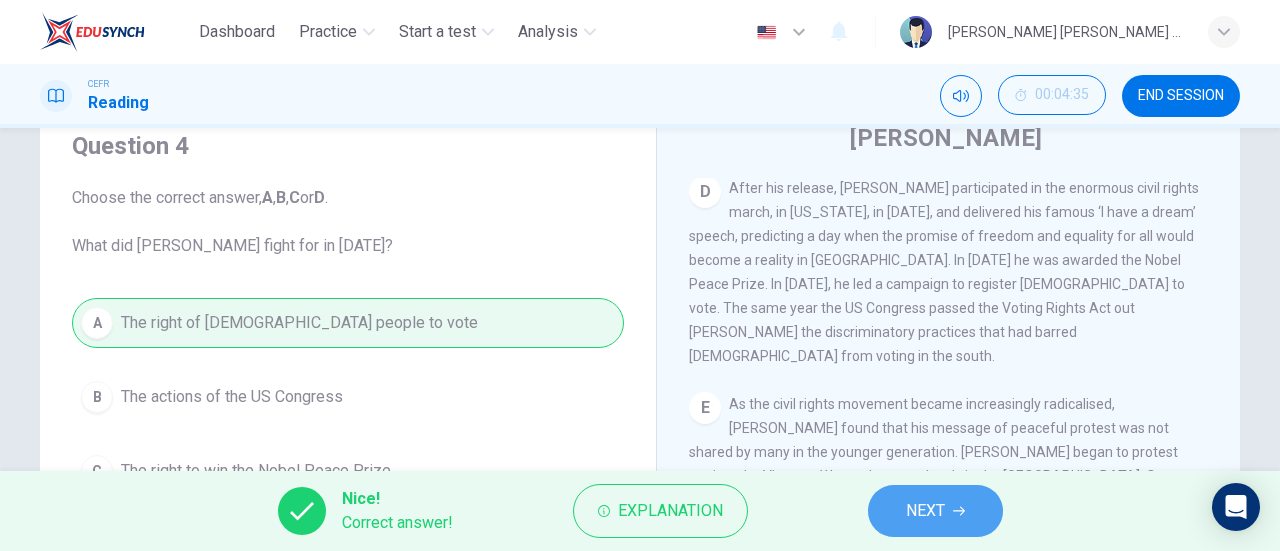 click on "NEXT" at bounding box center [925, 511] 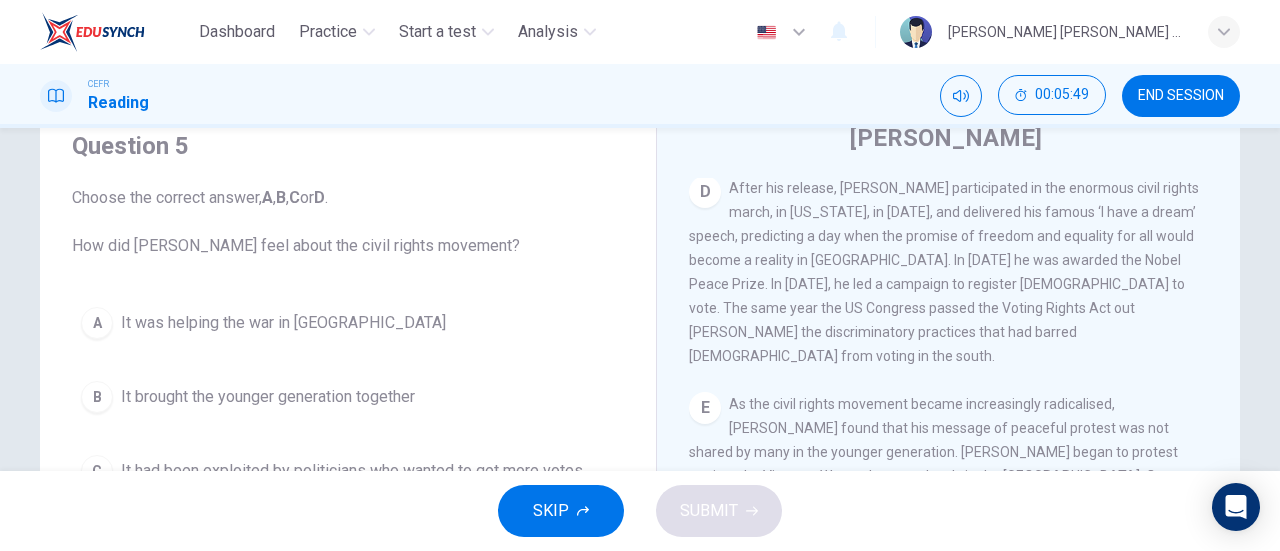 scroll, scrollTop: 1265, scrollLeft: 0, axis: vertical 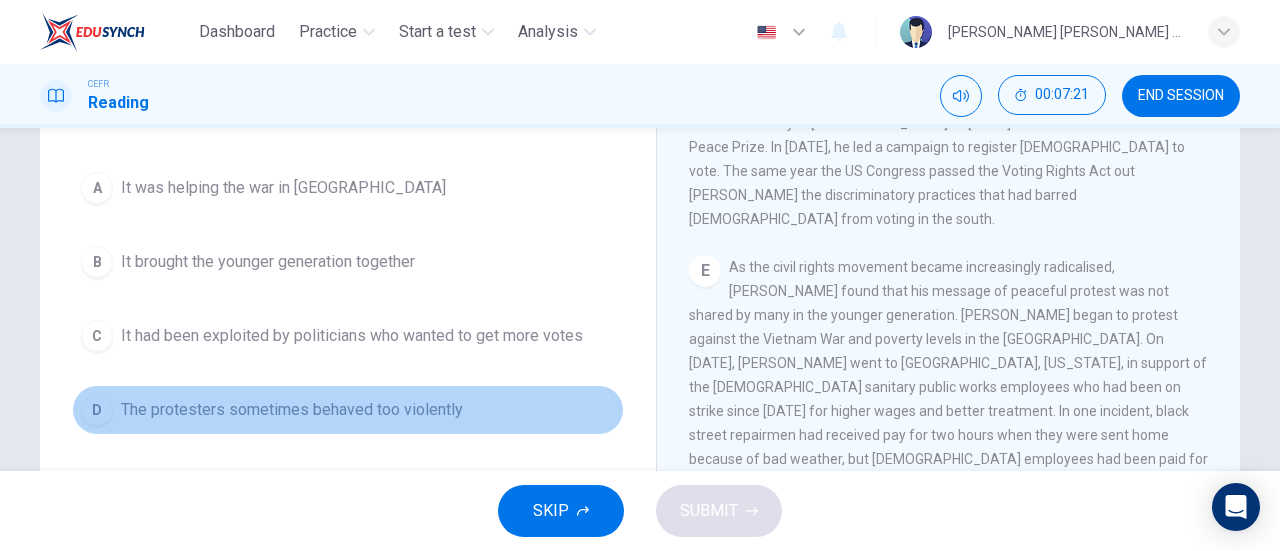 click on "The protesters sometimes behaved too violently" at bounding box center (292, 410) 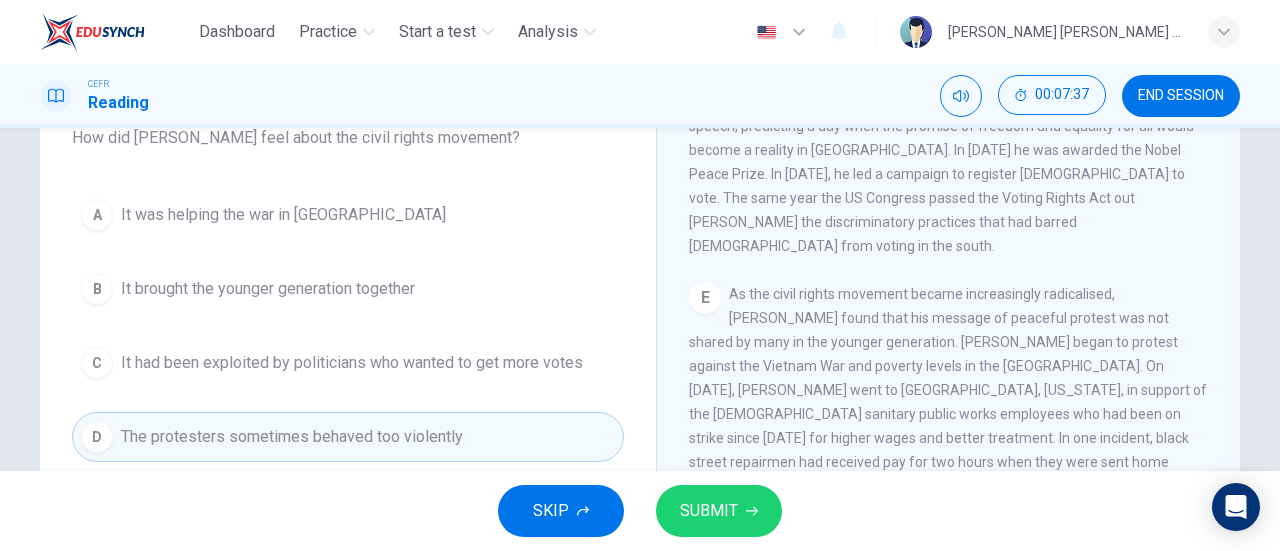 scroll, scrollTop: 185, scrollLeft: 0, axis: vertical 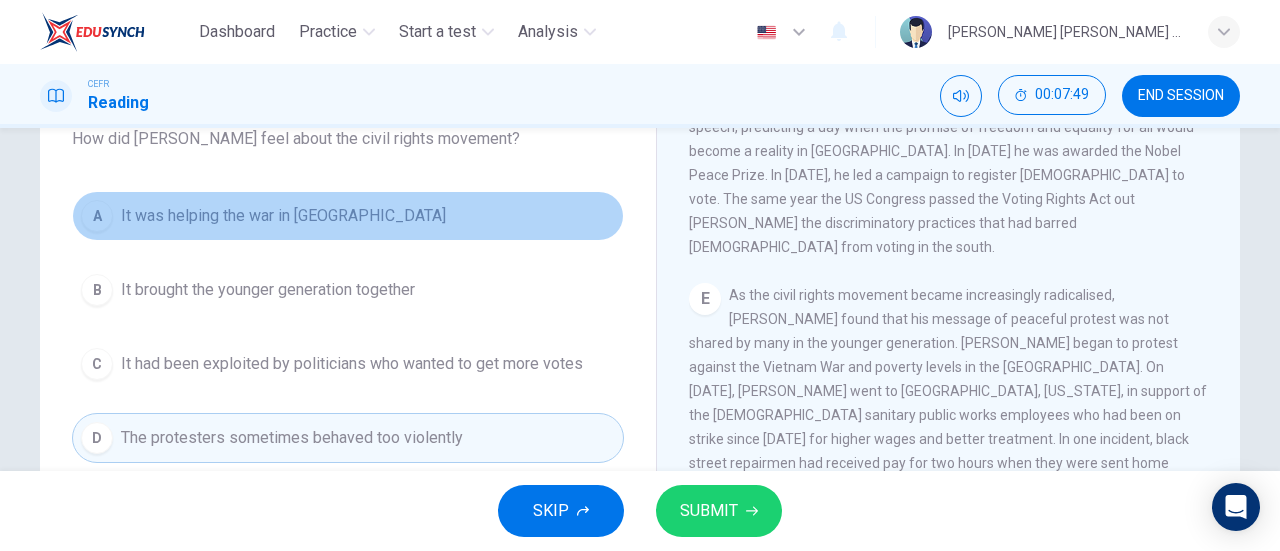 click on "A It was helping the war in Vietnam" at bounding box center (348, 216) 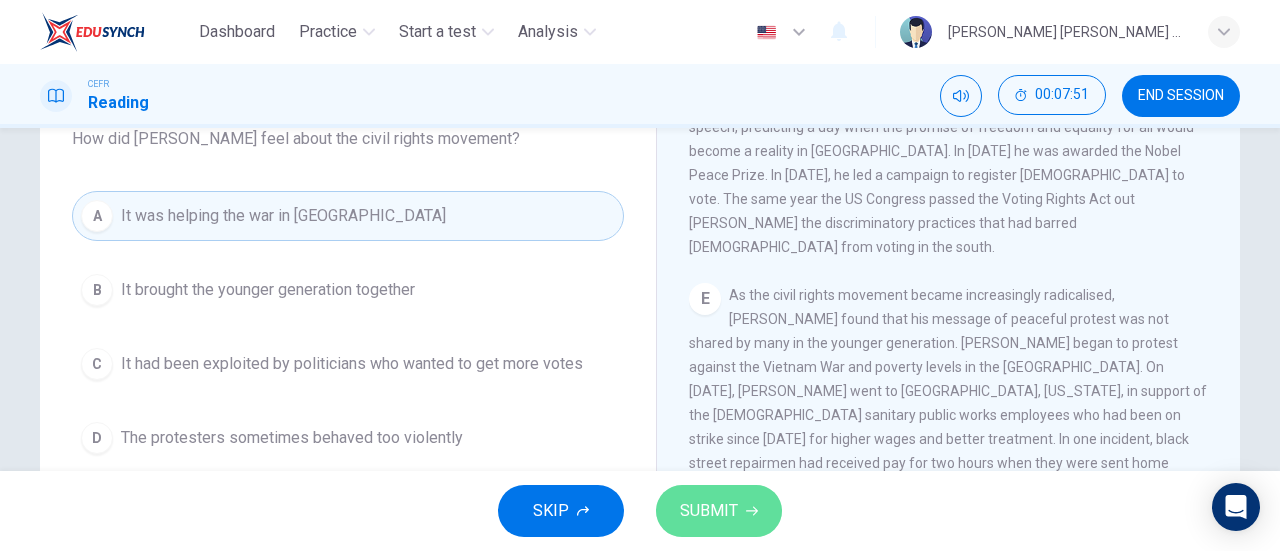click on "SUBMIT" at bounding box center (709, 511) 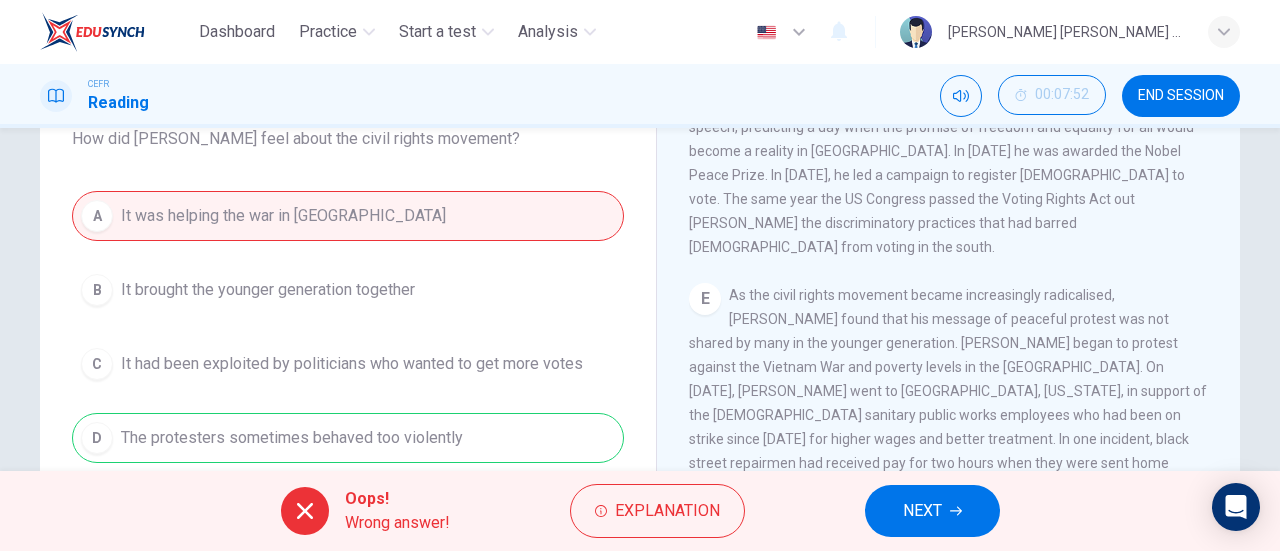 click on "Oops! Wrong answer! Explanation NEXT" at bounding box center [640, 511] 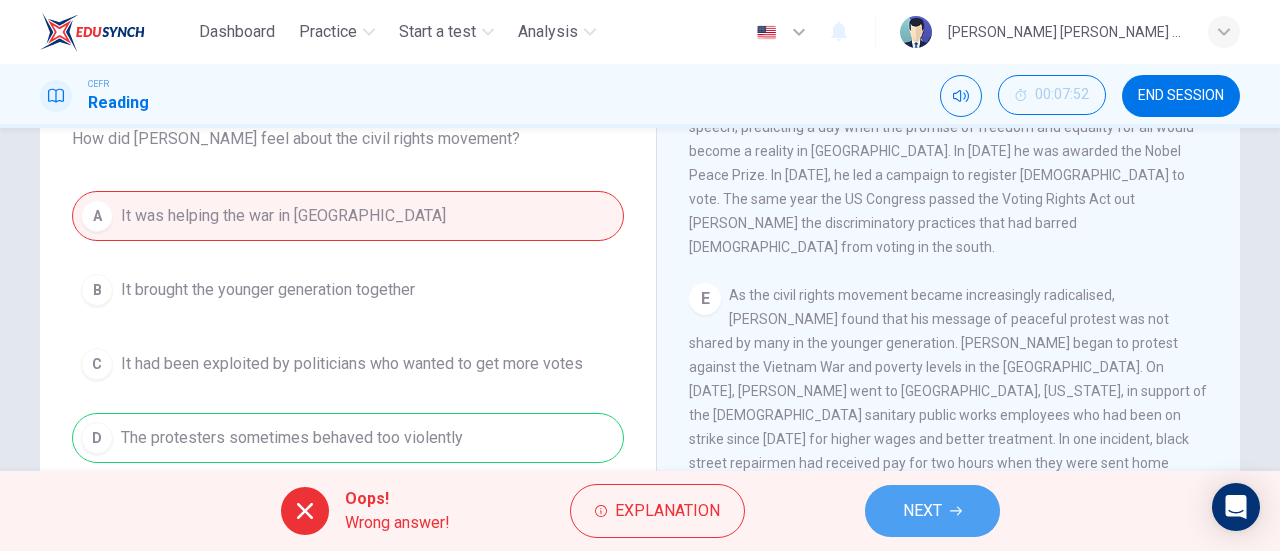 click on "NEXT" at bounding box center [922, 511] 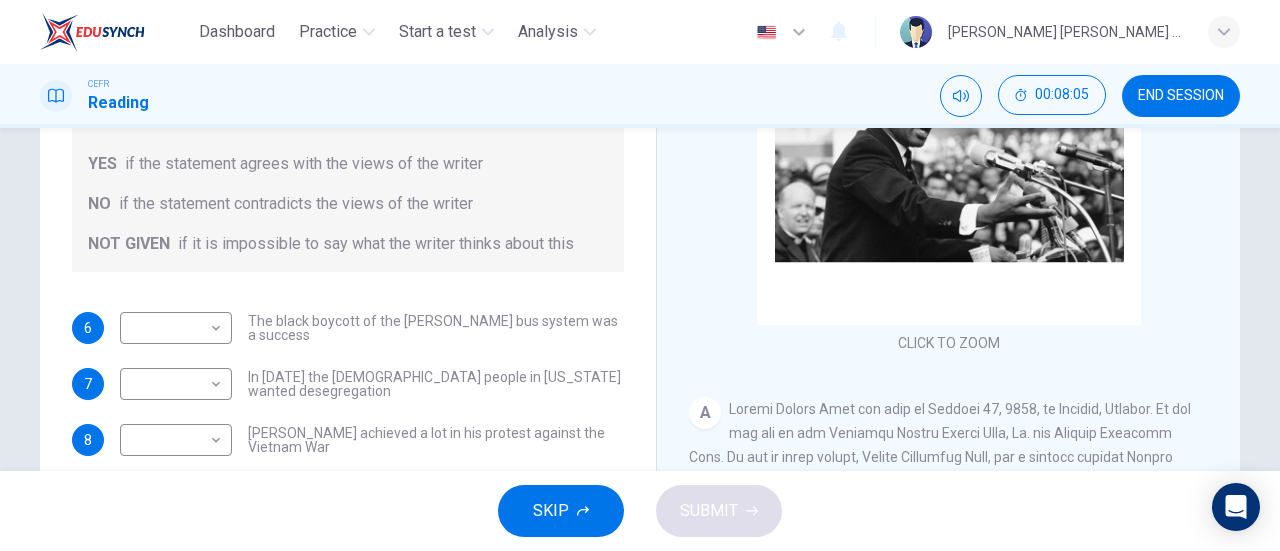scroll, scrollTop: 284, scrollLeft: 0, axis: vertical 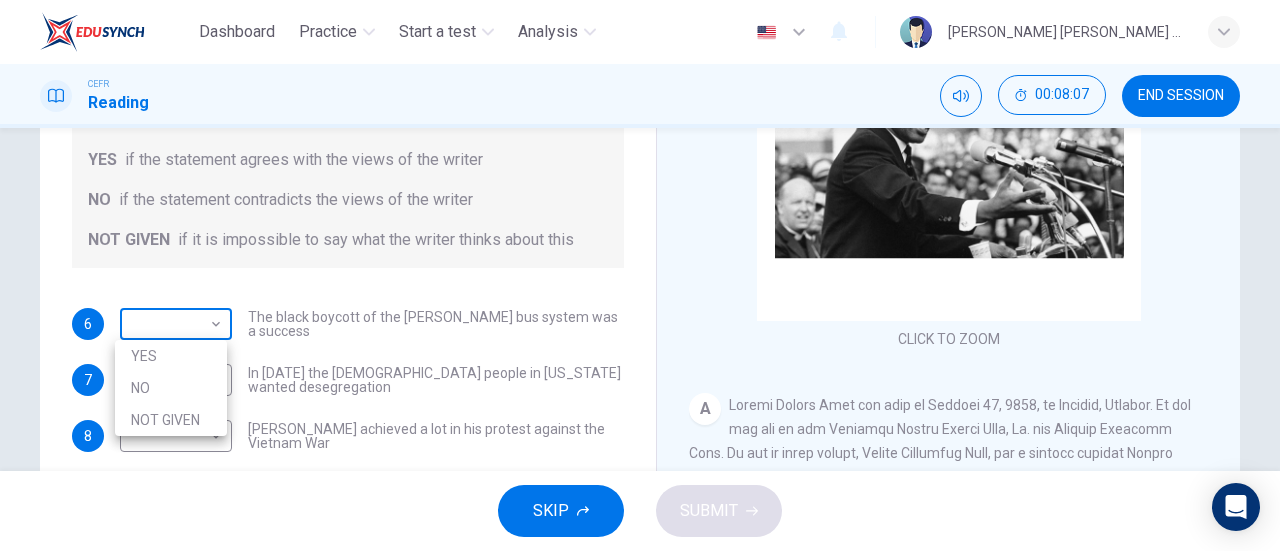 click on "Dashboard Practice Start a test Analysis English en ​ WYONNA VIVEN JEPRINUS CEFR Reading 00:08:07 END SESSION Questions 6 - 8 Do the following statements agree with the information given in the Reading Passage? In the space below, write YES if the statement agrees with the views of the writer NO if the statement contradicts the views of the writer NOT GIVEN if it is impossible to say what the writer thinks about this 6 ​ ​ The black boycott of the Montgomery bus system was a success 7 ​ ​ In 1963 the white people in Alabama wanted desegregation 8 ​ ​ Martin Luther King achieved a lot in his protest against the Vietnam War Martin Luther King CLICK TO ZOOM Click to Zoom A B C D E F SKIP SUBMIT EduSynch - Online Language Proficiency Testing
Dashboard Practice Start a test Analysis Notifications © Copyright  2025 YES NO NOT GIVEN" at bounding box center [640, 275] 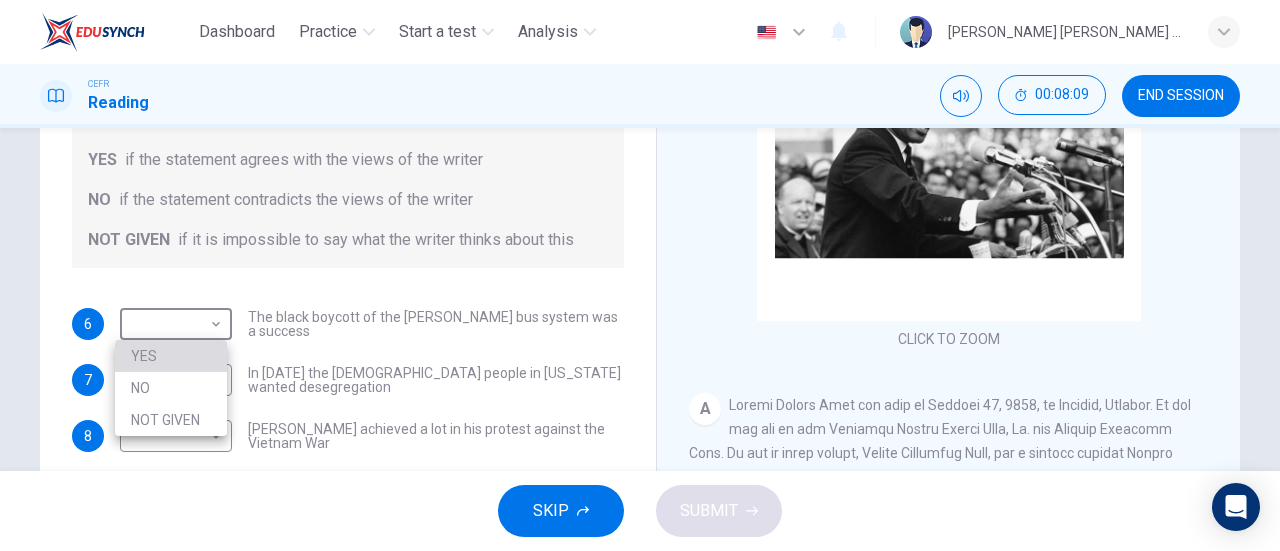 click on "YES" at bounding box center (171, 356) 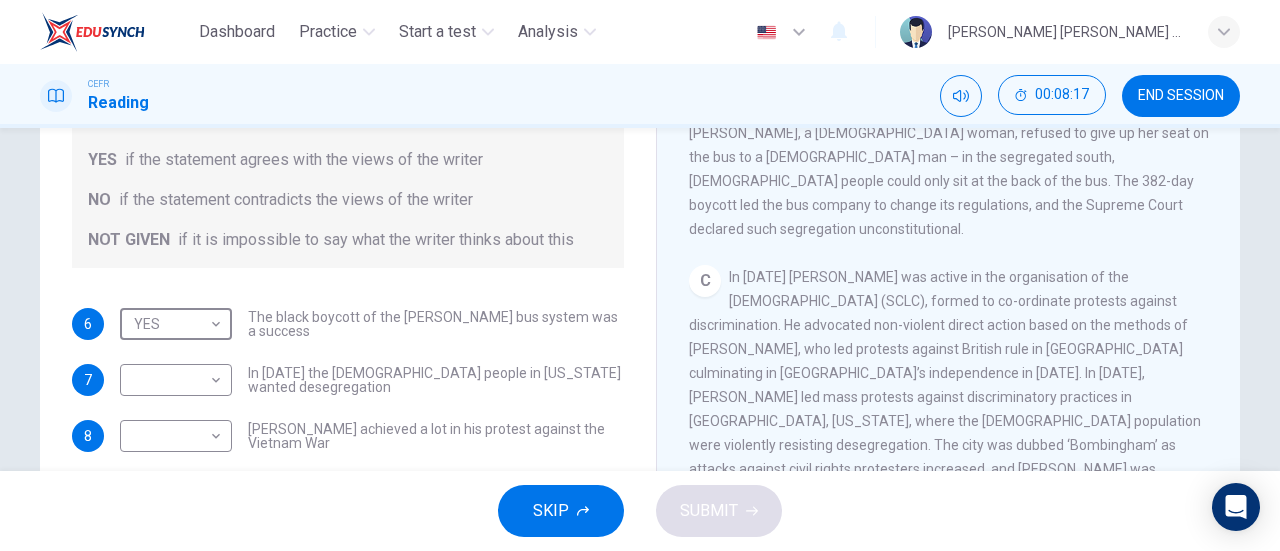 scroll, scrollTop: 725, scrollLeft: 0, axis: vertical 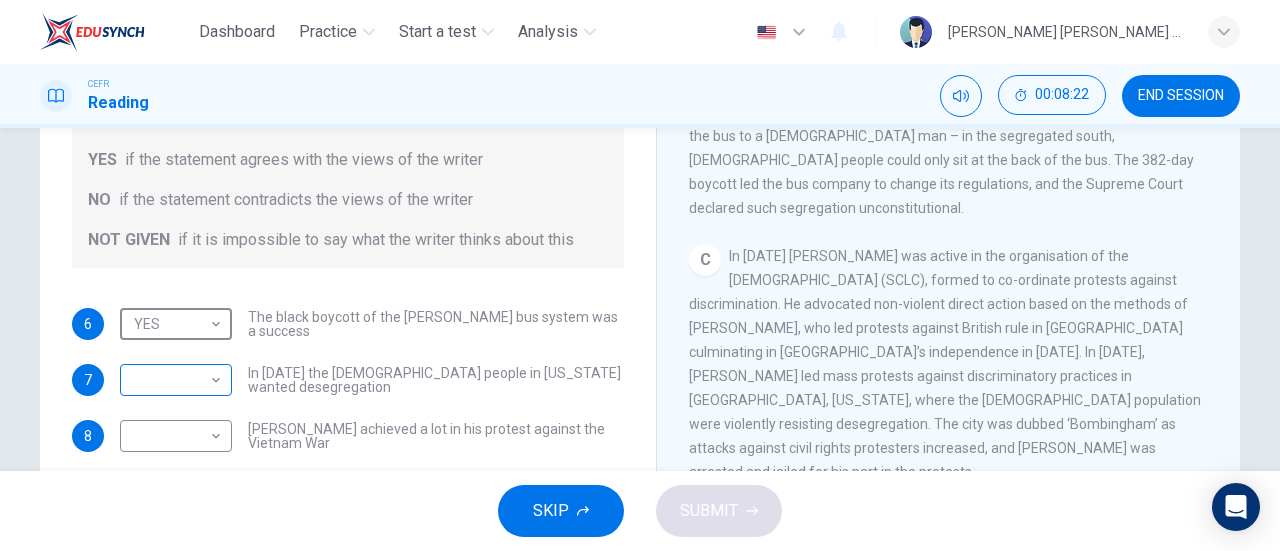 click on "Dashboard Practice Start a test Analysis English en ​ WYONNA VIVEN JEPRINUS CEFR Reading 00:08:22 END SESSION Questions 6 - 8 Do the following statements agree with the information given in the Reading Passage? In the space below, write YES if the statement agrees with the views of the writer NO if the statement contradicts the views of the writer NOT GIVEN if it is impossible to say what the writer thinks about this 6 YES YES ​ The black boycott of the Montgomery bus system was a success 7 ​ ​ In 1963 the white people in Alabama wanted desegregation 8 ​ ​ Martin Luther King achieved a lot in his protest against the Vietnam War Martin Luther King CLICK TO ZOOM Click to Zoom A B C D E F SKIP SUBMIT EduSynch - Online Language Proficiency Testing
Dashboard Practice Start a test Analysis Notifications © Copyright  2025" at bounding box center (640, 275) 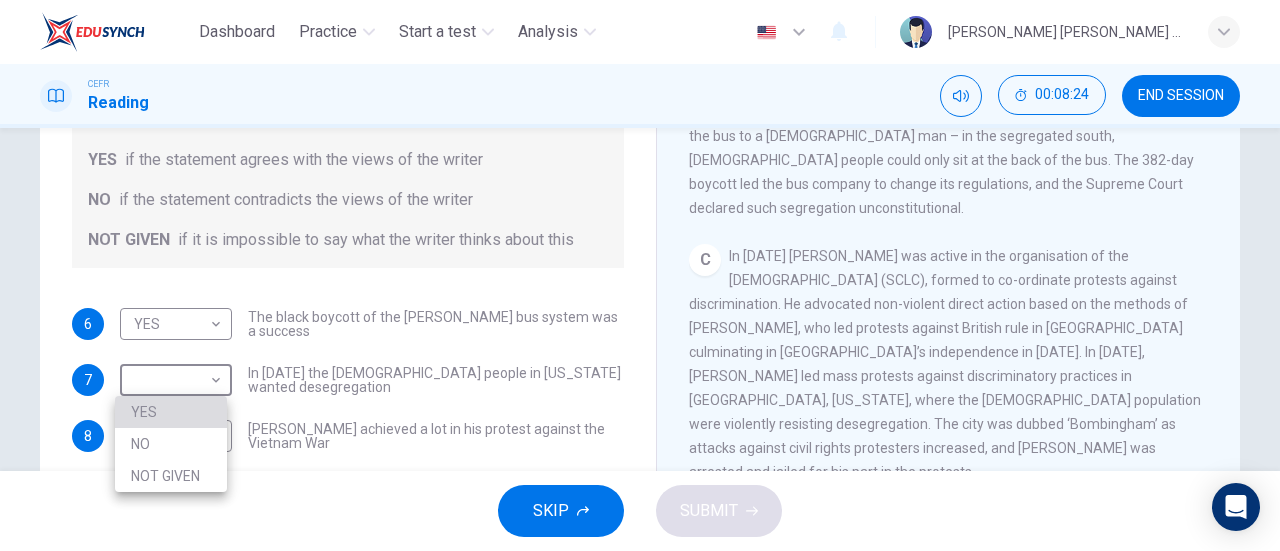 click on "YES" at bounding box center (171, 412) 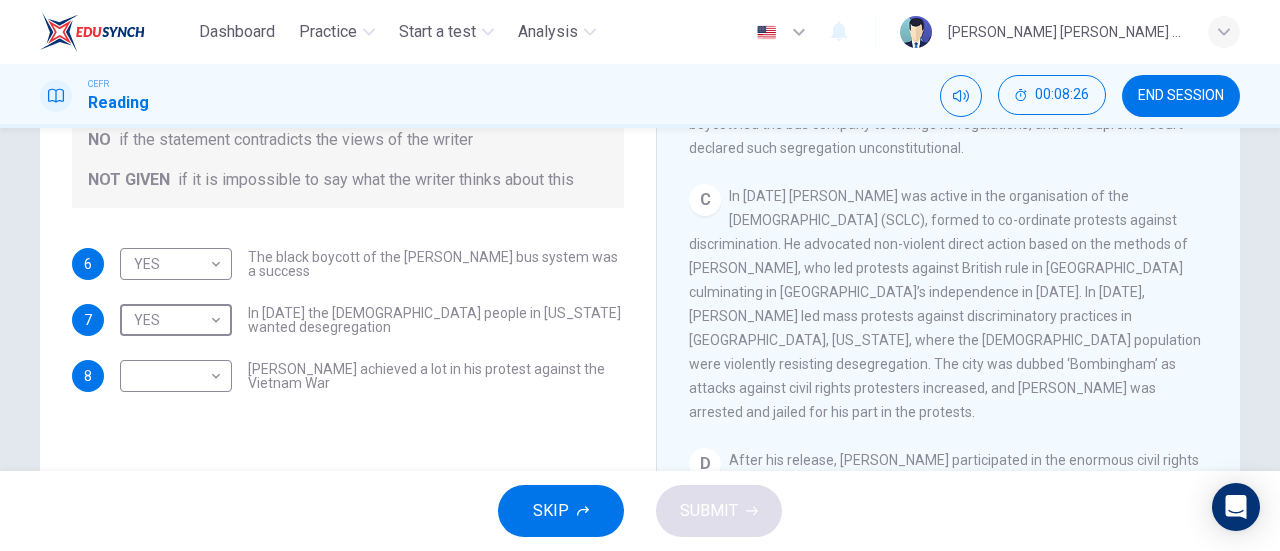 scroll, scrollTop: 345, scrollLeft: 0, axis: vertical 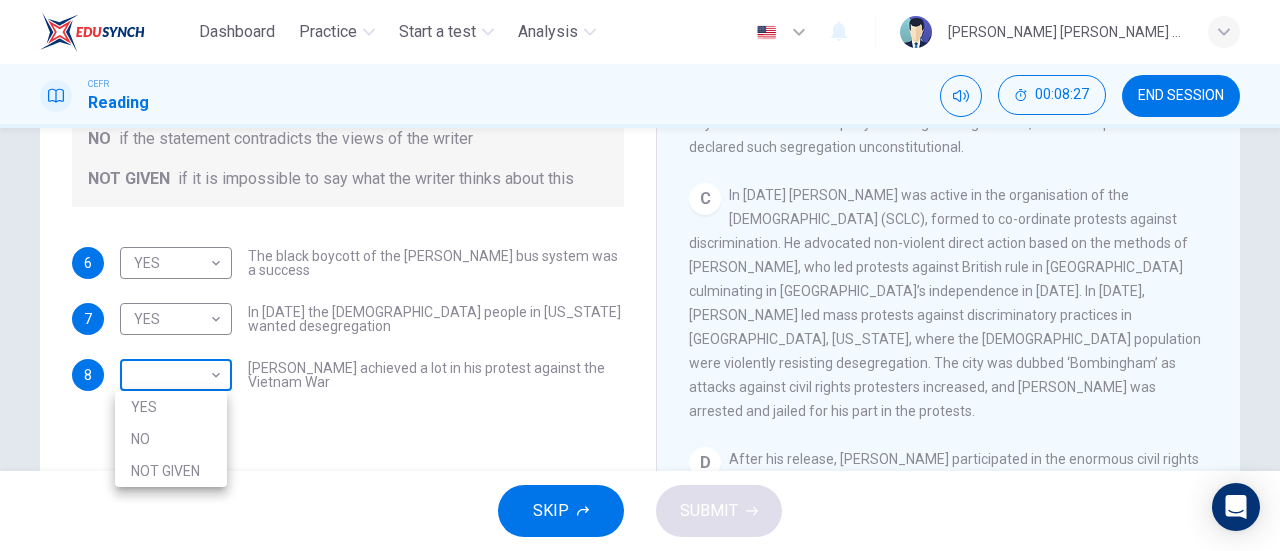 click on "Dashboard Practice Start a test Analysis English en ​ WYONNA VIVEN JEPRINUS CEFR Reading 00:08:27 END SESSION Questions 6 - 8 Do the following statements agree with the information given in the Reading Passage? In the space below, write YES if the statement agrees with the views of the writer NO if the statement contradicts the views of the writer NOT GIVEN if it is impossible to say what the writer thinks about this 6 YES YES ​ The black boycott of the Montgomery bus system was a success 7 YES YES ​ In 1963 the white people in Alabama wanted desegregation 8 ​ ​ Martin Luther King achieved a lot in his protest against the Vietnam War Martin Luther King CLICK TO ZOOM Click to Zoom A B C D E F SKIP SUBMIT EduSynch - Online Language Proficiency Testing
Dashboard Practice Start a test Analysis Notifications © Copyright  2025 YES NO NOT GIVEN" at bounding box center (640, 275) 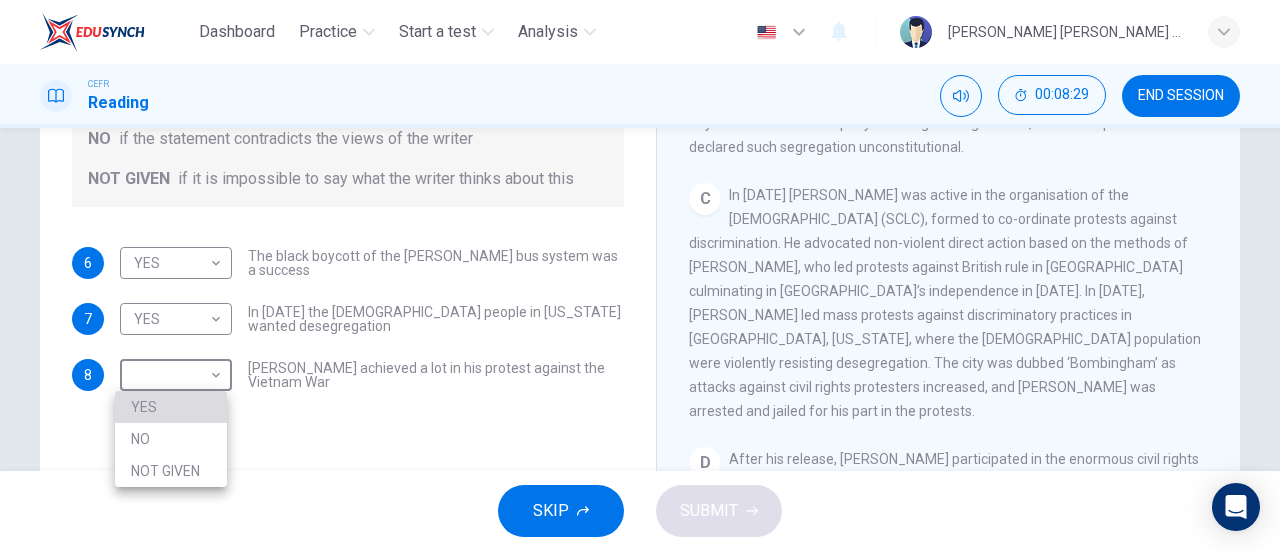 click on "YES" at bounding box center [171, 407] 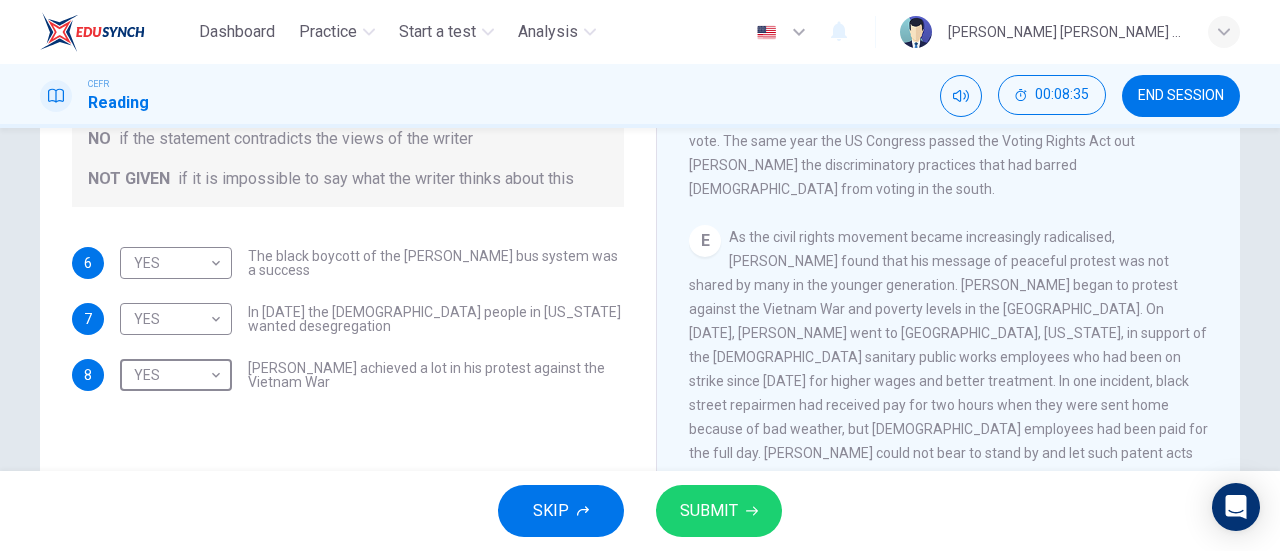 scroll, scrollTop: 1164, scrollLeft: 0, axis: vertical 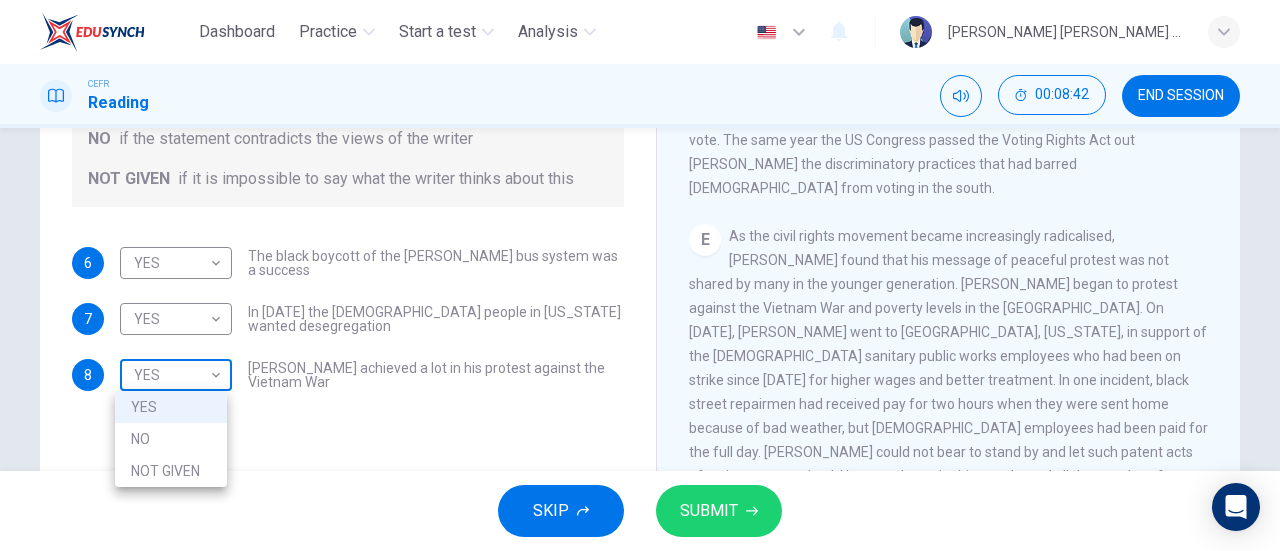 click on "Dashboard Practice Start a test Analysis English en ​ WYONNA VIVEN JEPRINUS CEFR Reading 00:08:42 END SESSION Questions 6 - 8 Do the following statements agree with the information given in the Reading Passage? In the space below, write YES if the statement agrees with the views of the writer NO if the statement contradicts the views of the writer NOT GIVEN if it is impossible to say what the writer thinks about this 6 YES YES ​ The black boycott of the Montgomery bus system was a success 7 YES YES ​ In 1963 the white people in Alabama wanted desegregation 8 YES YES ​ Martin Luther King achieved a lot in his protest against the Vietnam War Martin Luther King CLICK TO ZOOM Click to Zoom A B C D E F SKIP SUBMIT EduSynch - Online Language Proficiency Testing
Dashboard Practice Start a test Analysis Notifications © Copyright  2025 YES NO NOT GIVEN" at bounding box center [640, 275] 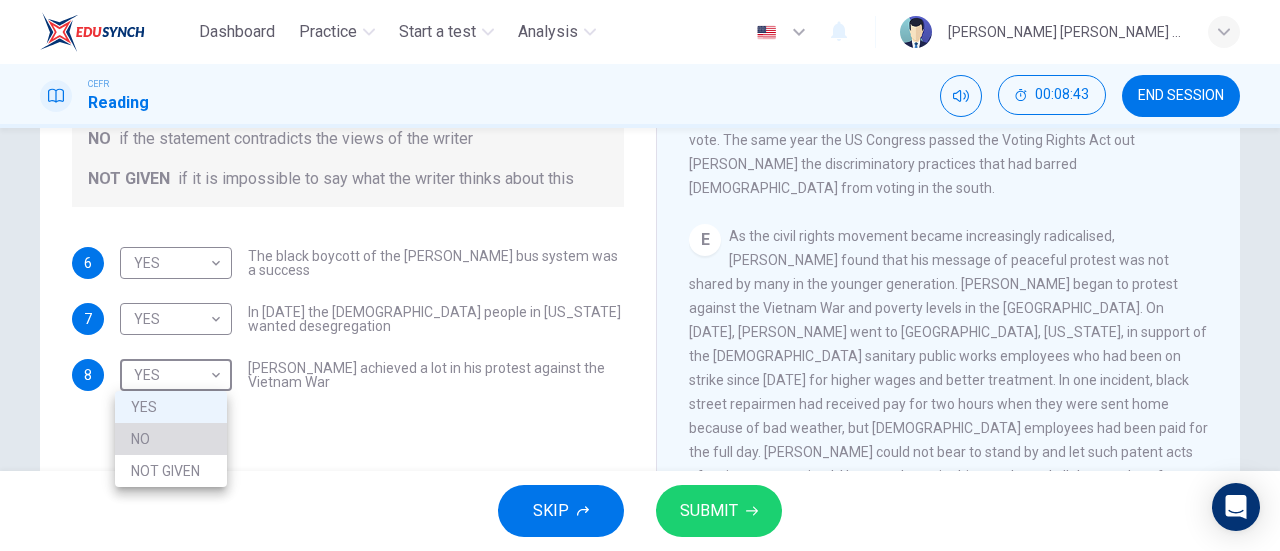 click on "NO" at bounding box center (171, 439) 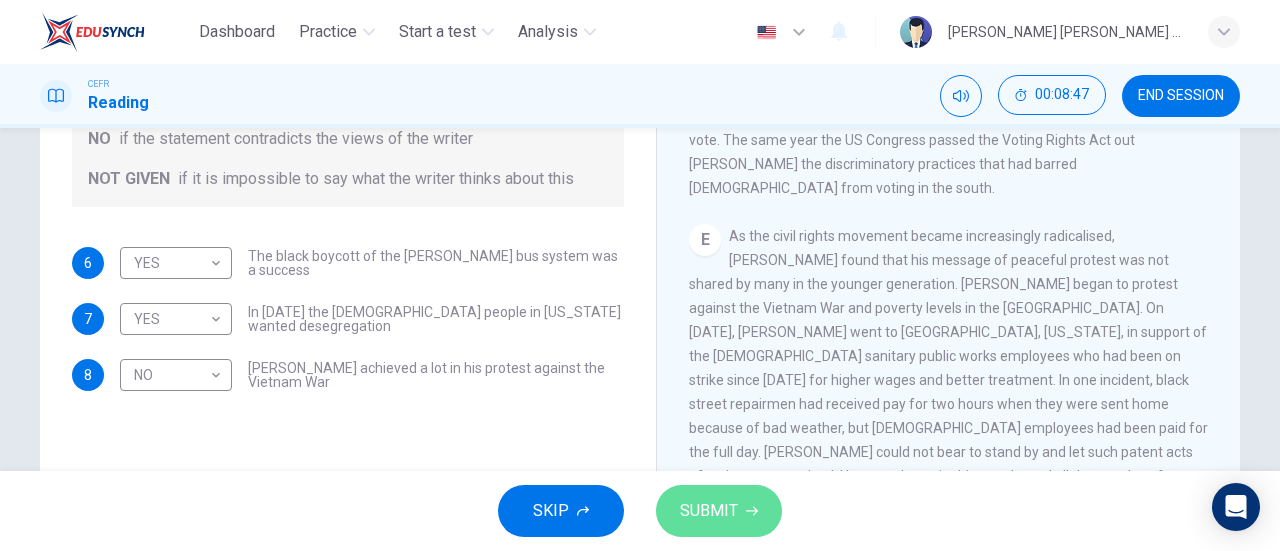 click on "SUBMIT" at bounding box center [709, 511] 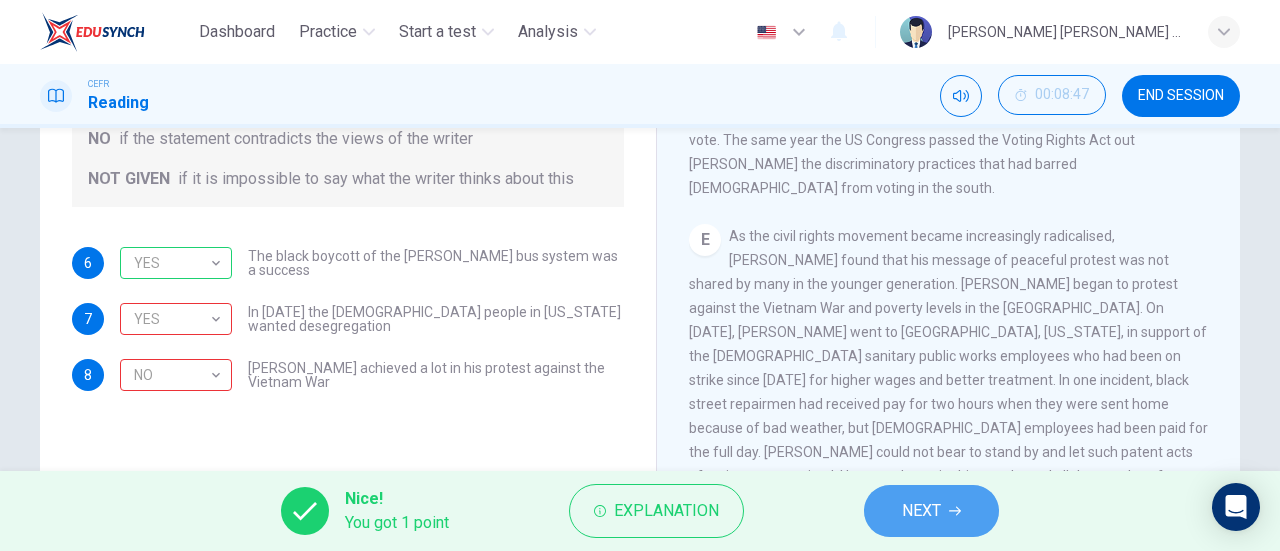 click on "NEXT" at bounding box center (921, 511) 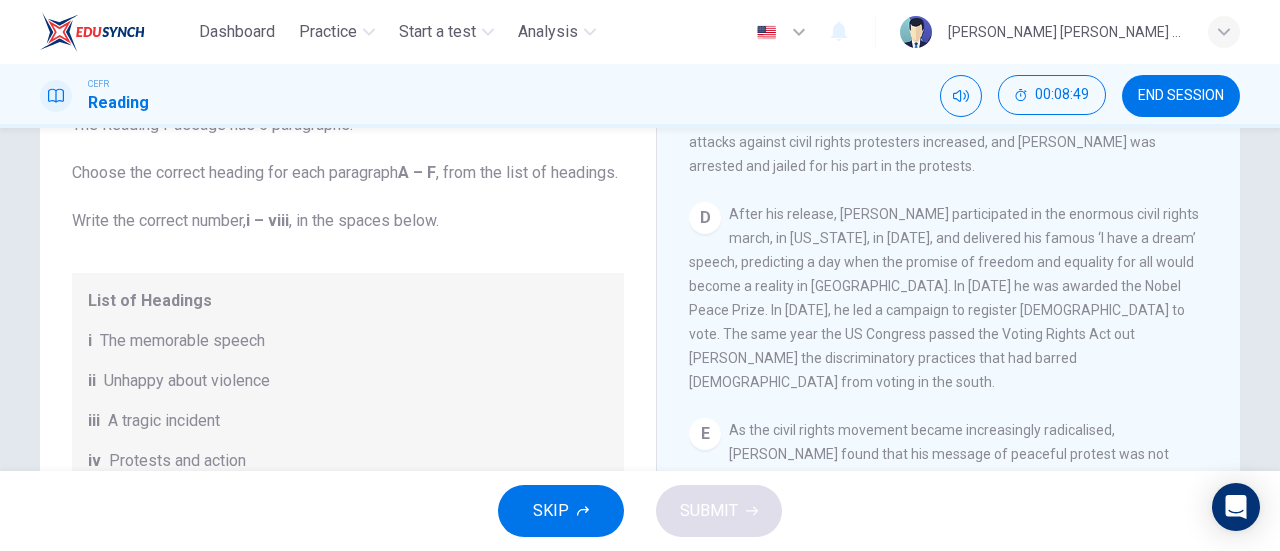 scroll, scrollTop: 0, scrollLeft: 0, axis: both 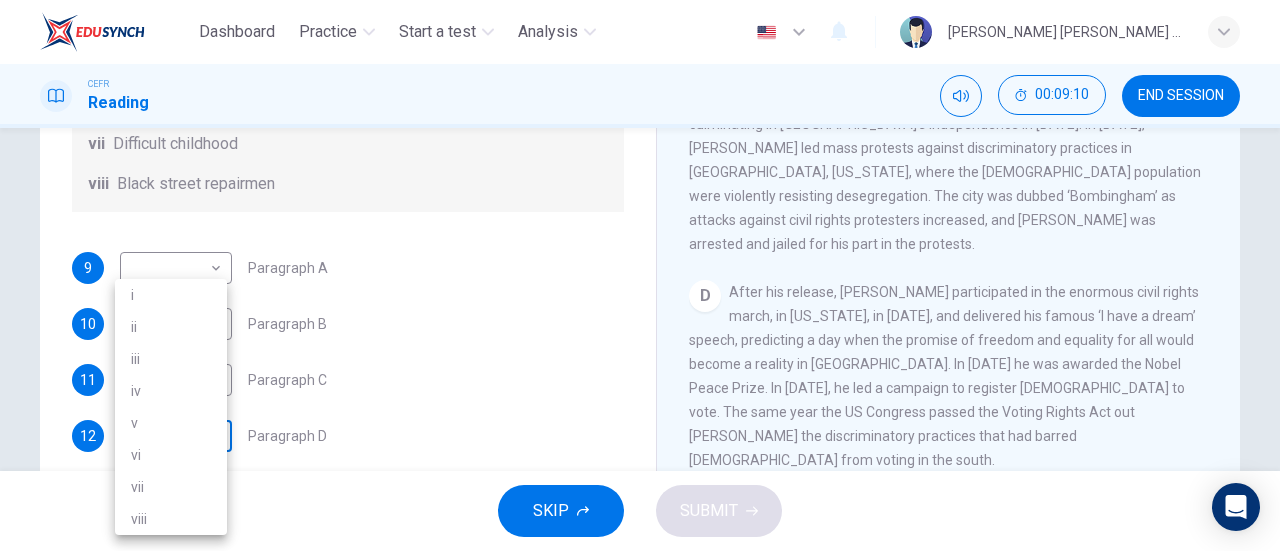 click on "Dashboard Practice Start a test Analysis English en ​ WYONNA VIVEN JEPRINUS CEFR Reading 00:09:10 END SESSION Questions 9 - 14 The Reading Passage has 6 paragraphs.
Choose the correct heading for each paragraph  A – F , from the list of headings.
Write the correct number,  i – viii , in the spaces below. List of Headings i The memorable speech ii Unhappy about violence iii A tragic incident iv Protests and action v The background of an iconic man vi Making his mark internationally vii Difficult childhood viii Black street repairmen 9 ​ ​ Paragraph A 10 ​ ​ Paragraph B 11 ​ ​ Paragraph C 12 ​ ​ Paragraph D 13 ​ ​ Paragraph E 14 ​ ​ Paragraph F Martin Luther King CLICK TO ZOOM Click to Zoom A B C D E F SKIP SUBMIT EduSynch - Online Language Proficiency Testing
Dashboard Practice Start a test Analysis Notifications © Copyright  2025 i ii iii iv v vi vii viii" at bounding box center (640, 275) 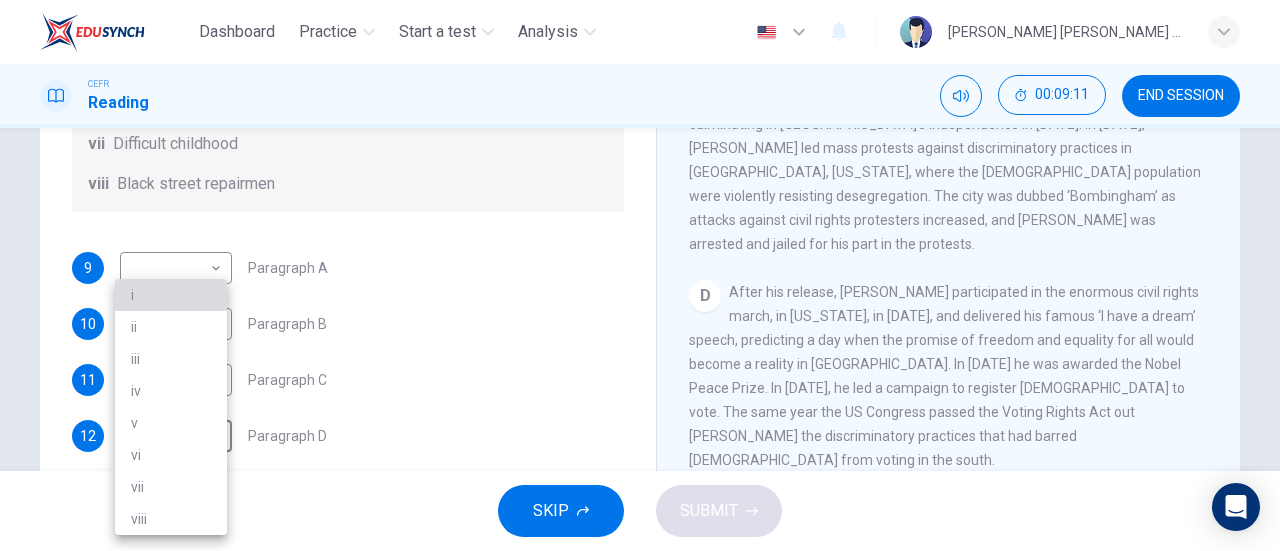 click on "i" at bounding box center (171, 295) 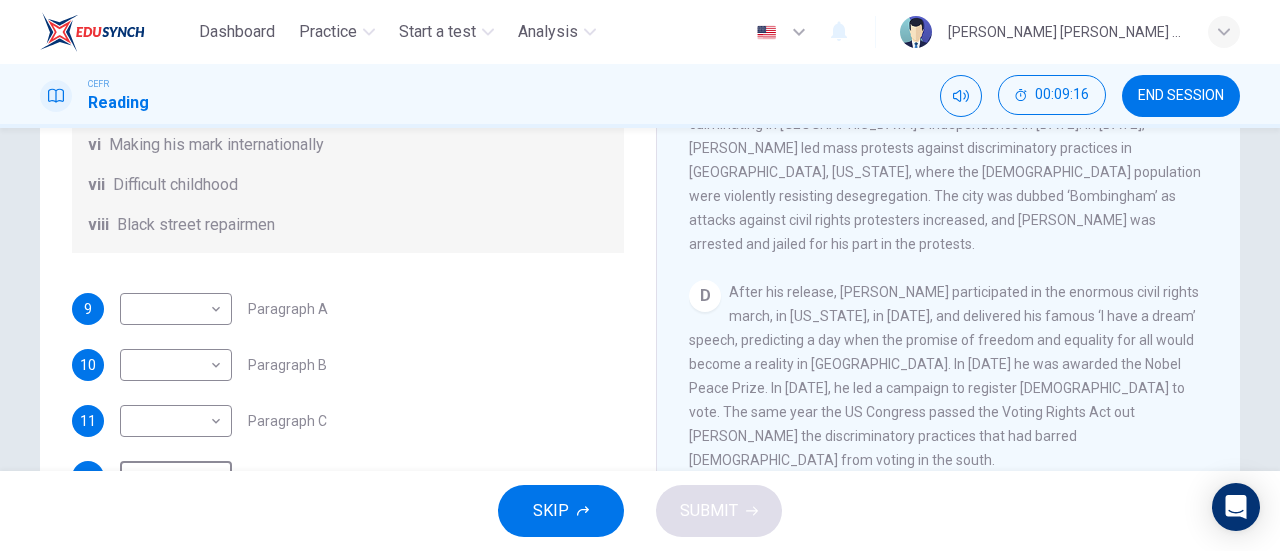 scroll, scrollTop: 286, scrollLeft: 0, axis: vertical 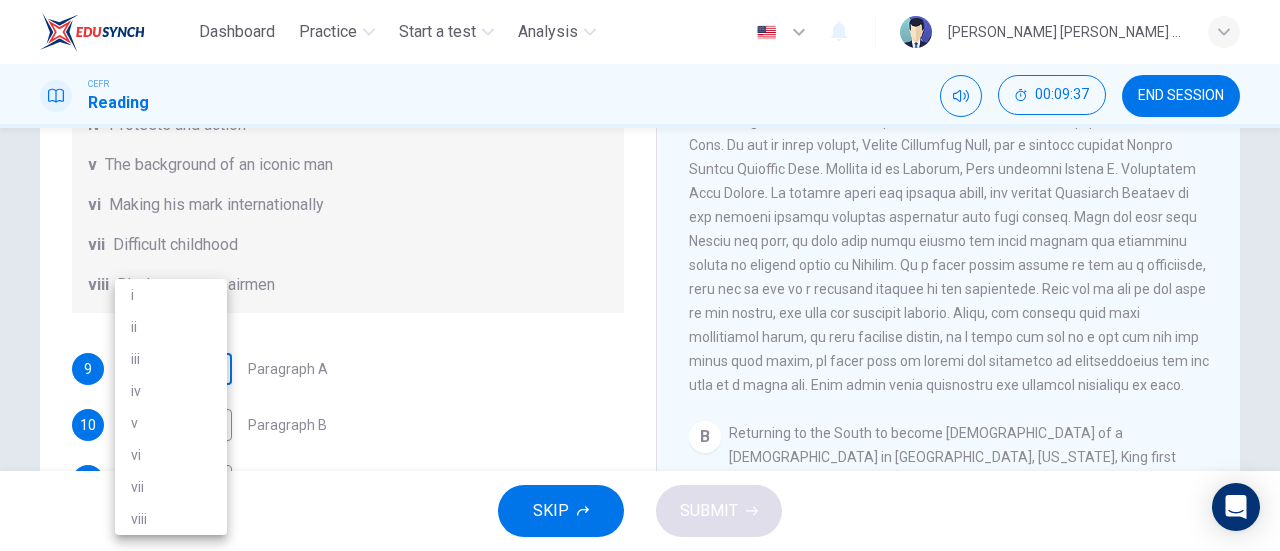 click on "Dashboard Practice Start a test Analysis English en ​ WYONNA VIVEN JEPRINUS CEFR Reading 00:09:37 END SESSION Questions 9 - 14 The Reading Passage has 6 paragraphs.
Choose the correct heading for each paragraph  A – F , from the list of headings.
Write the correct number,  i – viii , in the spaces below. List of Headings i The memorable speech ii Unhappy about violence iii A tragic incident iv Protests and action v The background of an iconic man vi Making his mark internationally vii Difficult childhood viii Black street repairmen 9 ​ ​ Paragraph A 10 ​ ​ Paragraph B 11 ​ ​ Paragraph C 12 i i ​ Paragraph D 13 ​ ​ Paragraph E 14 ​ ​ Paragraph F Martin Luther King CLICK TO ZOOM Click to Zoom A B C D E F SKIP SUBMIT EduSynch - Online Language Proficiency Testing
Dashboard Practice Start a test Analysis Notifications © Copyright  2025 i ii iii iv v vi vii viii" at bounding box center [640, 275] 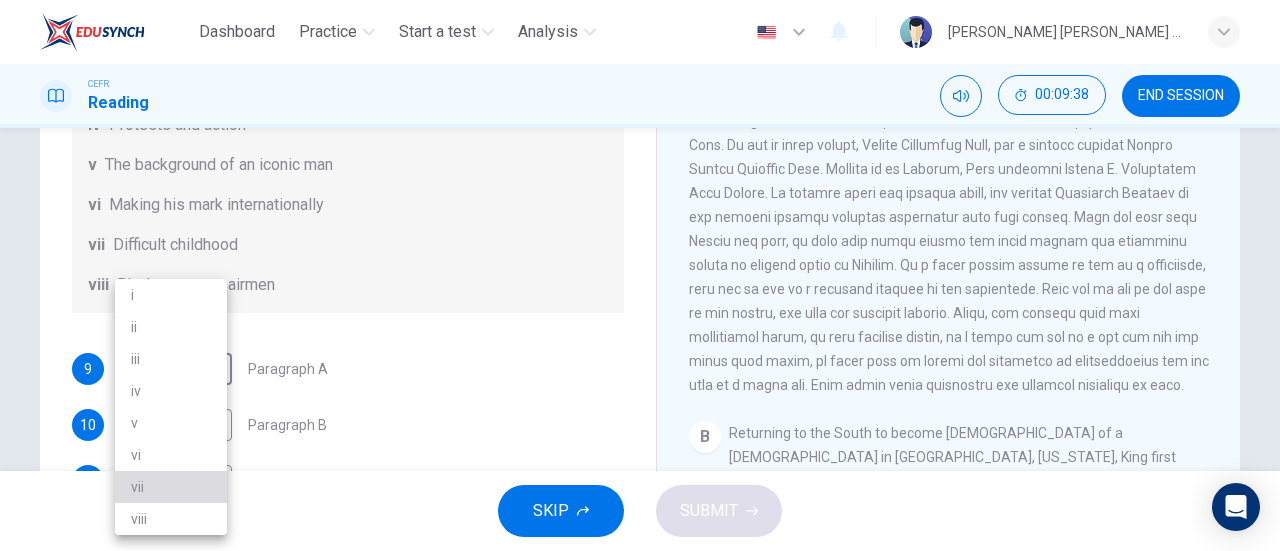 click on "vii" at bounding box center (171, 487) 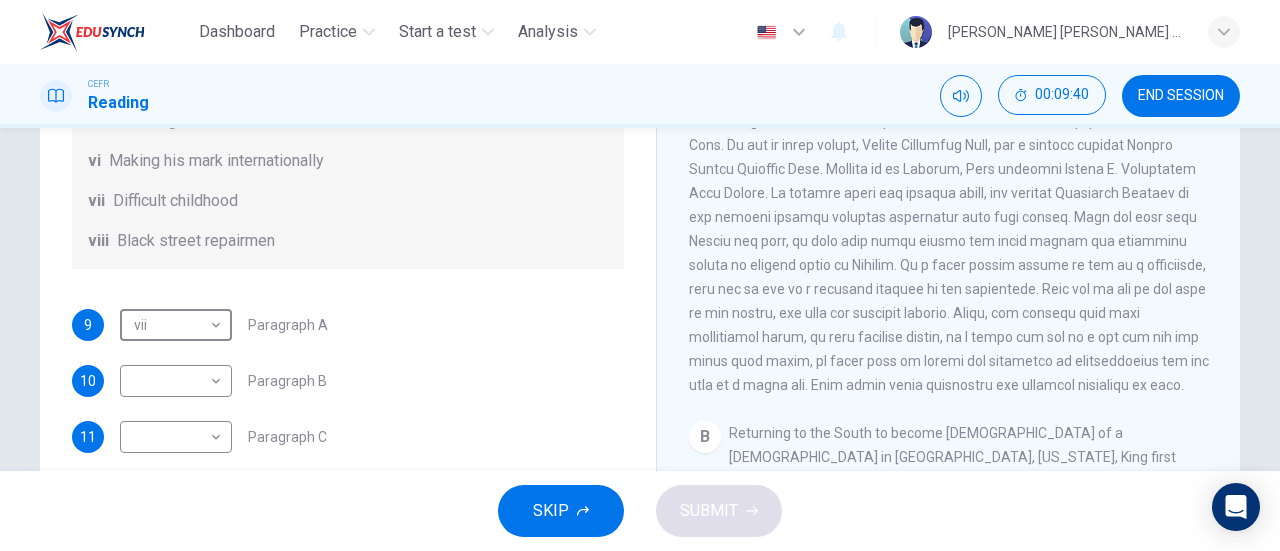 scroll, scrollTop: 274, scrollLeft: 0, axis: vertical 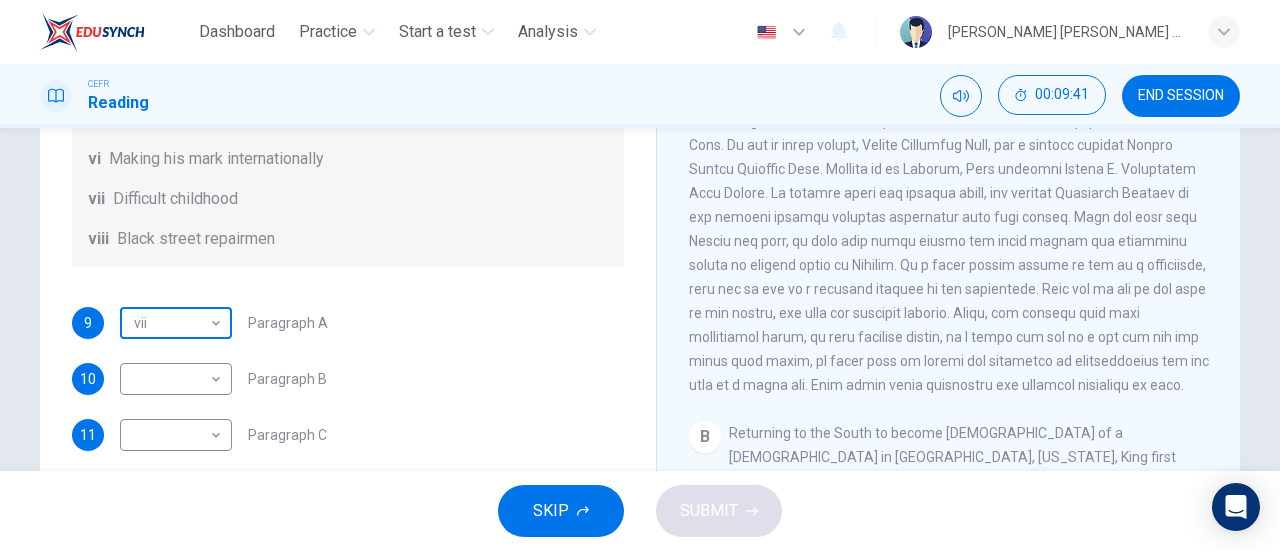click on "Dashboard Practice Start a test Analysis English en ​ WYONNA VIVEN JEPRINUS CEFR Reading 00:09:41 END SESSION Questions 9 - 14 The Reading Passage has 6 paragraphs.
Choose the correct heading for each paragraph  A – F , from the list of headings.
Write the correct number,  i – viii , in the spaces below. List of Headings i The memorable speech ii Unhappy about violence iii A tragic incident iv Protests and action v The background of an iconic man vi Making his mark internationally vii Difficult childhood viii Black street repairmen 9 vii vii ​ Paragraph A 10 ​ ​ Paragraph B 11 ​ ​ Paragraph C 12 i i ​ Paragraph D 13 ​ ​ Paragraph E 14 ​ ​ Paragraph F Martin Luther King CLICK TO ZOOM Click to Zoom A B C D E F SKIP SUBMIT EduSynch - Online Language Proficiency Testing
Dashboard Practice Start a test Analysis Notifications © Copyright  2025" at bounding box center [640, 275] 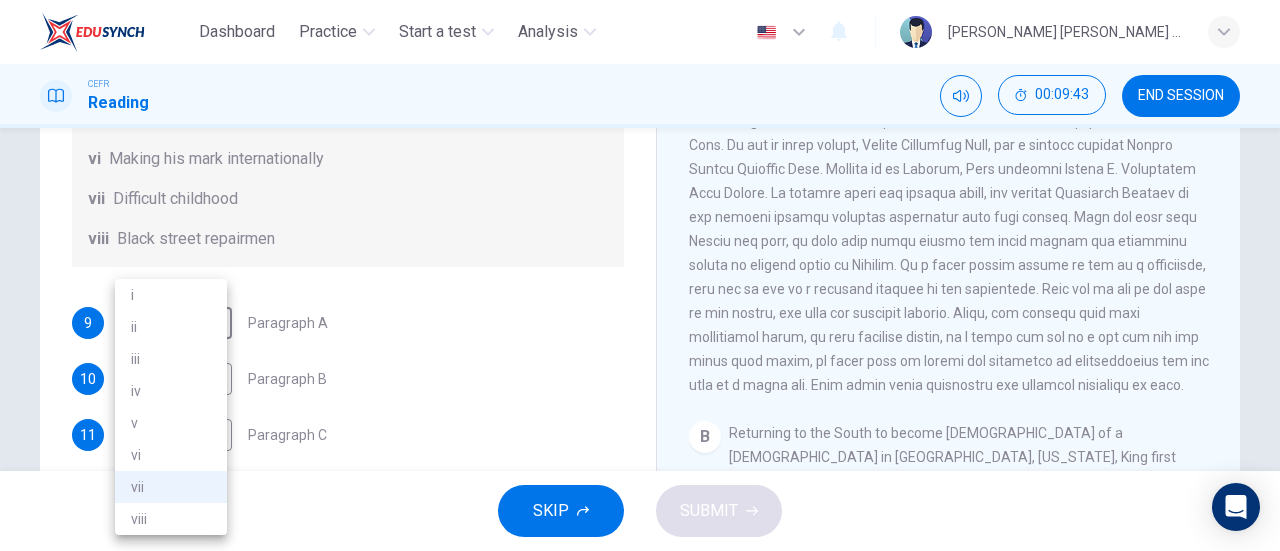 click at bounding box center (640, 275) 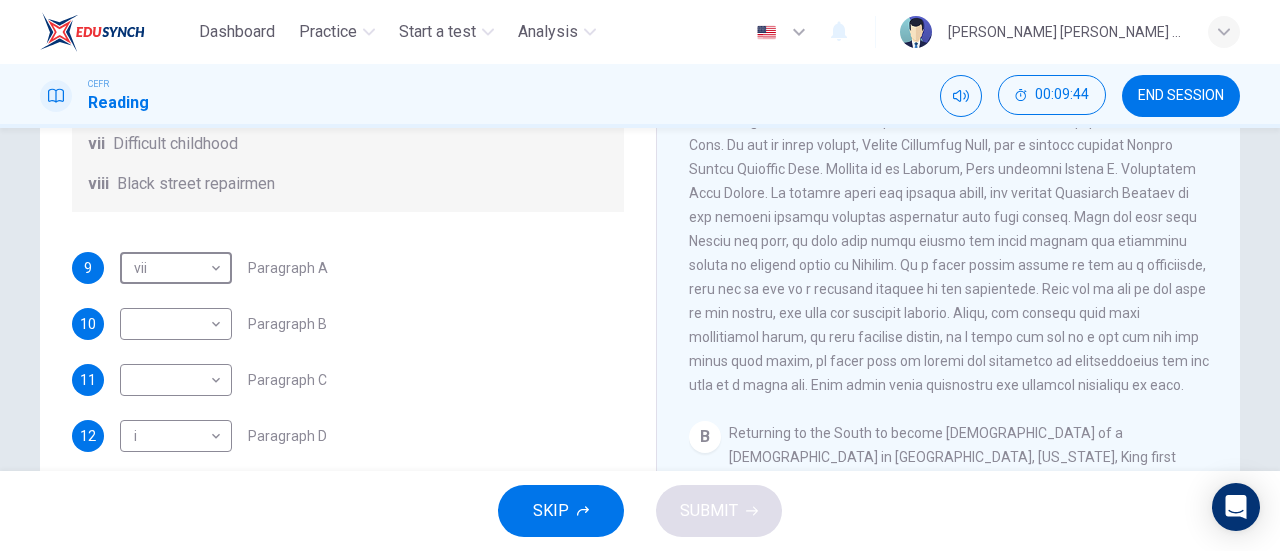 scroll, scrollTop: 352, scrollLeft: 0, axis: vertical 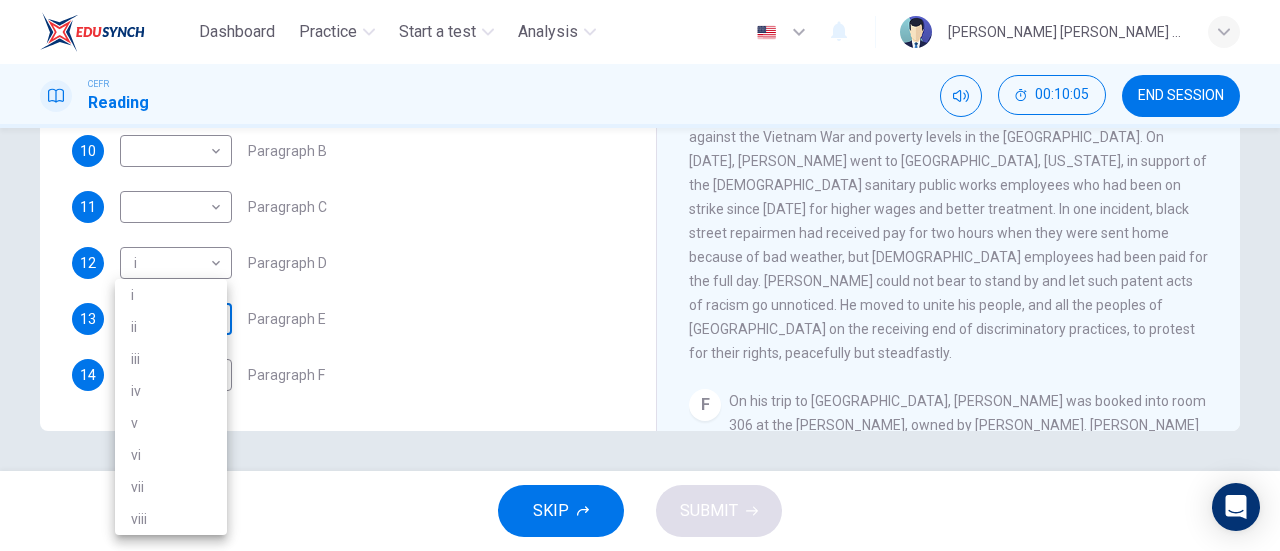 click on "Dashboard Practice Start a test Analysis English en ​ WYONNA VIVEN JEPRINUS CEFR Reading 00:10:05 END SESSION Questions 9 - 14 The Reading Passage has 6 paragraphs.
Choose the correct heading for each paragraph  A – F , from the list of headings.
Write the correct number,  i – viii , in the spaces below. List of Headings i The memorable speech ii Unhappy about violence iii A tragic incident iv Protests and action v The background of an iconic man vi Making his mark internationally vii Difficult childhood viii Black street repairmen 9 vii vii ​ Paragraph A 10 ​ ​ Paragraph B 11 ​ ​ Paragraph C 12 i i ​ Paragraph D 13 ​ ​ Paragraph E 14 ​ ​ Paragraph F Martin Luther King CLICK TO ZOOM Click to Zoom A B C D E F SKIP SUBMIT EduSynch - Online Language Proficiency Testing
Dashboard Practice Start a test Analysis Notifications © Copyright  2025 i ii iii iv v vi vii viii" at bounding box center (640, 275) 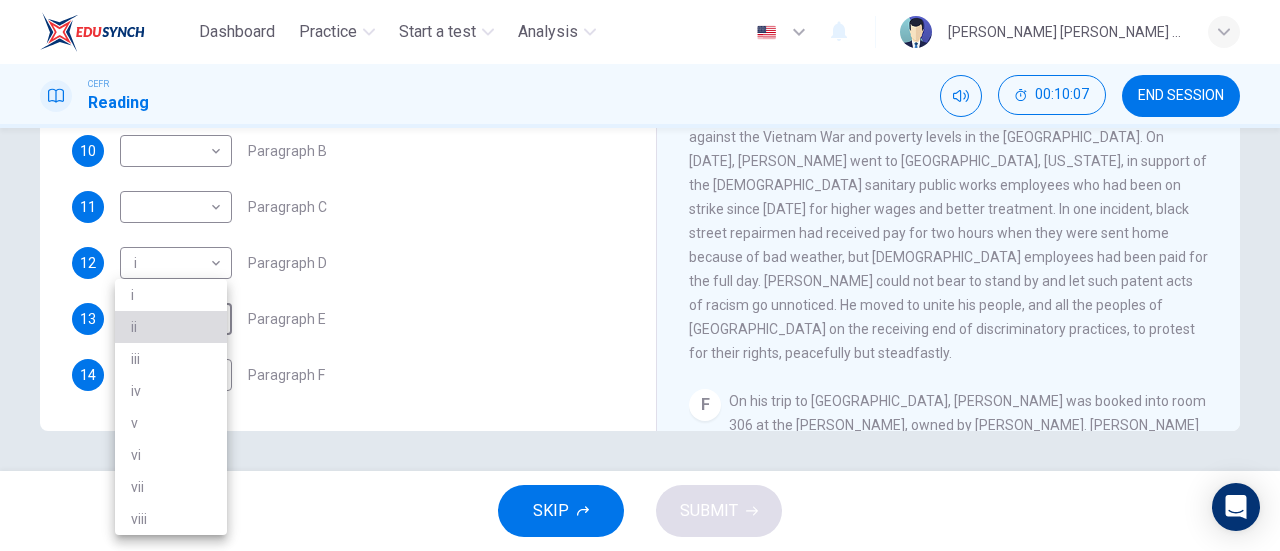 click on "ii" at bounding box center [171, 327] 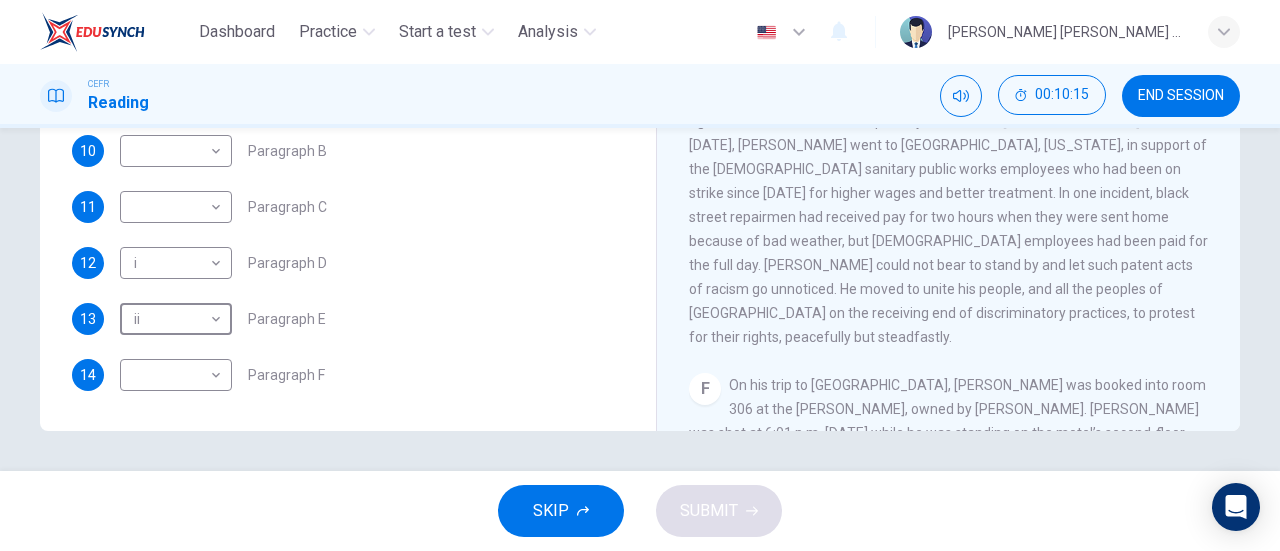 scroll, scrollTop: 1265, scrollLeft: 0, axis: vertical 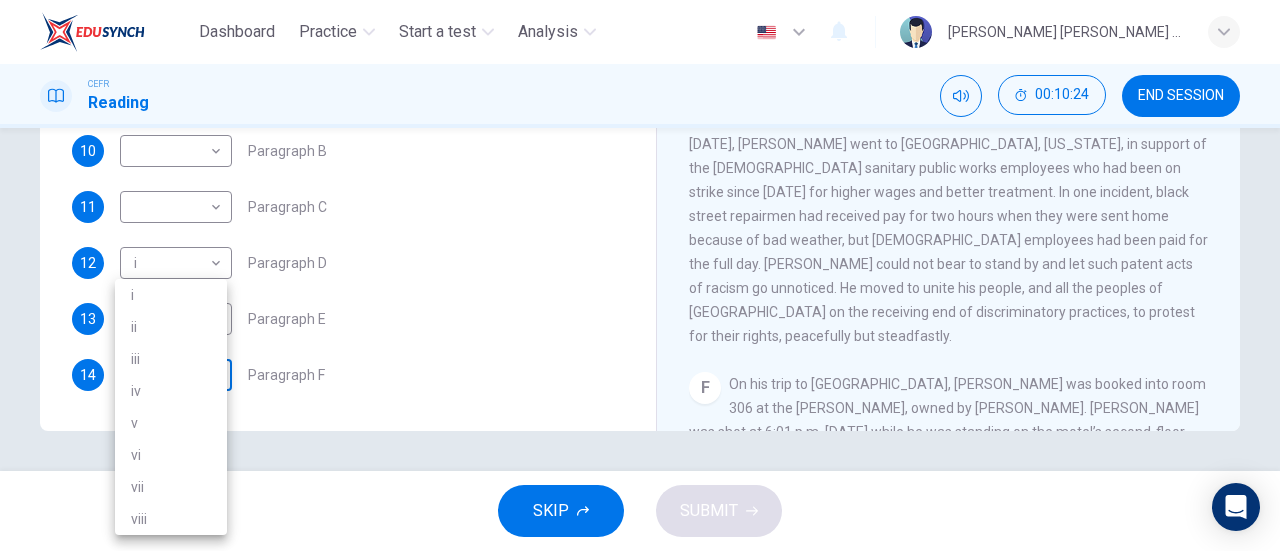 click on "Dashboard Practice Start a test Analysis English en ​ WYONNA VIVEN JEPRINUS CEFR Reading 00:10:24 END SESSION Questions 9 - 14 The Reading Passage has 6 paragraphs.
Choose the correct heading for each paragraph  A – F , from the list of headings.
Write the correct number,  i – viii , in the spaces below. List of Headings i The memorable speech ii Unhappy about violence iii A tragic incident iv Protests and action v The background of an iconic man vi Making his mark internationally vii Difficult childhood viii Black street repairmen 9 vii vii ​ Paragraph A 10 ​ ​ Paragraph B 11 ​ ​ Paragraph C 12 i i ​ Paragraph D 13 ii ii ​ Paragraph E 14 ​ ​ Paragraph F Martin Luther King CLICK TO ZOOM Click to Zoom A B C D E F SKIP SUBMIT EduSynch - Online Language Proficiency Testing
Dashboard Practice Start a test Analysis Notifications © Copyright  2025 i ii iii iv v vi vii viii" at bounding box center (640, 275) 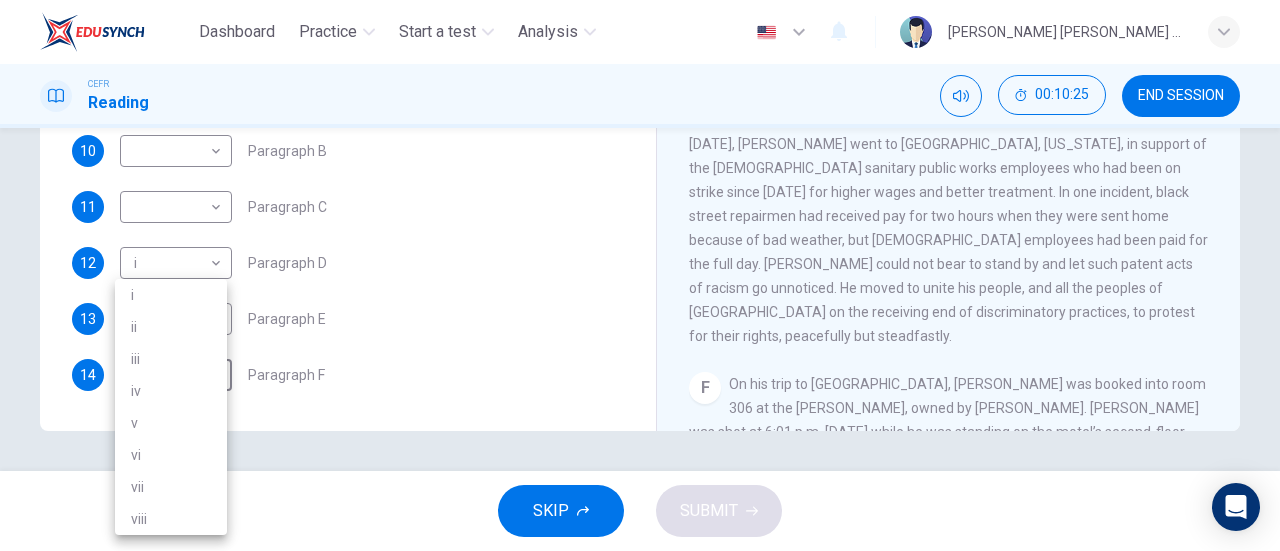 click on "iii" at bounding box center [171, 359] 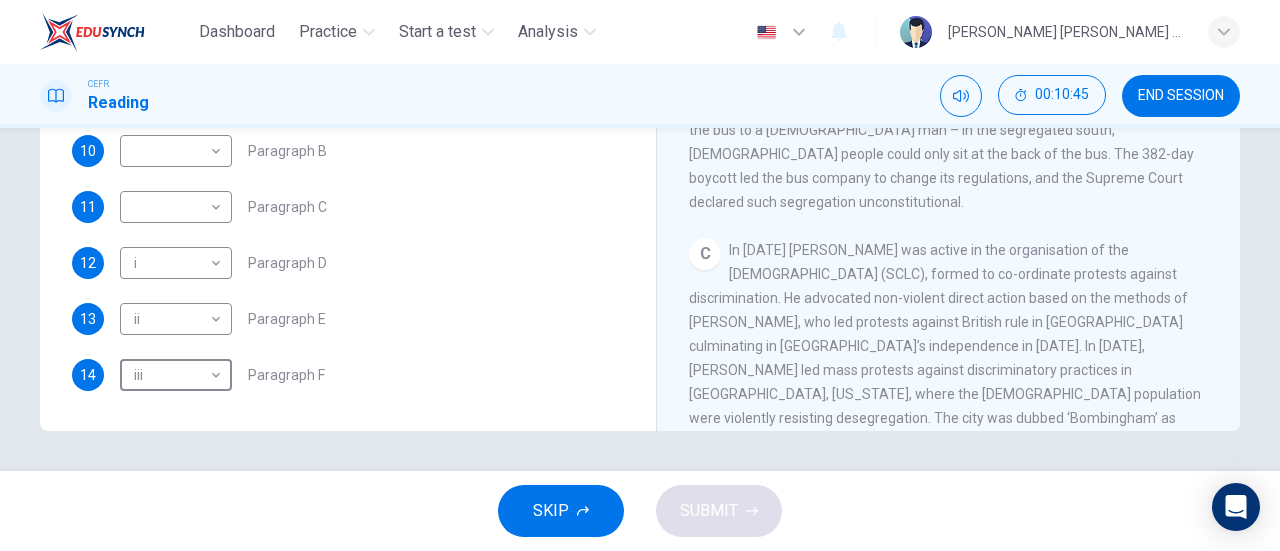 scroll, scrollTop: 607, scrollLeft: 0, axis: vertical 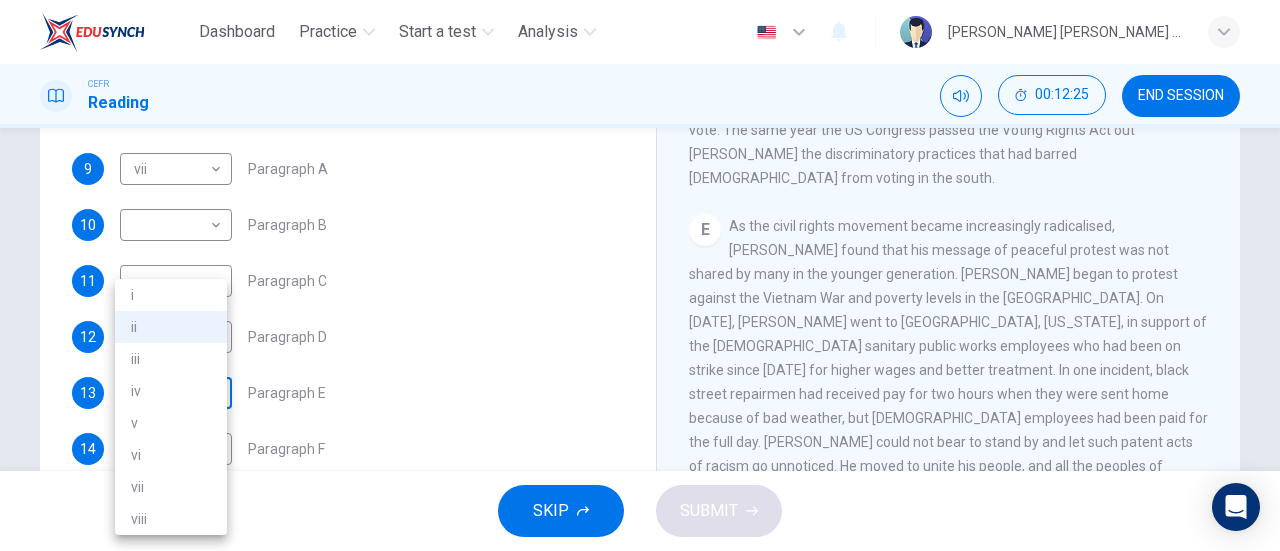 click on "Dashboard Practice Start a test Analysis English en ​ WYONNA VIVEN JEPRINUS CEFR Reading 00:12:25 END SESSION Questions 9 - 14 The Reading Passage has 6 paragraphs.
Choose the correct heading for each paragraph  A – F , from the list of headings.
Write the correct number,  i – viii , in the spaces below. List of Headings i The memorable speech ii Unhappy about violence iii A tragic incident iv Protests and action v The background of an iconic man vi Making his mark internationally vii Difficult childhood viii Black street repairmen 9 vii vii ​ Paragraph A 10 ​ ​ Paragraph B 11 ​ ​ Paragraph C 12 i i ​ Paragraph D 13 ii ii ​ Paragraph E 14 iii iii ​ Paragraph F Martin Luther King CLICK TO ZOOM Click to Zoom A B C D E F SKIP SUBMIT EduSynch - Online Language Proficiency Testing
Dashboard Practice Start a test Analysis Notifications © Copyright  2025 i ii iii iv v vi vii viii" at bounding box center (640, 275) 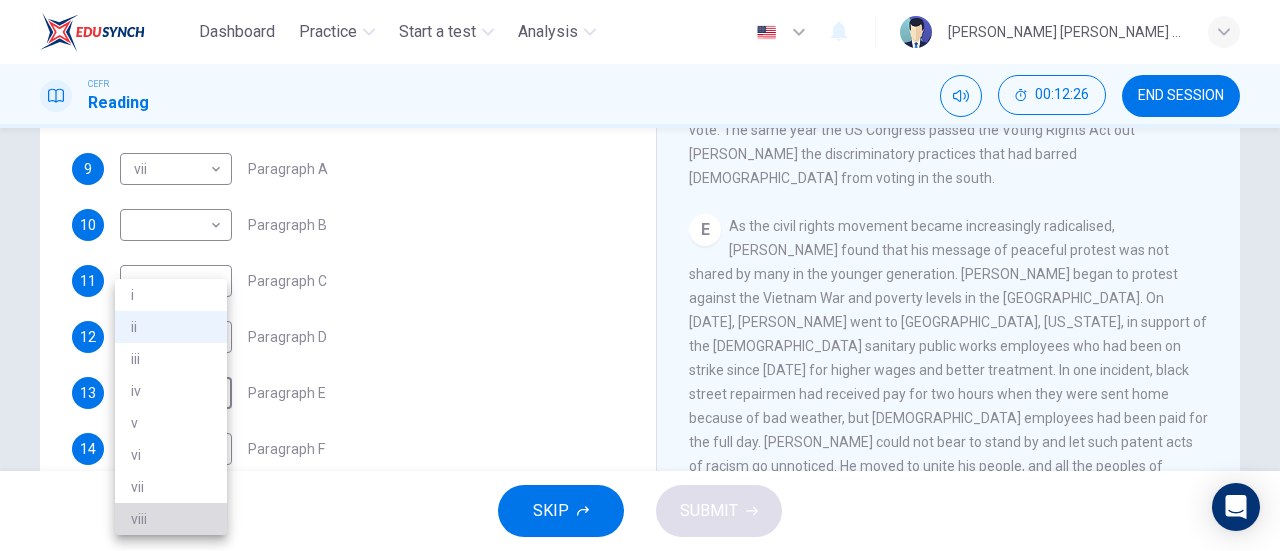 click on "viii" at bounding box center (171, 519) 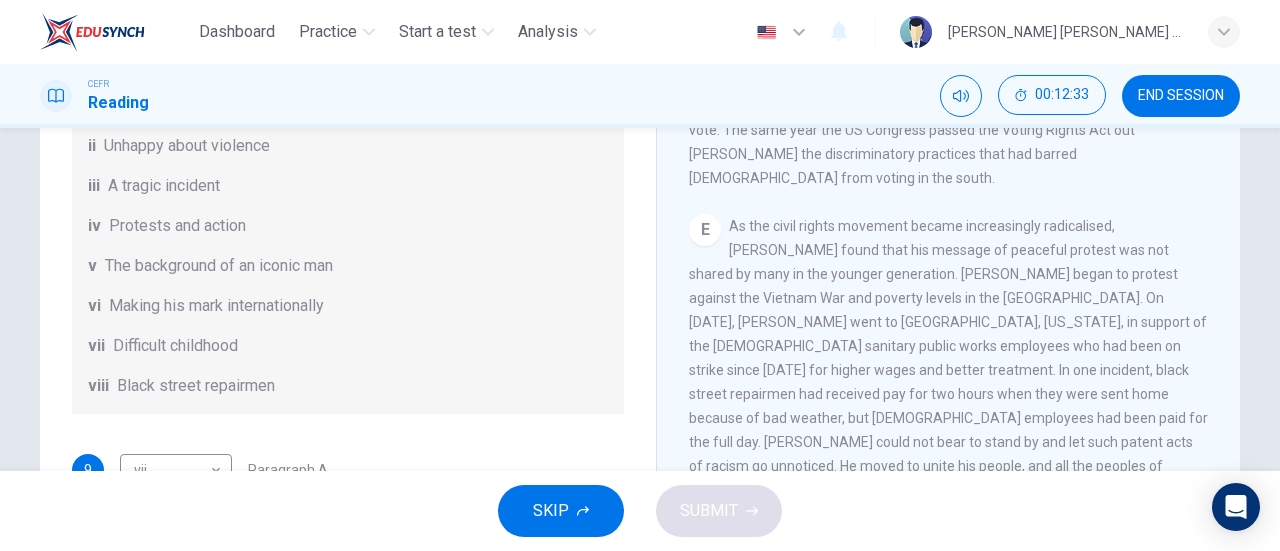 scroll, scrollTop: 26, scrollLeft: 0, axis: vertical 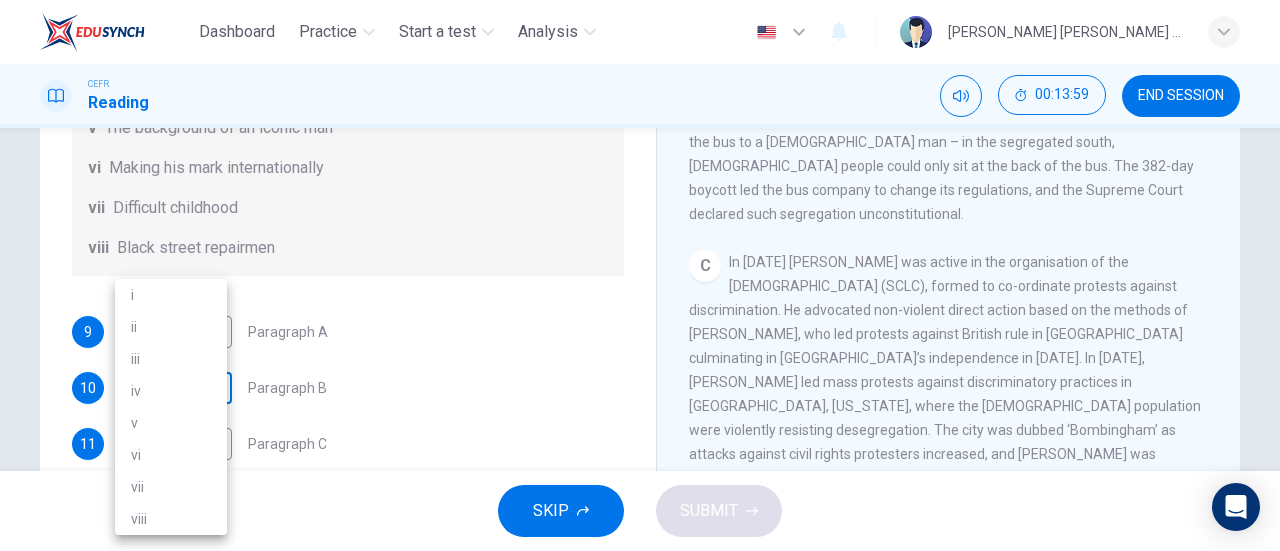 click on "Dashboard Practice Start a test Analysis English en ​ WYONNA VIVEN JEPRINUS CEFR Reading 00:13:59 END SESSION Questions 9 - 14 The Reading Passage has 6 paragraphs.
Choose the correct heading for each paragraph  A – F , from the list of headings.
Write the correct number,  i – viii , in the spaces below. List of Headings i The memorable speech ii Unhappy about violence iii A tragic incident iv Protests and action v The background of an iconic man vi Making his mark internationally vii Difficult childhood viii Black street repairmen 9 vii vii ​ Paragraph A 10 ​ ​ Paragraph B 11 ​ ​ Paragraph C 12 i i ​ Paragraph D 13 viii viii ​ Paragraph E 14 iii iii ​ Paragraph F Martin Luther King CLICK TO ZOOM Click to Zoom A B C D E F SKIP SUBMIT EduSynch - Online Language Proficiency Testing
Dashboard Practice Start a test Analysis Notifications © Copyright  2025 i ii iii iv v vi vii viii" at bounding box center (640, 275) 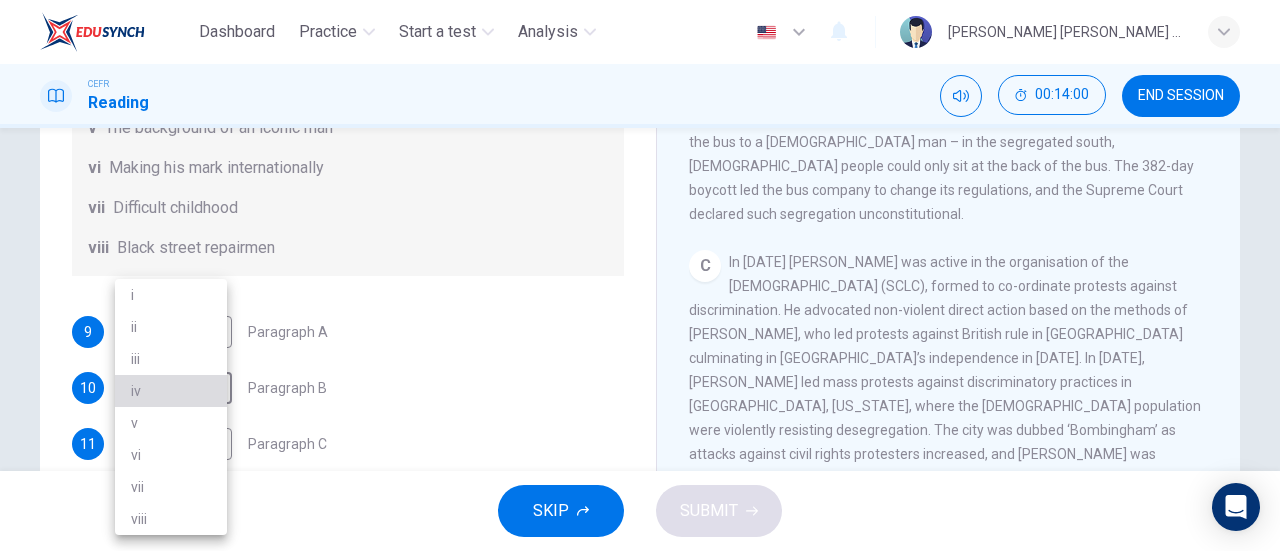 click on "iv" at bounding box center [171, 391] 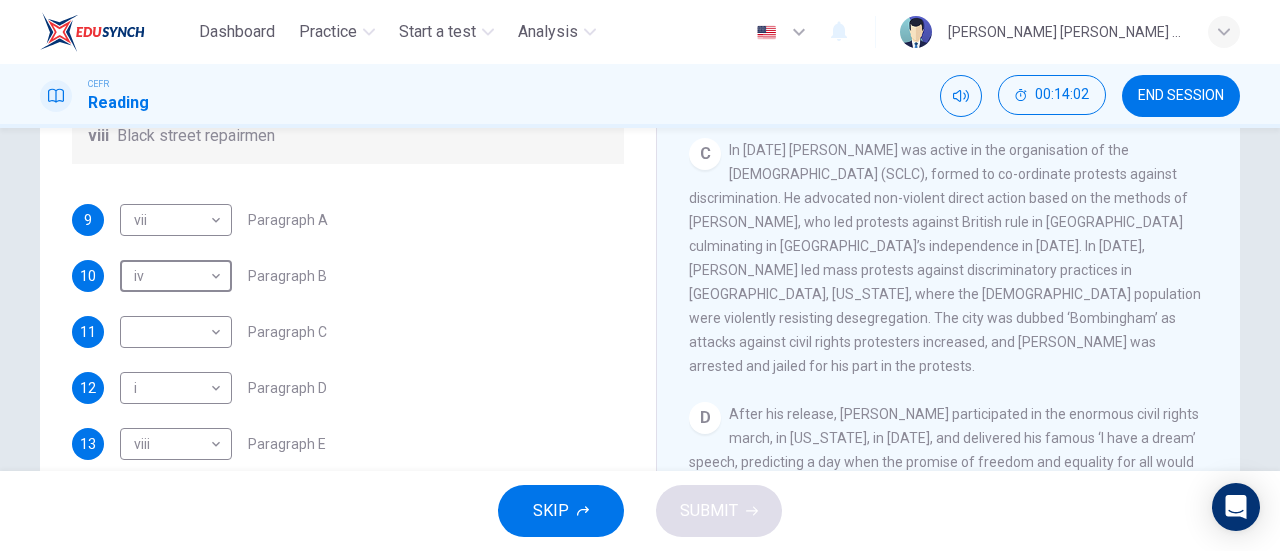 scroll, scrollTop: 319, scrollLeft: 0, axis: vertical 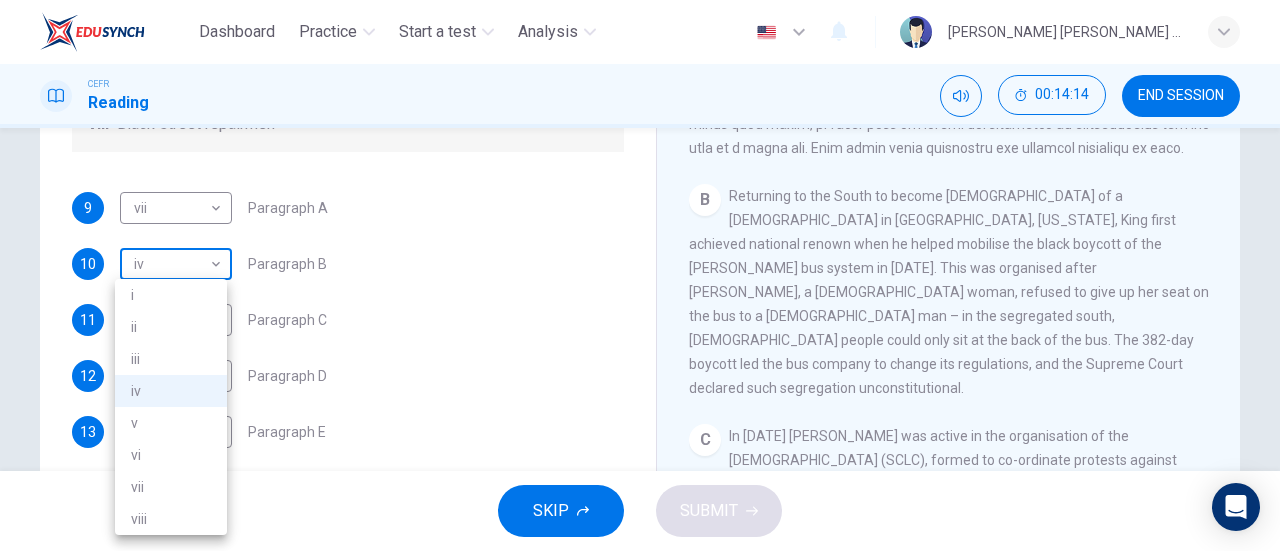 click on "Dashboard Practice Start a test Analysis English en ​ WYONNA VIVEN JEPRINUS CEFR Reading 00:14:14 END SESSION Questions 9 - 14 The Reading Passage has 6 paragraphs.
Choose the correct heading for each paragraph  A – F , from the list of headings.
Write the correct number,  i – viii , in the spaces below. List of Headings i The memorable speech ii Unhappy about violence iii A tragic incident iv Protests and action v The background of an iconic man vi Making his mark internationally vii Difficult childhood viii Black street repairmen 9 vii vii ​ Paragraph A 10 iv iv ​ Paragraph B 11 ​ ​ Paragraph C 12 i i ​ Paragraph D 13 viii viii ​ Paragraph E 14 iii iii ​ Paragraph F Martin Luther King CLICK TO ZOOM Click to Zoom A B C D E F SKIP SUBMIT EduSynch - Online Language Proficiency Testing
Dashboard Practice Start a test Analysis Notifications © Copyright  2025 i ii iii iv v vi vii viii" at bounding box center [640, 275] 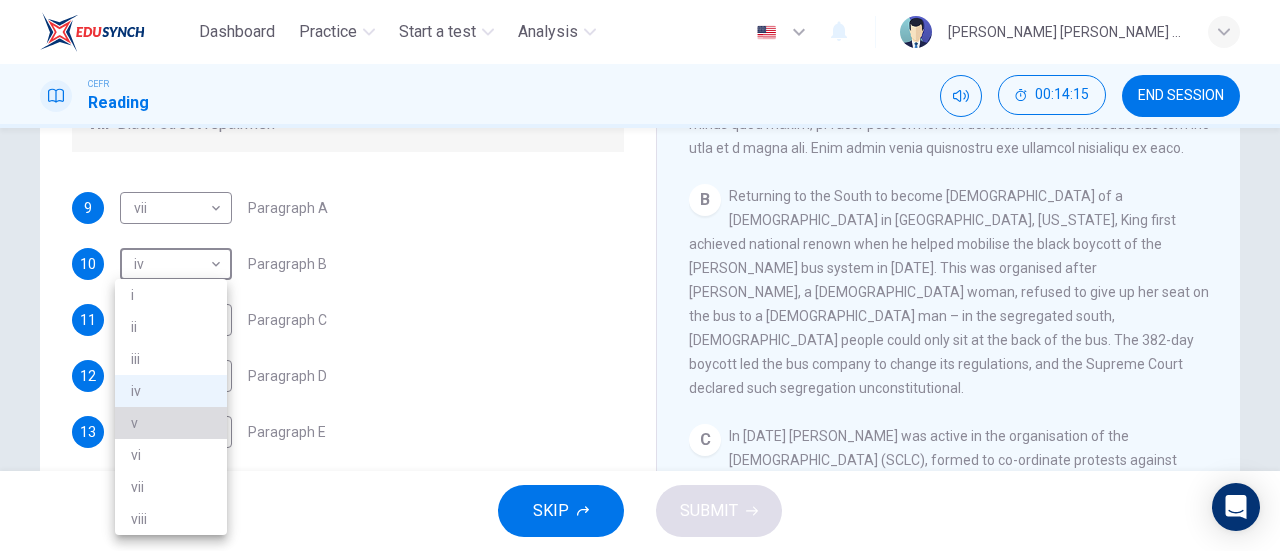 click on "v" at bounding box center (171, 423) 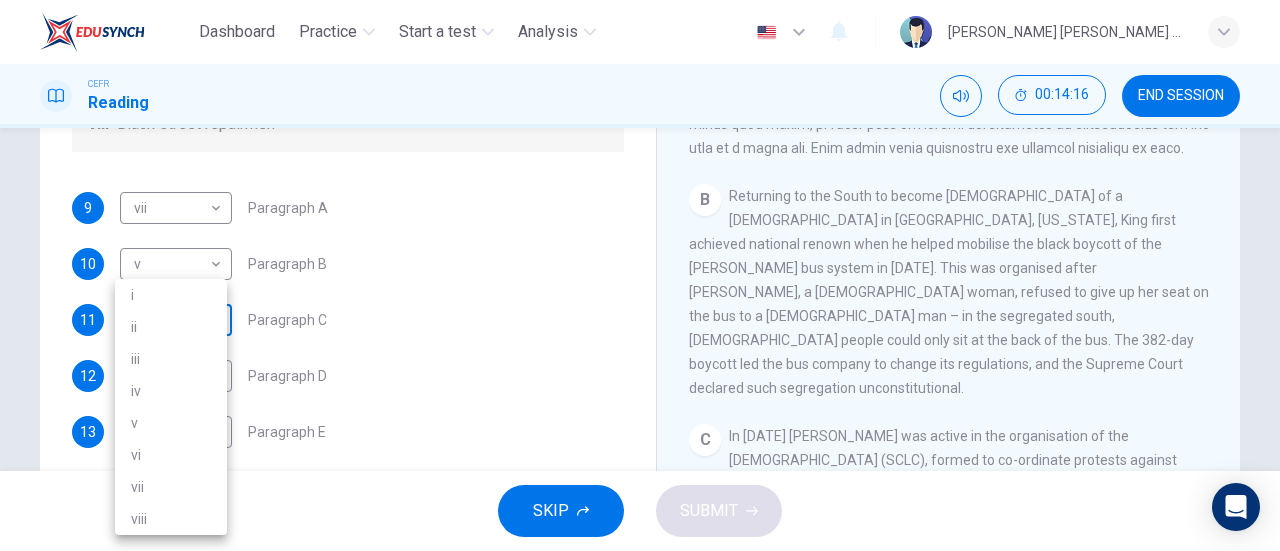 click on "Dashboard Practice Start a test Analysis English en ​ WYONNA VIVEN JEPRINUS CEFR Reading 00:14:16 END SESSION Questions 9 - 14 The Reading Passage has 6 paragraphs.
Choose the correct heading for each paragraph  A – F , from the list of headings.
Write the correct number,  i – viii , in the spaces below. List of Headings i The memorable speech ii Unhappy about violence iii A tragic incident iv Protests and action v The background of an iconic man vi Making his mark internationally vii Difficult childhood viii Black street repairmen 9 vii vii ​ Paragraph A 10 v v ​ Paragraph B 11 ​ ​ Paragraph C 12 i i ​ Paragraph D 13 viii viii ​ Paragraph E 14 iii iii ​ Paragraph F Martin Luther King CLICK TO ZOOM Click to Zoom A B C D E F SKIP SUBMIT EduSynch - Online Language Proficiency Testing
Dashboard Practice Start a test Analysis Notifications © Copyright  2025 i ii iii iv v vi vii viii" at bounding box center [640, 275] 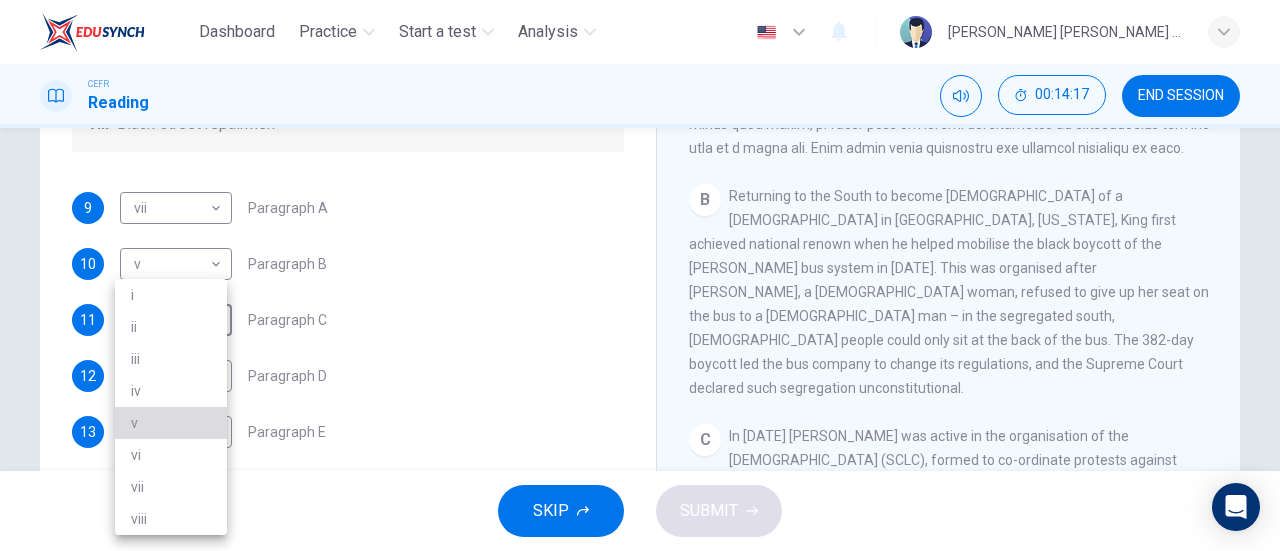 click on "v" at bounding box center (171, 423) 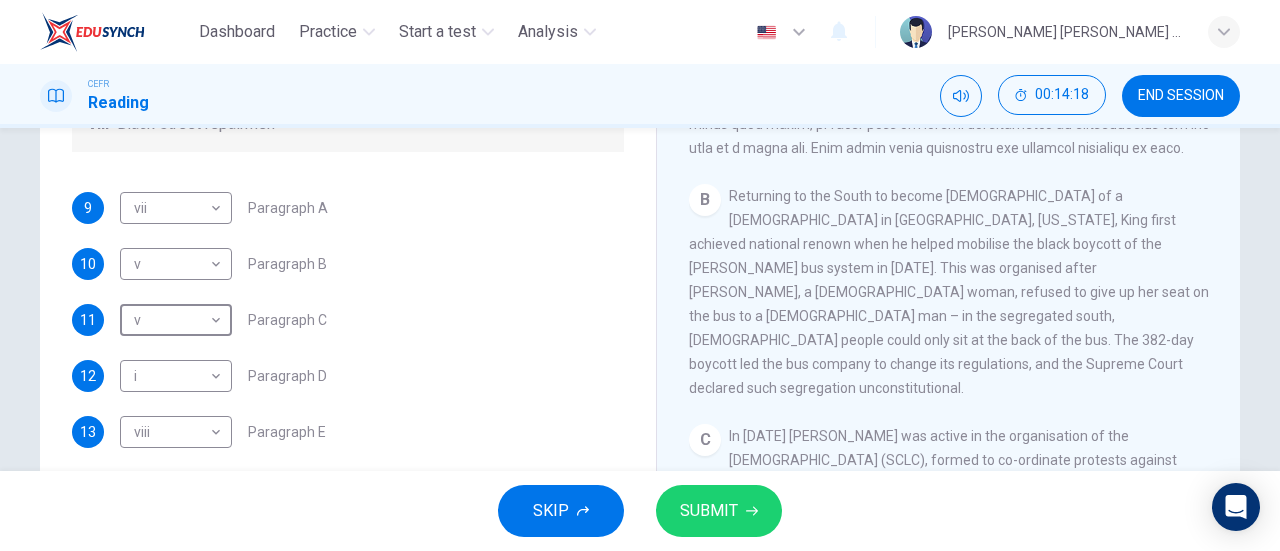 scroll, scrollTop: 432, scrollLeft: 0, axis: vertical 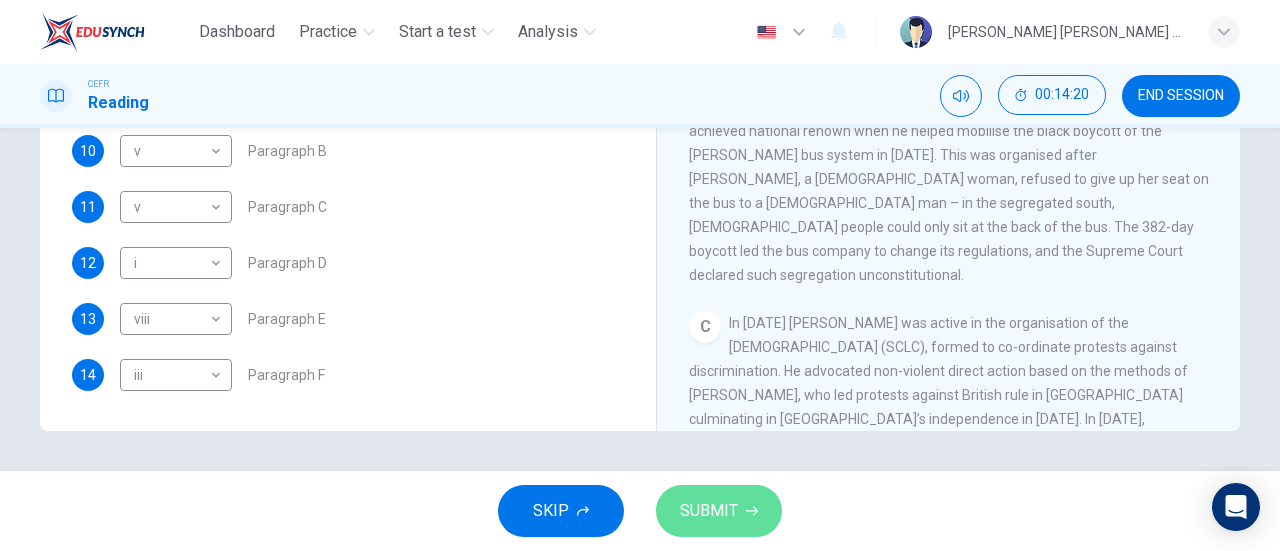click on "SUBMIT" at bounding box center (709, 511) 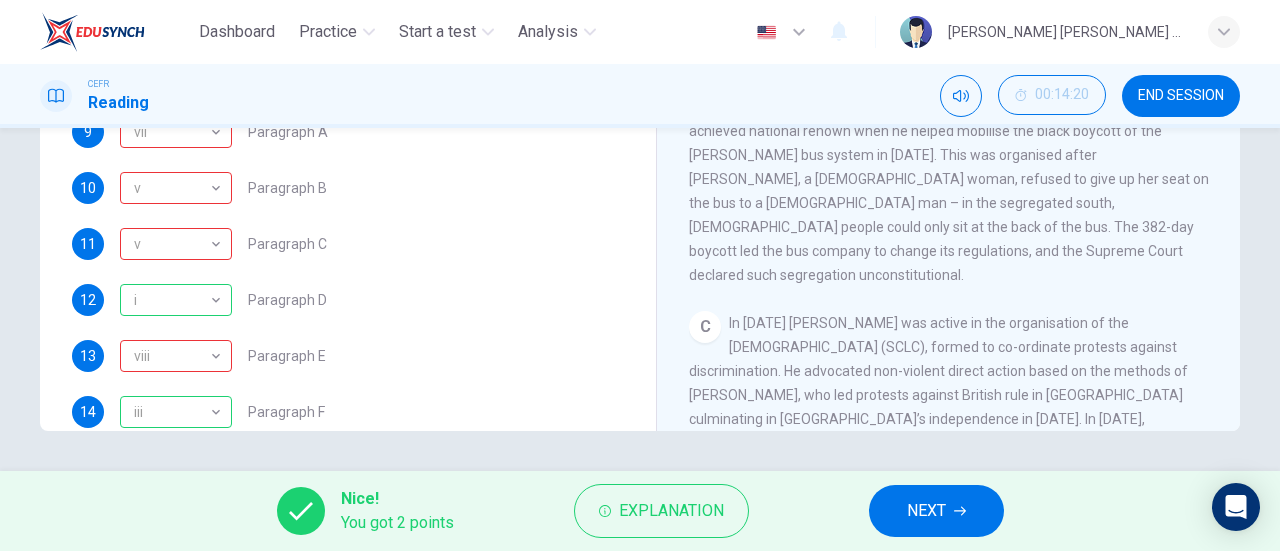 scroll, scrollTop: 290, scrollLeft: 0, axis: vertical 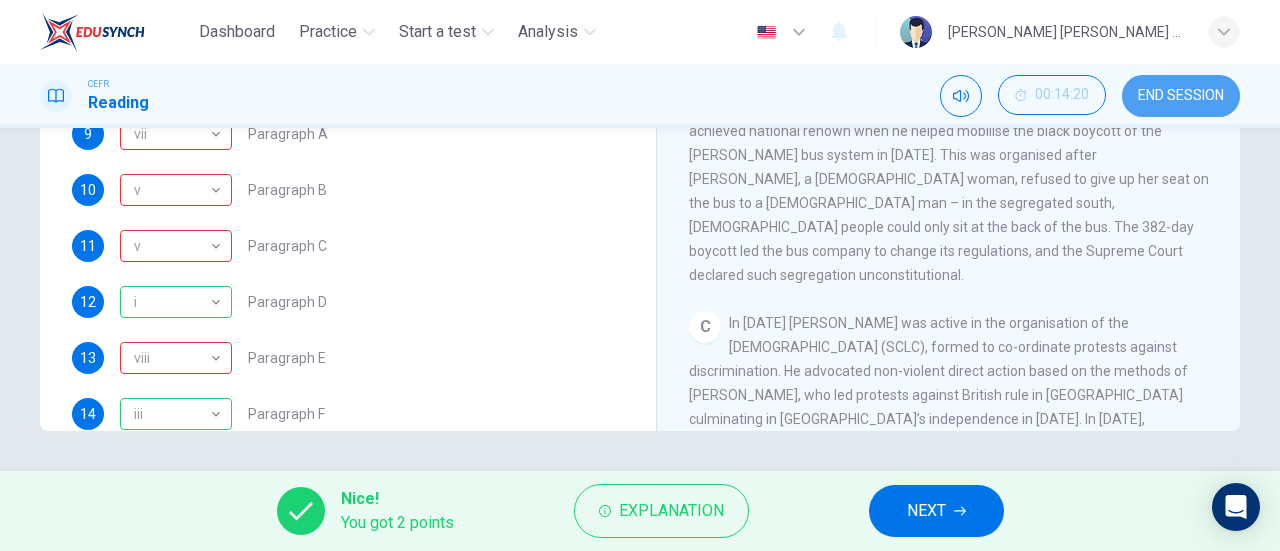 click on "END SESSION" at bounding box center (1181, 96) 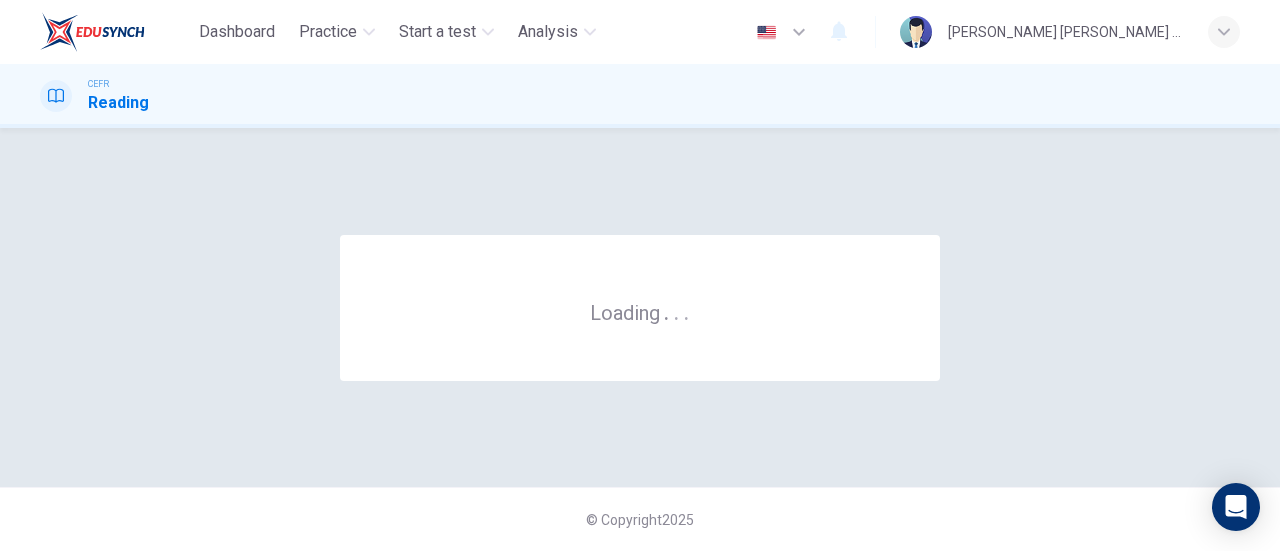scroll, scrollTop: 0, scrollLeft: 0, axis: both 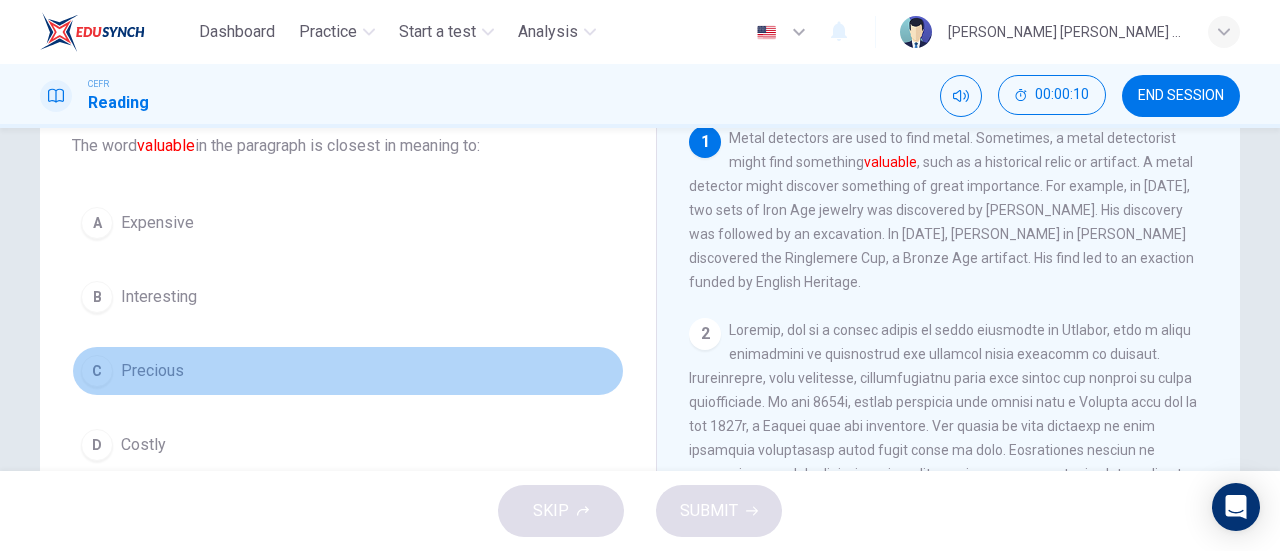 click on "Precious" at bounding box center (152, 371) 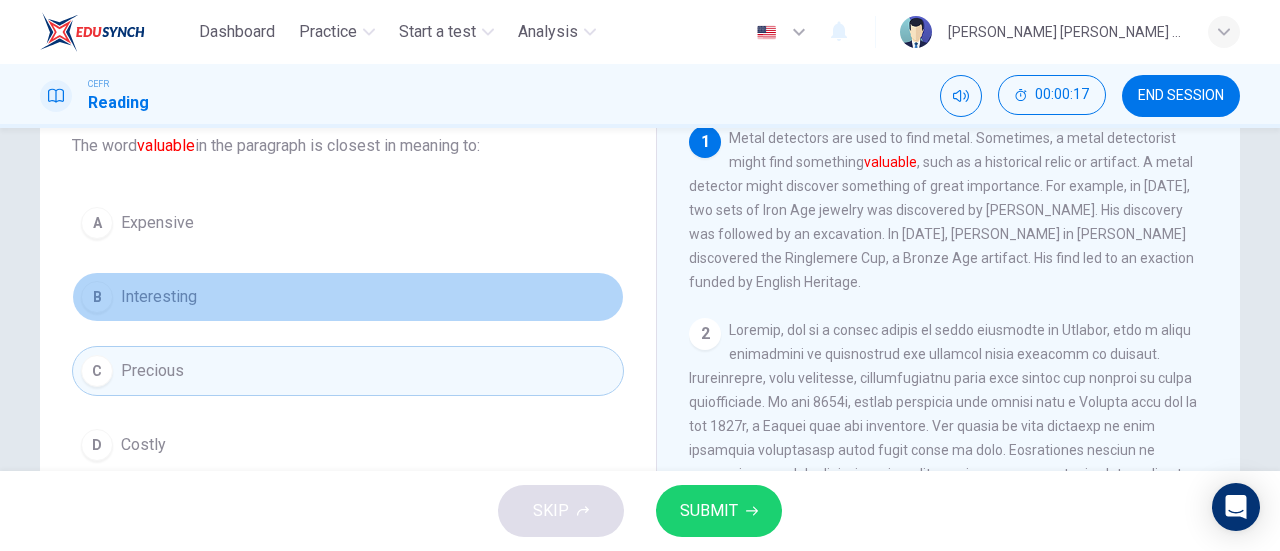 click on "B" at bounding box center [97, 297] 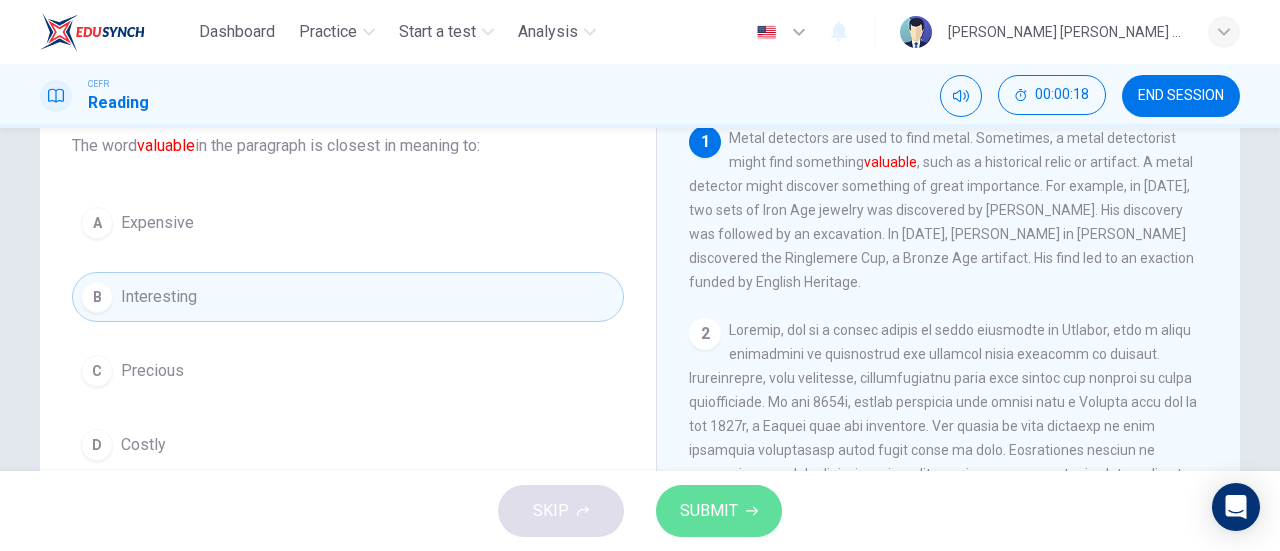 click on "SUBMIT" at bounding box center (709, 511) 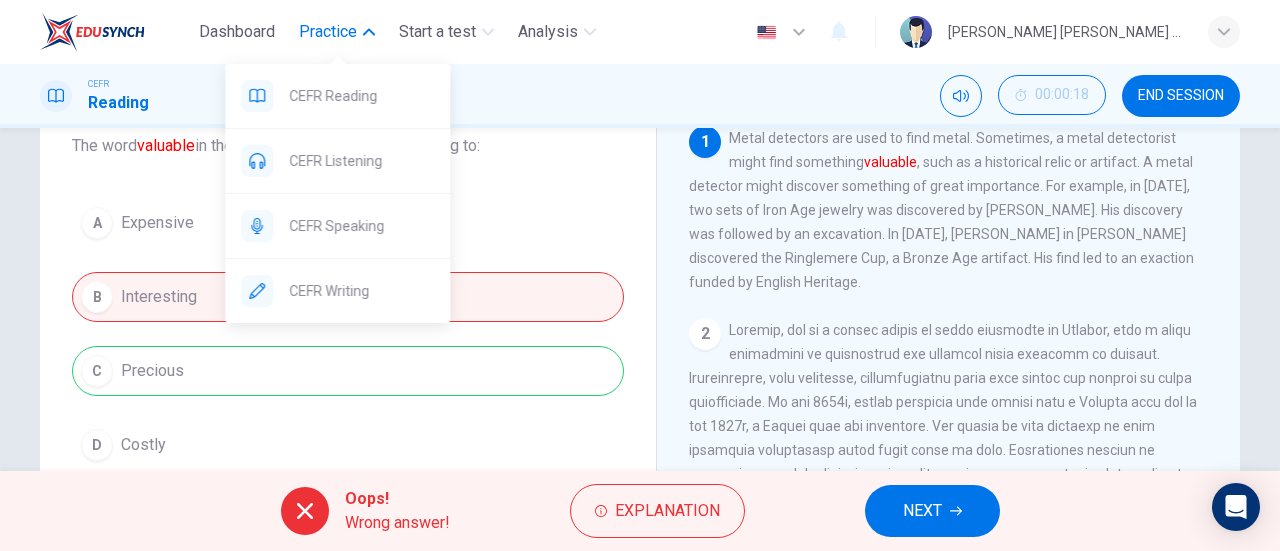 click on "Practice" at bounding box center [328, 32] 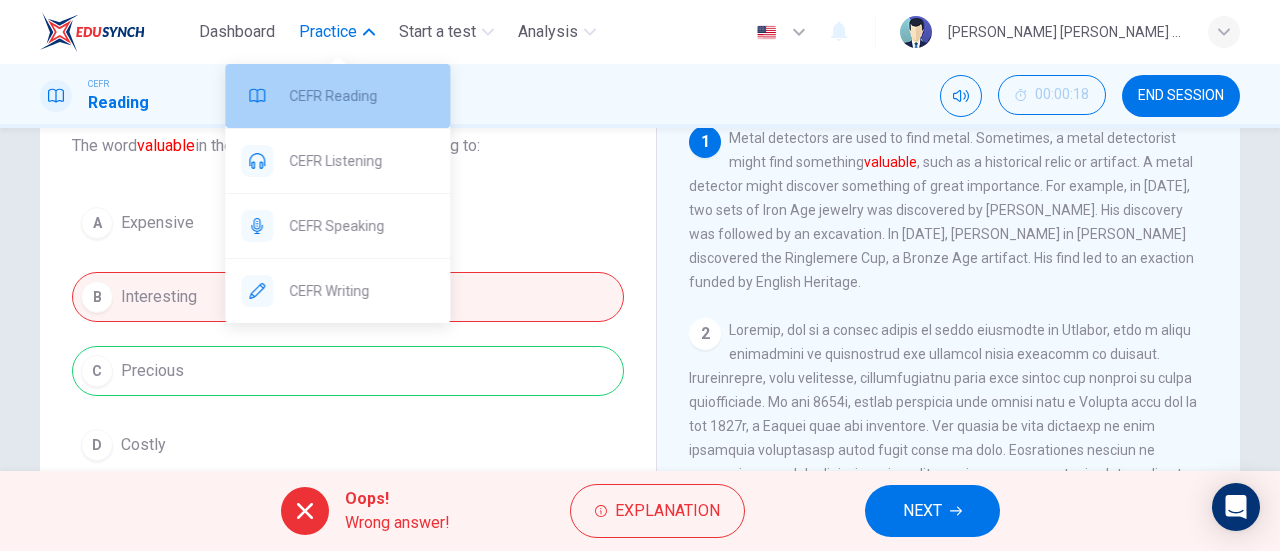 click on "CEFR Reading" at bounding box center (337, 96) 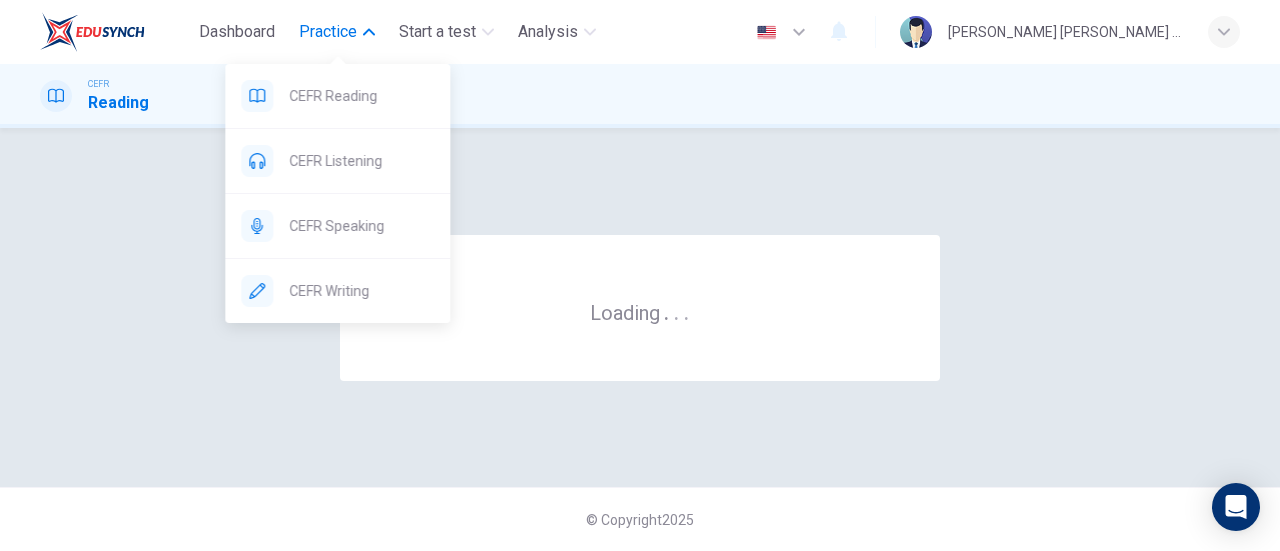 scroll, scrollTop: 0, scrollLeft: 0, axis: both 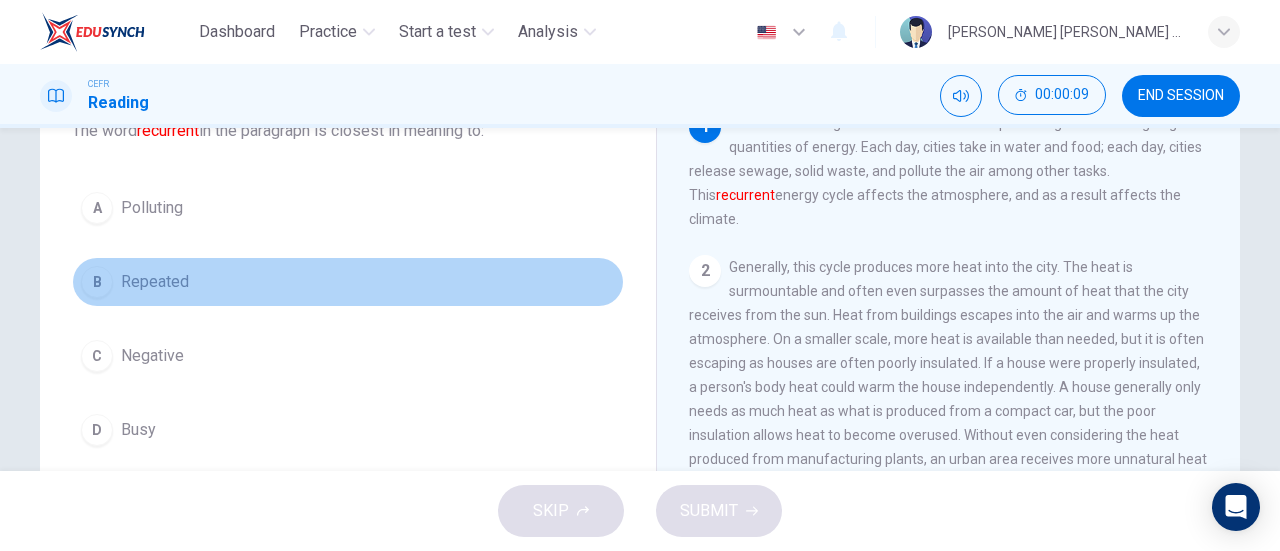 click on "B" at bounding box center (97, 282) 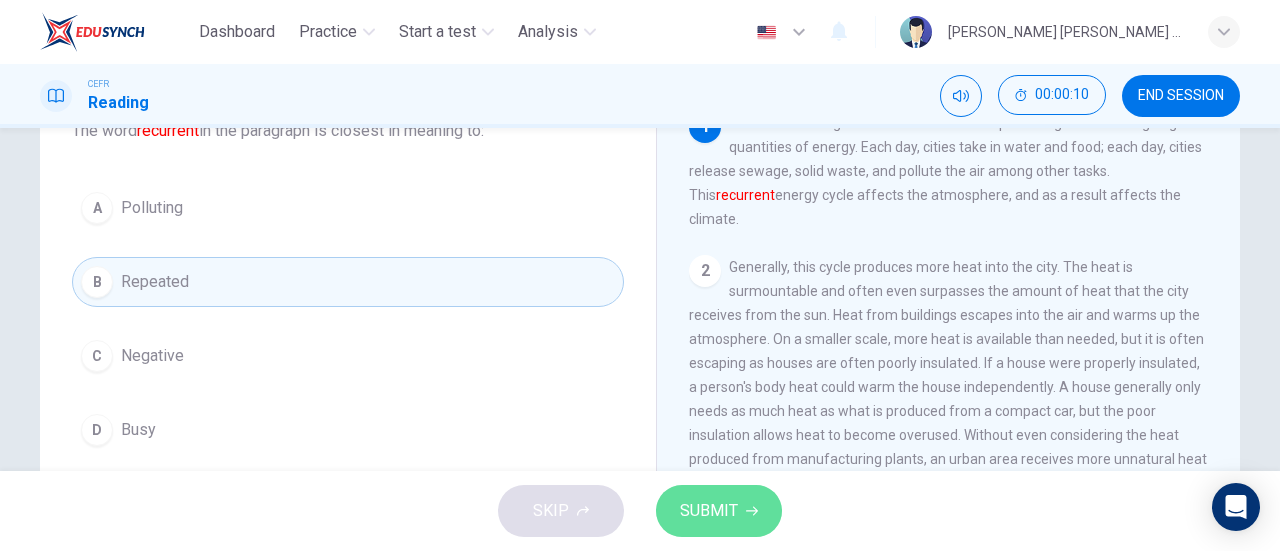 click 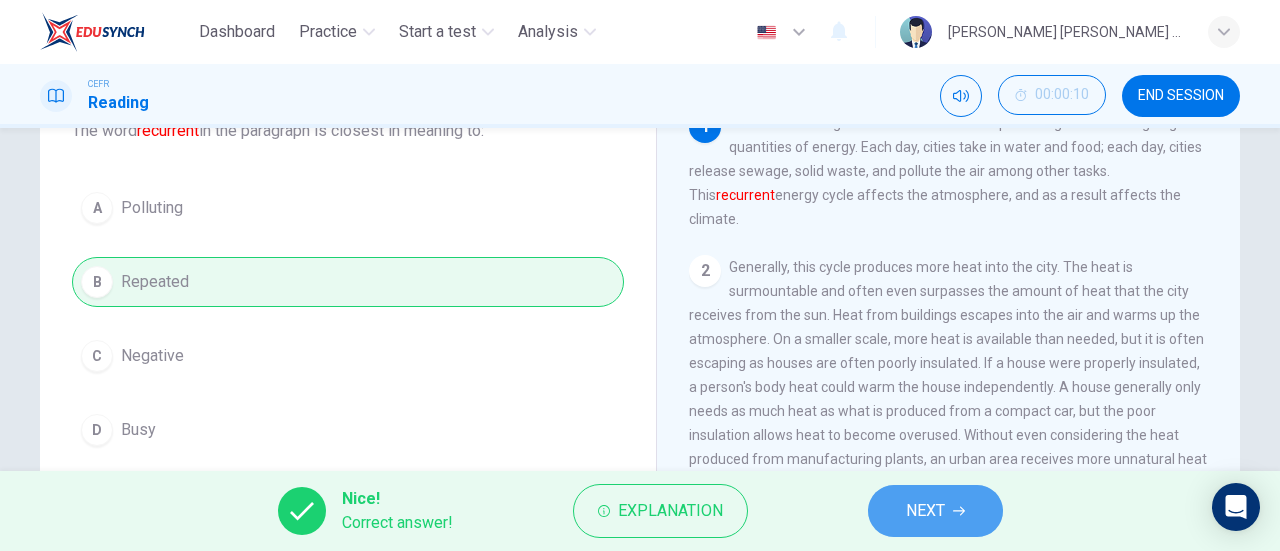 click on "NEXT" at bounding box center (935, 511) 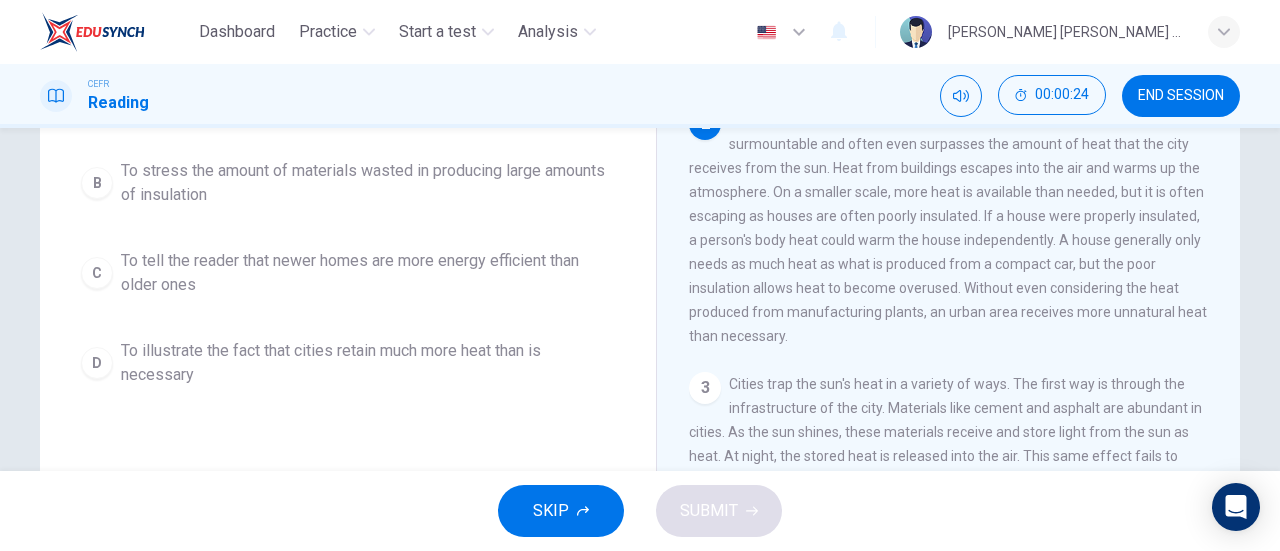 scroll, scrollTop: 264, scrollLeft: 0, axis: vertical 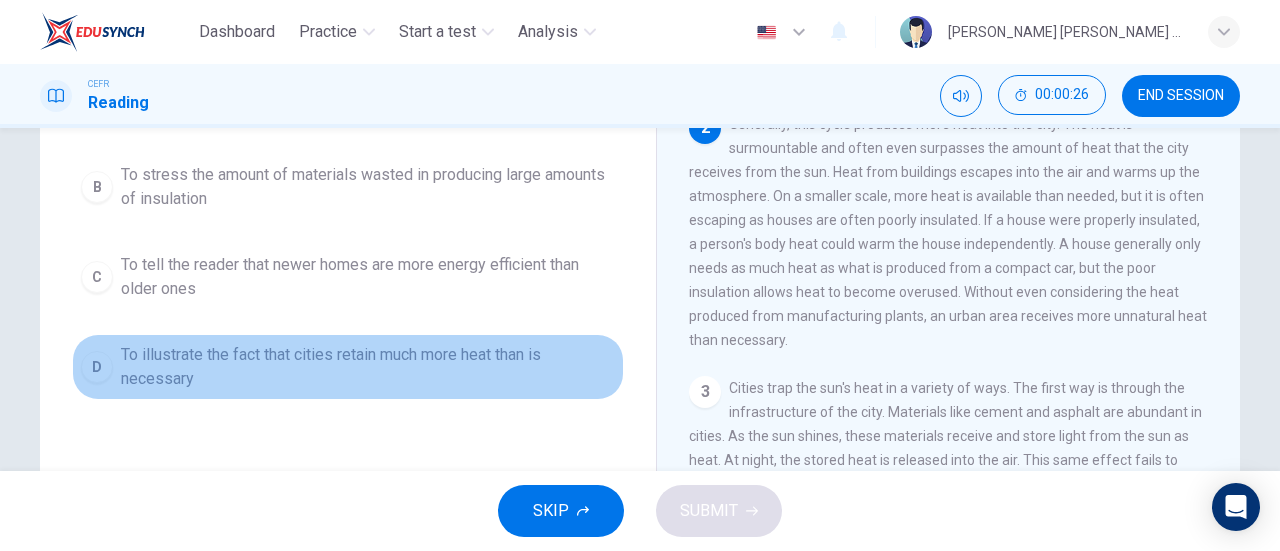 click on "To illustrate the fact that cities retain much more heat than is necessary" at bounding box center (368, 367) 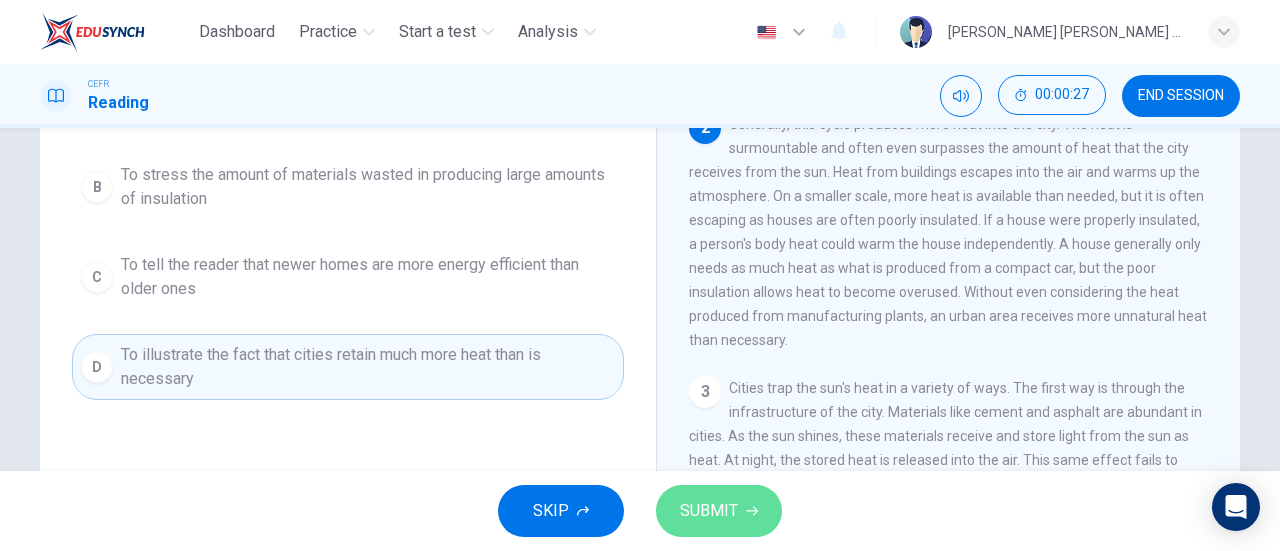 click on "SUBMIT" at bounding box center [719, 511] 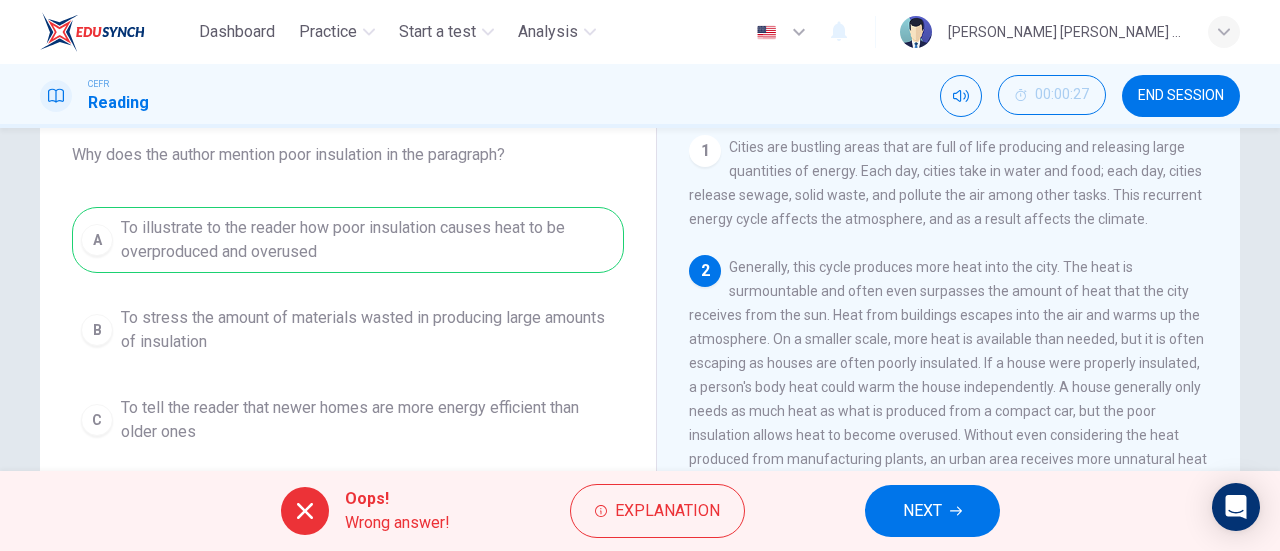 scroll, scrollTop: 122, scrollLeft: 0, axis: vertical 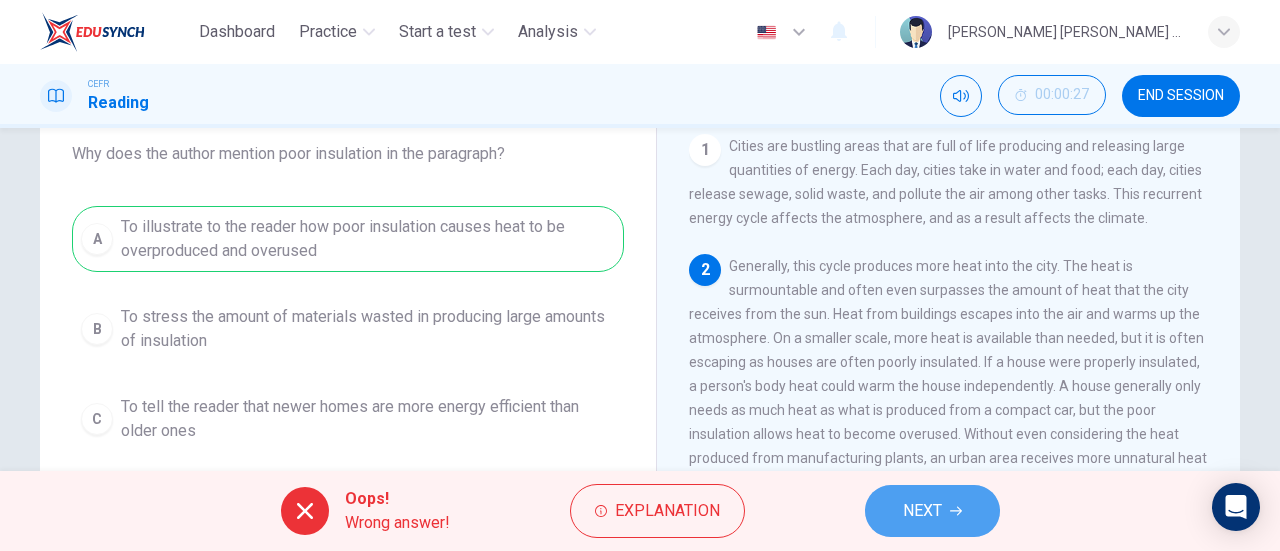 click on "NEXT" at bounding box center [932, 511] 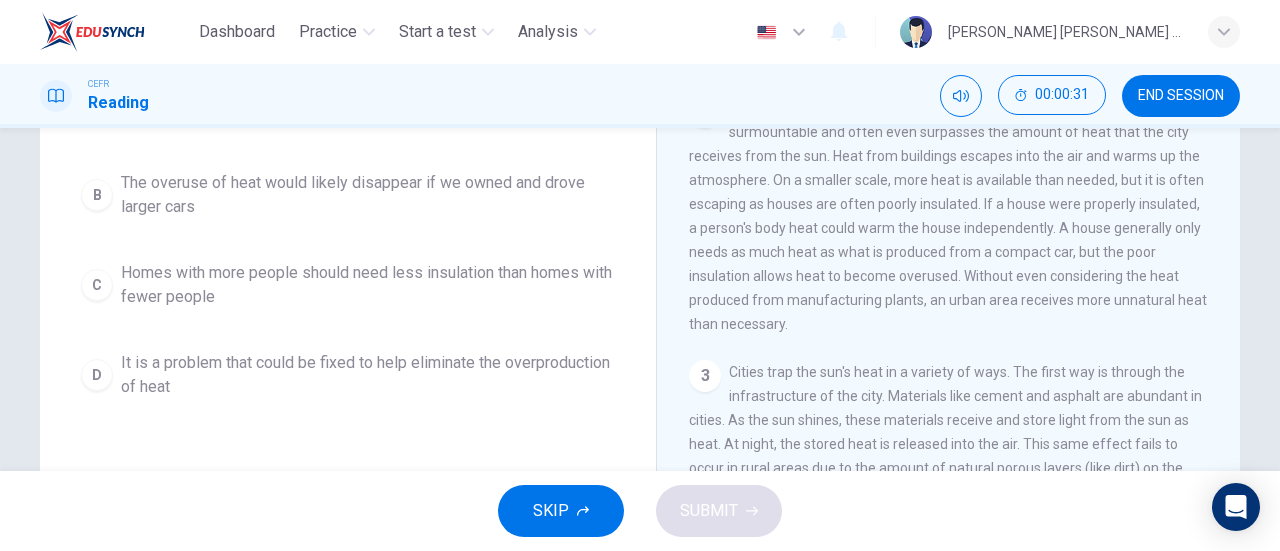 scroll, scrollTop: 290, scrollLeft: 0, axis: vertical 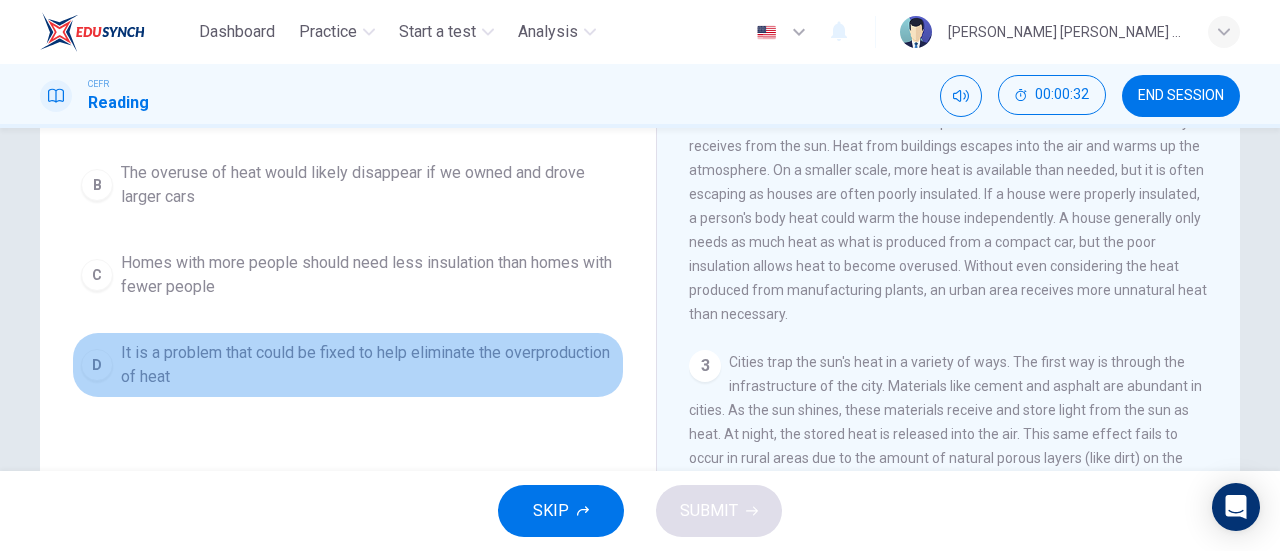 click on "It is a problem that could be fixed to help eliminate the overproduction of heat" at bounding box center [368, 365] 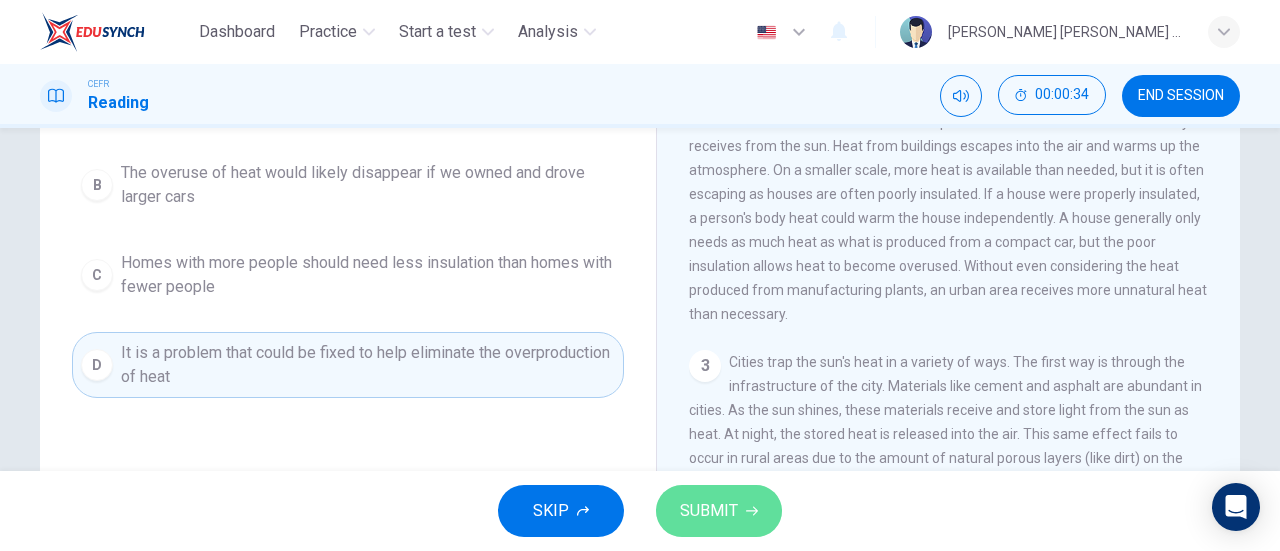 click on "SUBMIT" at bounding box center [709, 511] 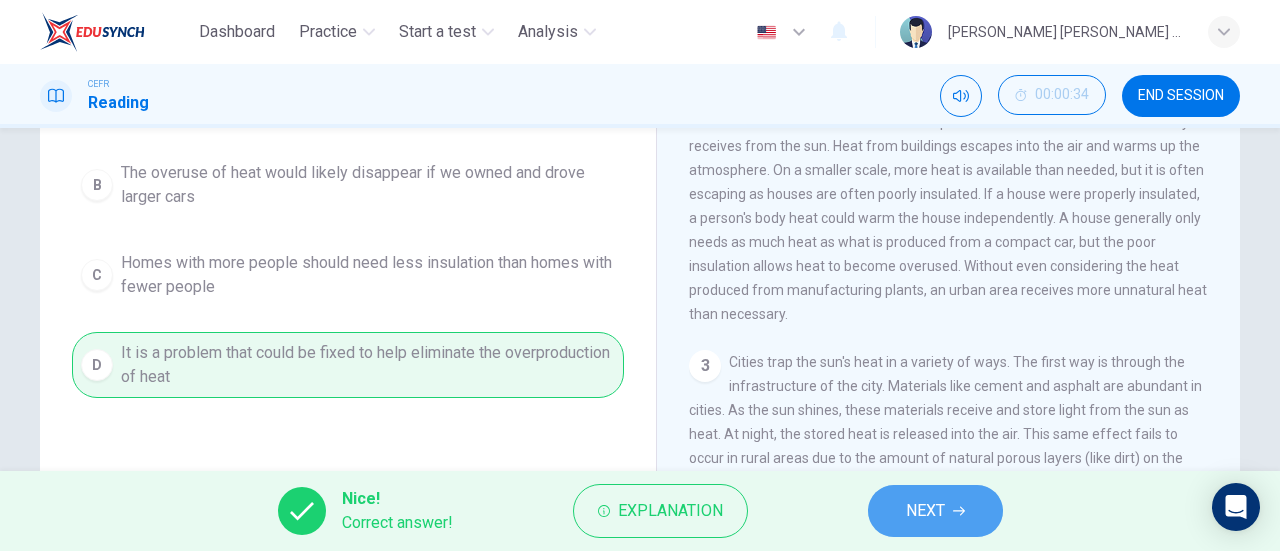 click on "NEXT" at bounding box center (925, 511) 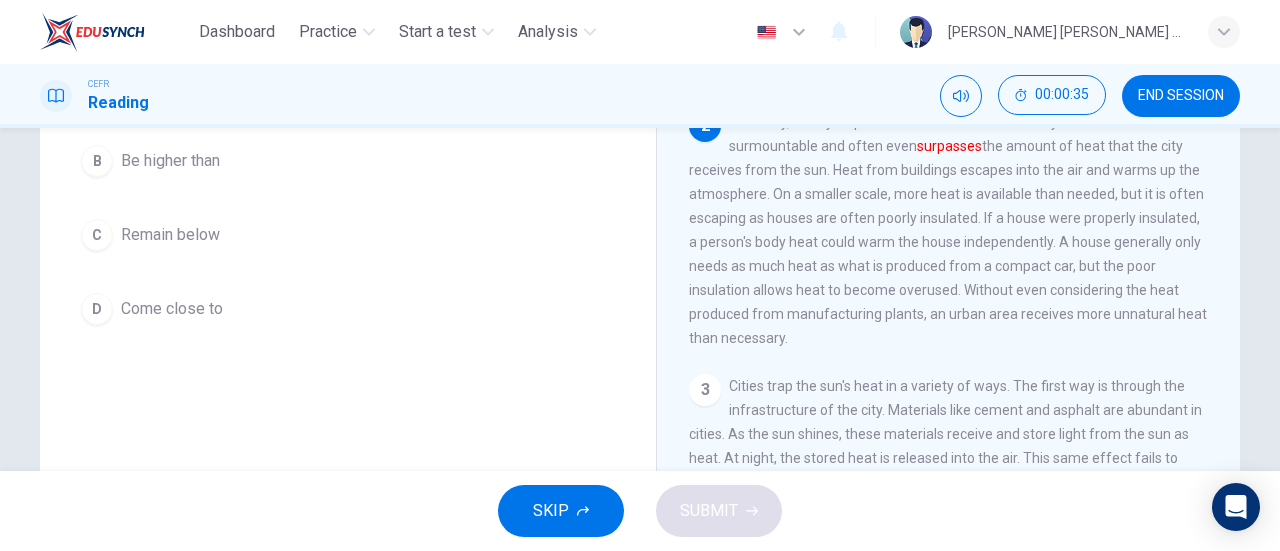 scroll, scrollTop: 102, scrollLeft: 0, axis: vertical 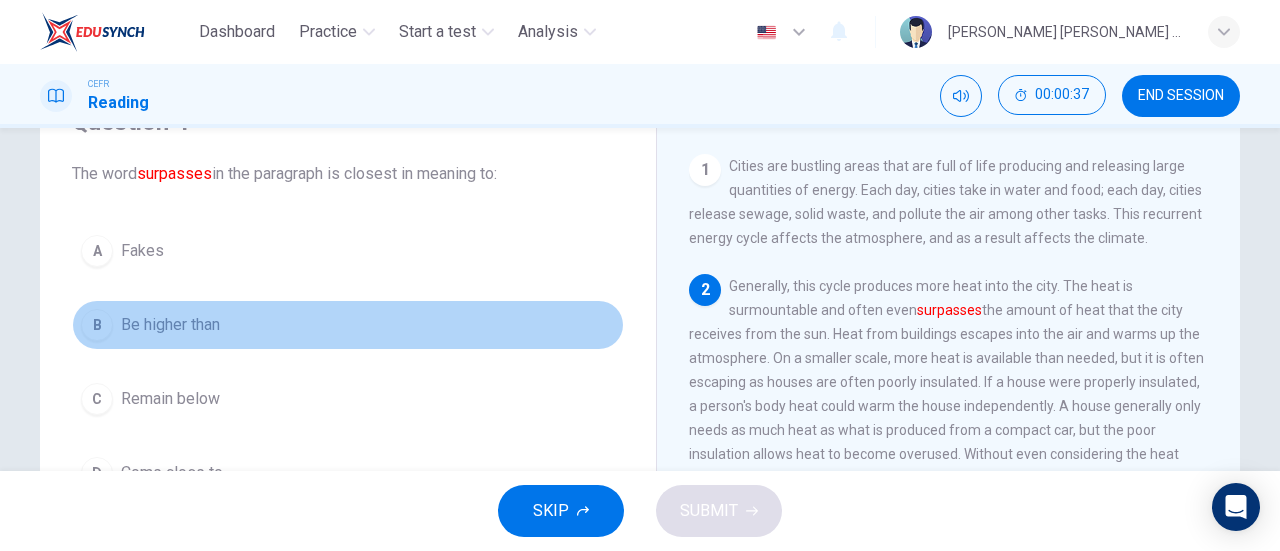 click on "B" at bounding box center [97, 325] 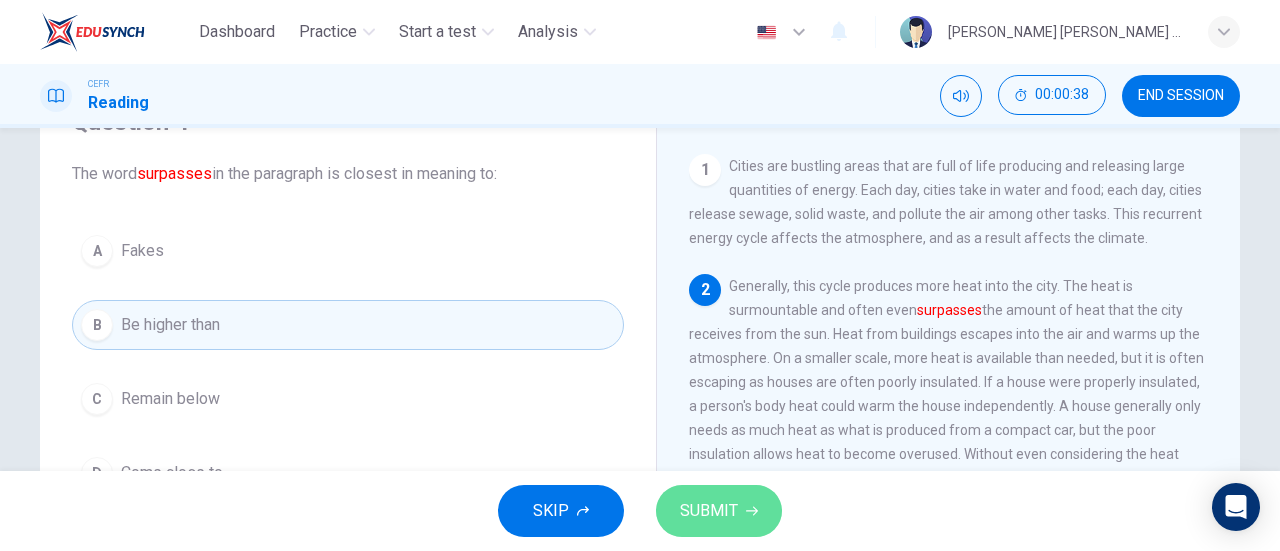 click on "SUBMIT" at bounding box center (719, 511) 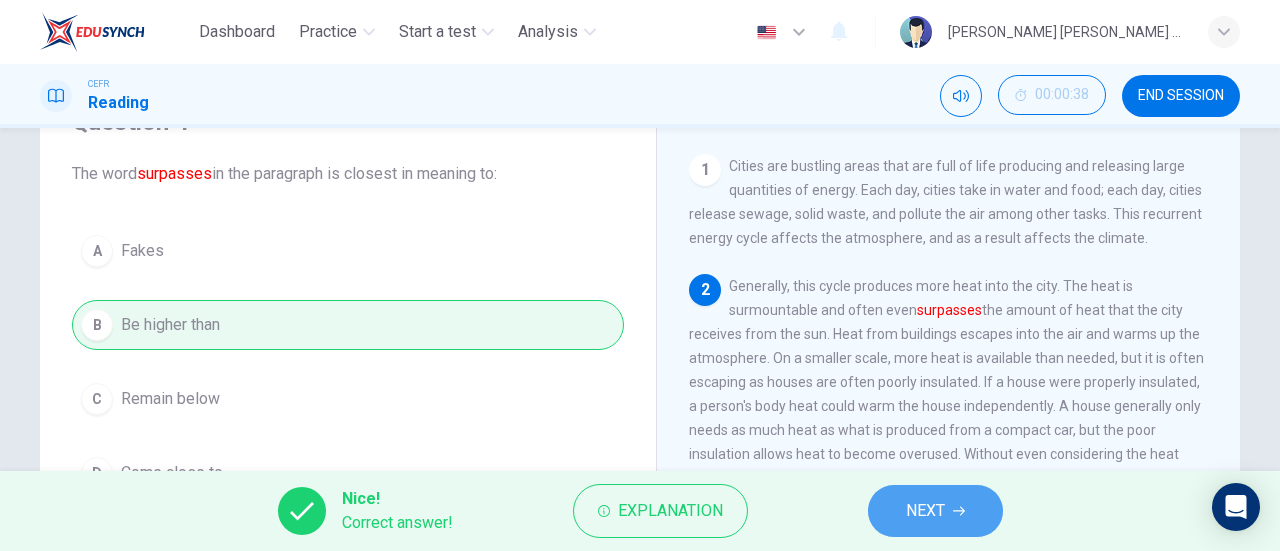 click on "NEXT" at bounding box center [935, 511] 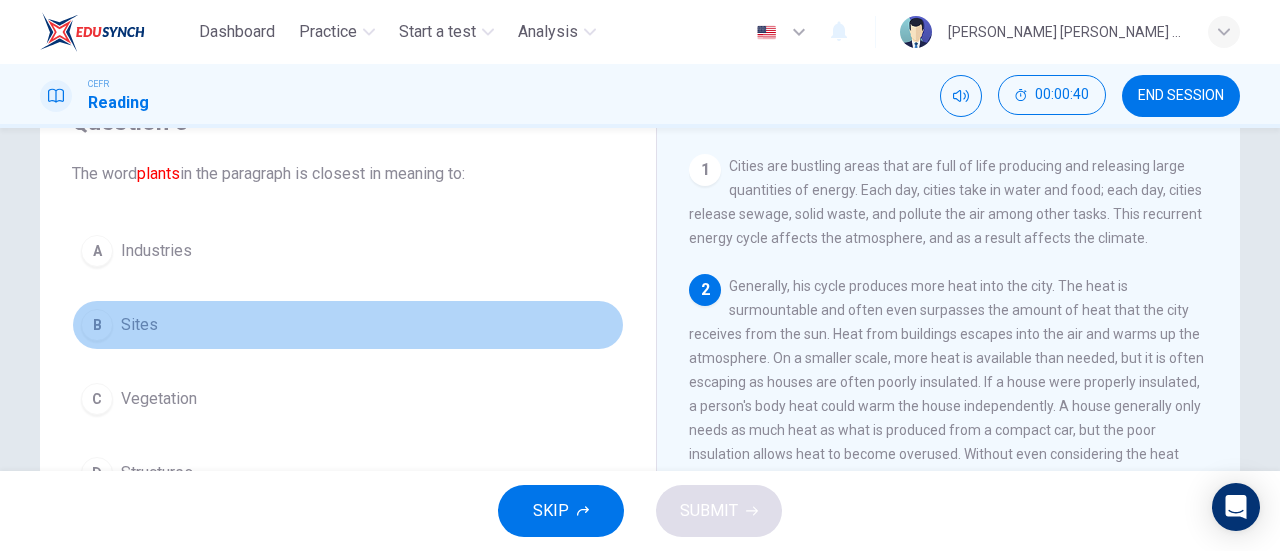 click on "B Sites" at bounding box center (348, 325) 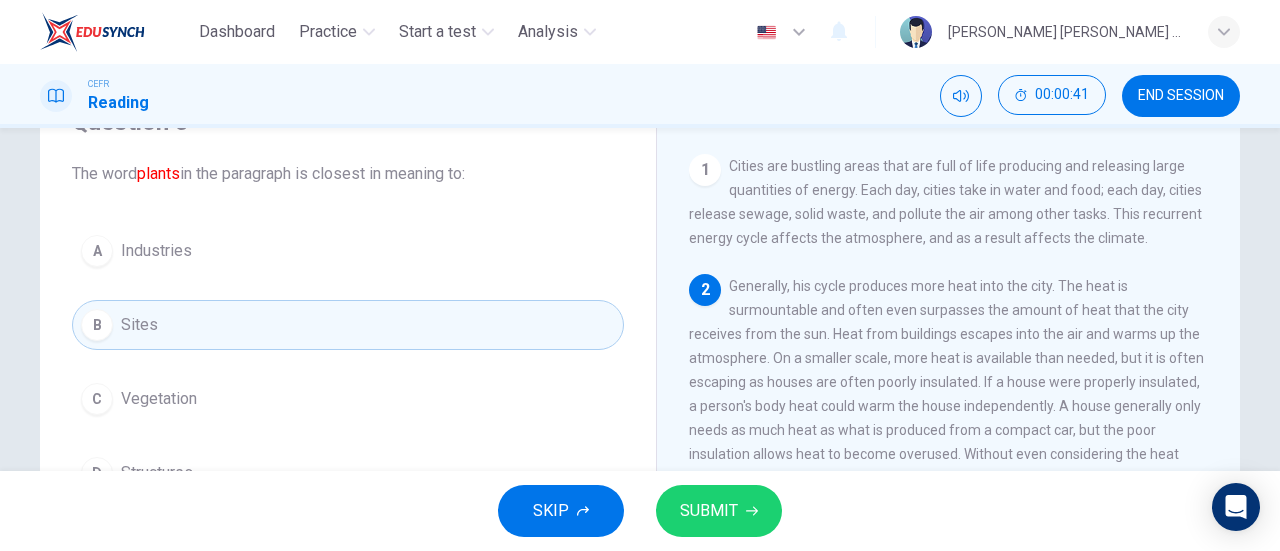 click on "SUBMIT" at bounding box center [709, 511] 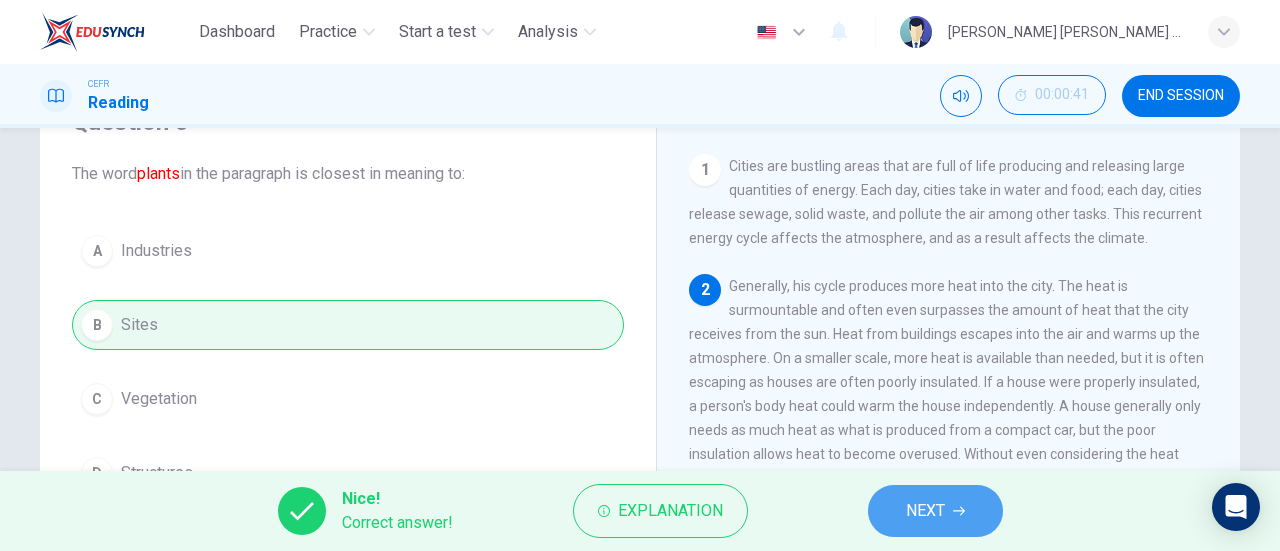 click on "NEXT" at bounding box center (935, 511) 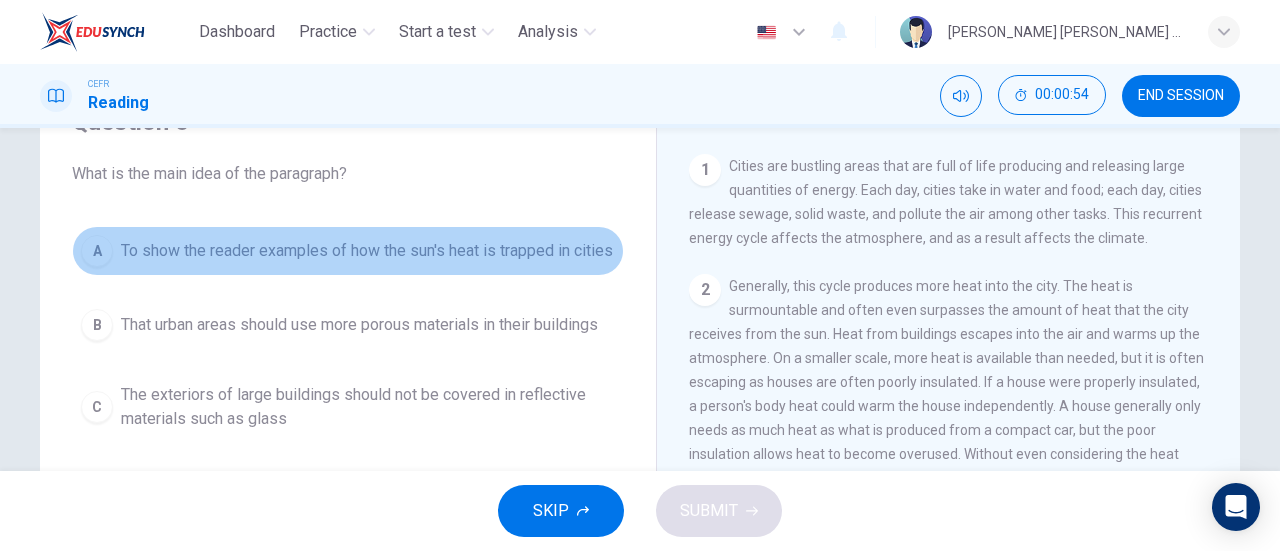 click on "To show the reader examples of how the sun's heat is trapped in cities" at bounding box center (367, 251) 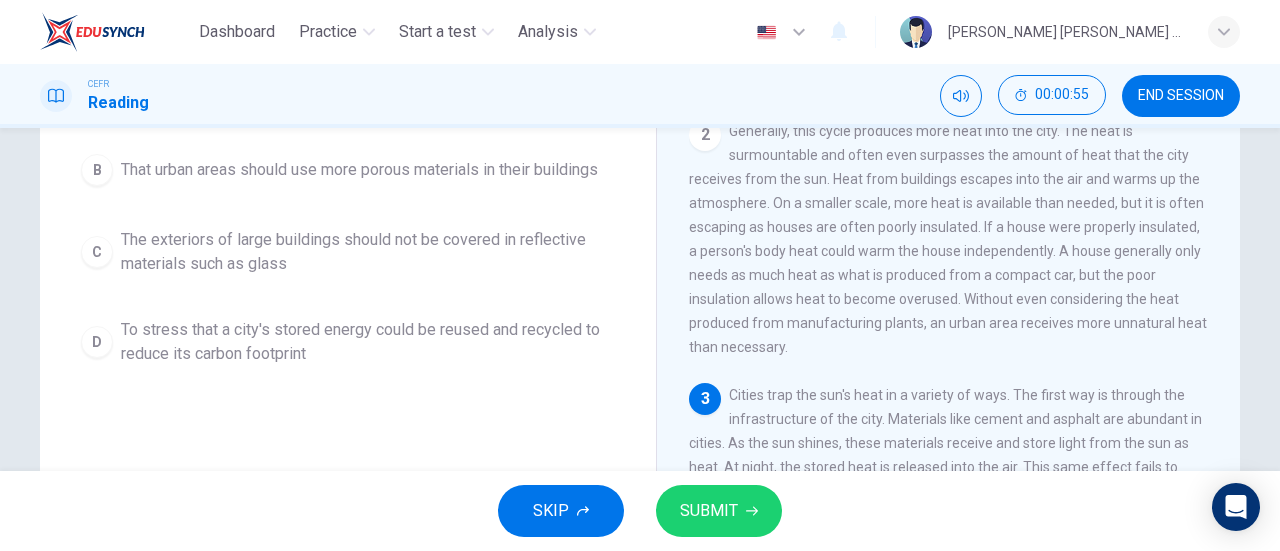 scroll, scrollTop: 258, scrollLeft: 0, axis: vertical 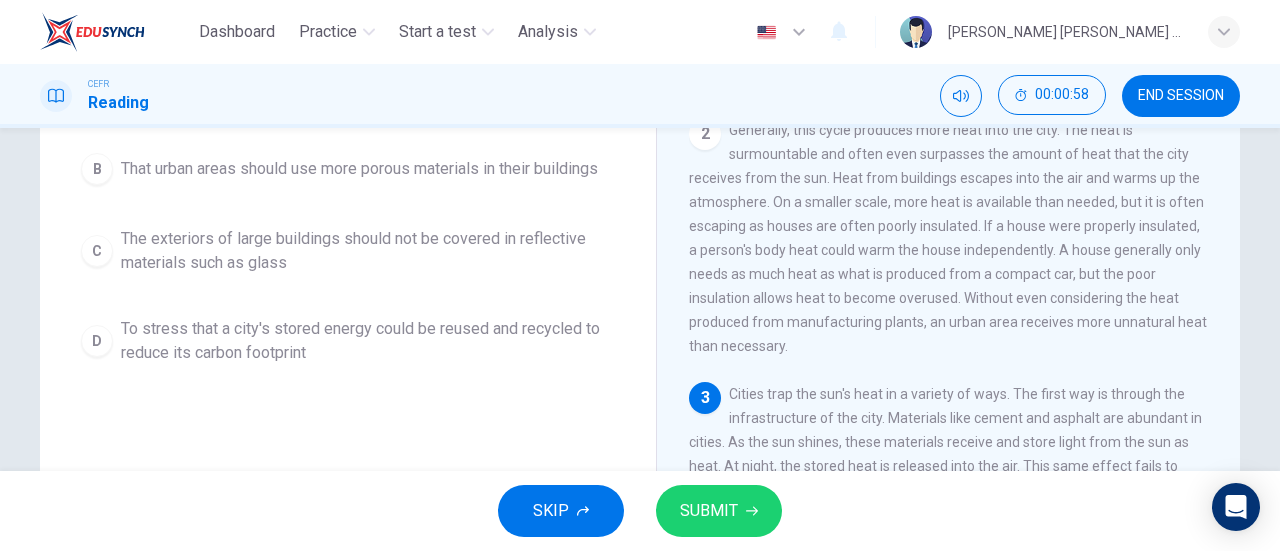 click on "SUBMIT" at bounding box center [719, 511] 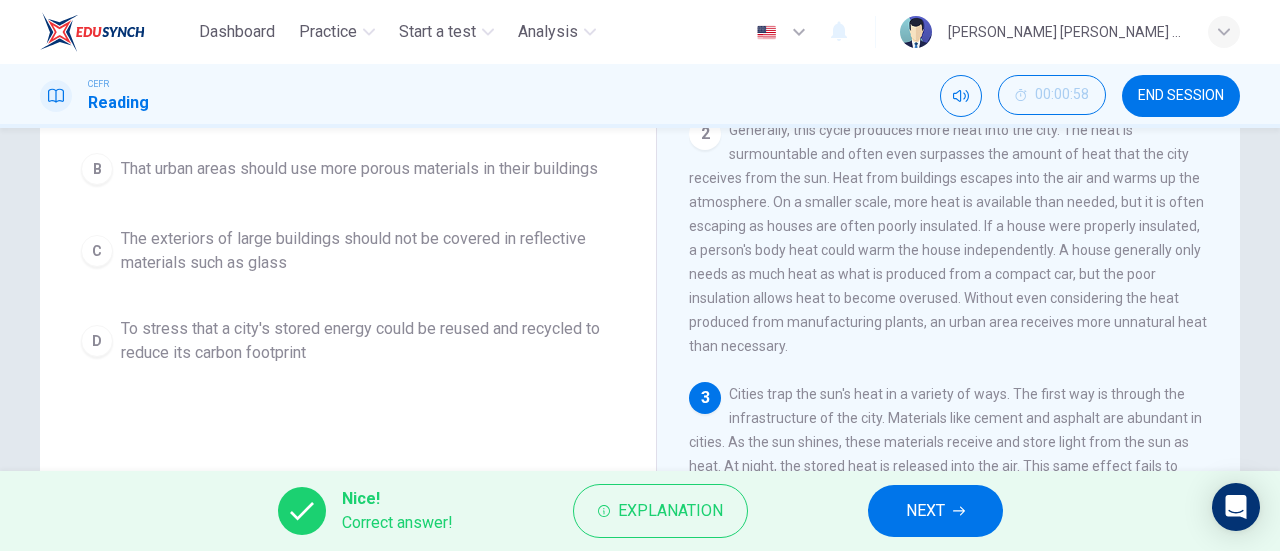 click on "NEXT" at bounding box center (935, 511) 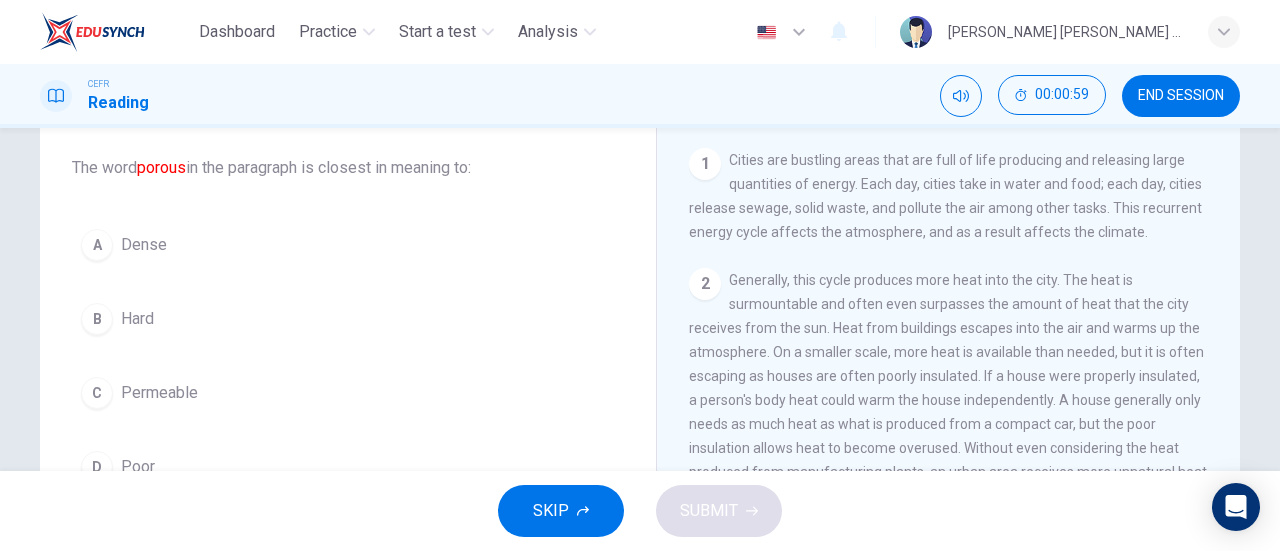 scroll, scrollTop: 107, scrollLeft: 0, axis: vertical 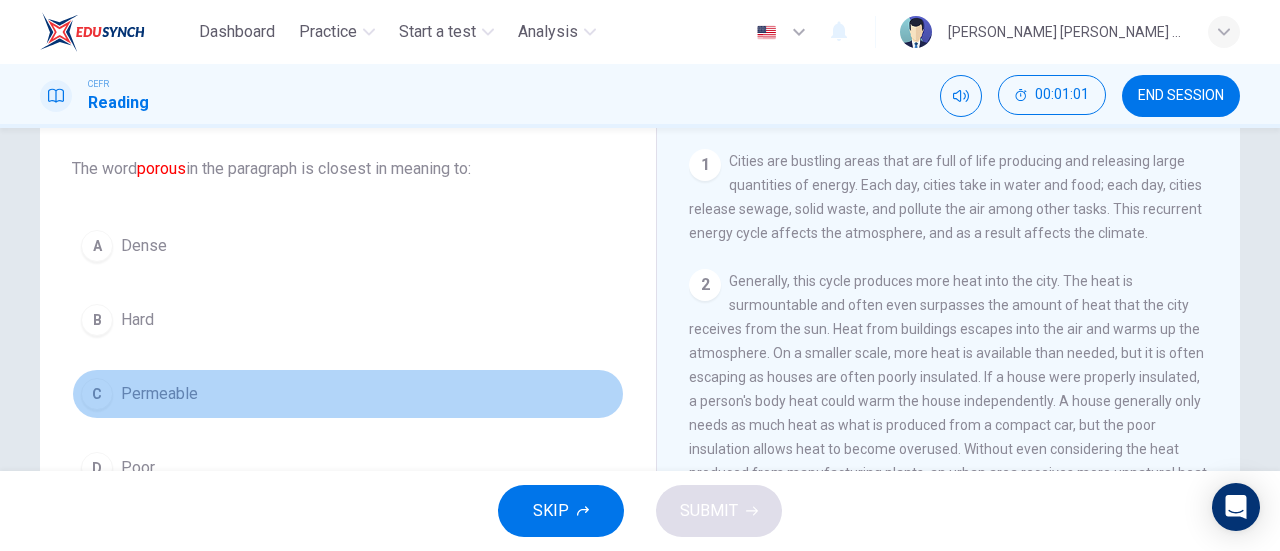 click on "C Permeable" at bounding box center [348, 394] 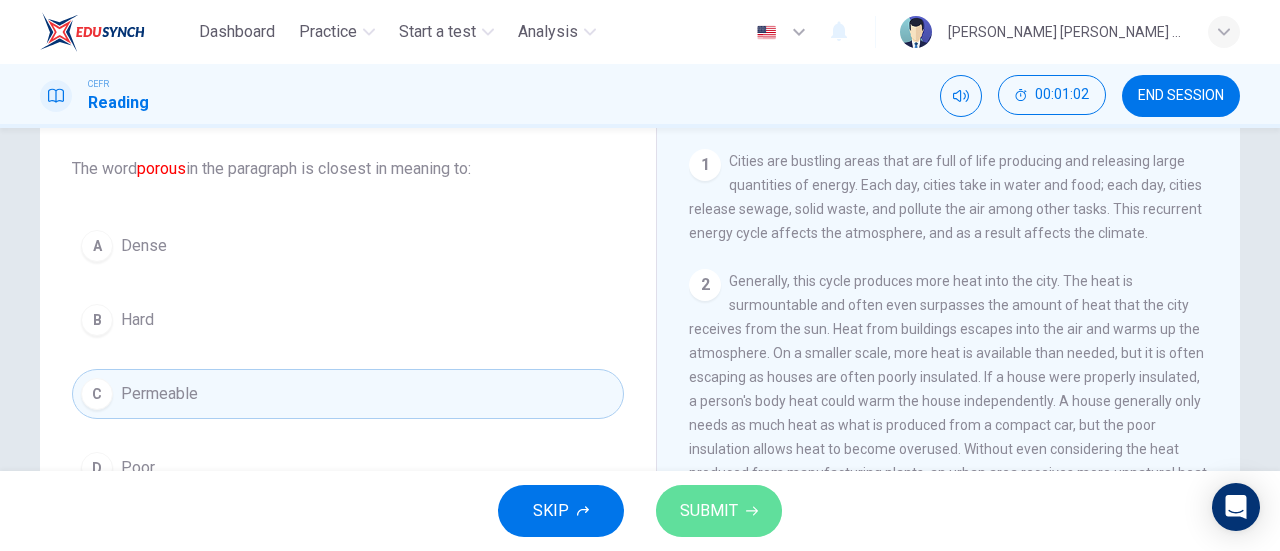click on "SUBMIT" at bounding box center [719, 511] 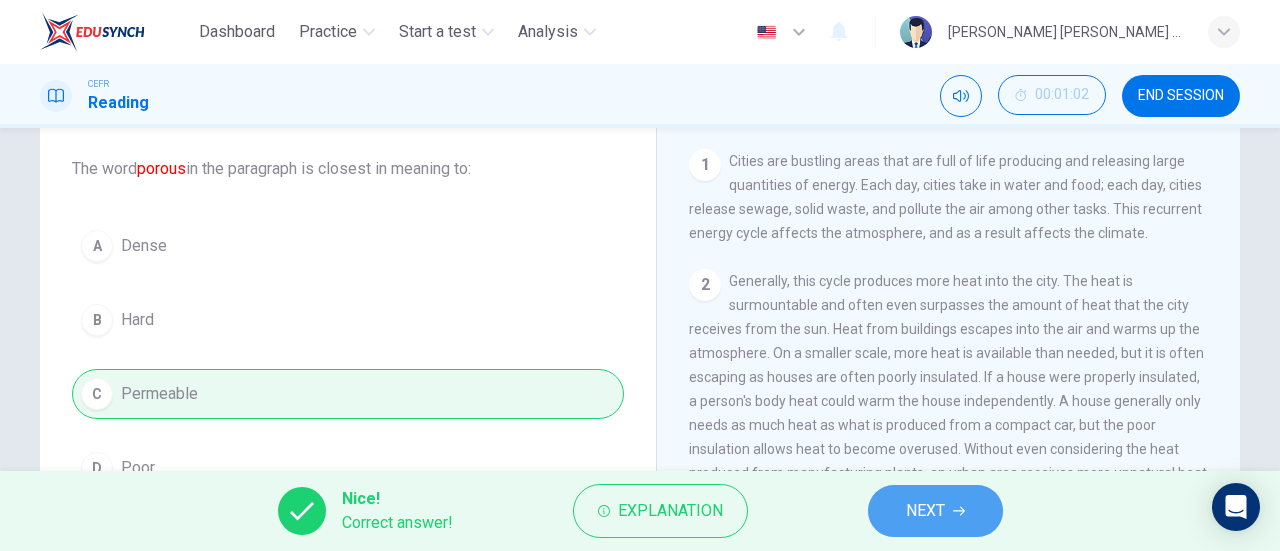 click on "NEXT" at bounding box center [925, 511] 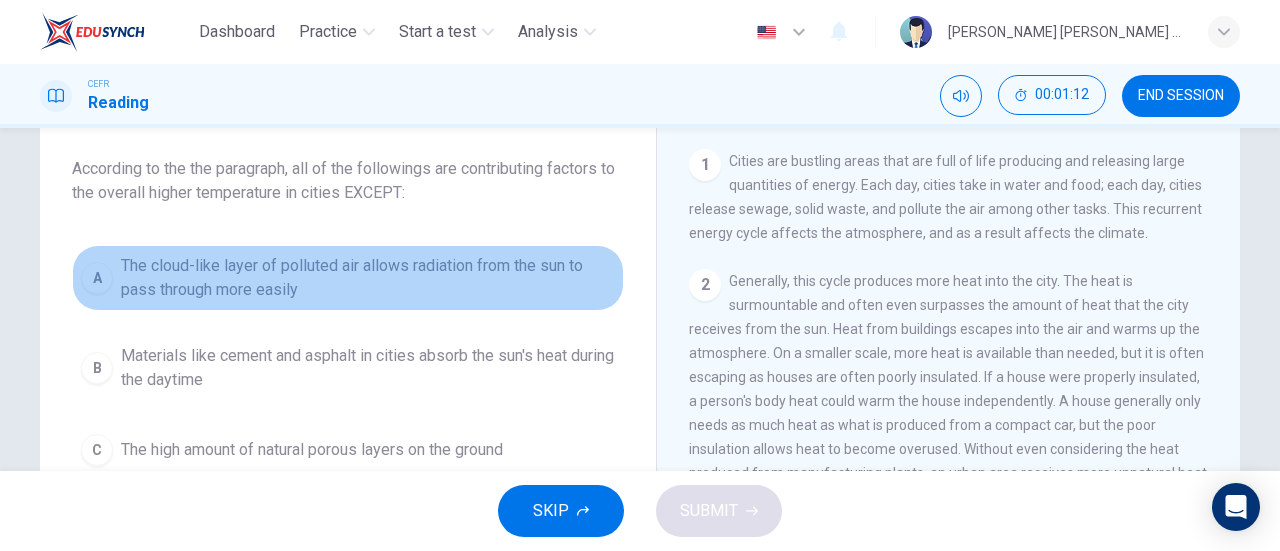 click on "The cloud-like layer of polluted air allows radiation from the sun to pass through more easily" at bounding box center [368, 278] 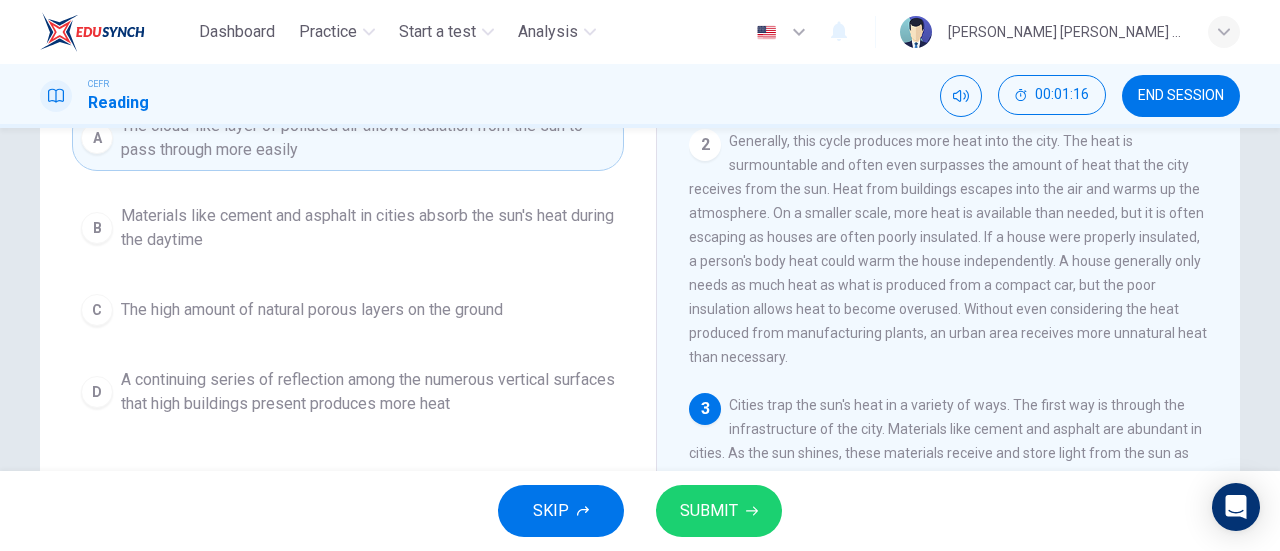 scroll, scrollTop: 246, scrollLeft: 0, axis: vertical 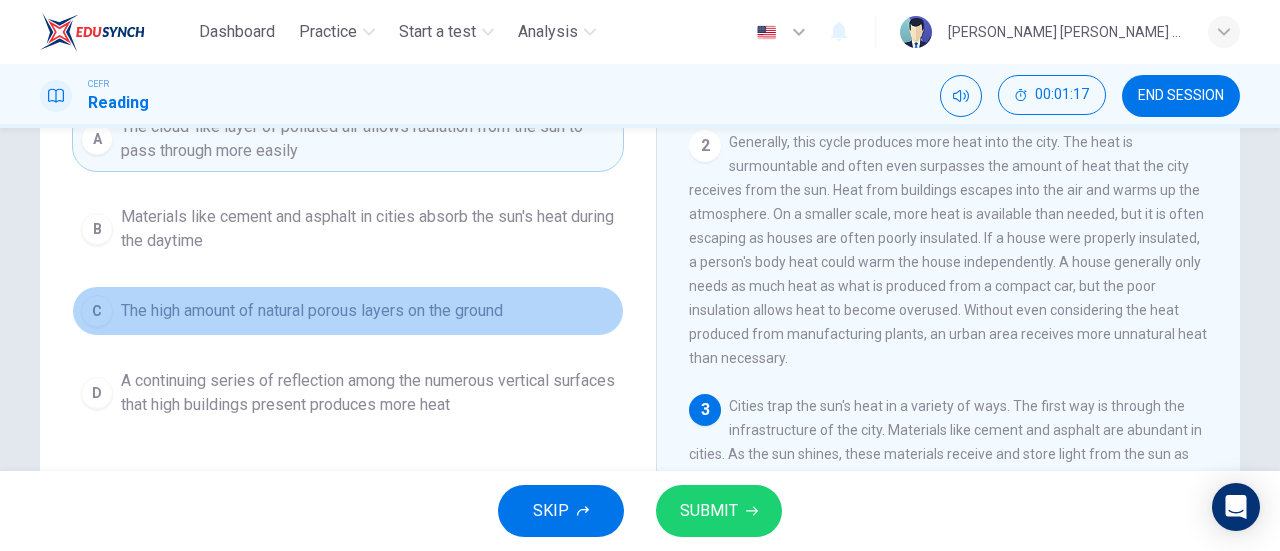 click on "The high amount of natural porous layers on the ground" at bounding box center (312, 311) 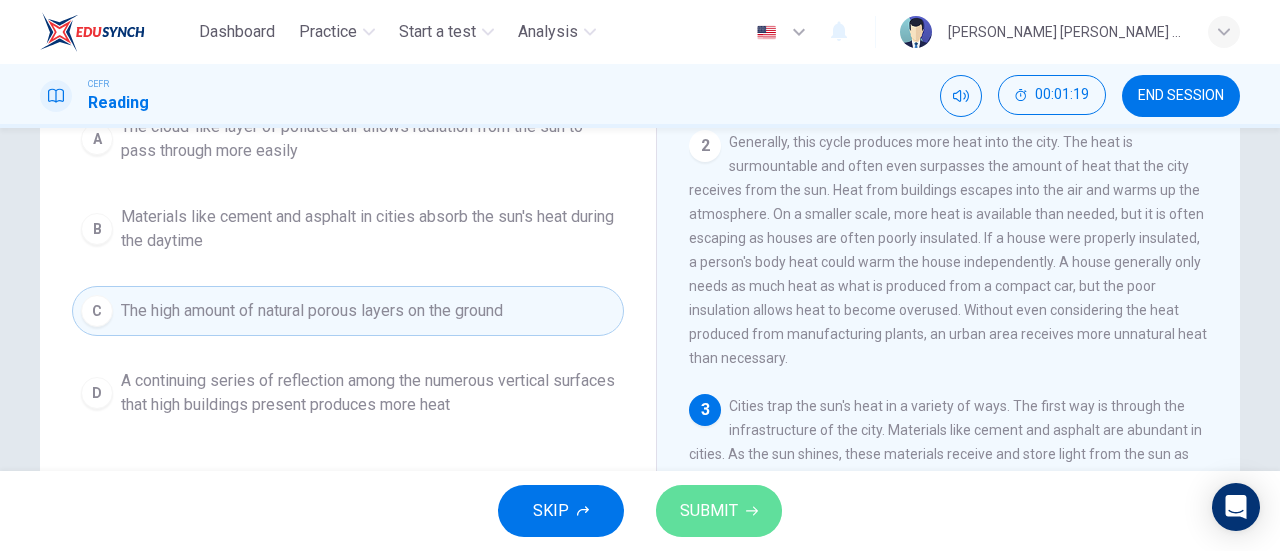 click on "SUBMIT" at bounding box center (719, 511) 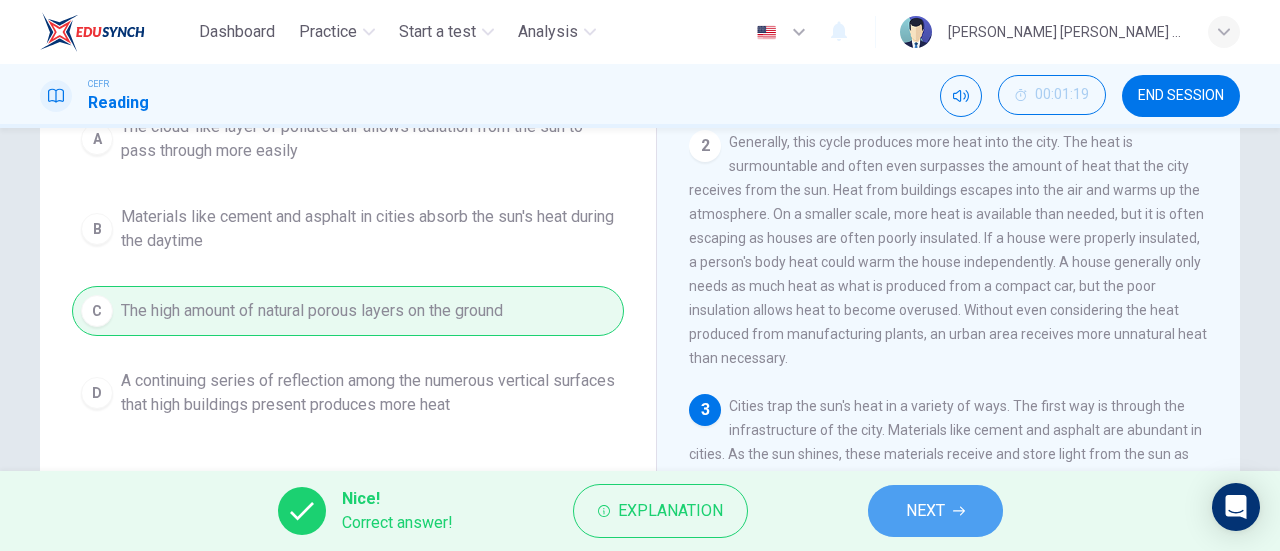 click on "NEXT" at bounding box center [925, 511] 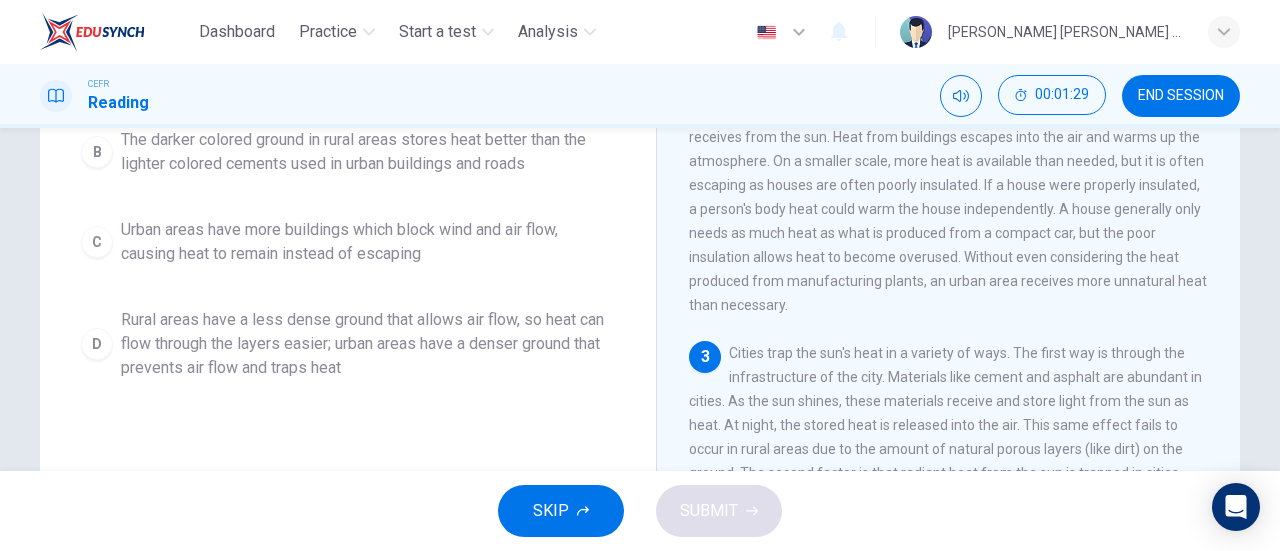 scroll, scrollTop: 300, scrollLeft: 0, axis: vertical 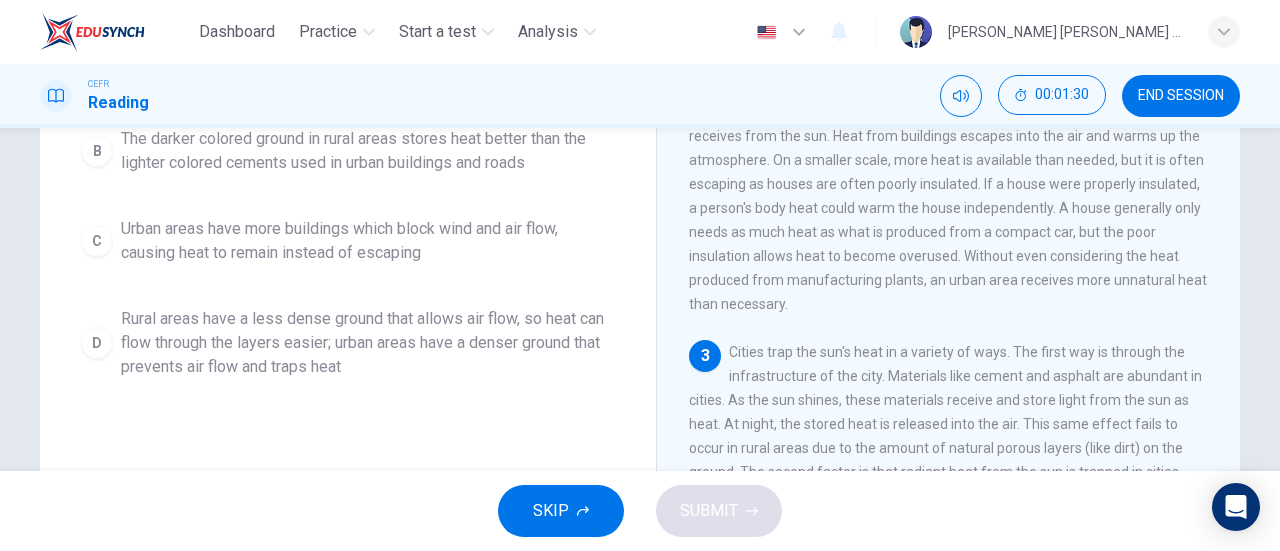 click on "Rural areas have a less dense ground that allows air flow, so heat can flow through the layers easier; urban areas have a denser ground that prevents air flow and traps heat" at bounding box center [368, 343] 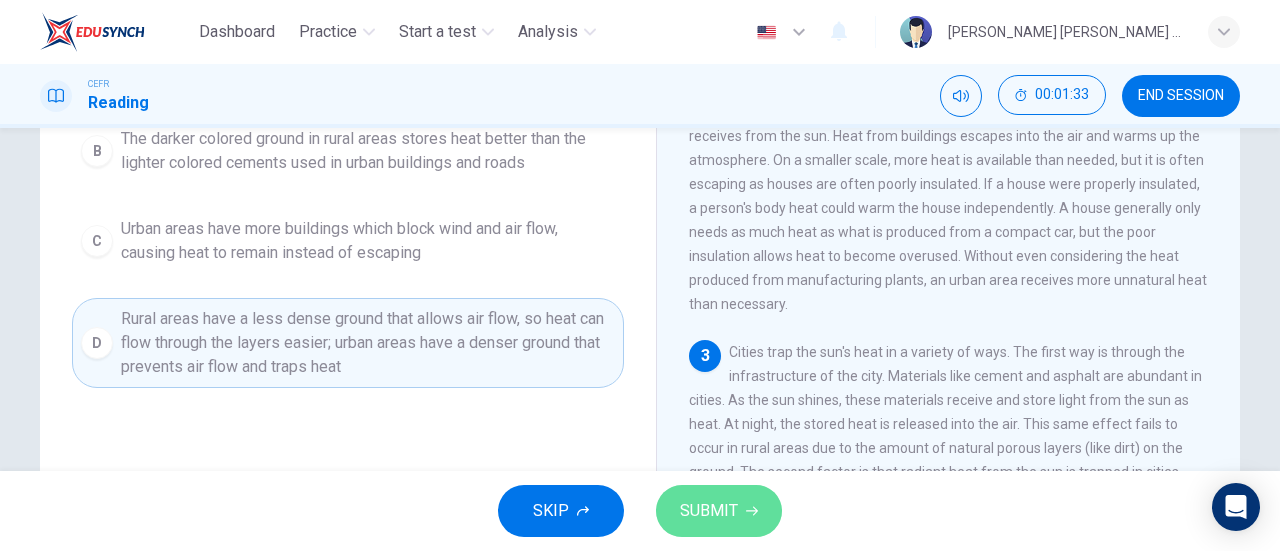 click on "SUBMIT" at bounding box center (719, 511) 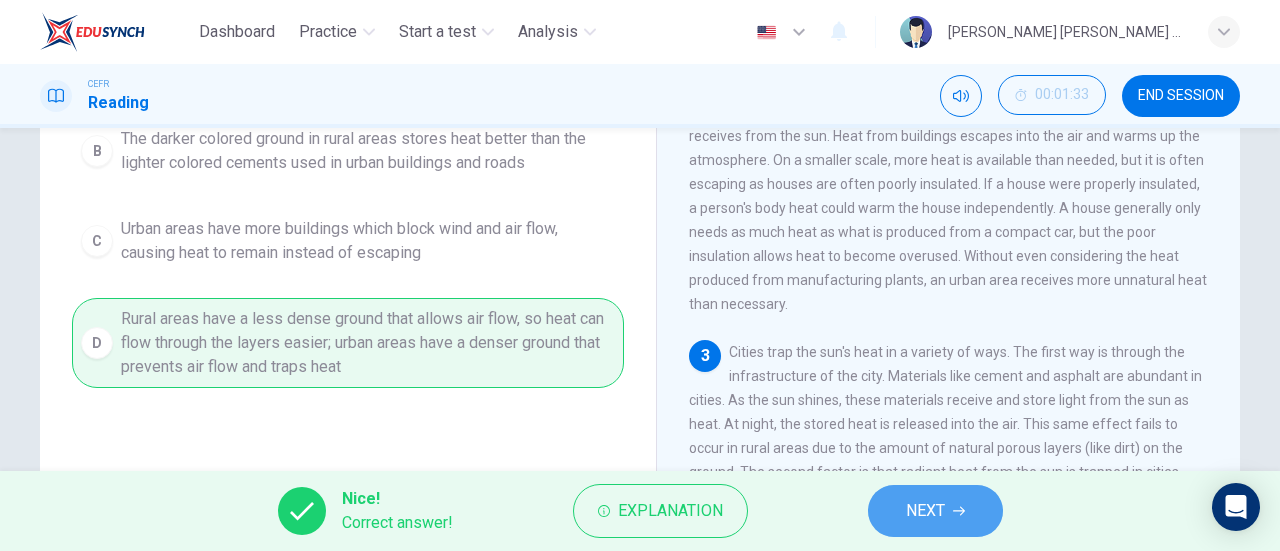 click on "NEXT" at bounding box center [935, 511] 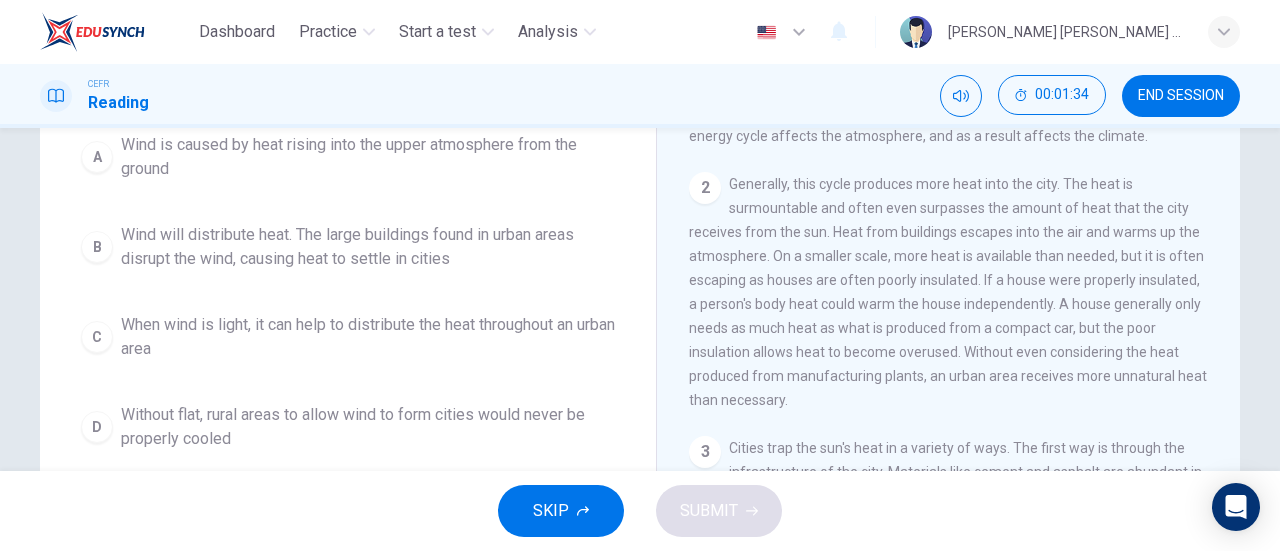 scroll, scrollTop: 203, scrollLeft: 0, axis: vertical 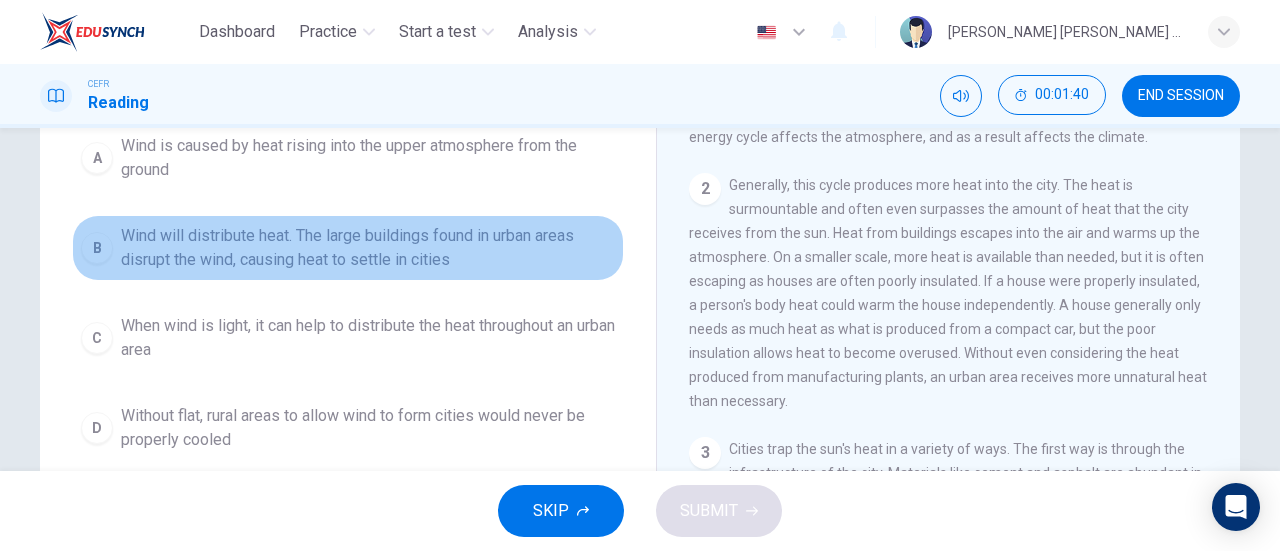 click on "Wind will distribute heat. The large buildings found in urban areas disrupt the wind, causing heat to settle in cities" at bounding box center [368, 248] 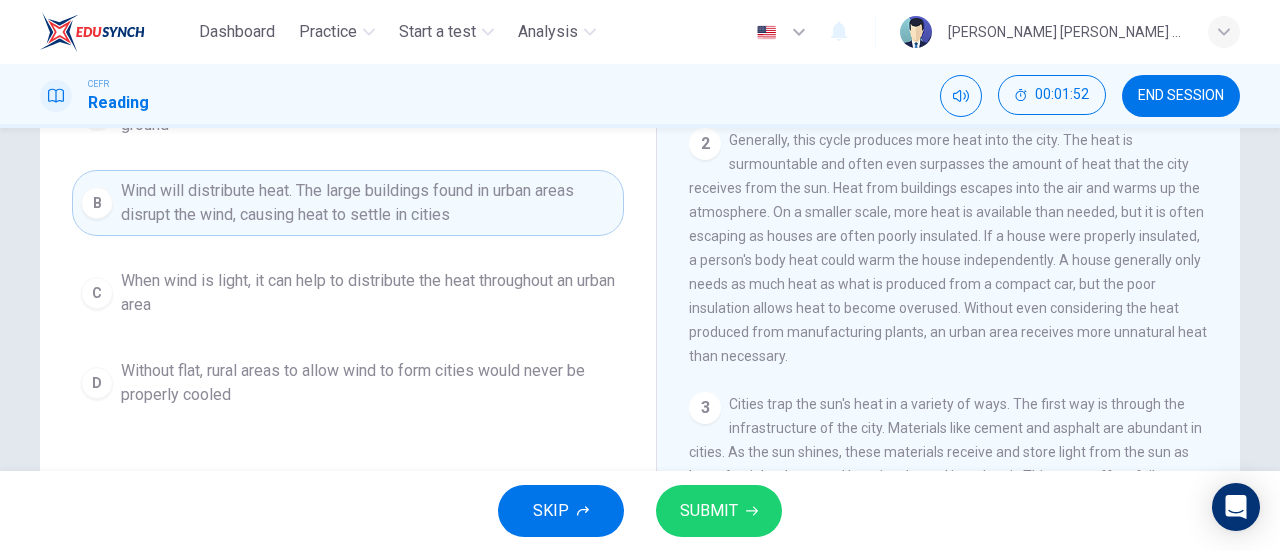 scroll, scrollTop: 247, scrollLeft: 0, axis: vertical 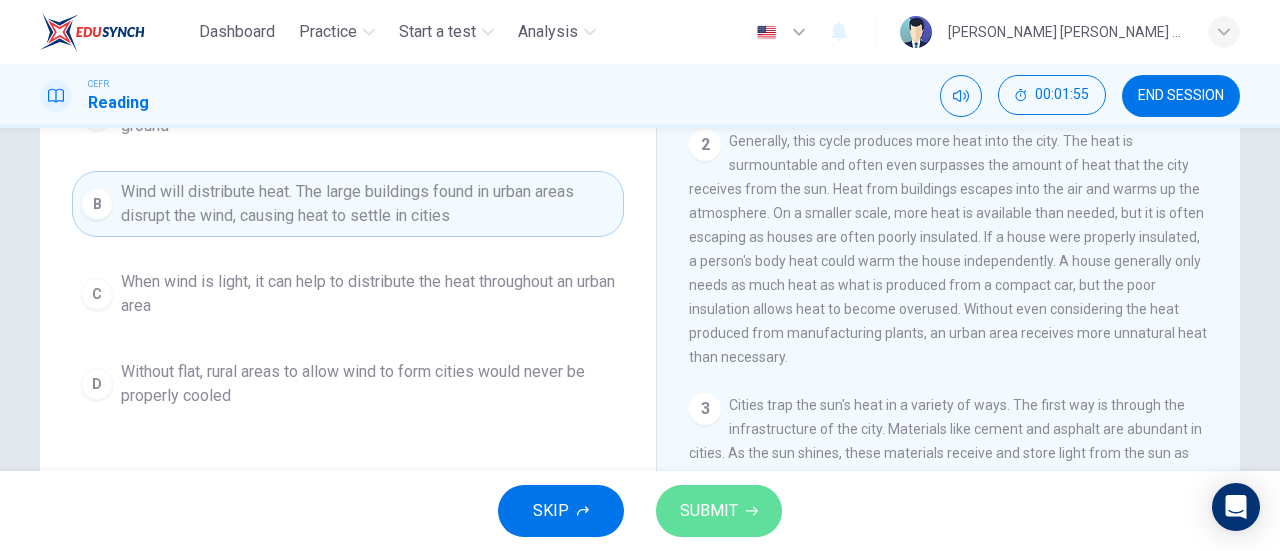 click on "SUBMIT" at bounding box center (709, 511) 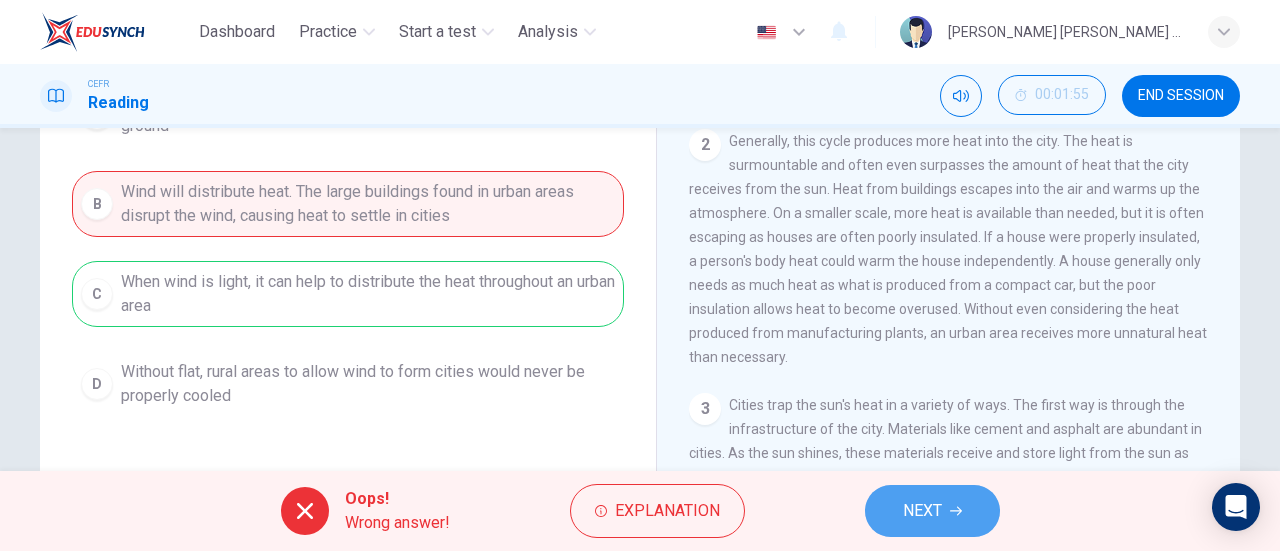 click on "NEXT" at bounding box center (922, 511) 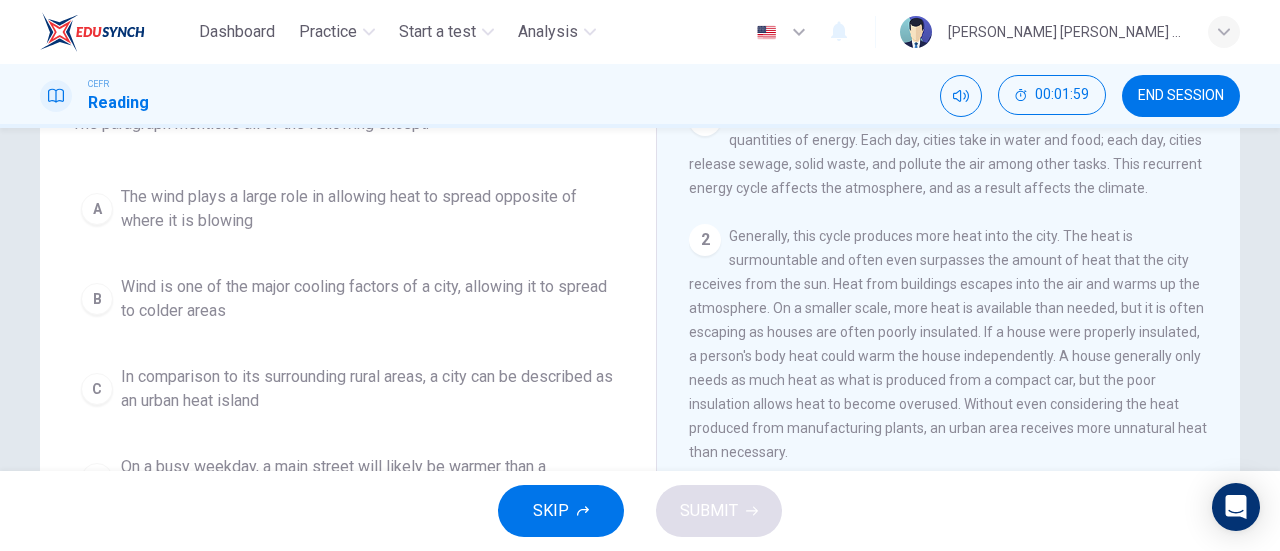 scroll, scrollTop: 163, scrollLeft: 0, axis: vertical 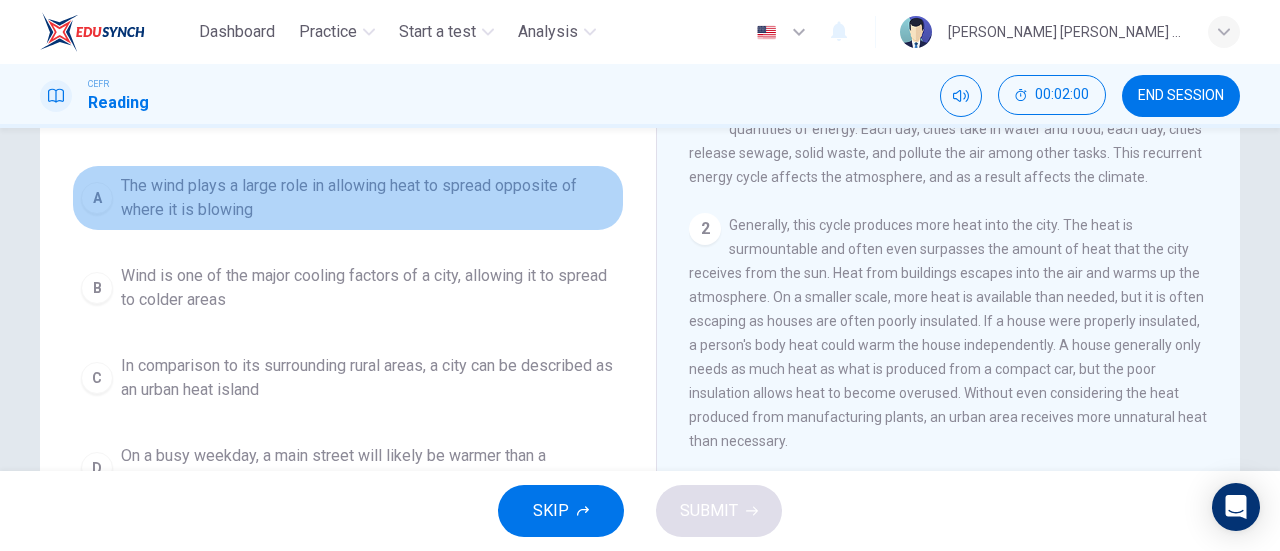 click on "The wind plays a large role in allowing heat to spread opposite of where it is blowing" at bounding box center (368, 198) 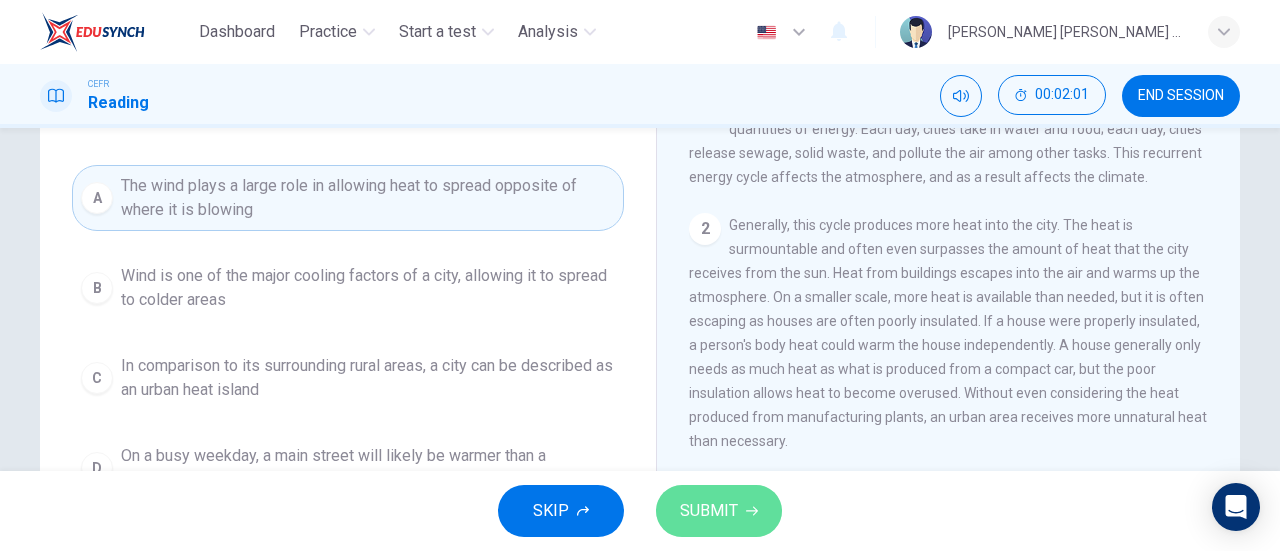 click on "SUBMIT" at bounding box center [719, 511] 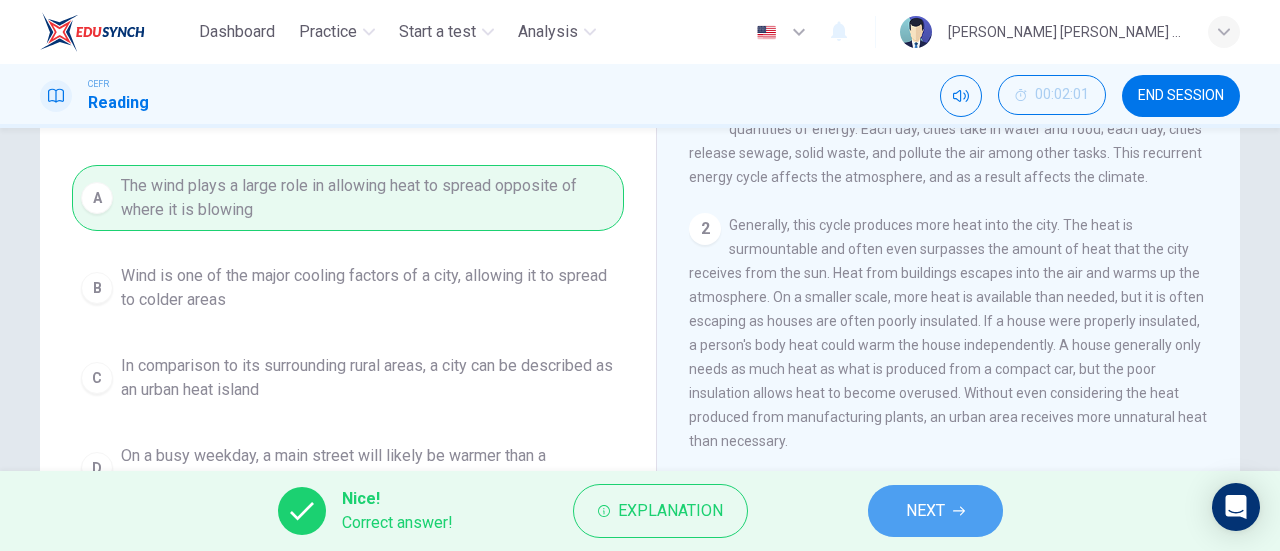 click on "NEXT" at bounding box center (925, 511) 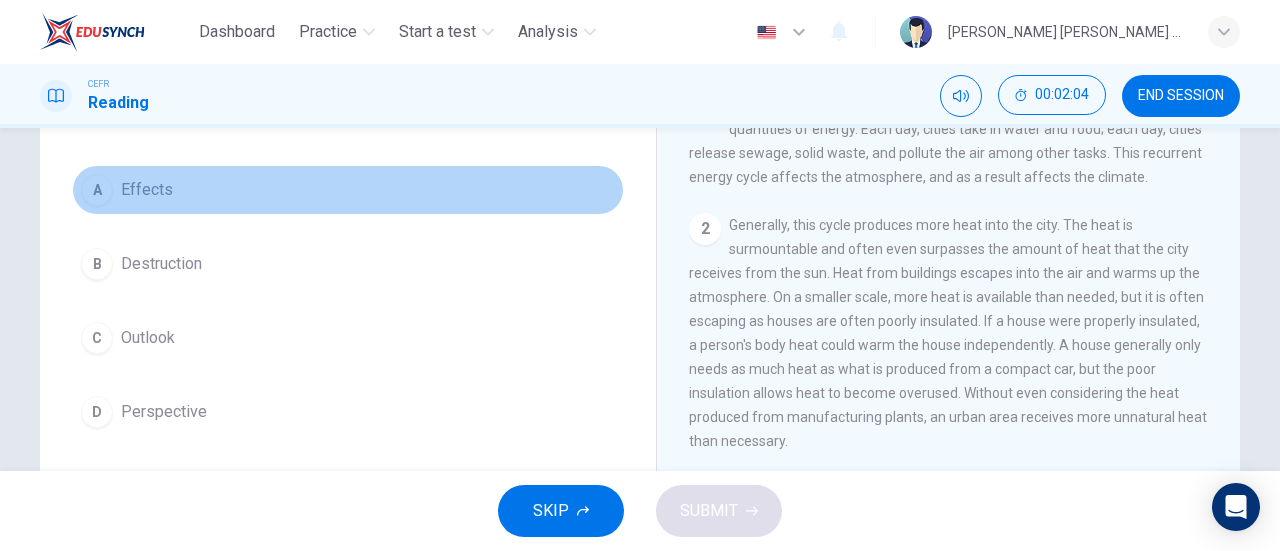 click on "A" at bounding box center (97, 190) 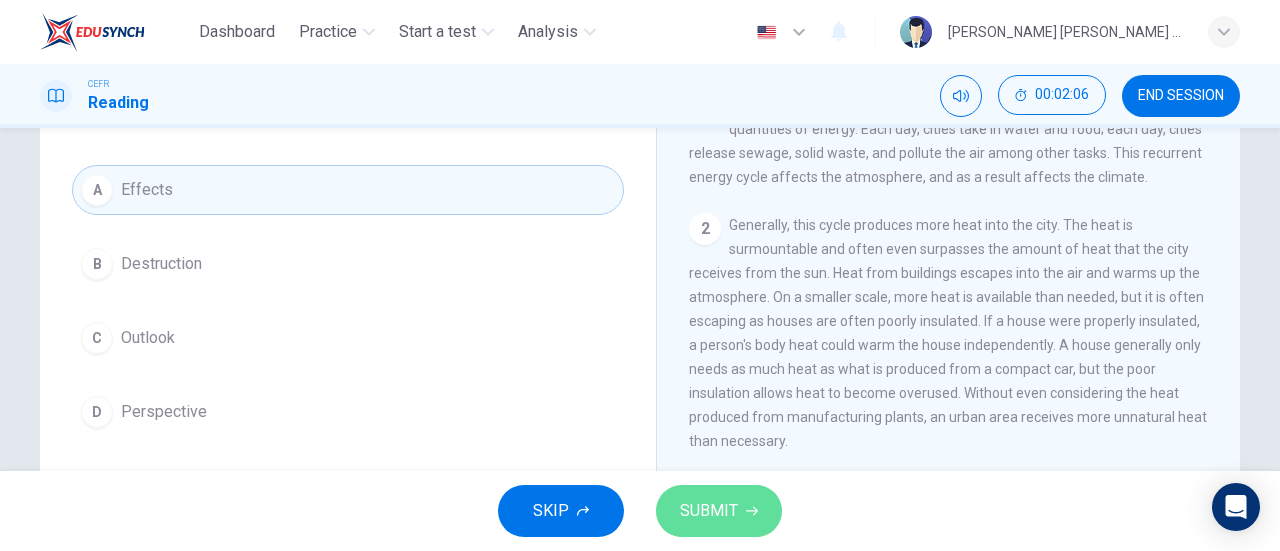 click on "SUBMIT" at bounding box center [709, 511] 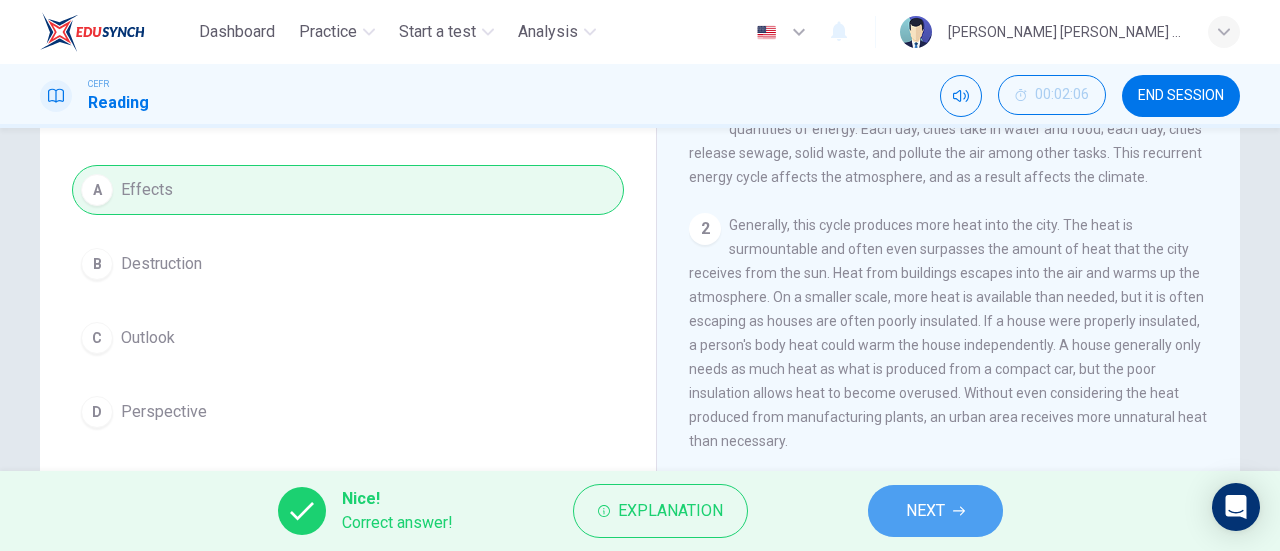 click on "NEXT" at bounding box center [935, 511] 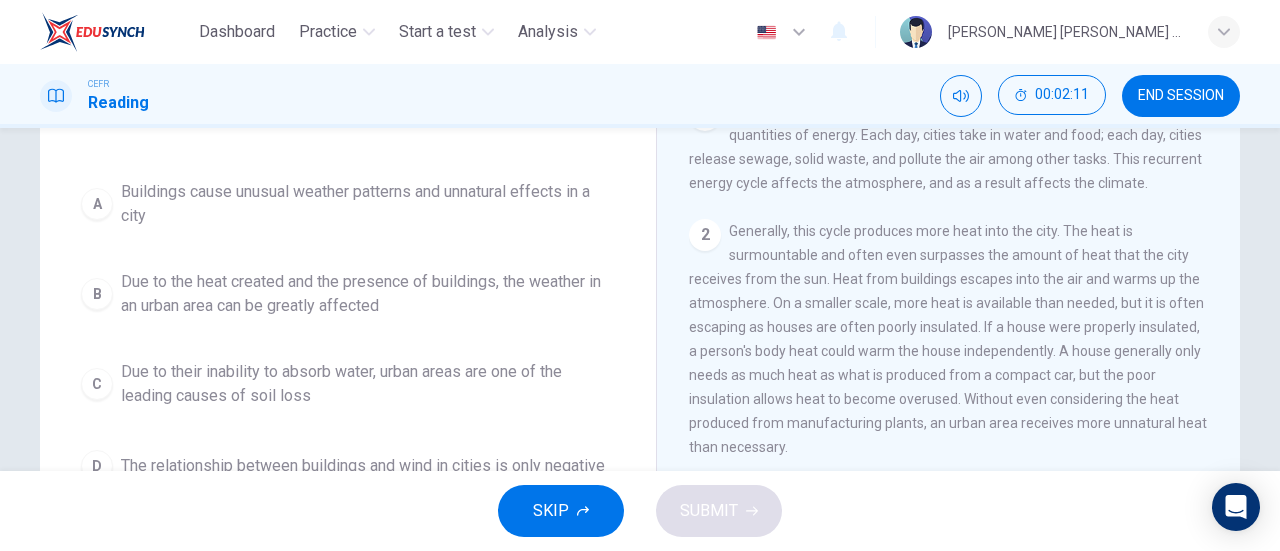 scroll, scrollTop: 156, scrollLeft: 0, axis: vertical 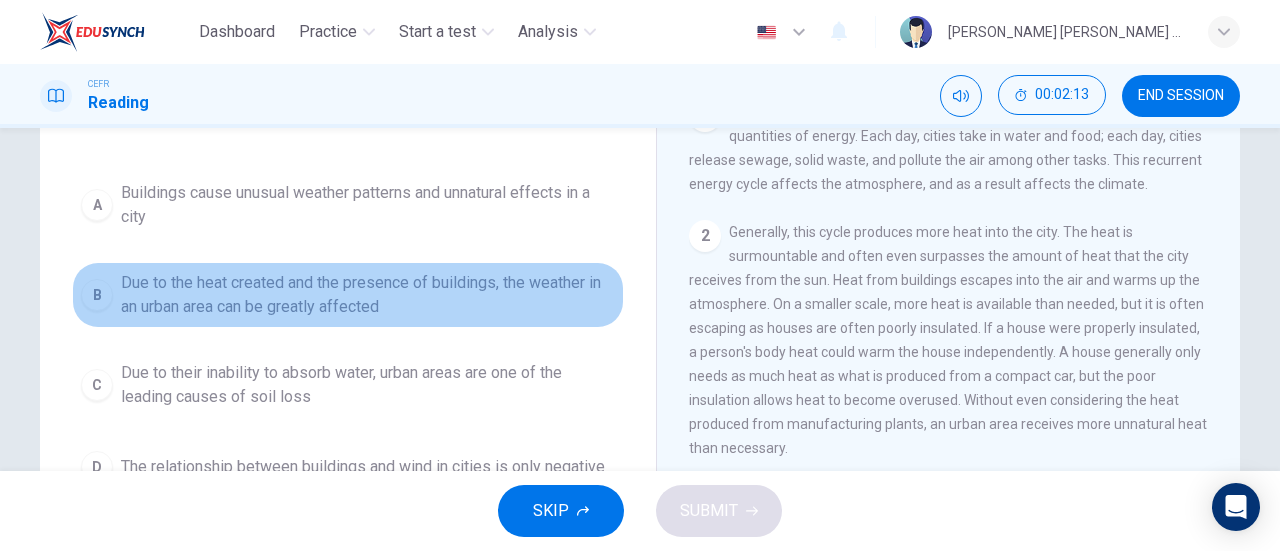 click on "Due to the heat created and the presence of buildings, the weather in an urban area can be greatly affected" at bounding box center (368, 295) 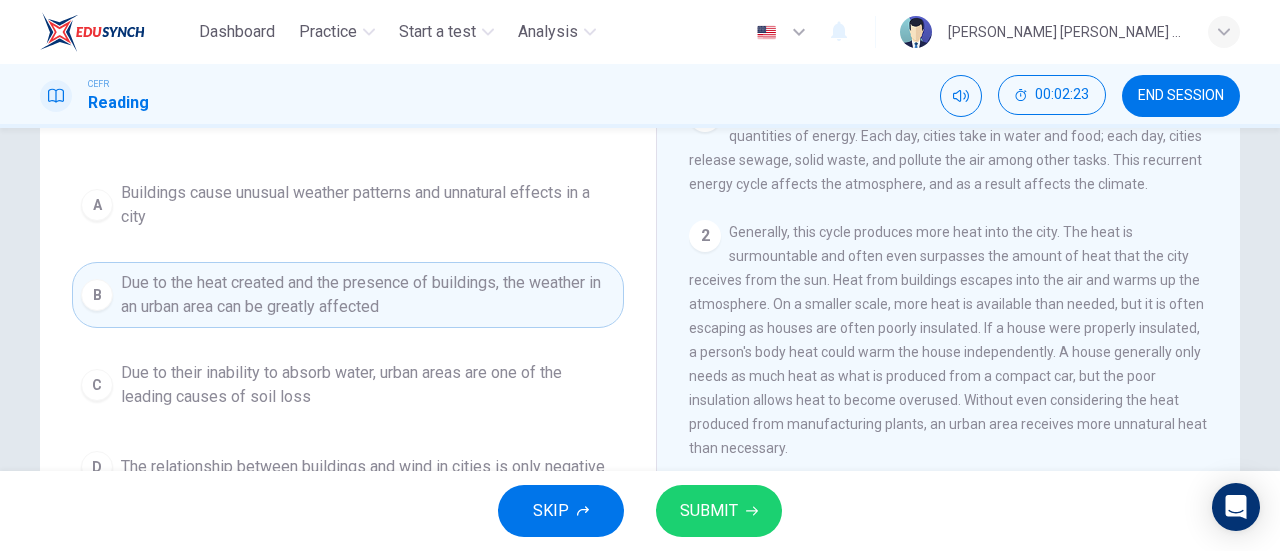 click on "SUBMIT" at bounding box center [709, 511] 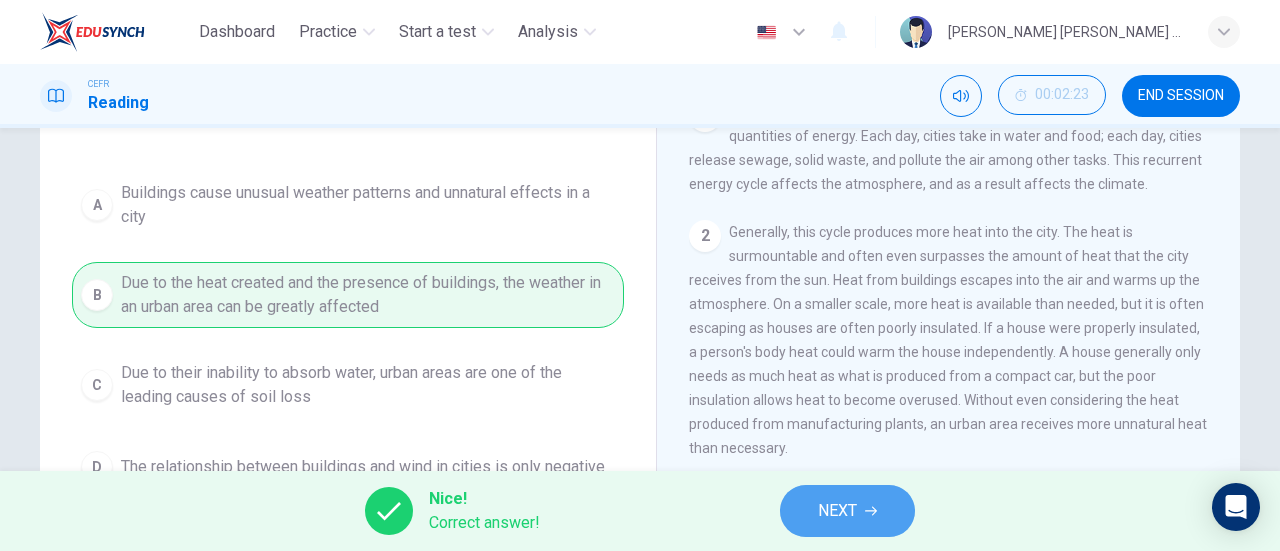 click on "NEXT" at bounding box center (837, 511) 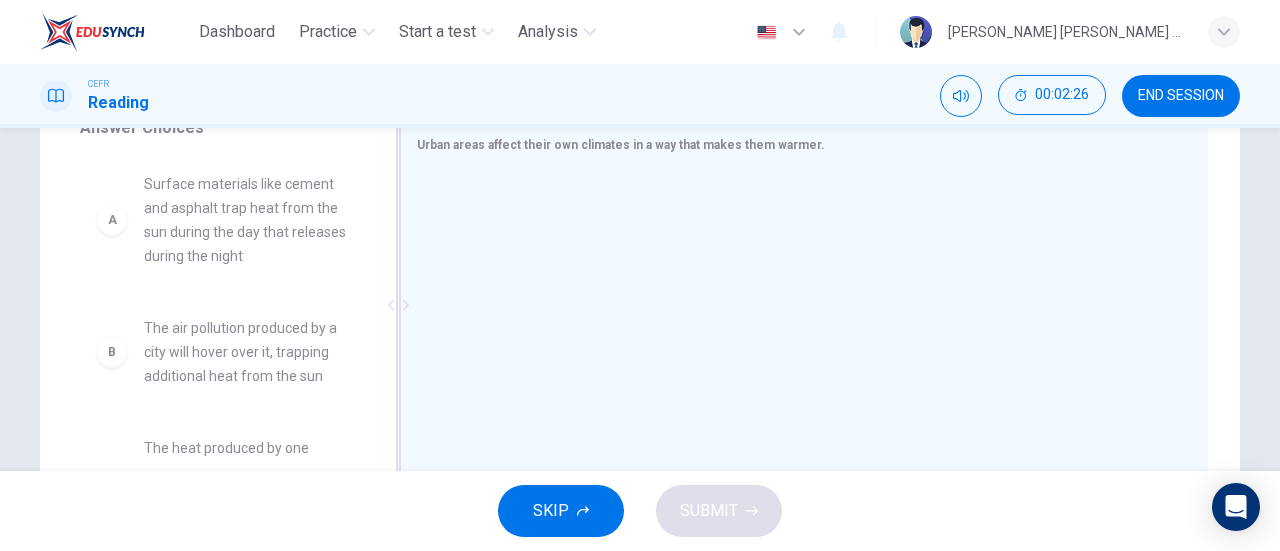 scroll, scrollTop: 358, scrollLeft: 0, axis: vertical 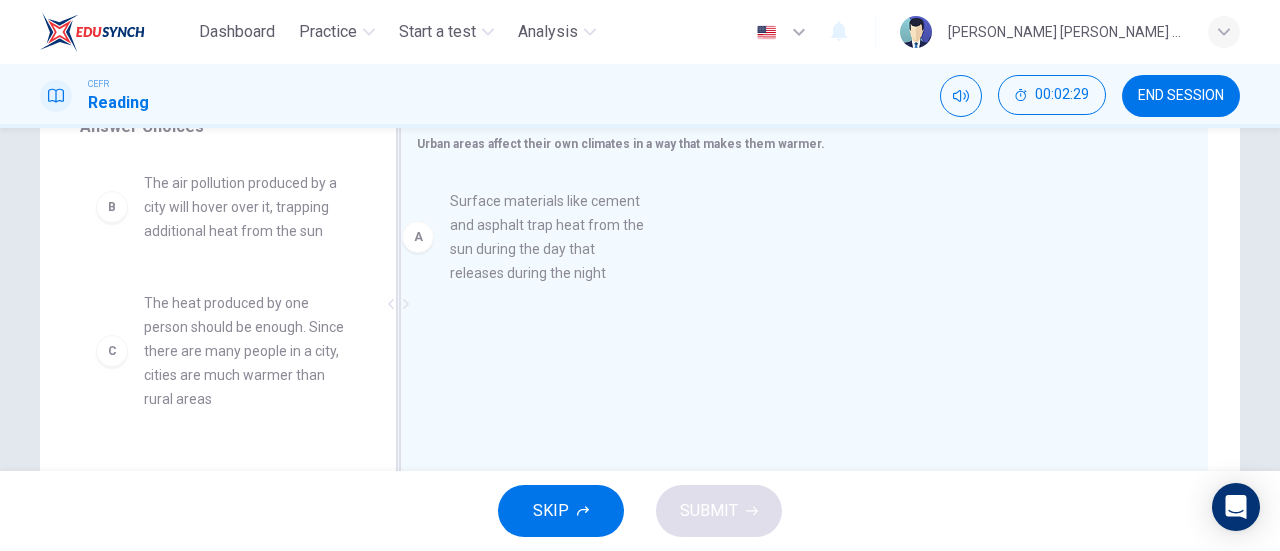 drag, startPoint x: 256, startPoint y: 232, endPoint x: 611, endPoint y: 239, distance: 355.069 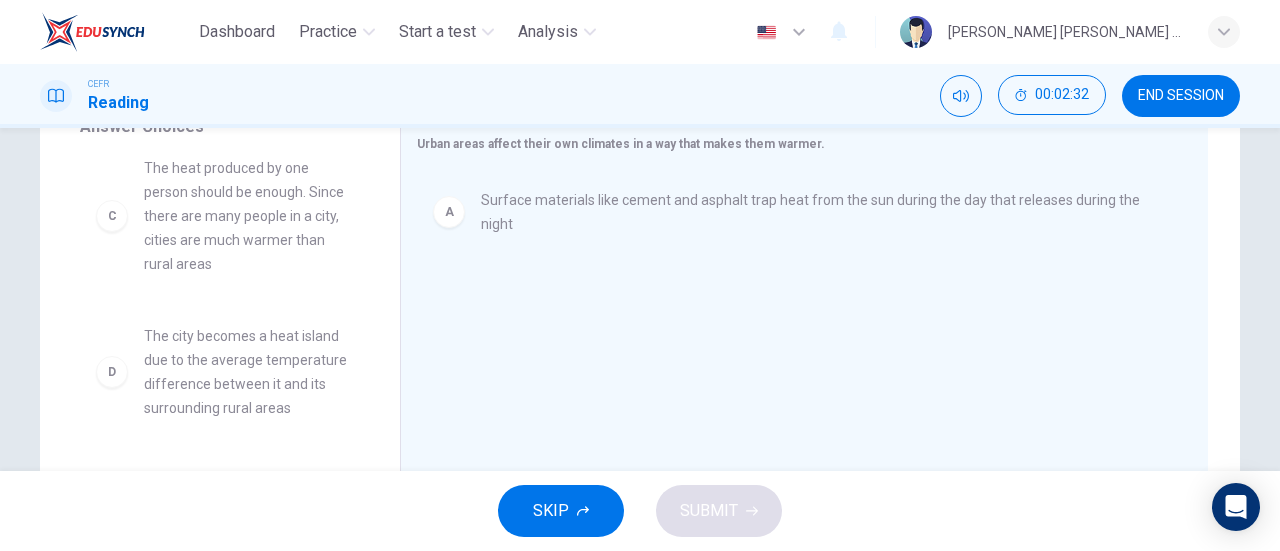 scroll, scrollTop: 137, scrollLeft: 0, axis: vertical 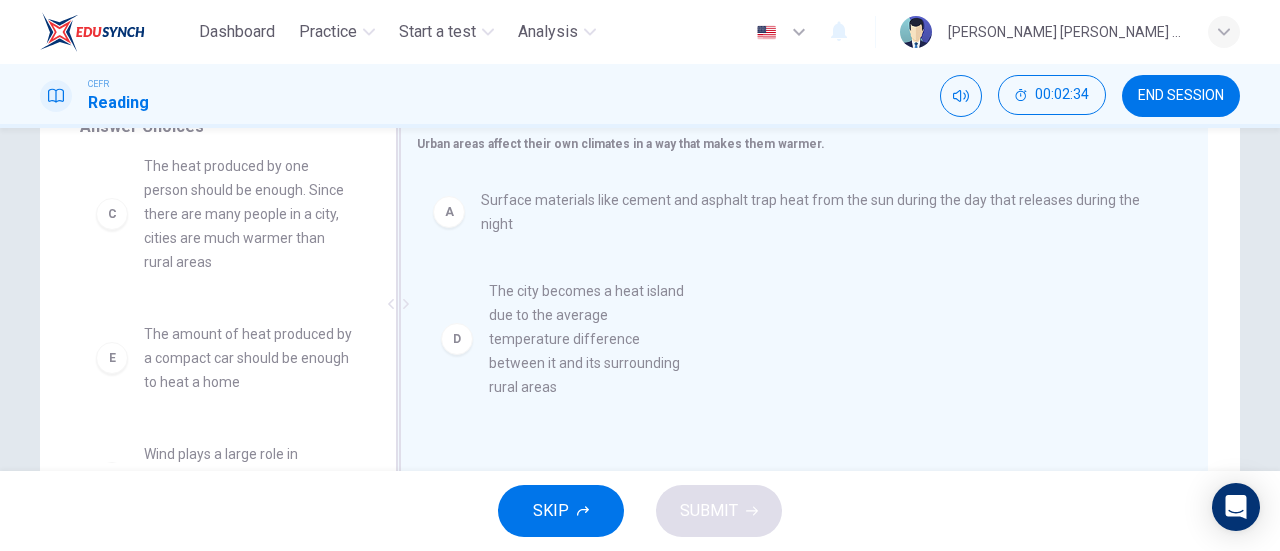 drag, startPoint x: 185, startPoint y: 385, endPoint x: 566, endPoint y: 343, distance: 383.30798 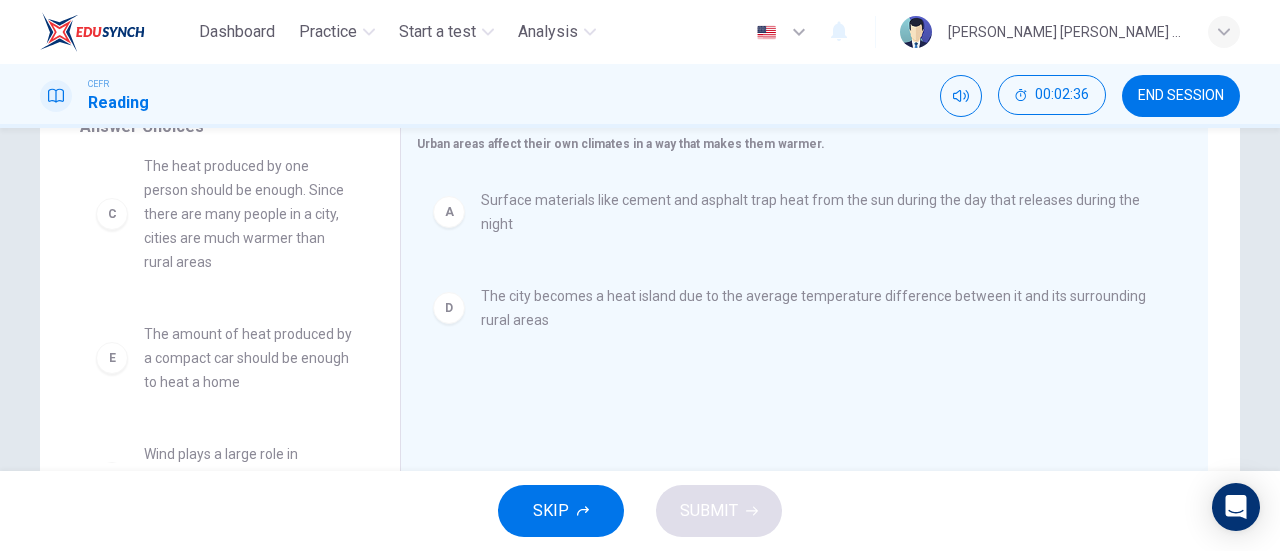 scroll, scrollTop: 204, scrollLeft: 0, axis: vertical 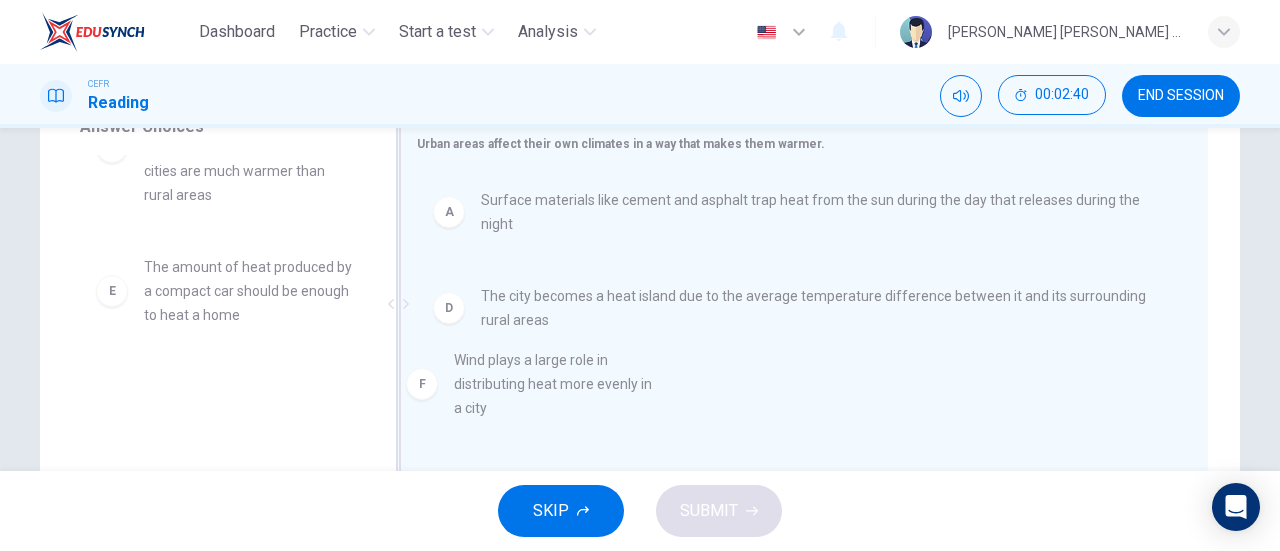 drag, startPoint x: 200, startPoint y: 385, endPoint x: 546, endPoint y: 361, distance: 346.83136 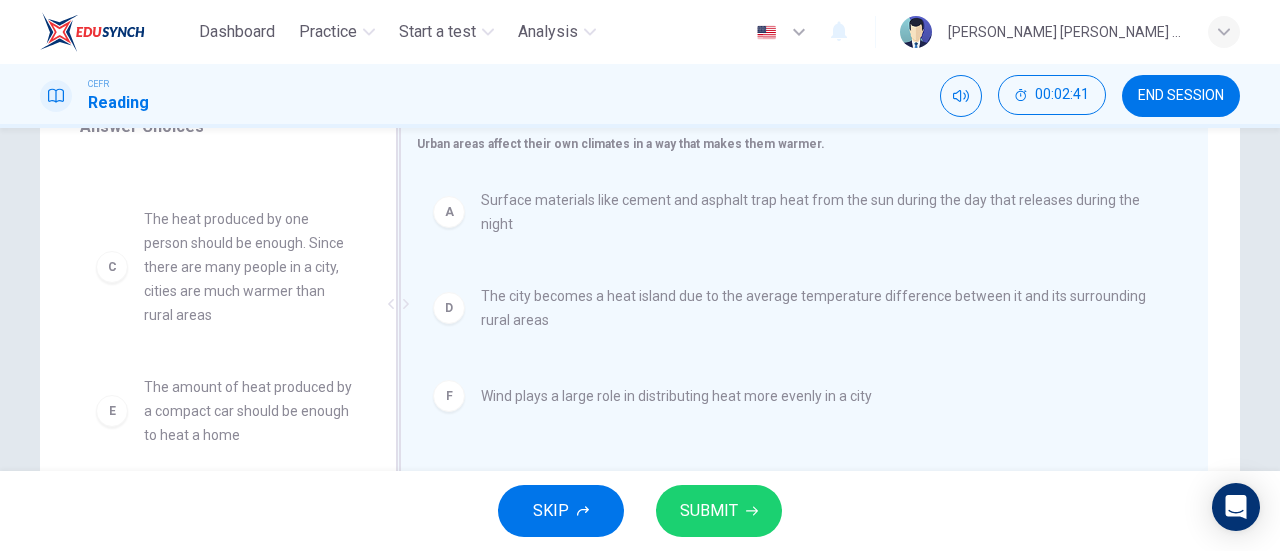 scroll, scrollTop: 84, scrollLeft: 0, axis: vertical 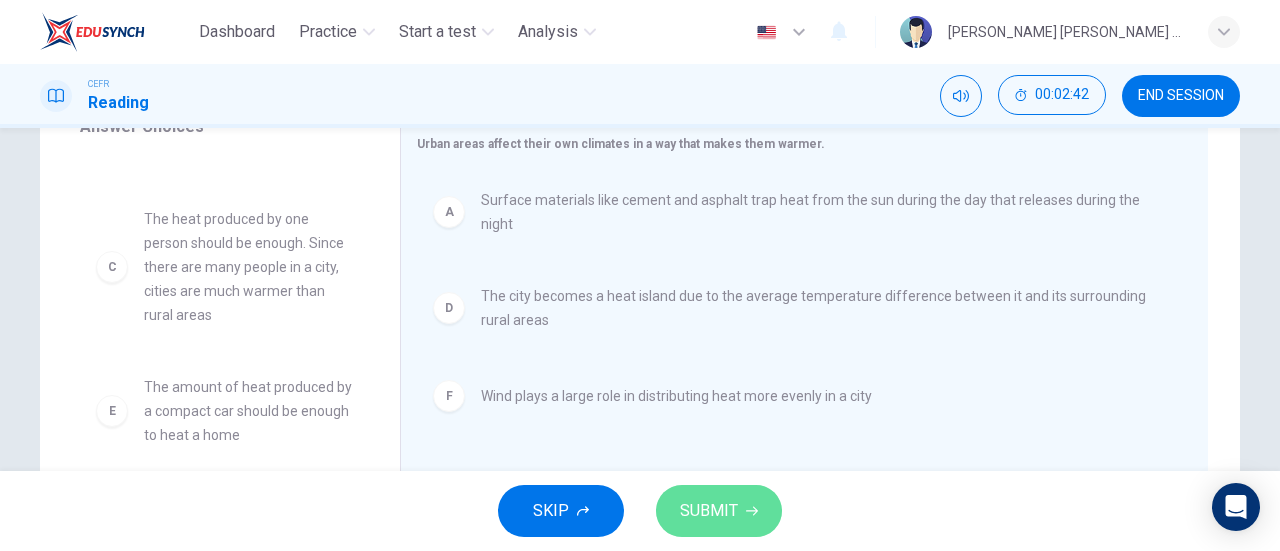 click on "SUBMIT" at bounding box center (709, 511) 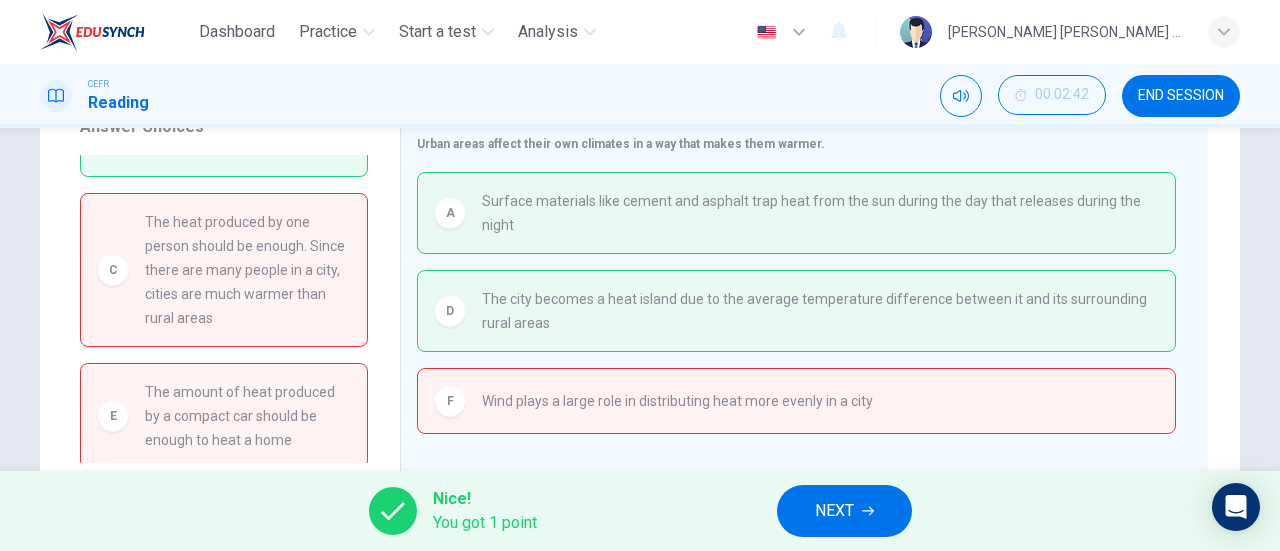 scroll, scrollTop: 0, scrollLeft: 0, axis: both 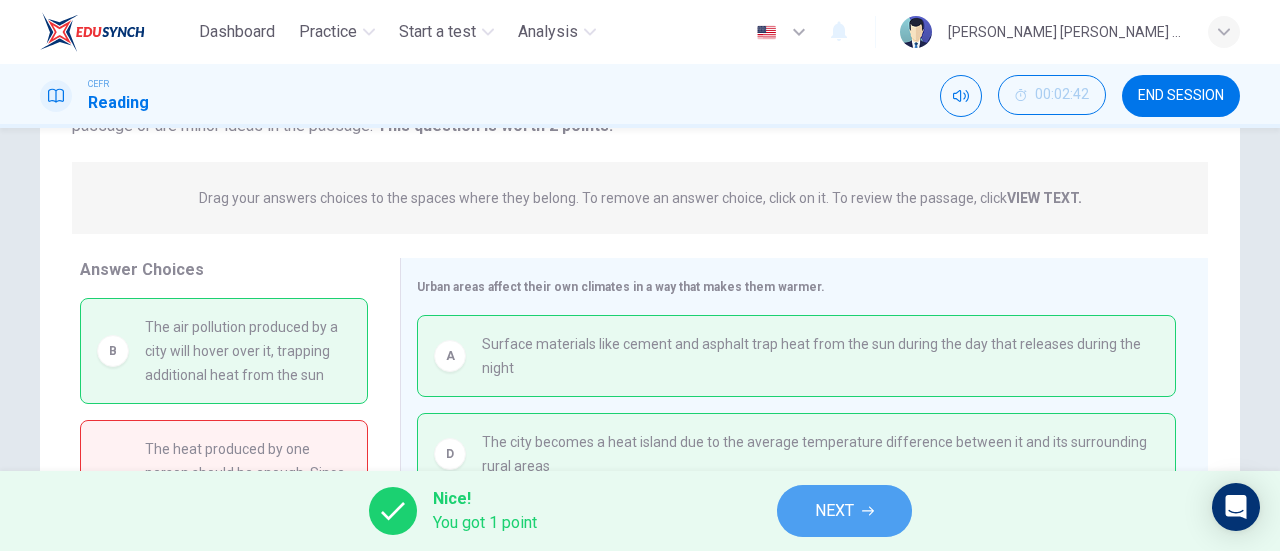 click on "NEXT" at bounding box center [844, 511] 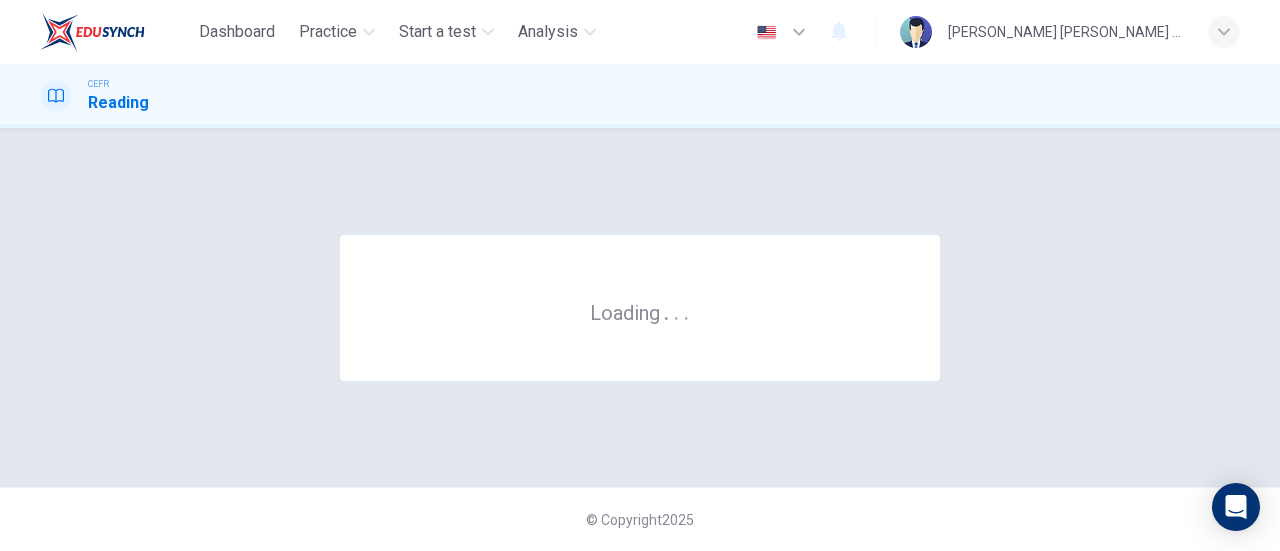 scroll, scrollTop: 0, scrollLeft: 0, axis: both 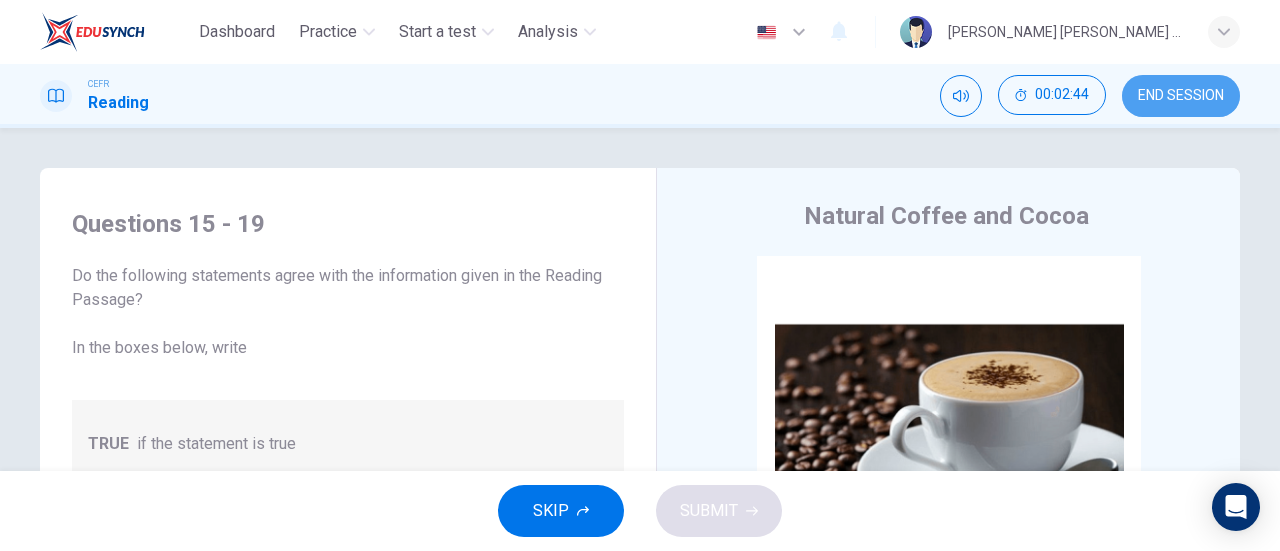 click on "END SESSION" at bounding box center [1181, 96] 